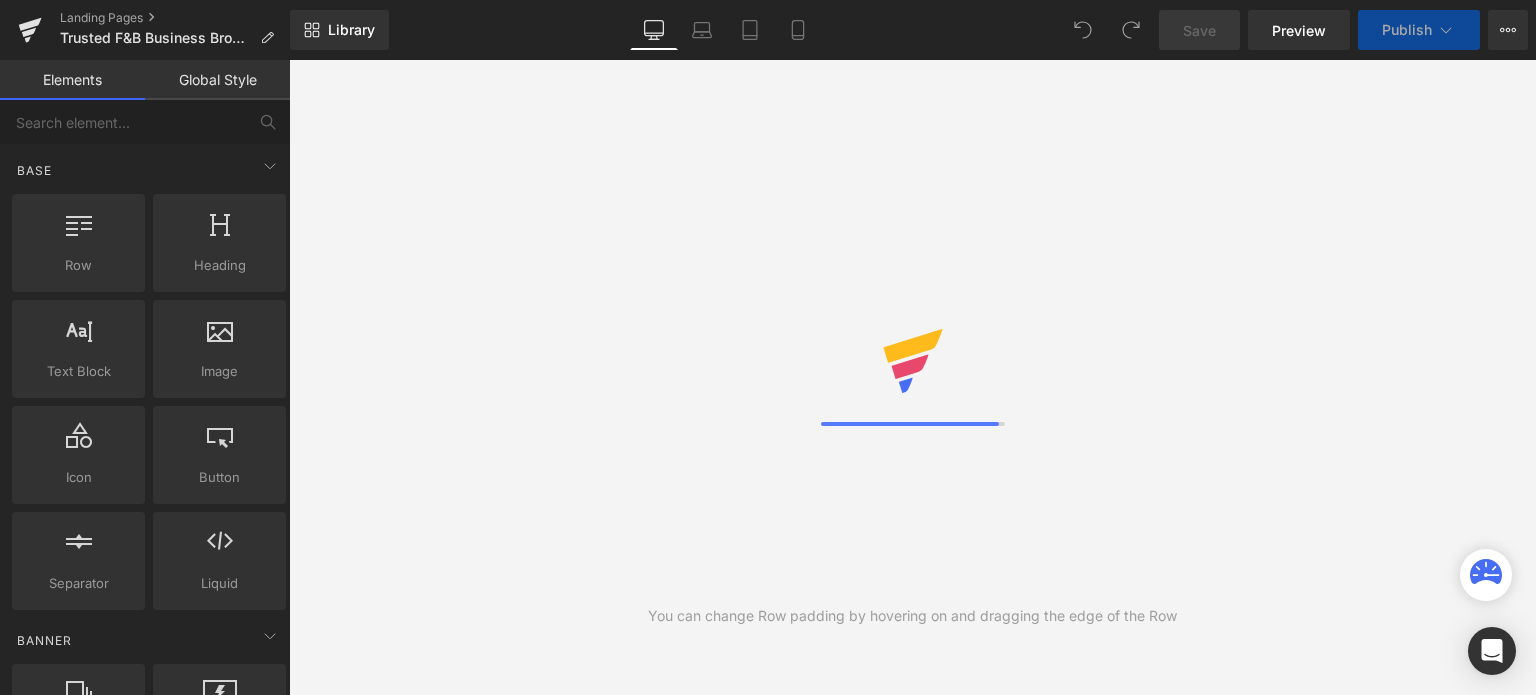 scroll, scrollTop: 0, scrollLeft: 0, axis: both 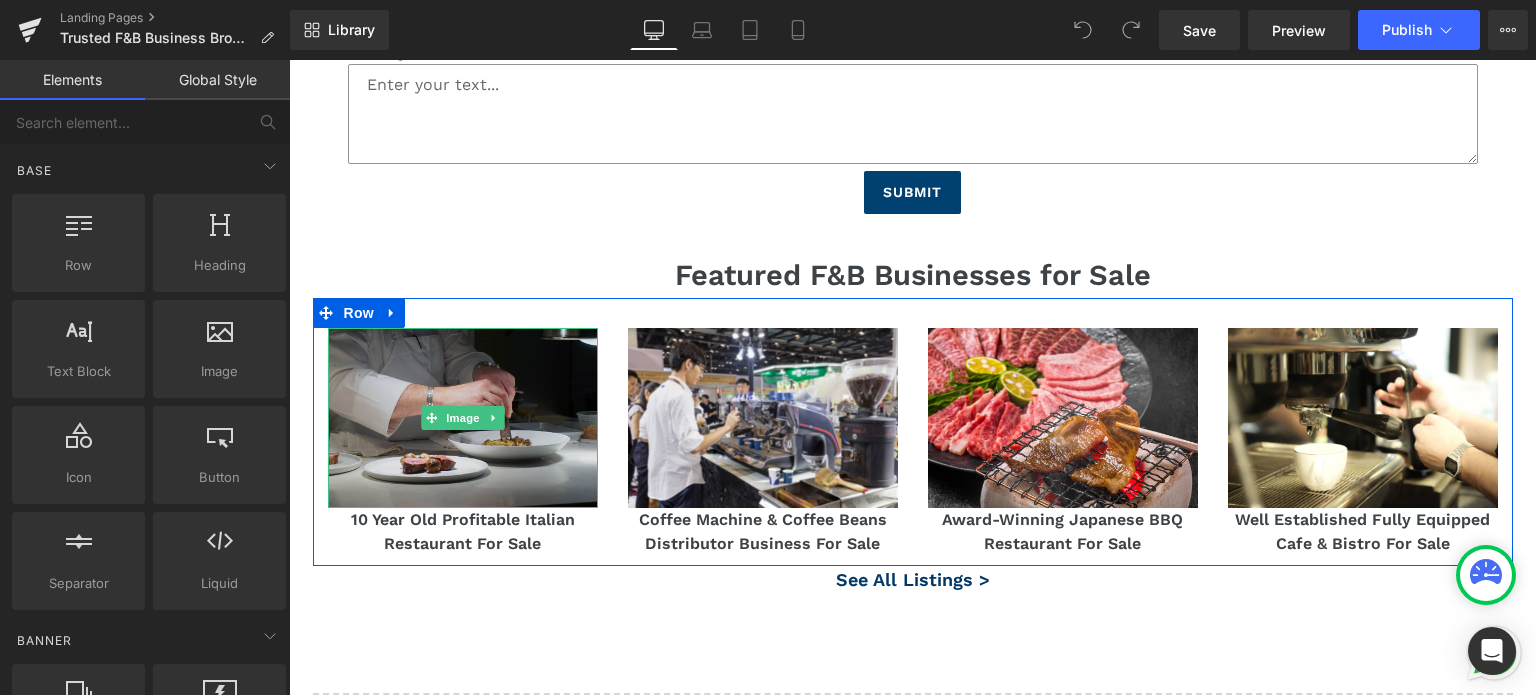 click at bounding box center (463, 418) 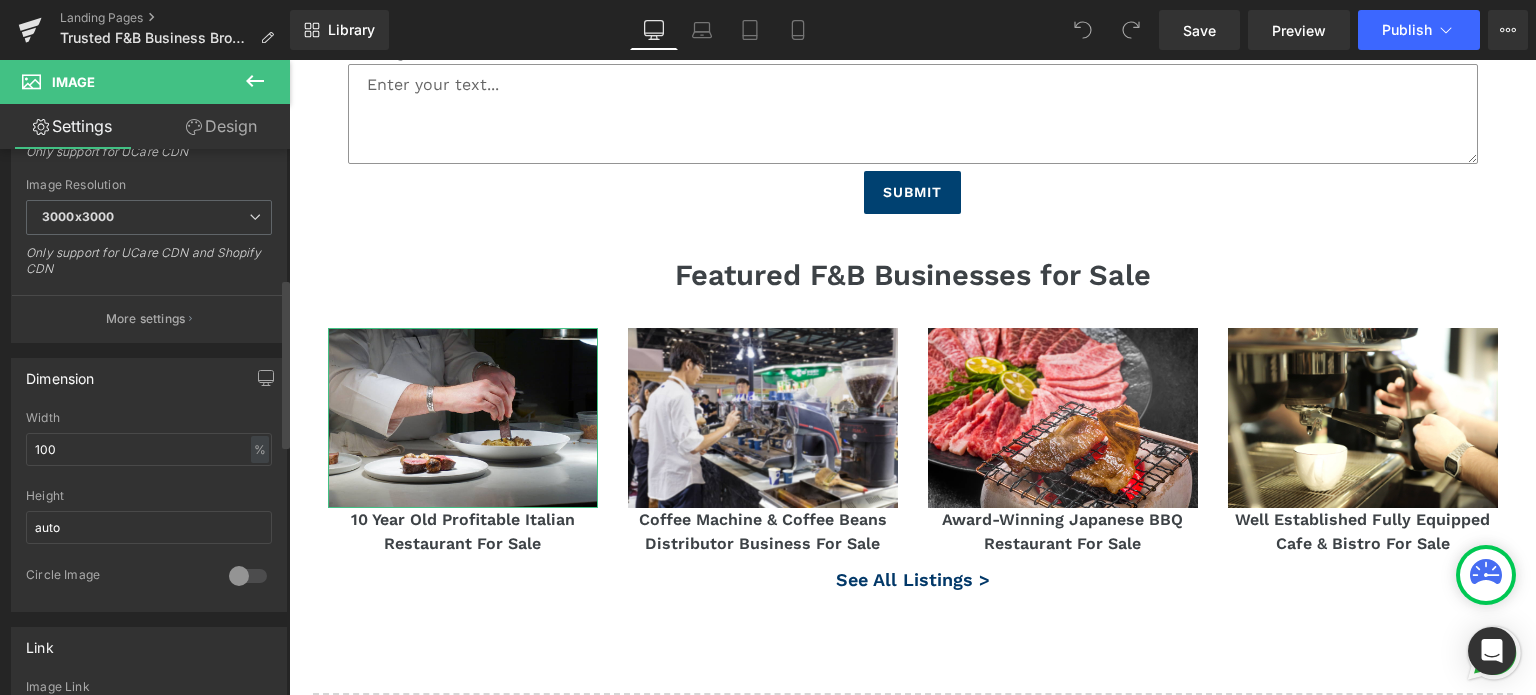 scroll, scrollTop: 700, scrollLeft: 0, axis: vertical 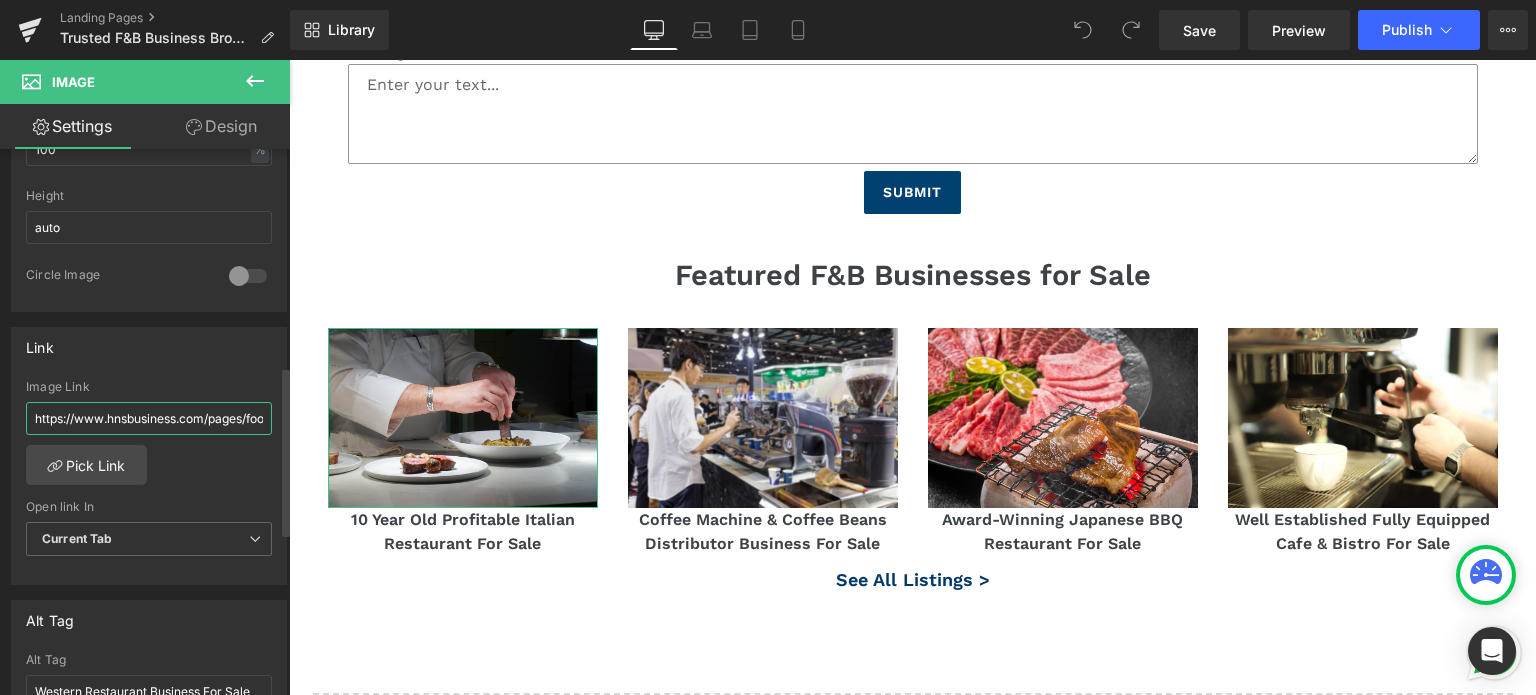 click on "https://www.hnsbusiness.com/pages/food-and-beverage-business-for-sale" at bounding box center [149, 418] 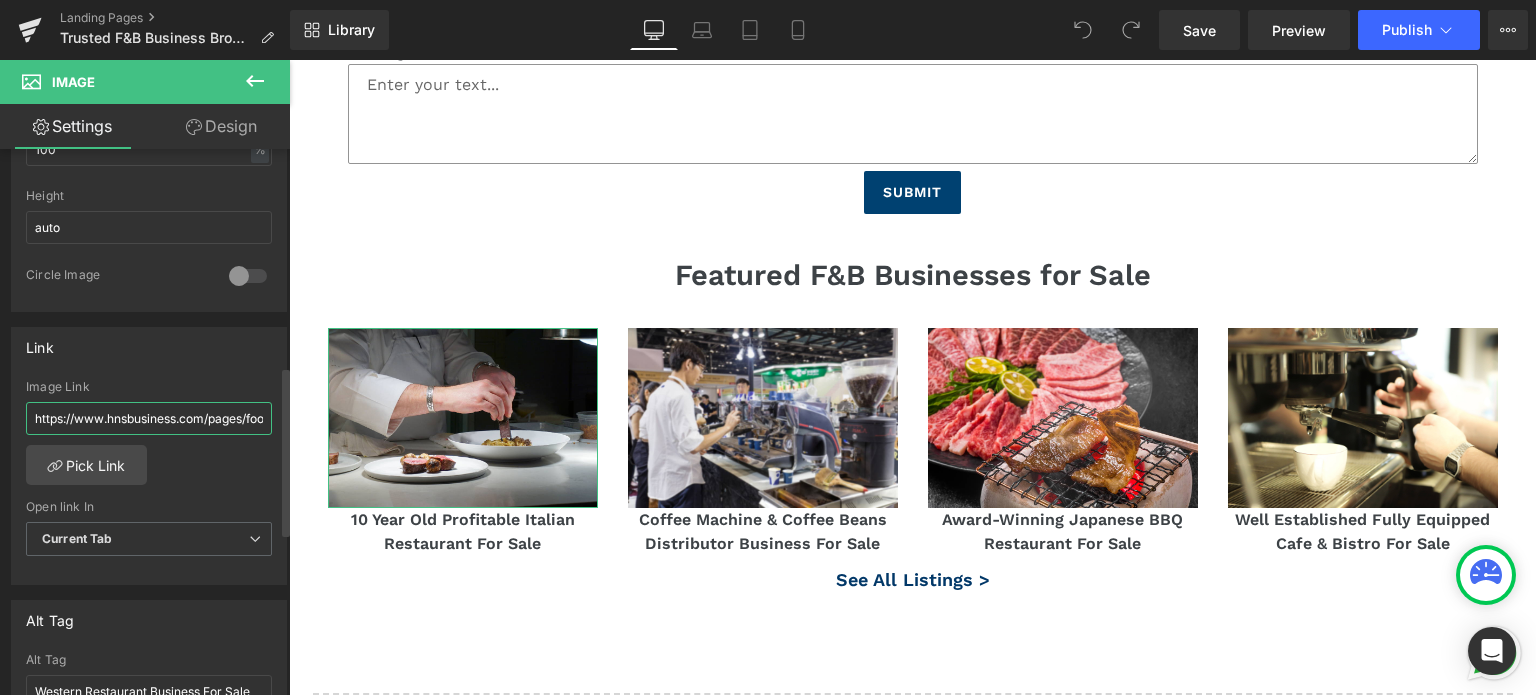click on "https://www.hnsbusiness.com/pages/food-and-beverage-business-for-sale" at bounding box center [149, 418] 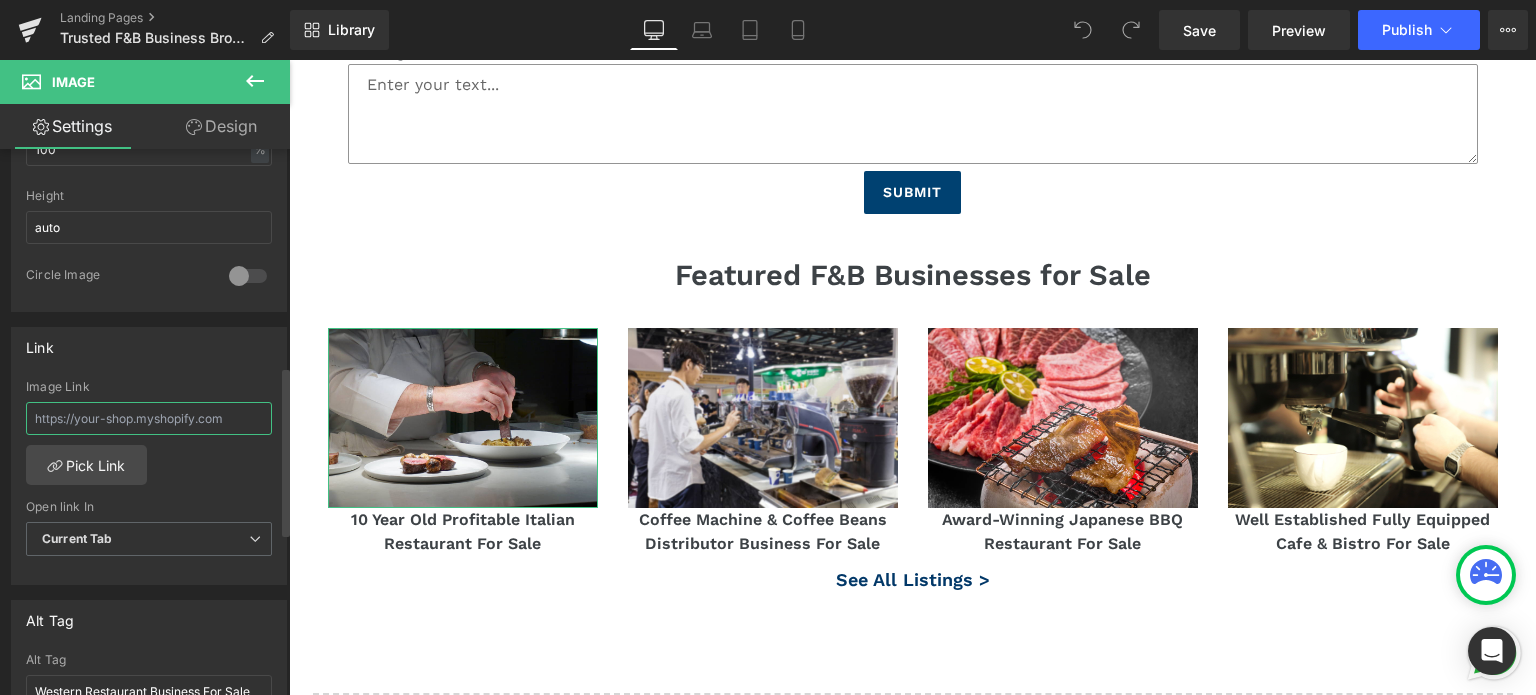 type 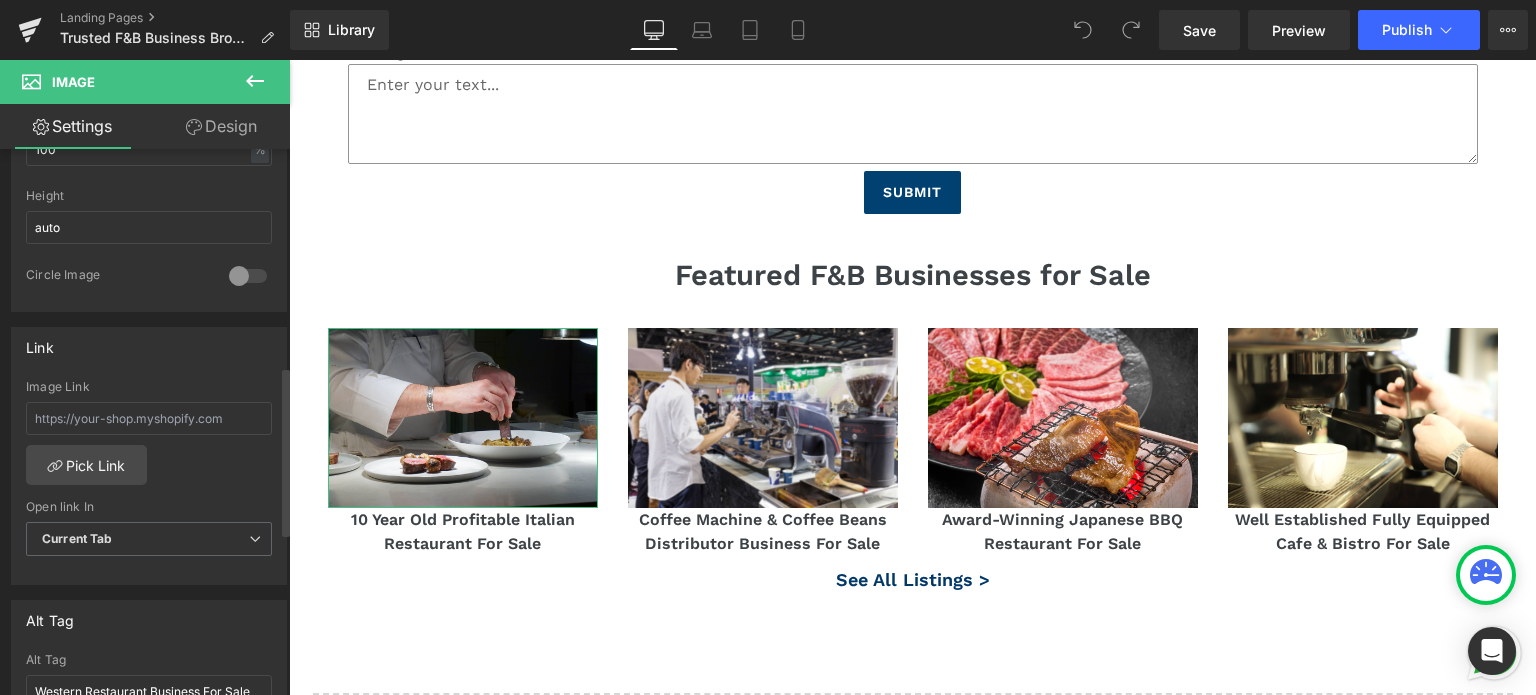 click on "Image Link" at bounding box center (149, 387) 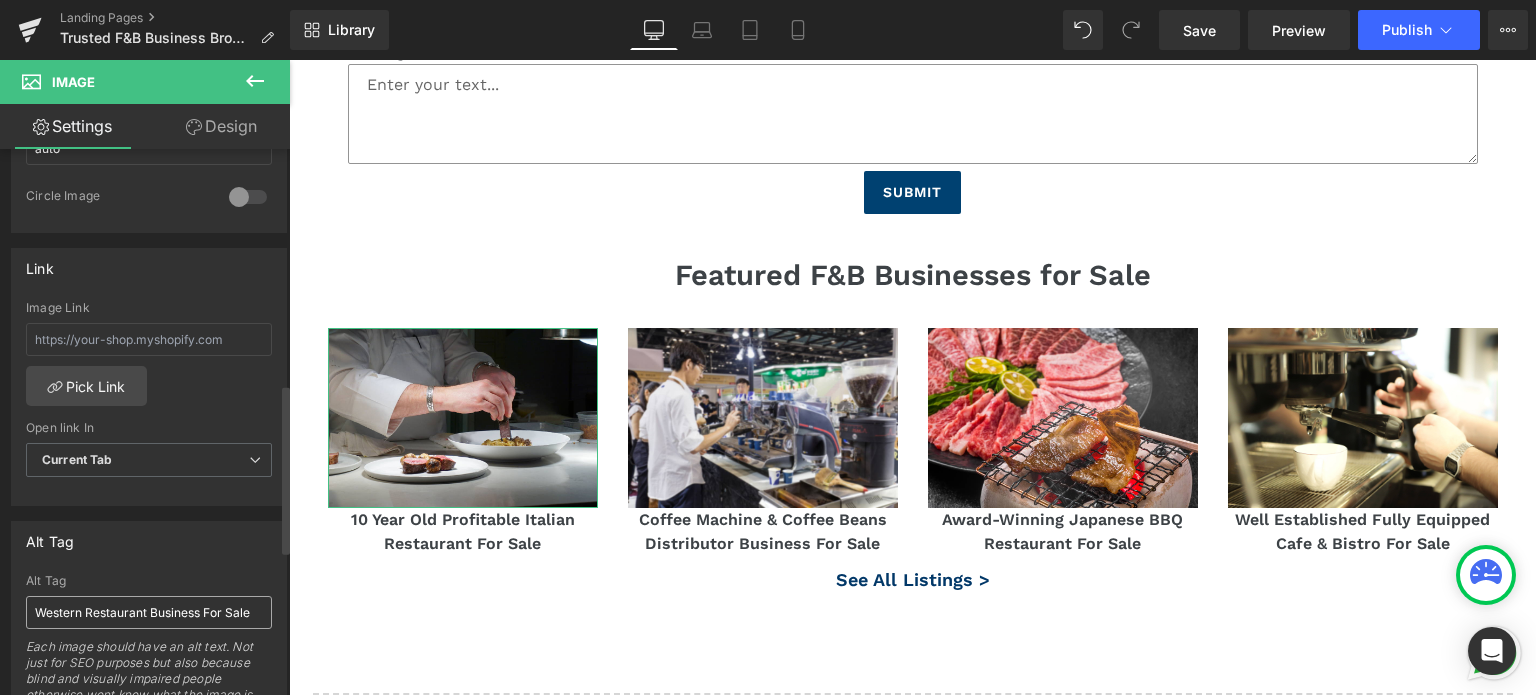 scroll, scrollTop: 900, scrollLeft: 0, axis: vertical 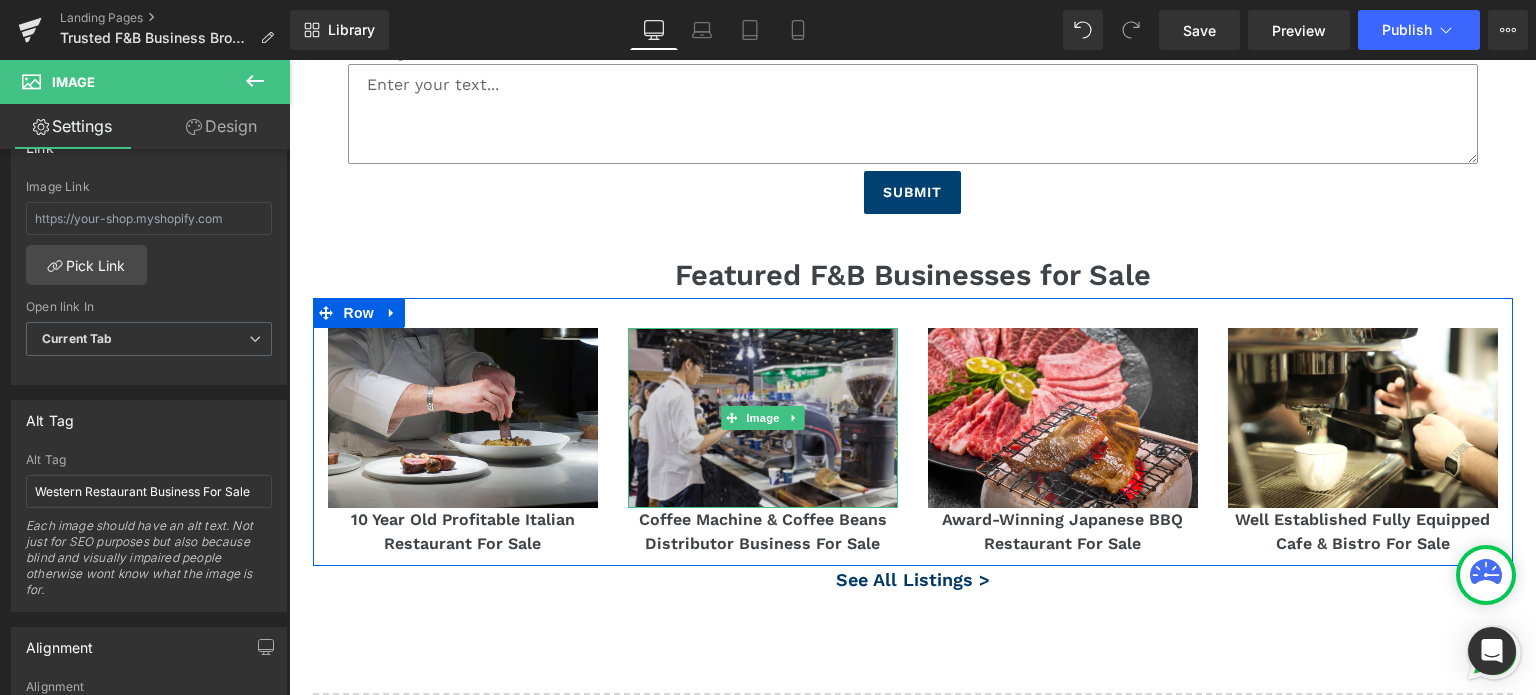 click at bounding box center (763, 418) 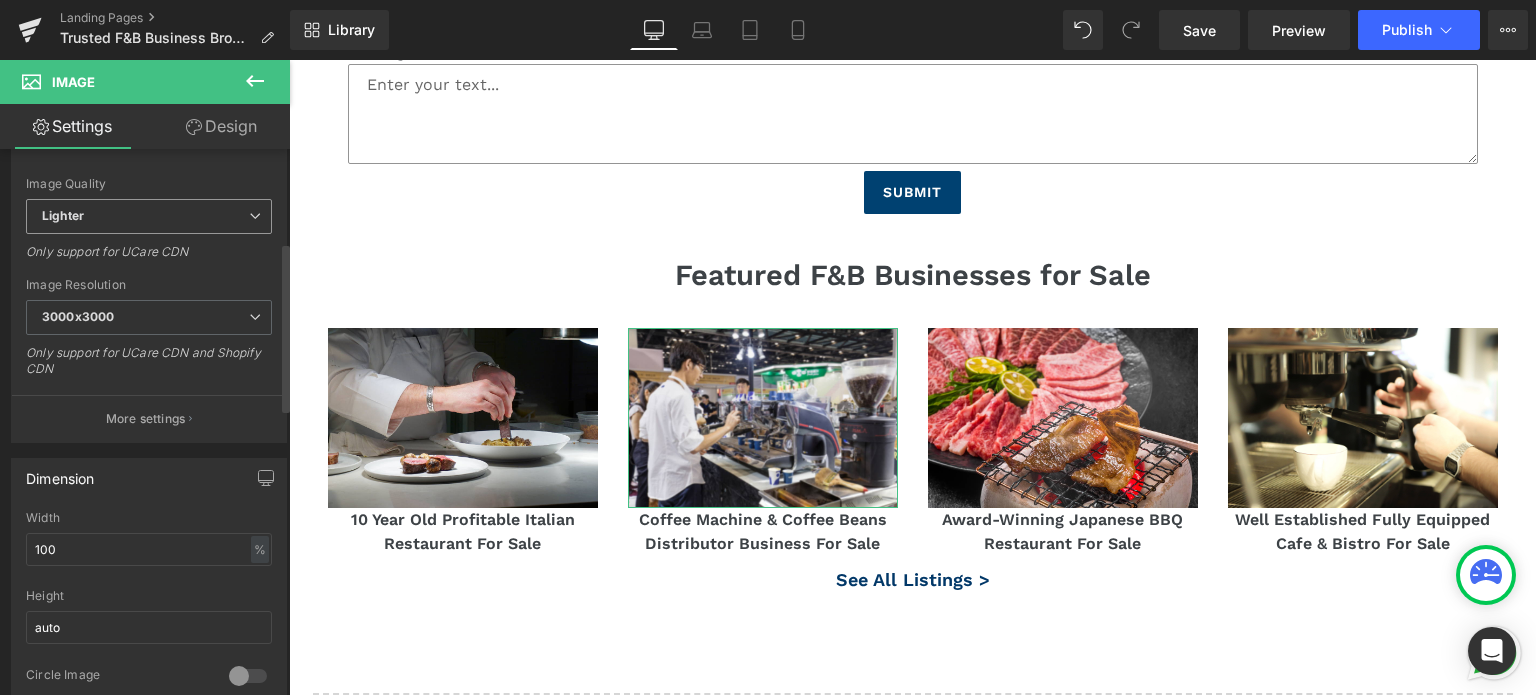 scroll, scrollTop: 600, scrollLeft: 0, axis: vertical 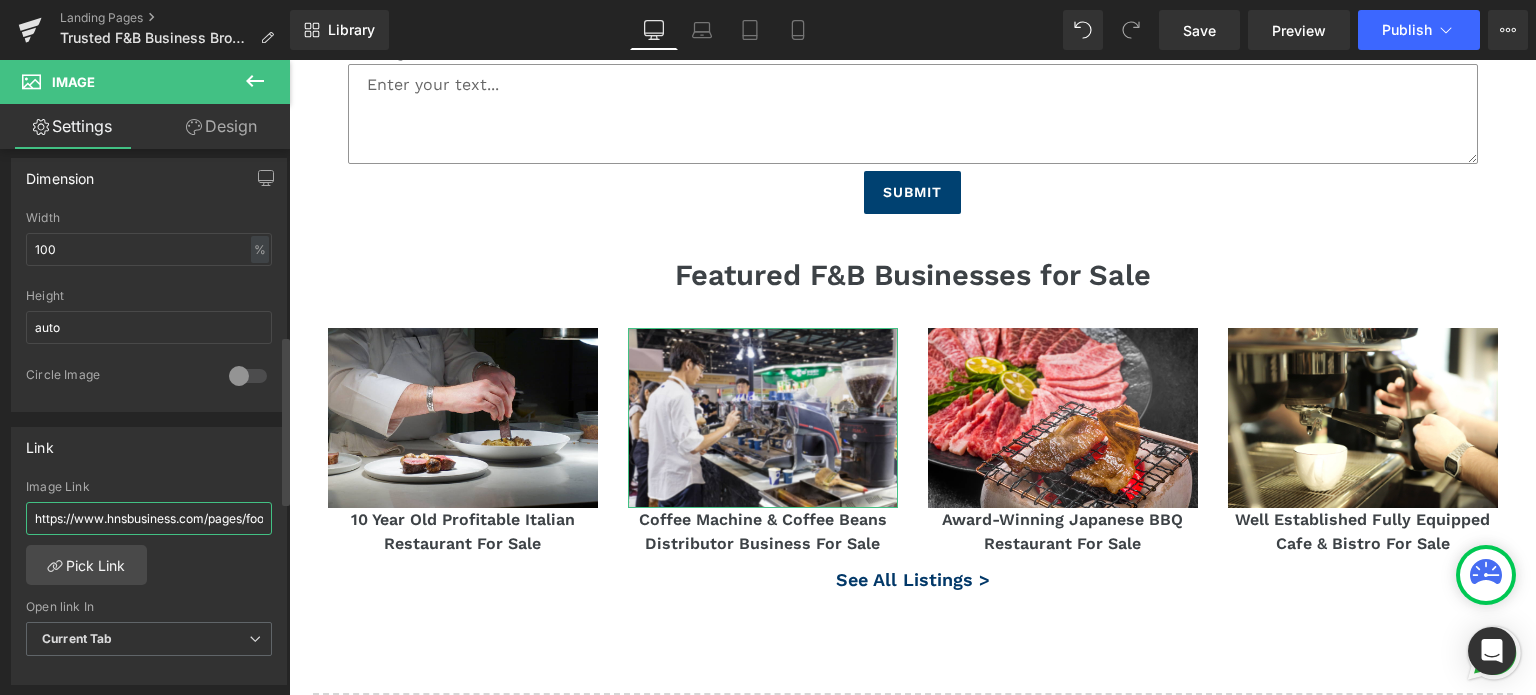 click on "https://www.hnsbusiness.com/pages/food-and-beverage-business-for-sale" at bounding box center [149, 518] 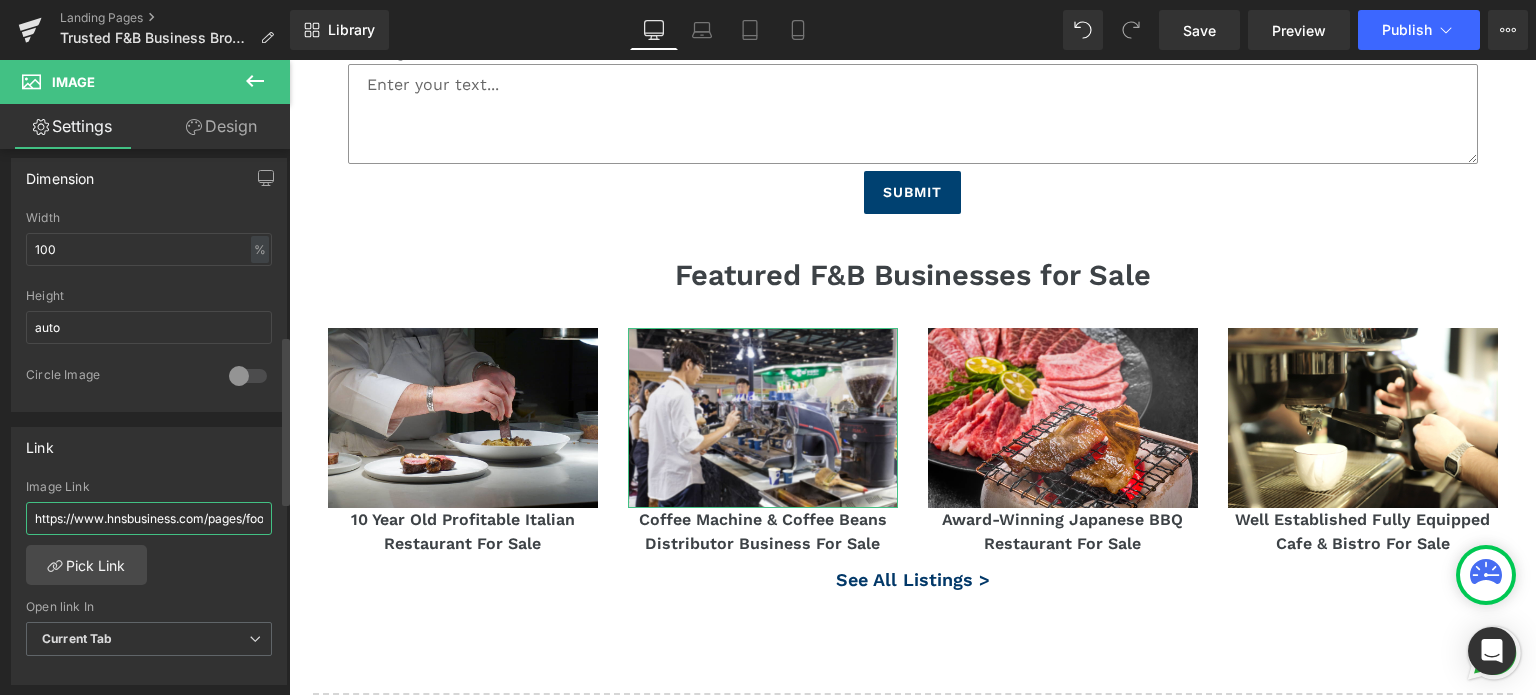 click on "https://www.hnsbusiness.com/pages/food-and-beverage-business-for-sale" at bounding box center [149, 518] 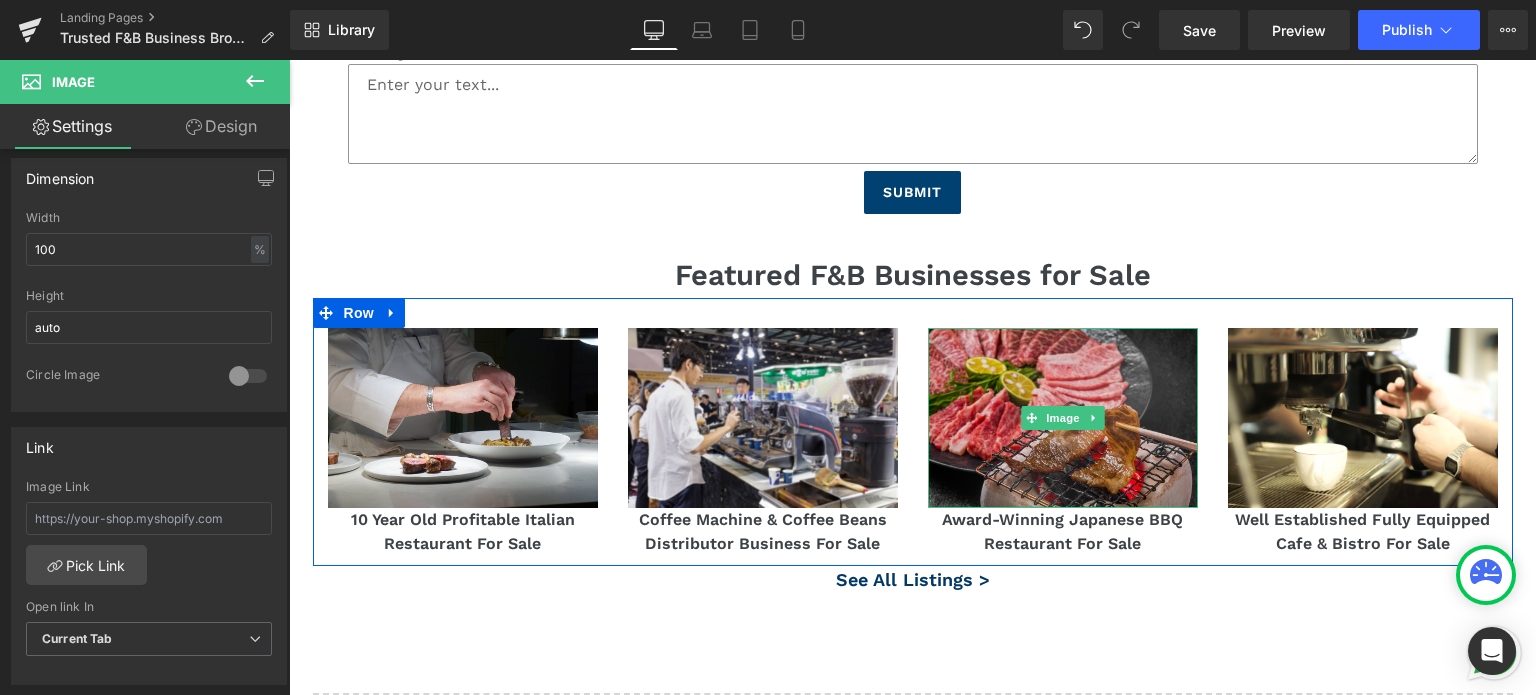 click at bounding box center [1063, 418] 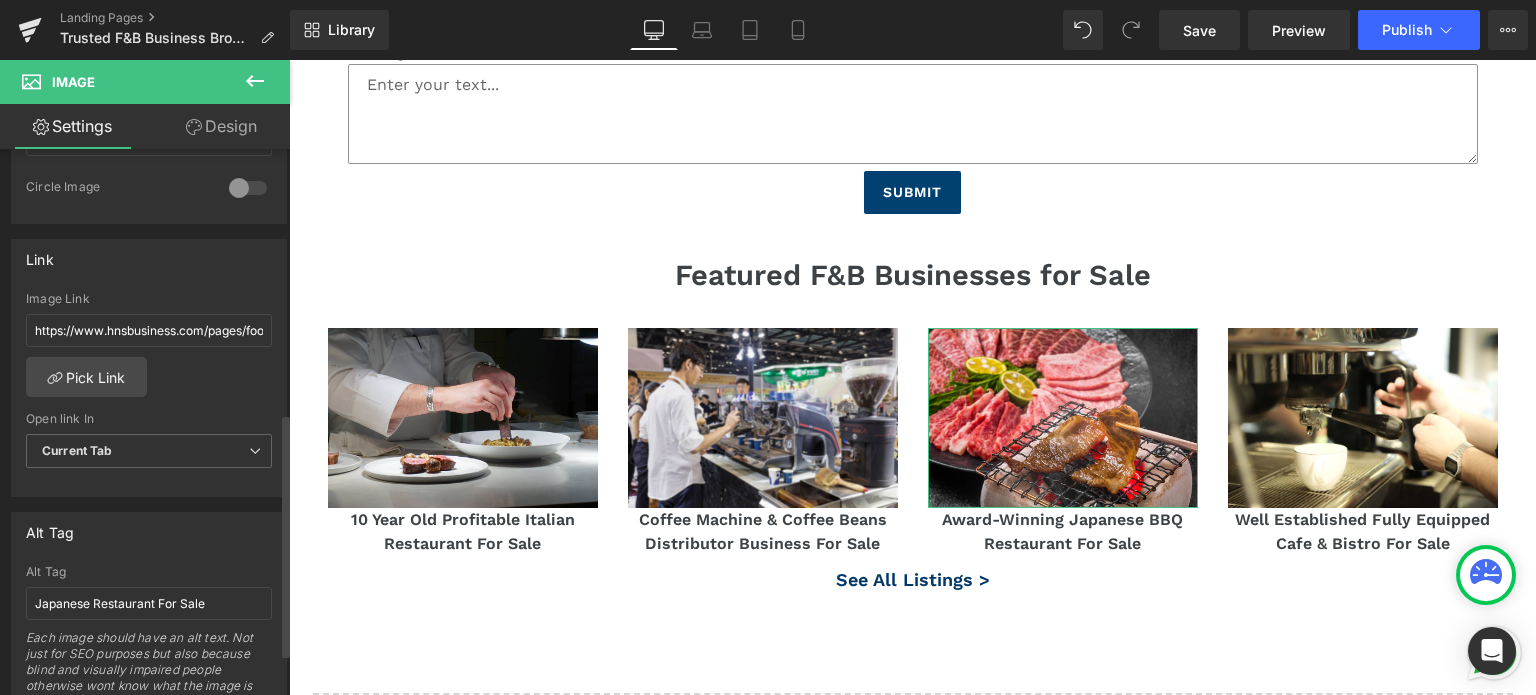 scroll, scrollTop: 800, scrollLeft: 0, axis: vertical 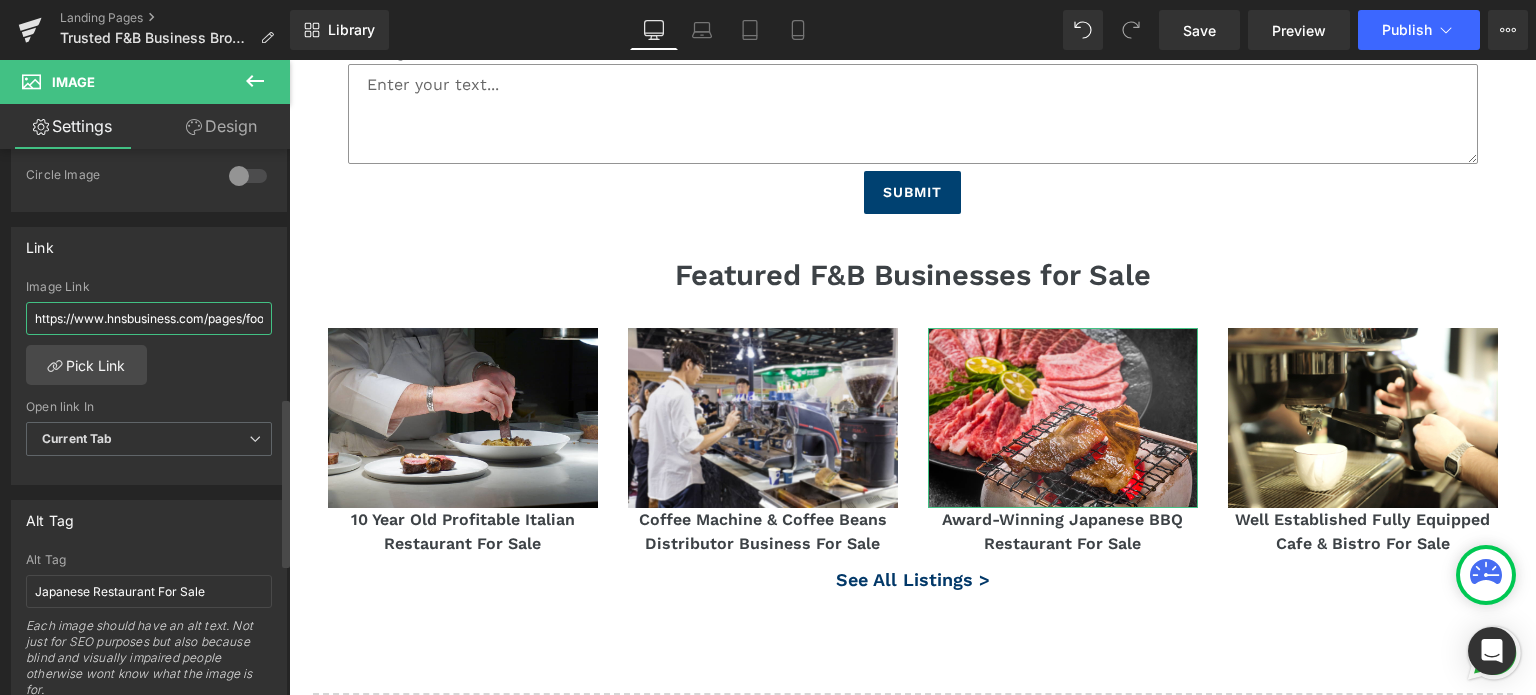 click on "https://www.hnsbusiness.com/pages/food-and-beverage-business-for-sale" at bounding box center [149, 318] 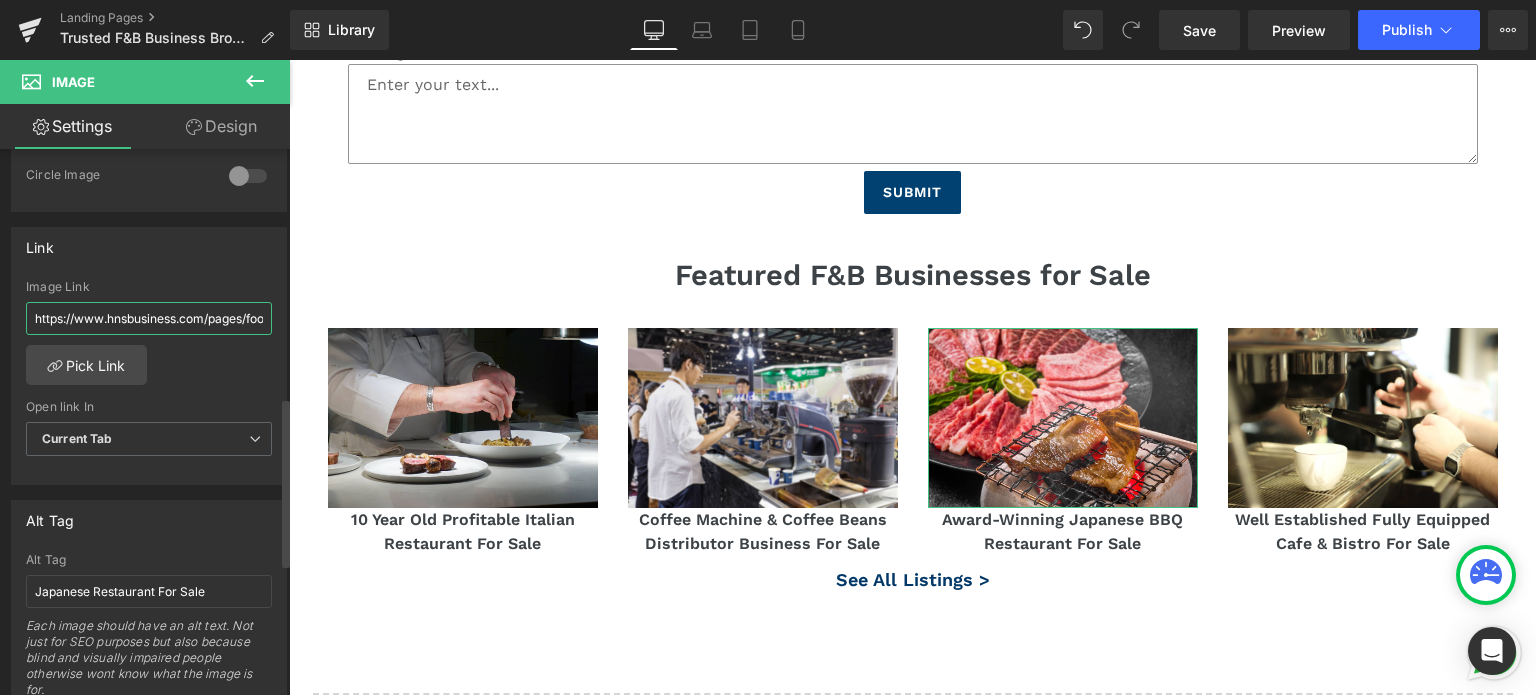 click on "https://www.hnsbusiness.com/pages/food-and-beverage-business-for-sale" at bounding box center (149, 318) 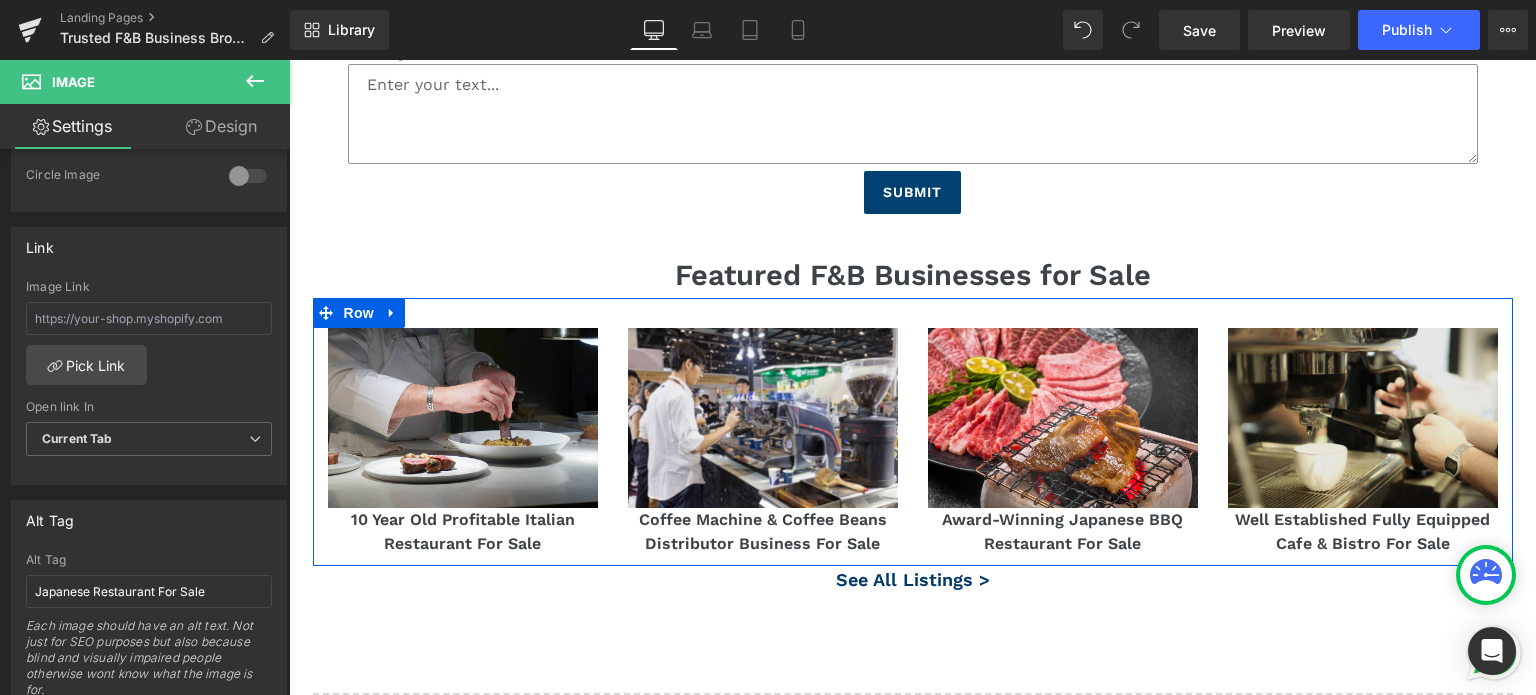 click at bounding box center (1363, 418) 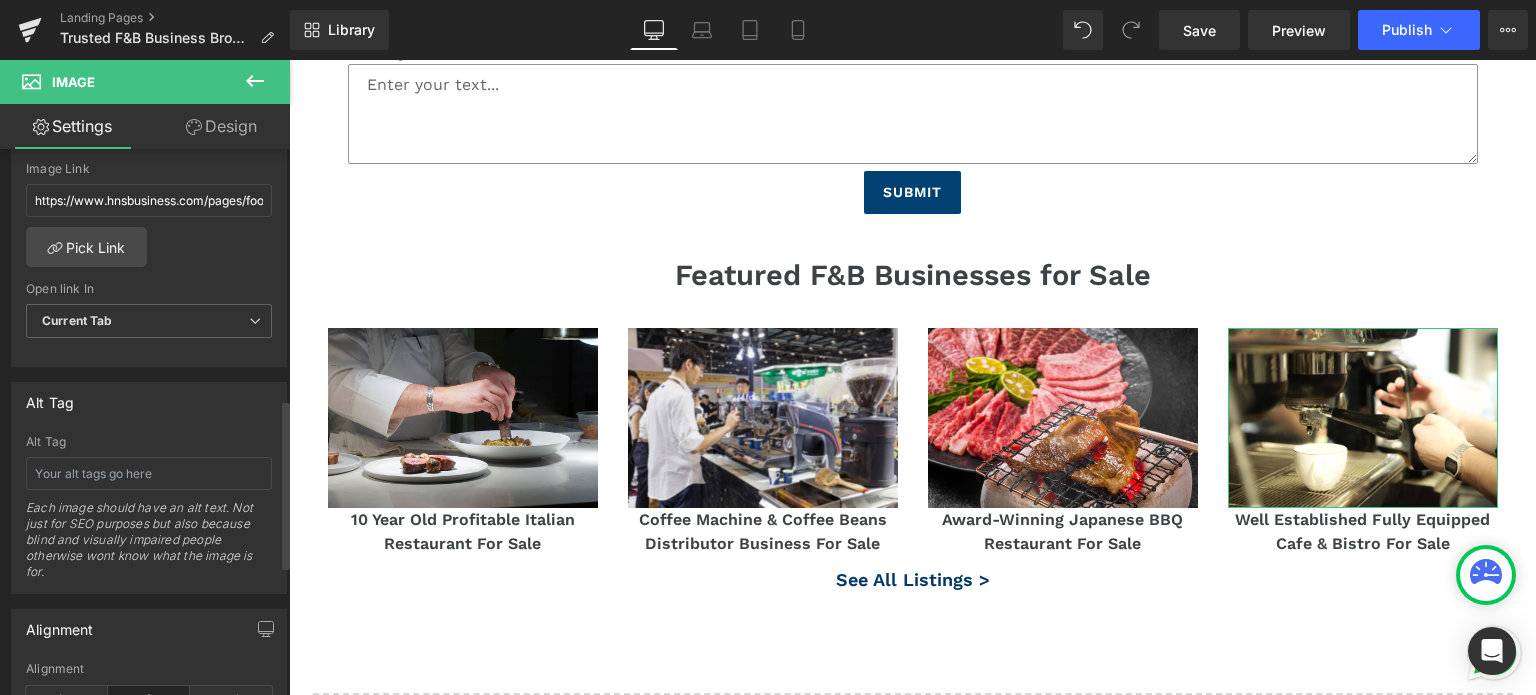 scroll, scrollTop: 800, scrollLeft: 0, axis: vertical 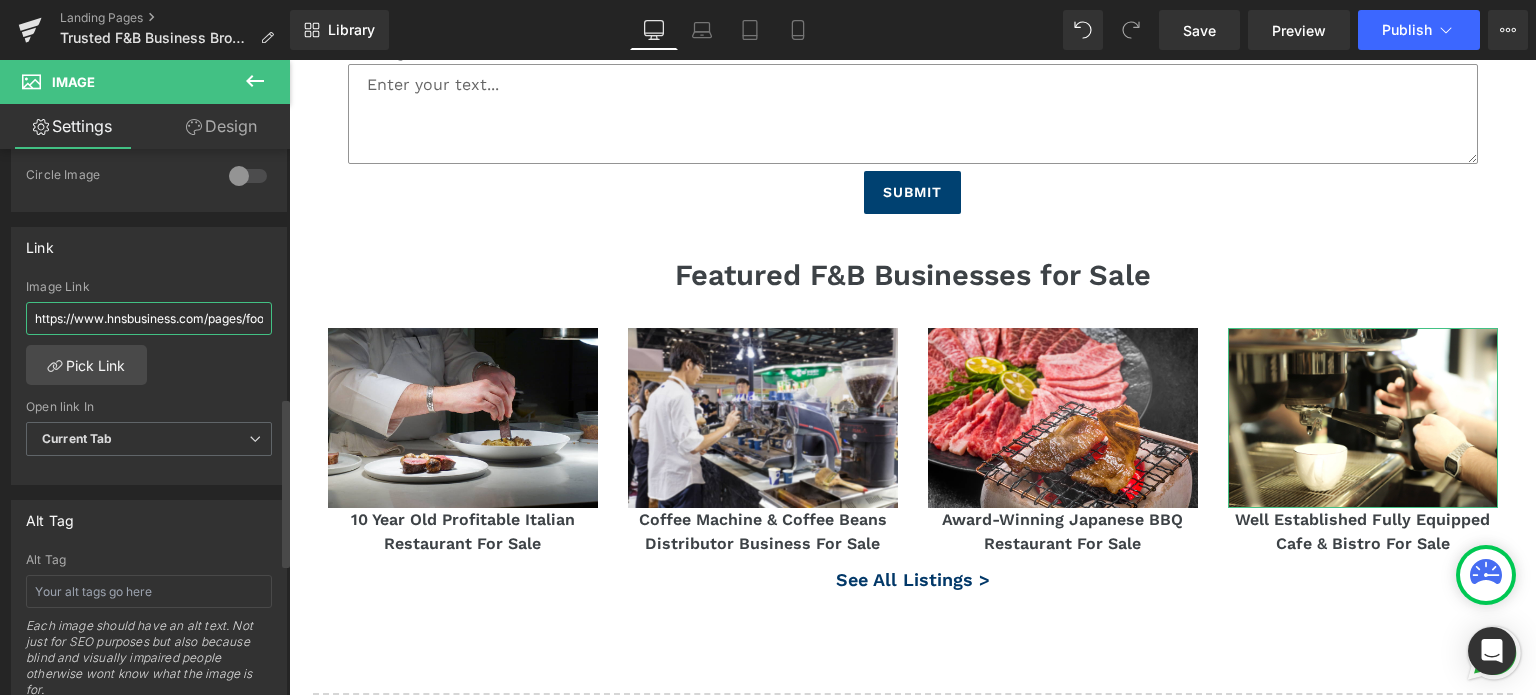 click on "https://www.hnsbusiness.com/pages/food-and-beverage-business-for-sale" at bounding box center [149, 318] 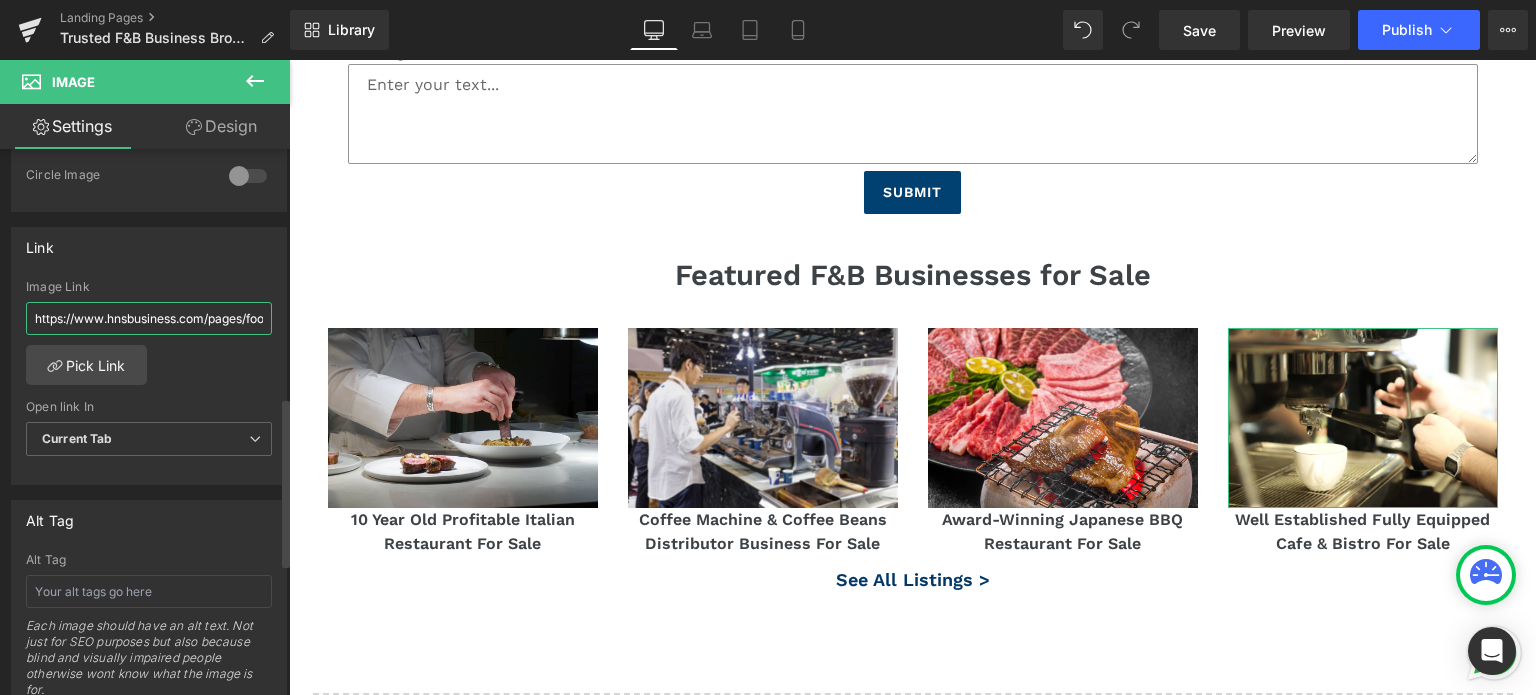 click on "https://www.hnsbusiness.com/pages/food-and-beverage-business-for-sale" at bounding box center (149, 318) 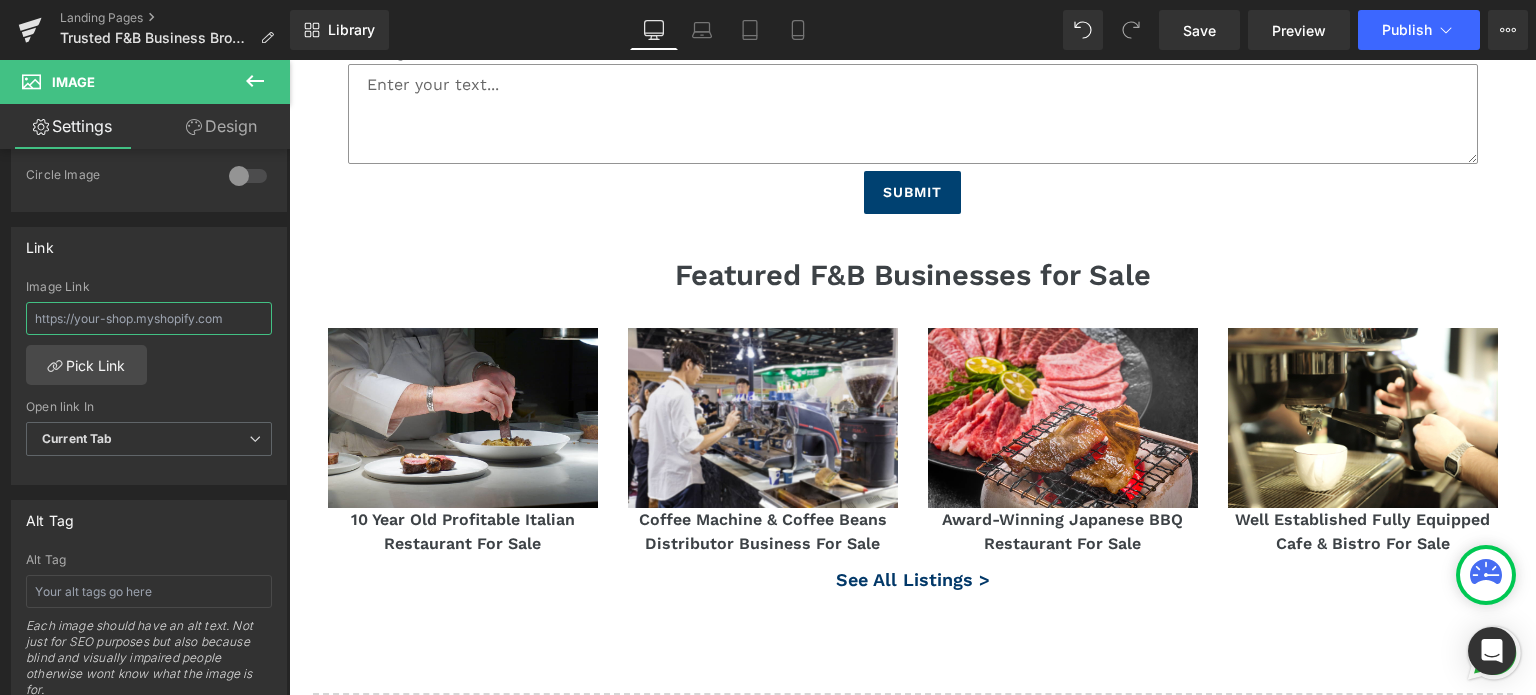 type 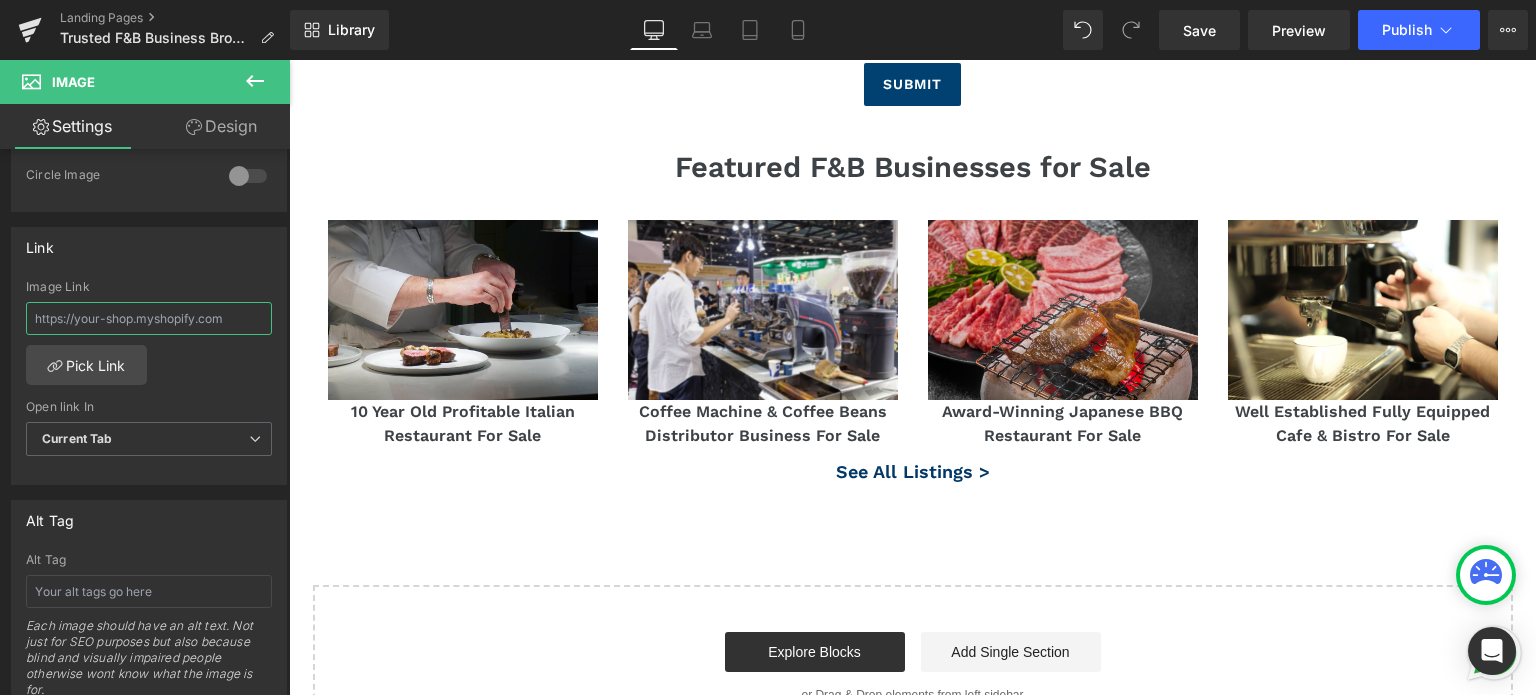 scroll, scrollTop: 3488, scrollLeft: 0, axis: vertical 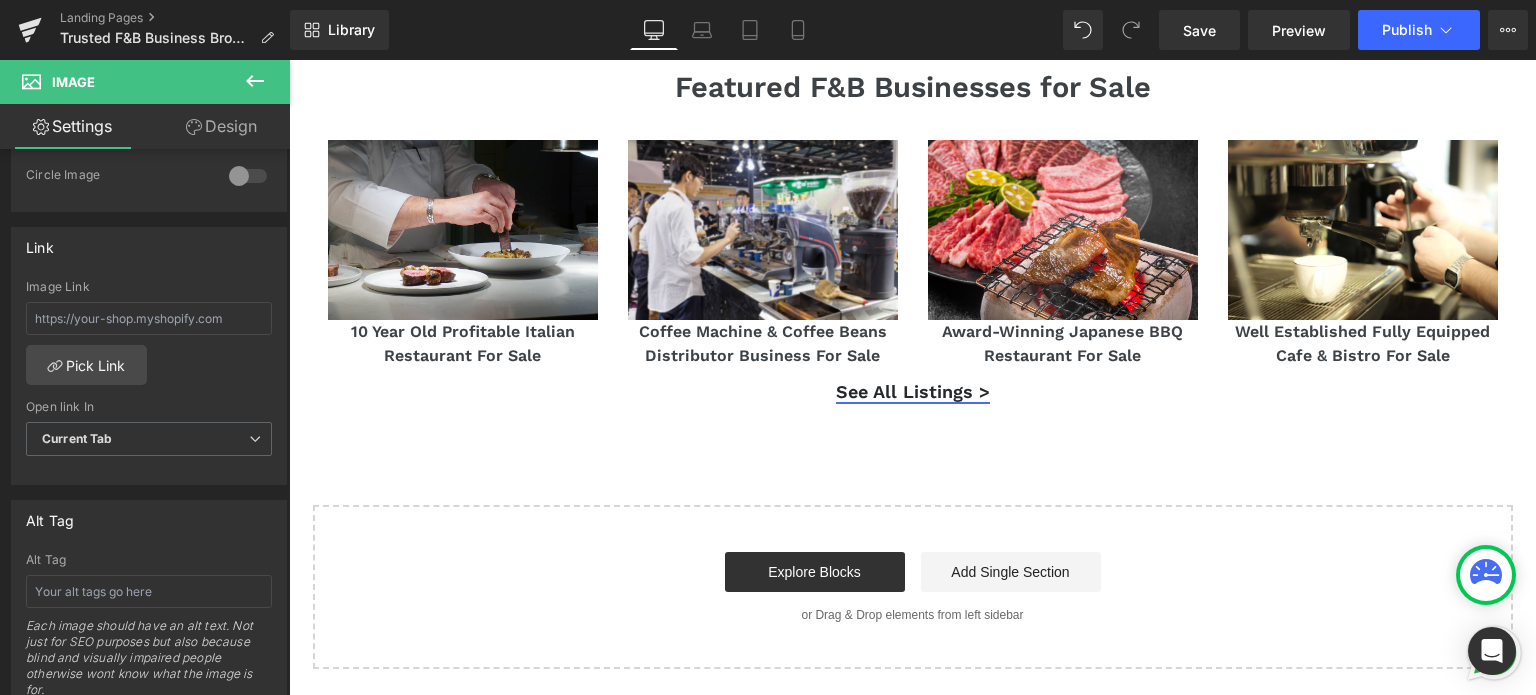 click on "Heading" at bounding box center (902, 391) 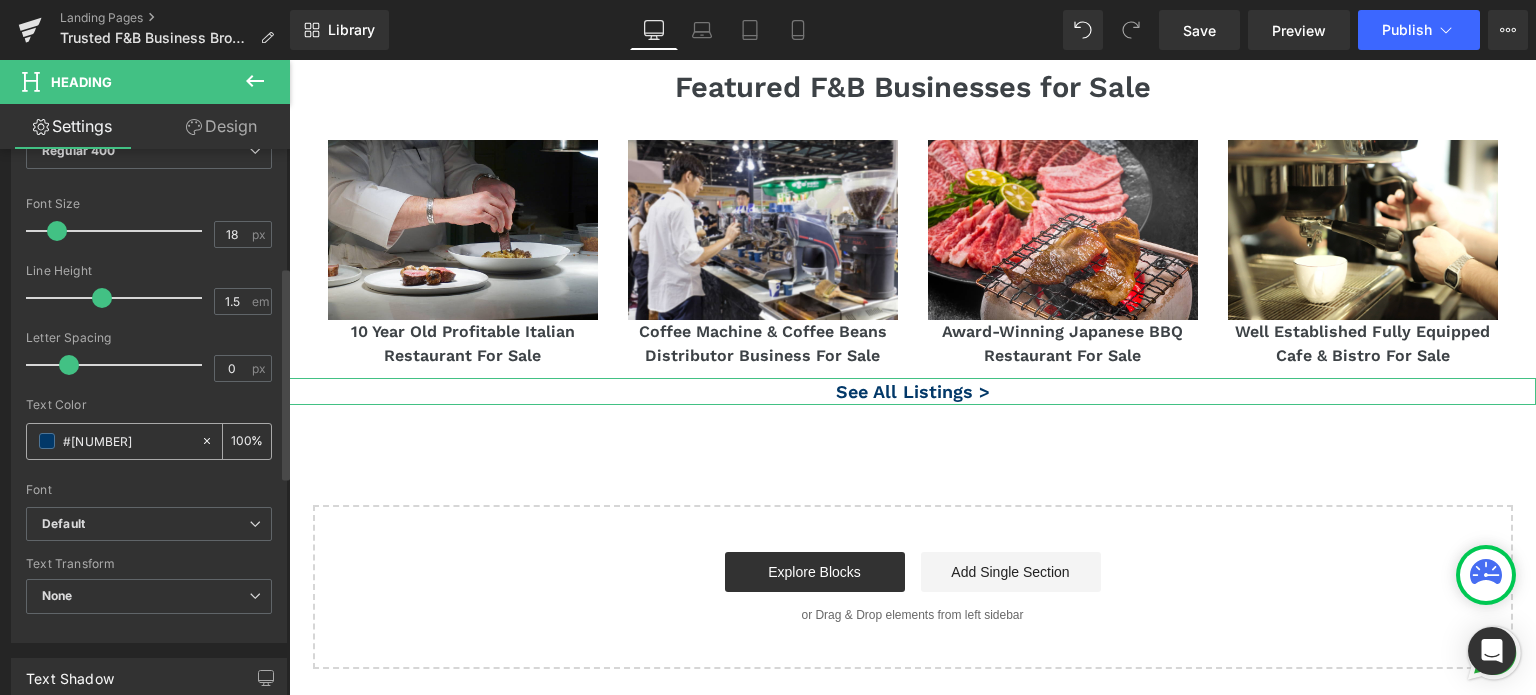 scroll, scrollTop: 200, scrollLeft: 0, axis: vertical 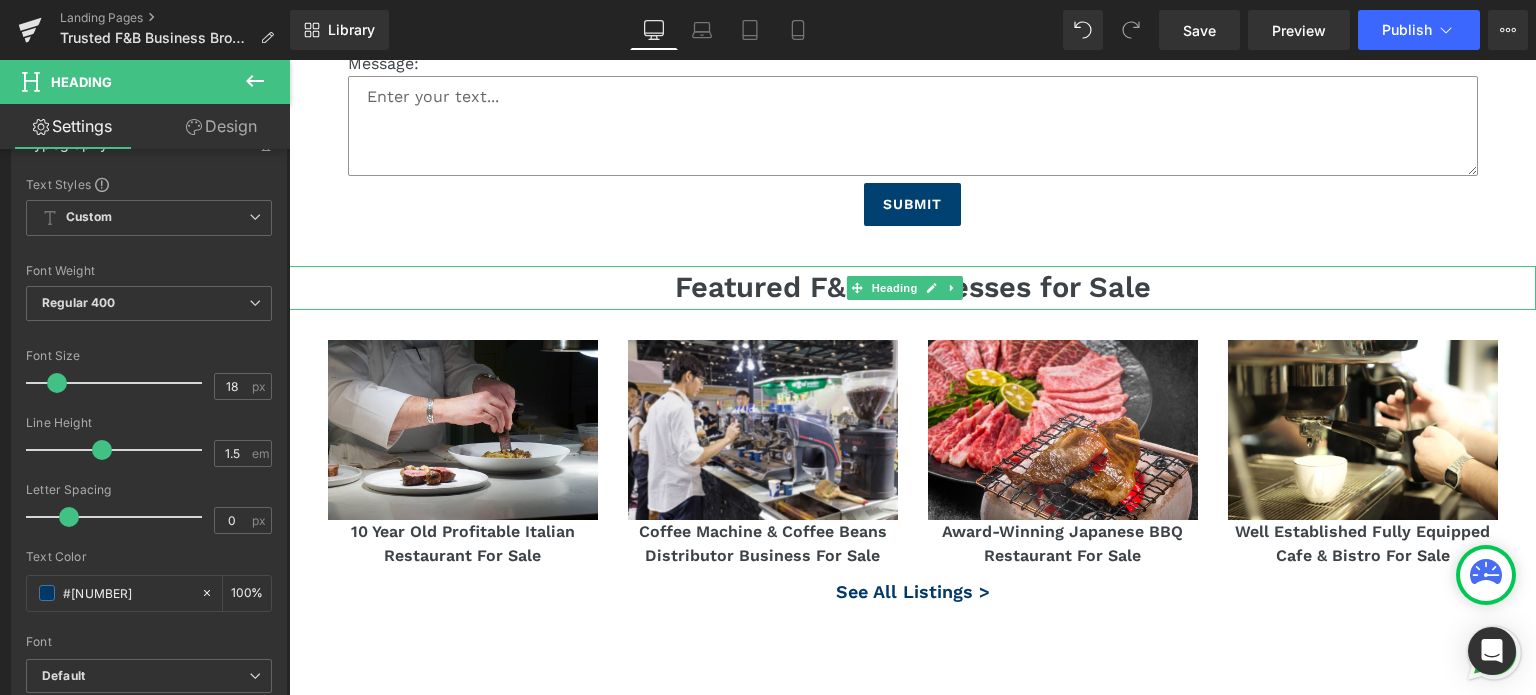 click on "Featured F&B Businesses for Sale" at bounding box center (912, 288) 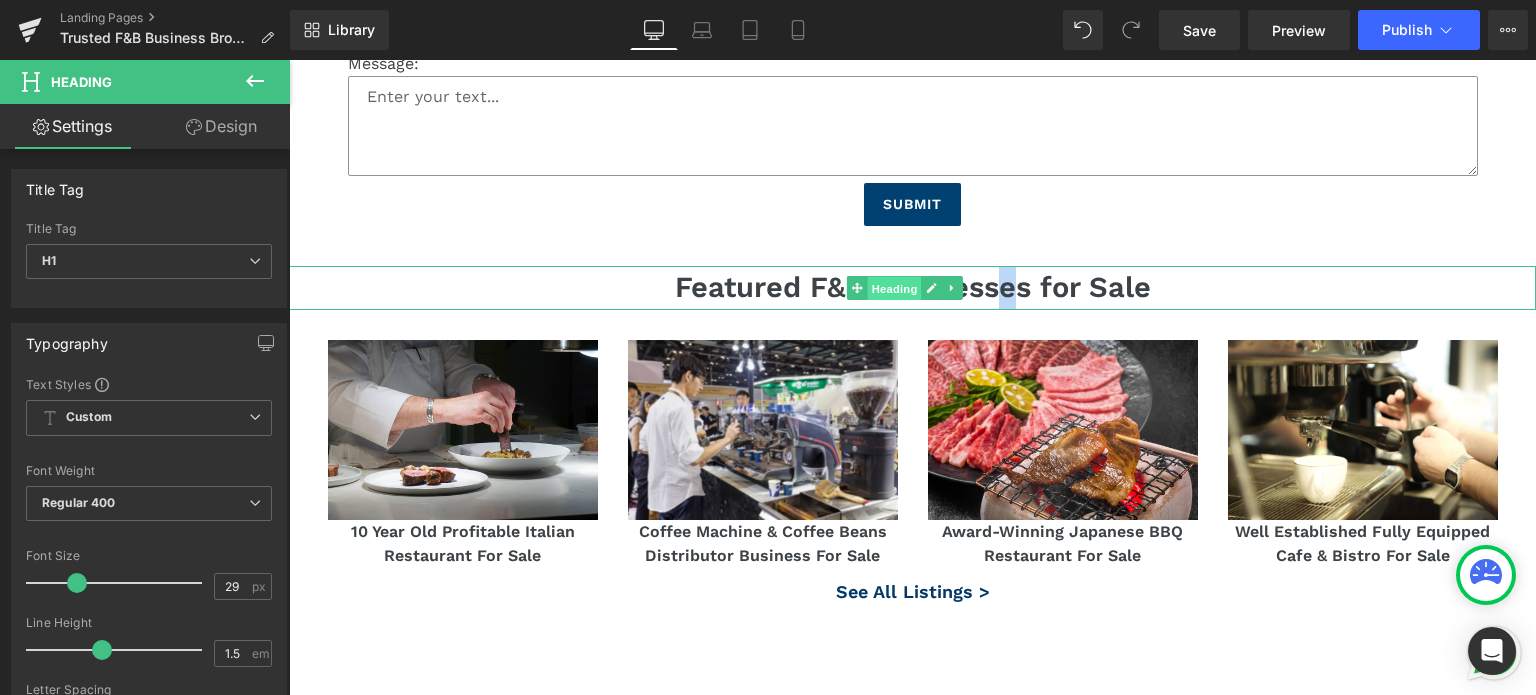 click on "Heading" at bounding box center [895, 289] 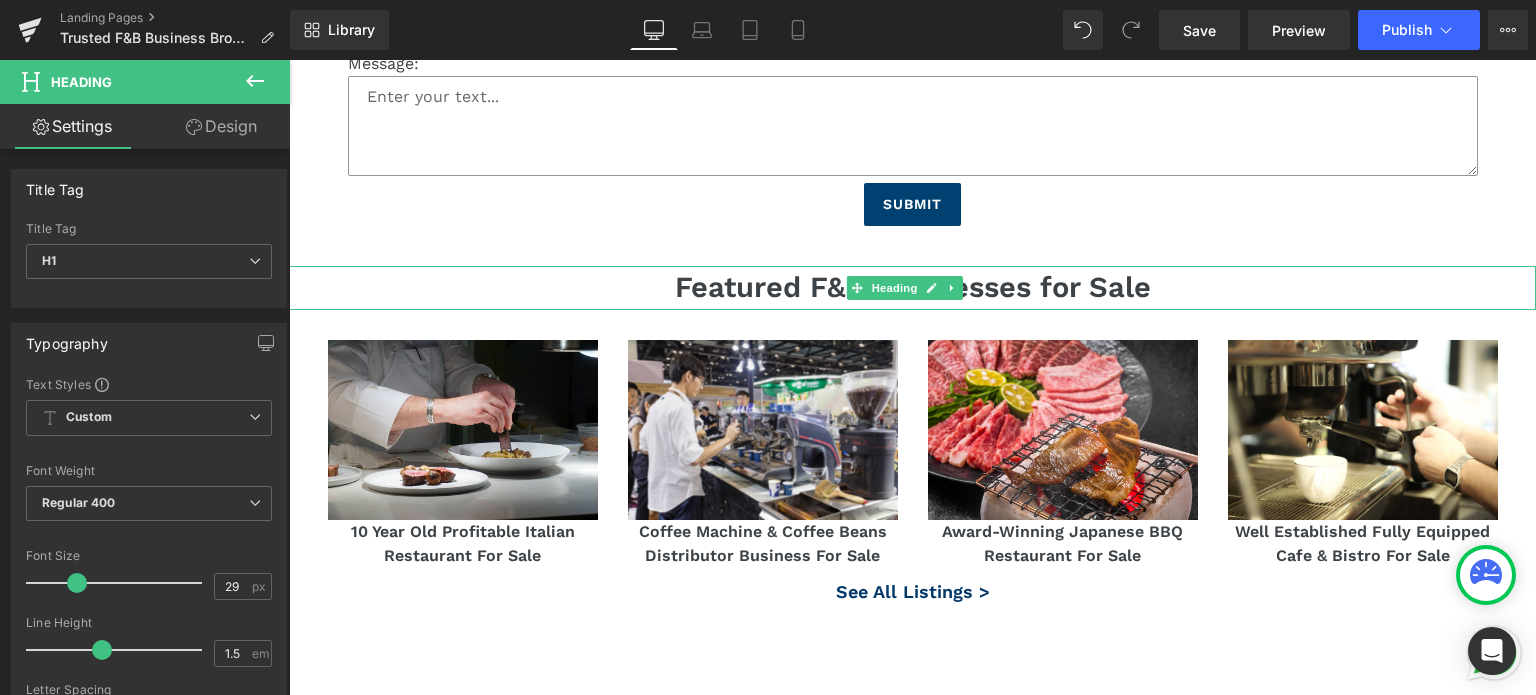 click on "Featured F&B Businesses for Sale" at bounding box center [912, 288] 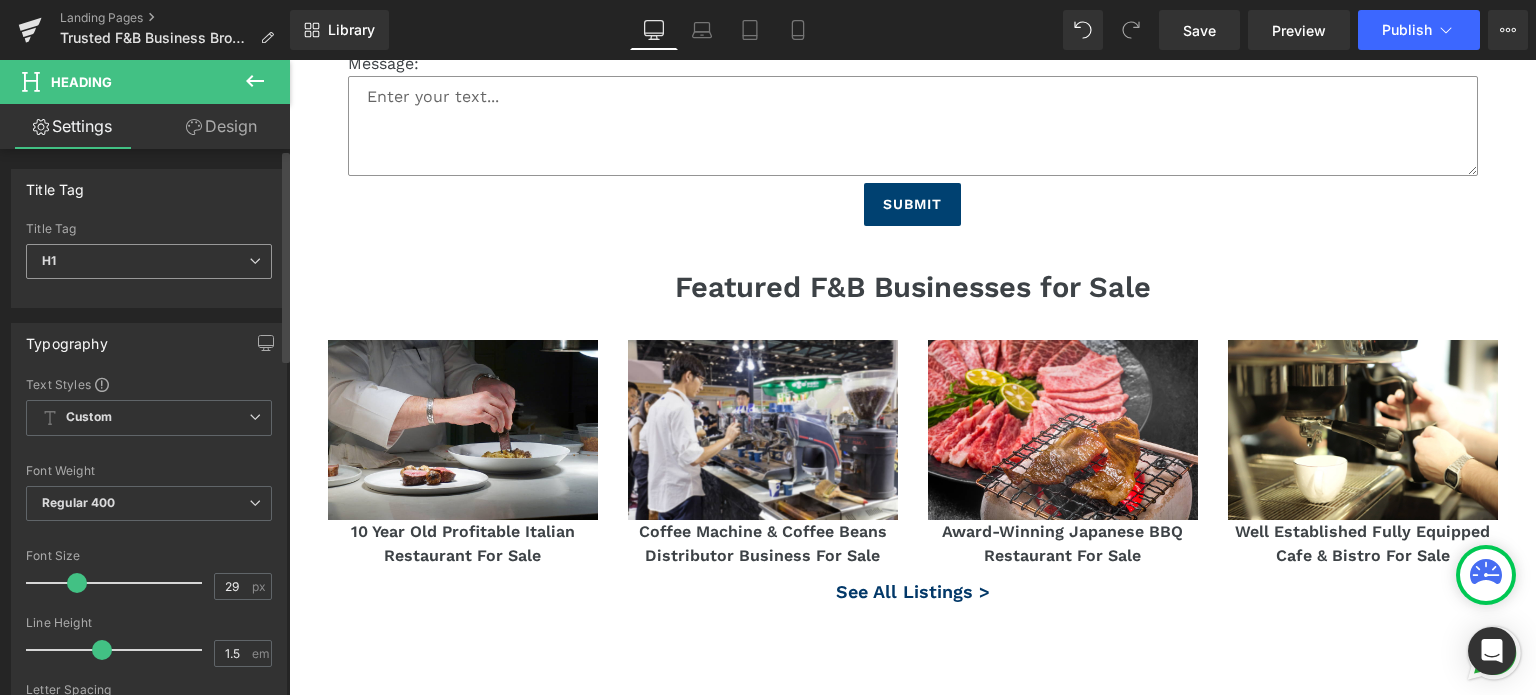 click on "H1" at bounding box center [49, 260] 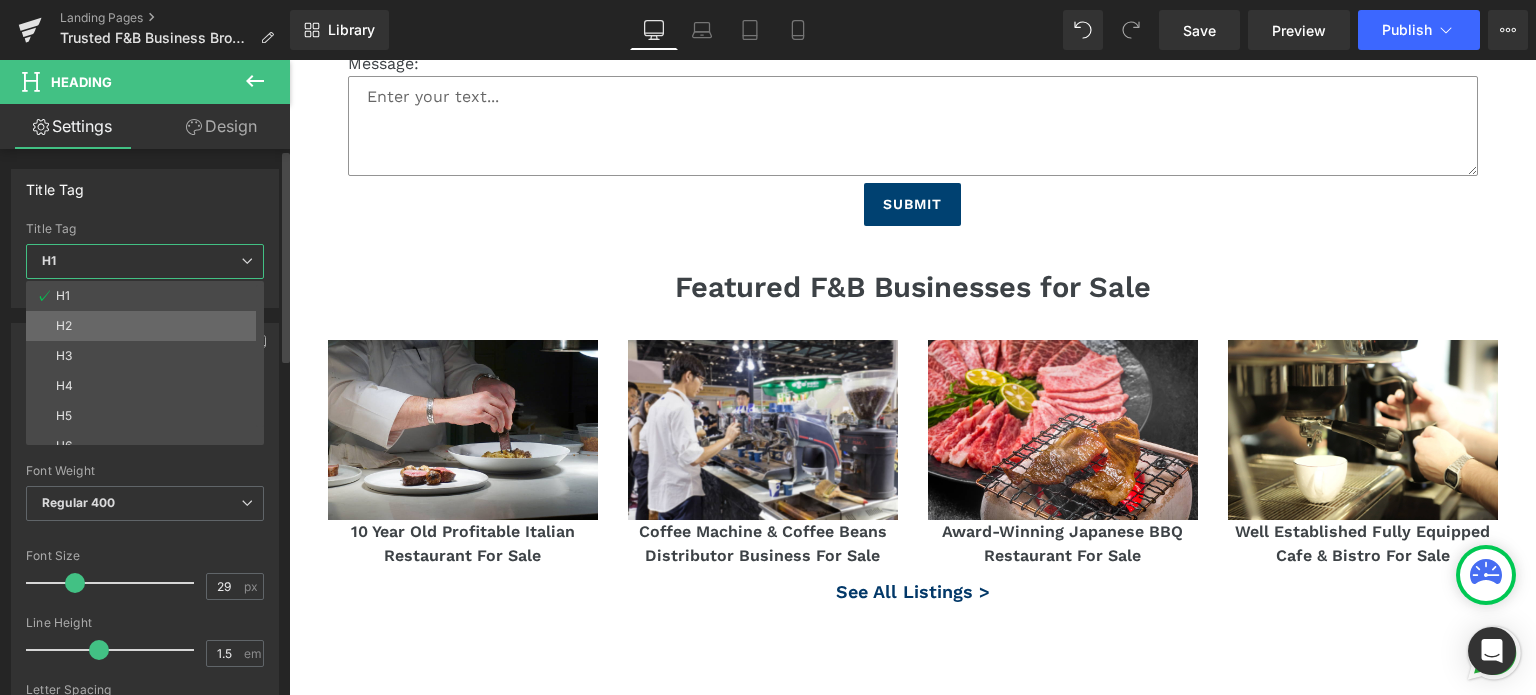 click on "H2" at bounding box center (149, 326) 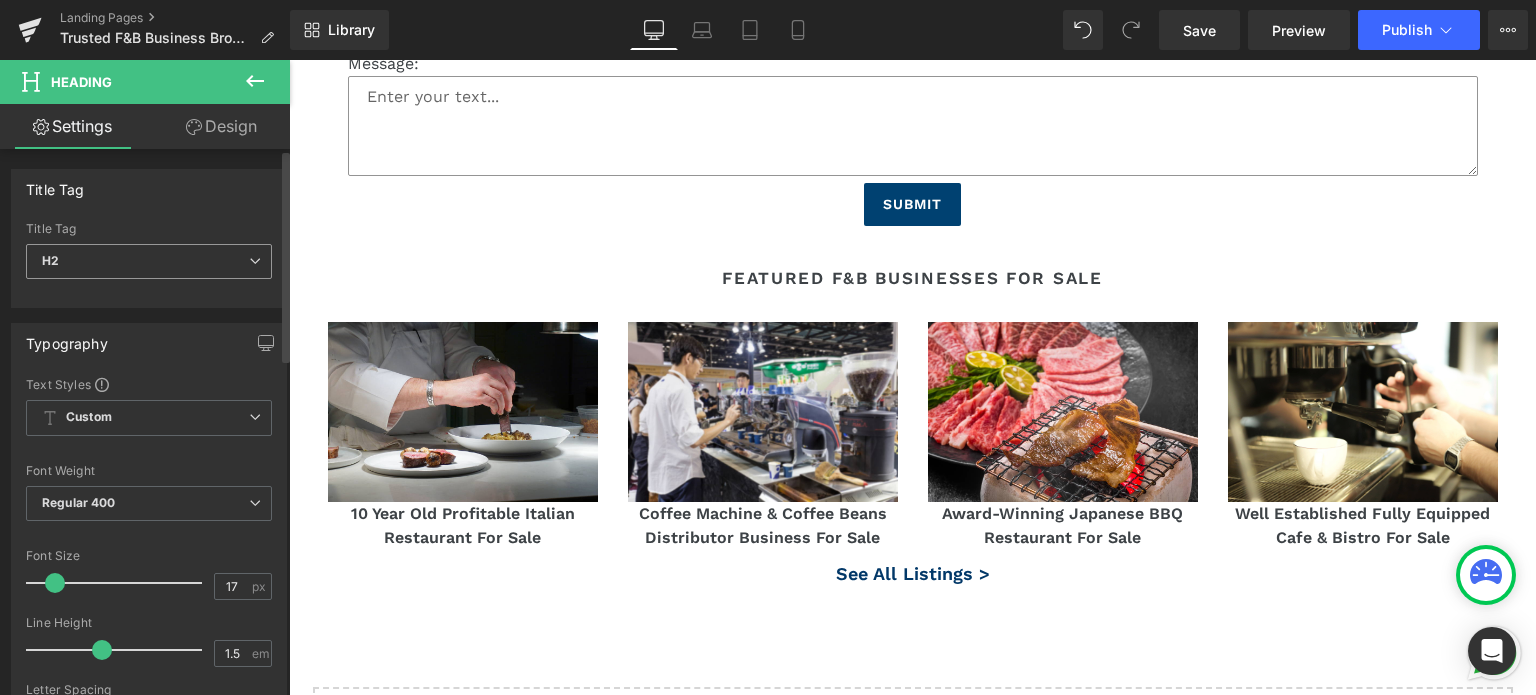 click on "H2" at bounding box center [149, 261] 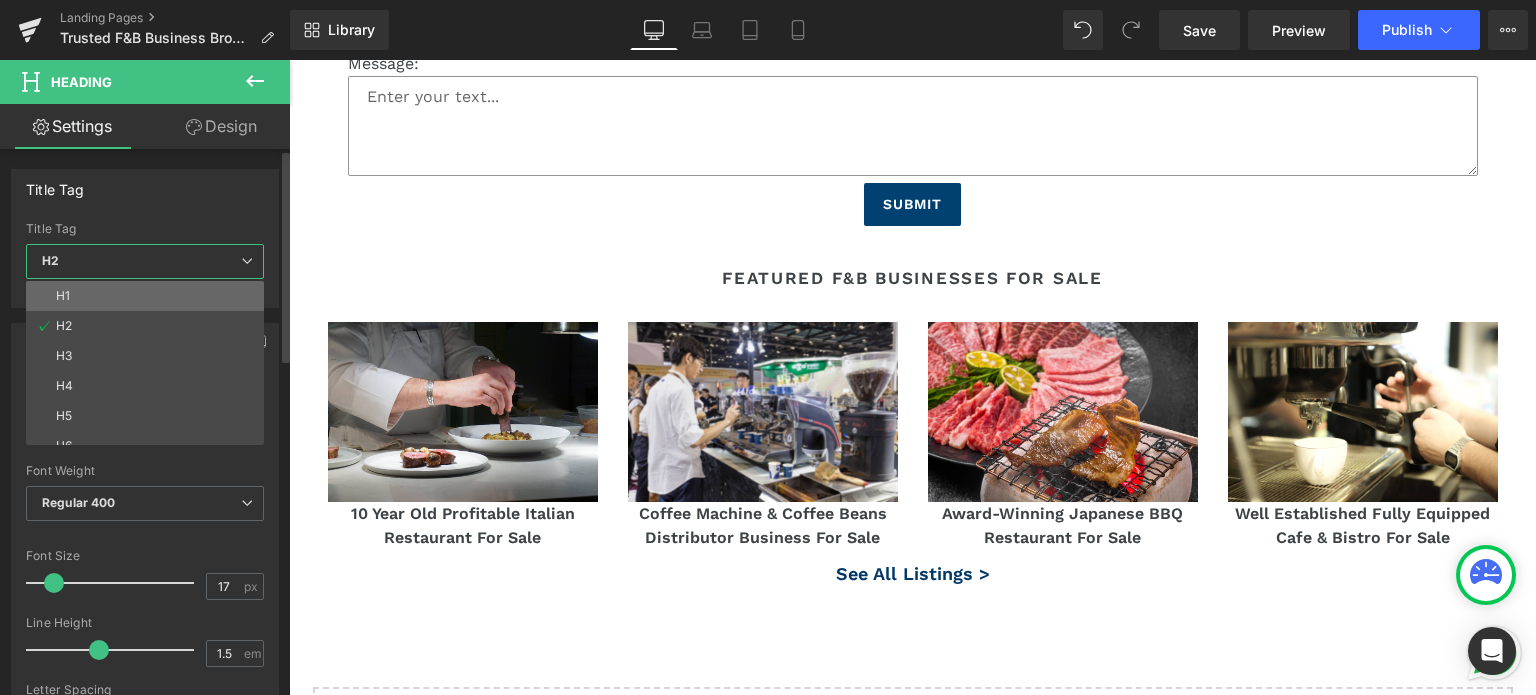 click on "H1" at bounding box center (149, 296) 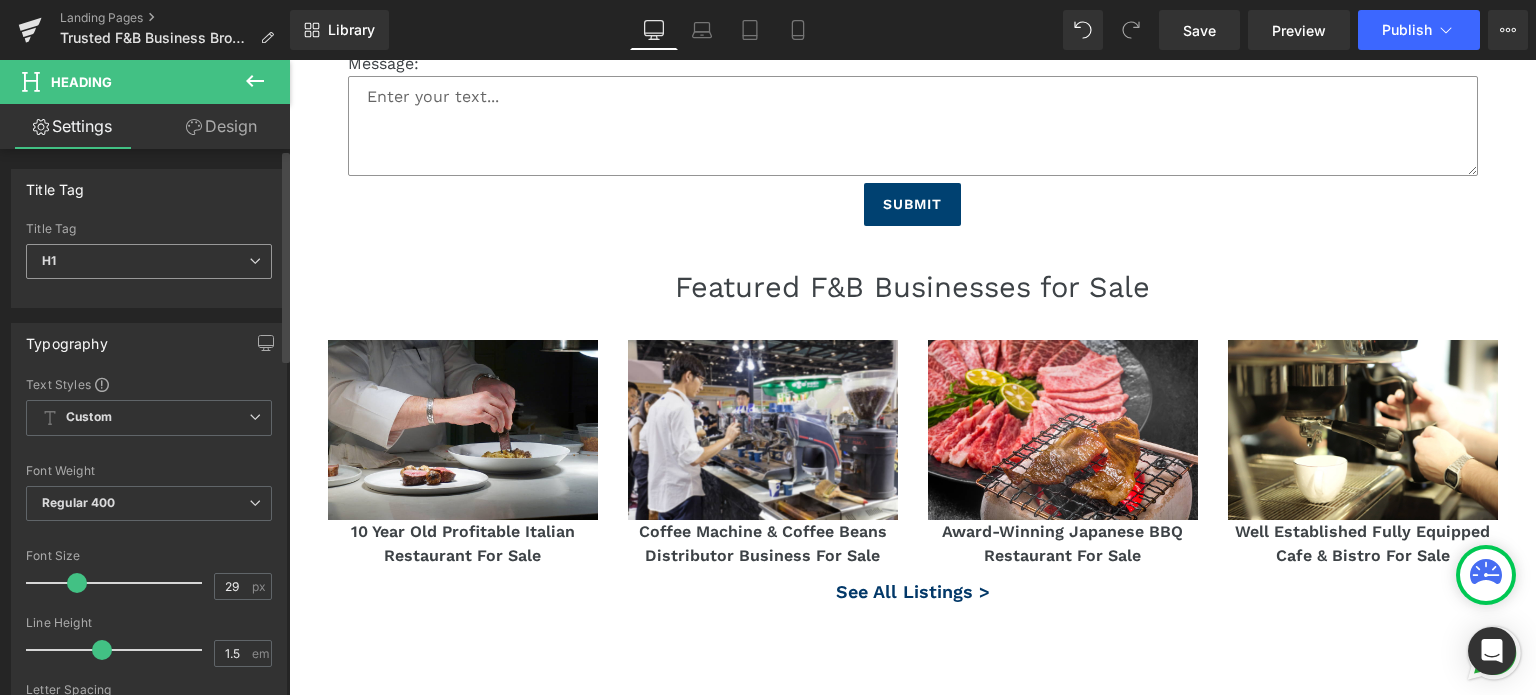 click on "H1" at bounding box center [149, 261] 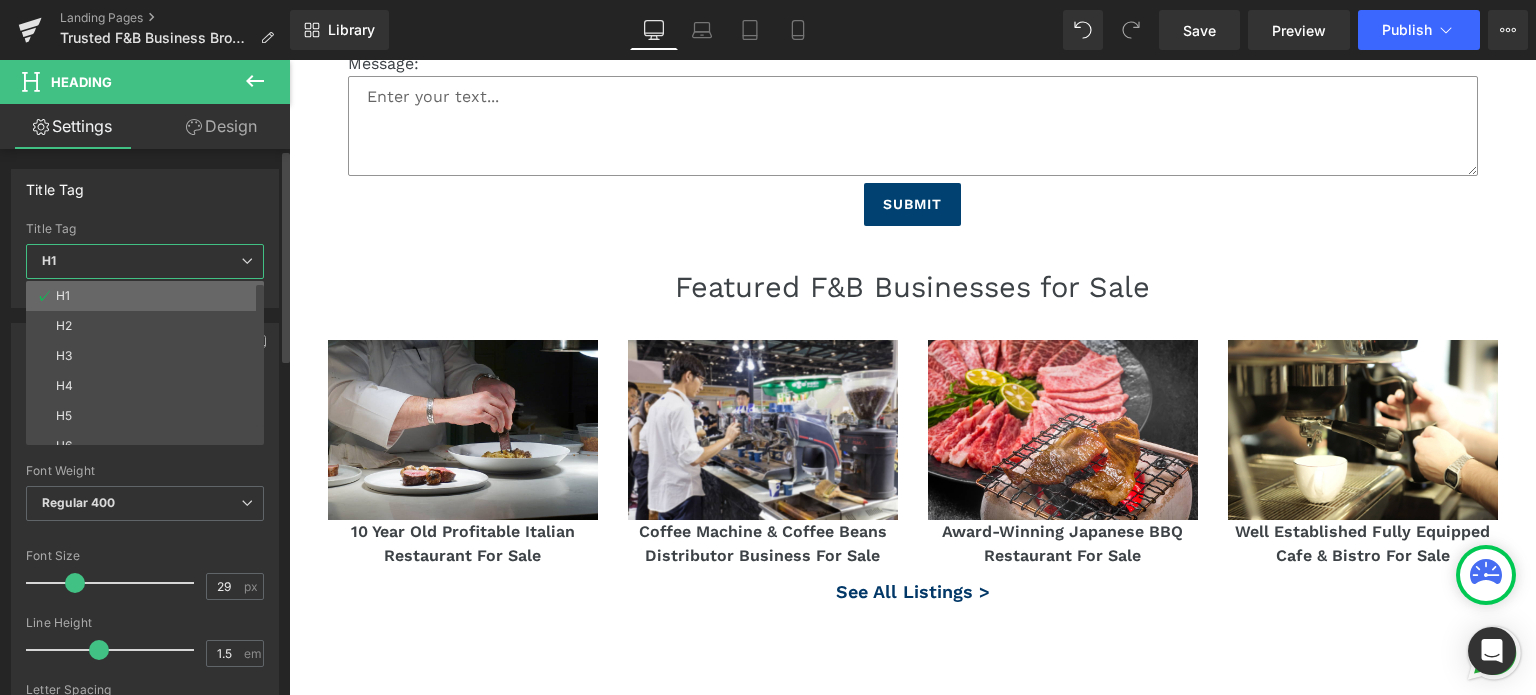 click on "H1" at bounding box center (149, 296) 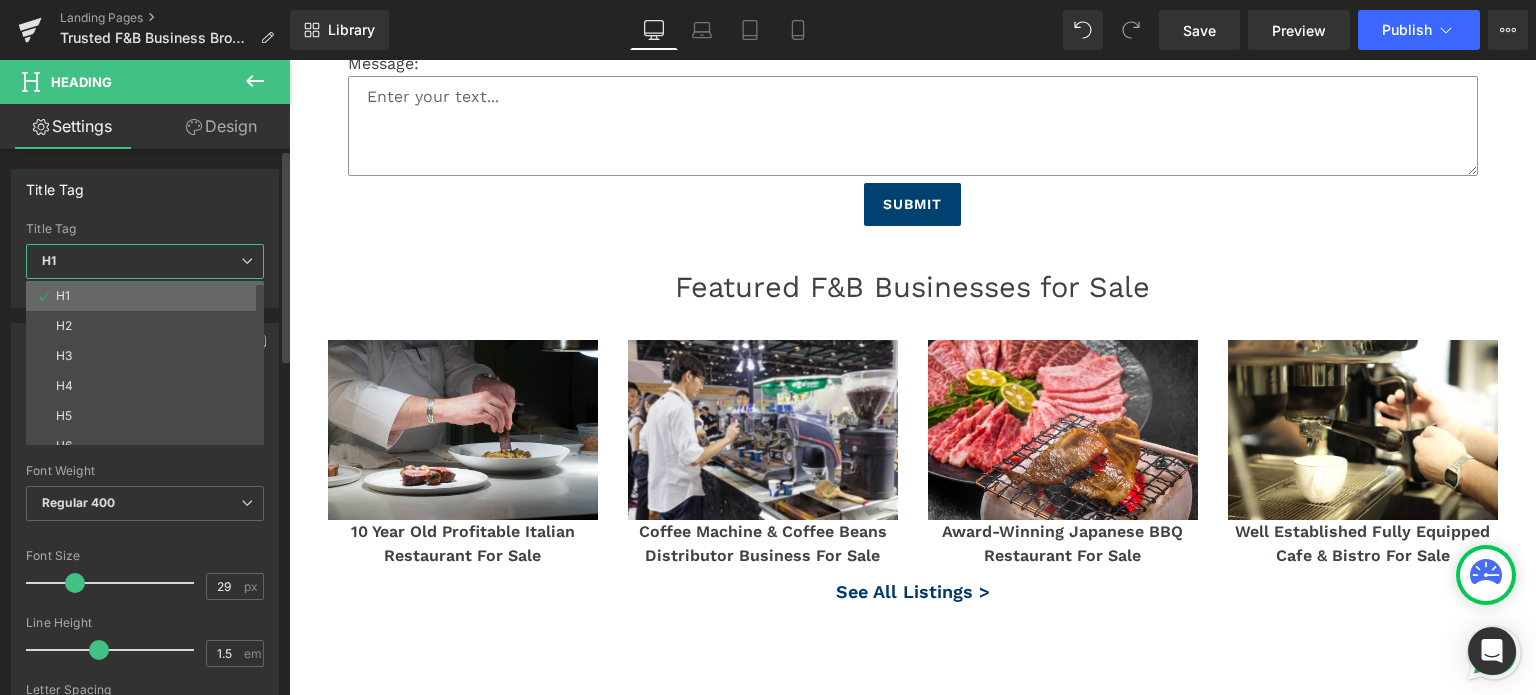 type on "100" 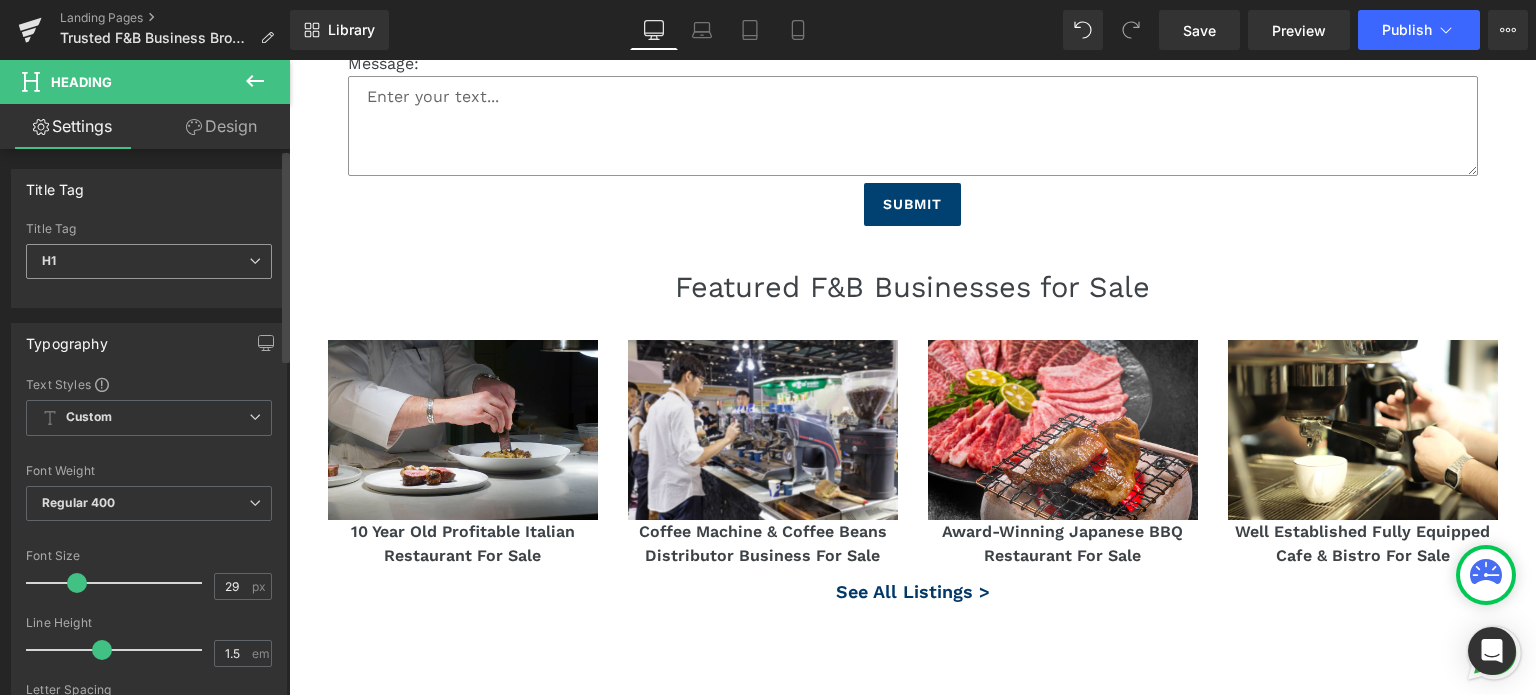 click on "H1" at bounding box center (149, 261) 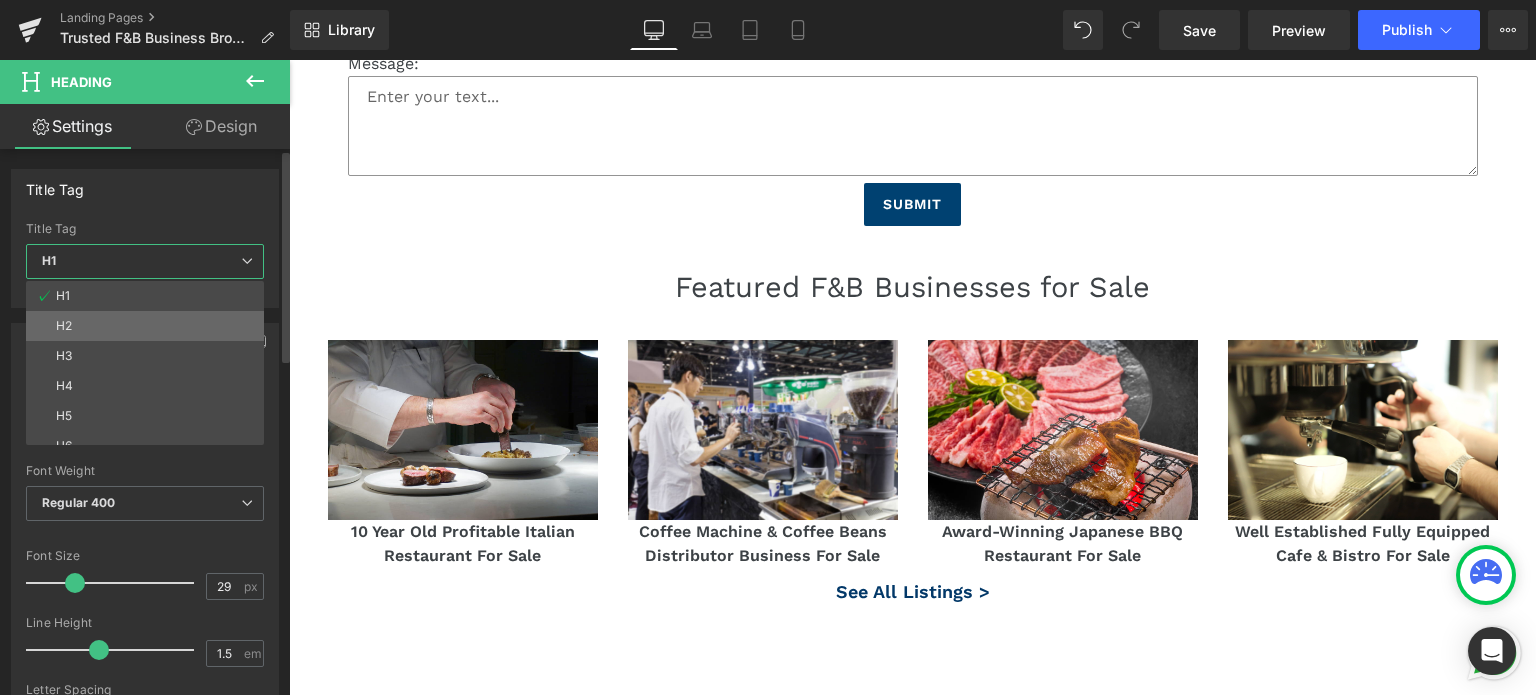 click on "H2" at bounding box center (149, 326) 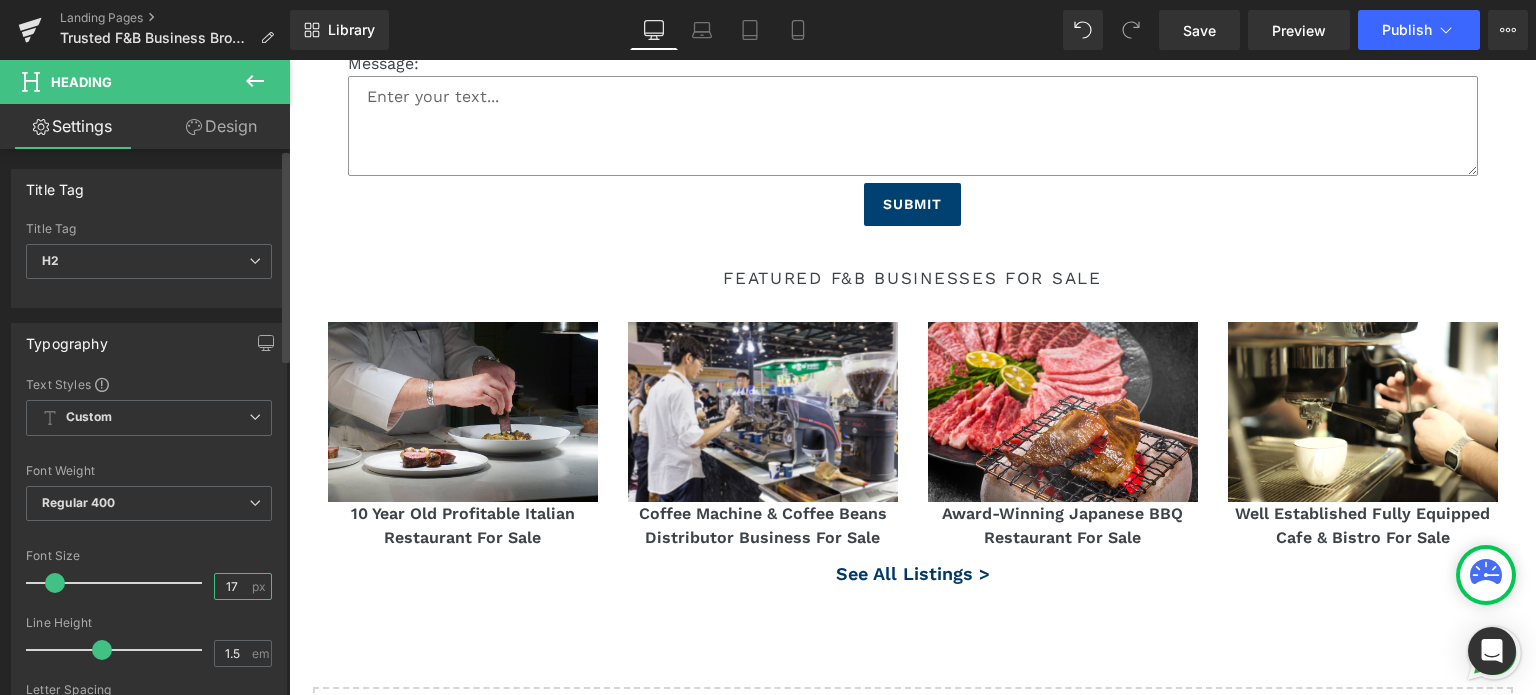 click on "17" at bounding box center (232, 586) 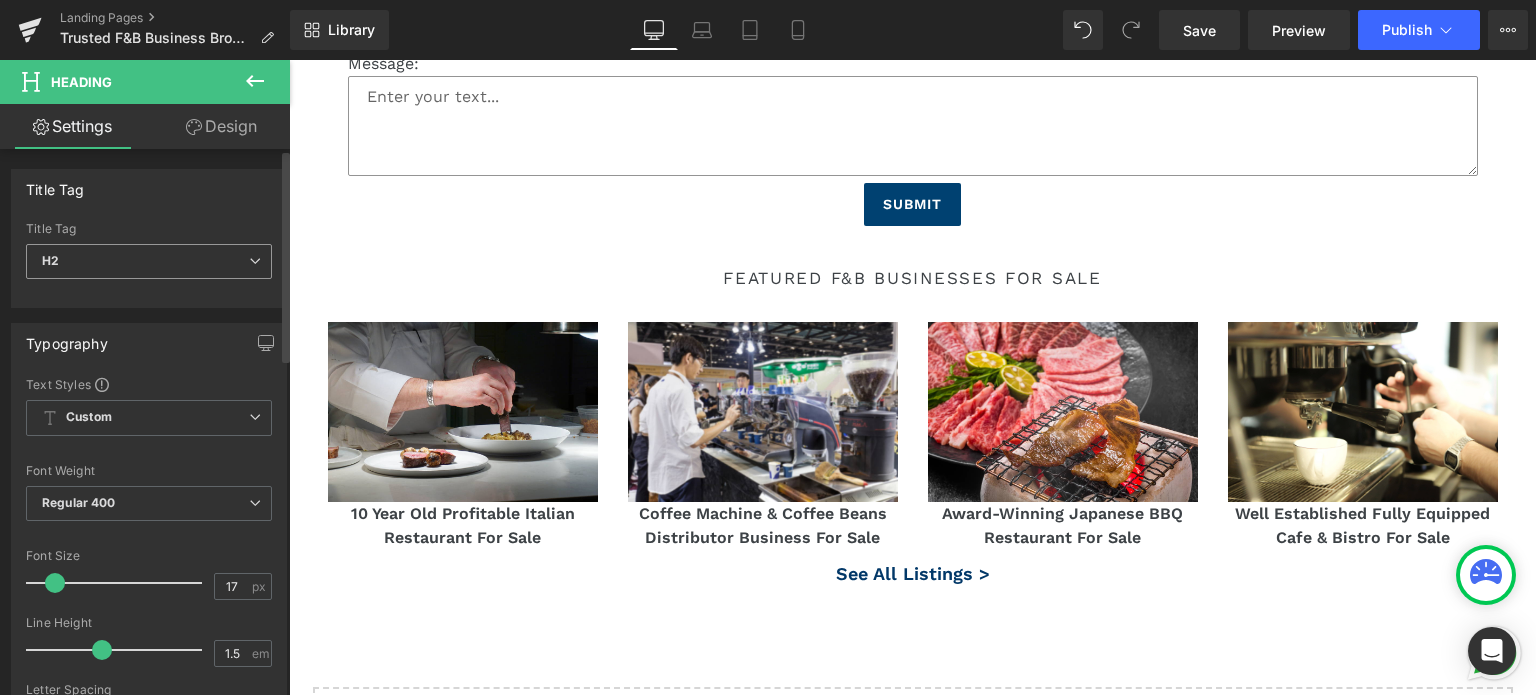 click on "H2" at bounding box center [149, 261] 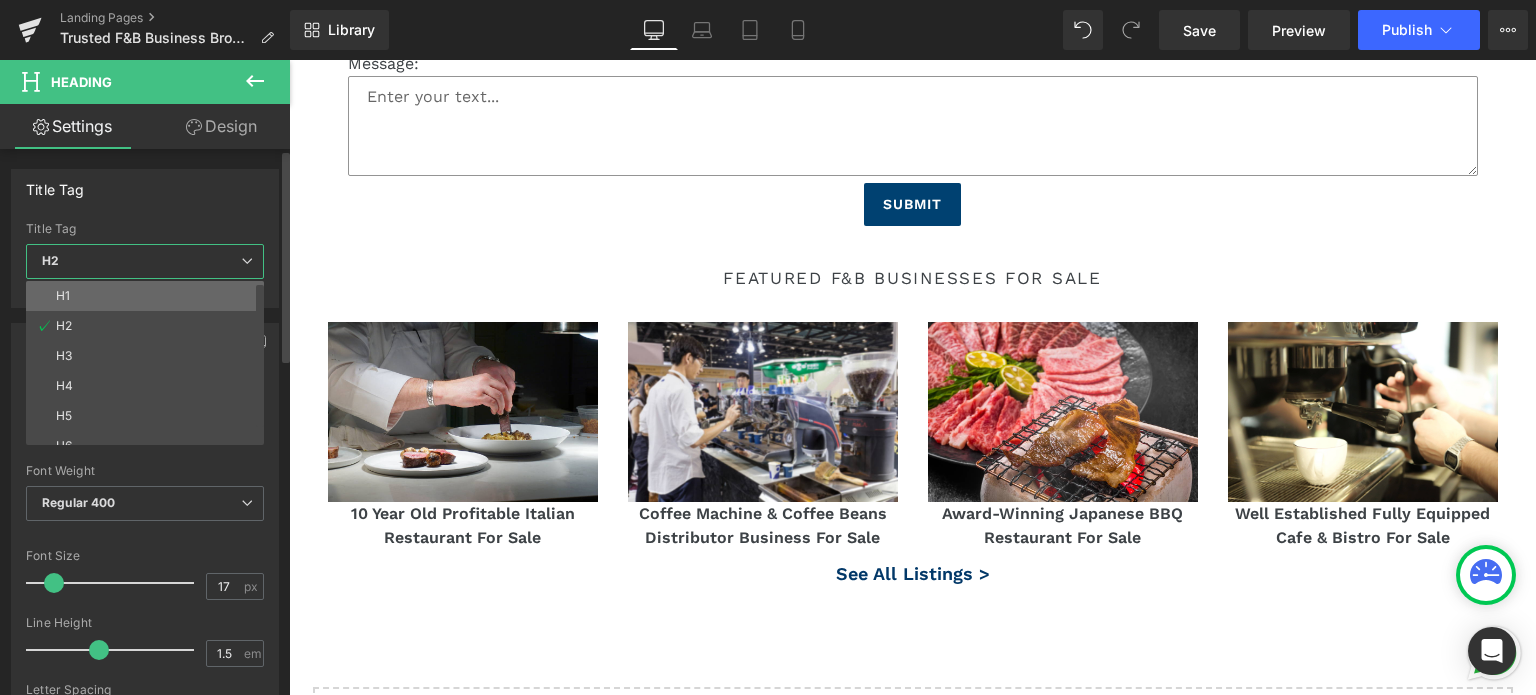 click on "H1" at bounding box center [149, 296] 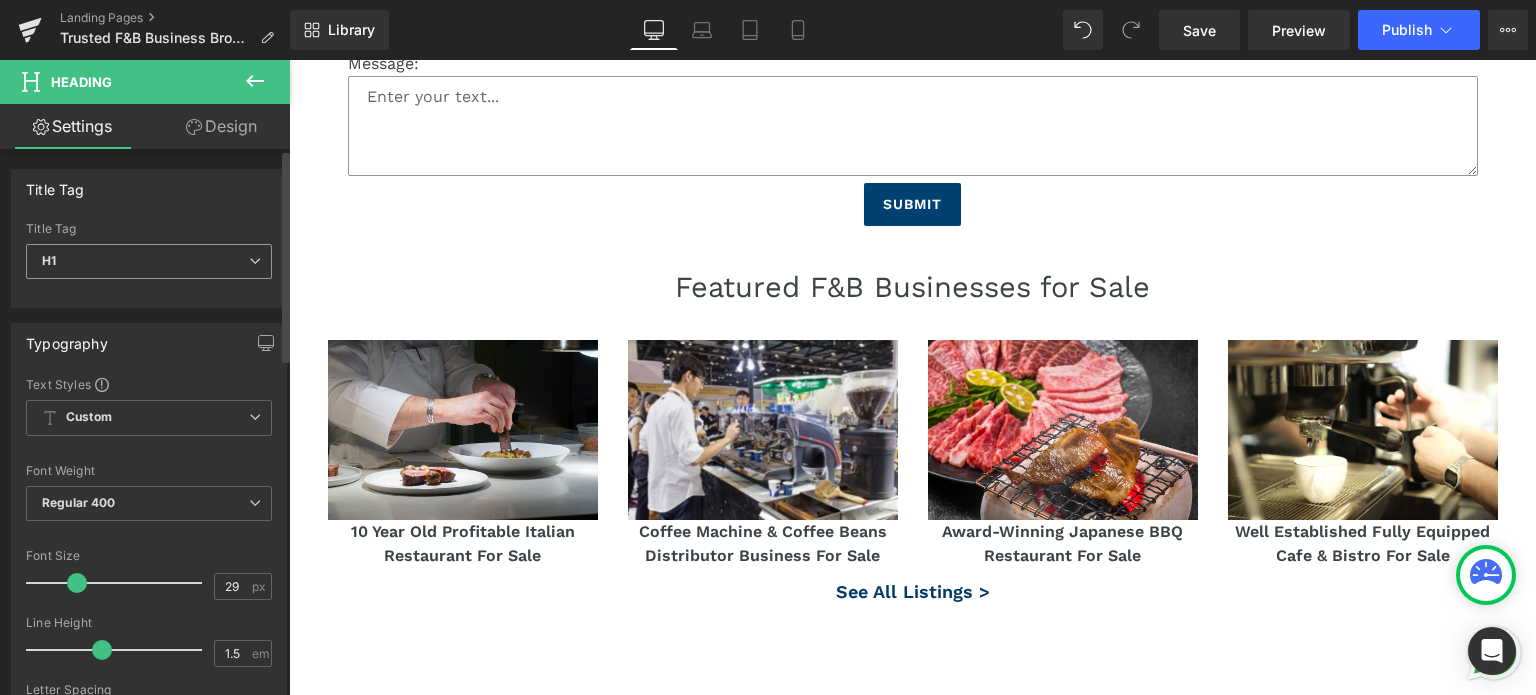 click on "H1" at bounding box center (149, 261) 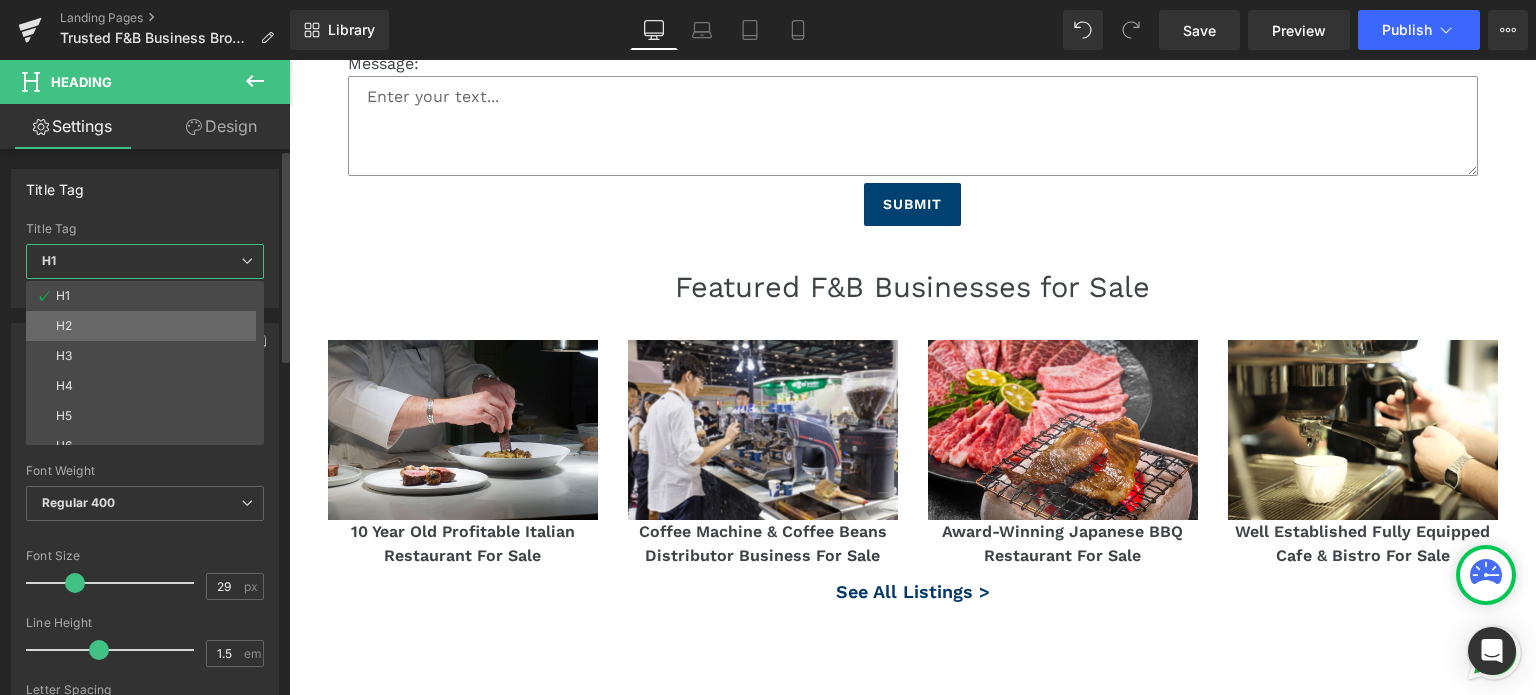 click on "H2" at bounding box center [149, 326] 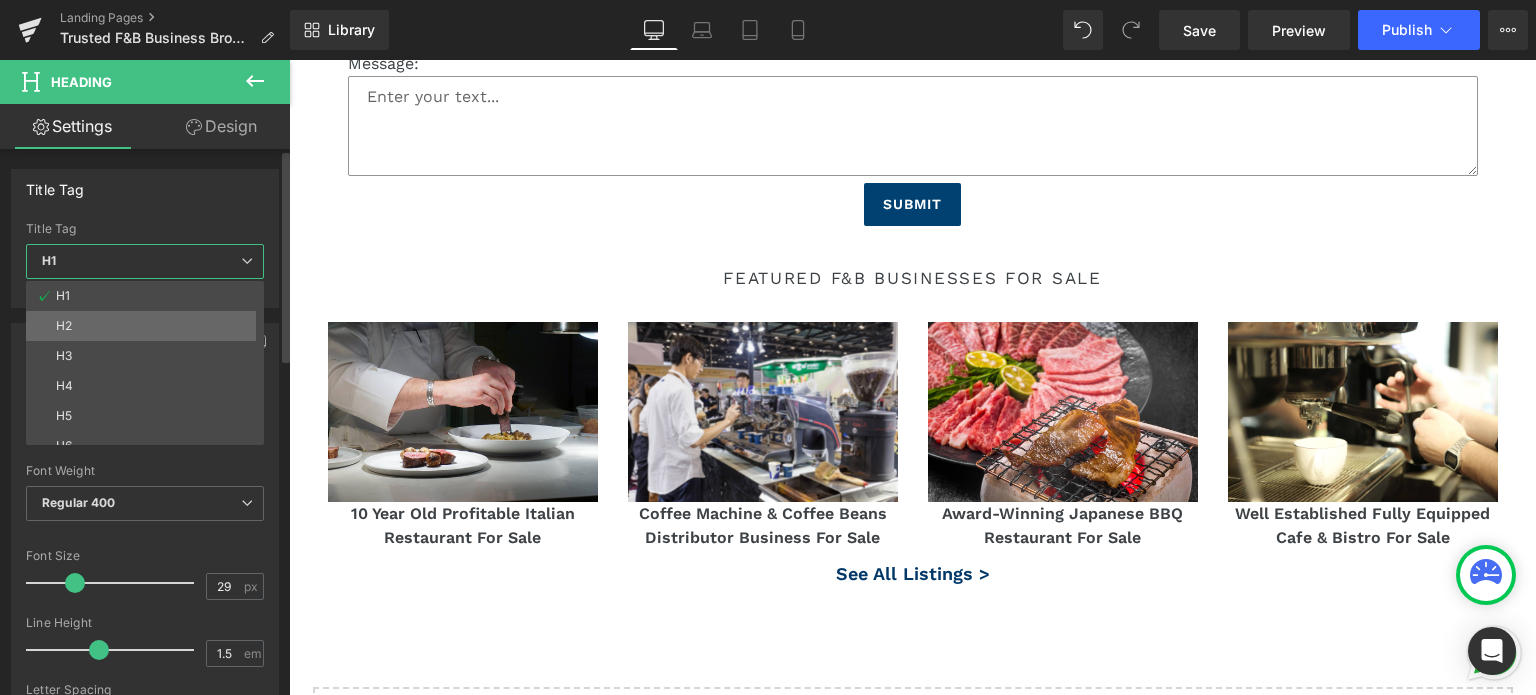 type on "17" 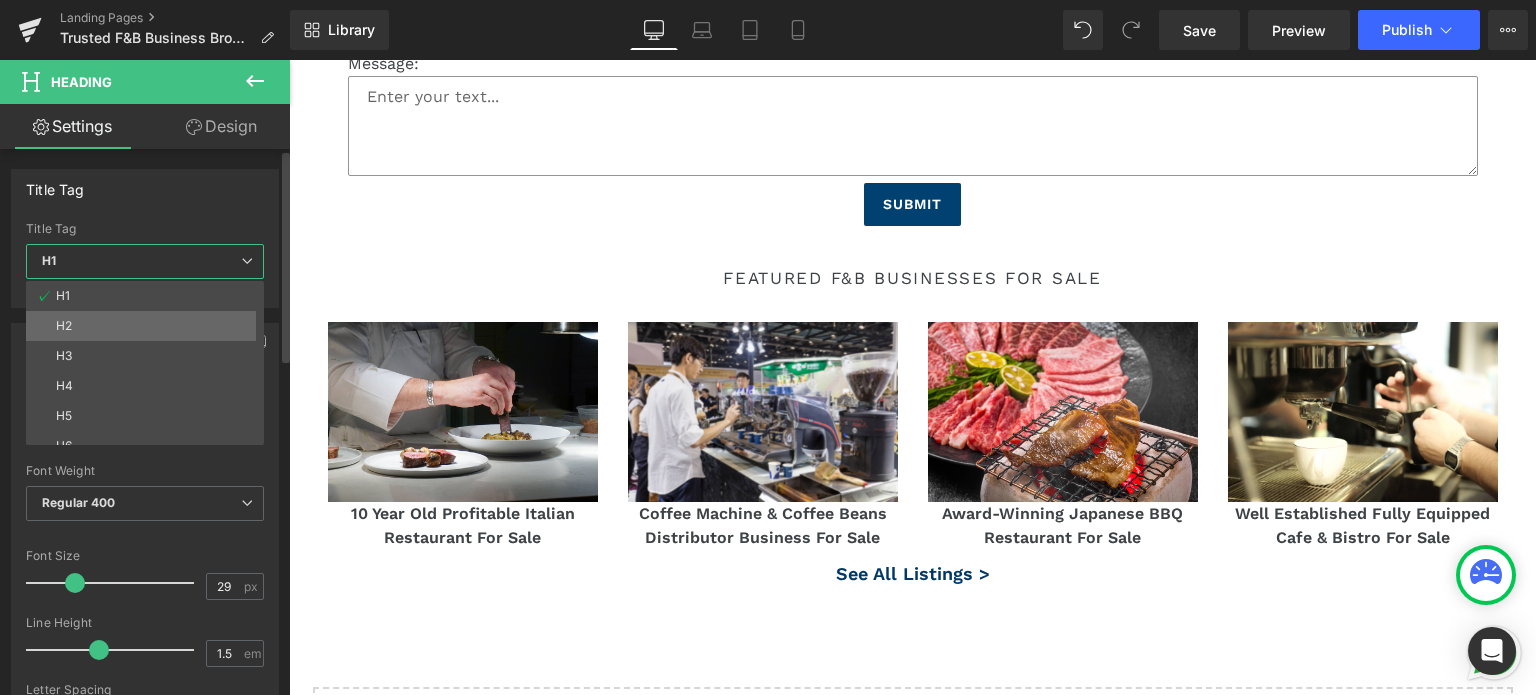 type on "1.7" 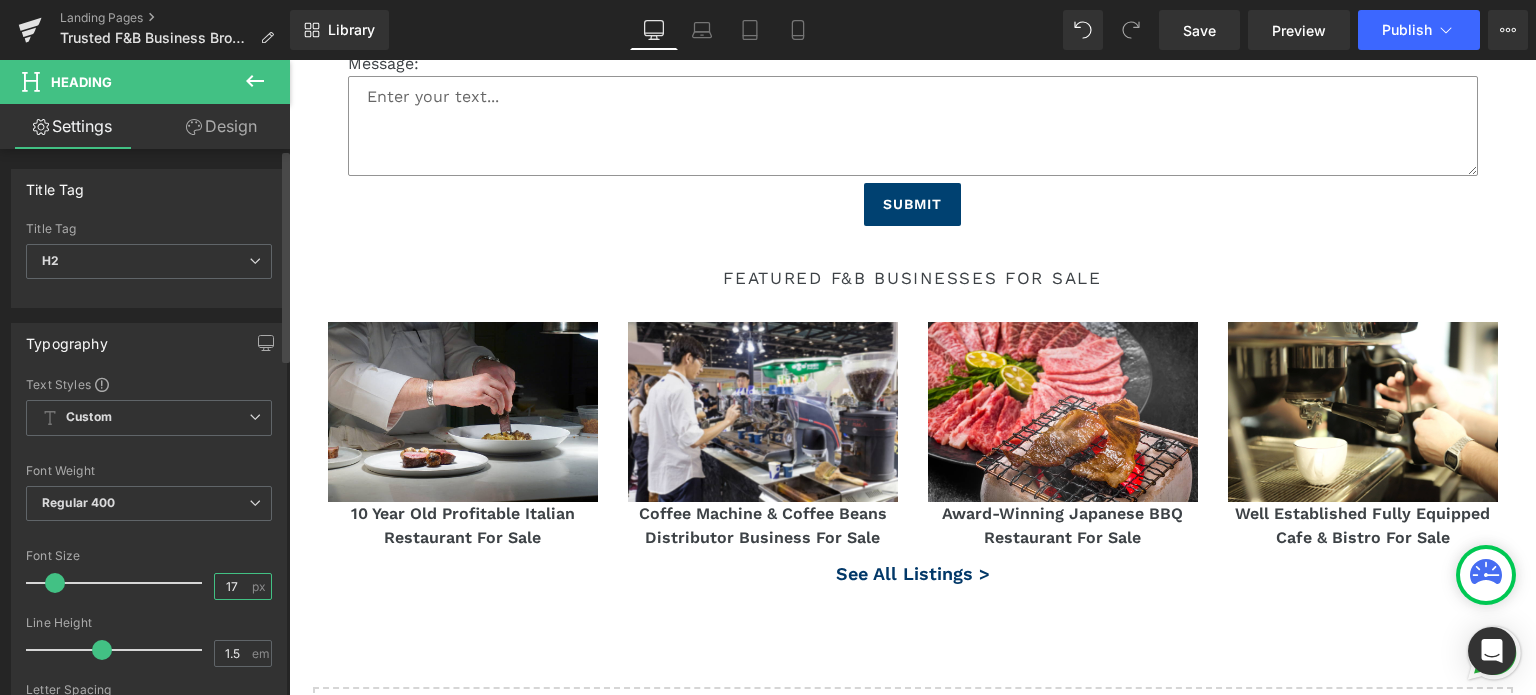 click on "17" at bounding box center (232, 586) 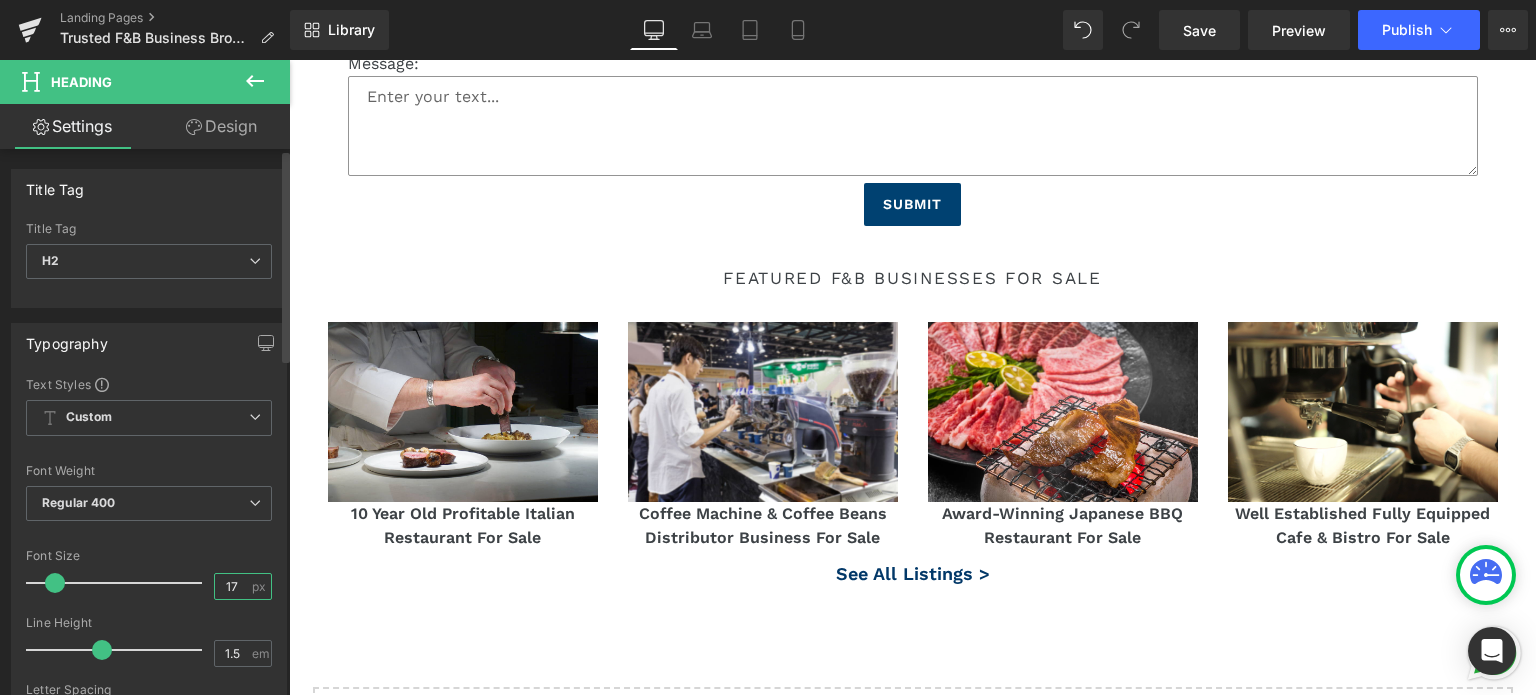 drag, startPoint x: 228, startPoint y: 585, endPoint x: 207, endPoint y: 580, distance: 21.587032 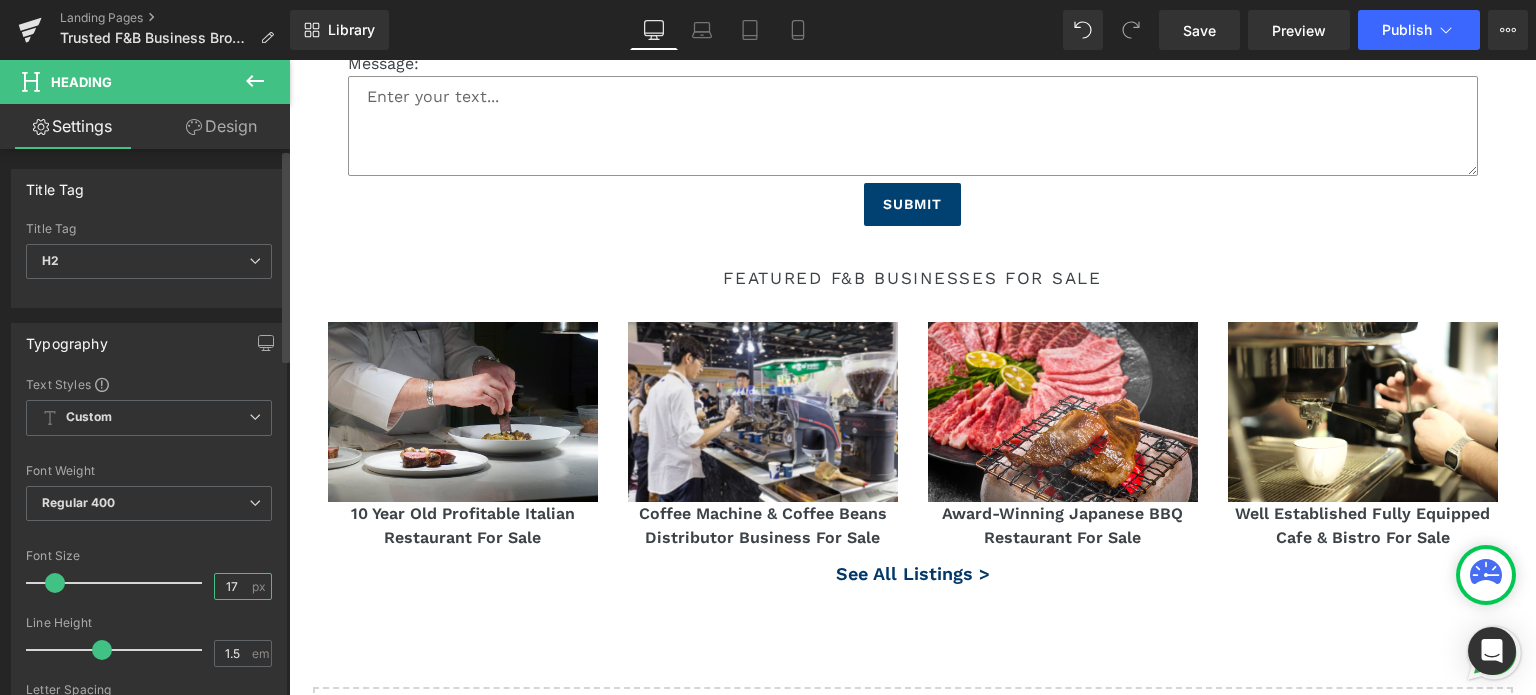 click on "17" at bounding box center [232, 586] 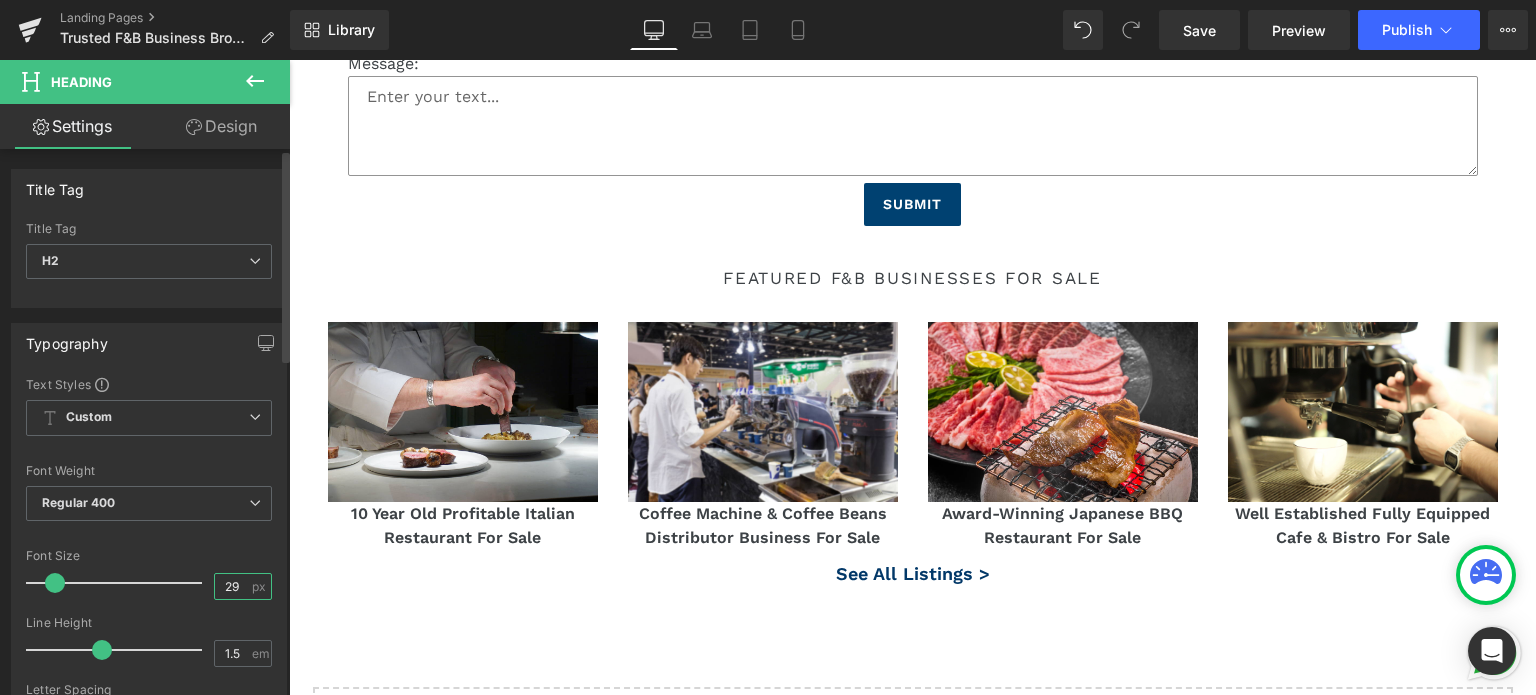 type on "29" 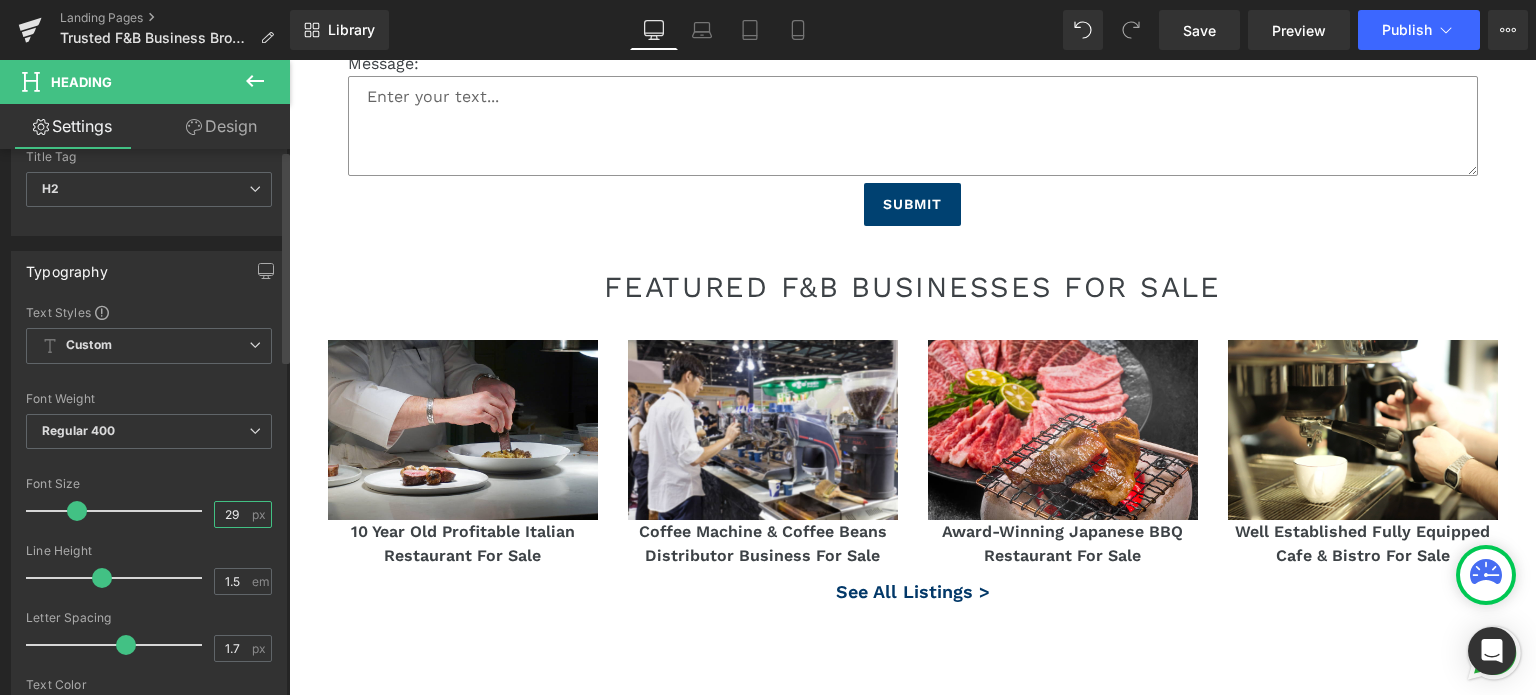 scroll, scrollTop: 0, scrollLeft: 0, axis: both 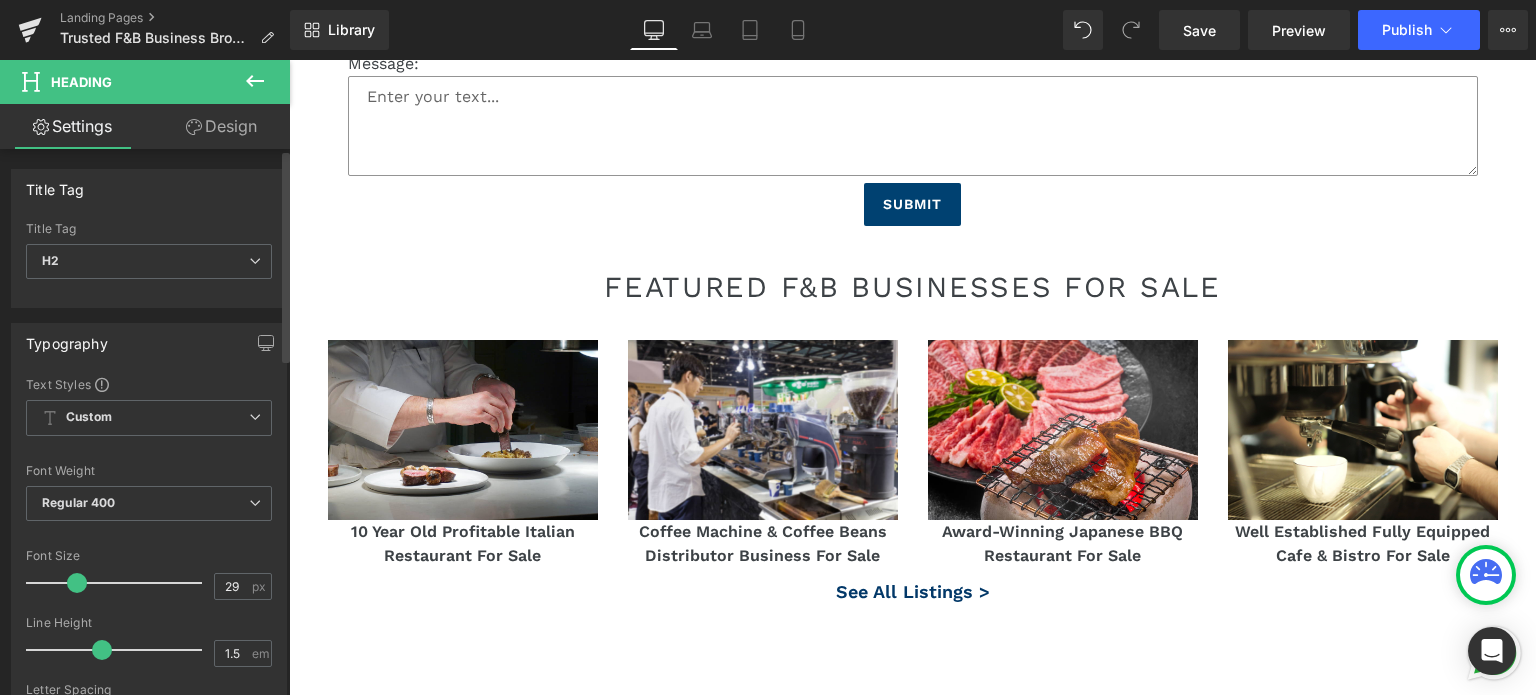 click on "Font
Default
Default
Default
Open Font Manager" at bounding box center (149, 617) 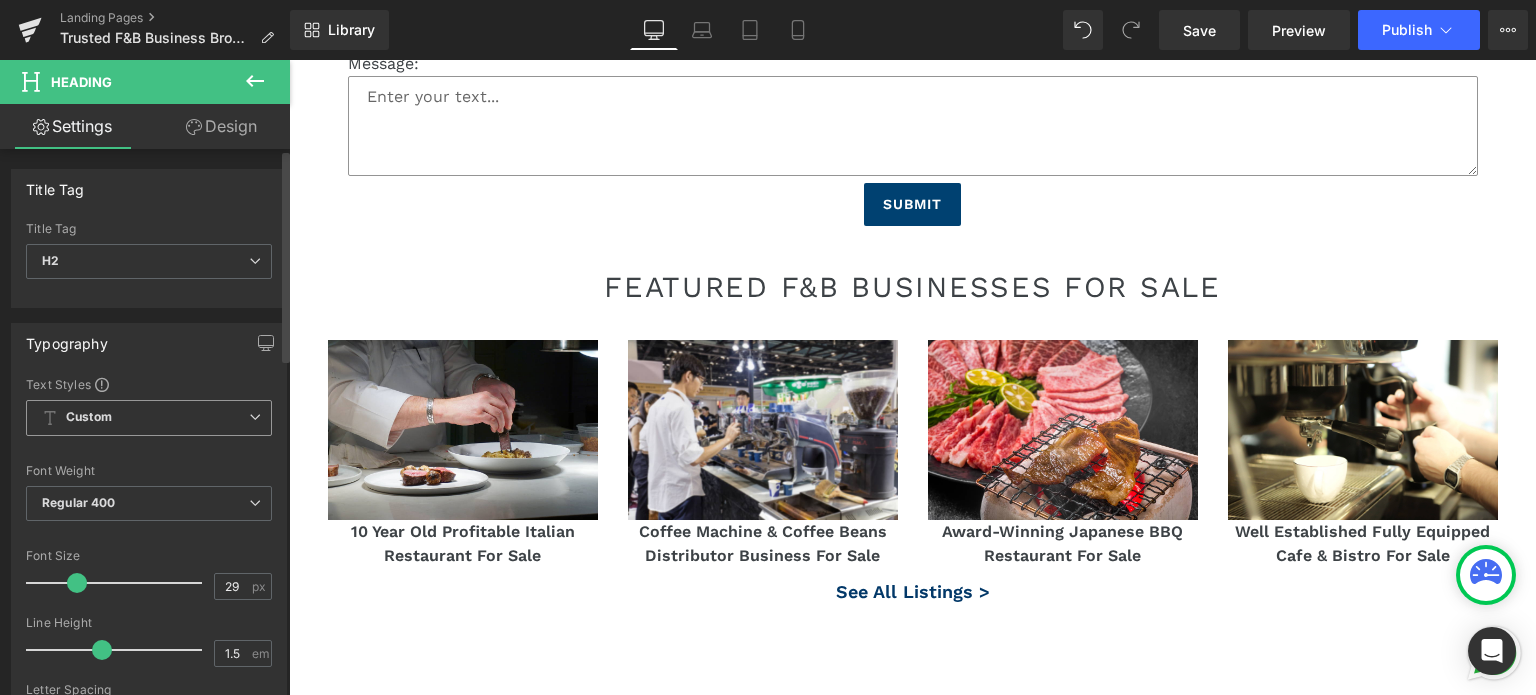 click on "Custom
Setup Global Style" at bounding box center [149, 418] 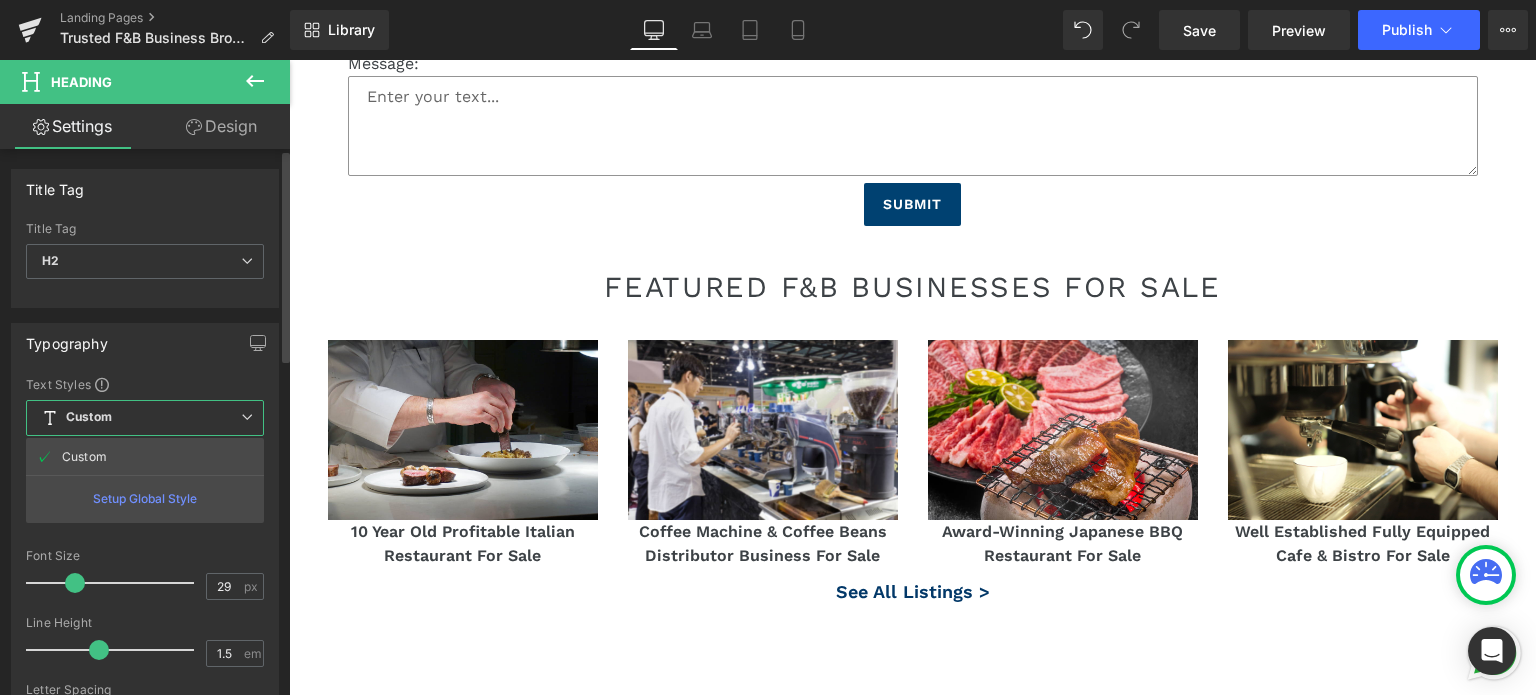 click on "Custom
Setup Global Style" at bounding box center [145, 418] 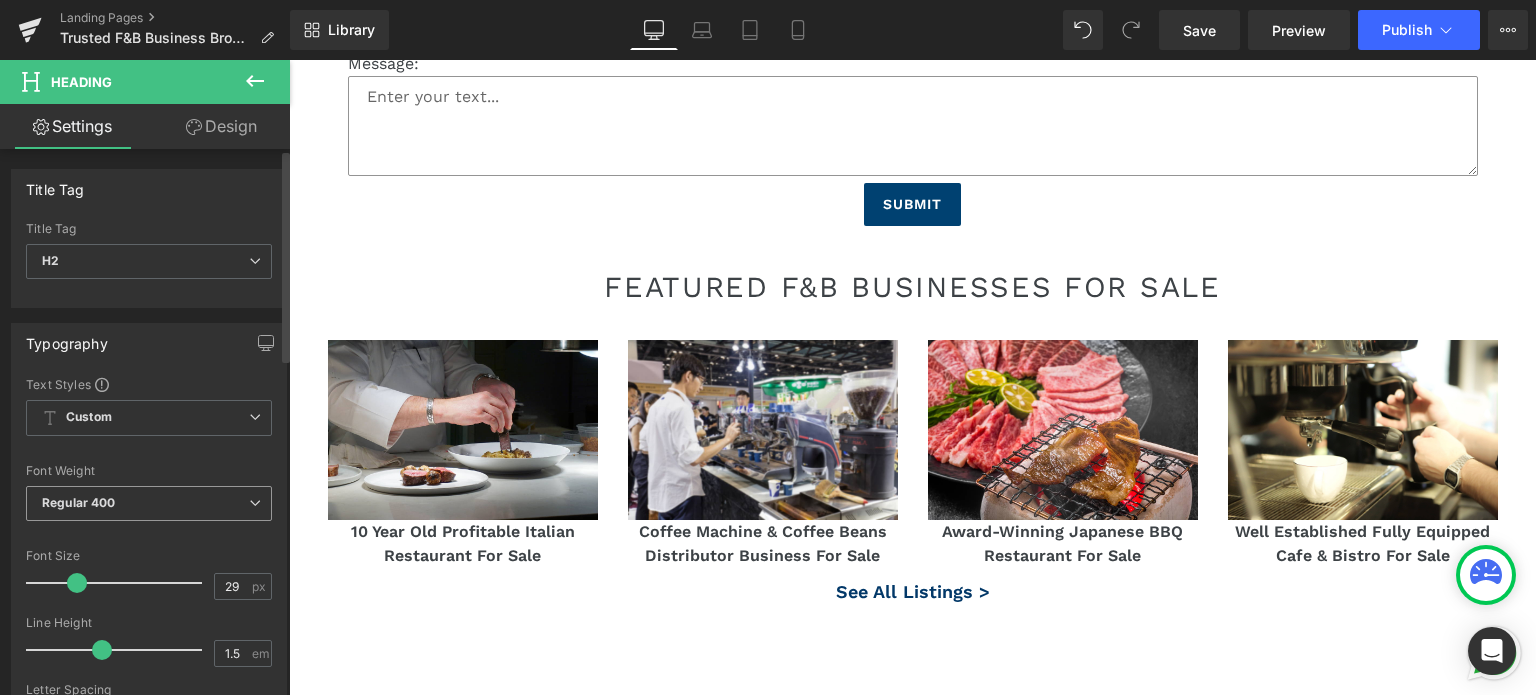 click on "Regular 400" at bounding box center (149, 503) 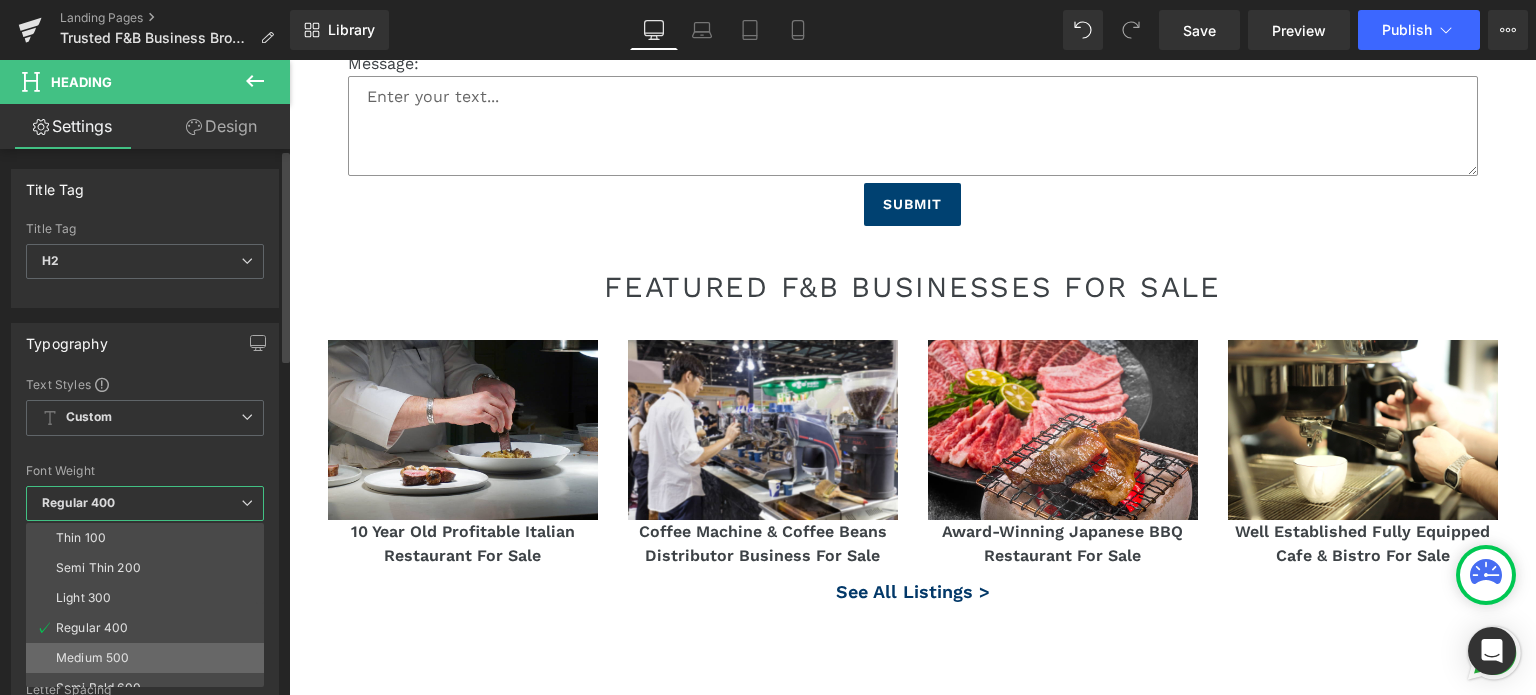 click on "Medium 500" at bounding box center [92, 658] 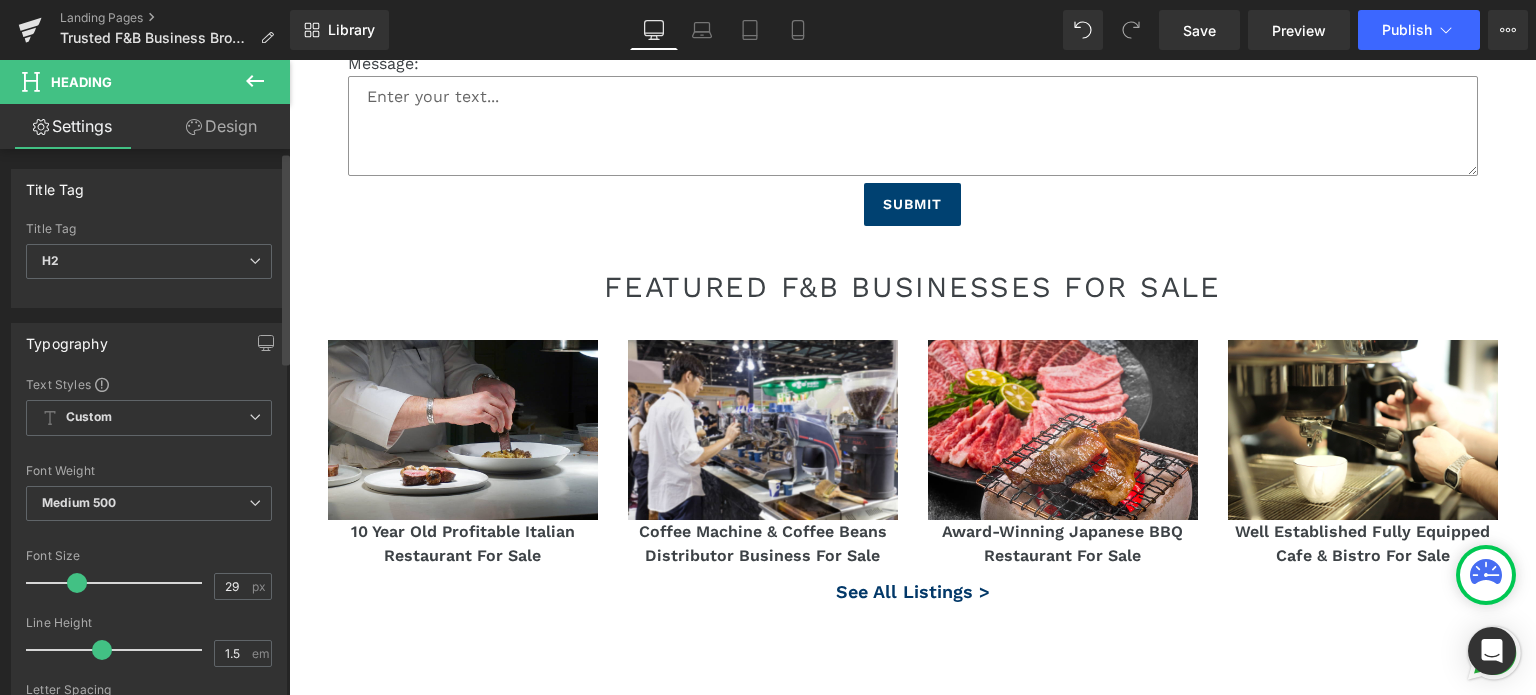 scroll, scrollTop: 100, scrollLeft: 0, axis: vertical 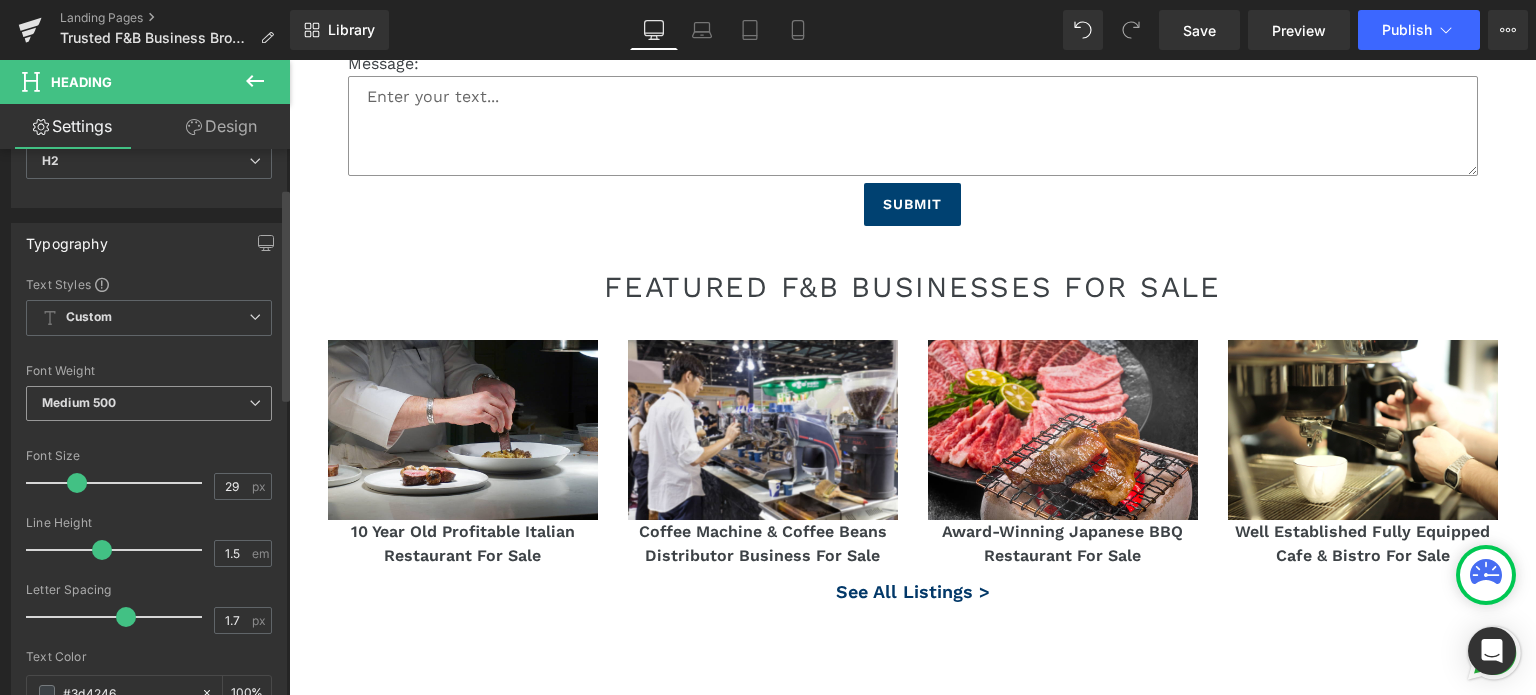click on "Medium 500" at bounding box center (79, 402) 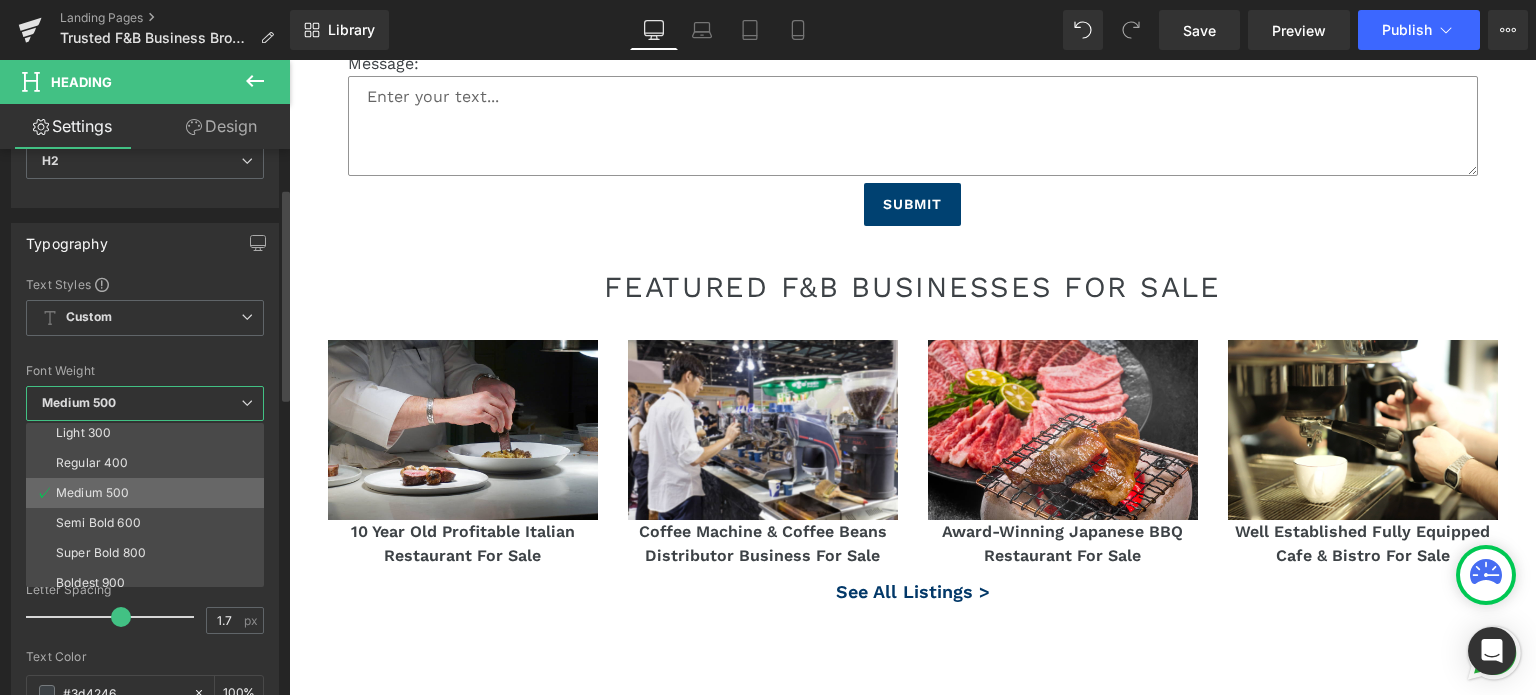 scroll, scrollTop: 100, scrollLeft: 0, axis: vertical 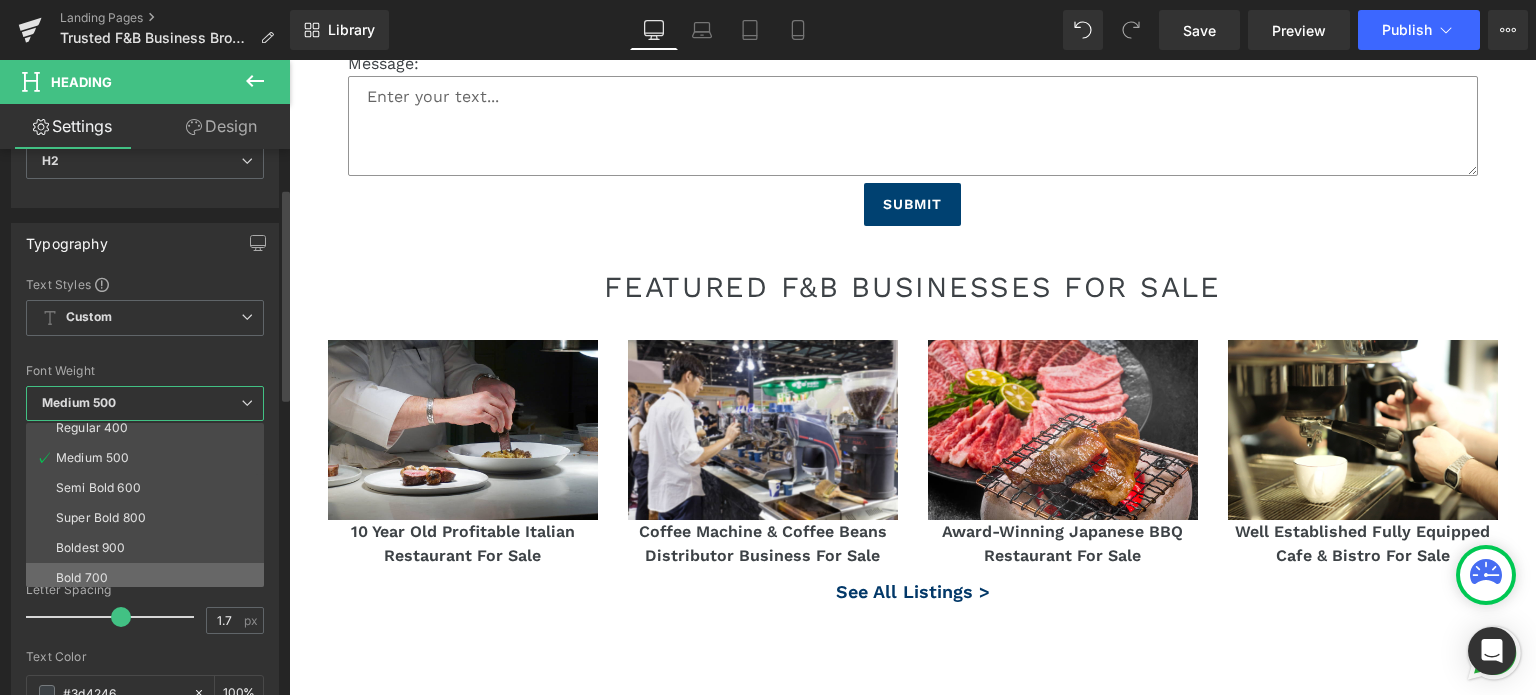 click on "Bold 700" at bounding box center (149, 578) 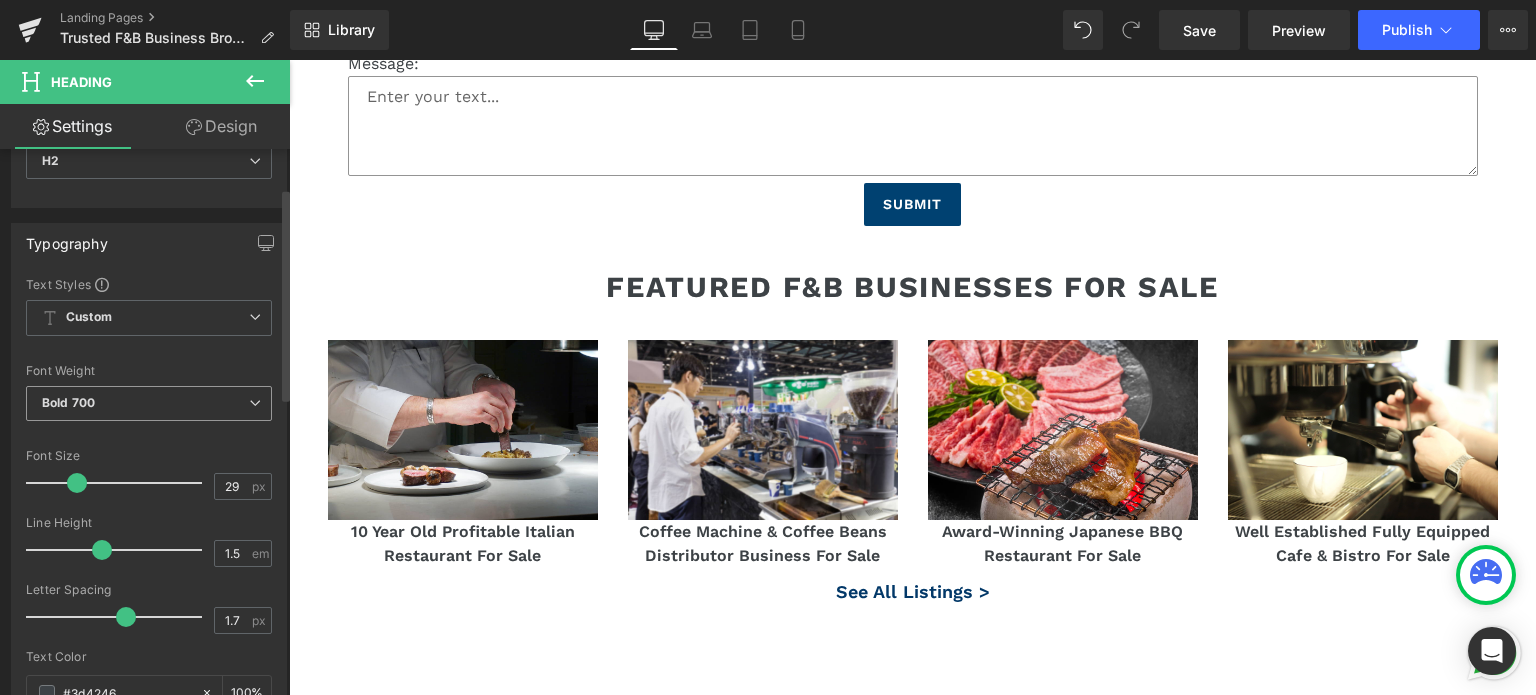 click on "Bold 700" at bounding box center (149, 403) 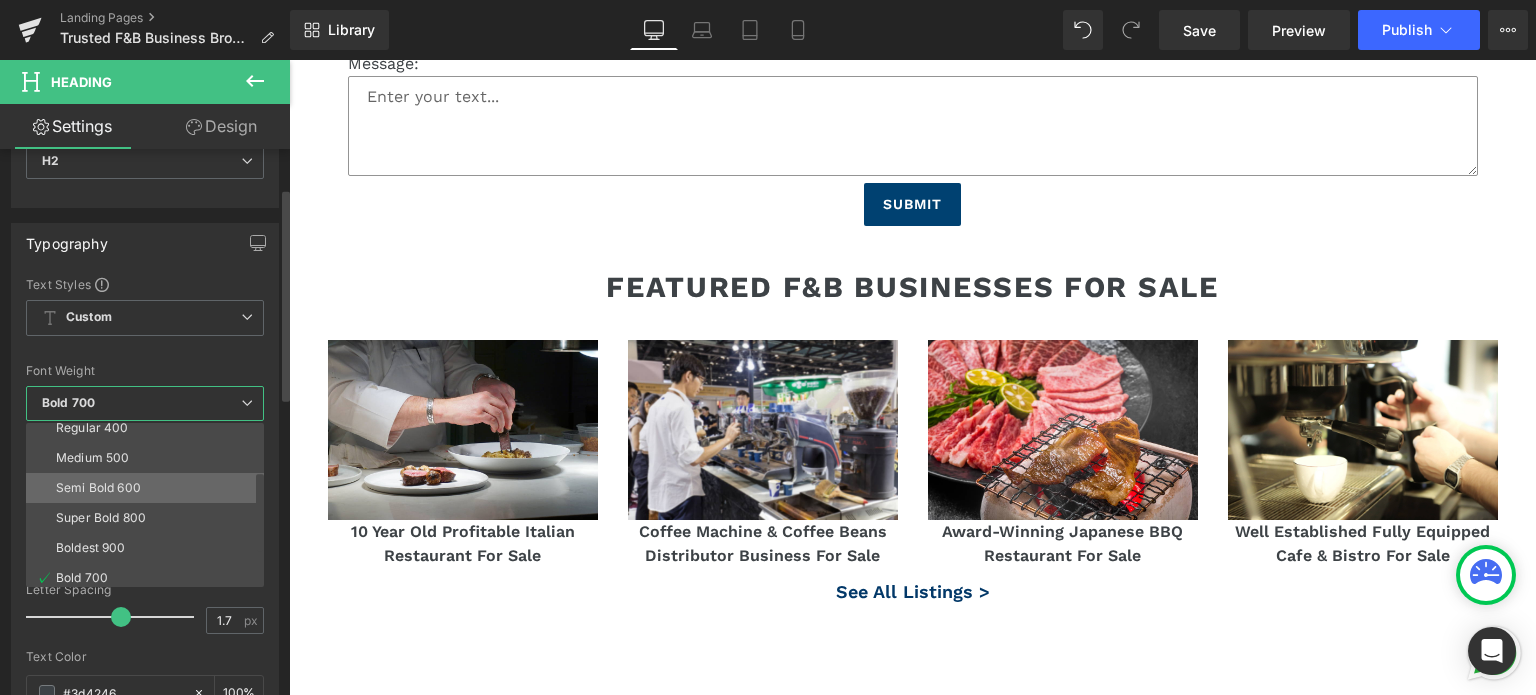 click on "Semi Bold 600" at bounding box center (149, 488) 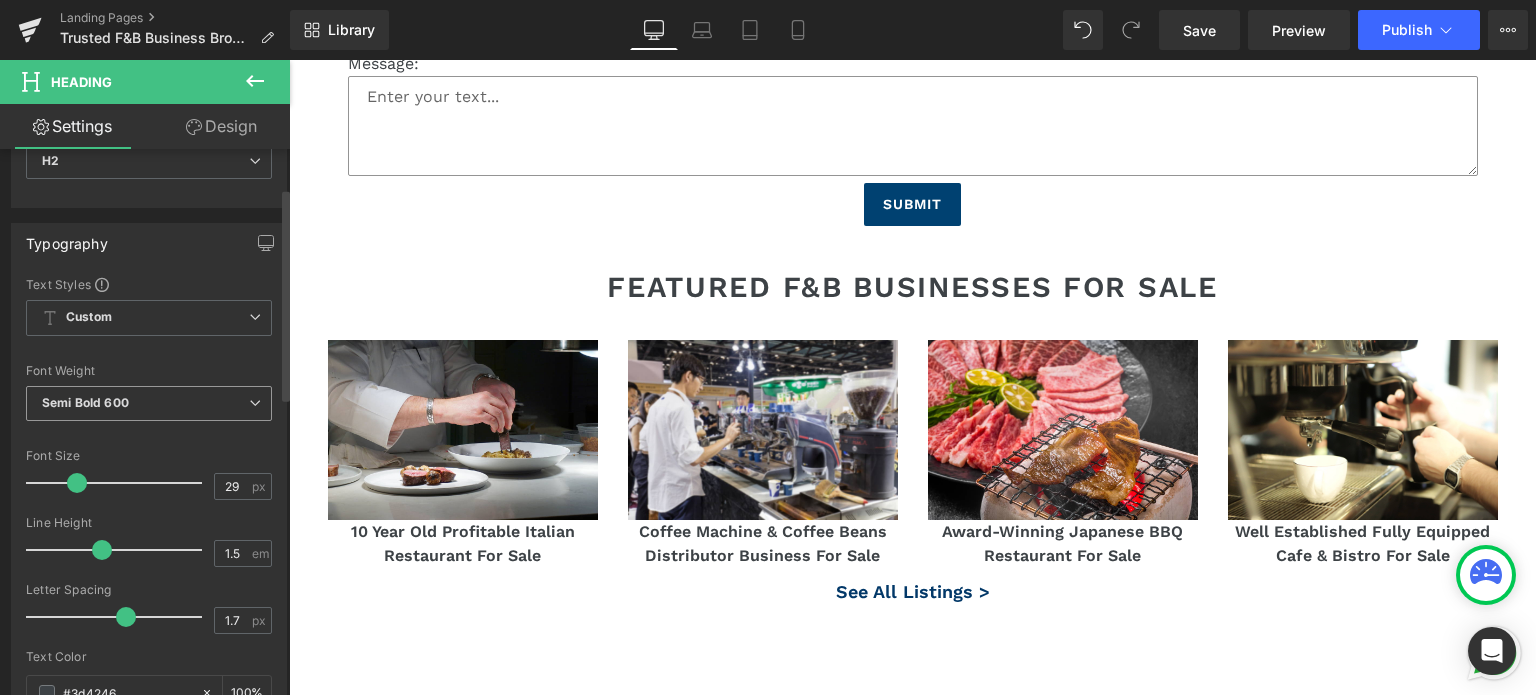 click on "Semi Bold 600" at bounding box center (149, 403) 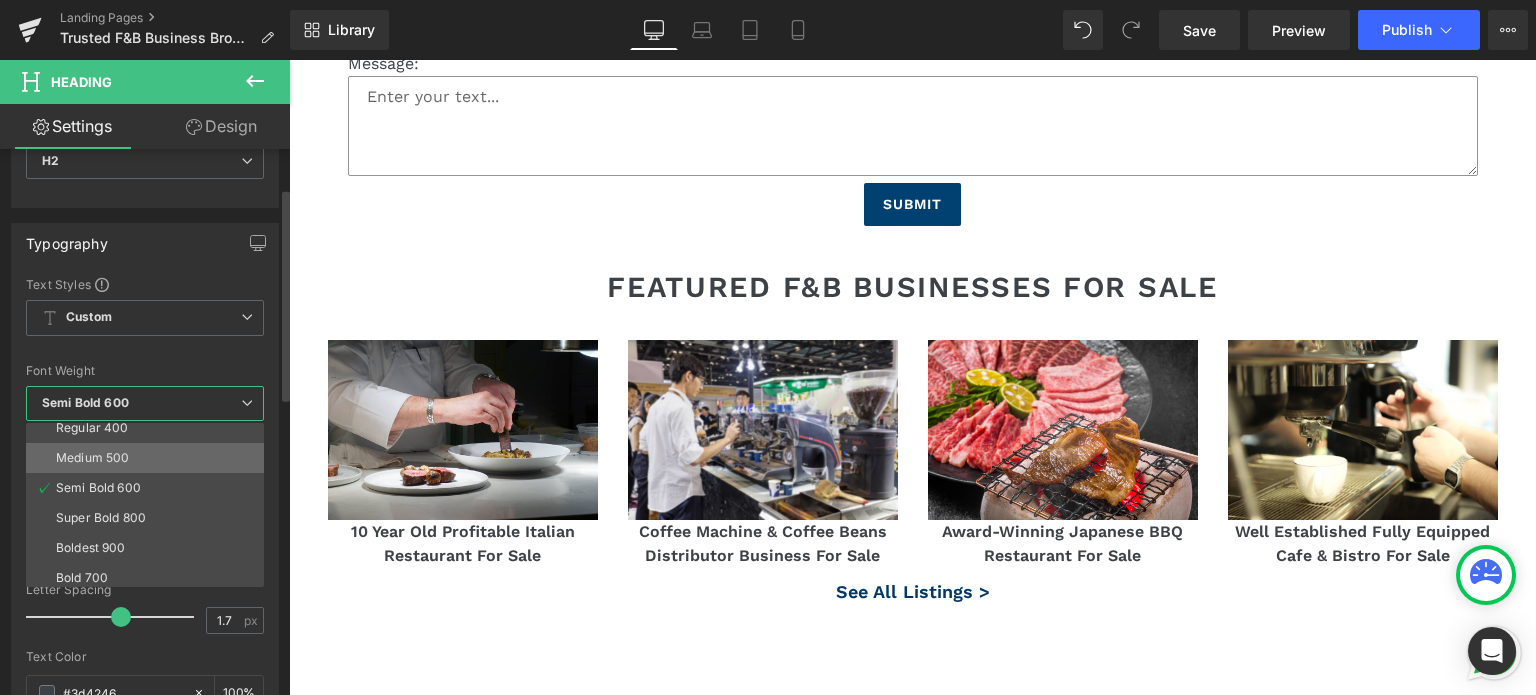 click on "Medium 500" at bounding box center (149, 458) 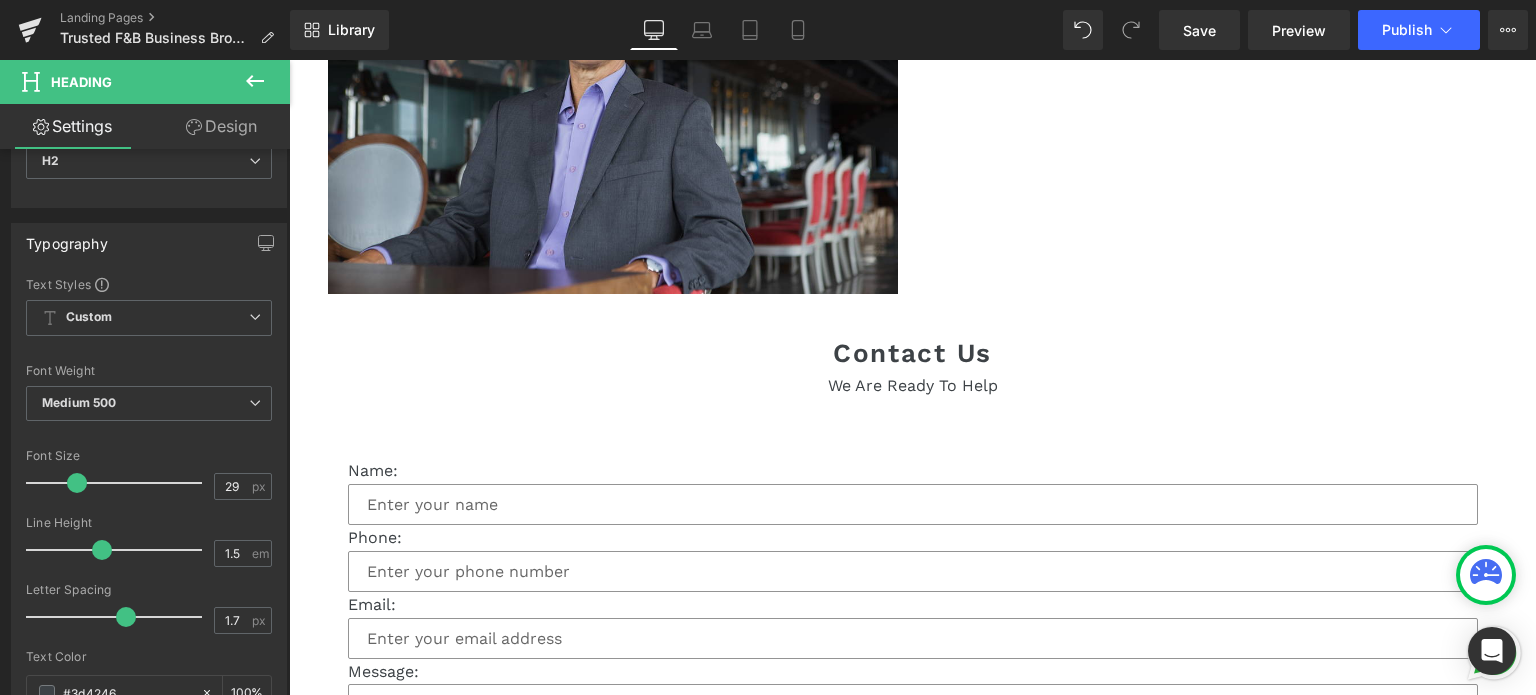 scroll, scrollTop: 2688, scrollLeft: 0, axis: vertical 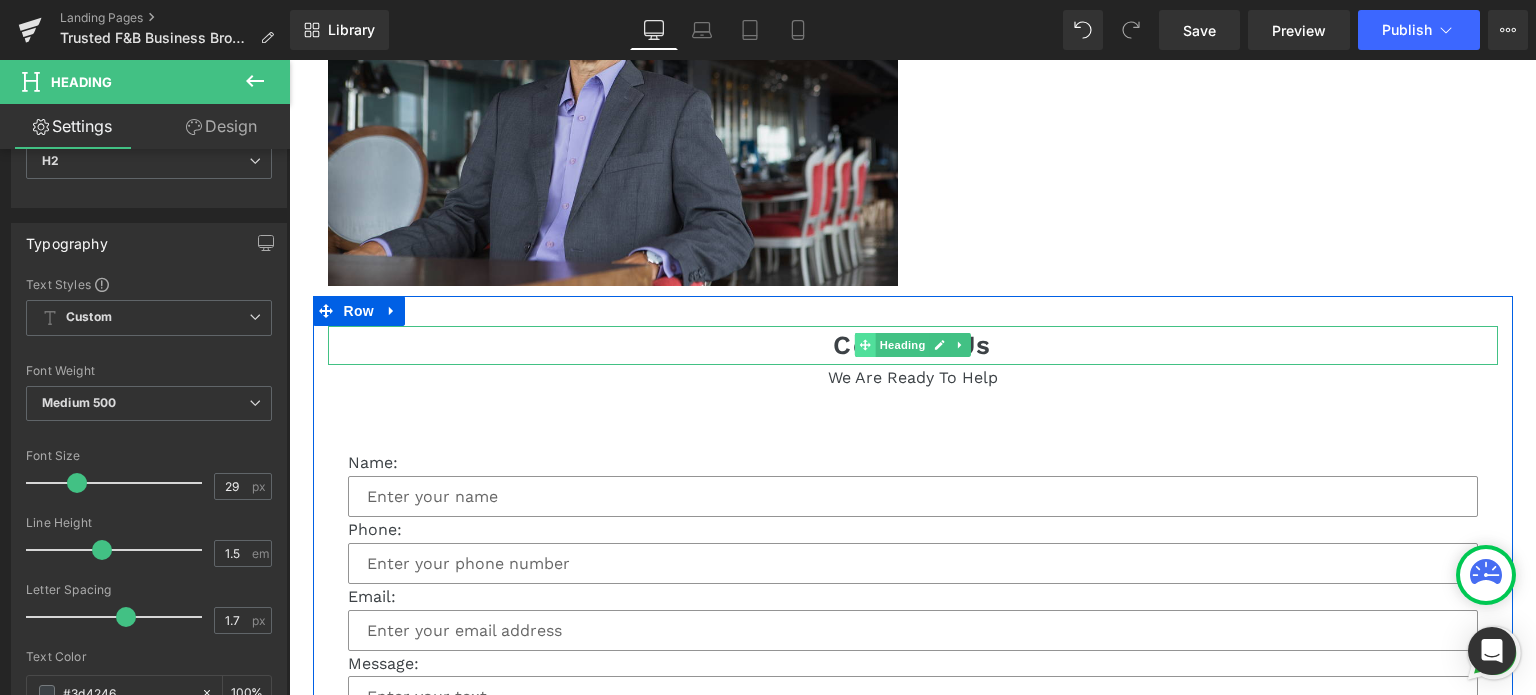 click at bounding box center (864, 345) 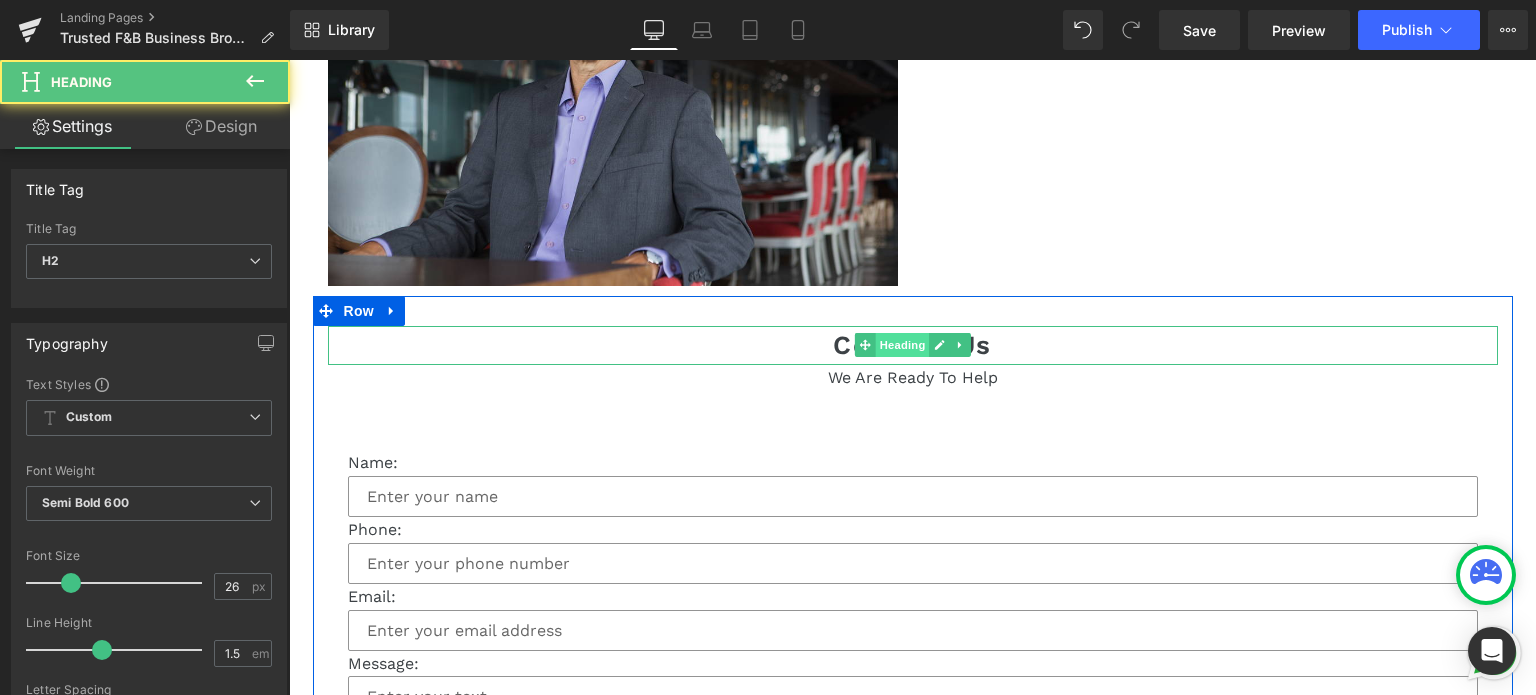 click on "Heading" at bounding box center [902, 345] 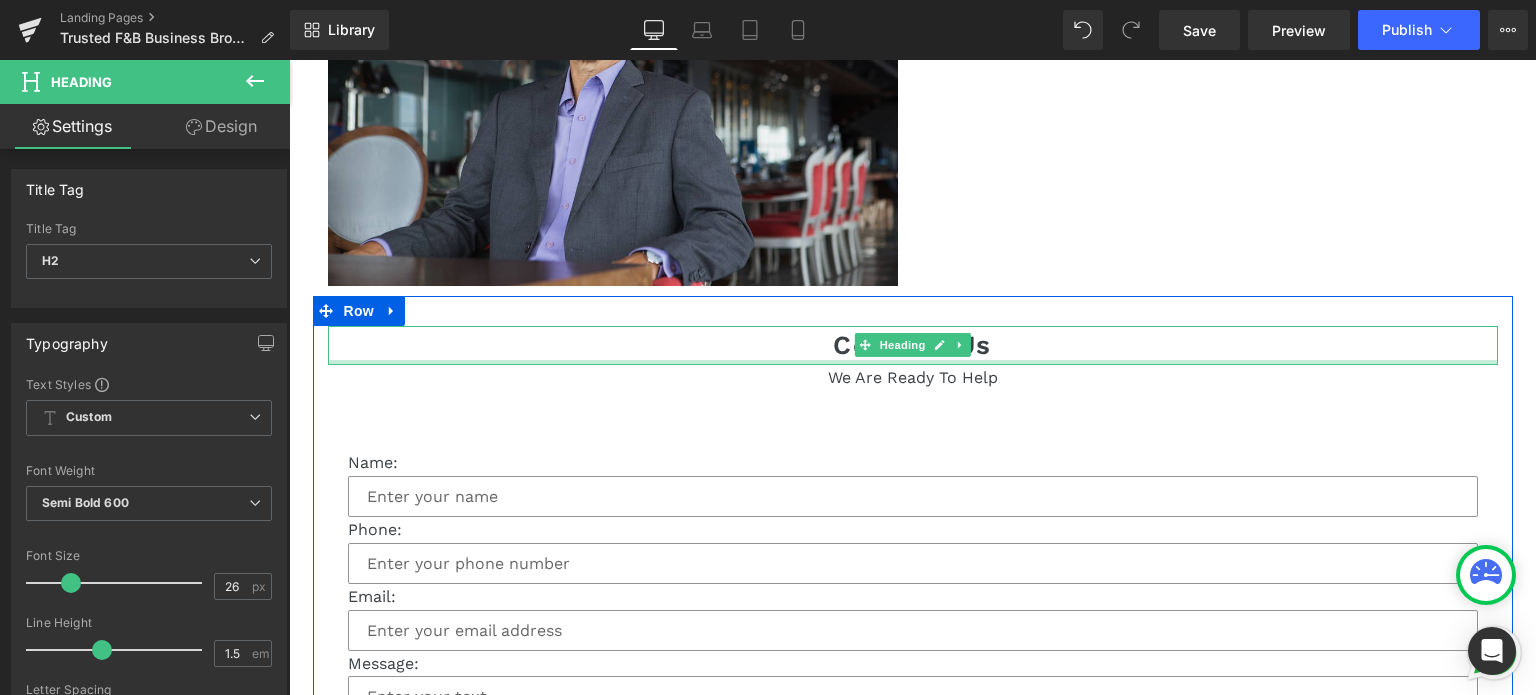 click at bounding box center [913, 362] 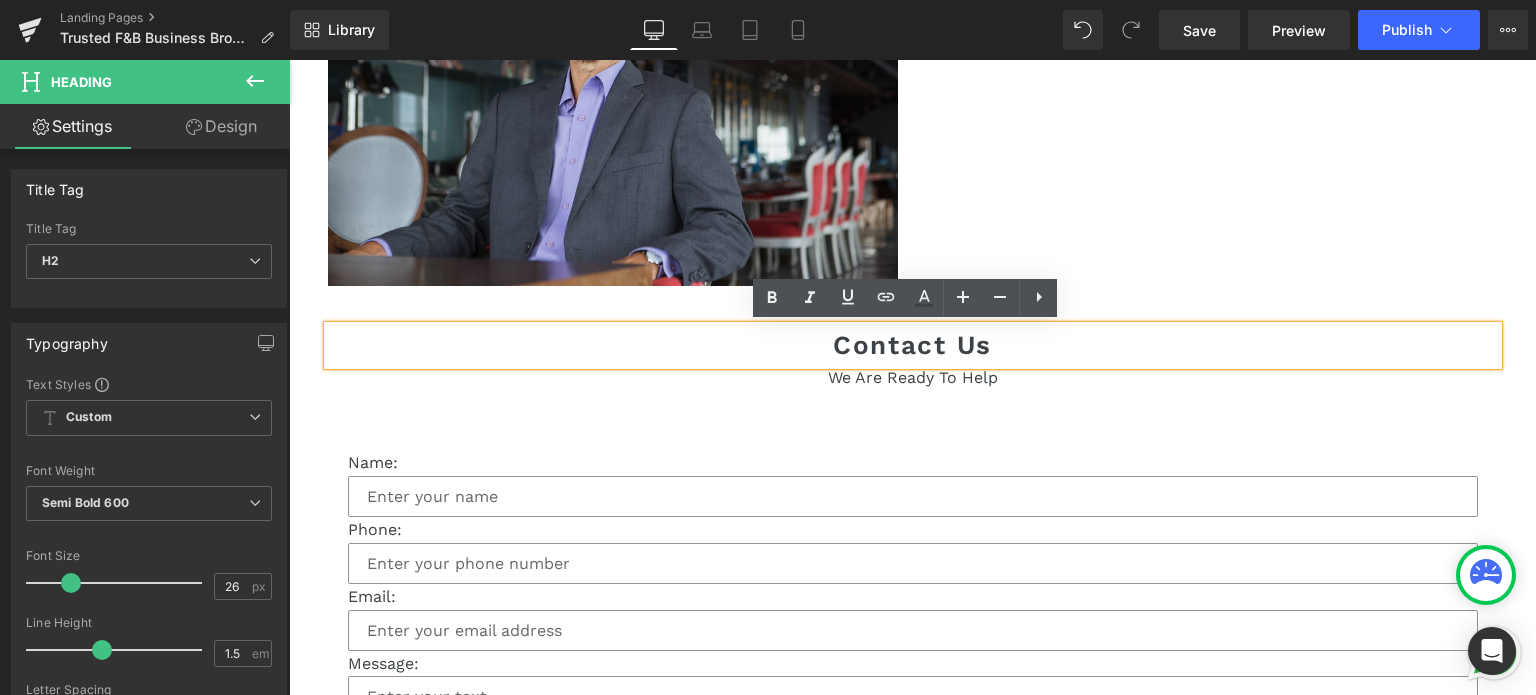 click on "Contact Us" at bounding box center [913, 345] 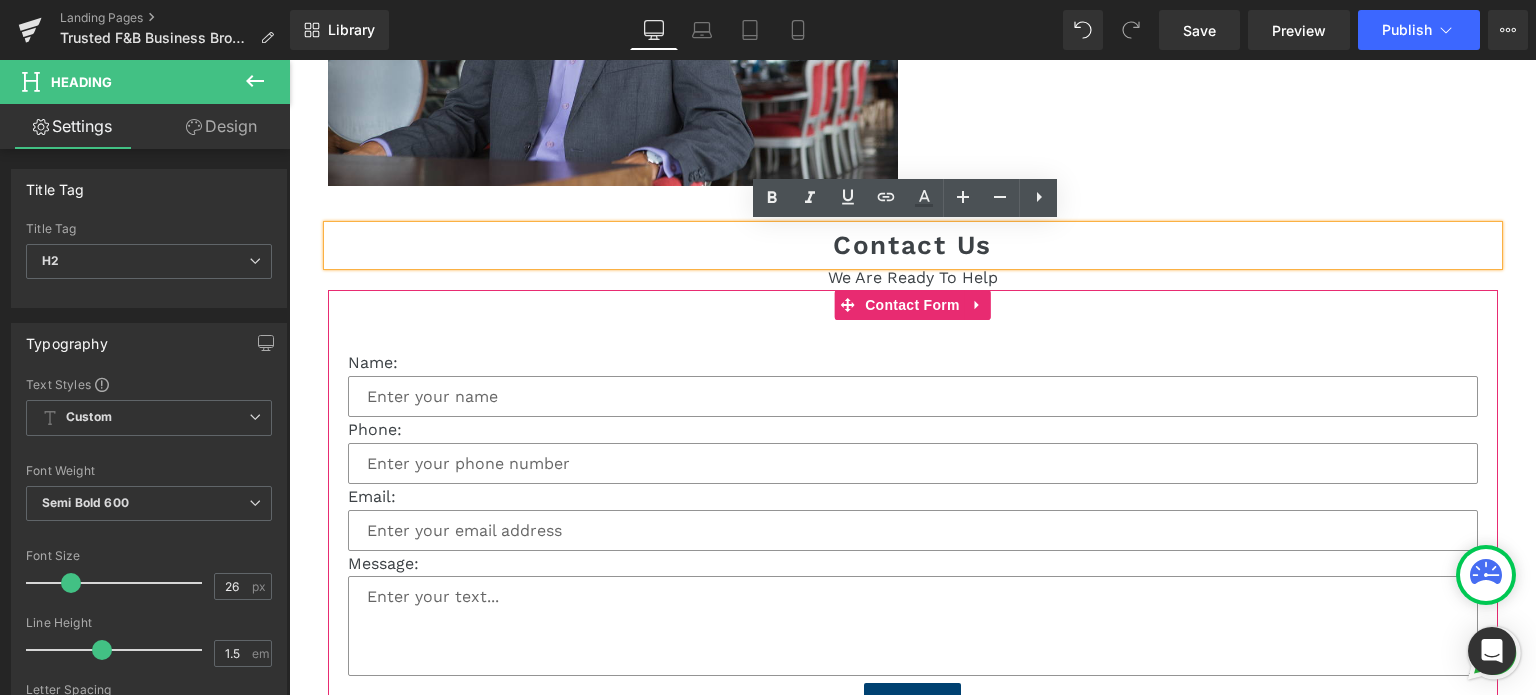 scroll, scrollTop: 3088, scrollLeft: 0, axis: vertical 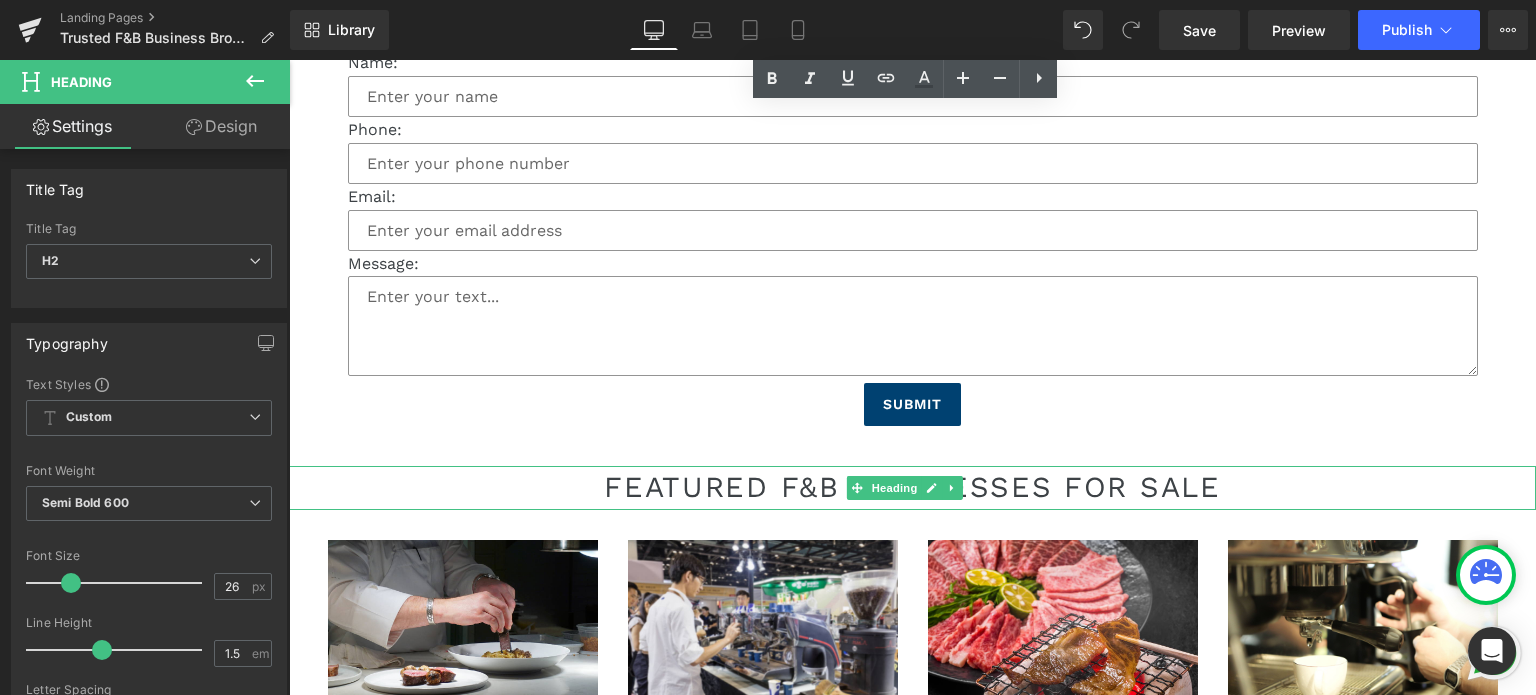 click on "Featured F&B Businesses for Sale" at bounding box center (912, 488) 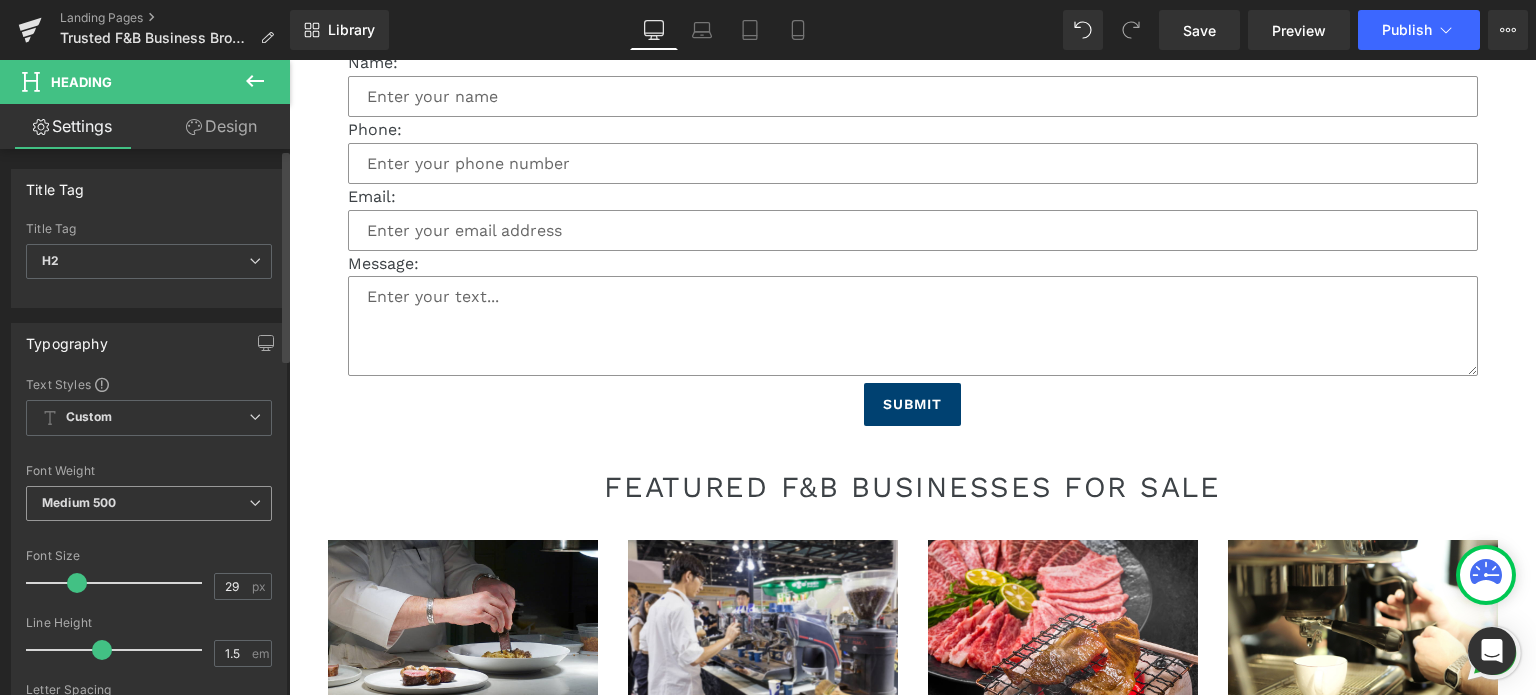 click on "Medium 500" at bounding box center (149, 503) 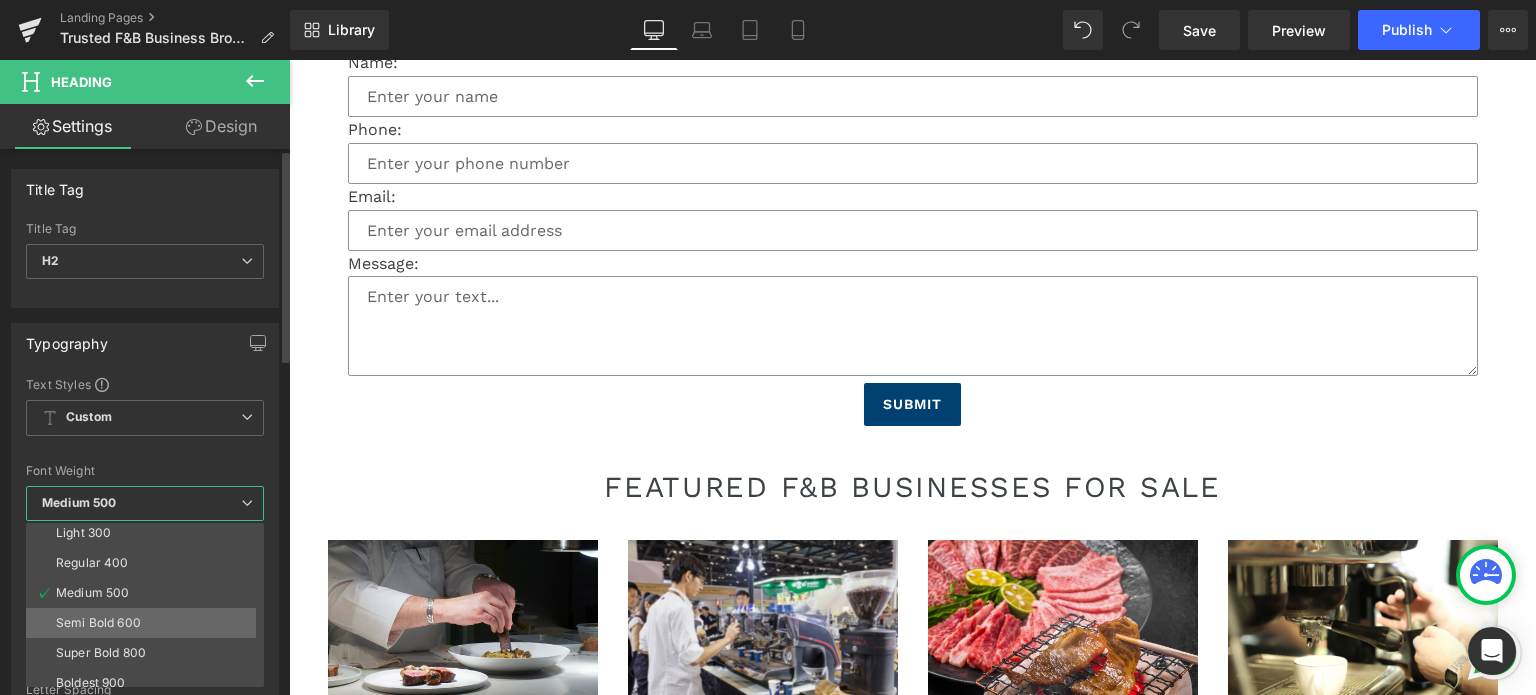 scroll, scrollTop: 100, scrollLeft: 0, axis: vertical 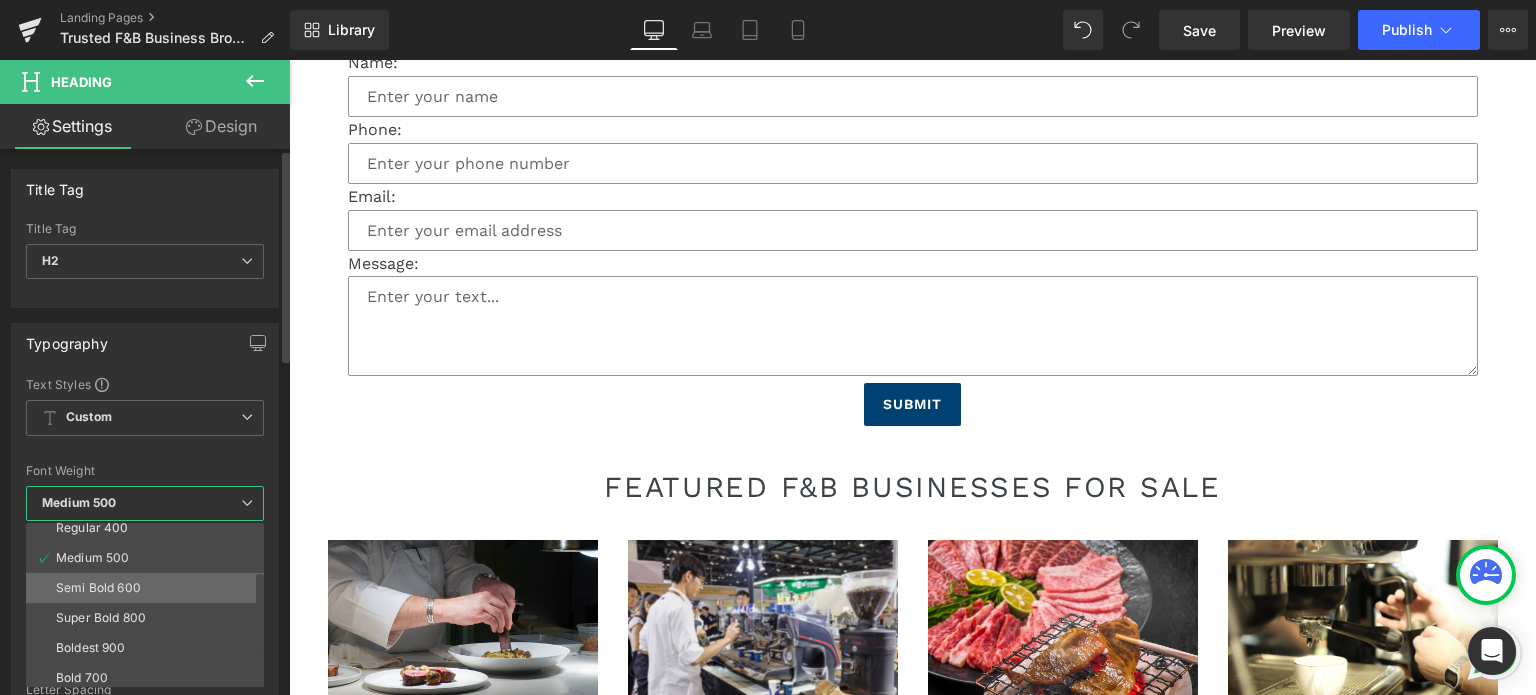 click on "Semi Bold 600" at bounding box center [98, 588] 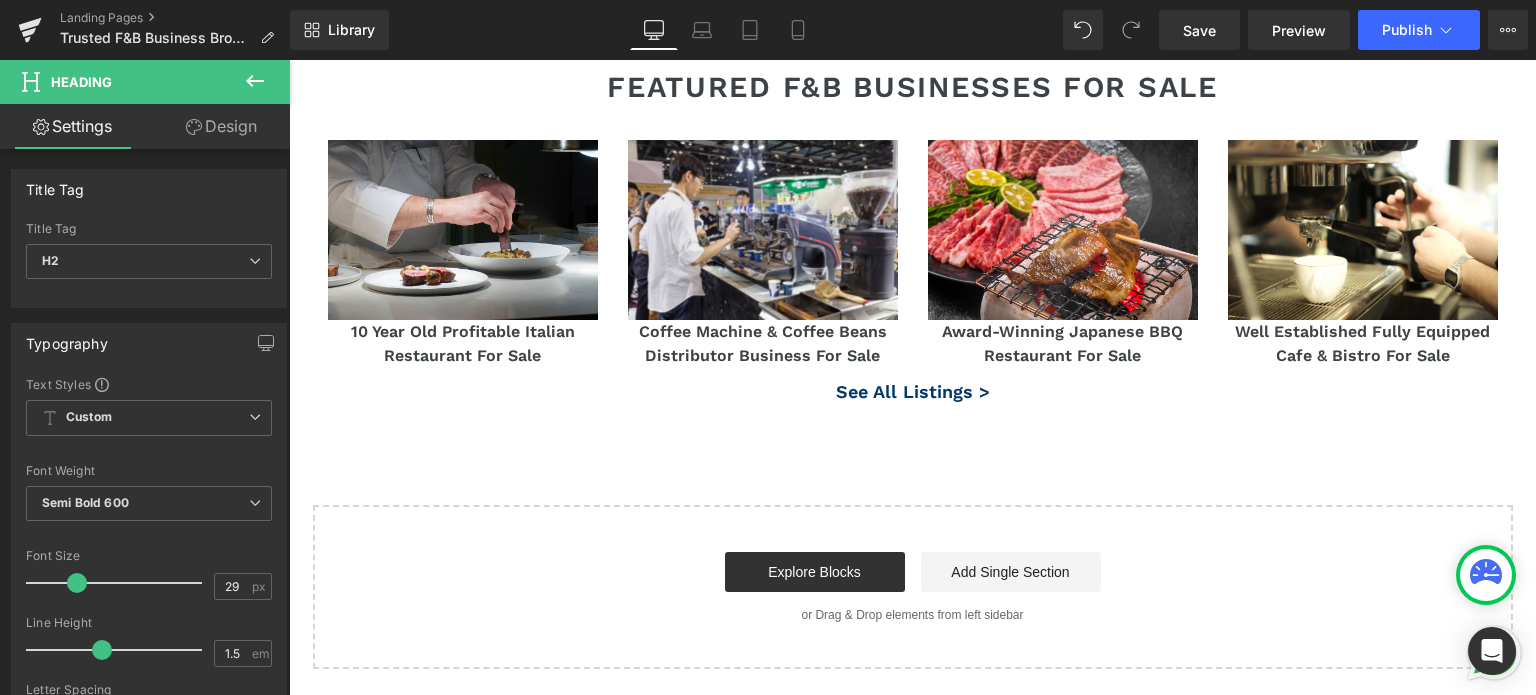 scroll, scrollTop: 3388, scrollLeft: 0, axis: vertical 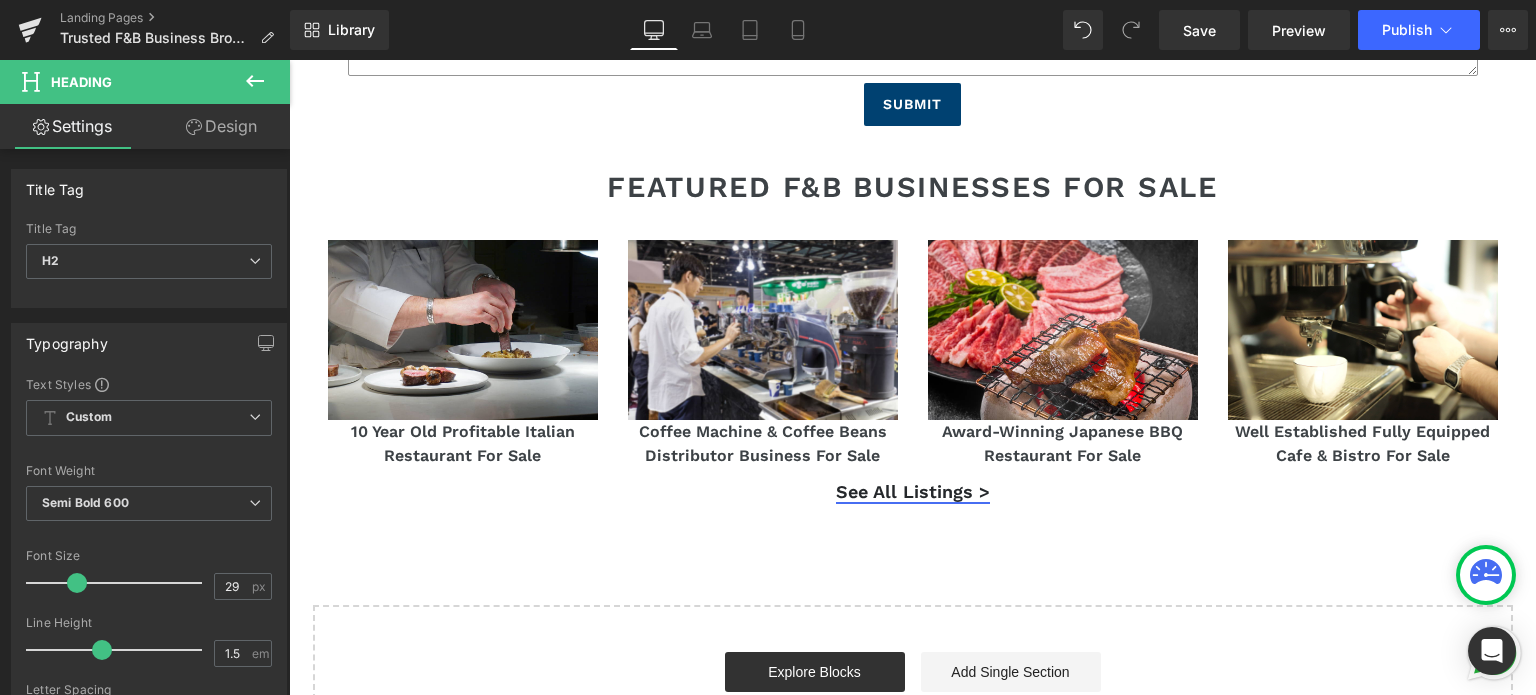 click on "See All Listings > Heading" at bounding box center (912, 491) 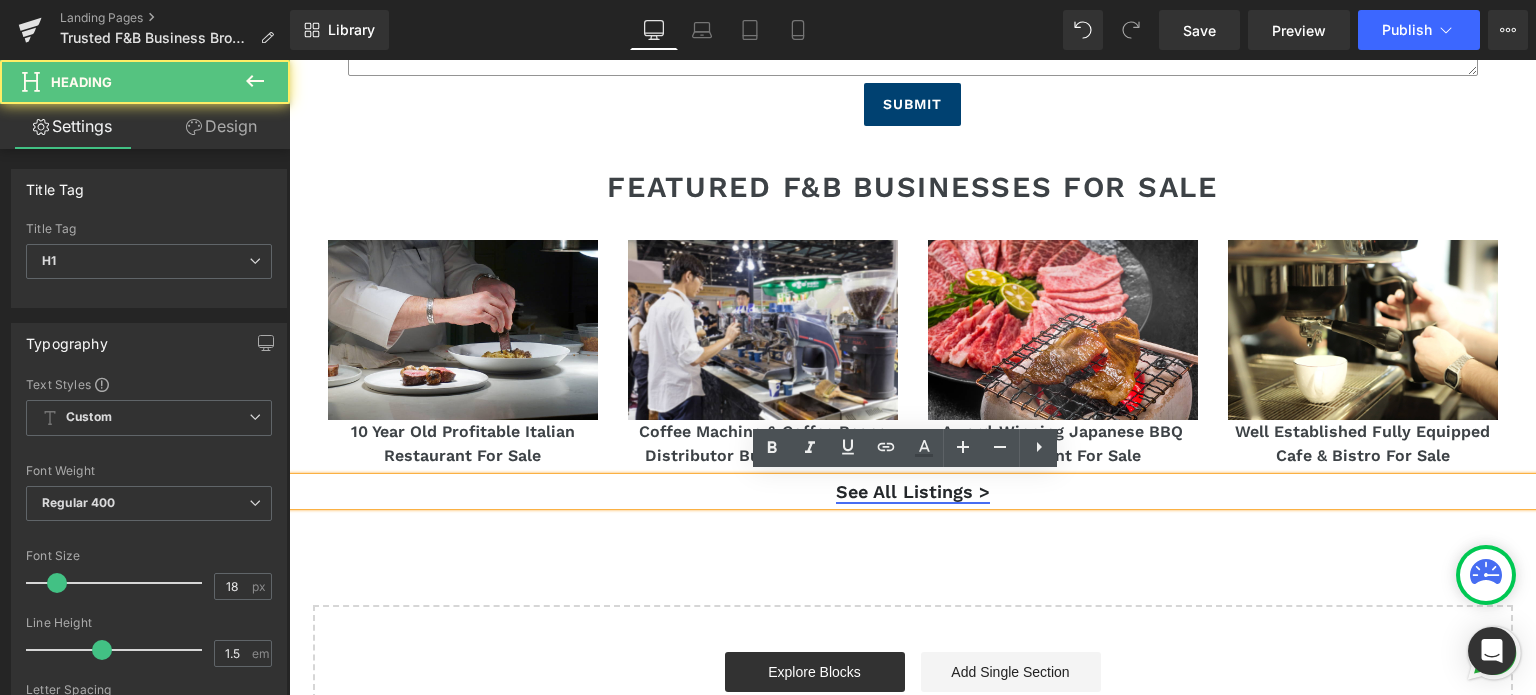 click on "See All Listings >" at bounding box center (913, 491) 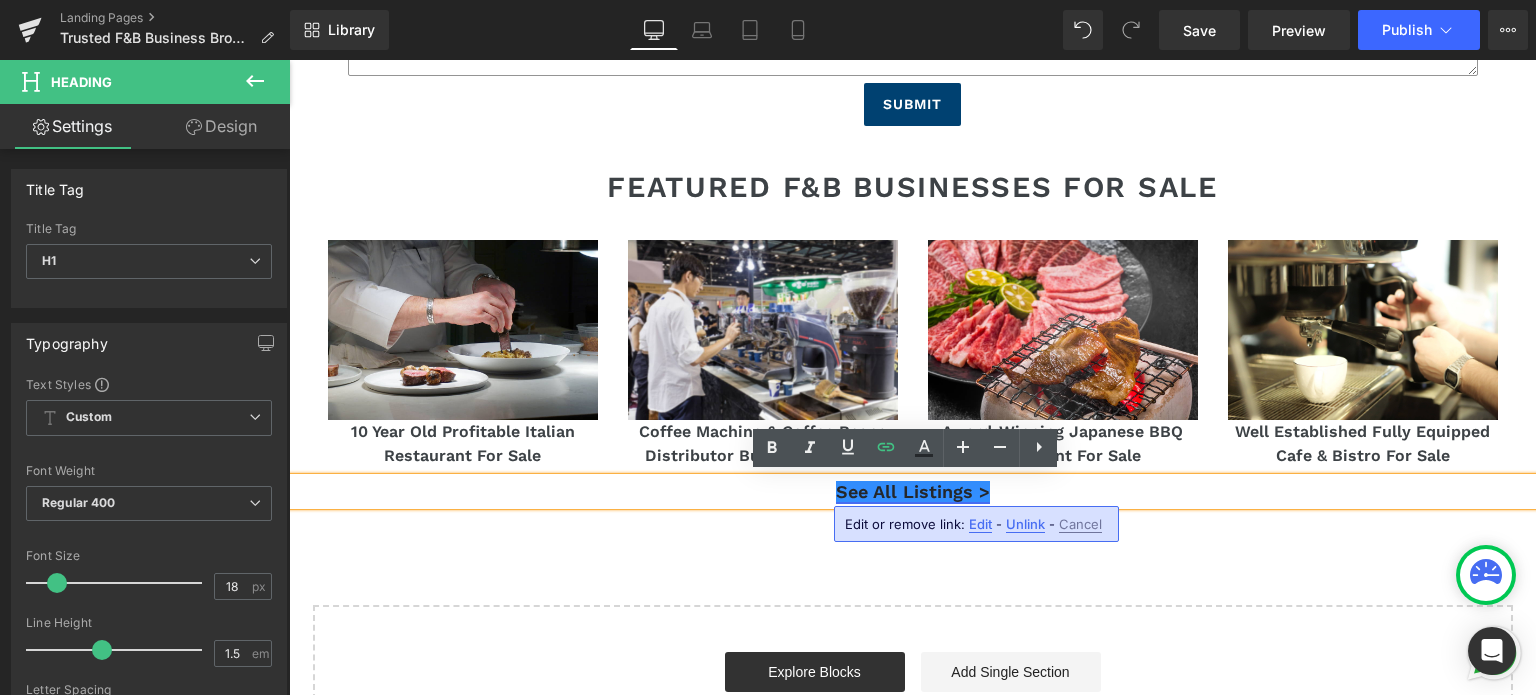 click on "See All Listings >" at bounding box center [913, 491] 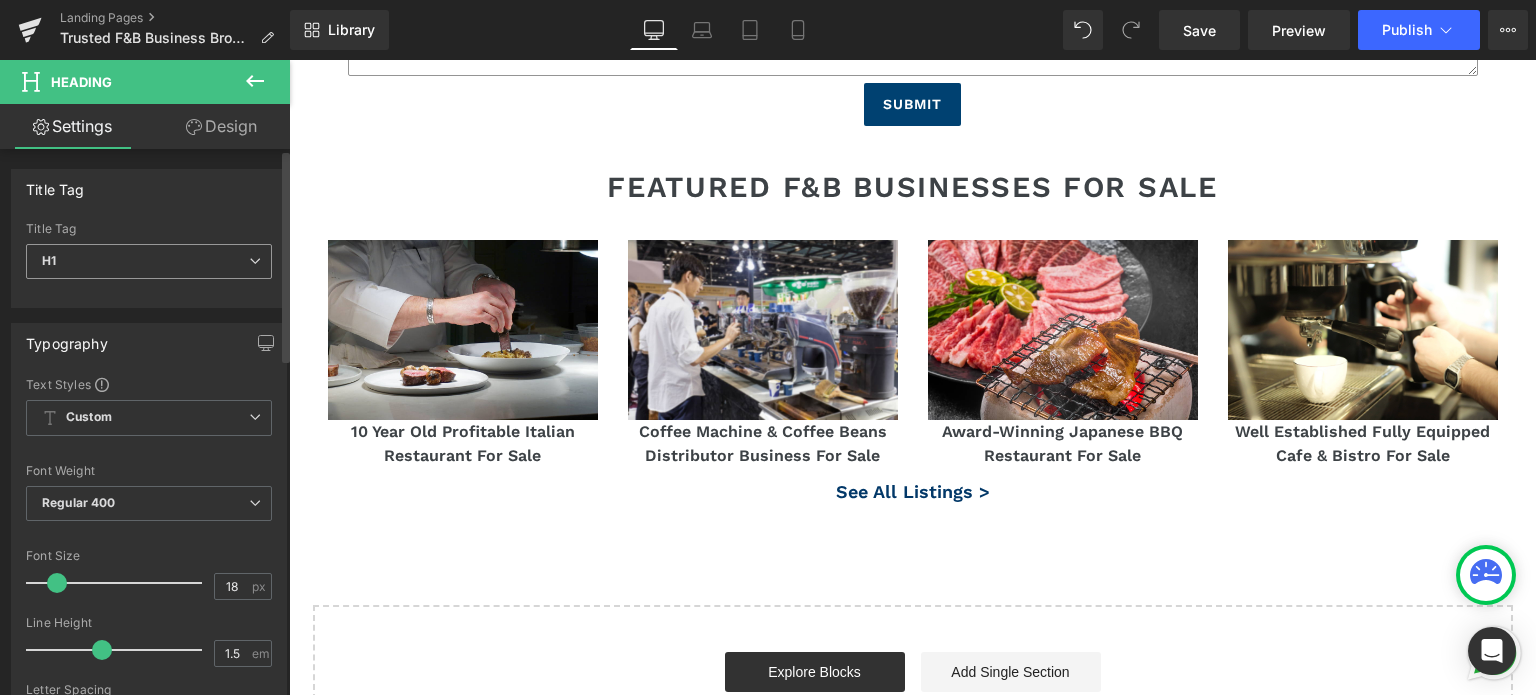 click on "H1
H1 H2 H3 H4 H5 H6" at bounding box center [149, 266] 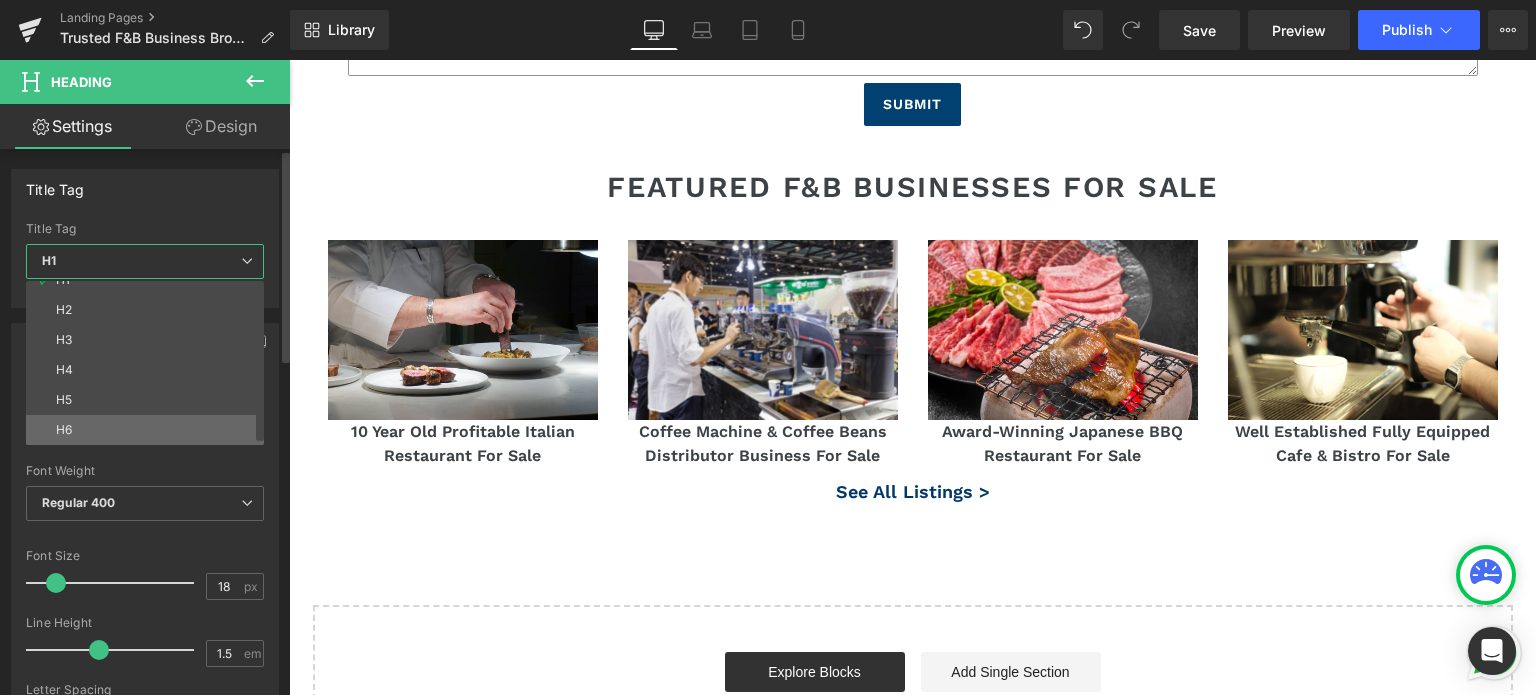 scroll, scrollTop: 0, scrollLeft: 0, axis: both 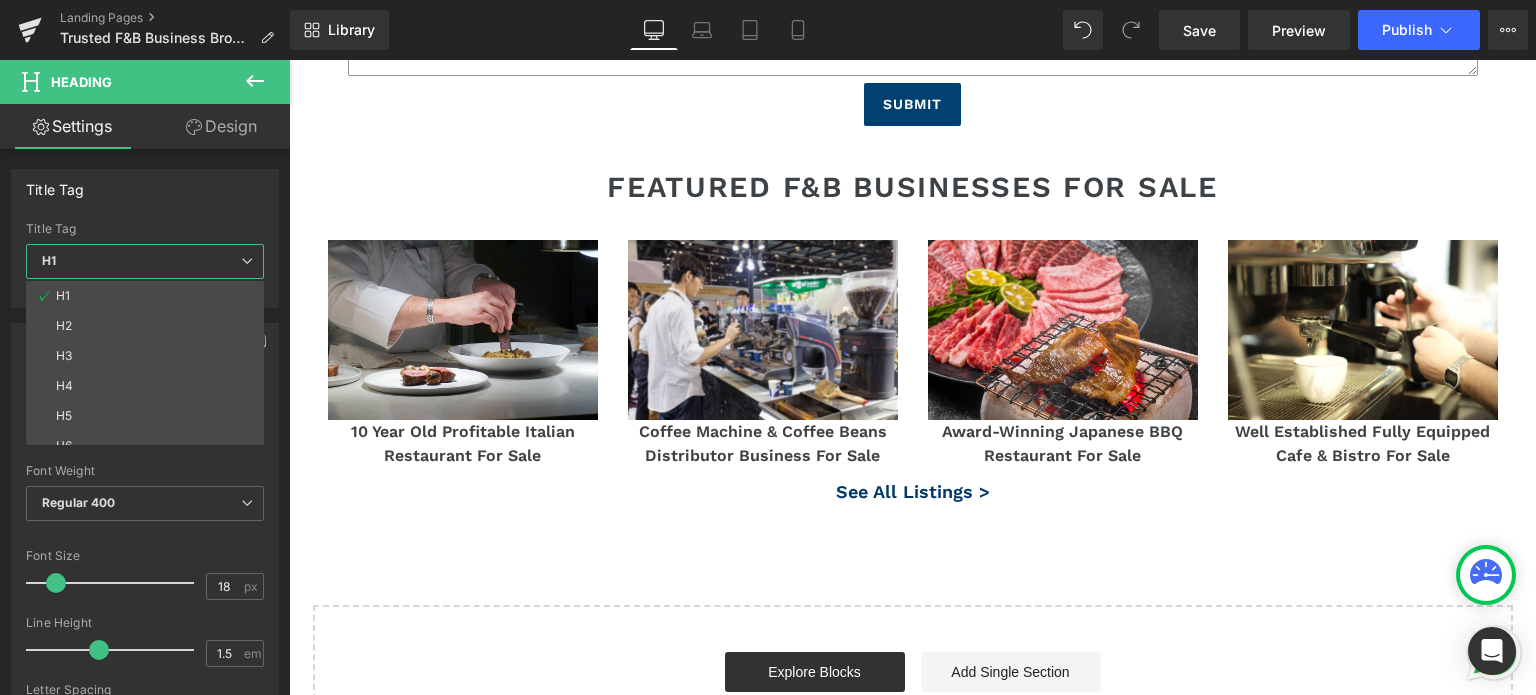 click on "Image         Row
Specialists in Selling Food & Beverage Businesses
Heading
Our team of F&B business brokers brings years of expertise in business sales, mergers & acquisitions, ownership, and consultancy within the food and beverage industry.
Text Block
Hero Banner     200px     Row         Food & Beverage Business Brokers Heading         You’ve built your business with passion — we handle what comes next with the same dedication. Our experienced F&B brokers connect sellers with a wide network of local and international buyers. Text Block         Row
Youtube         Row
F&B Business Brokers
Heading
Hero Banner
F&B Franchise Resales
Heading" at bounding box center (912, -1265) 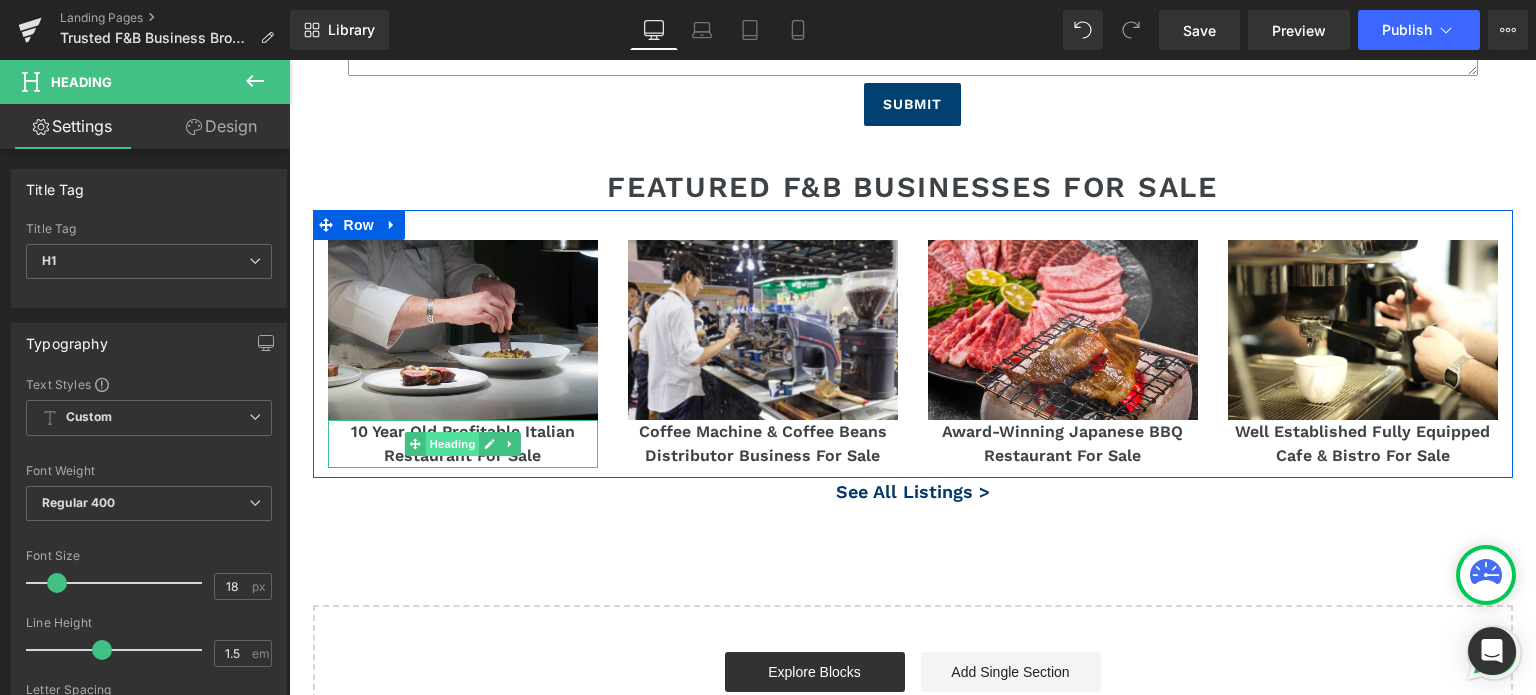 click on "Heading" at bounding box center (452, 444) 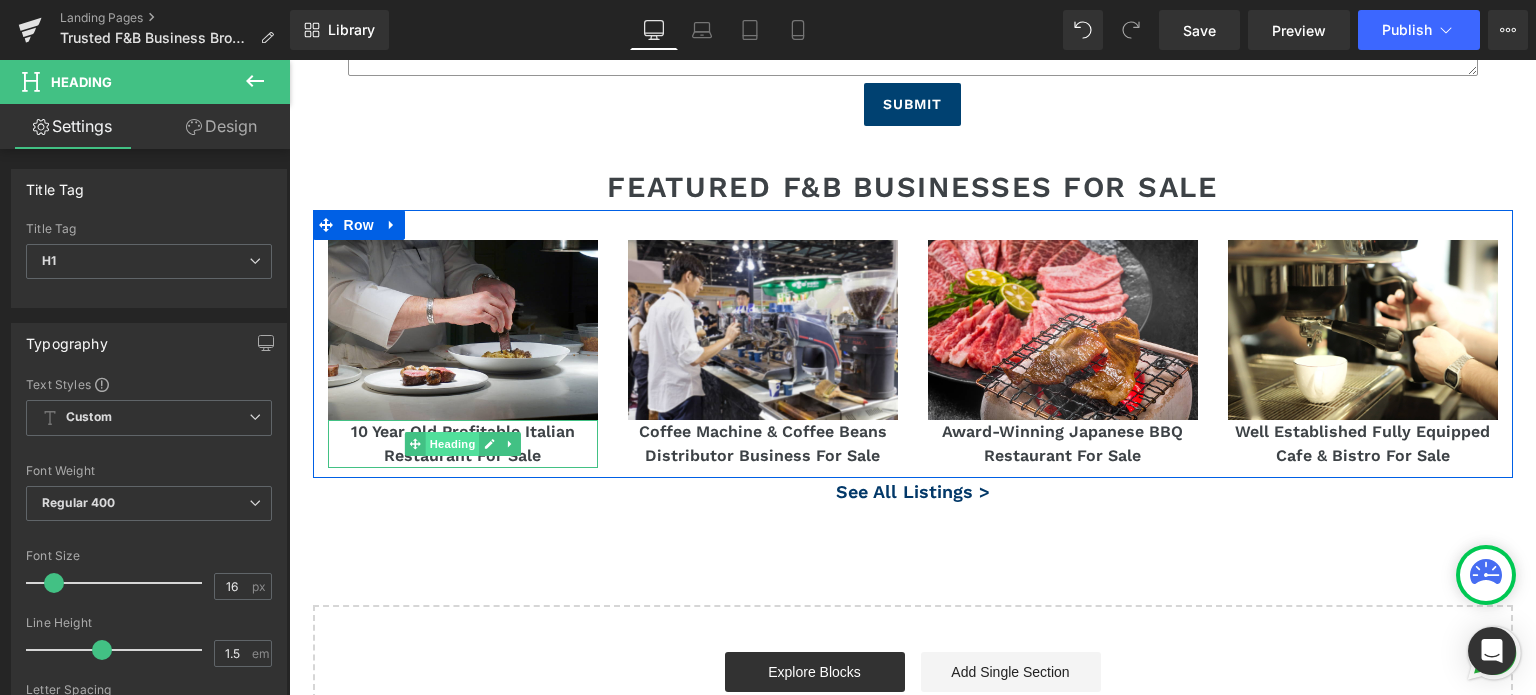 click on "Heading" at bounding box center [452, 444] 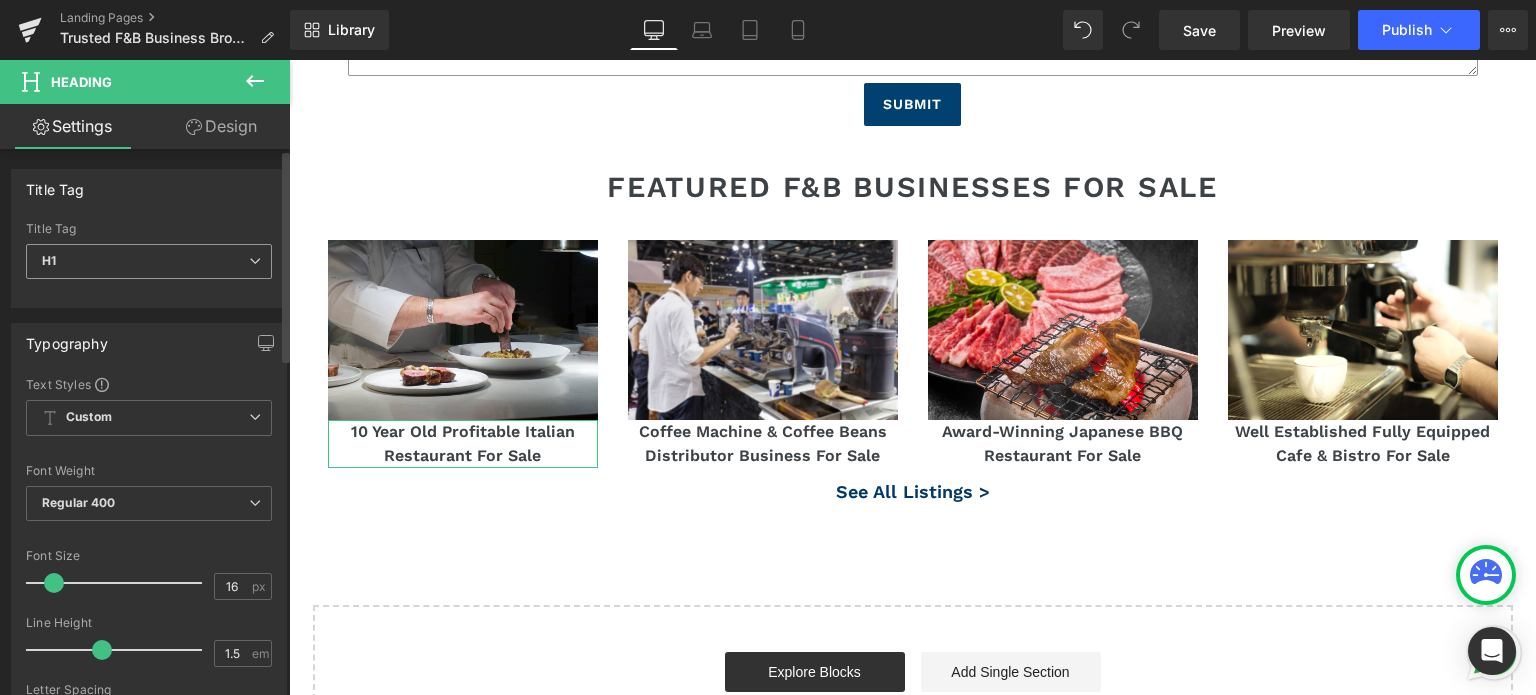 click on "H1" at bounding box center (149, 261) 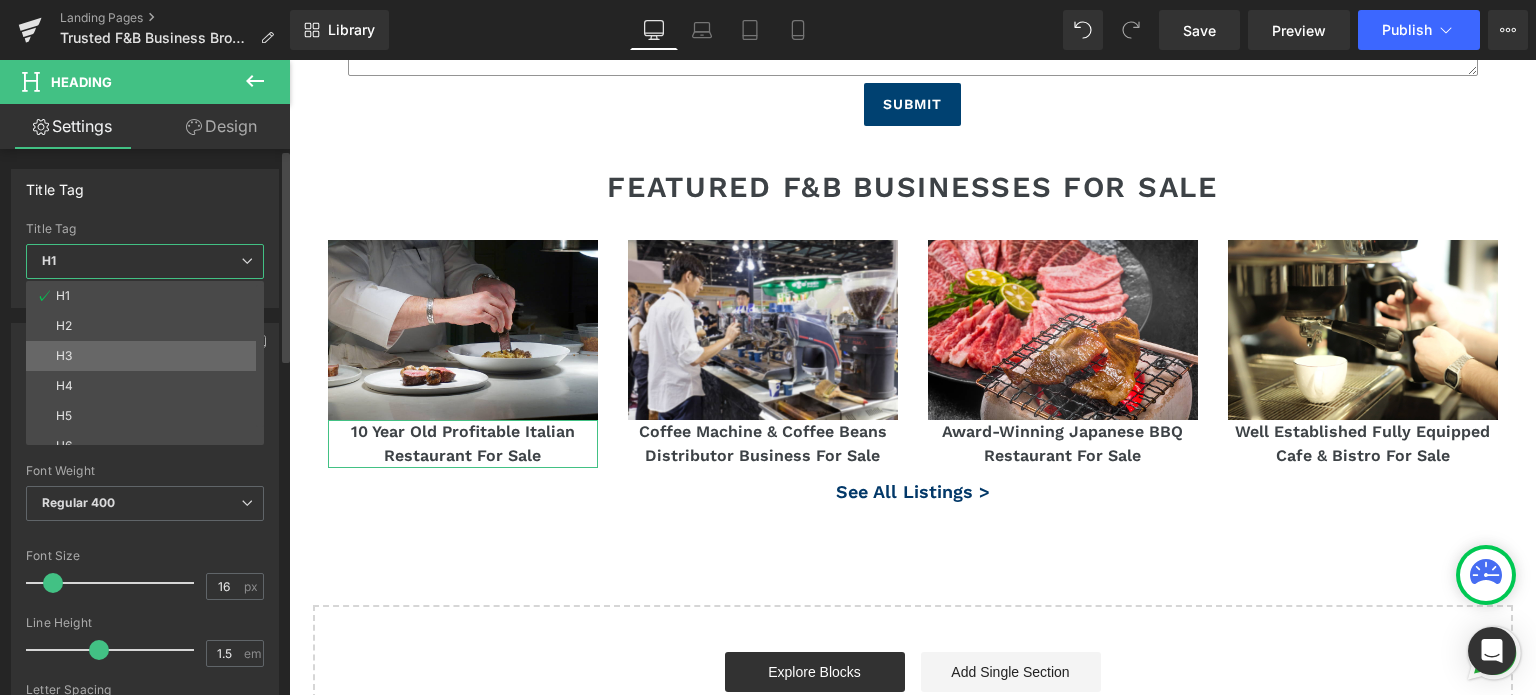 click on "H3" at bounding box center [149, 356] 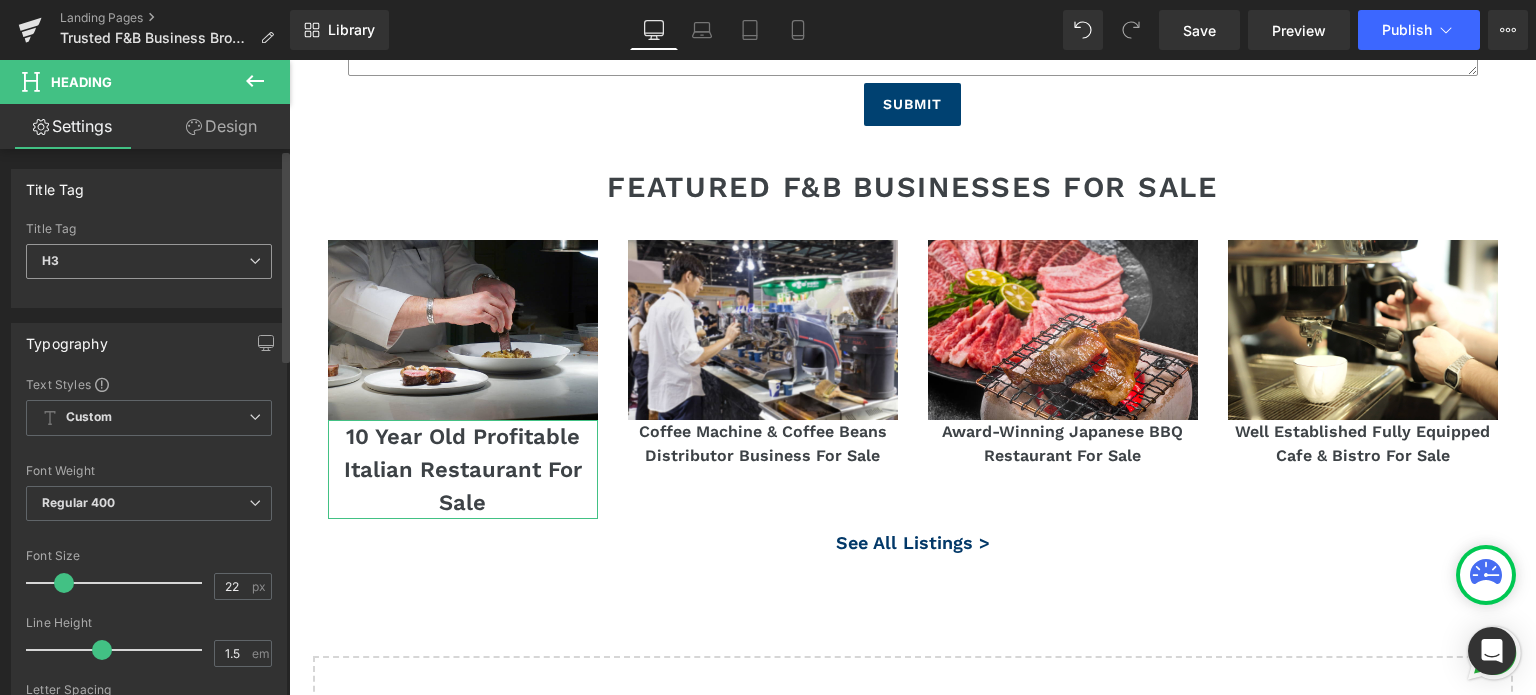 click on "H3" at bounding box center (149, 261) 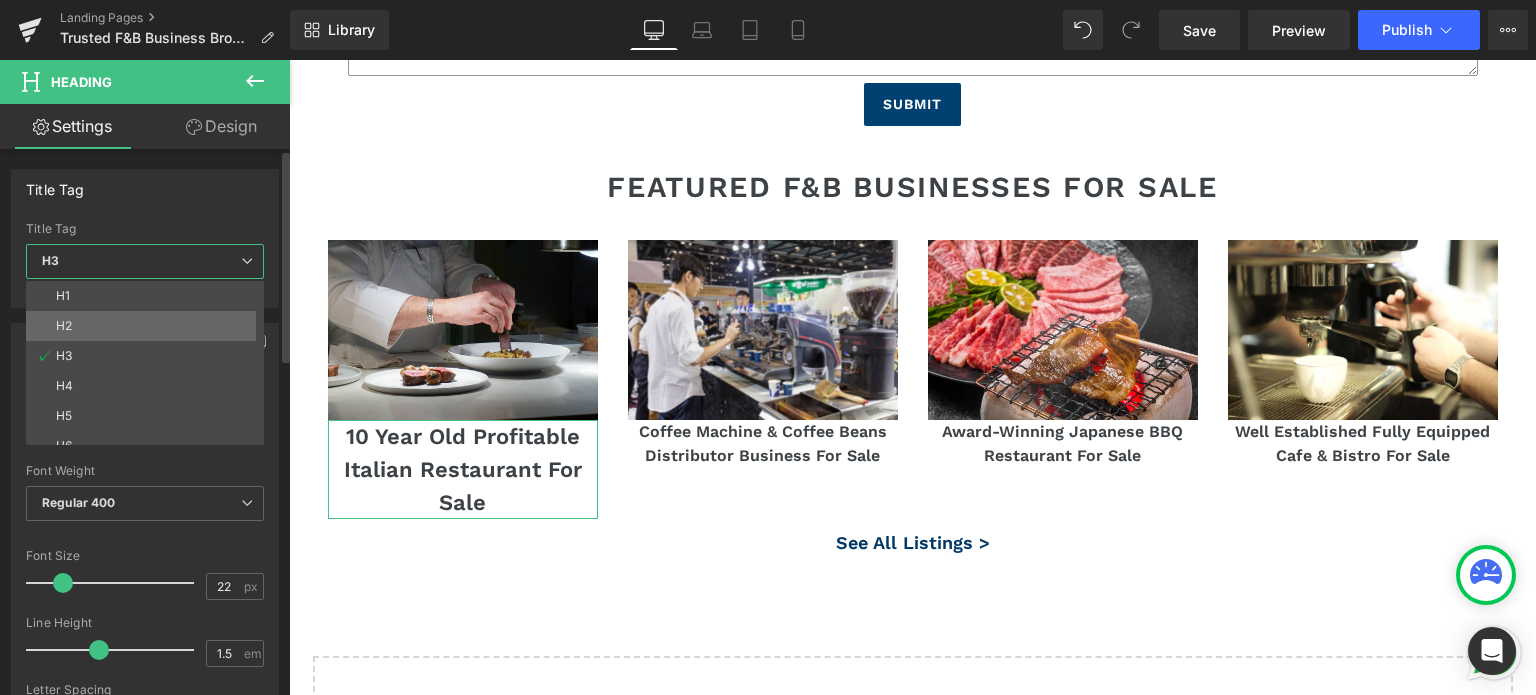 click on "H2" at bounding box center (149, 326) 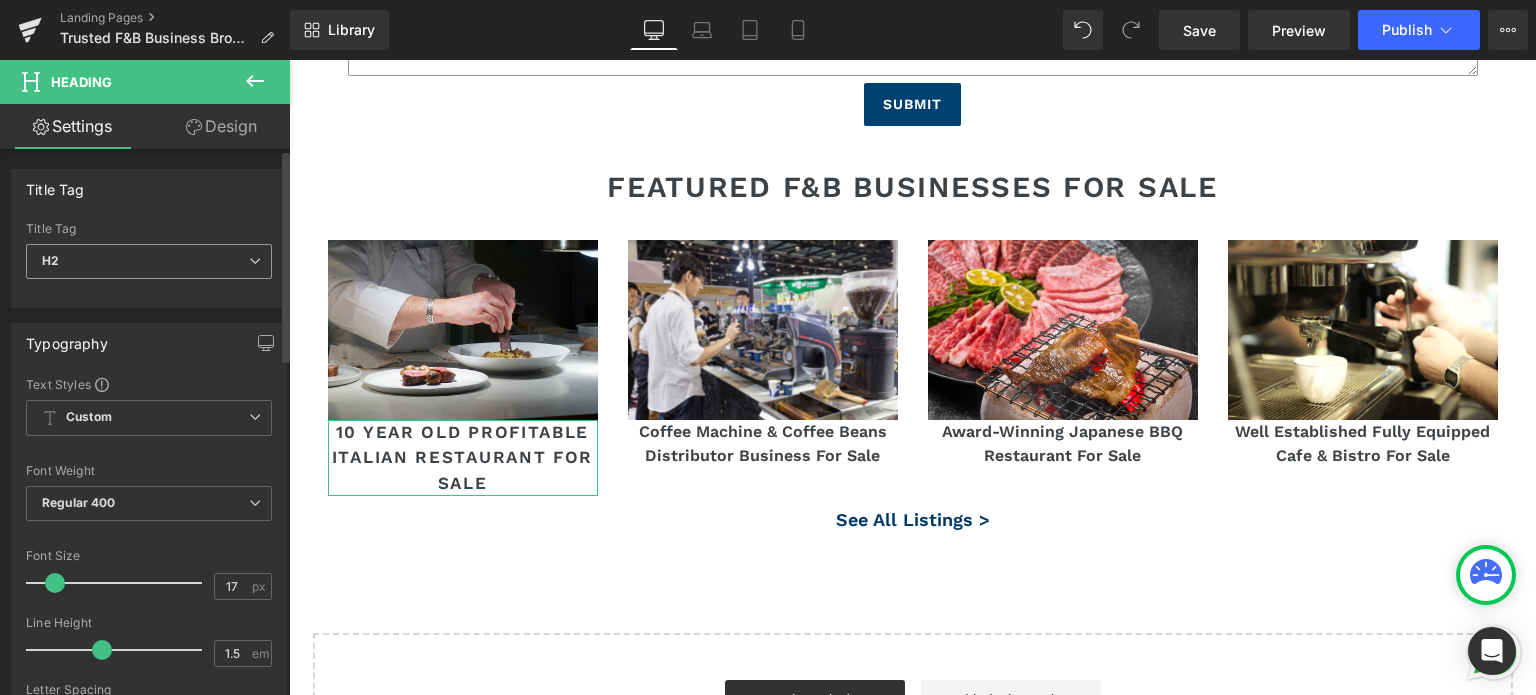 click on "H2" at bounding box center [149, 261] 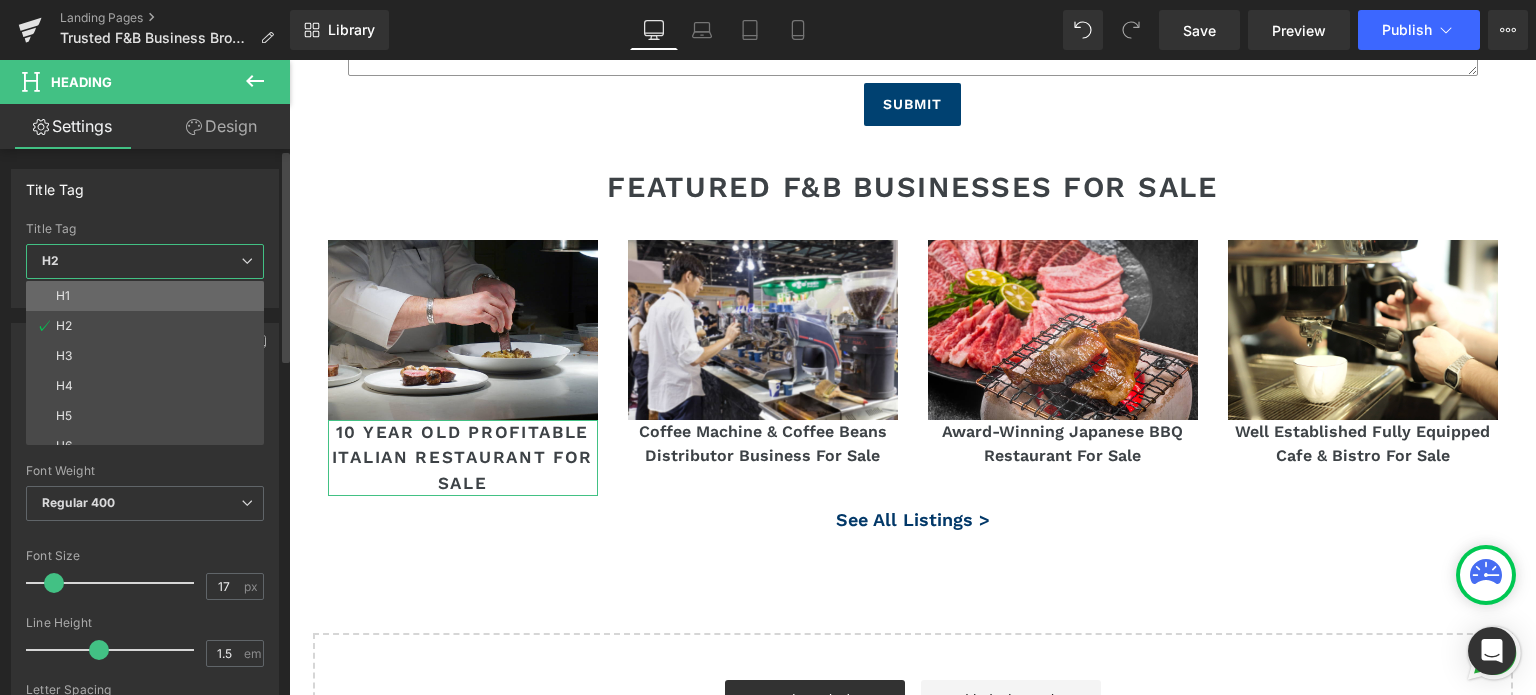 click on "H1" at bounding box center [149, 296] 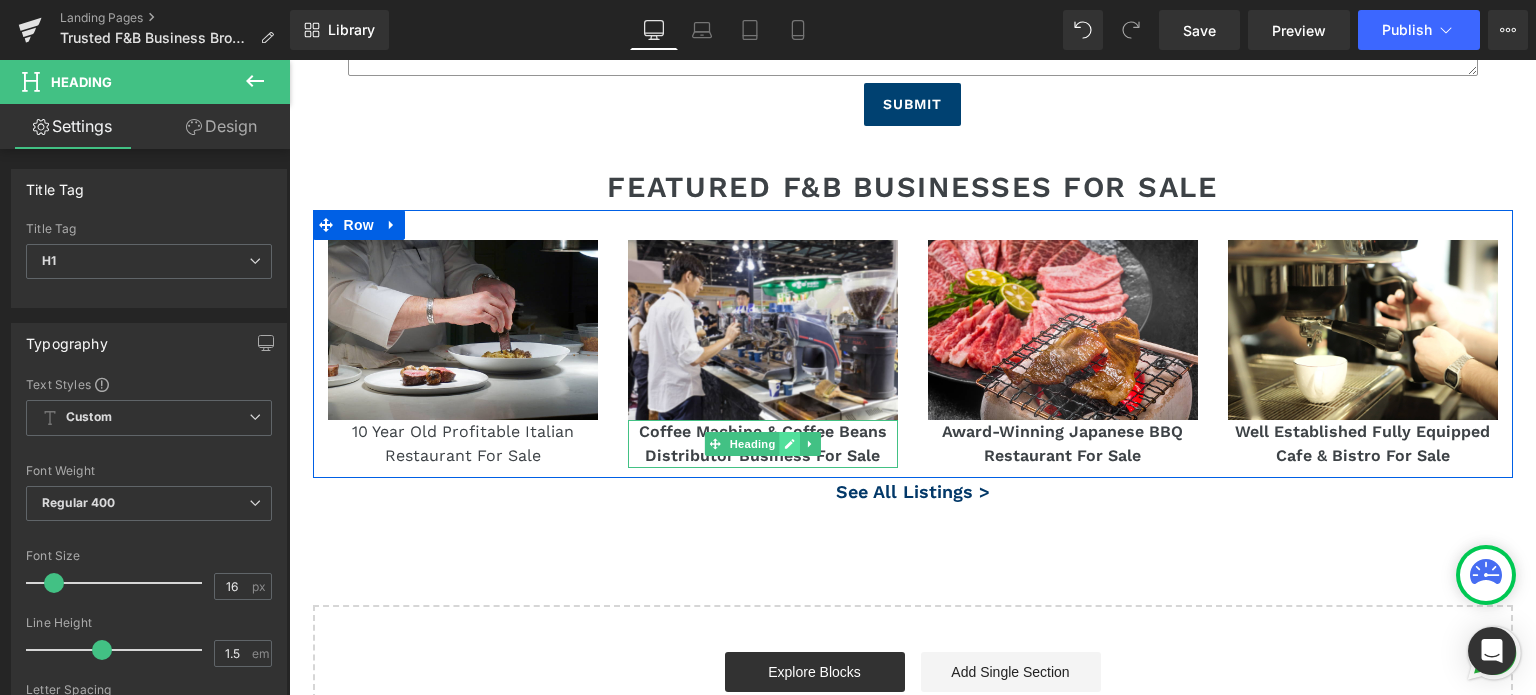 click at bounding box center [789, 444] 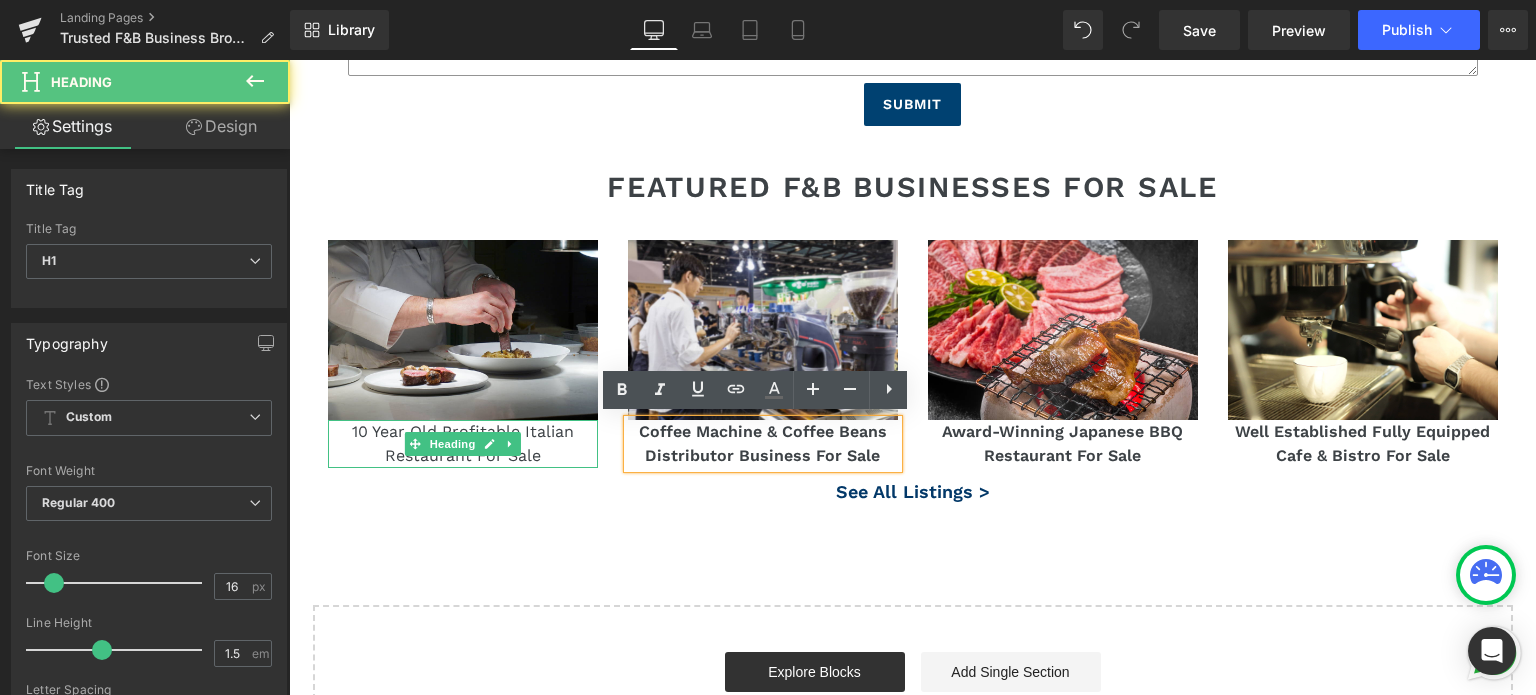 click on "10 Year Old Profitable Italian Restaurant For Sale" at bounding box center (463, 444) 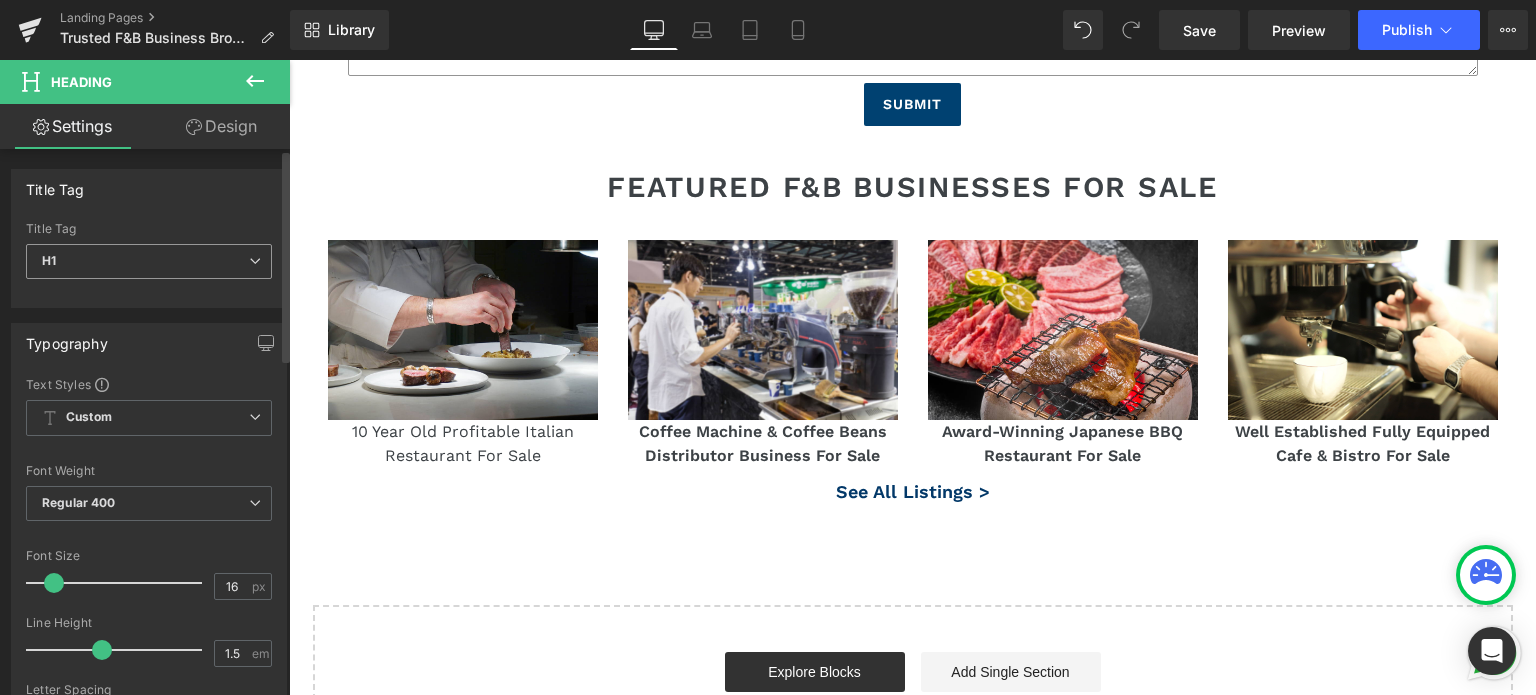 click on "H1" at bounding box center (149, 261) 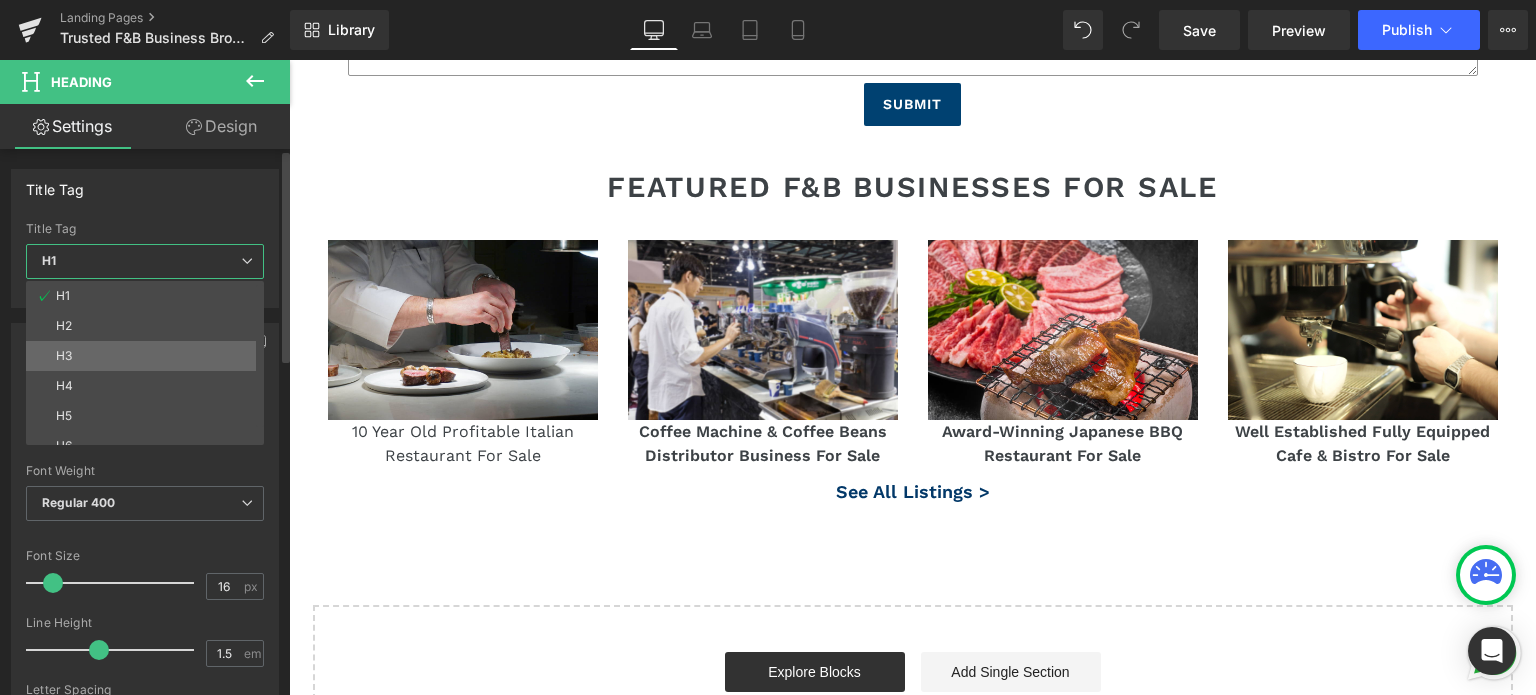 click on "H3" at bounding box center (149, 356) 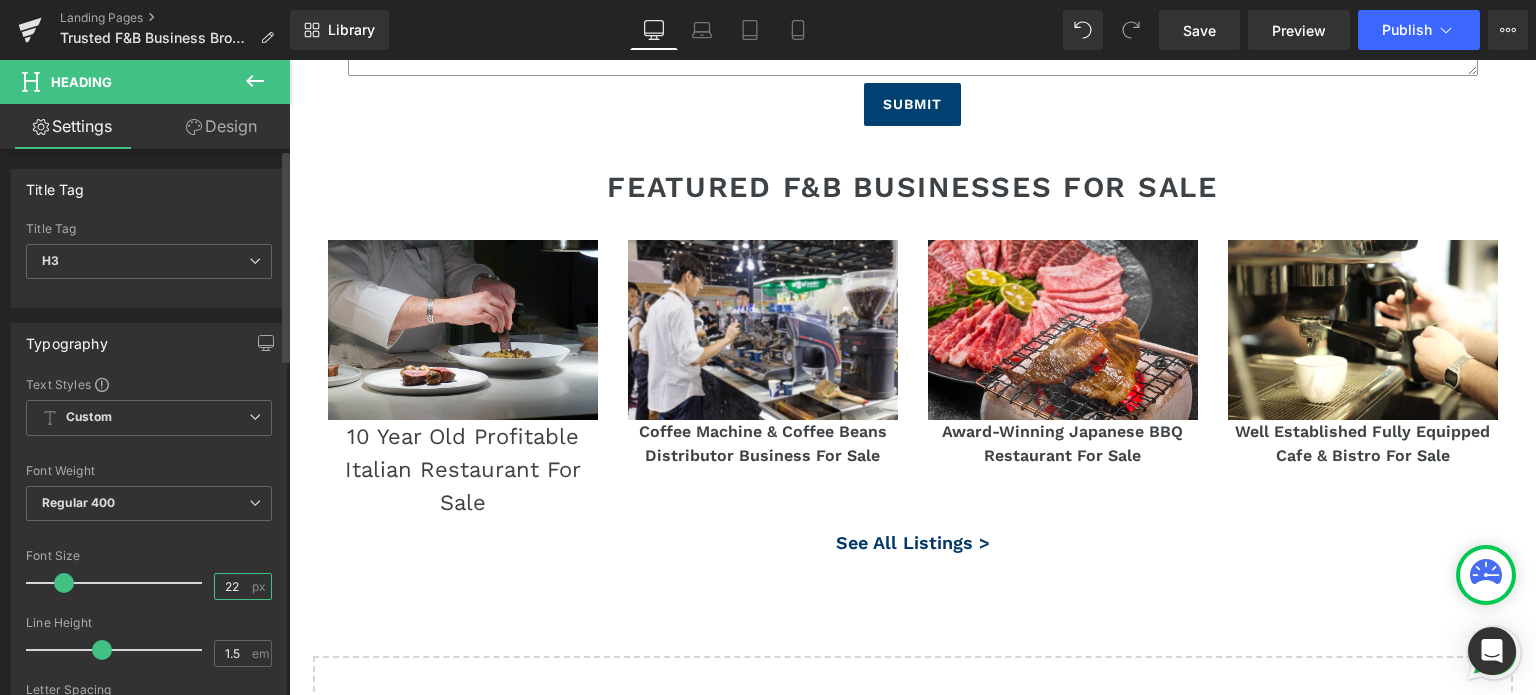 click on "22" at bounding box center (232, 586) 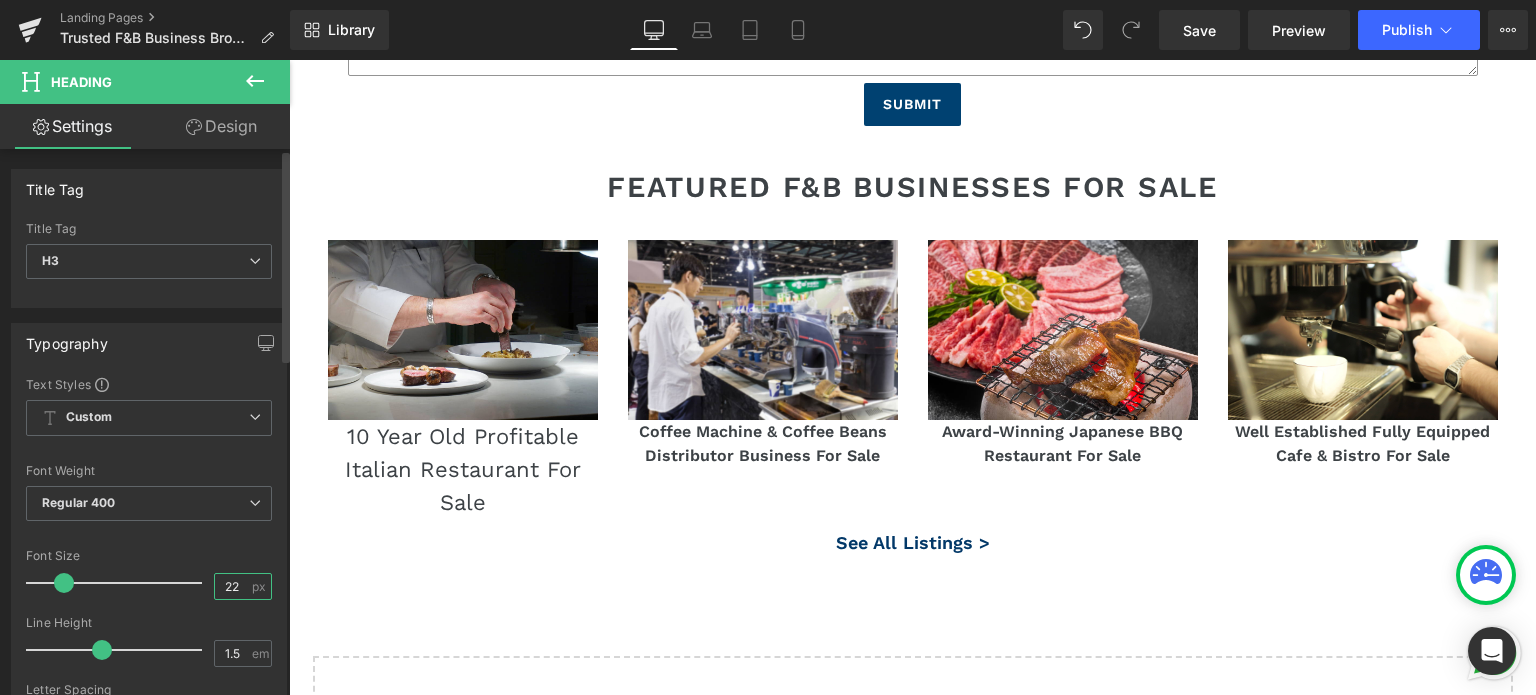 type on "2" 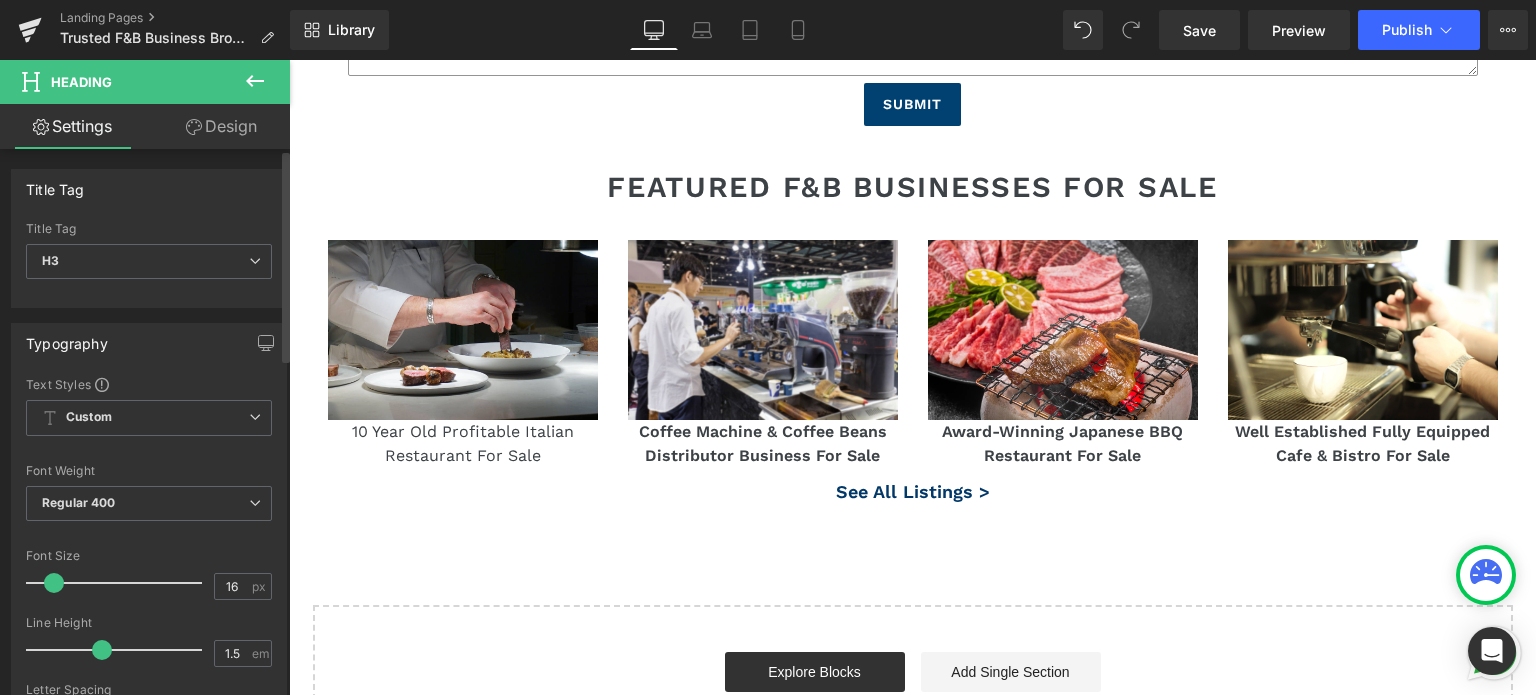 click on "Font Size" at bounding box center (149, 556) 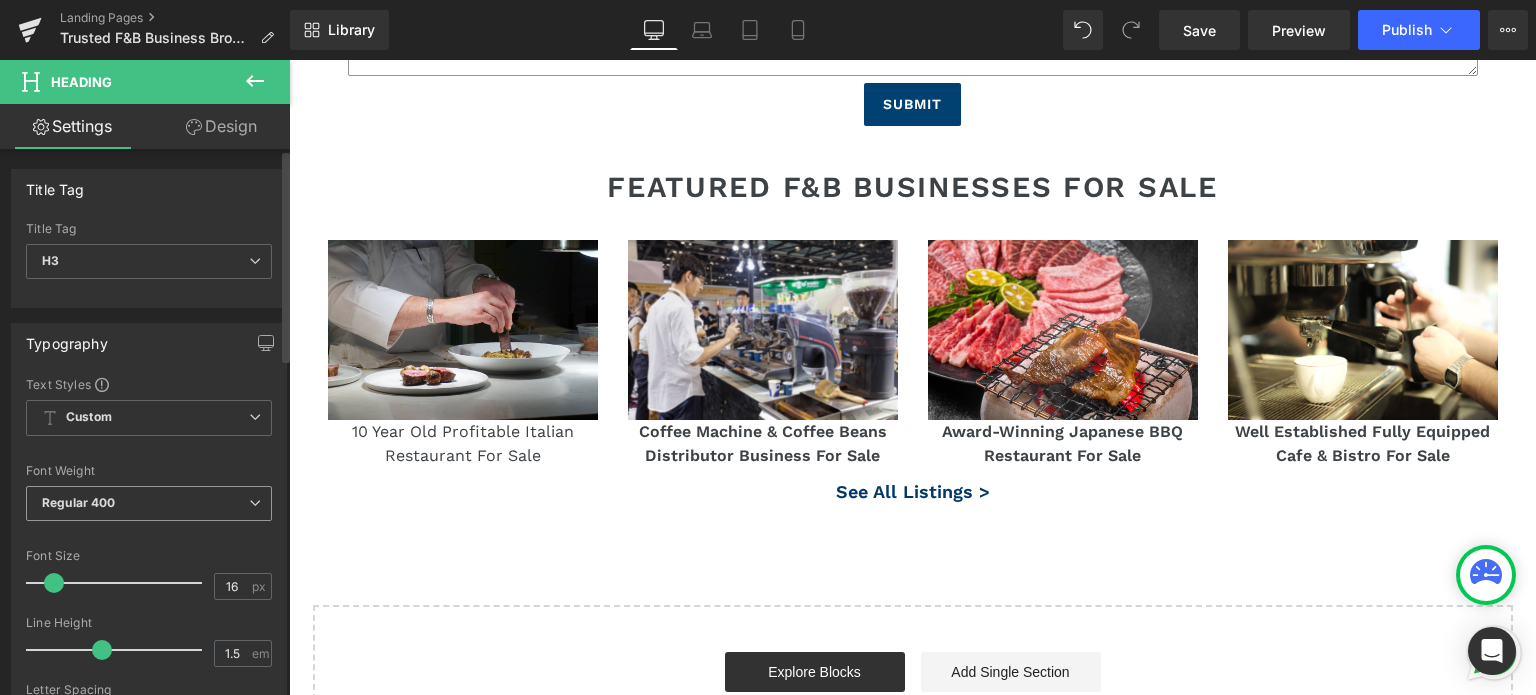 click on "Regular 400" at bounding box center [79, 502] 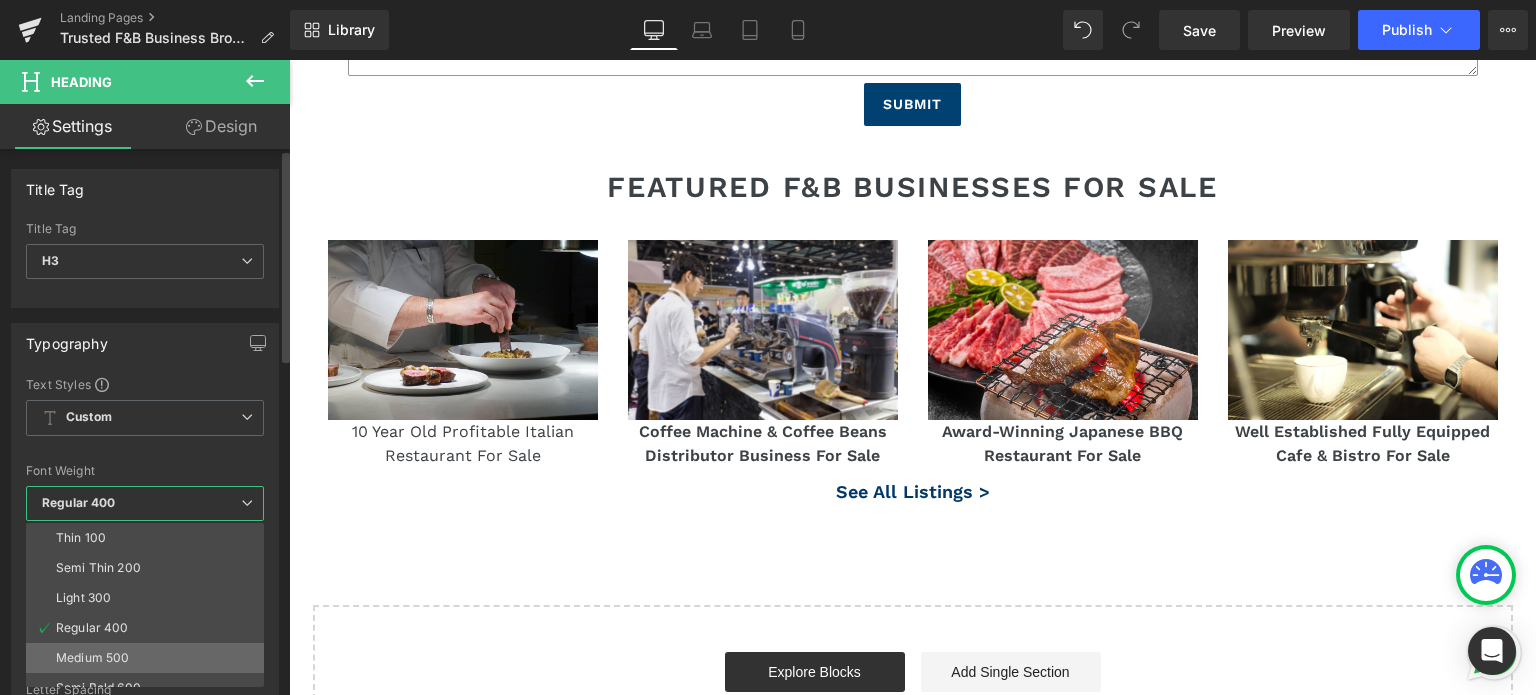 click on "Medium 500" at bounding box center (92, 658) 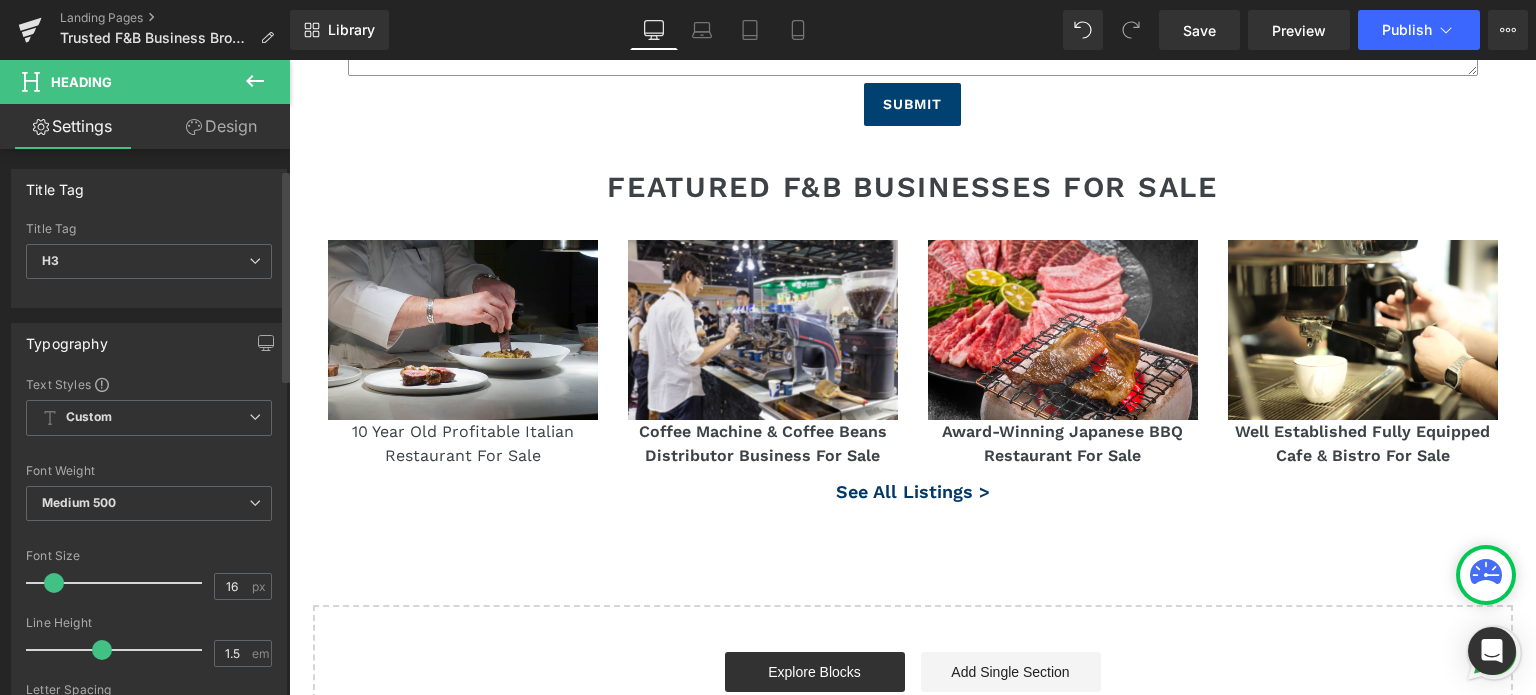 scroll, scrollTop: 100, scrollLeft: 0, axis: vertical 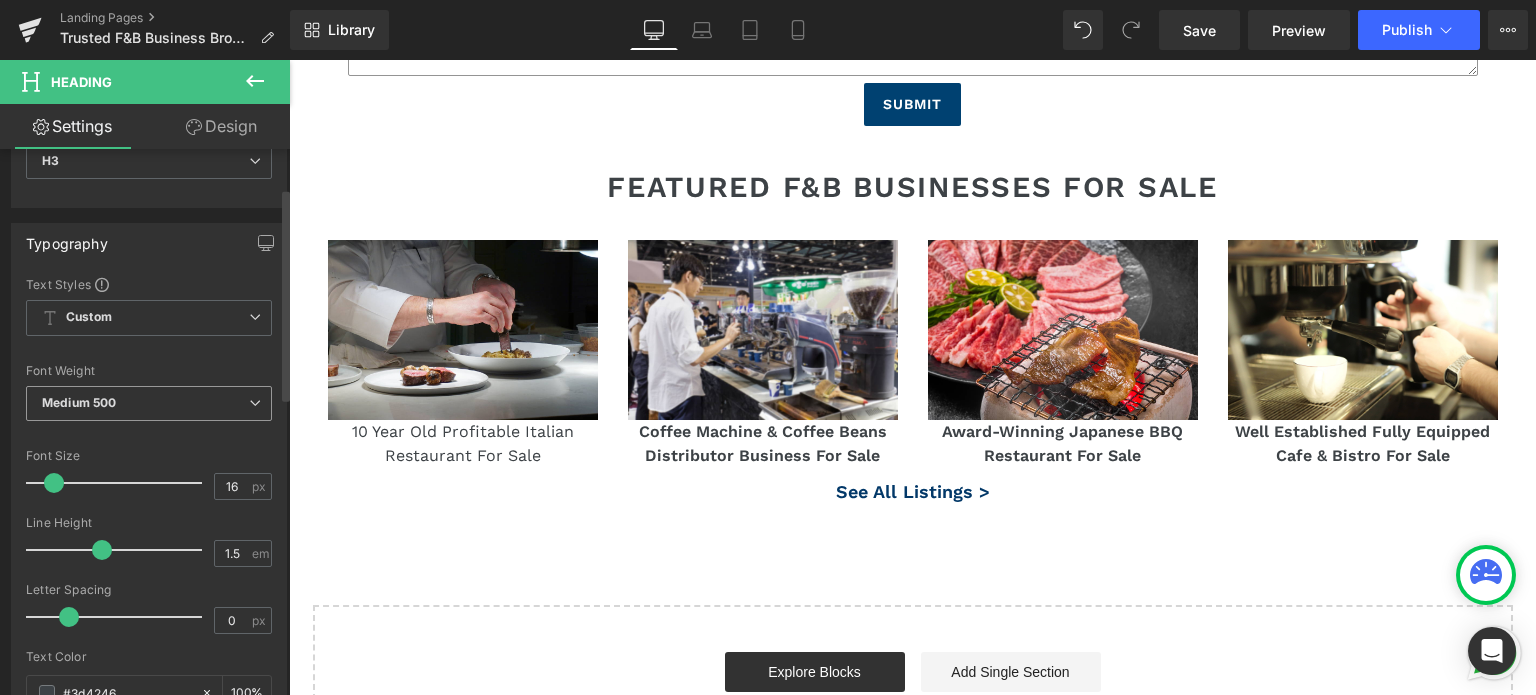 click on "Medium 500" at bounding box center [149, 403] 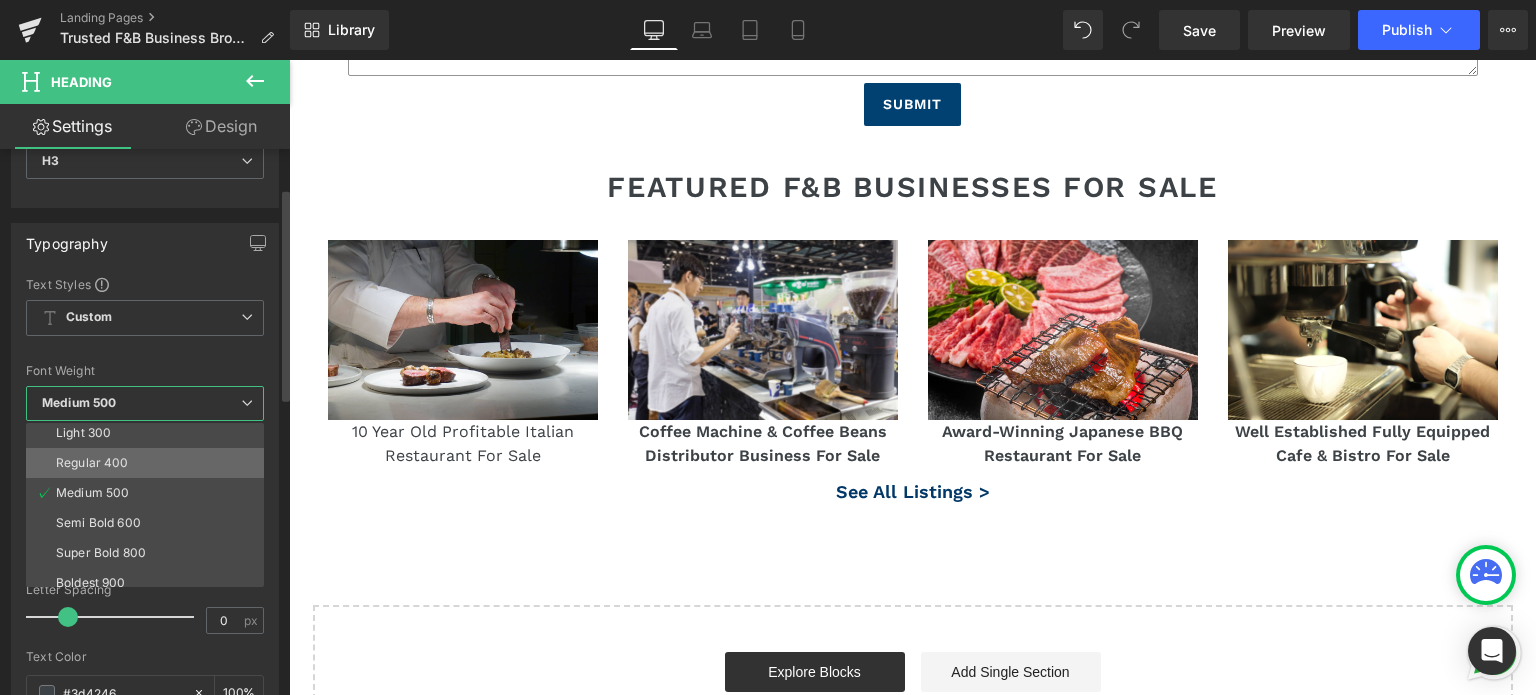 scroll, scrollTop: 100, scrollLeft: 0, axis: vertical 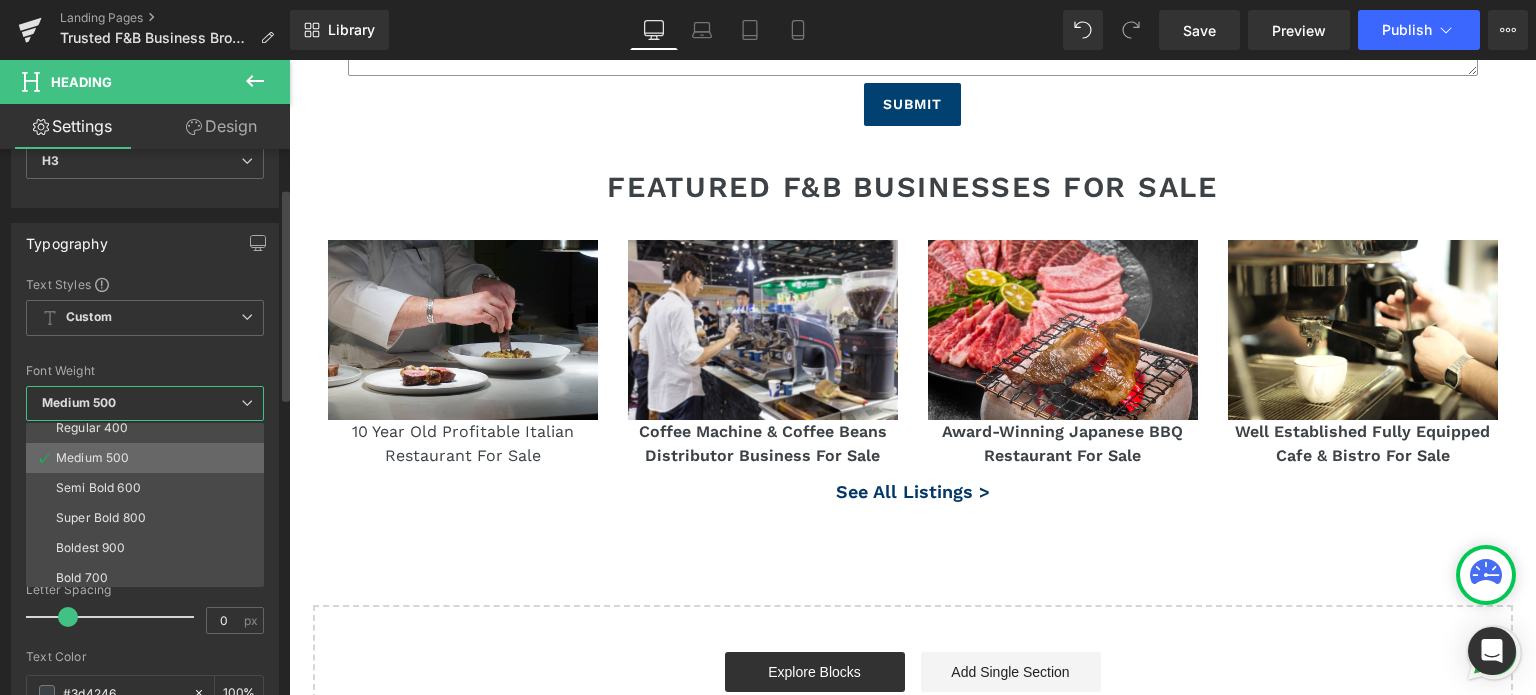 click on "Medium 500" at bounding box center (149, 458) 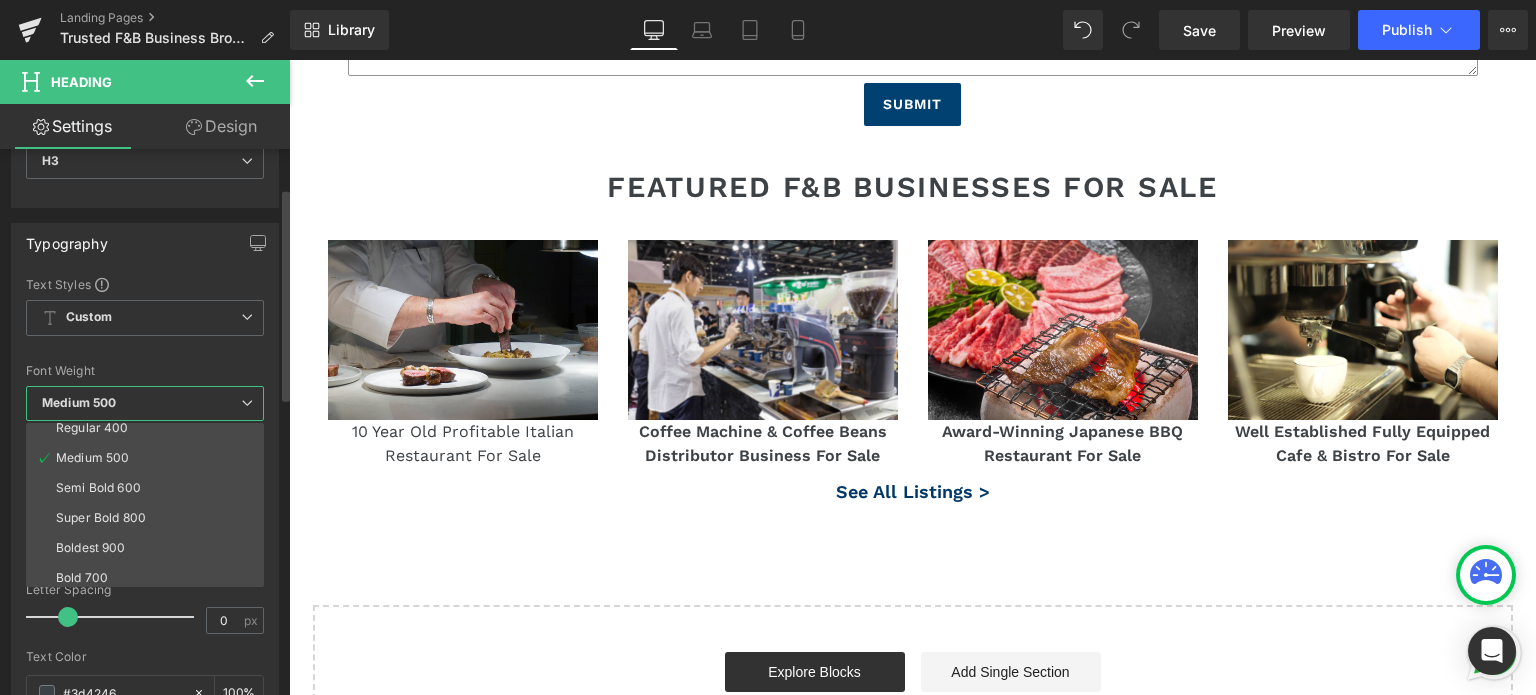 click at bounding box center [115, 483] 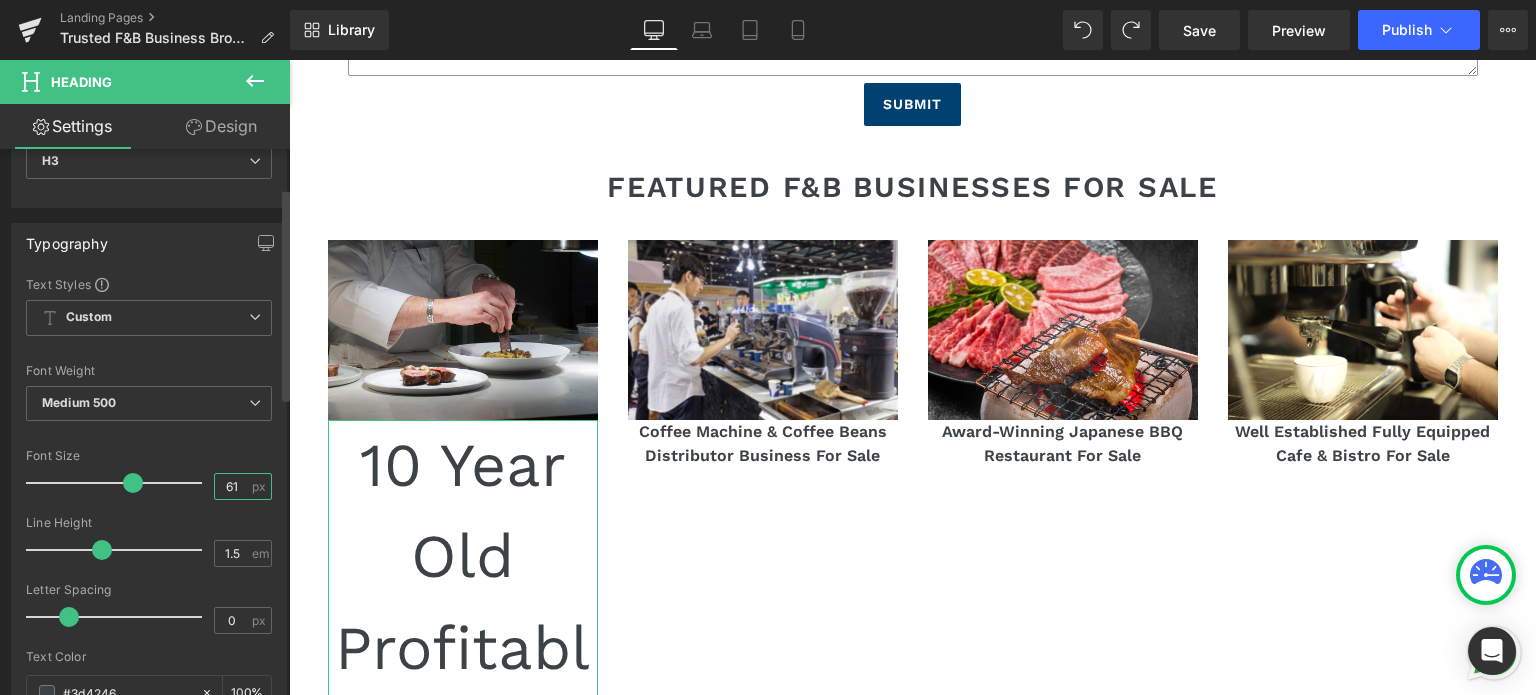 click on "61" at bounding box center [232, 486] 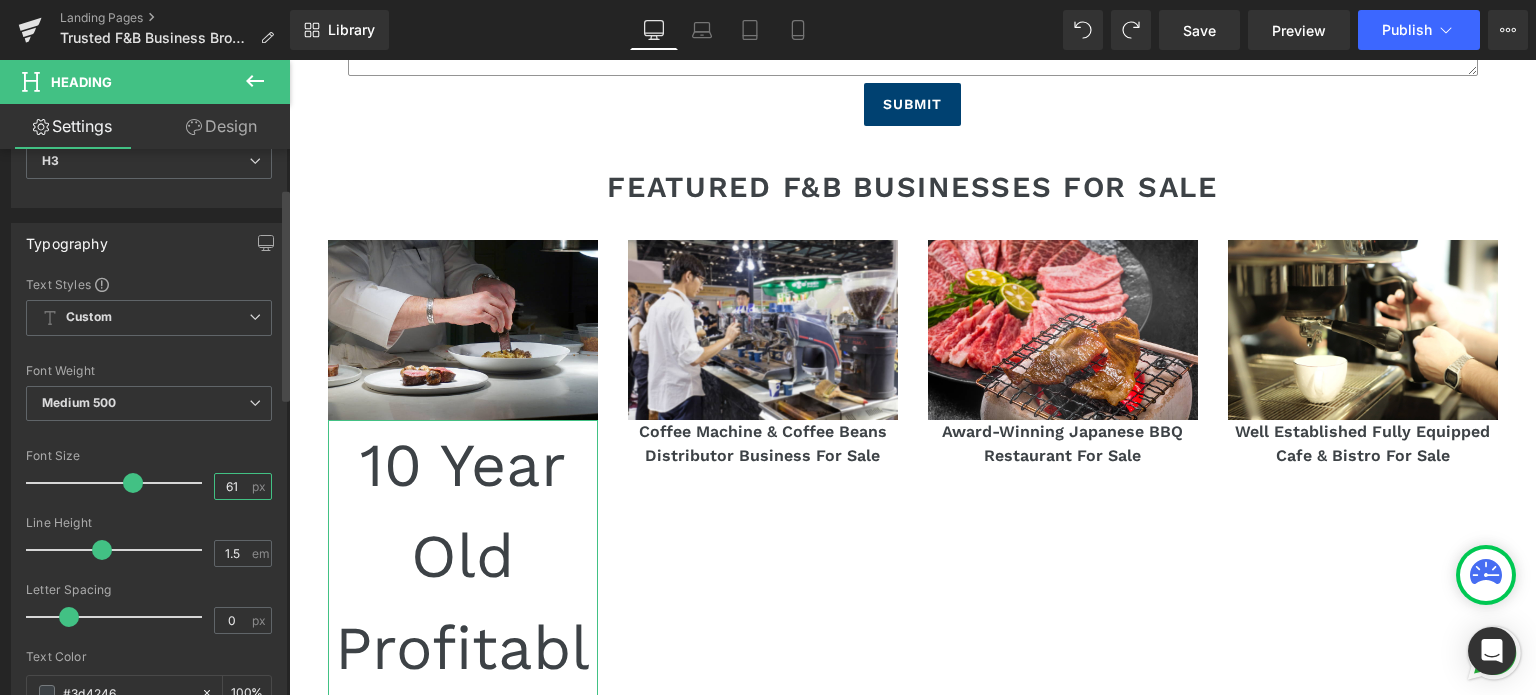 type on "1" 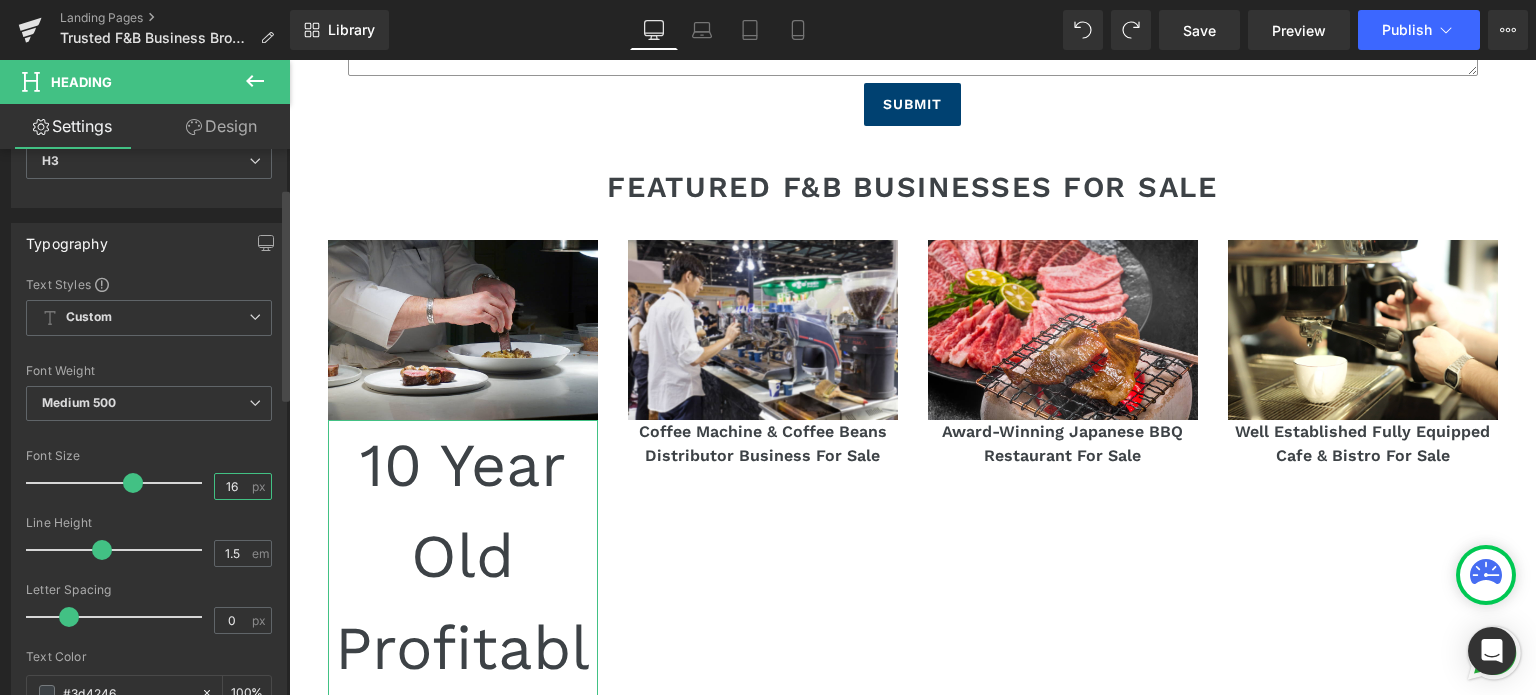 type on "16" 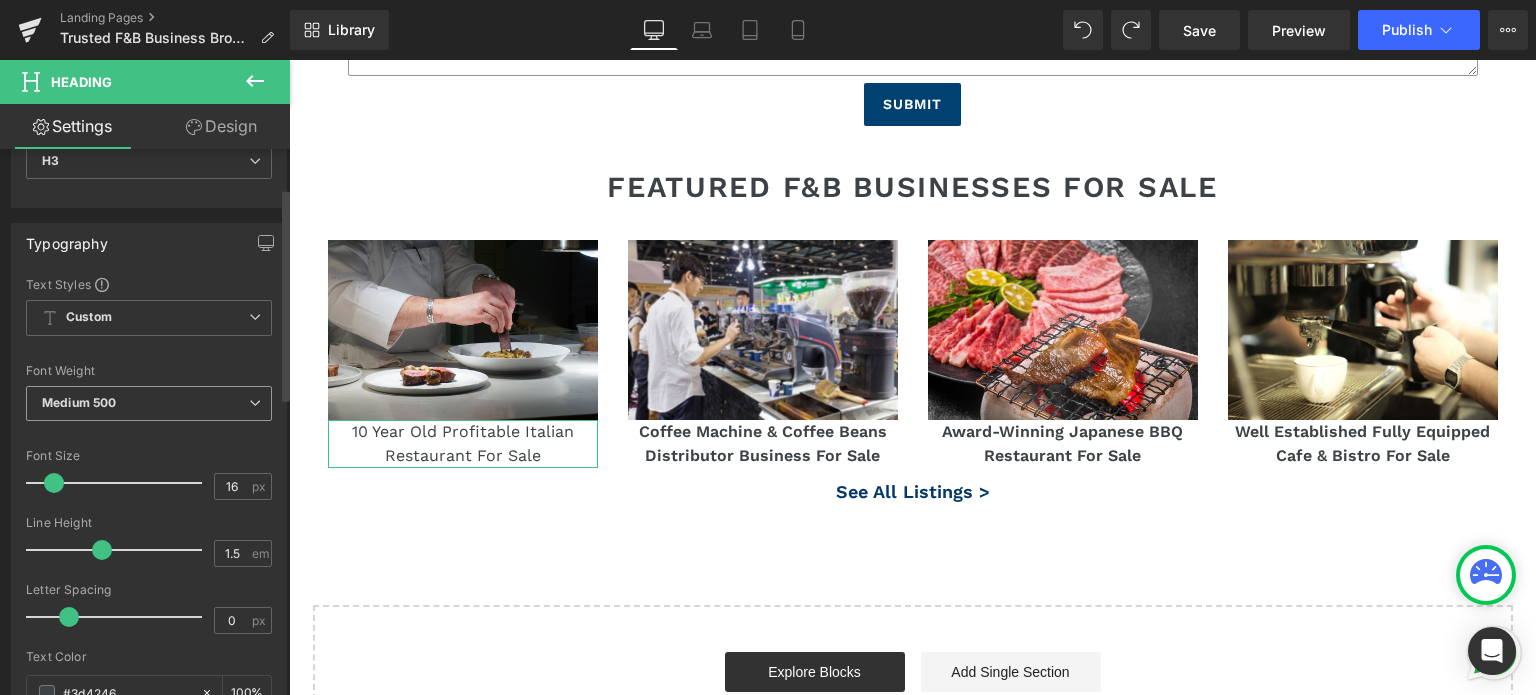 click on "Medium 500" at bounding box center [149, 403] 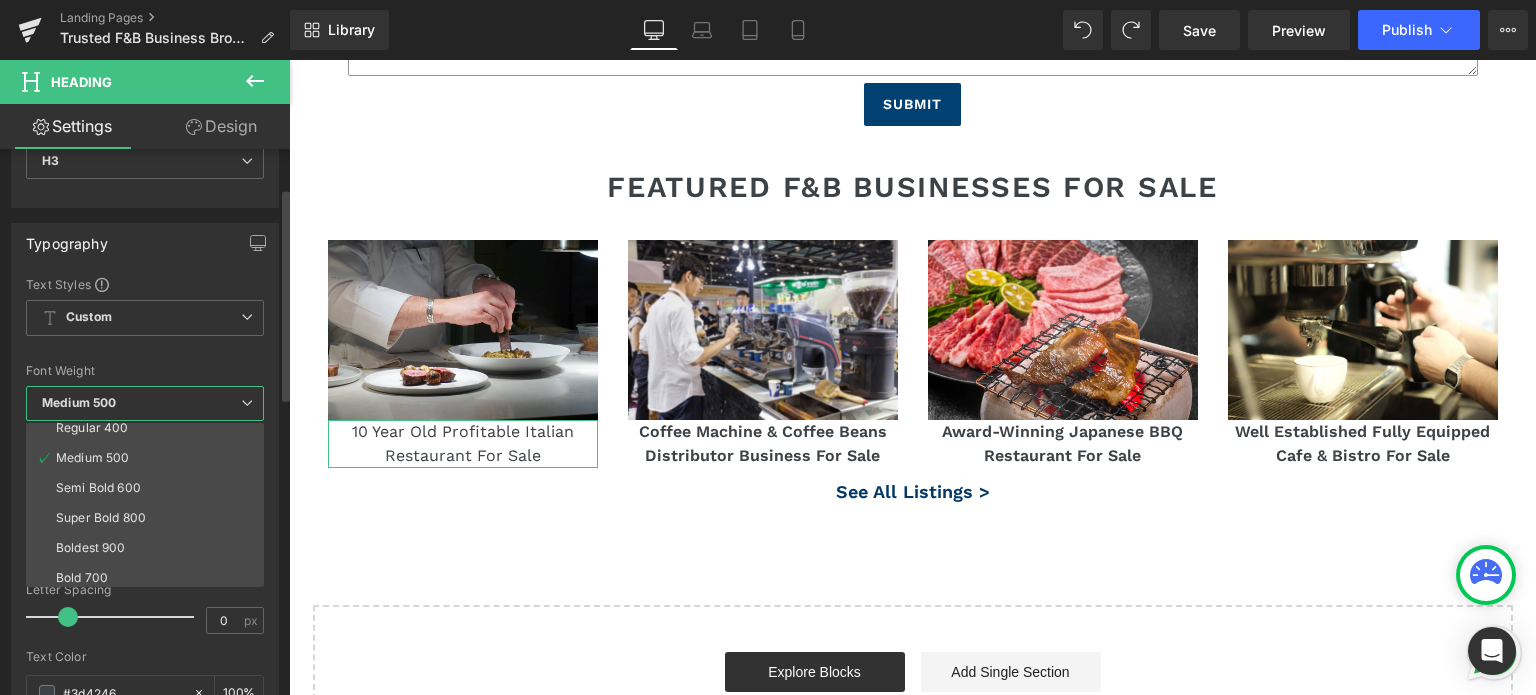 click on "Medium 500" at bounding box center (145, 403) 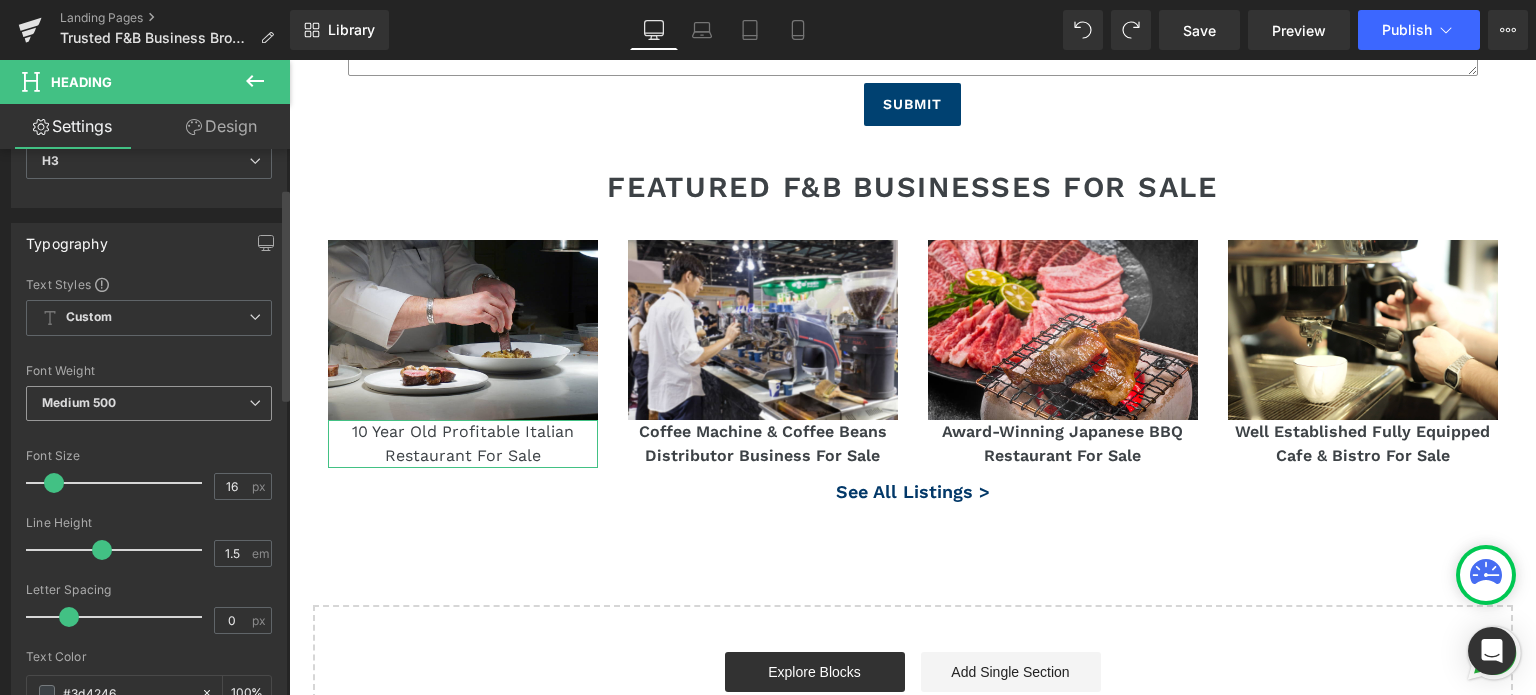 click on "Medium 500" at bounding box center [149, 403] 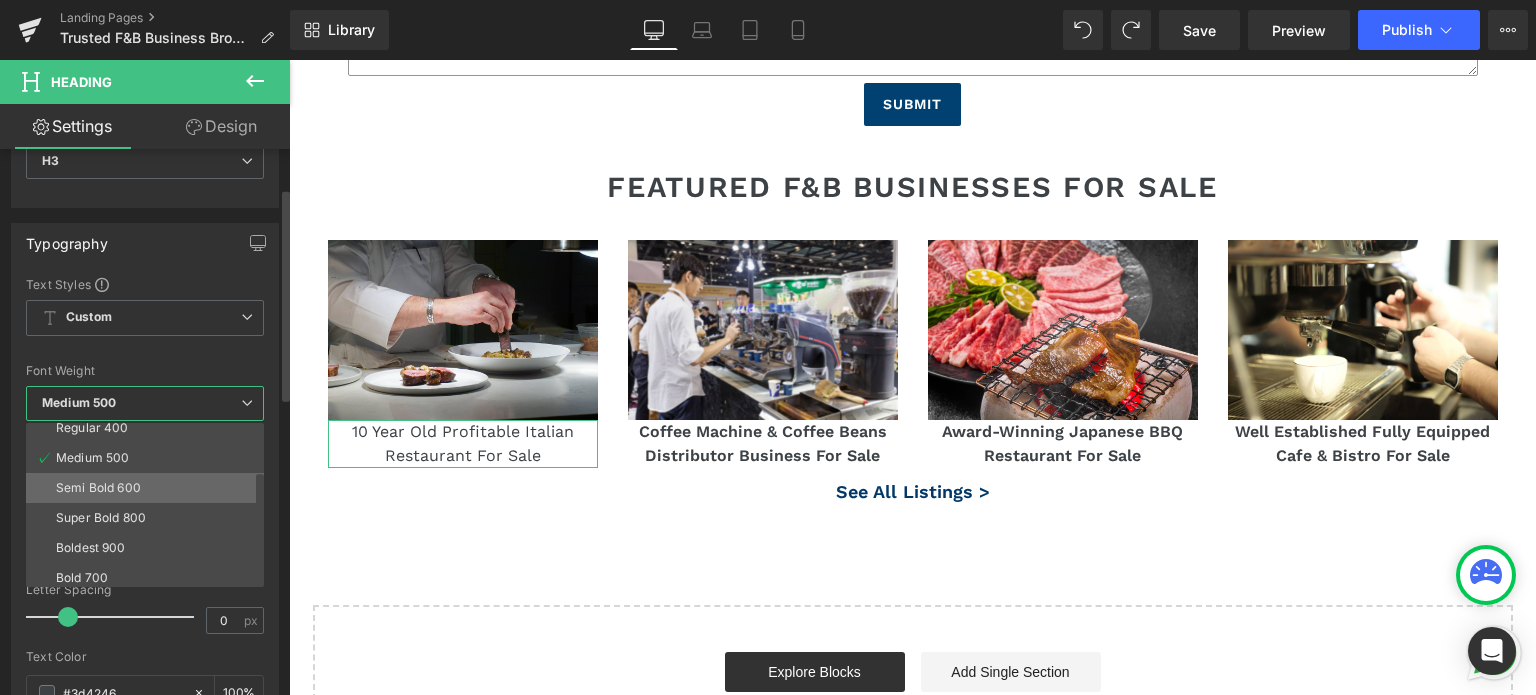 click on "Semi Bold 600" at bounding box center (149, 488) 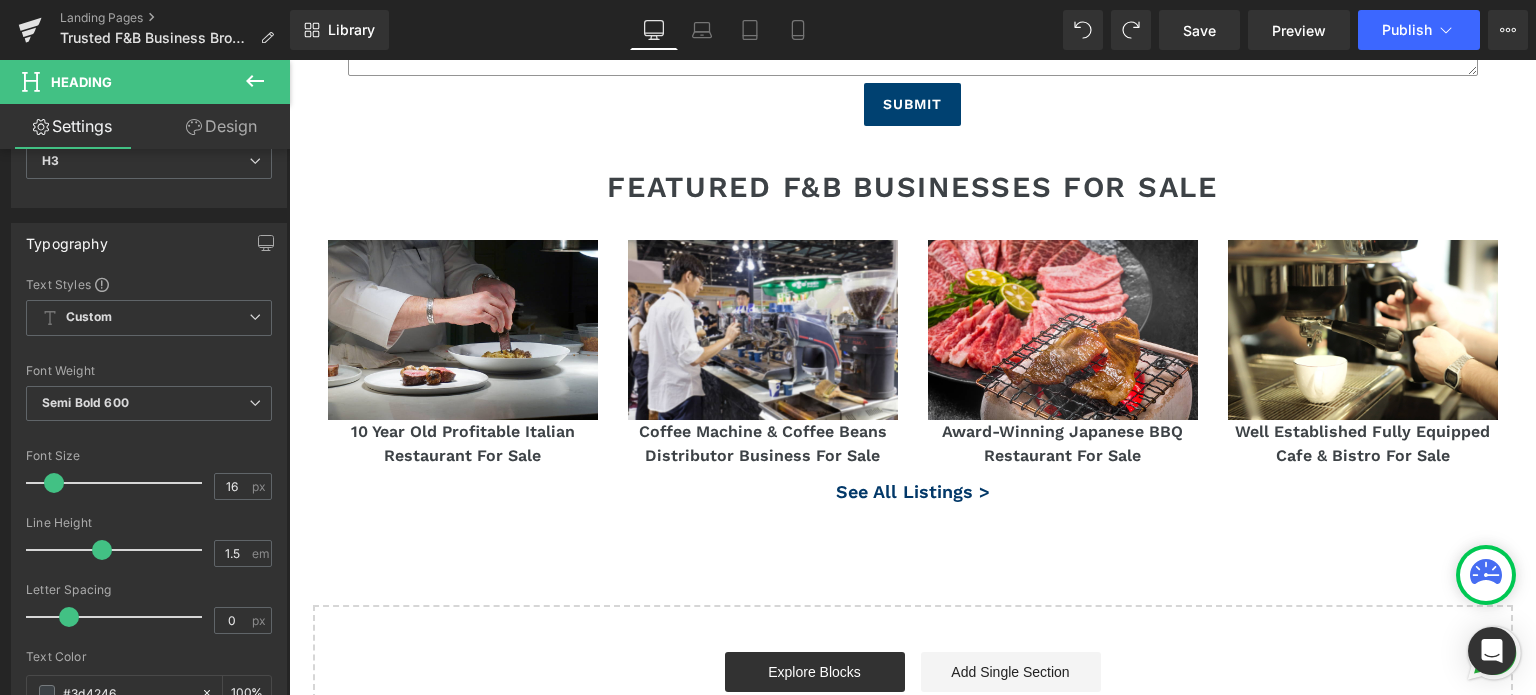click on "Heading" at bounding box center [752, 444] 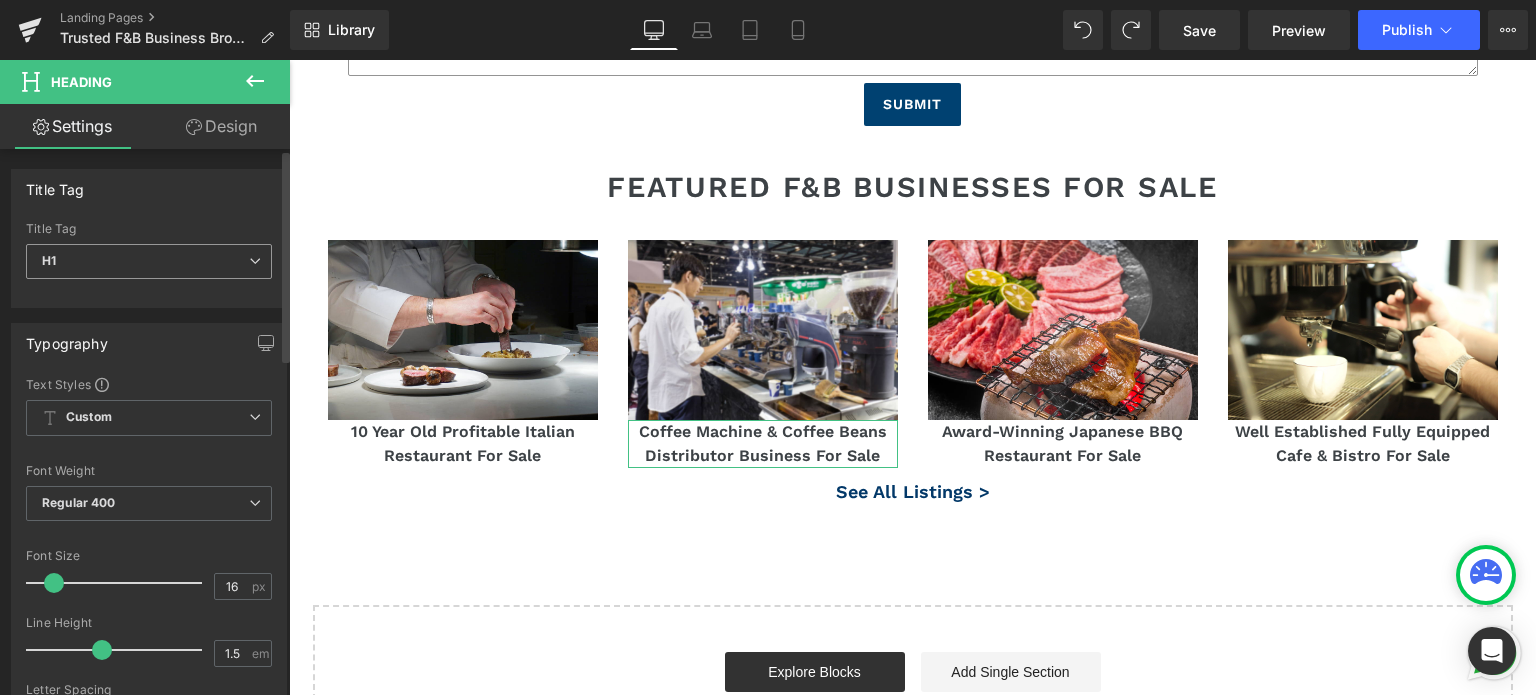 click on "H1" at bounding box center (149, 261) 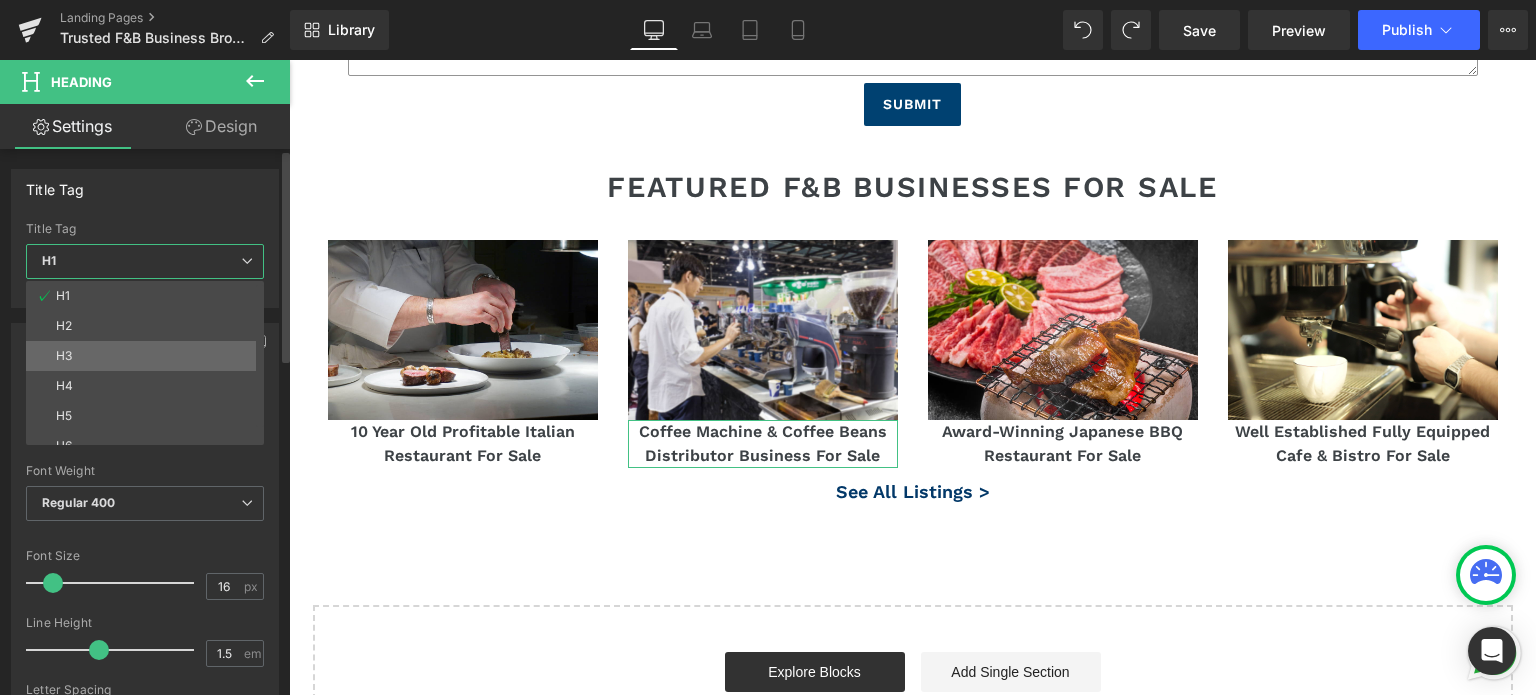 click on "H3" at bounding box center (149, 356) 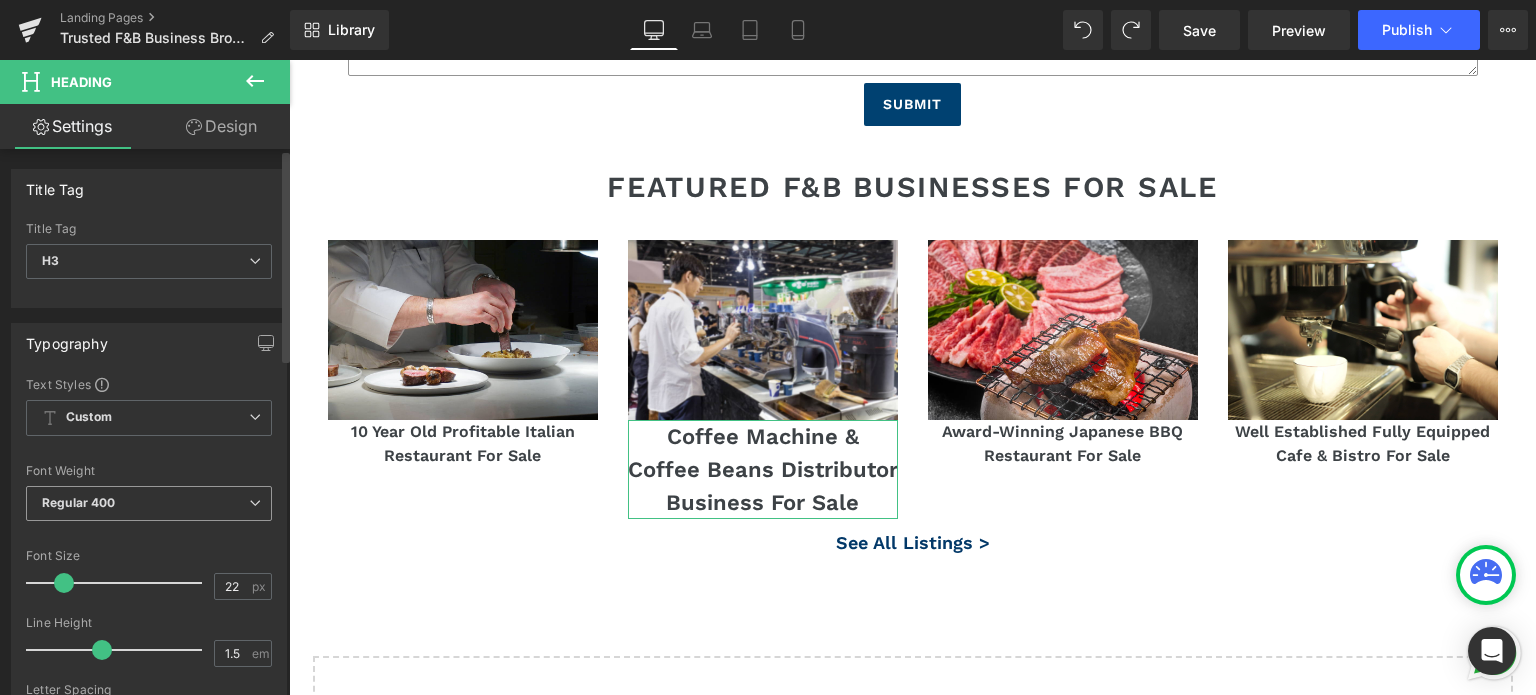 click on "Regular 400" at bounding box center [79, 502] 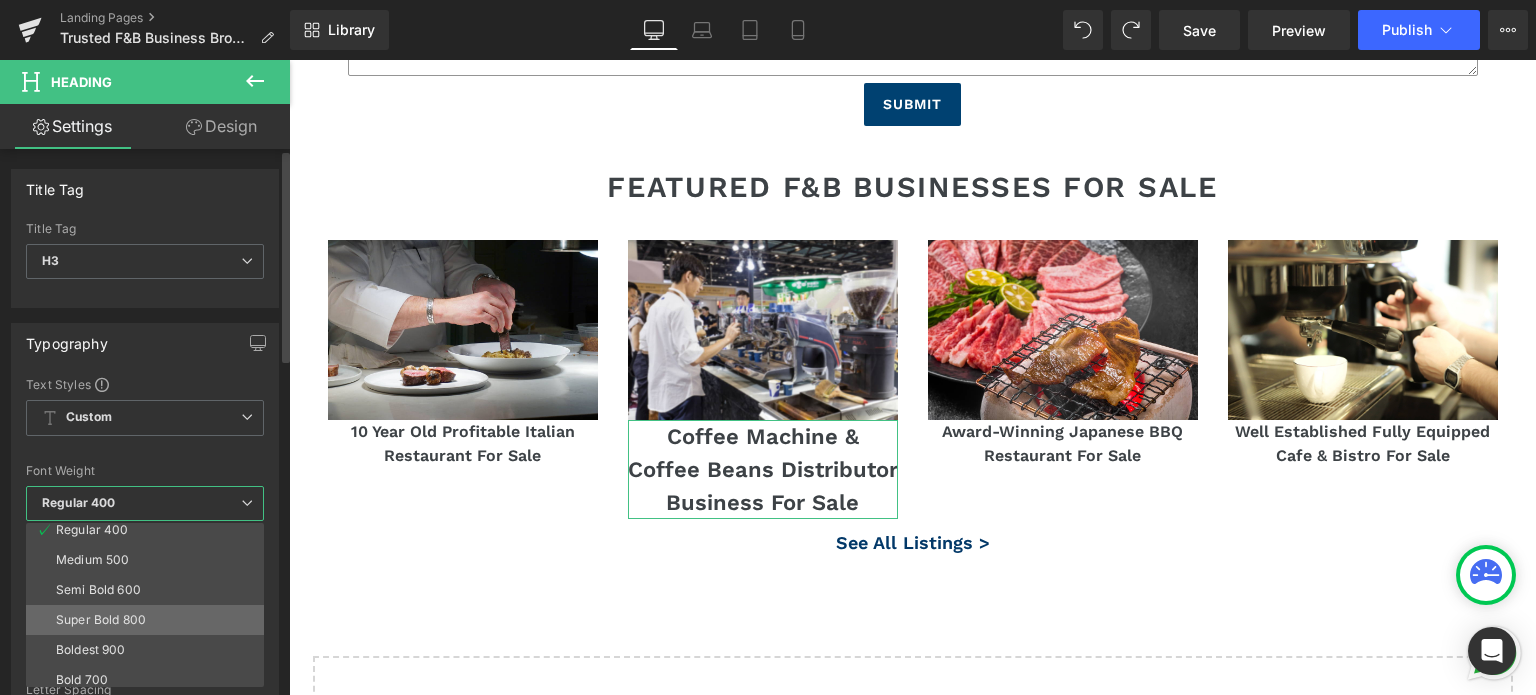 scroll, scrollTop: 66, scrollLeft: 0, axis: vertical 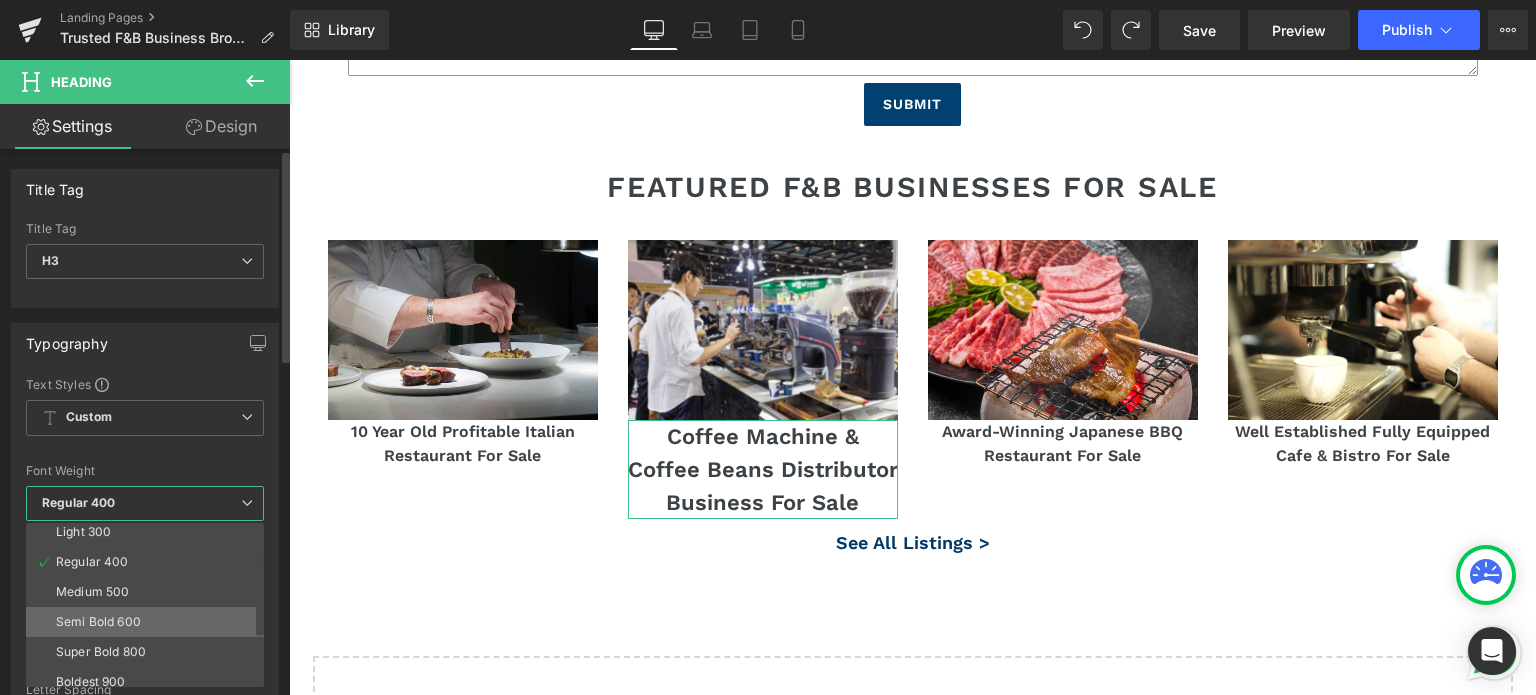 click on "Semi Bold 600" at bounding box center [98, 622] 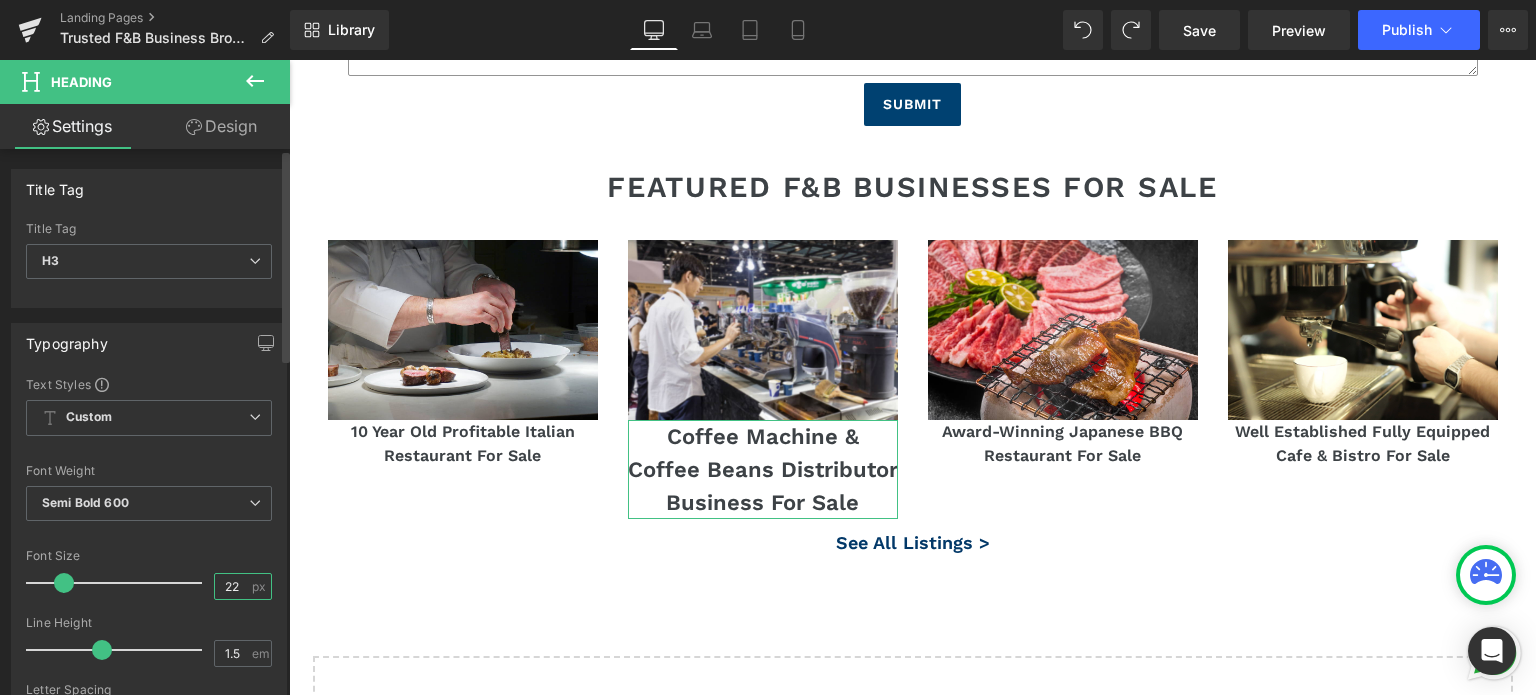 click on "22" at bounding box center (232, 586) 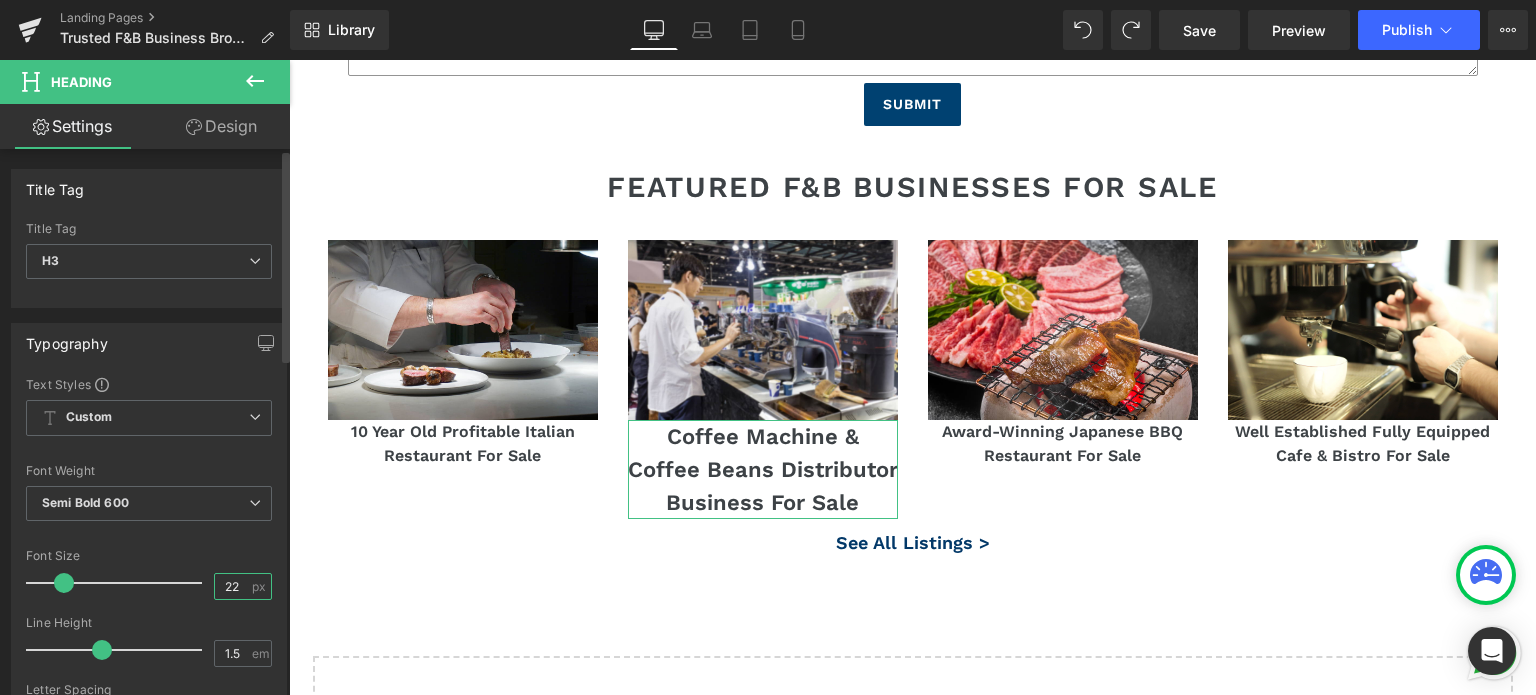 drag, startPoint x: 233, startPoint y: 582, endPoint x: 162, endPoint y: 573, distance: 71.568146 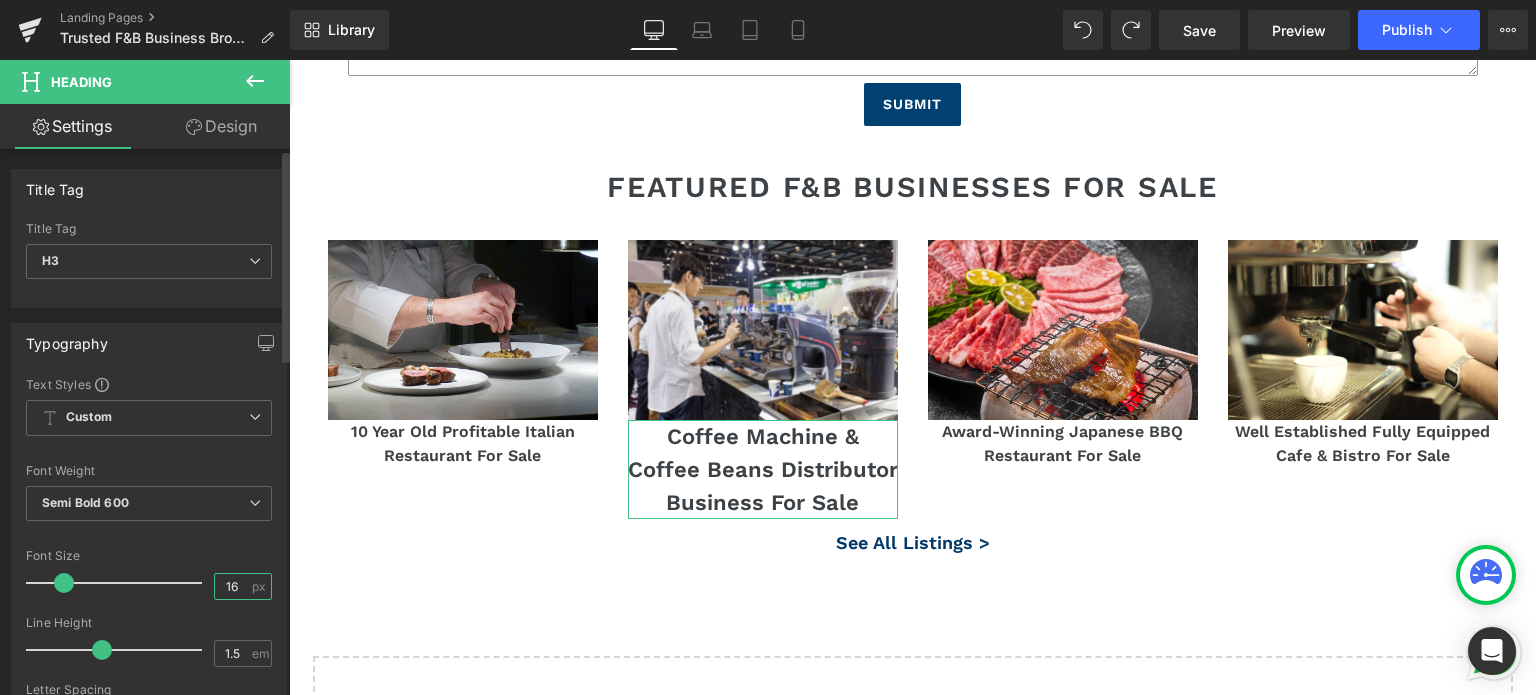 type on "16" 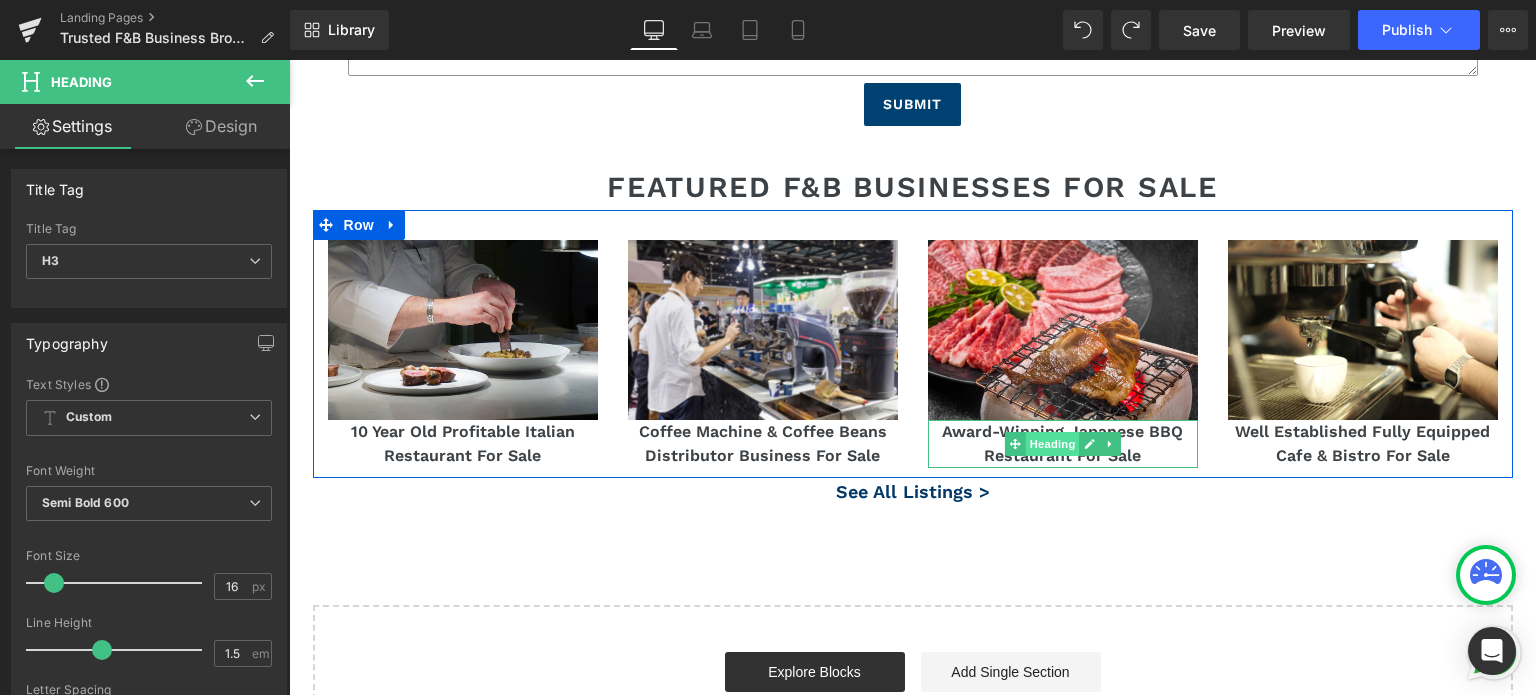 click on "Heading" at bounding box center (1052, 444) 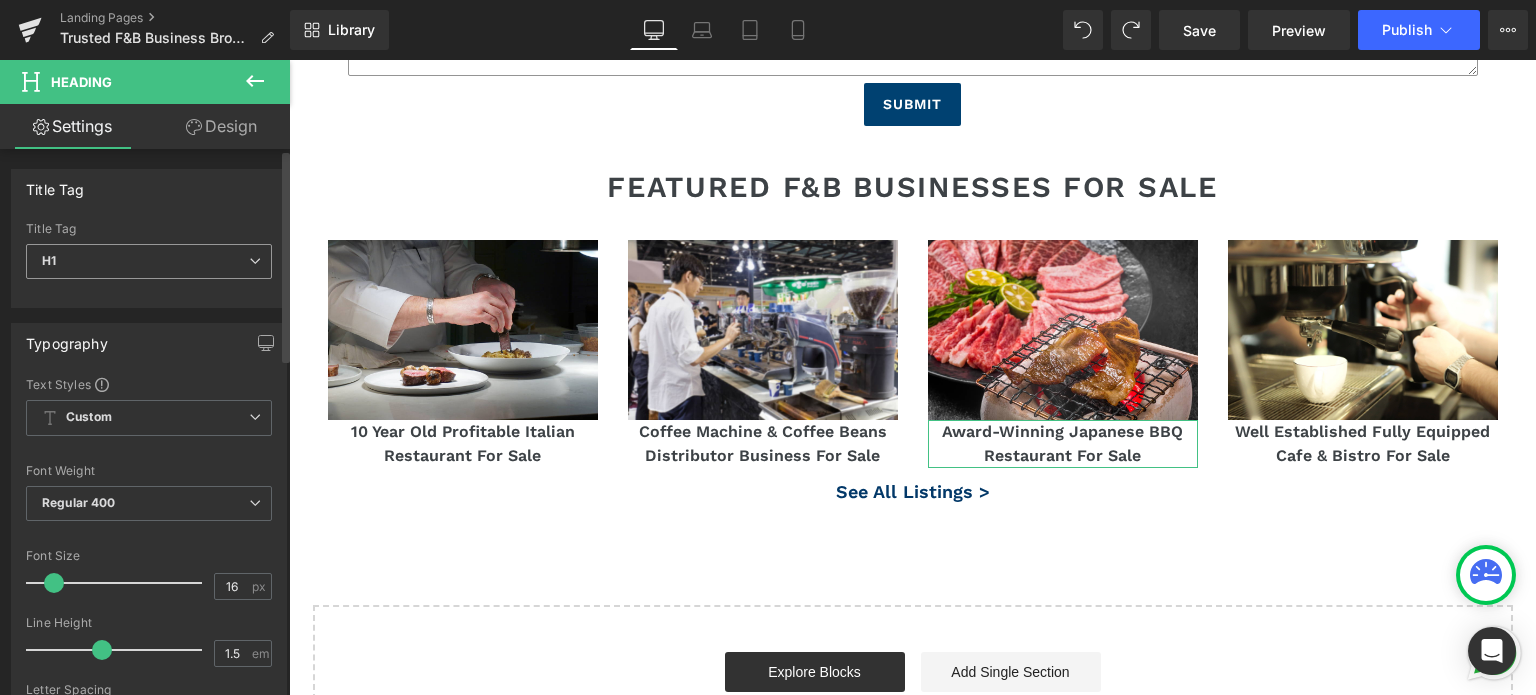 click on "H1" at bounding box center (149, 261) 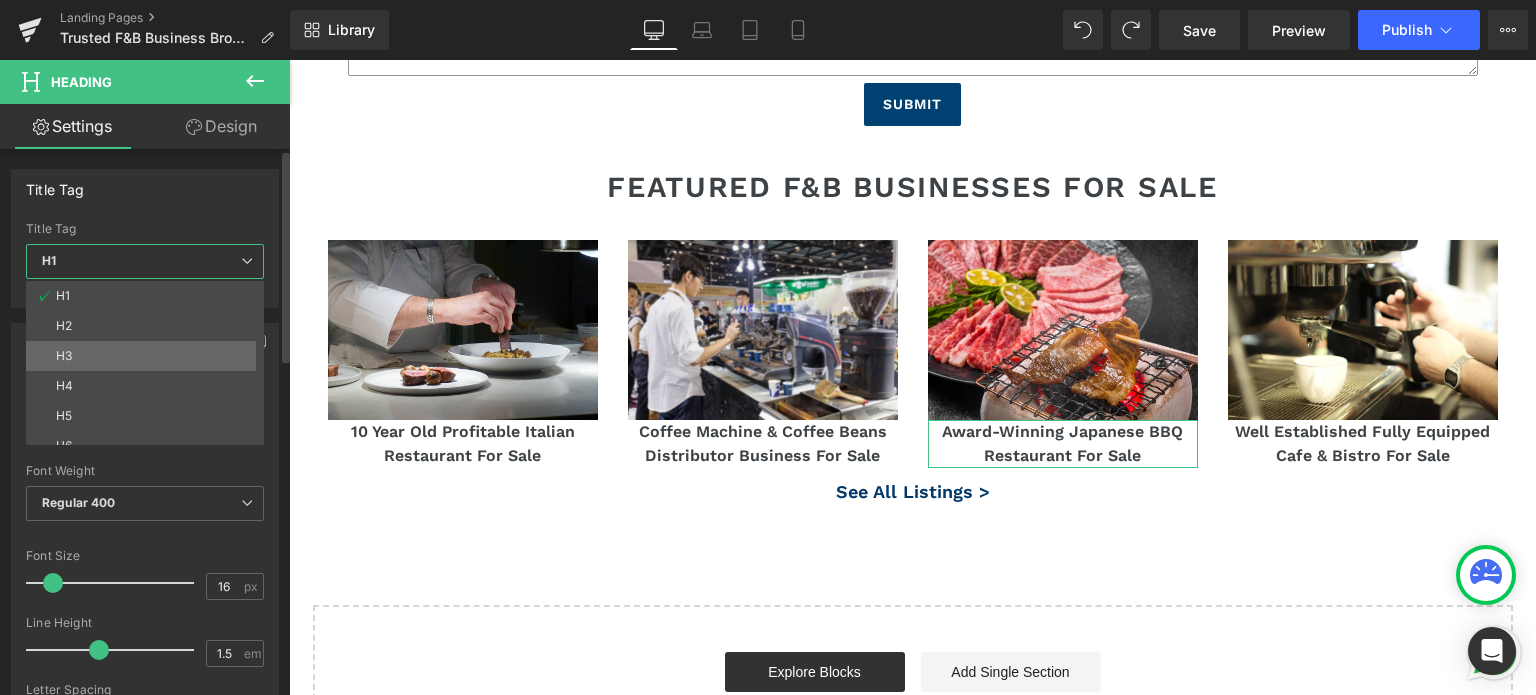 click on "H3" at bounding box center [149, 356] 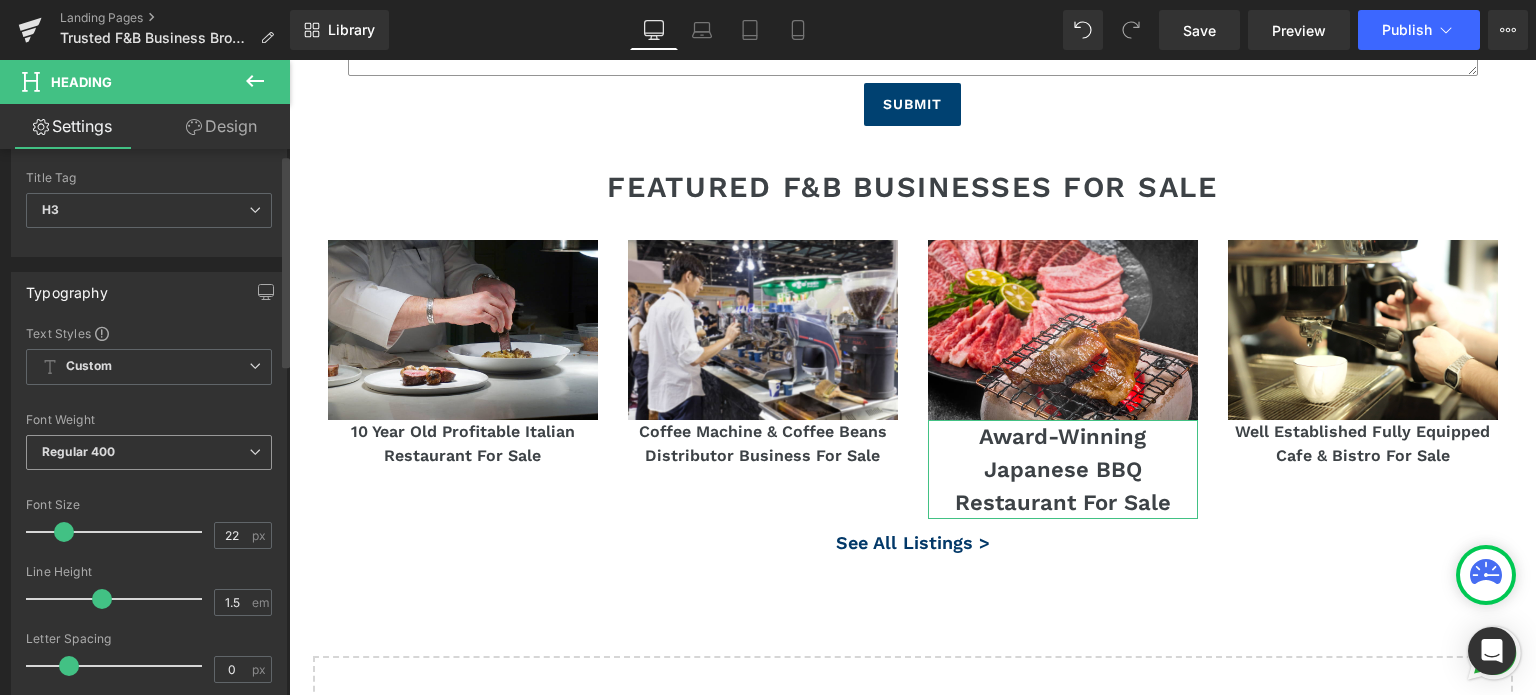 scroll, scrollTop: 100, scrollLeft: 0, axis: vertical 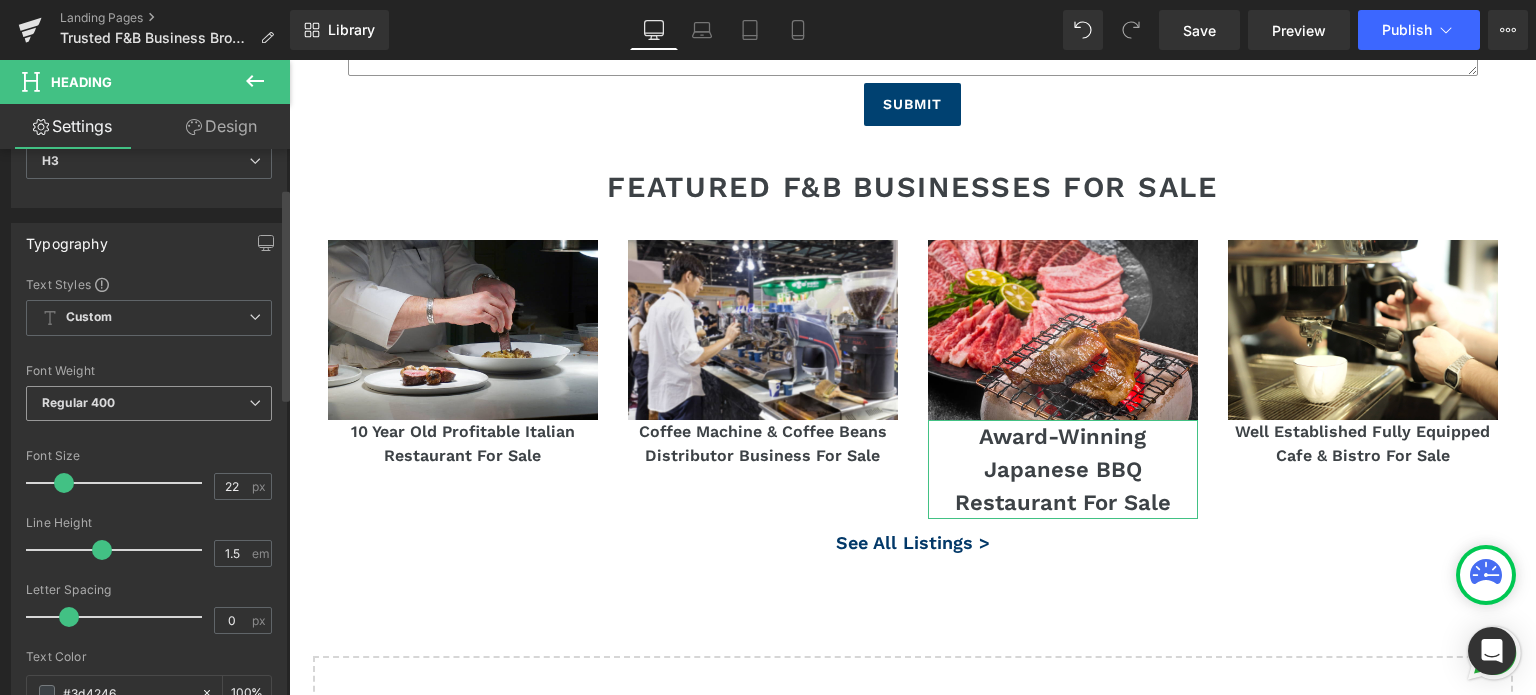 click on "Regular 400" at bounding box center (149, 403) 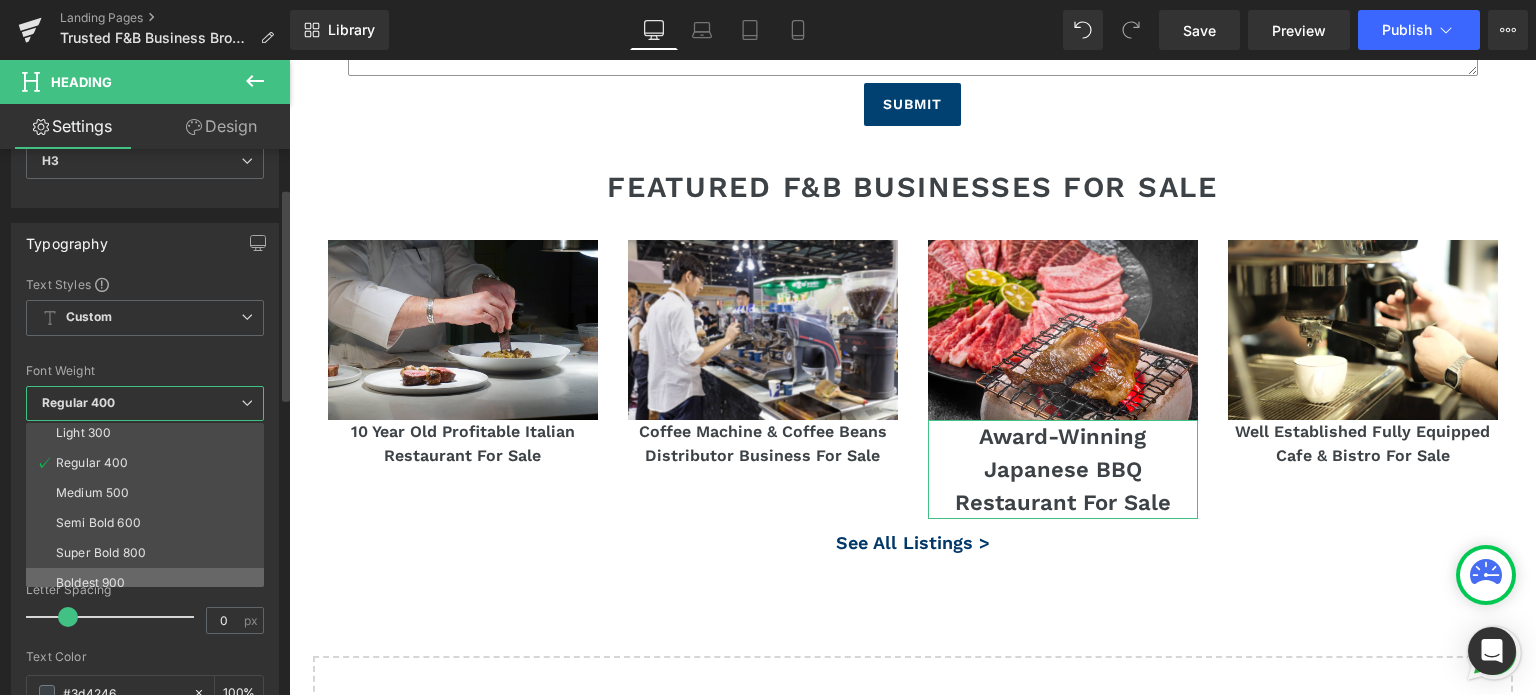 scroll, scrollTop: 100, scrollLeft: 0, axis: vertical 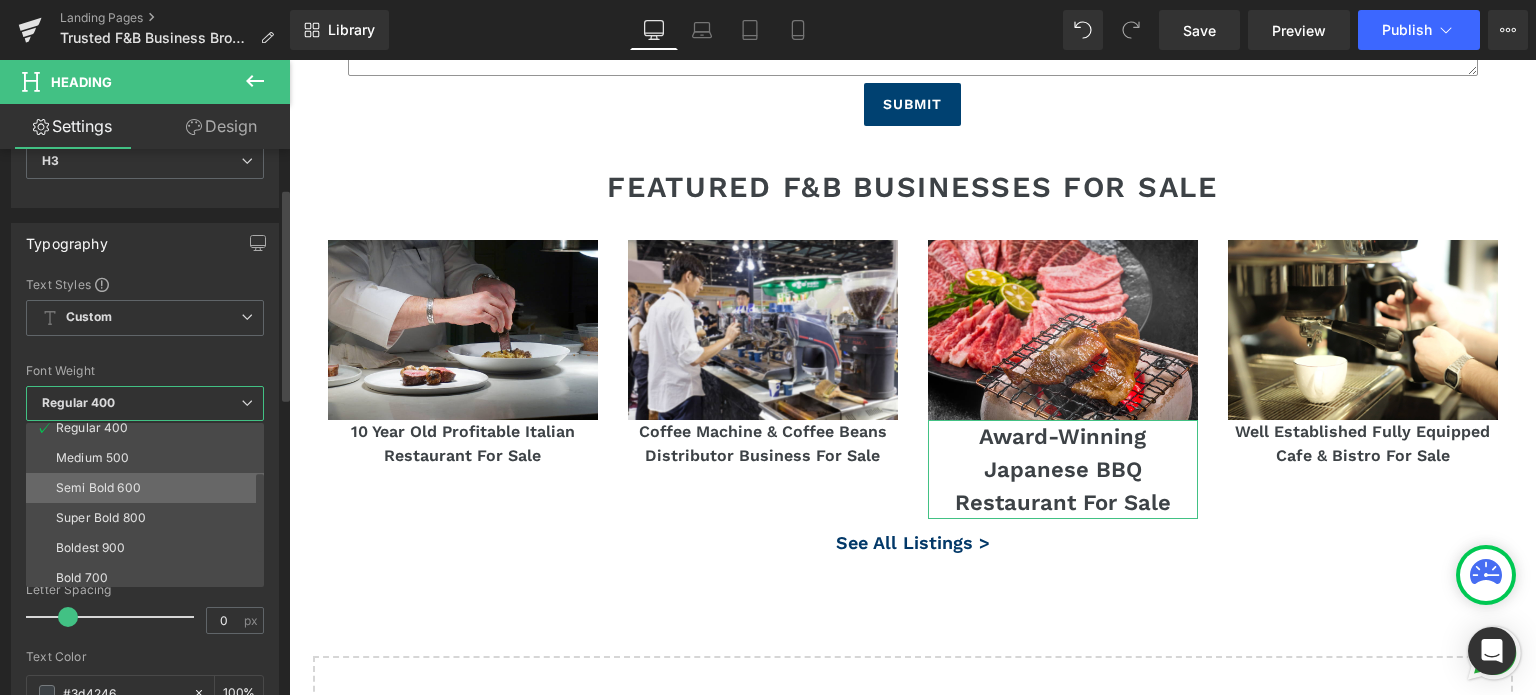 click on "Semi Bold 600" at bounding box center (98, 488) 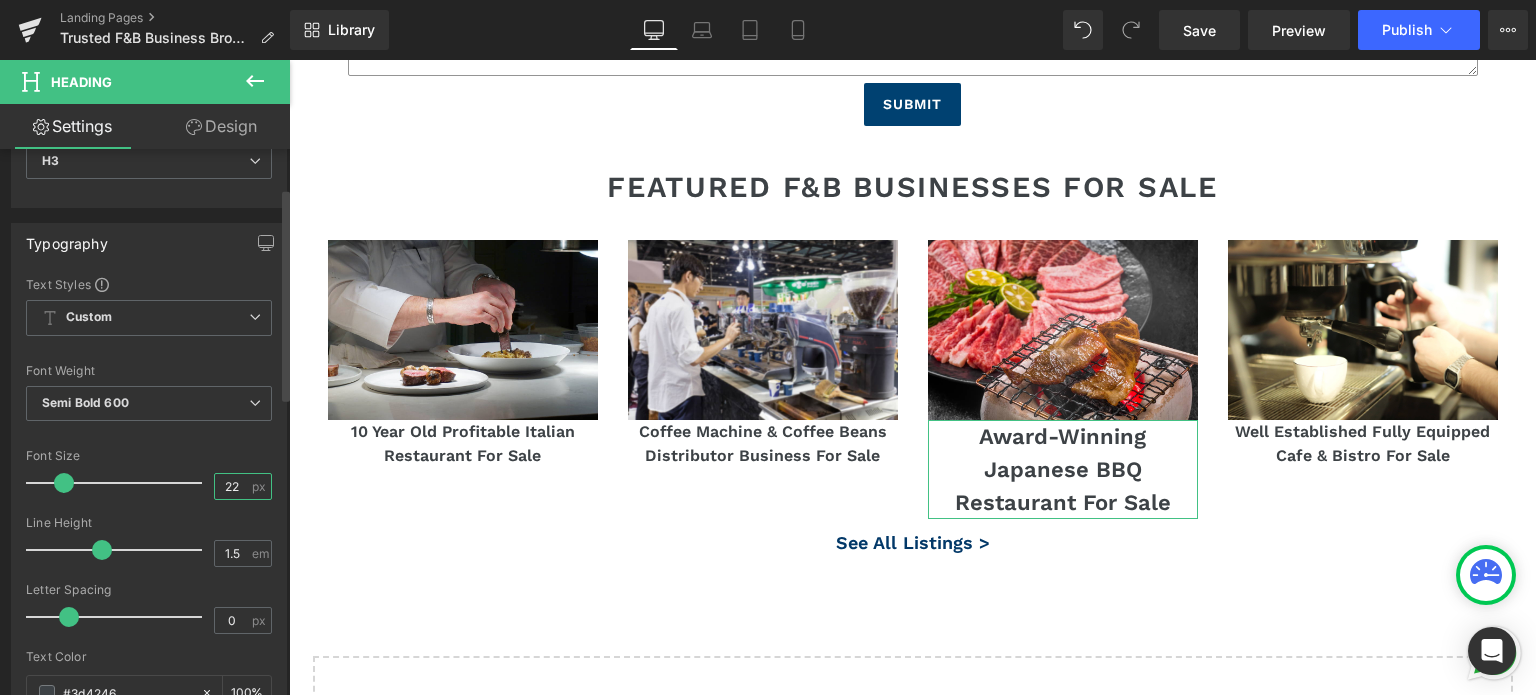 click on "22" at bounding box center (232, 486) 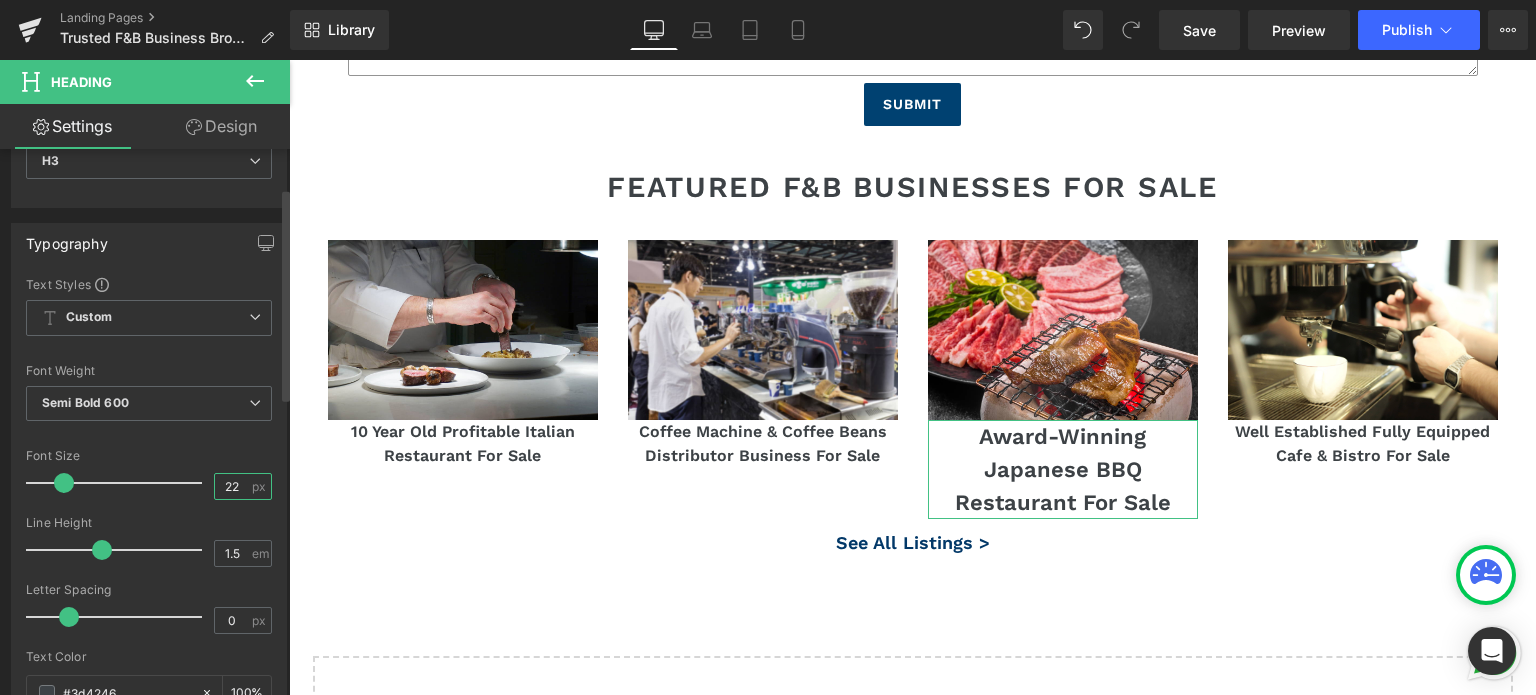 click on "22" at bounding box center (232, 486) 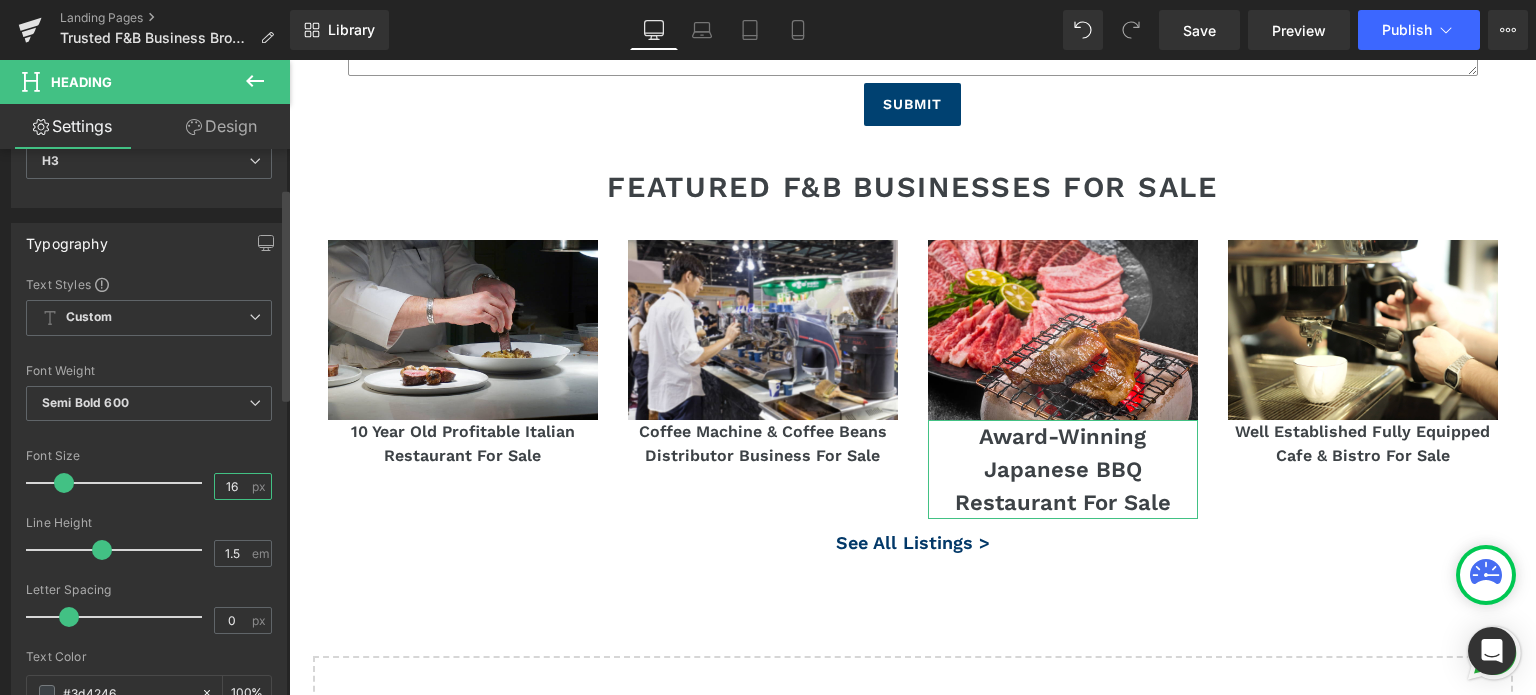 type on "16" 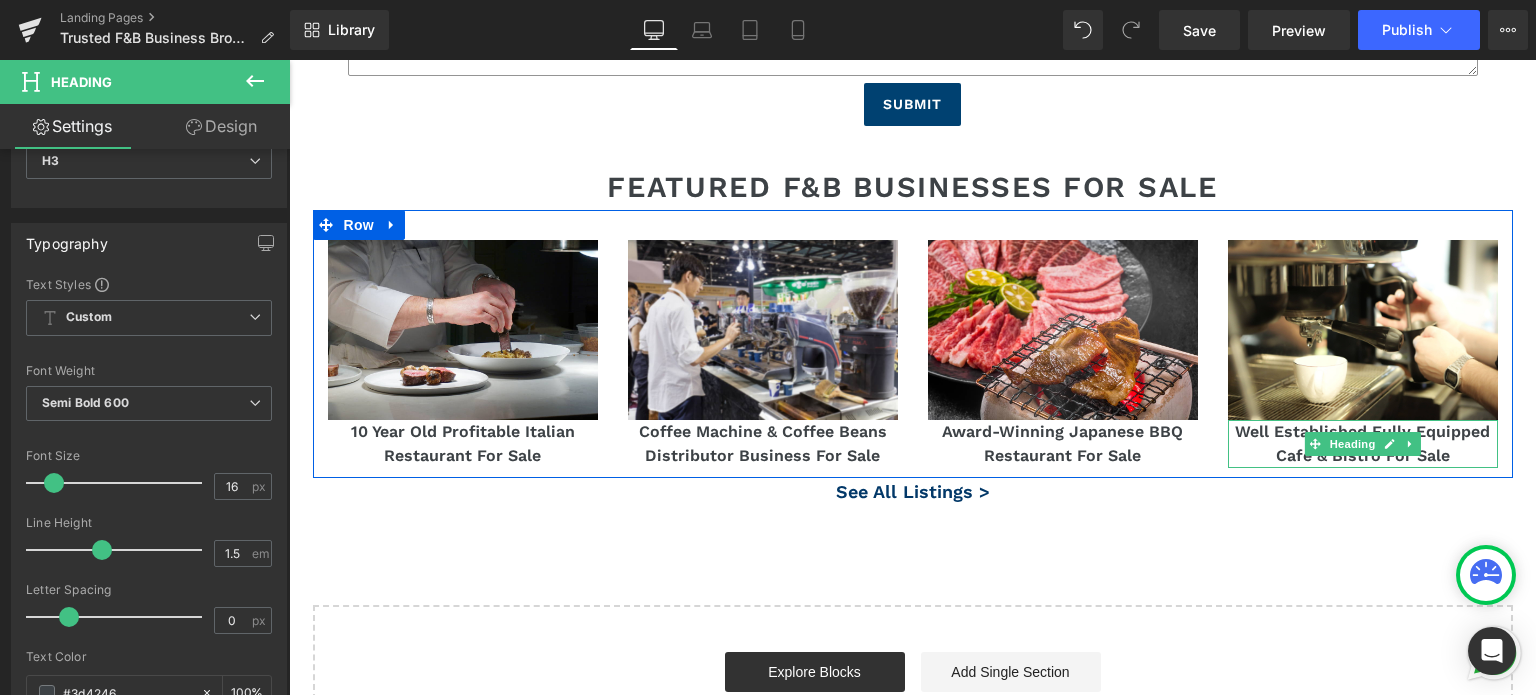 click on "Well Established Fully Equipped Cafe & Bistro For Sale" at bounding box center (1363, 444) 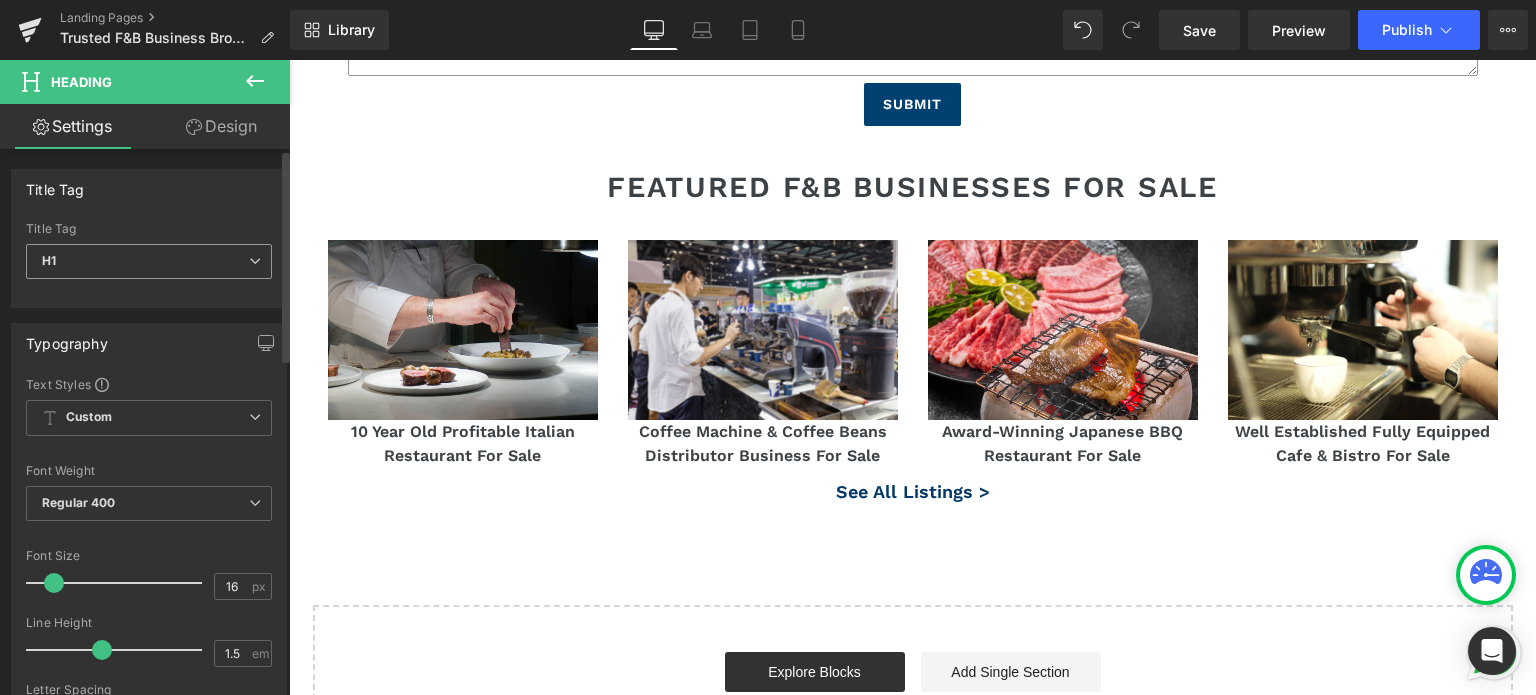 click on "H1" at bounding box center [149, 261] 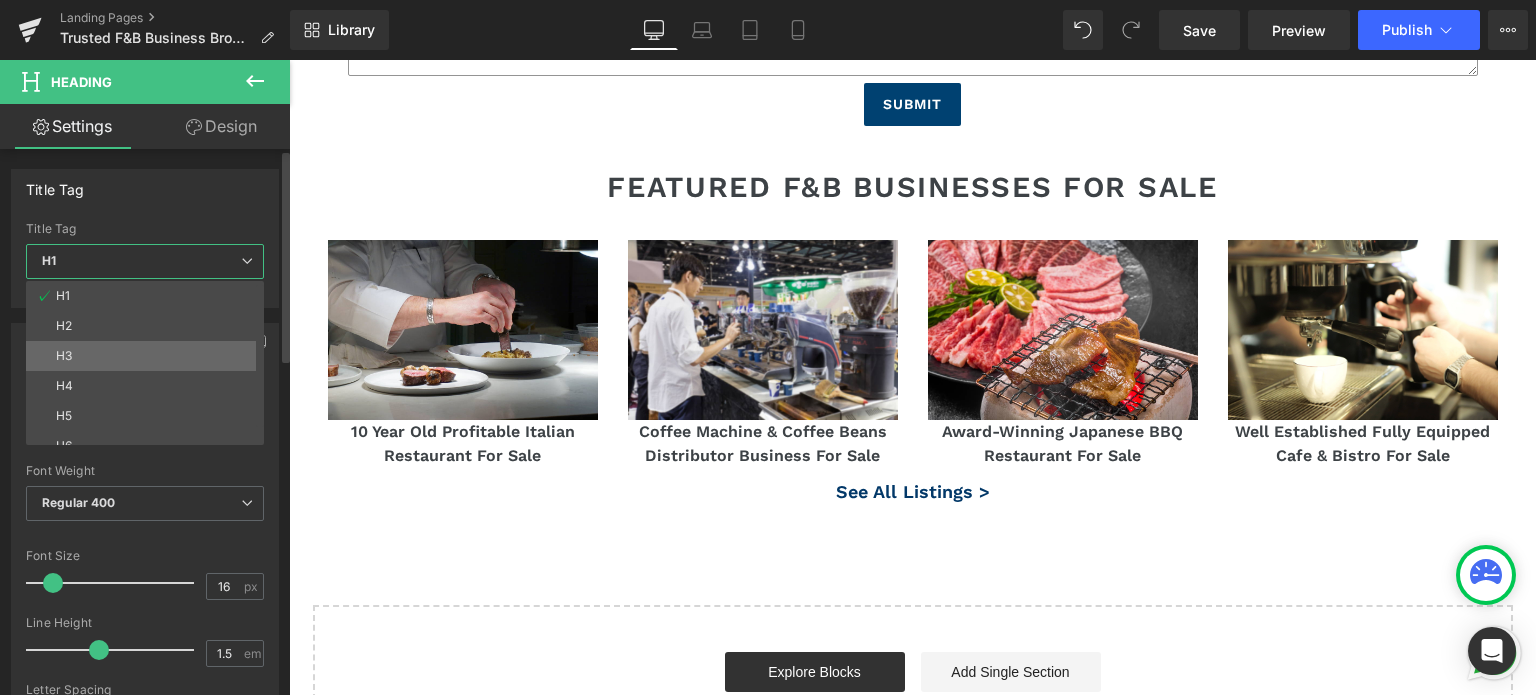 click on "H3" at bounding box center [149, 356] 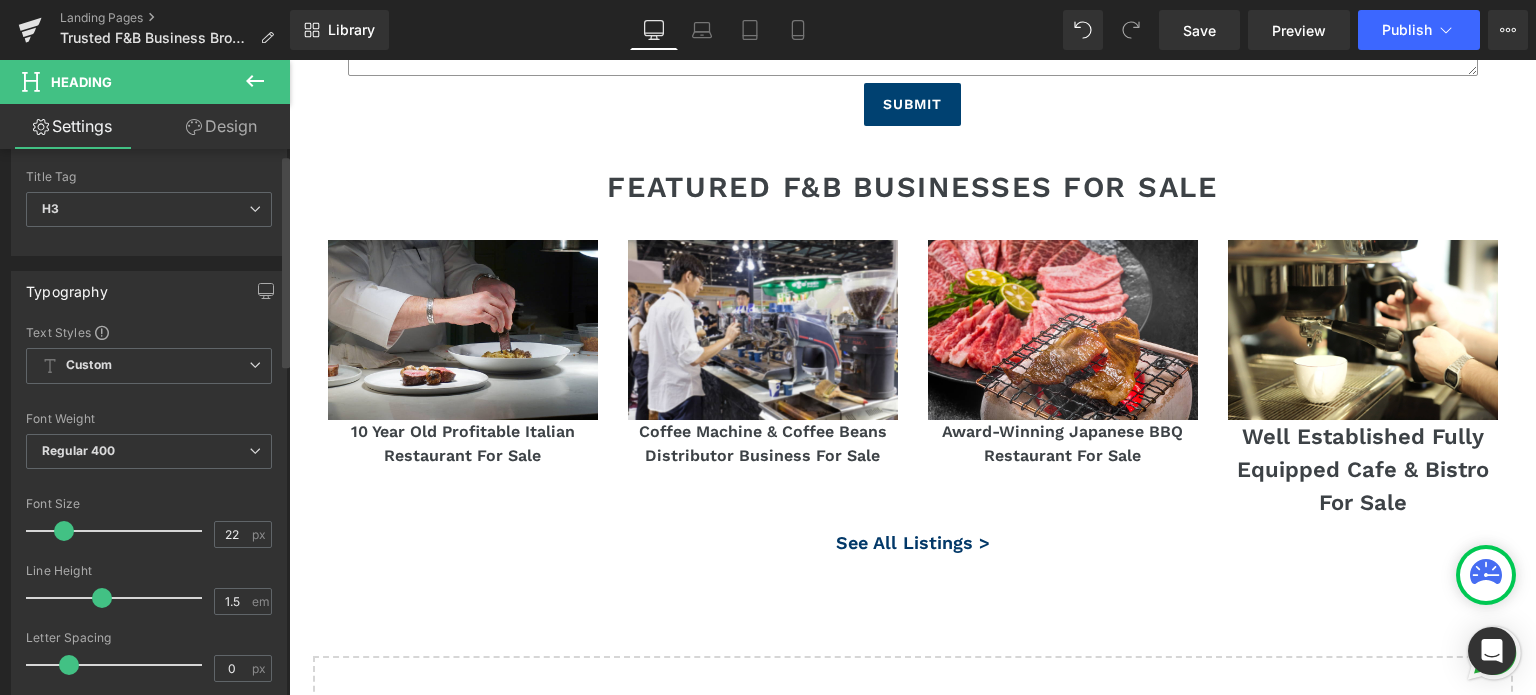 scroll, scrollTop: 100, scrollLeft: 0, axis: vertical 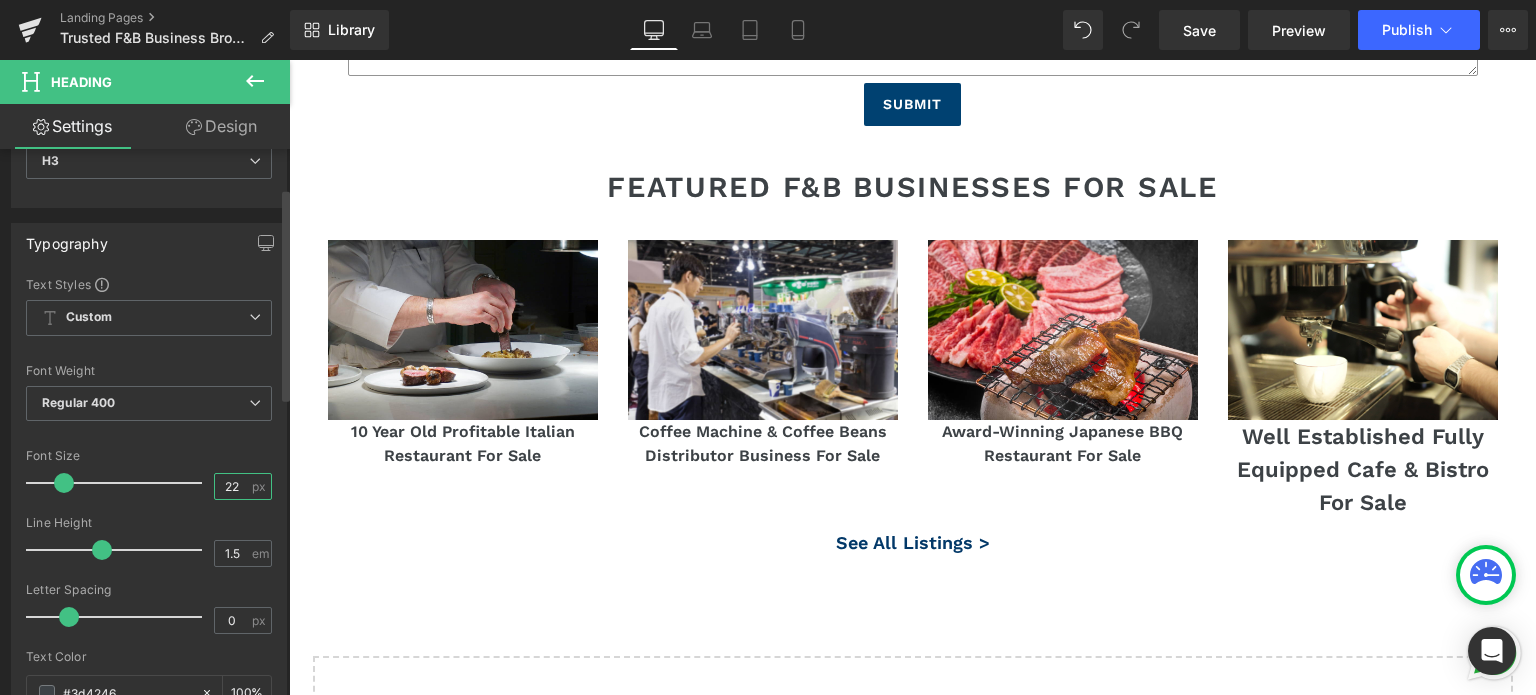 click on "22" at bounding box center (232, 486) 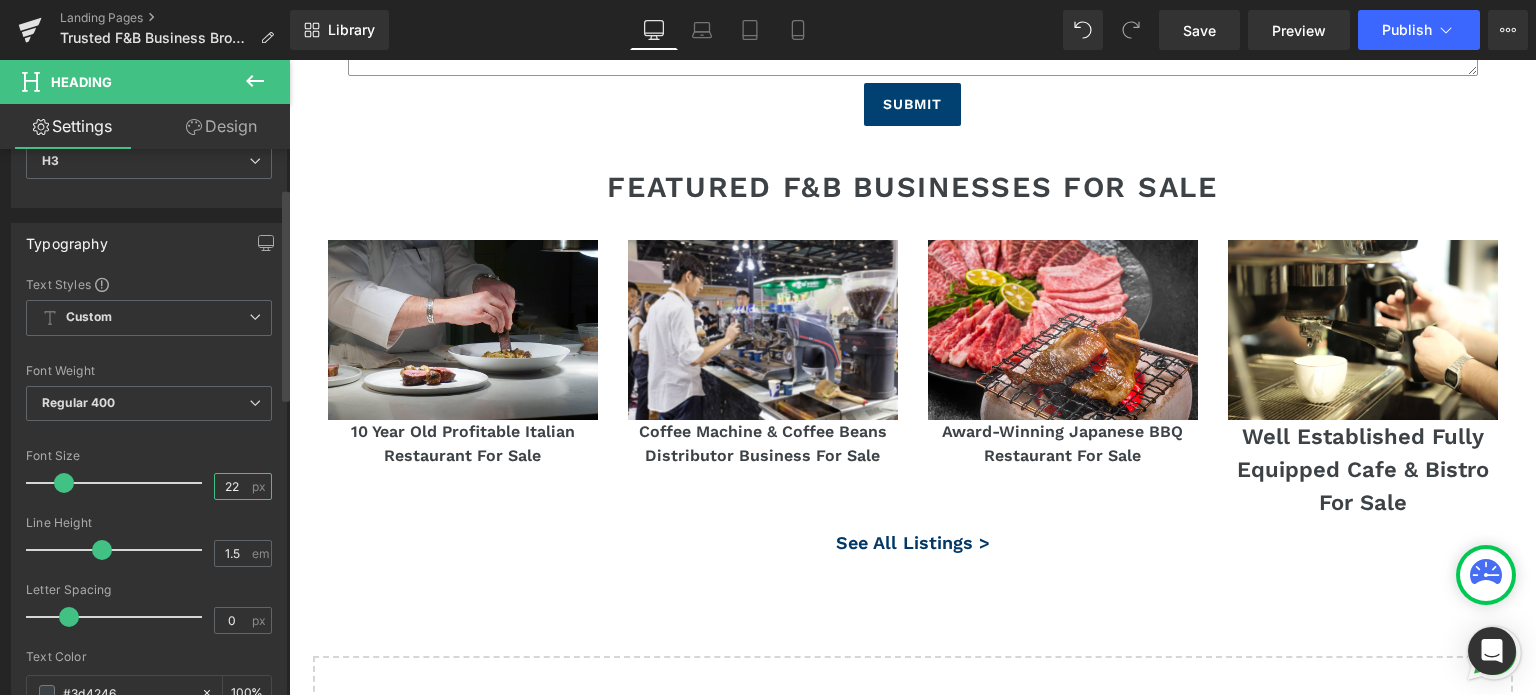click on "22" at bounding box center [232, 486] 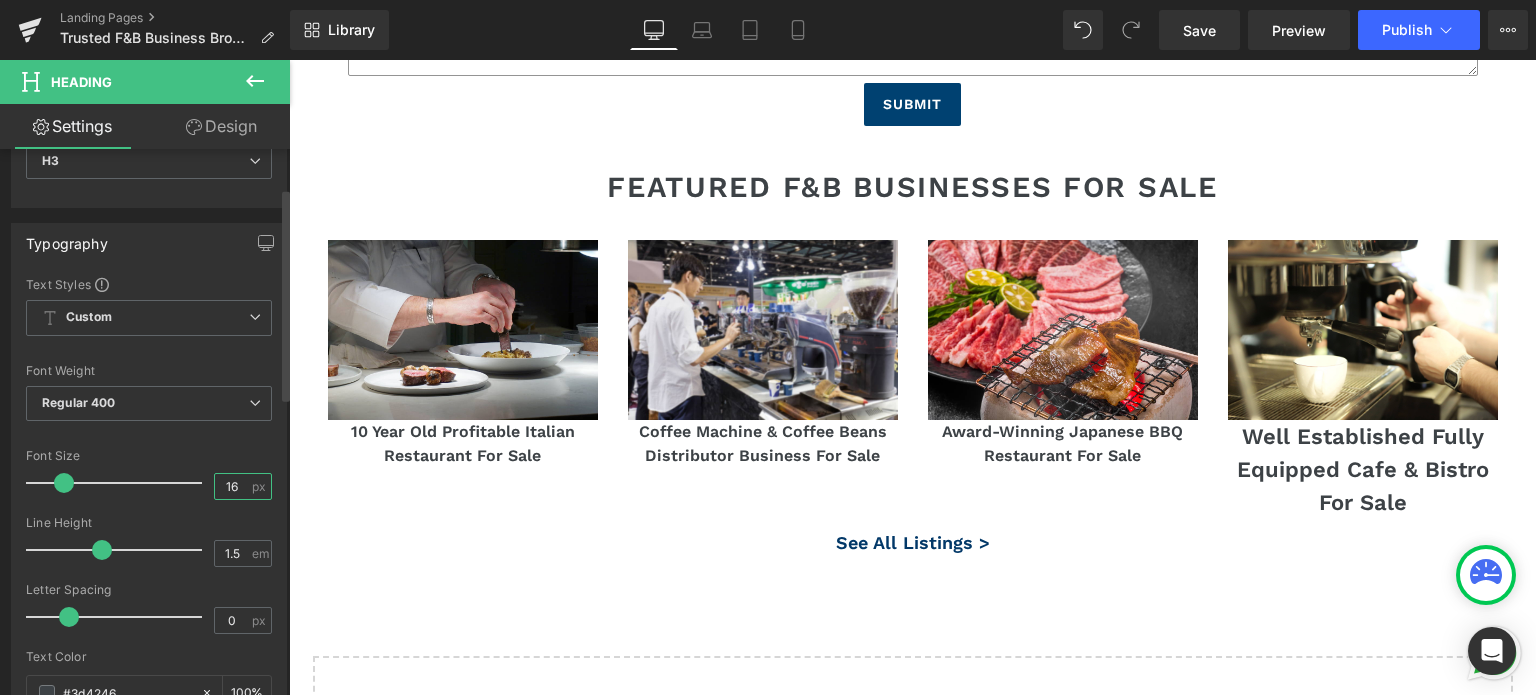 type on "16" 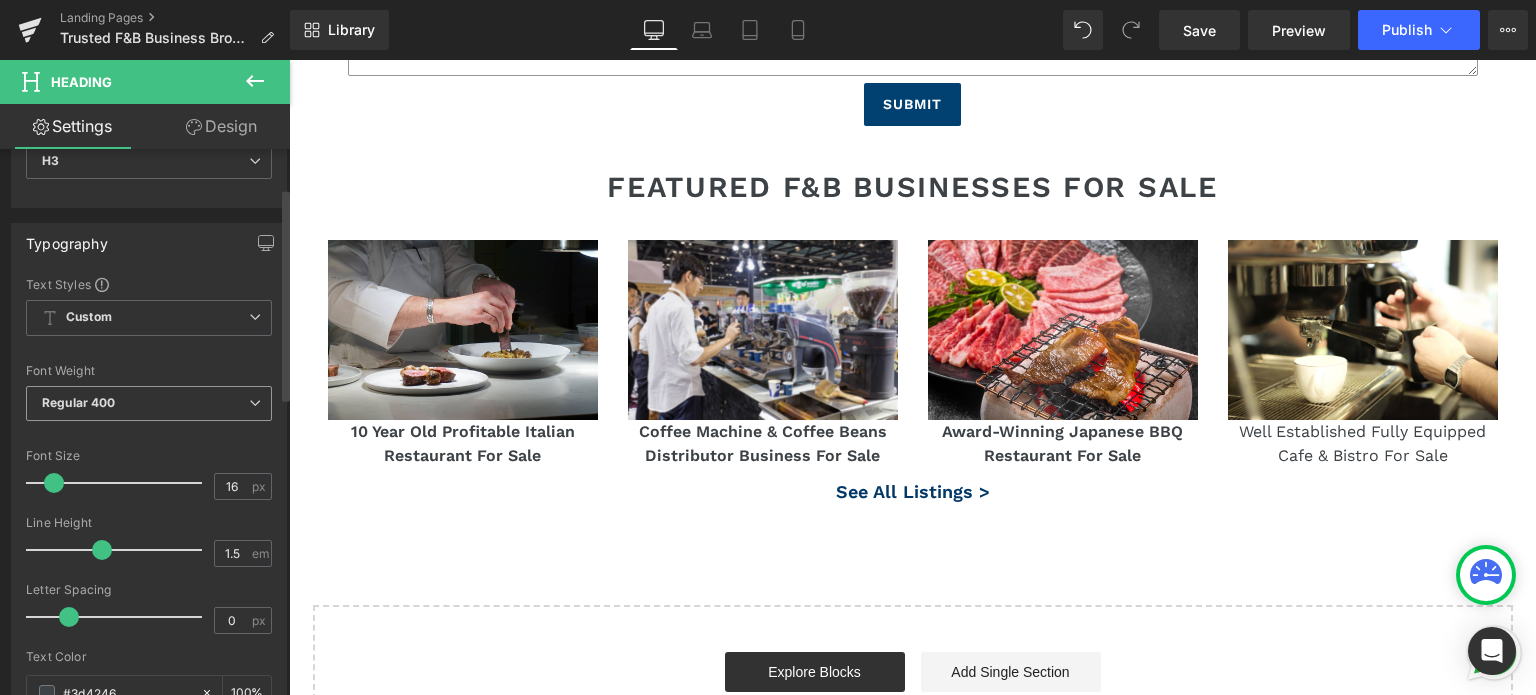 click on "Regular 400" at bounding box center [79, 402] 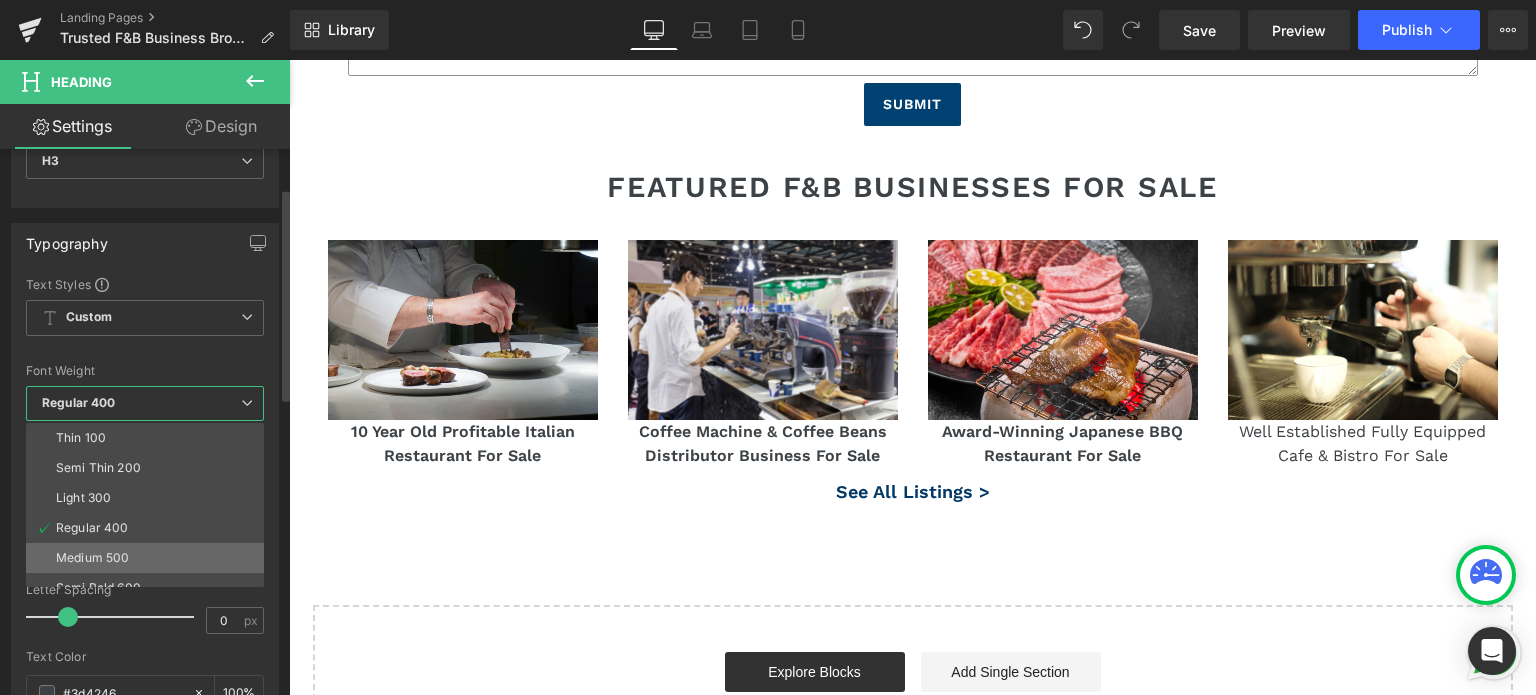 scroll, scrollTop: 100, scrollLeft: 0, axis: vertical 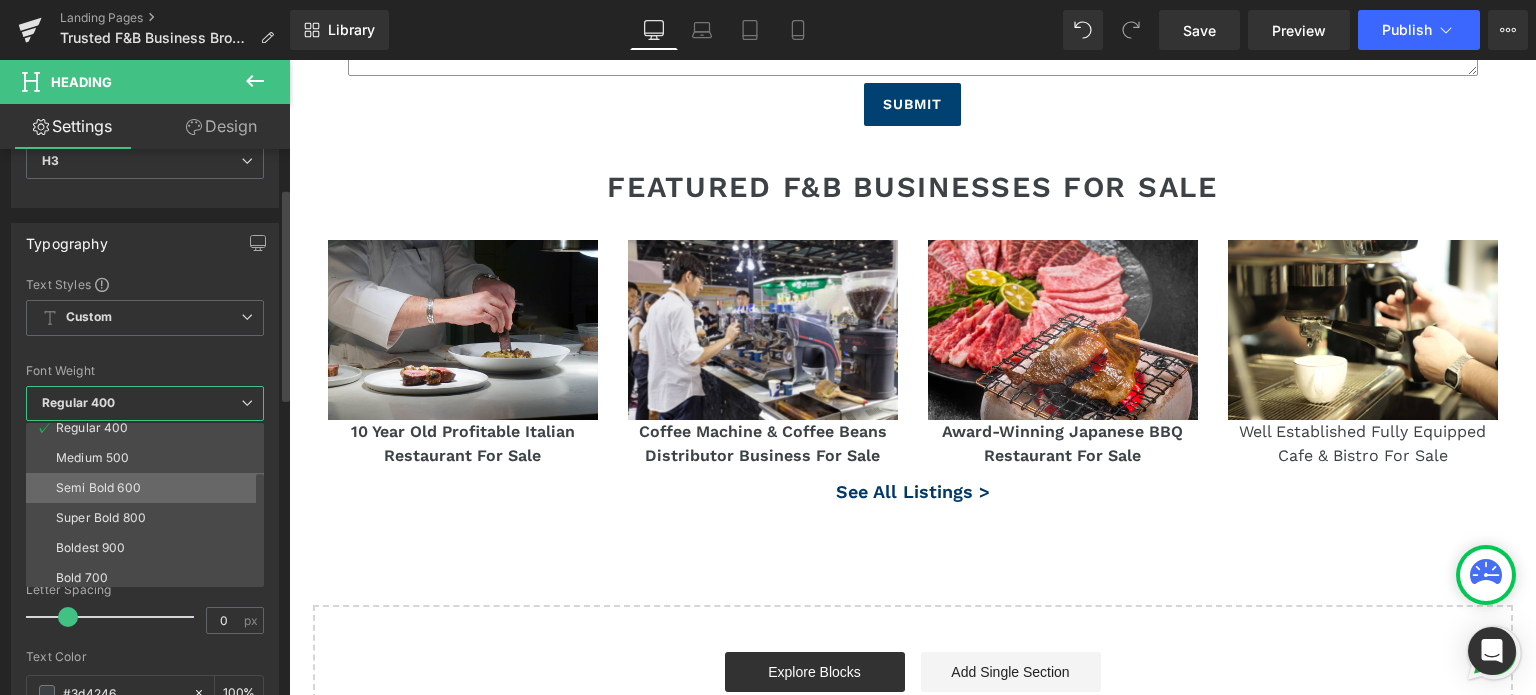 click on "Semi Bold 600" at bounding box center [98, 488] 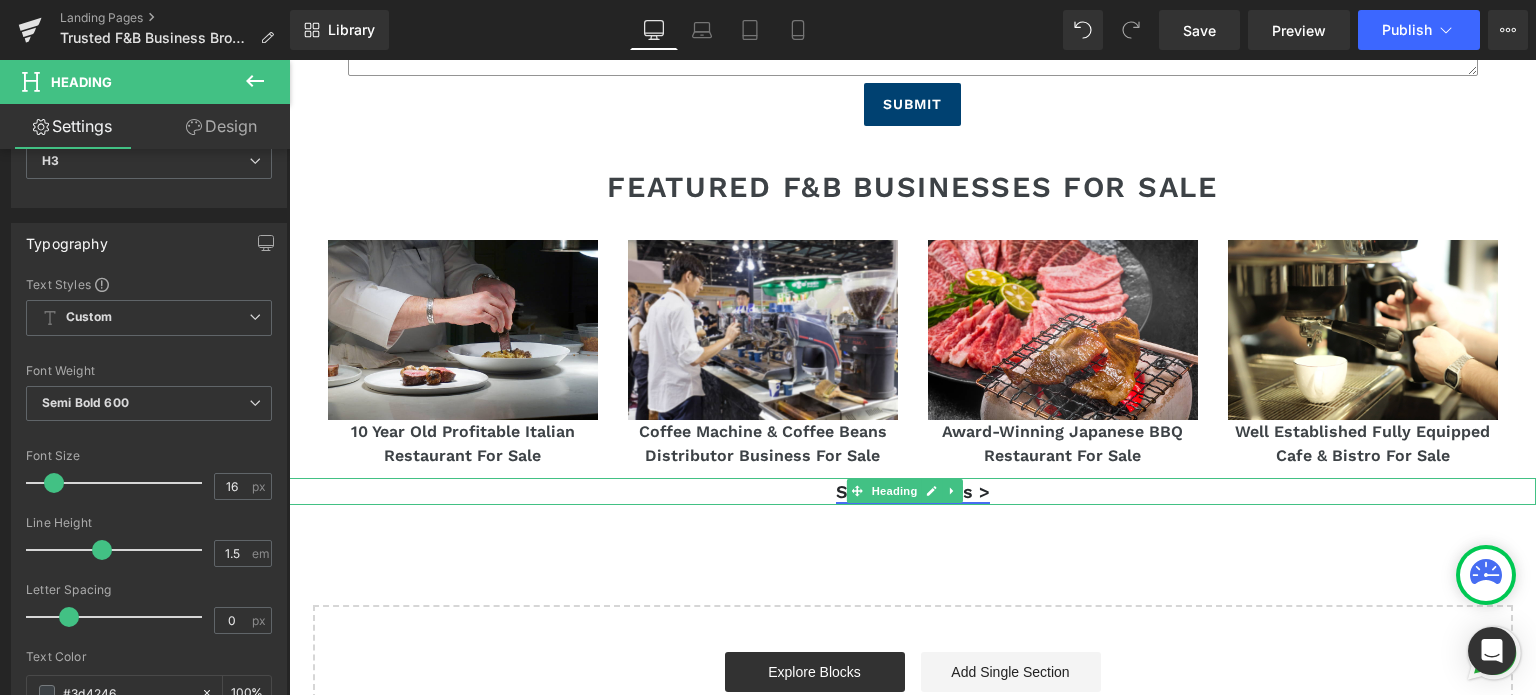 click on "Heading" at bounding box center [895, 491] 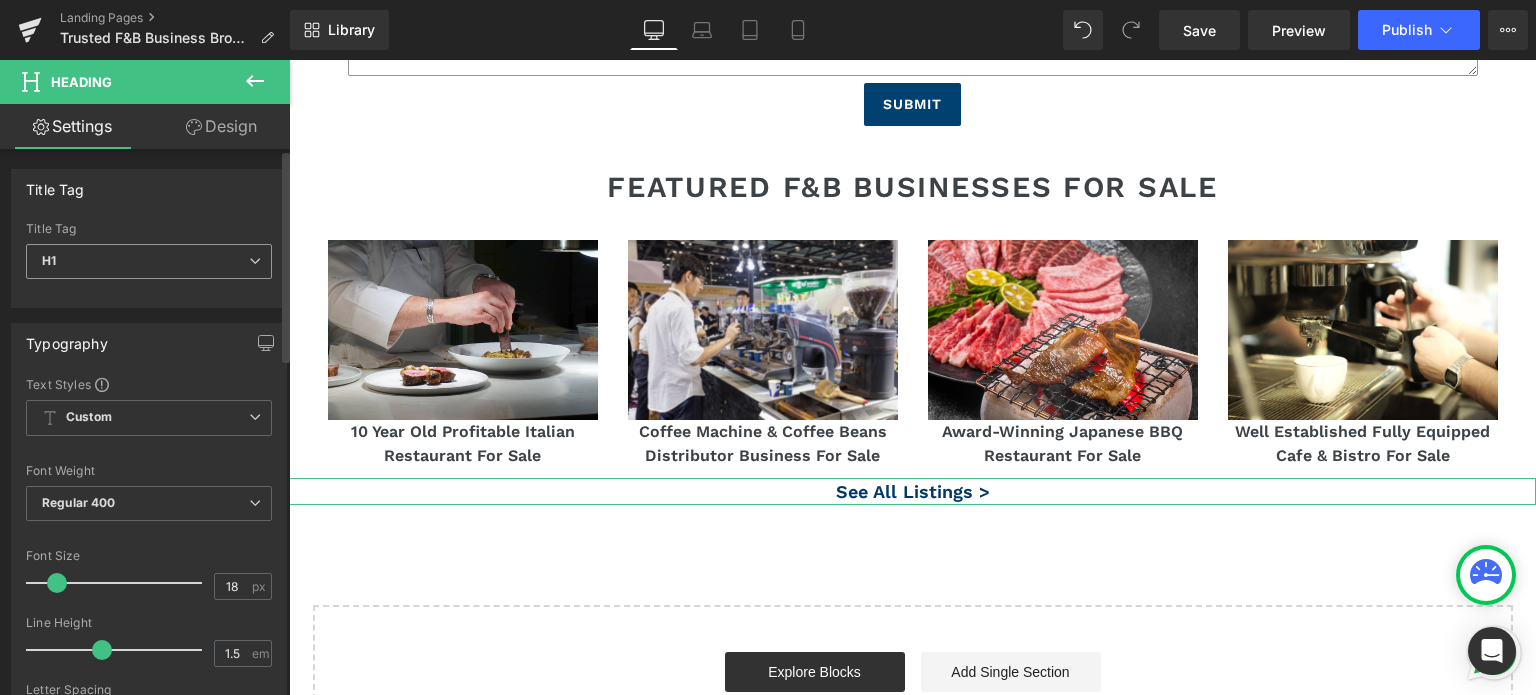 click on "H1" at bounding box center [149, 261] 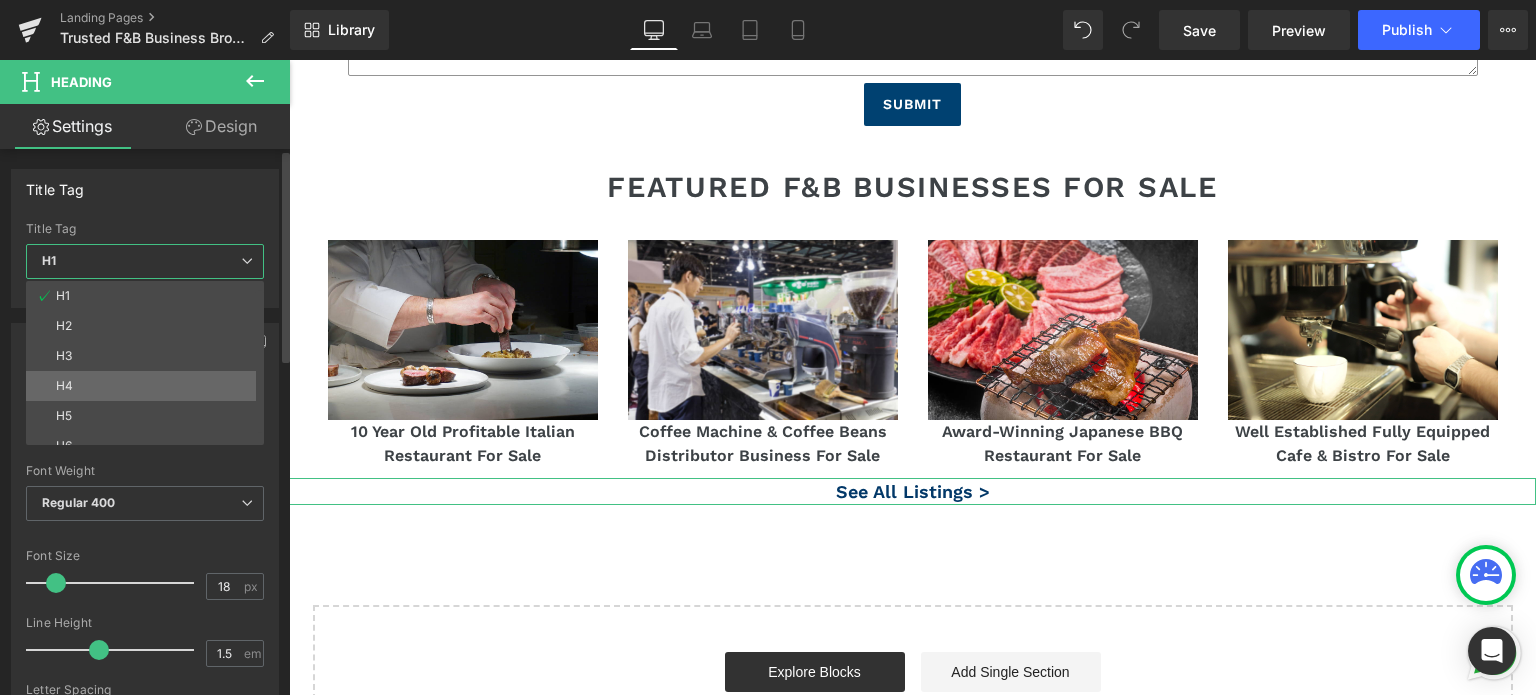 scroll, scrollTop: 16, scrollLeft: 0, axis: vertical 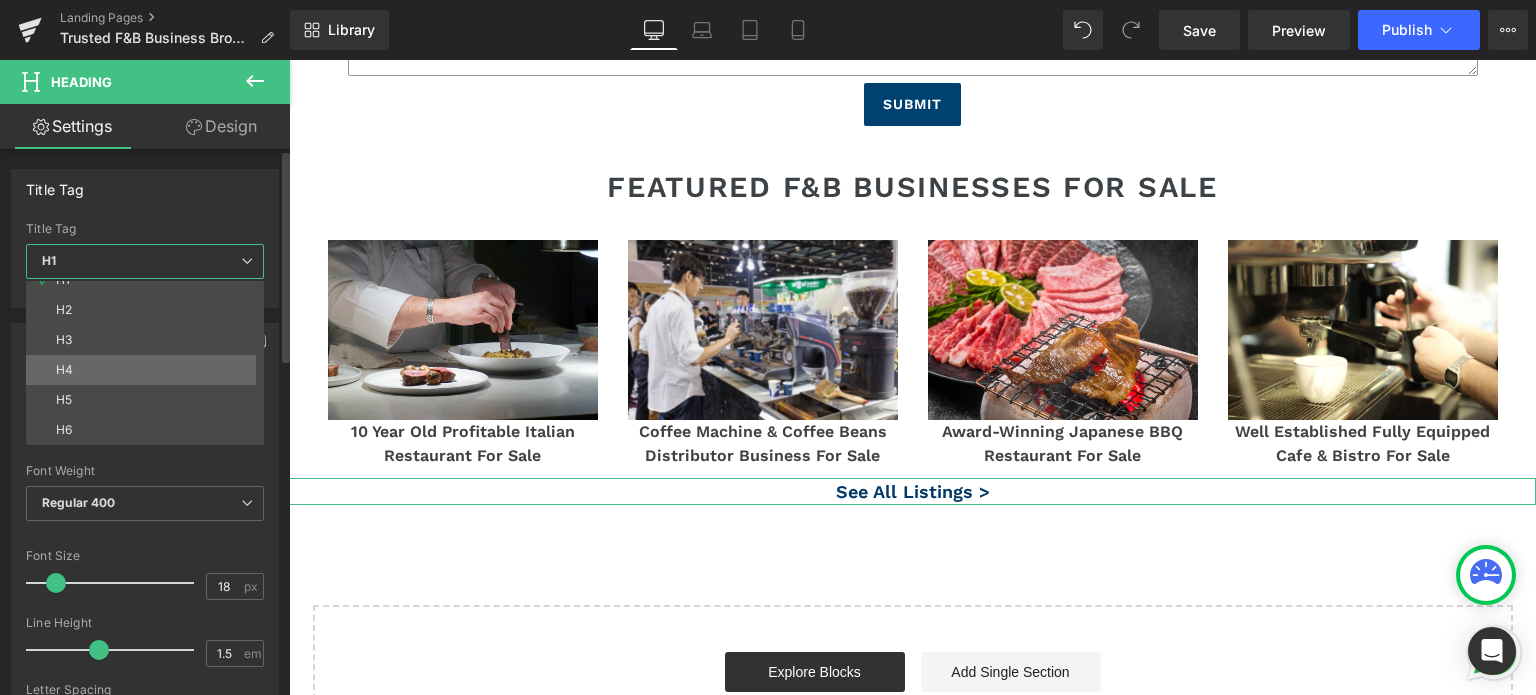 click on "H4" at bounding box center [149, 370] 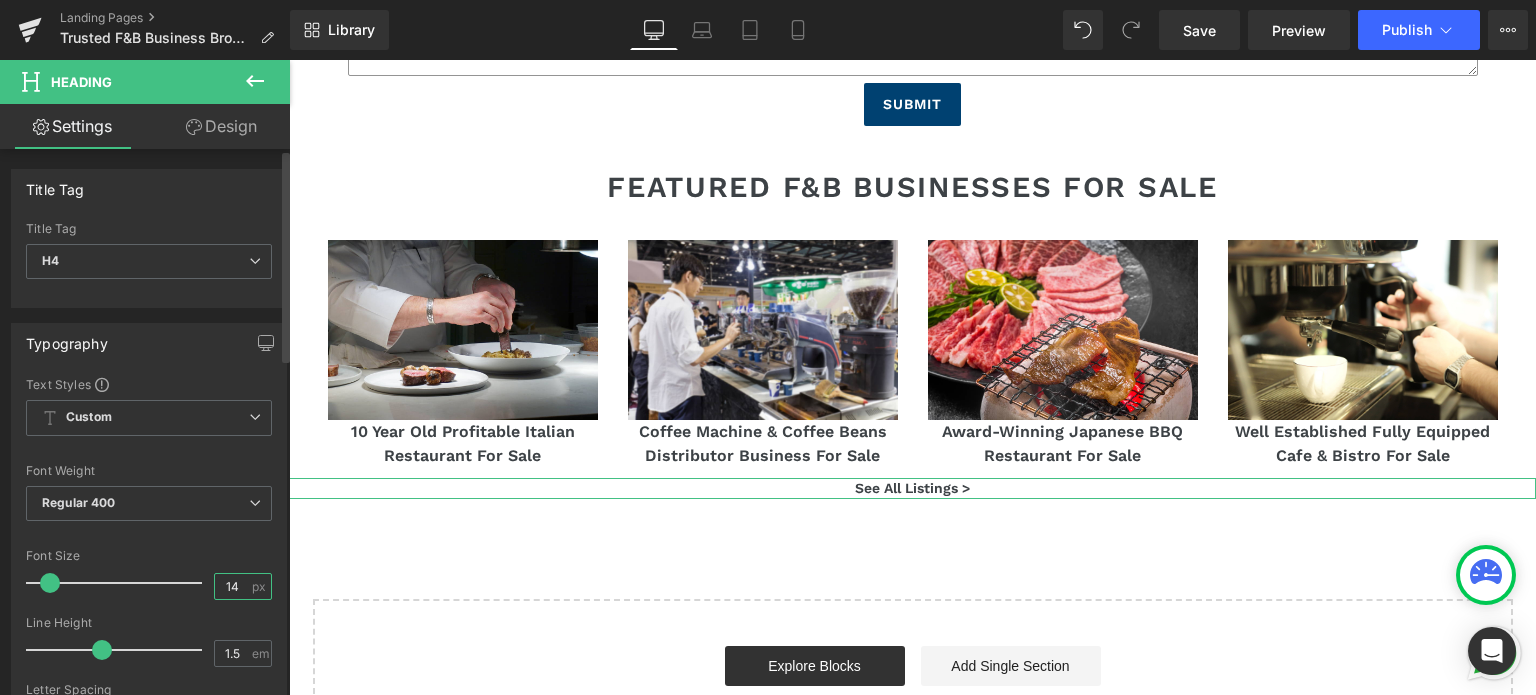 click on "14" at bounding box center (232, 586) 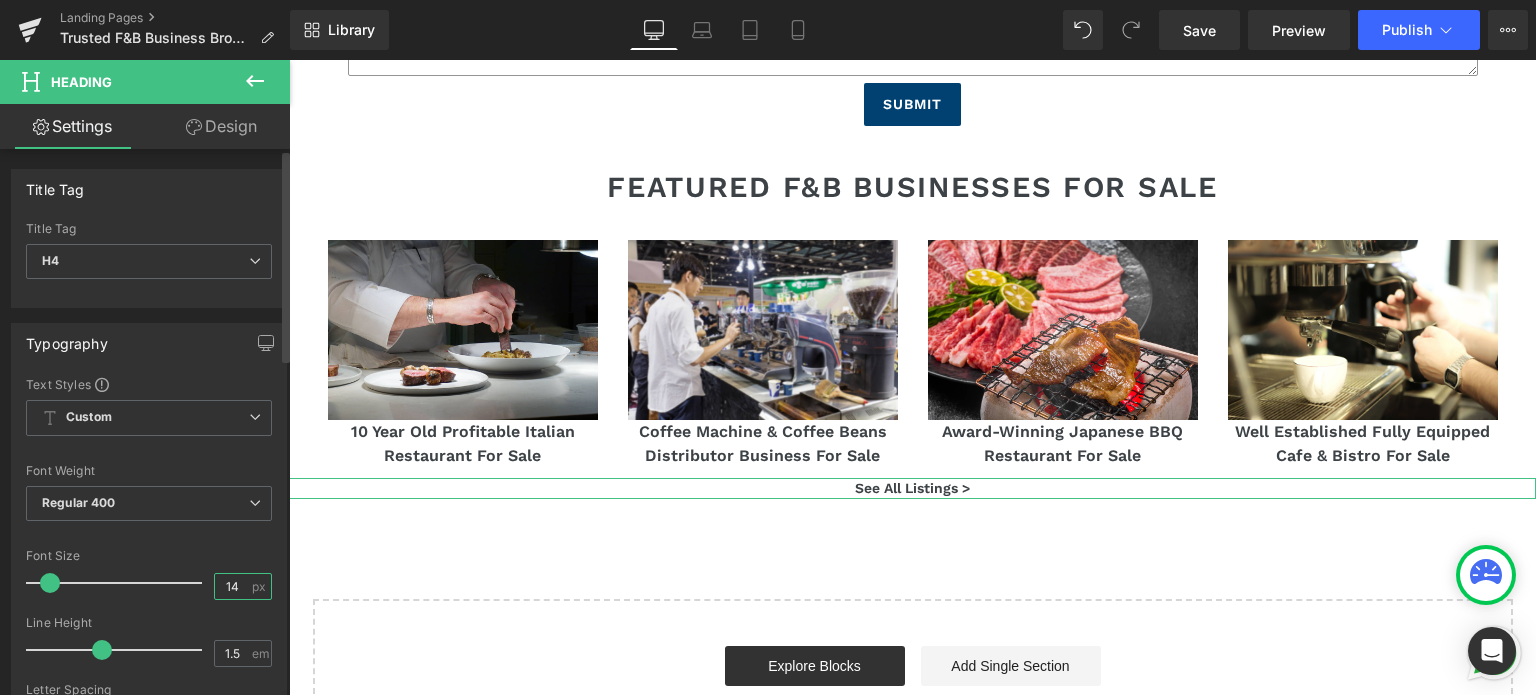 drag, startPoint x: 218, startPoint y: 584, endPoint x: 241, endPoint y: 586, distance: 23.086792 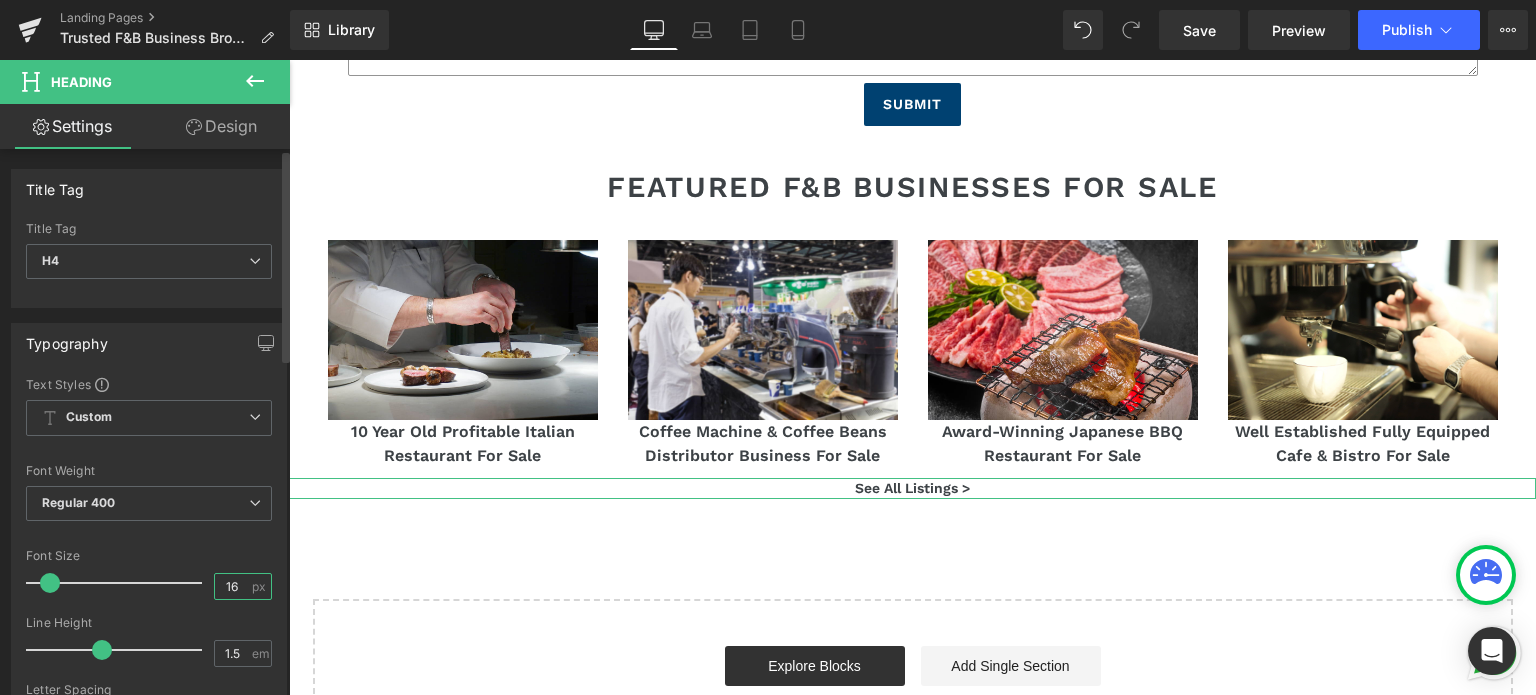 type on "16" 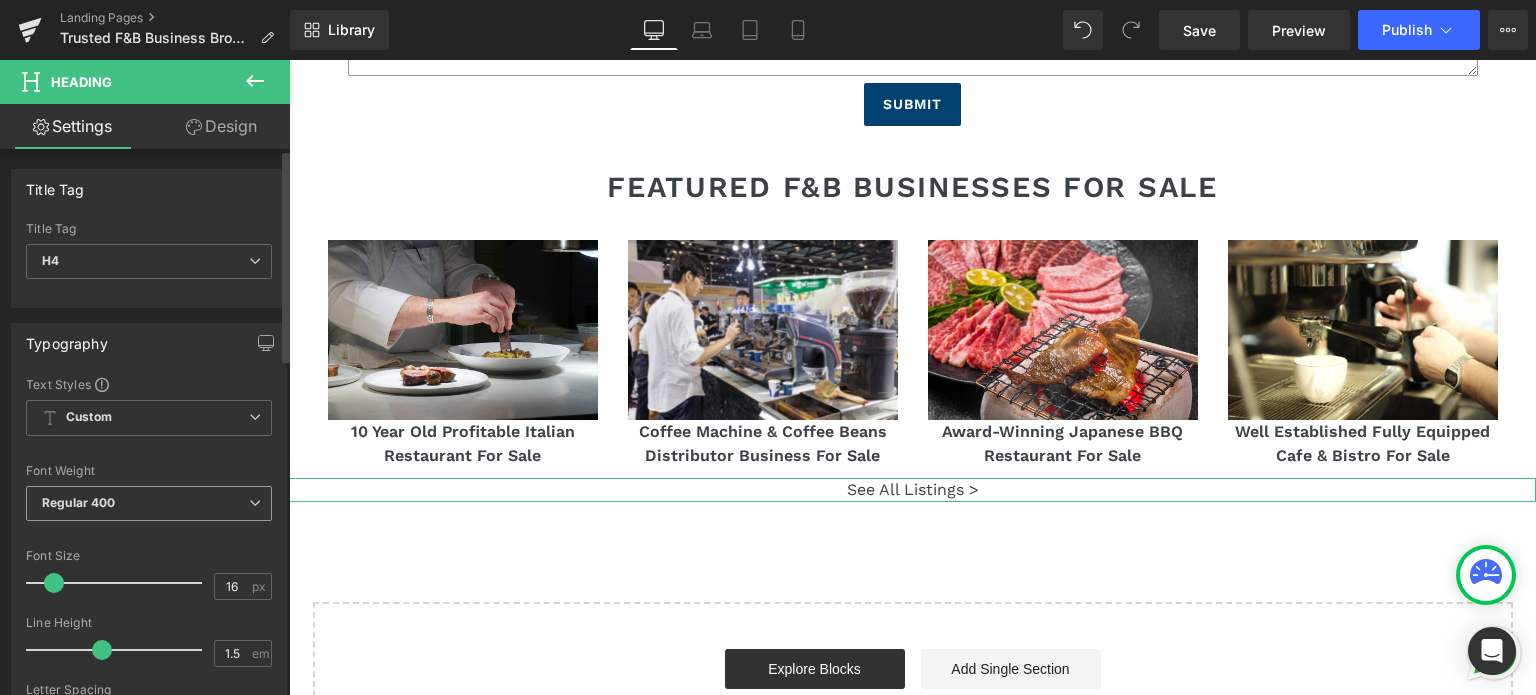 click on "Regular 400" at bounding box center (149, 503) 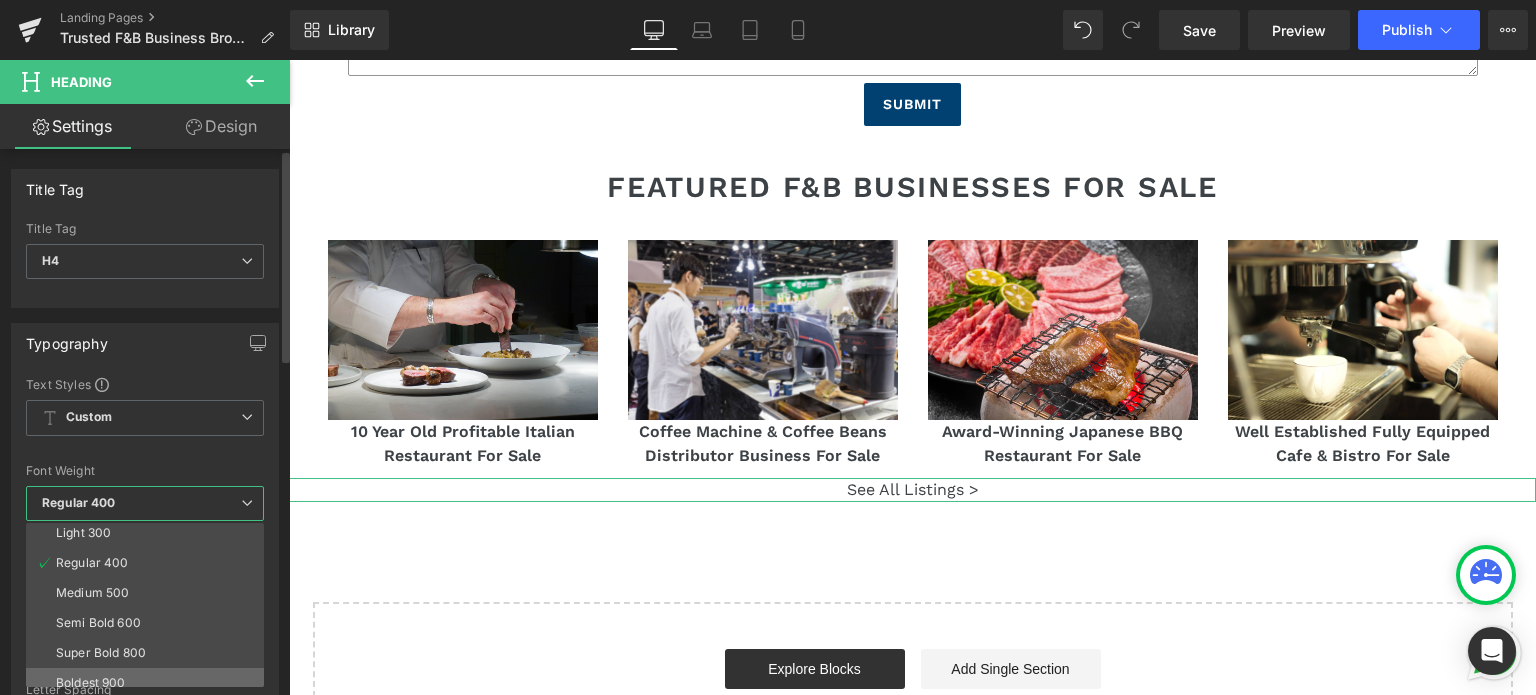 scroll, scrollTop: 100, scrollLeft: 0, axis: vertical 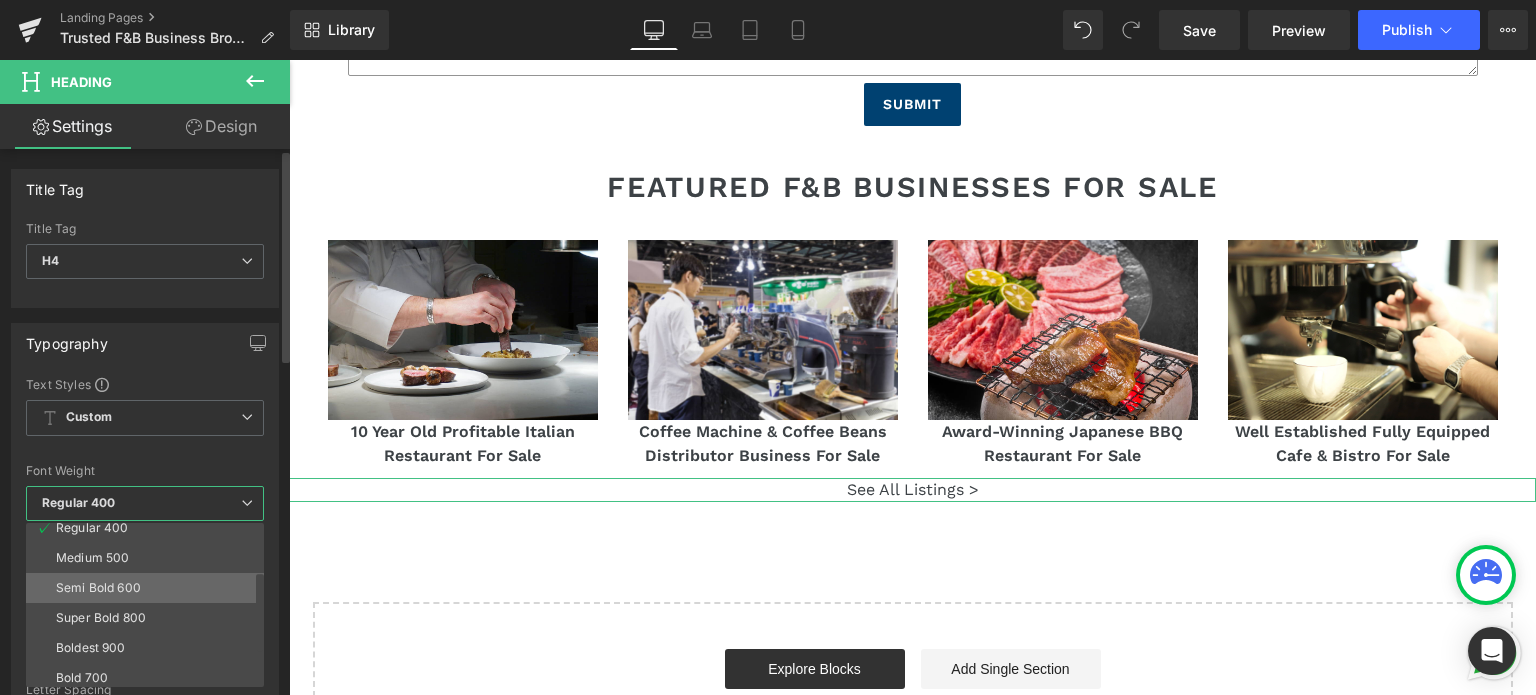 click on "Semi Bold 600" at bounding box center [149, 588] 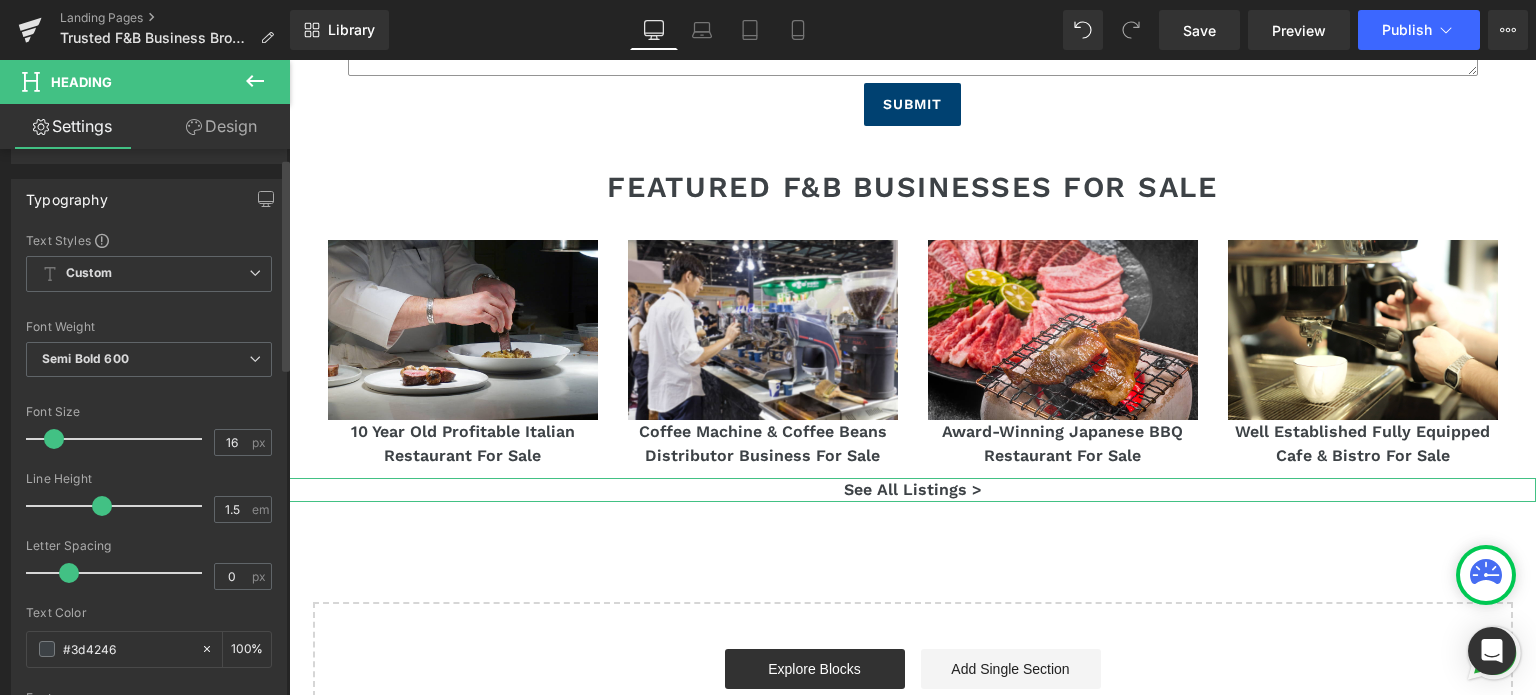 scroll, scrollTop: 0, scrollLeft: 0, axis: both 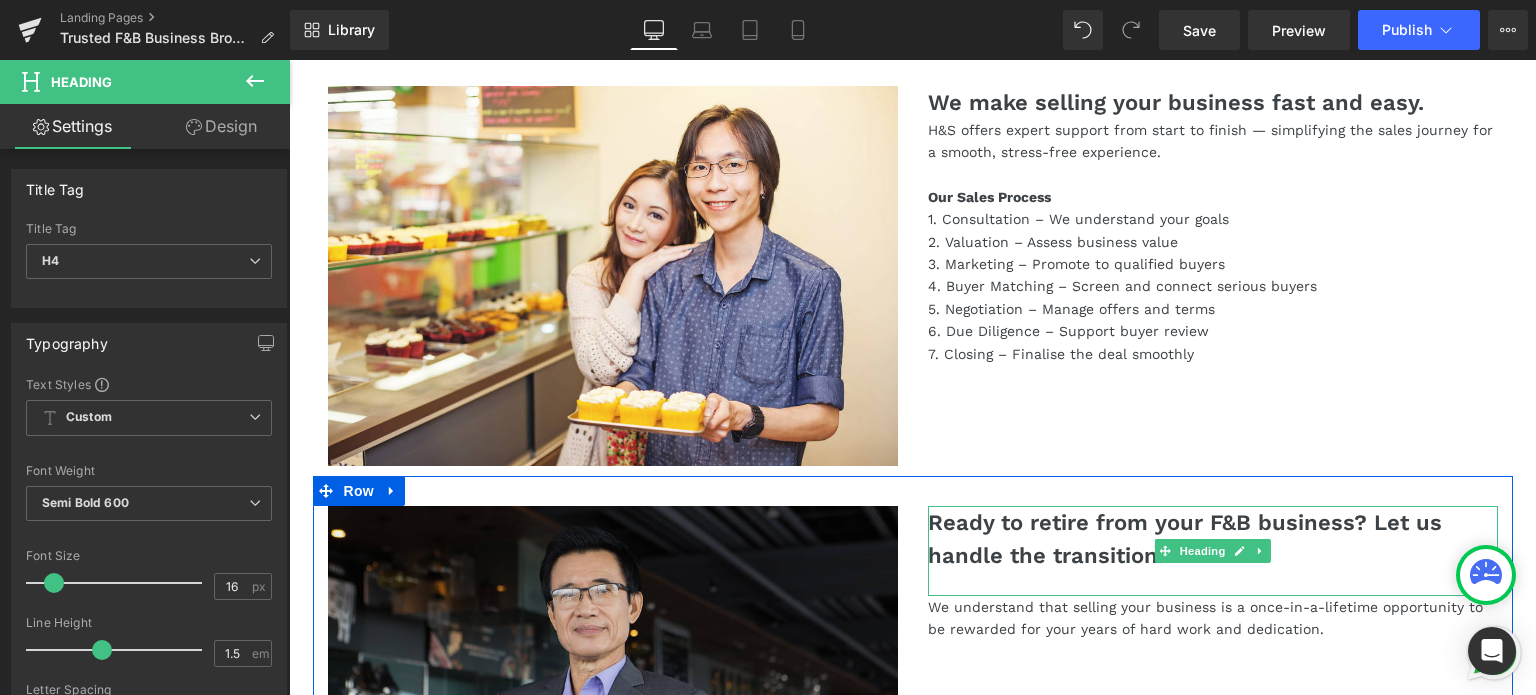 click on "Ready to retire from your F&B business? Let us handle the transition." at bounding box center (1213, 539) 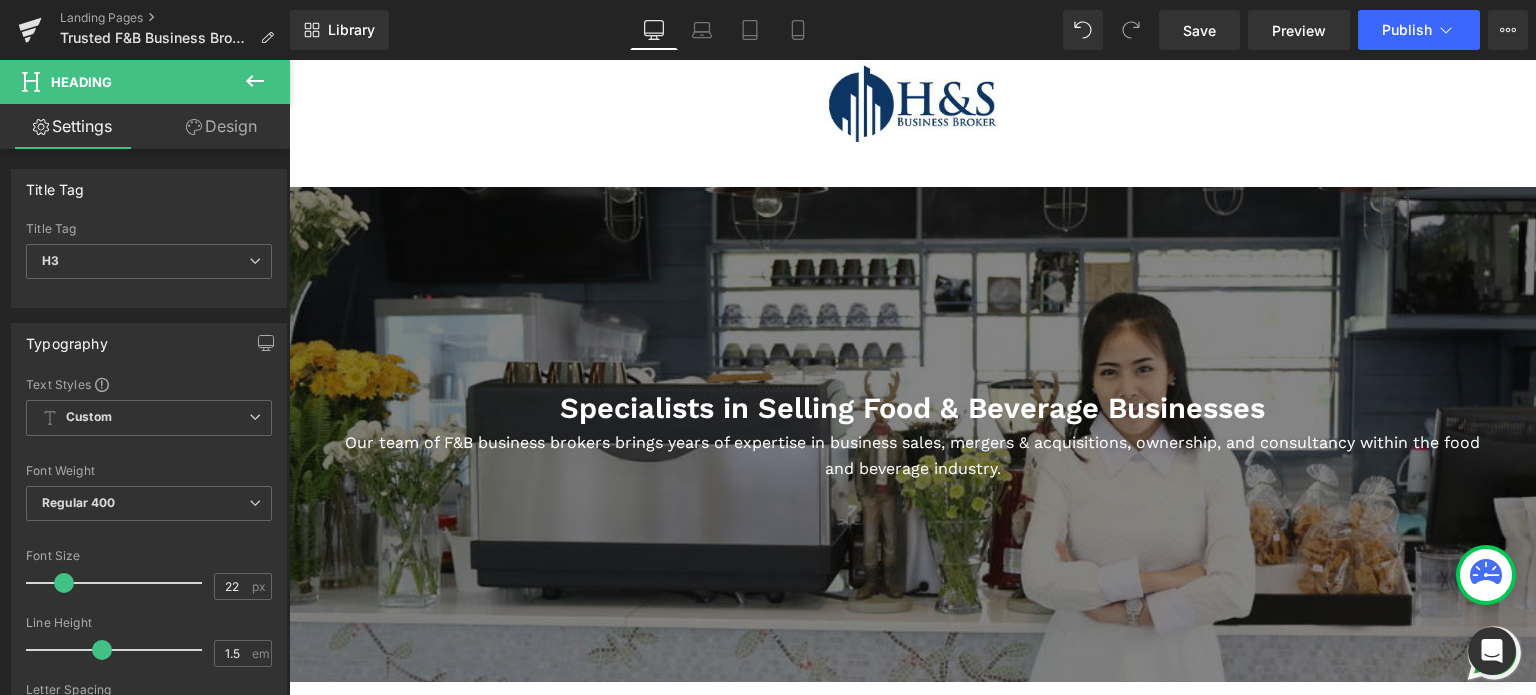 scroll, scrollTop: 0, scrollLeft: 0, axis: both 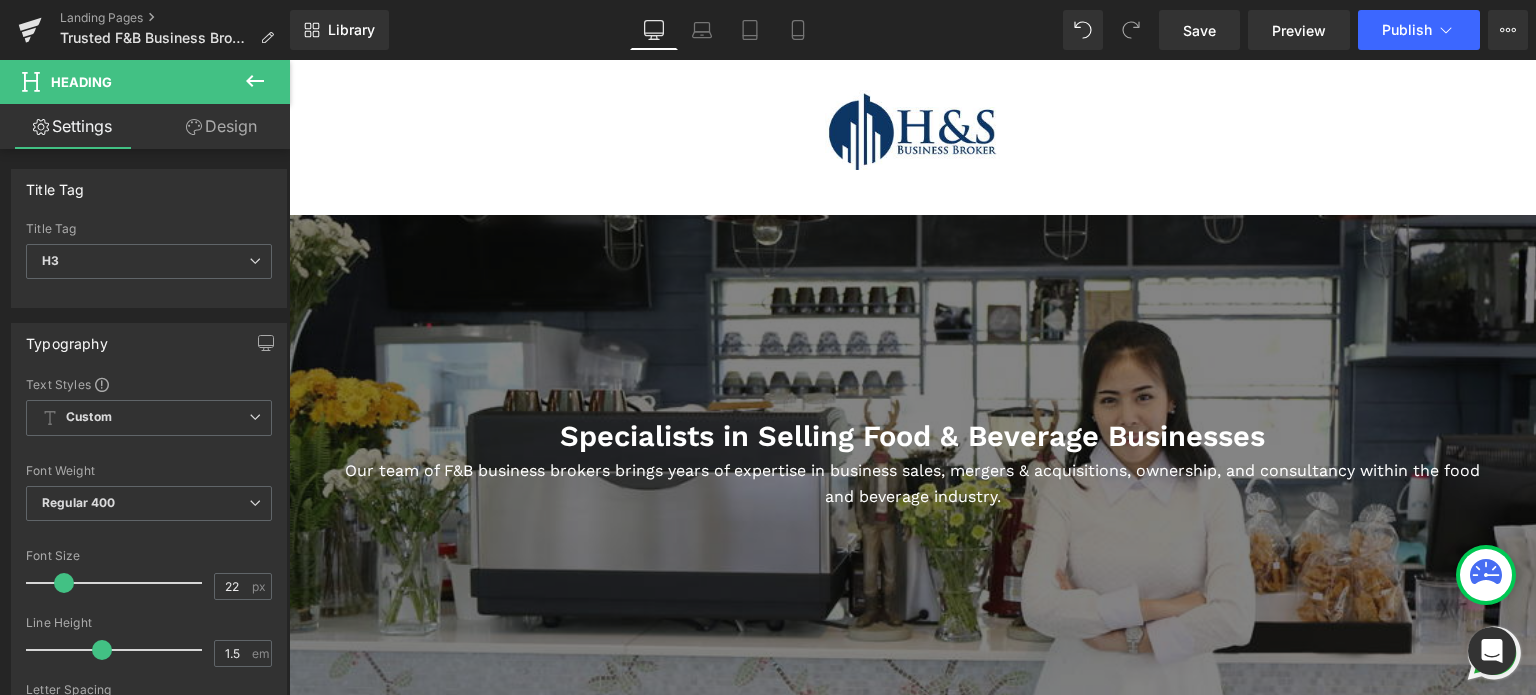 click on "Specialists in Selling Food & Beverage Businesses
Heading" at bounding box center [912, 437] 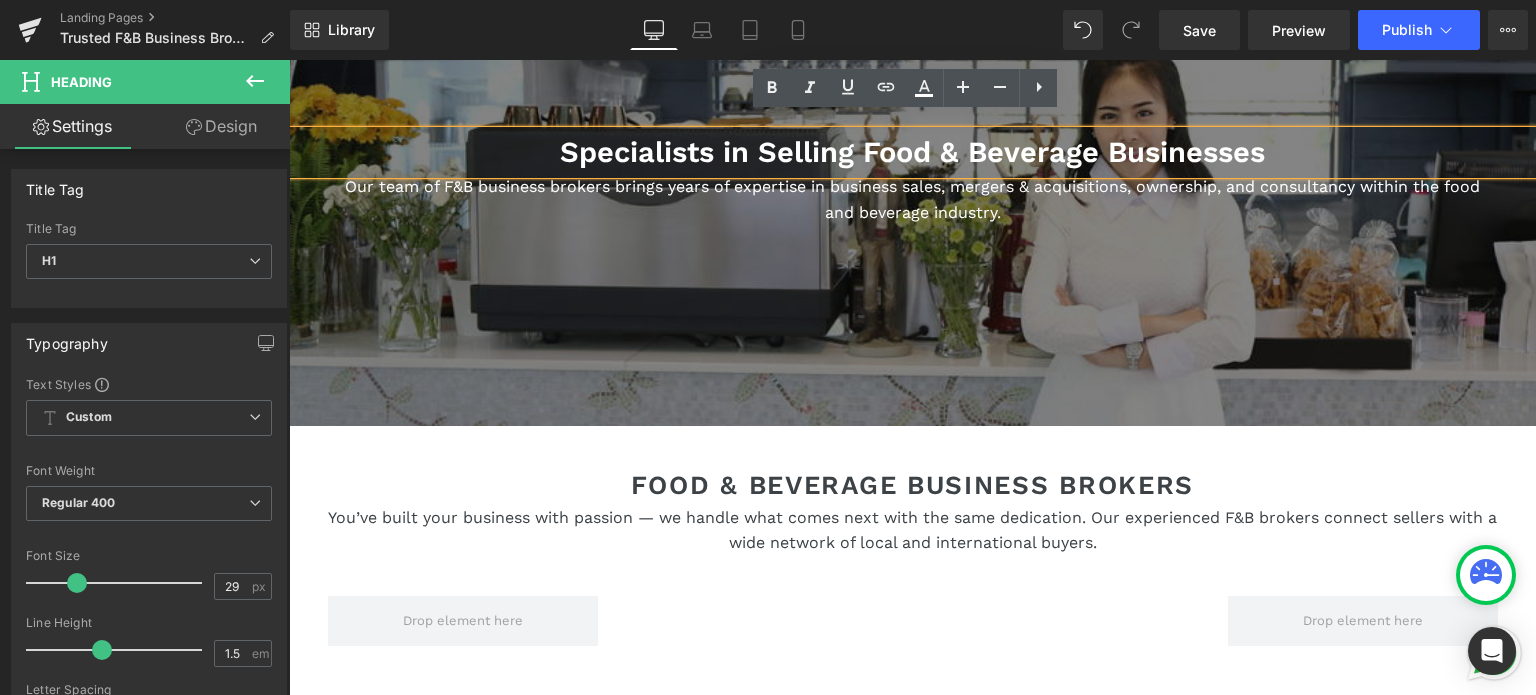 scroll, scrollTop: 300, scrollLeft: 0, axis: vertical 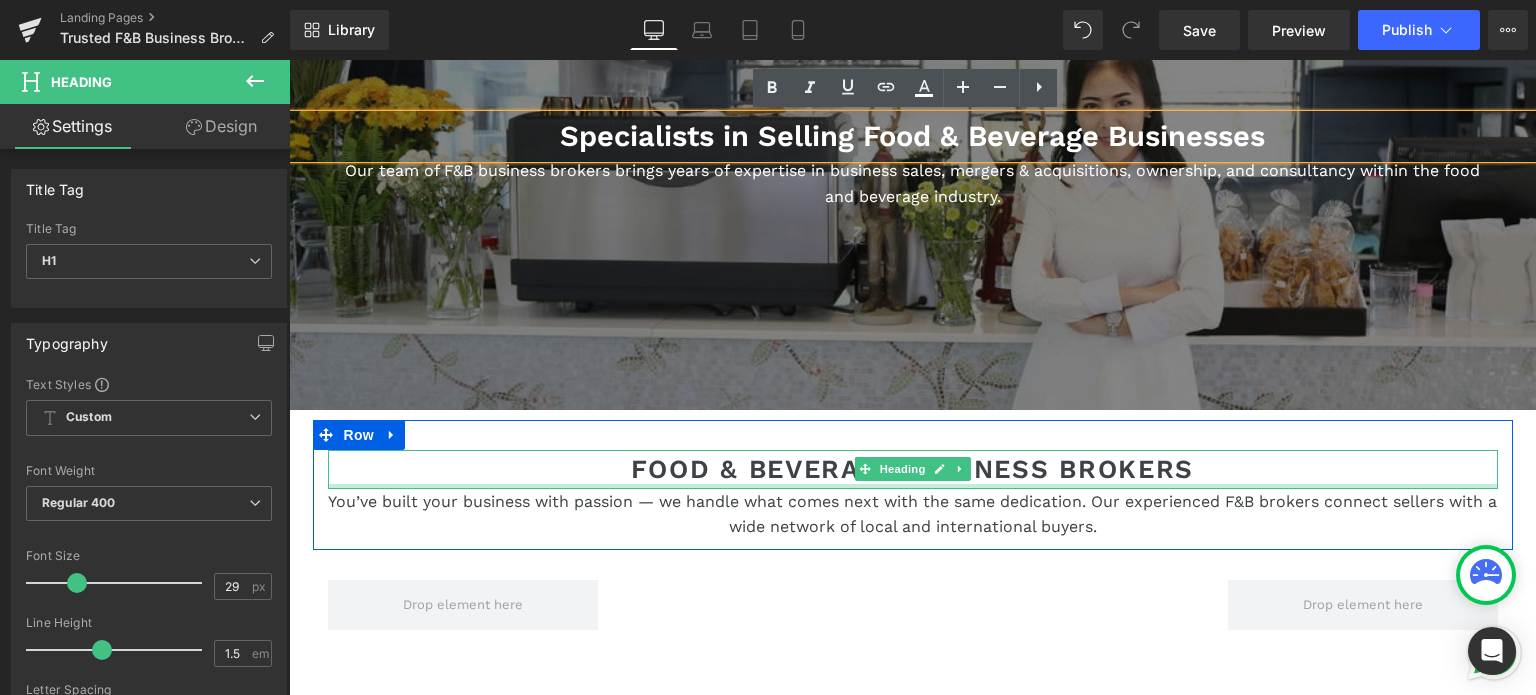 click on "Food & Beverage Business Brokers Heading" at bounding box center [913, 469] 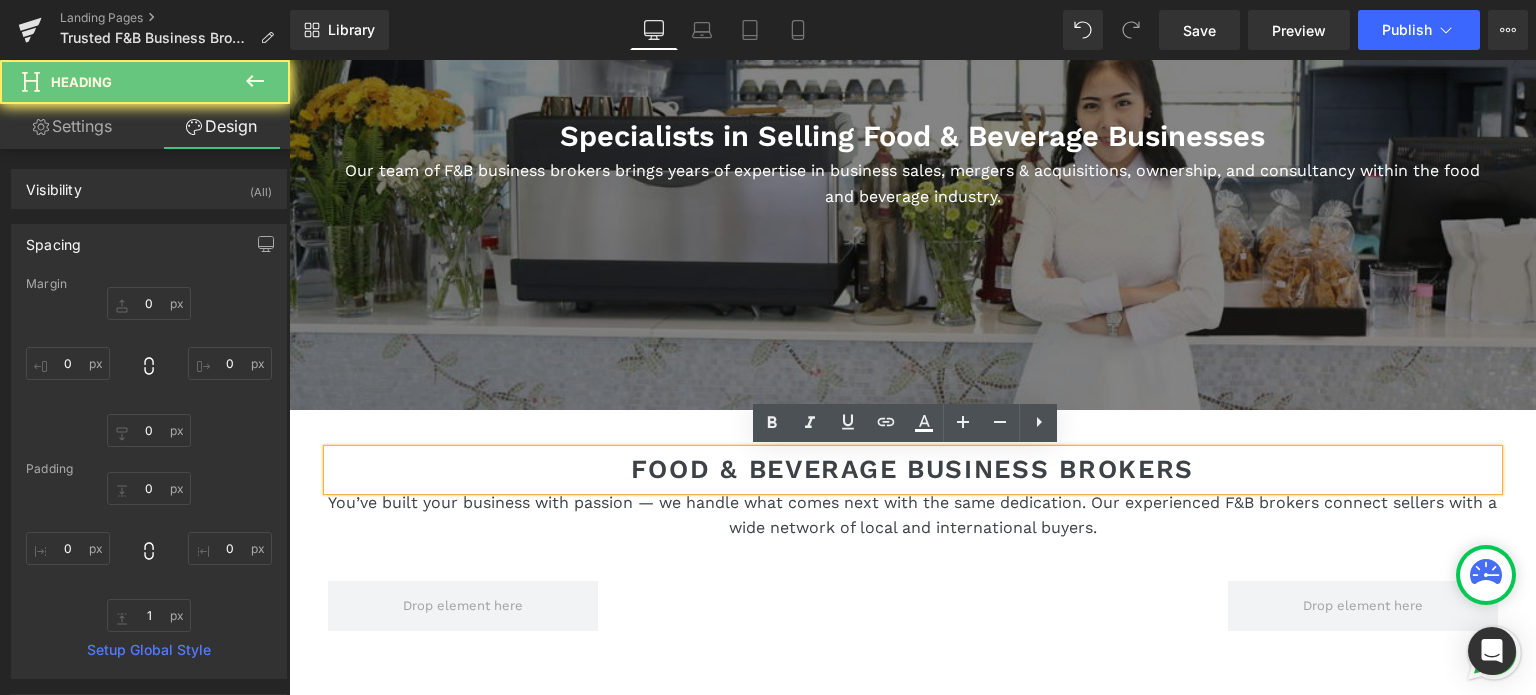 click on "Food & Beverage Business Brokers" at bounding box center (913, 469) 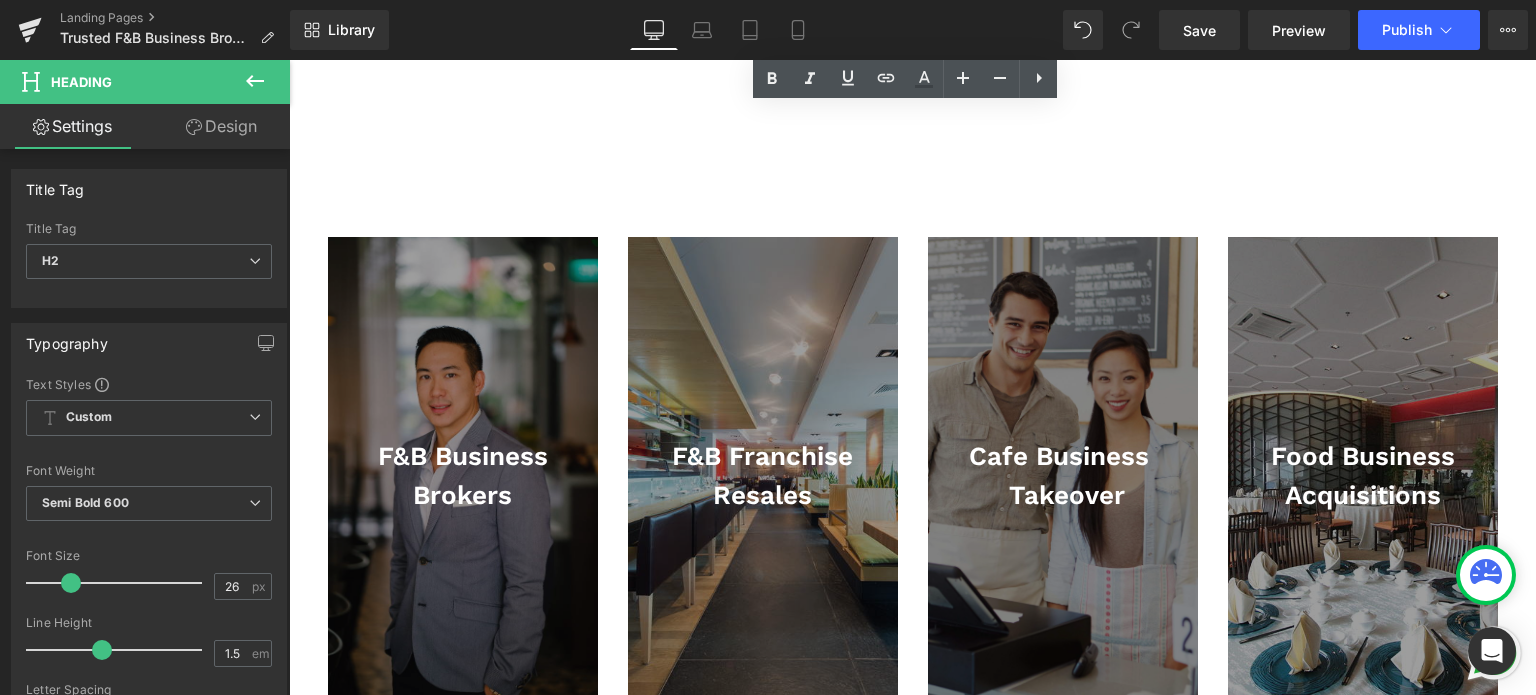scroll, scrollTop: 1300, scrollLeft: 0, axis: vertical 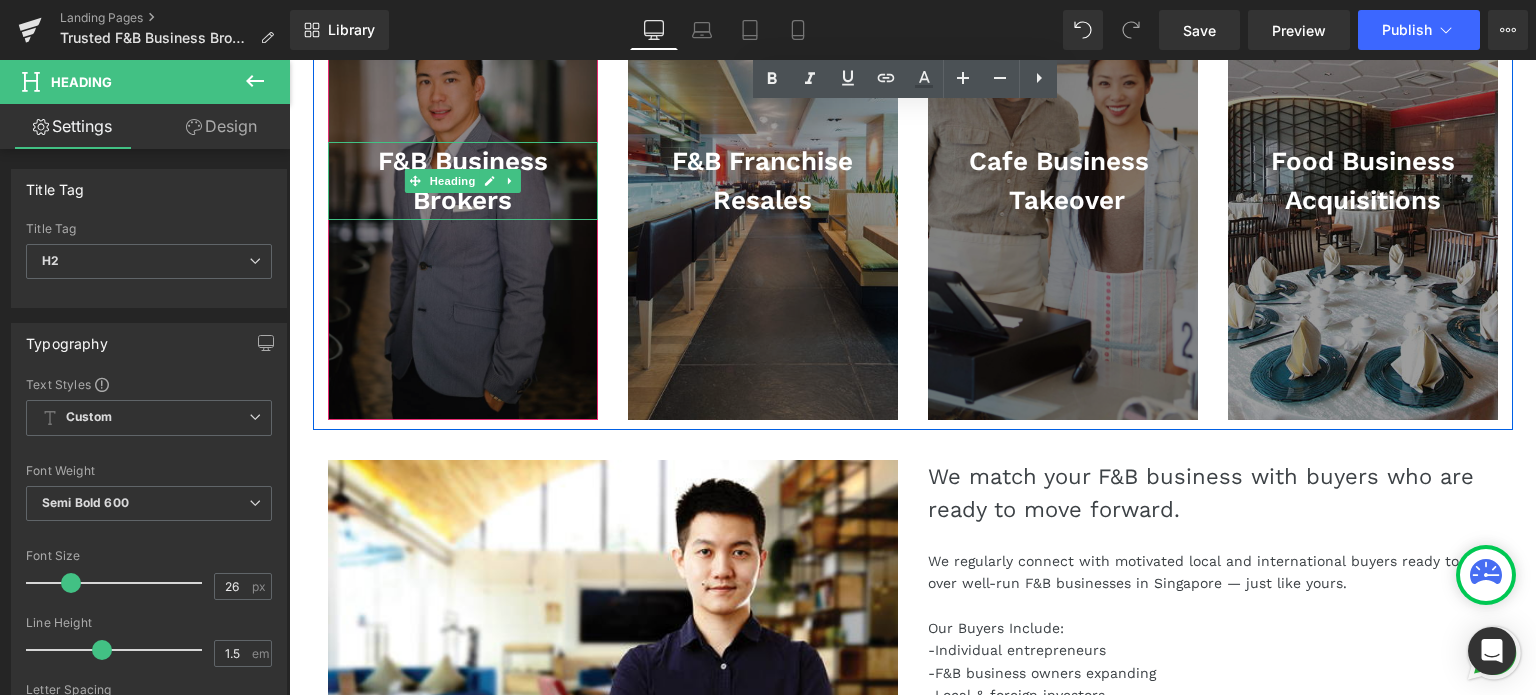 click on "F&B Business Brokers" at bounding box center [463, 181] 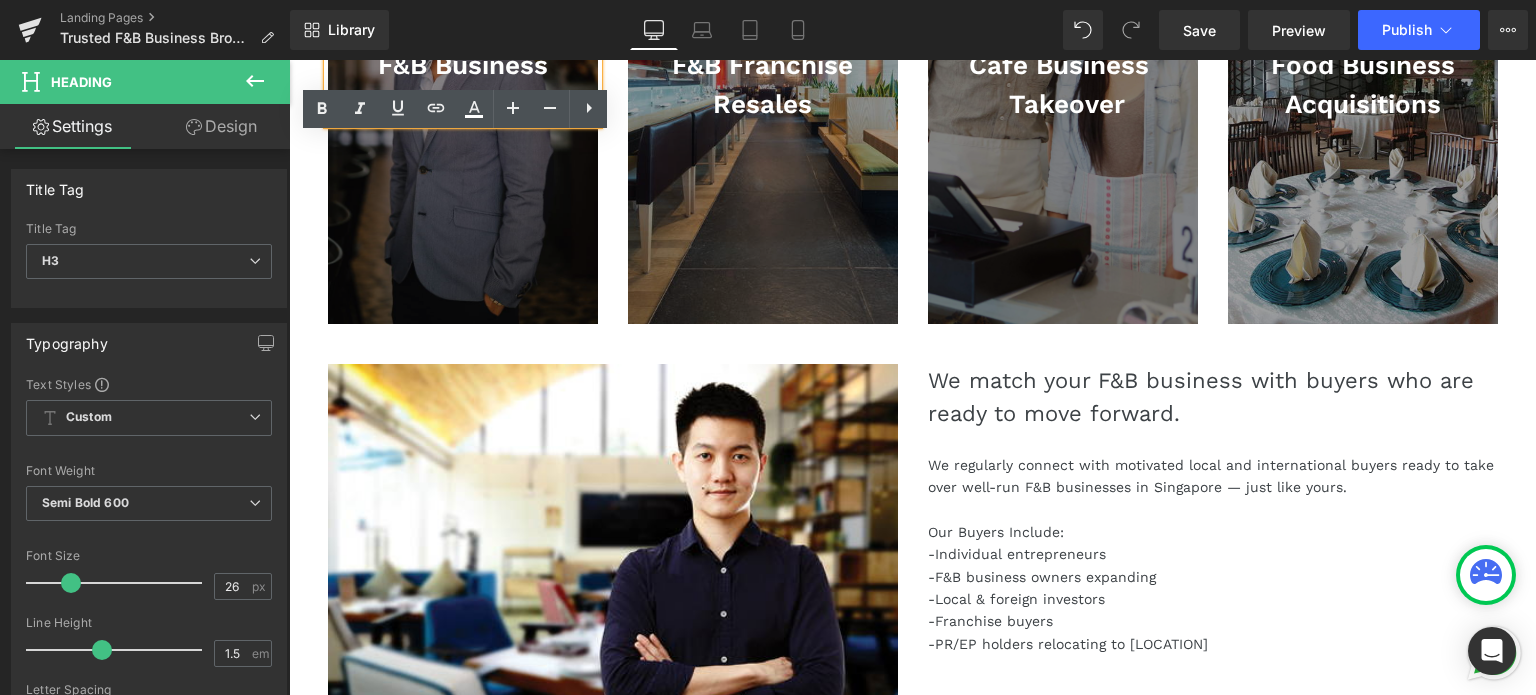 scroll, scrollTop: 1500, scrollLeft: 0, axis: vertical 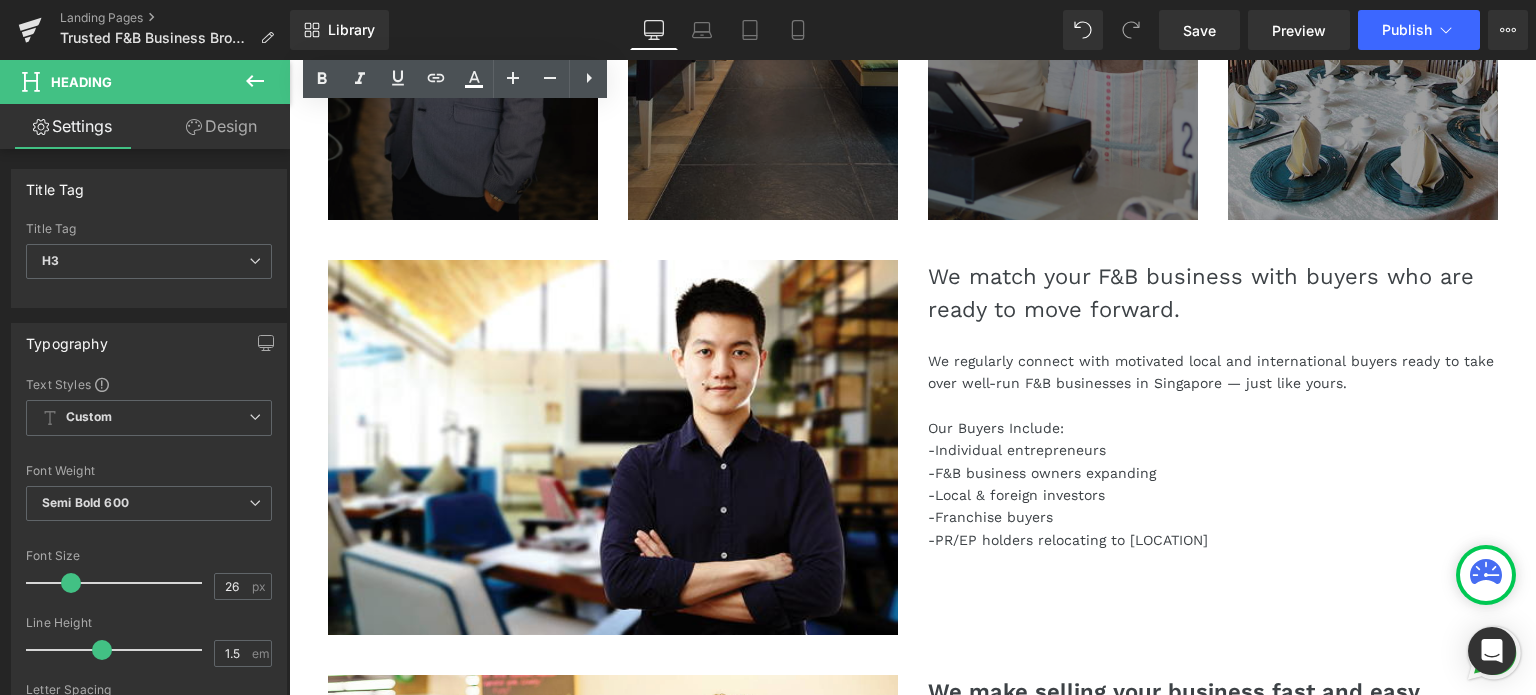 click on "We match your F&B business with buyers who are ready to move forward." at bounding box center (1213, 293) 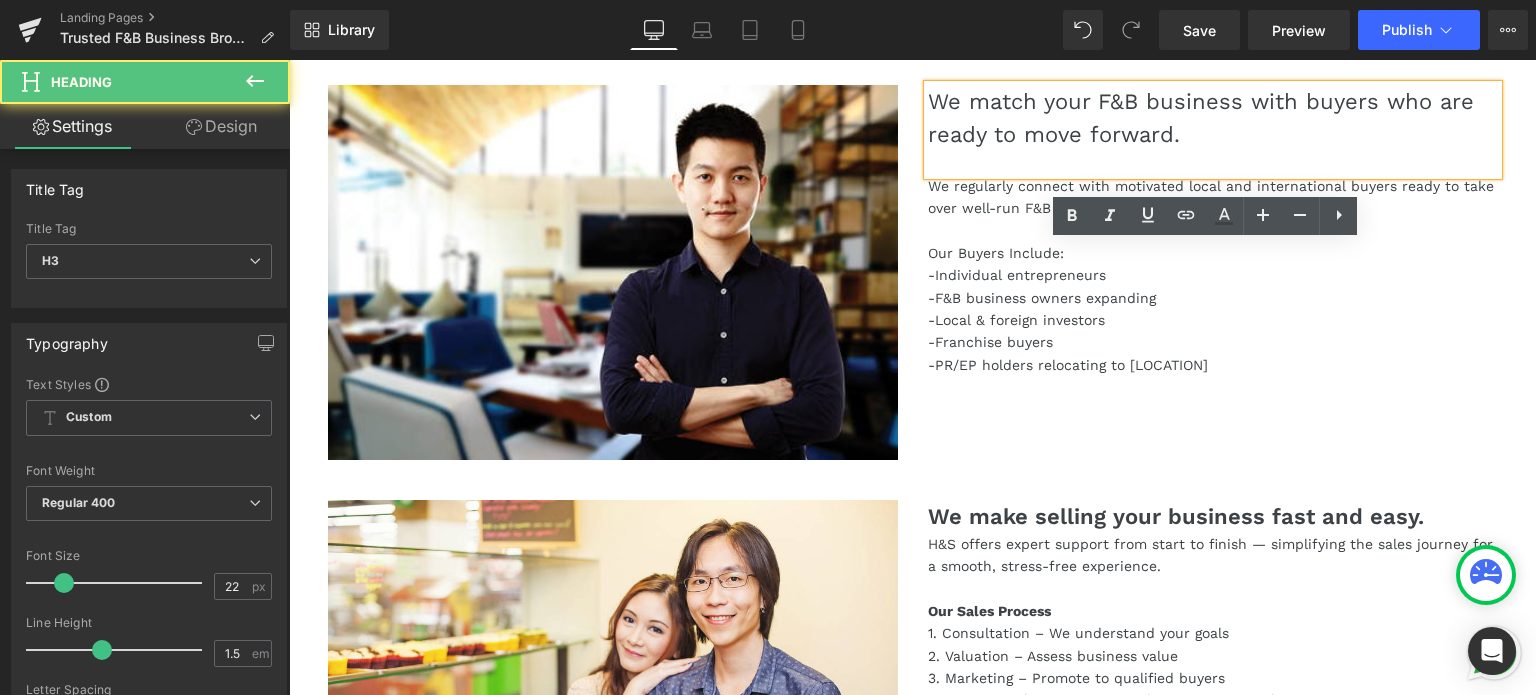 scroll, scrollTop: 1800, scrollLeft: 0, axis: vertical 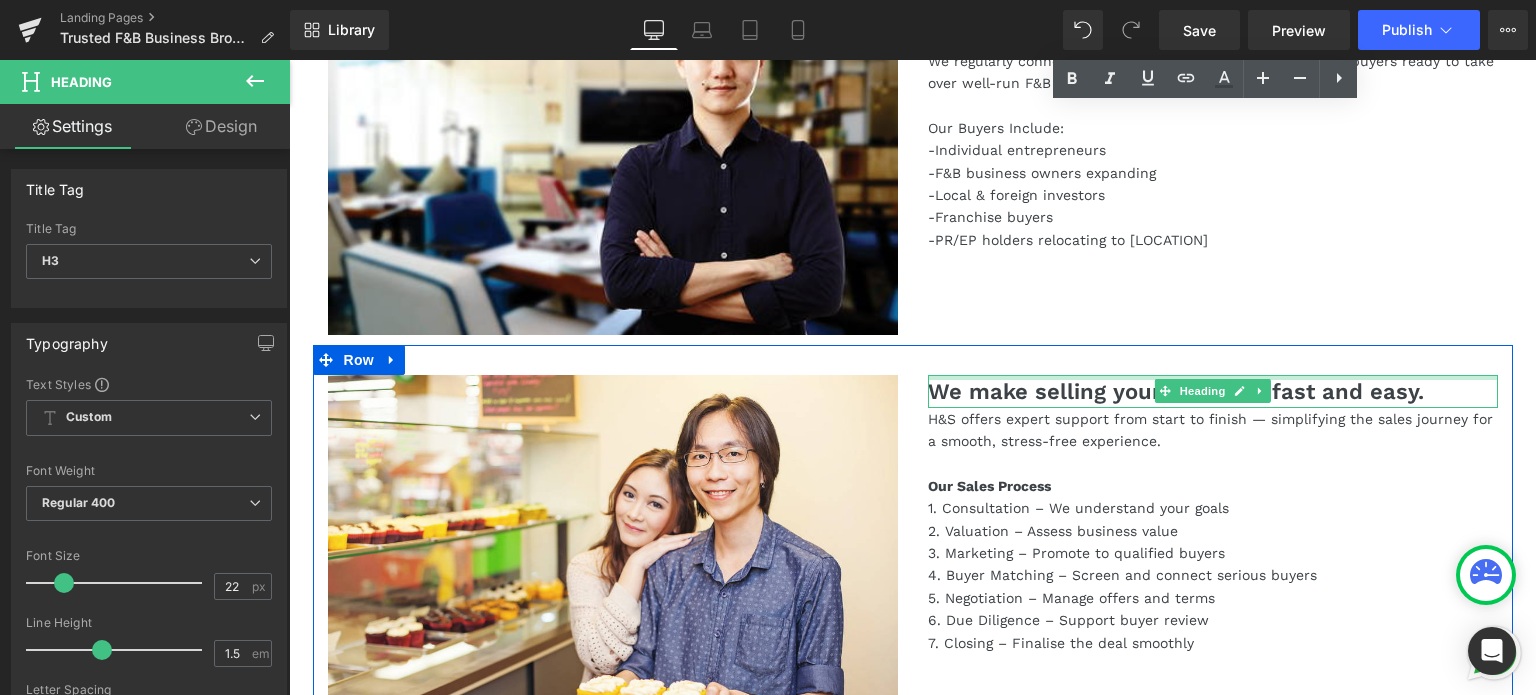 click on "We make selling your business fast and easy." at bounding box center (1213, 391) 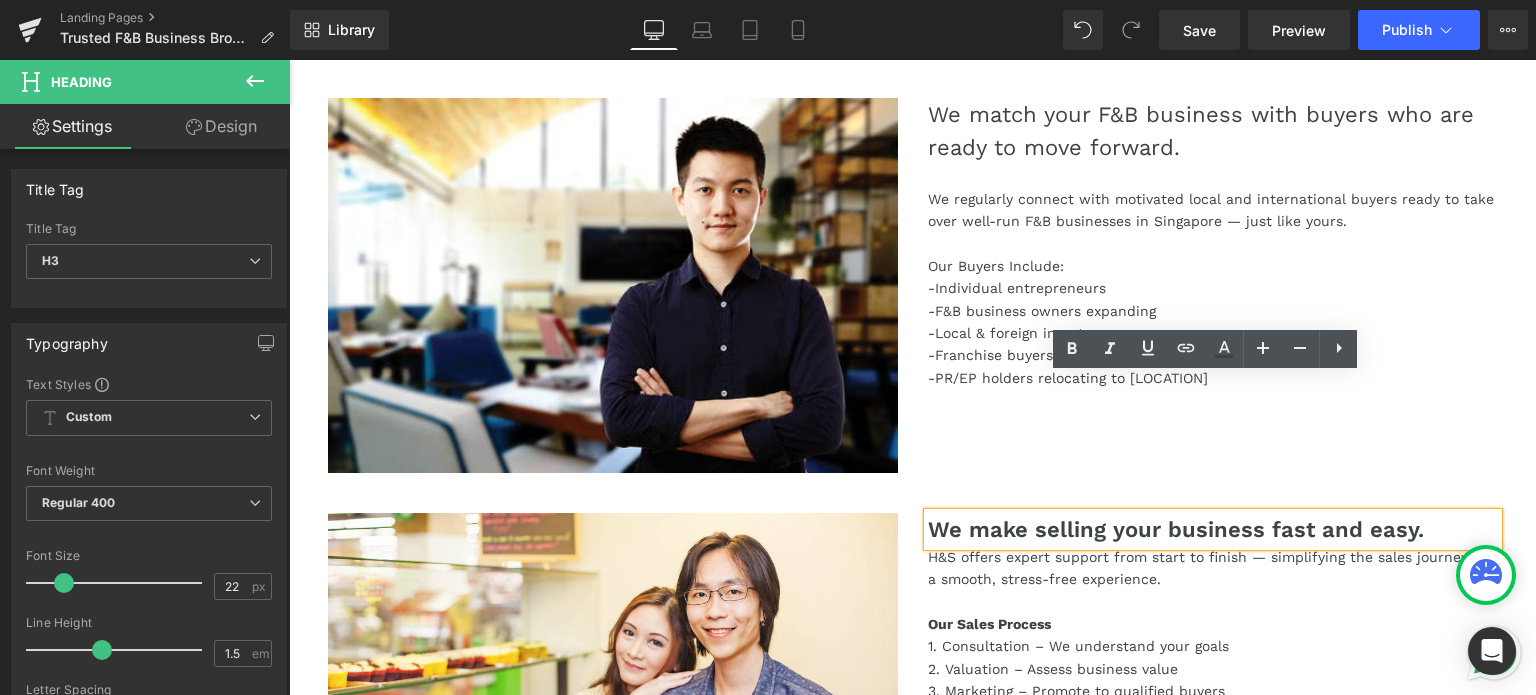scroll, scrollTop: 1500, scrollLeft: 0, axis: vertical 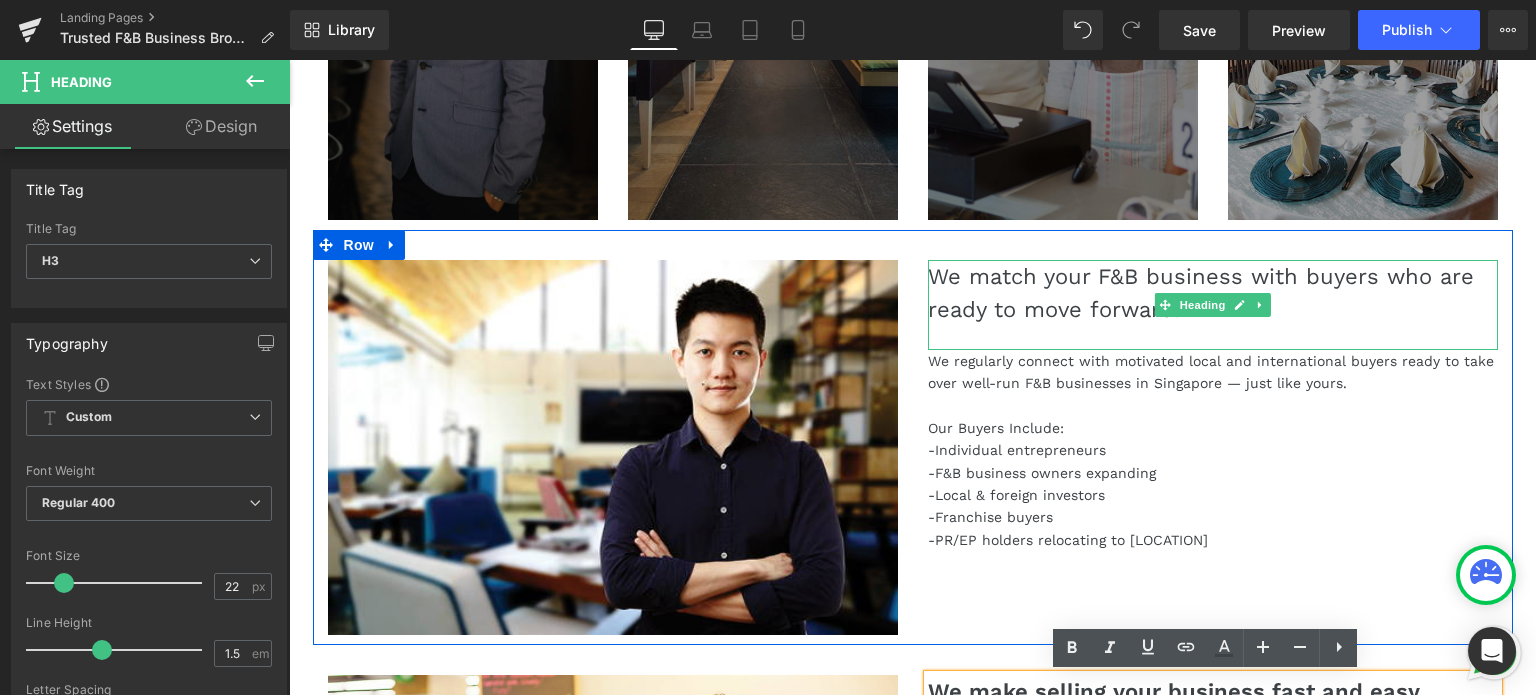 click on "We match your F&B business with buyers who are ready to move forward." at bounding box center (1213, 293) 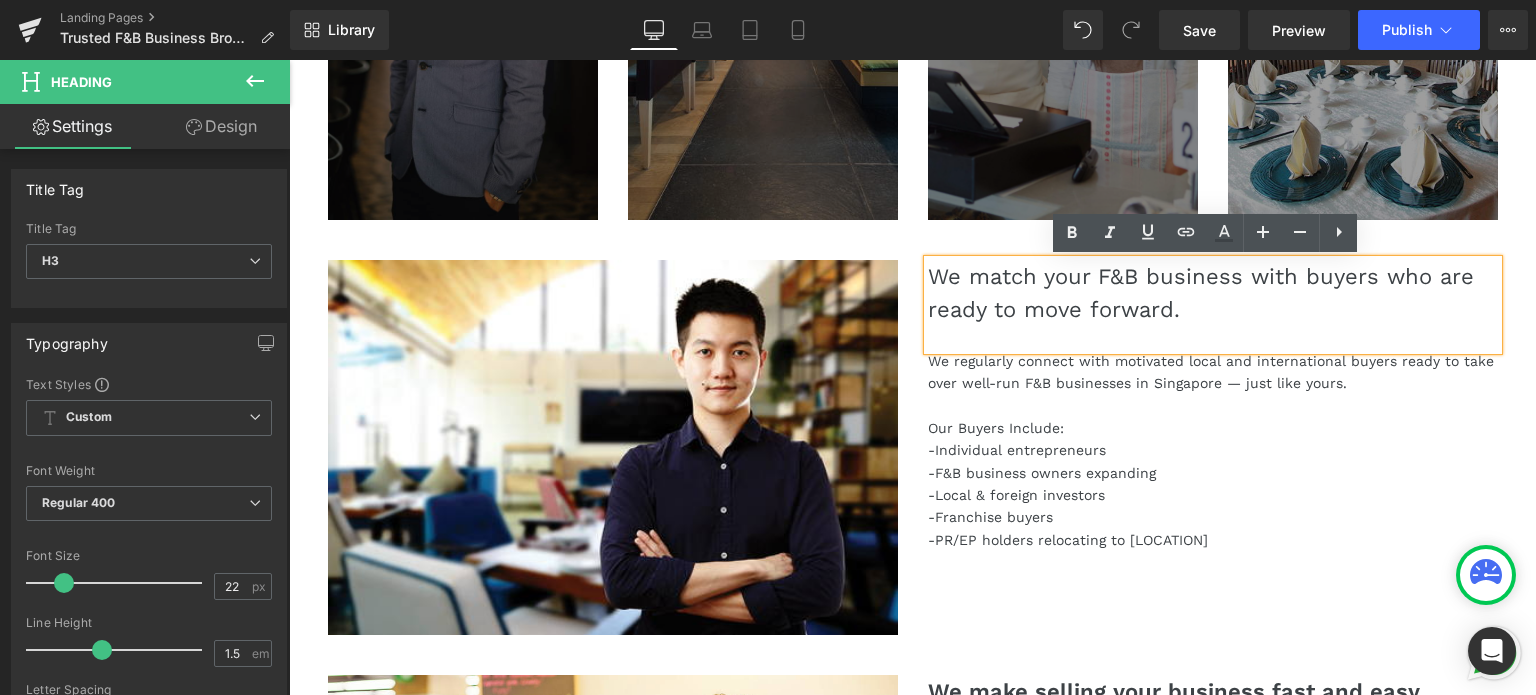 click on "We match your F&B business with buyers who are ready to move forward." at bounding box center [1213, 293] 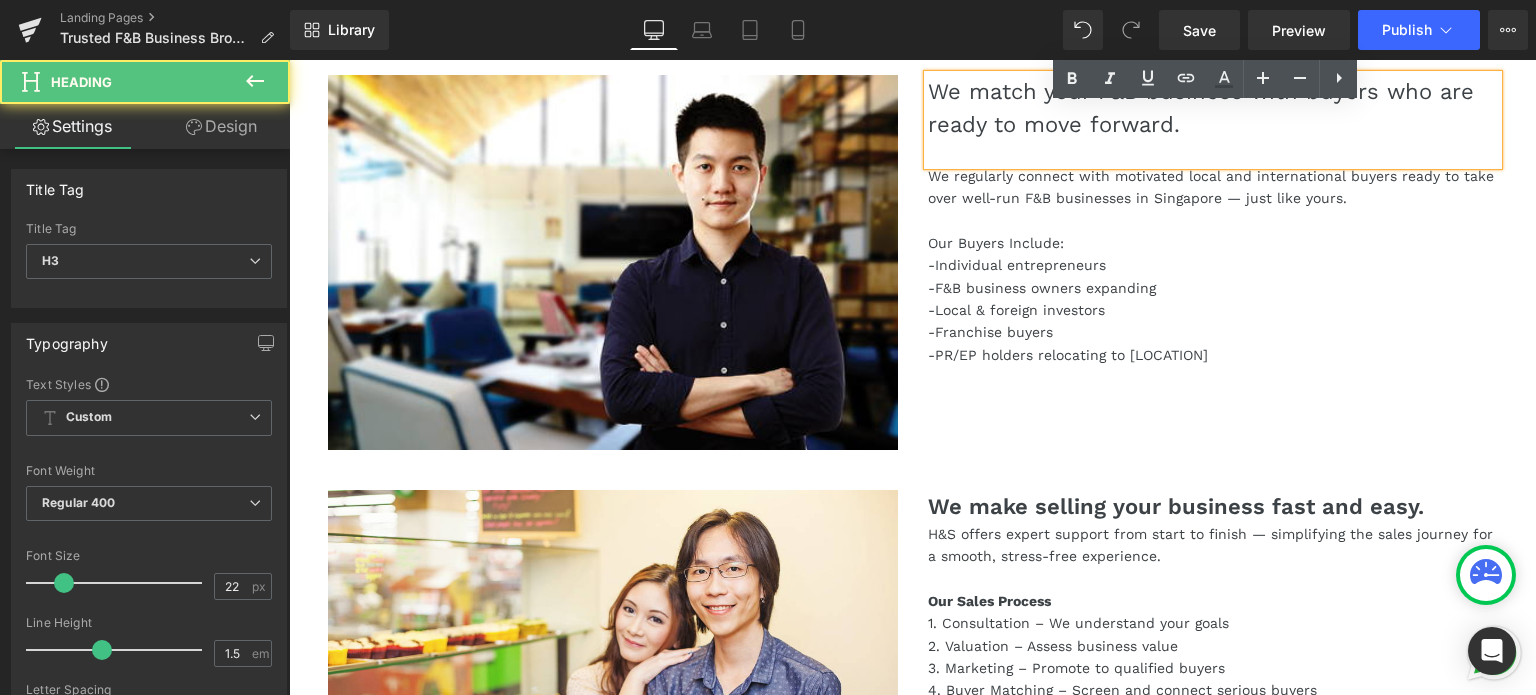 scroll, scrollTop: 1800, scrollLeft: 0, axis: vertical 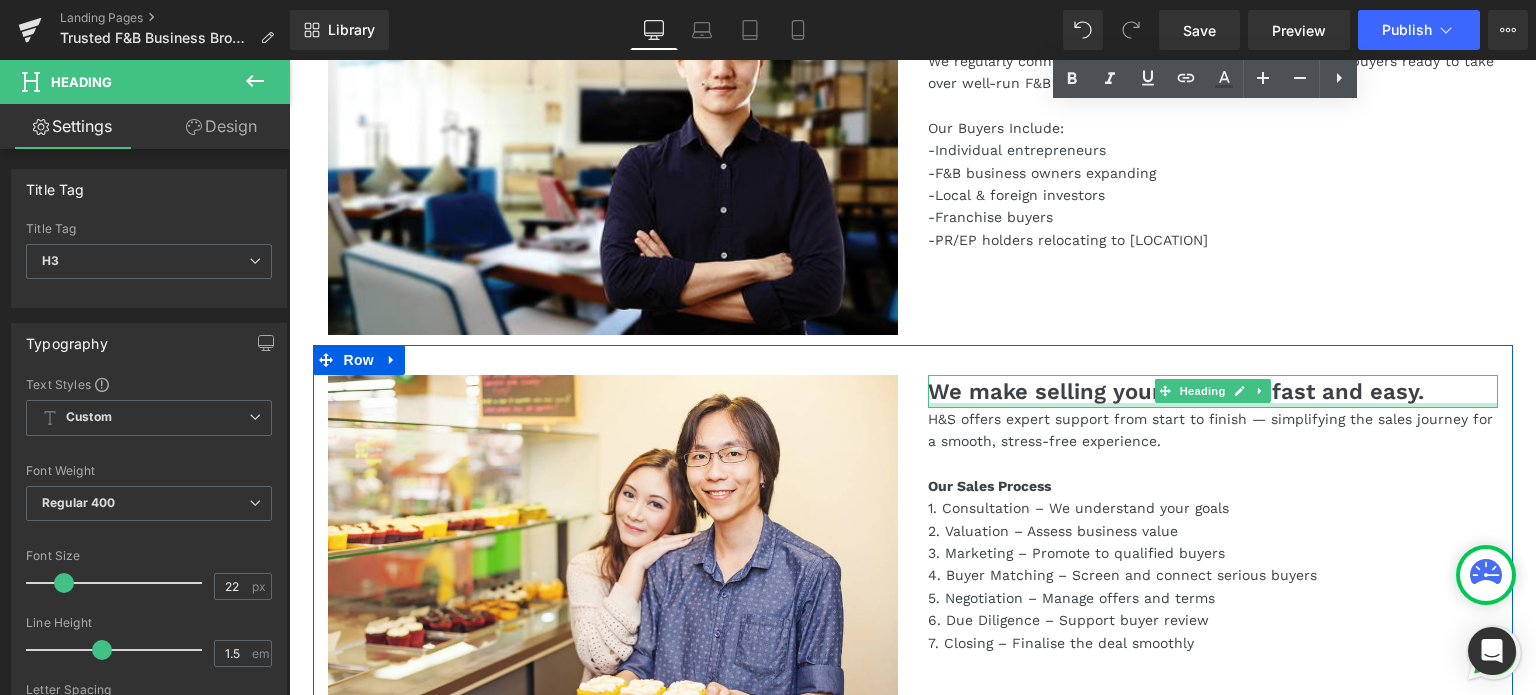 click at bounding box center [1213, 405] 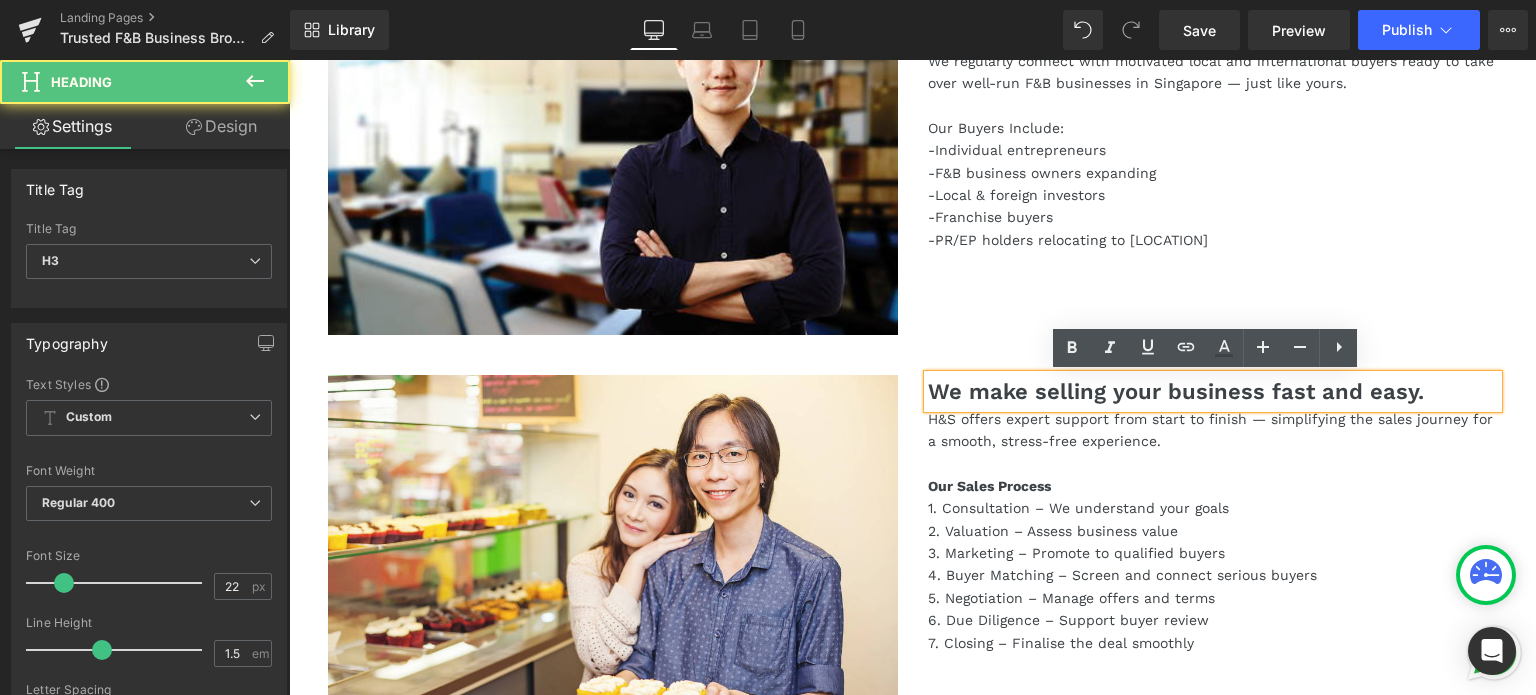 click on "We make selling your business fast and easy." at bounding box center (1213, 391) 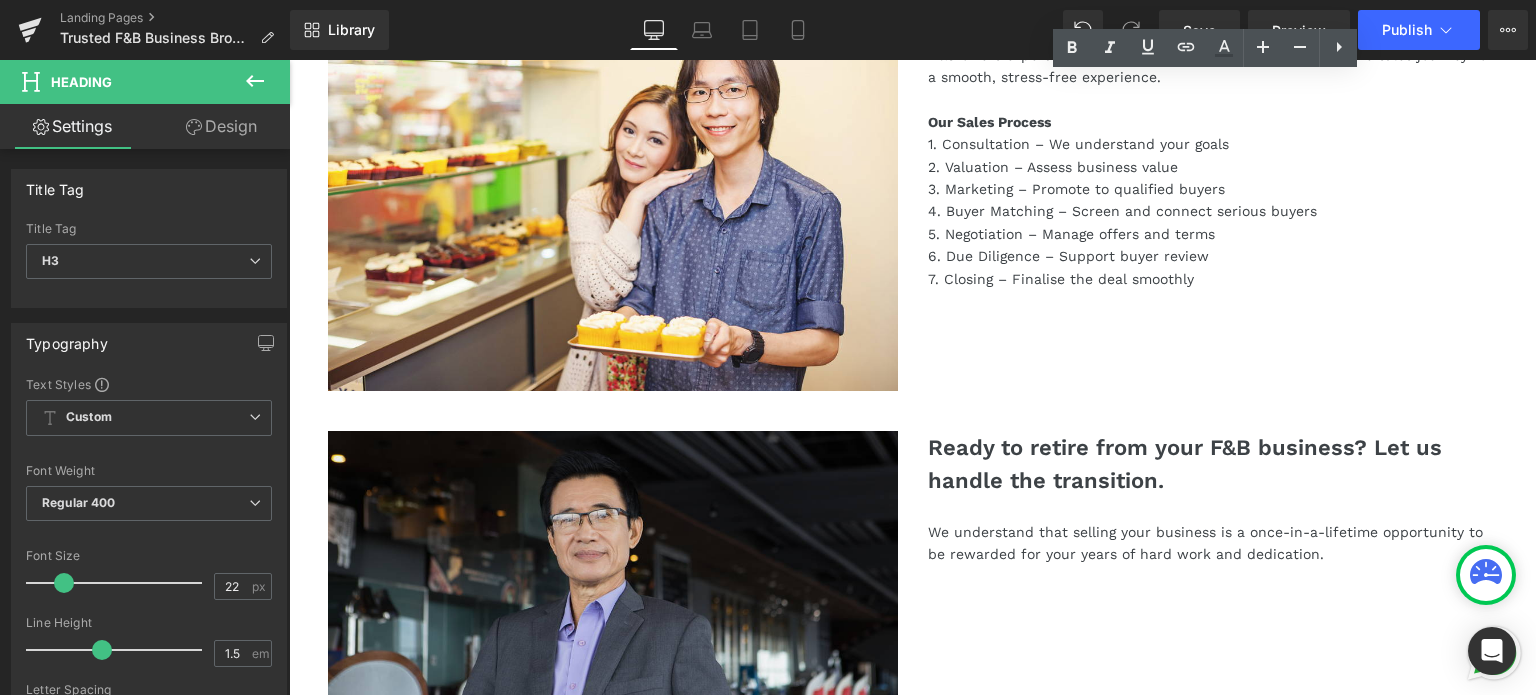 scroll, scrollTop: 2300, scrollLeft: 0, axis: vertical 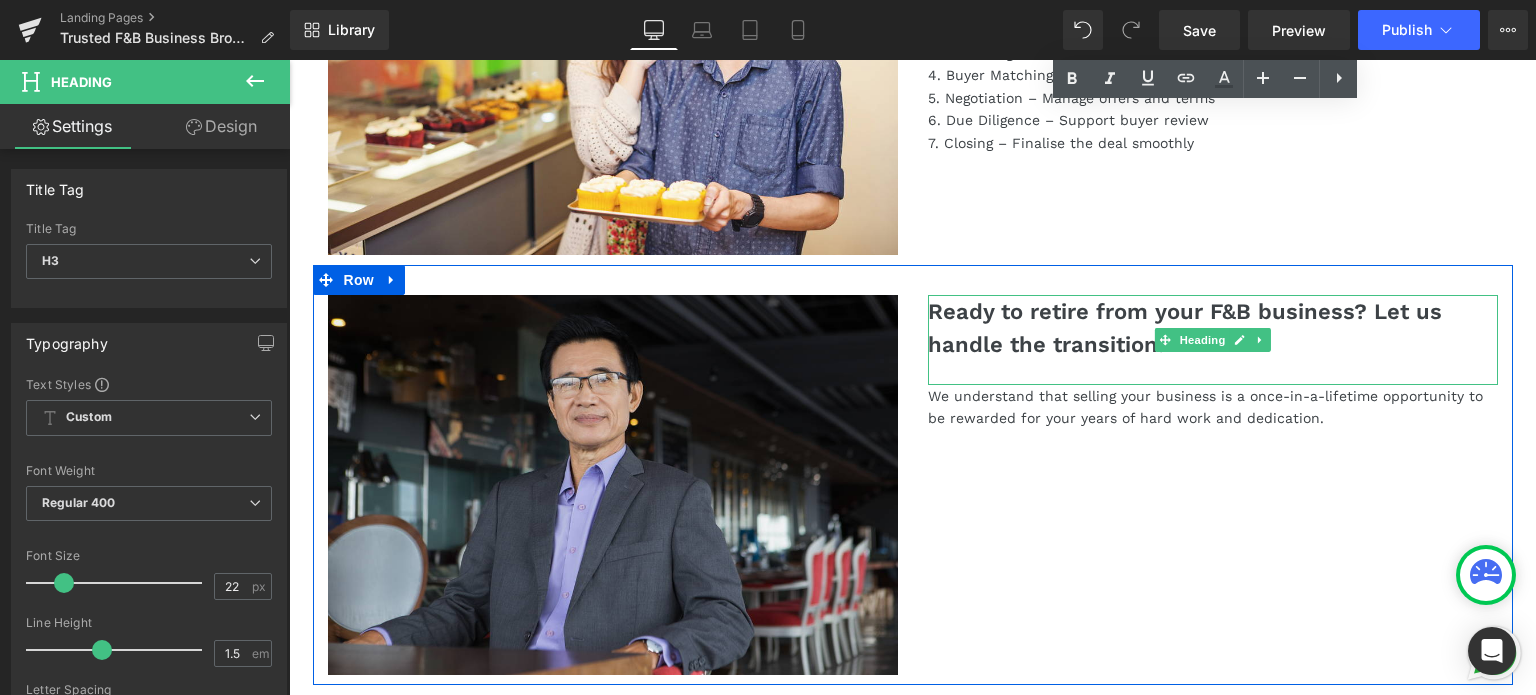 click on "Ready to retire from your F&B business? Let us handle the transition." at bounding box center [1213, 328] 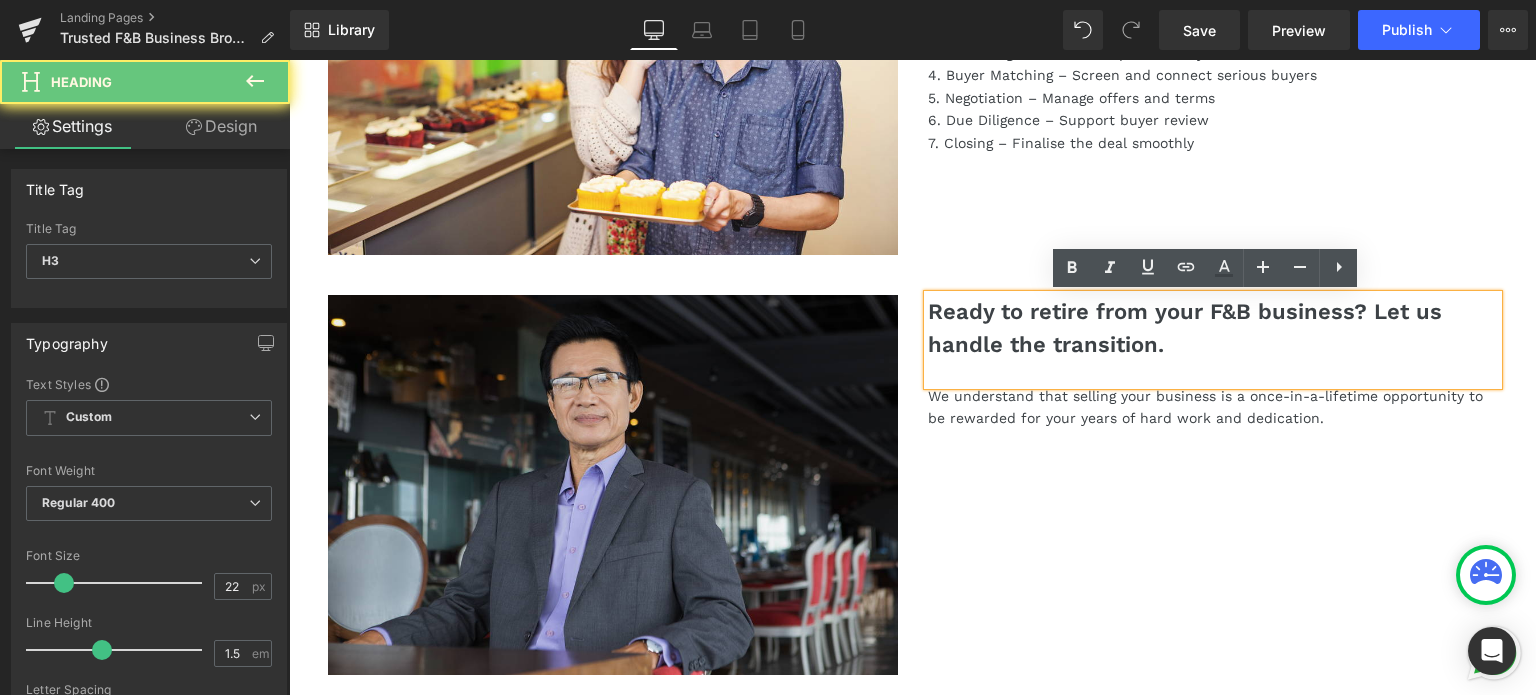 click on "Ready to retire from your F&B business? Let us handle the transition." at bounding box center (1213, 328) 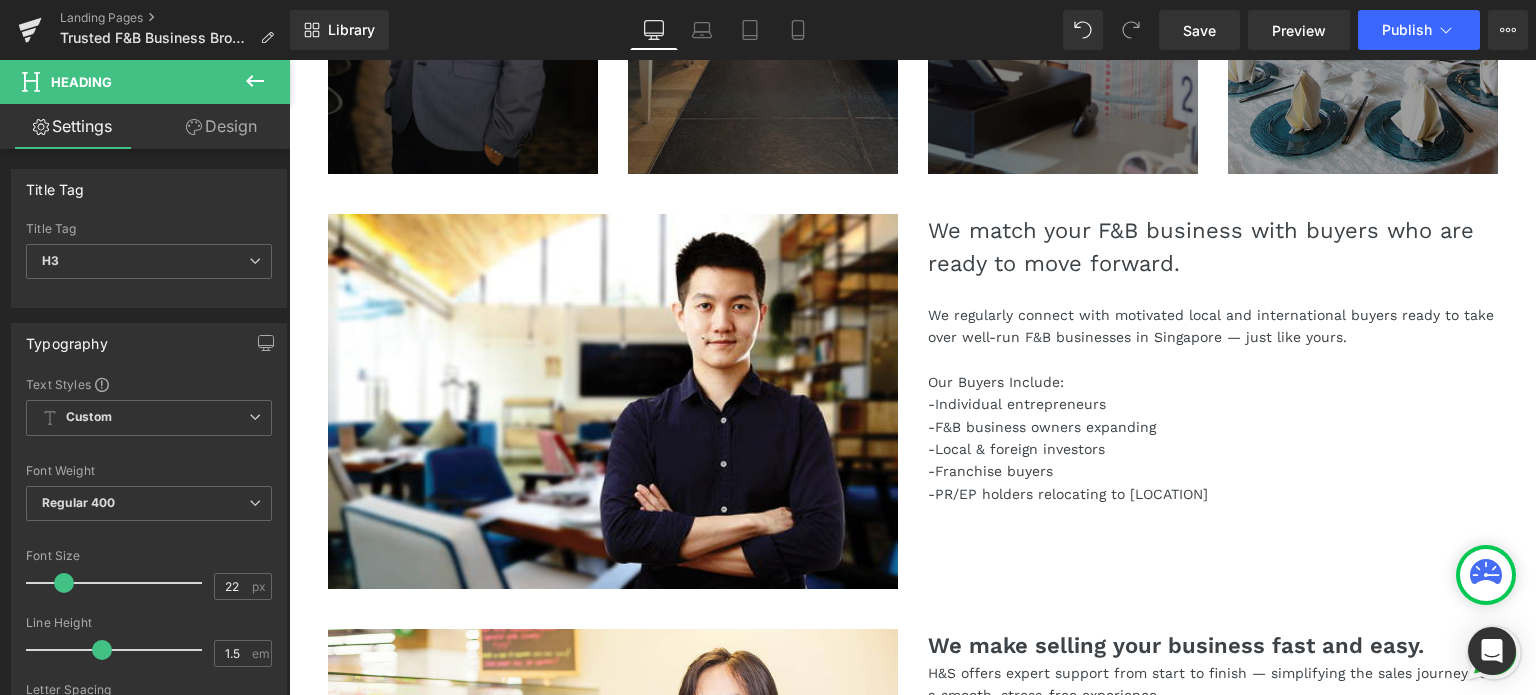 scroll, scrollTop: 1500, scrollLeft: 0, axis: vertical 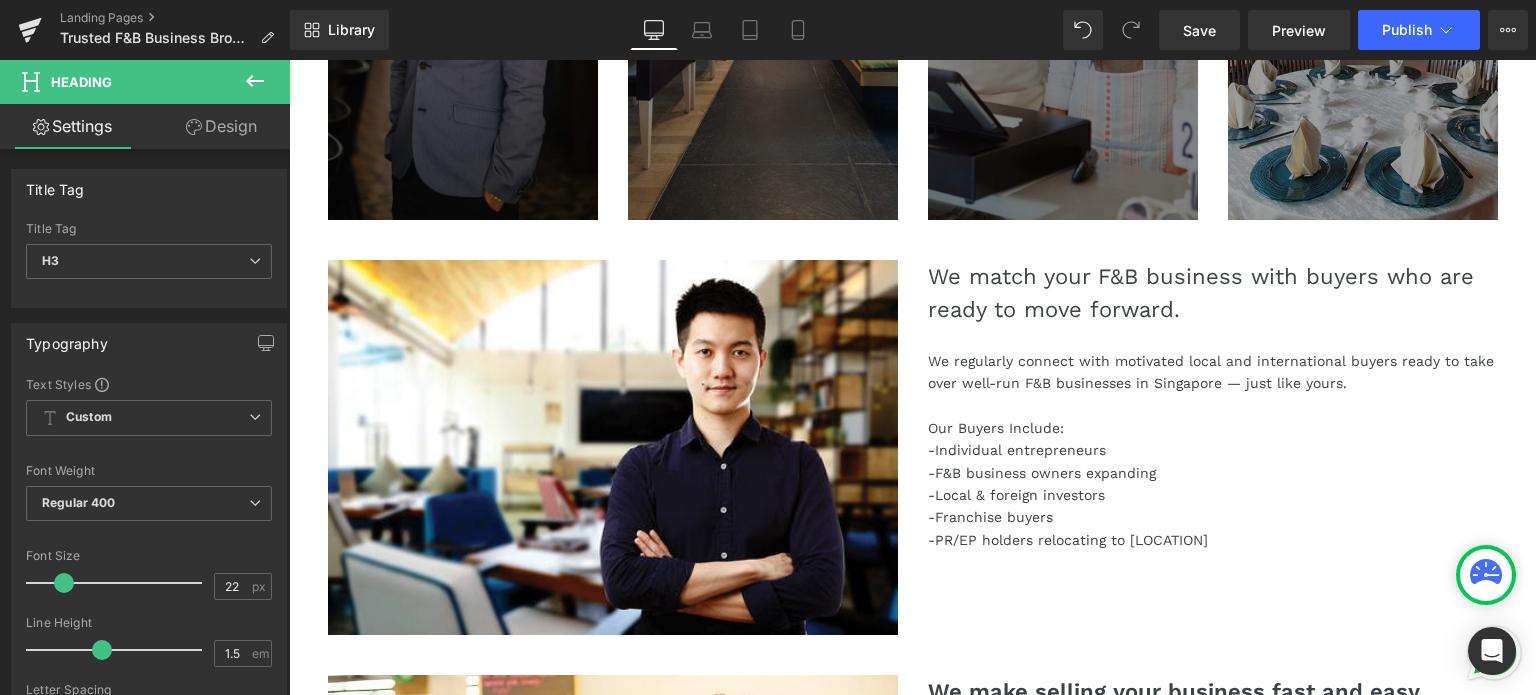 click on "We match your F&B business with buyers who are ready to move forward." at bounding box center [1213, 293] 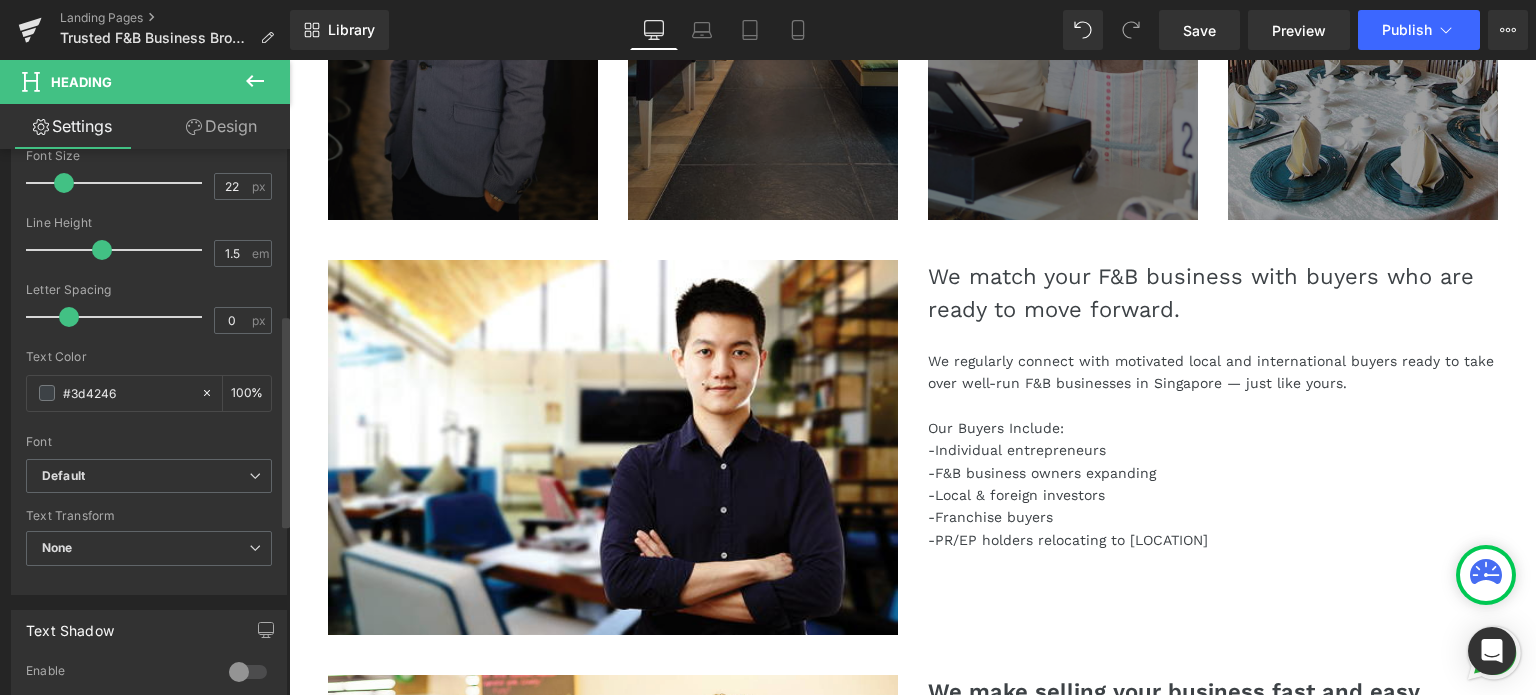 scroll, scrollTop: 500, scrollLeft: 0, axis: vertical 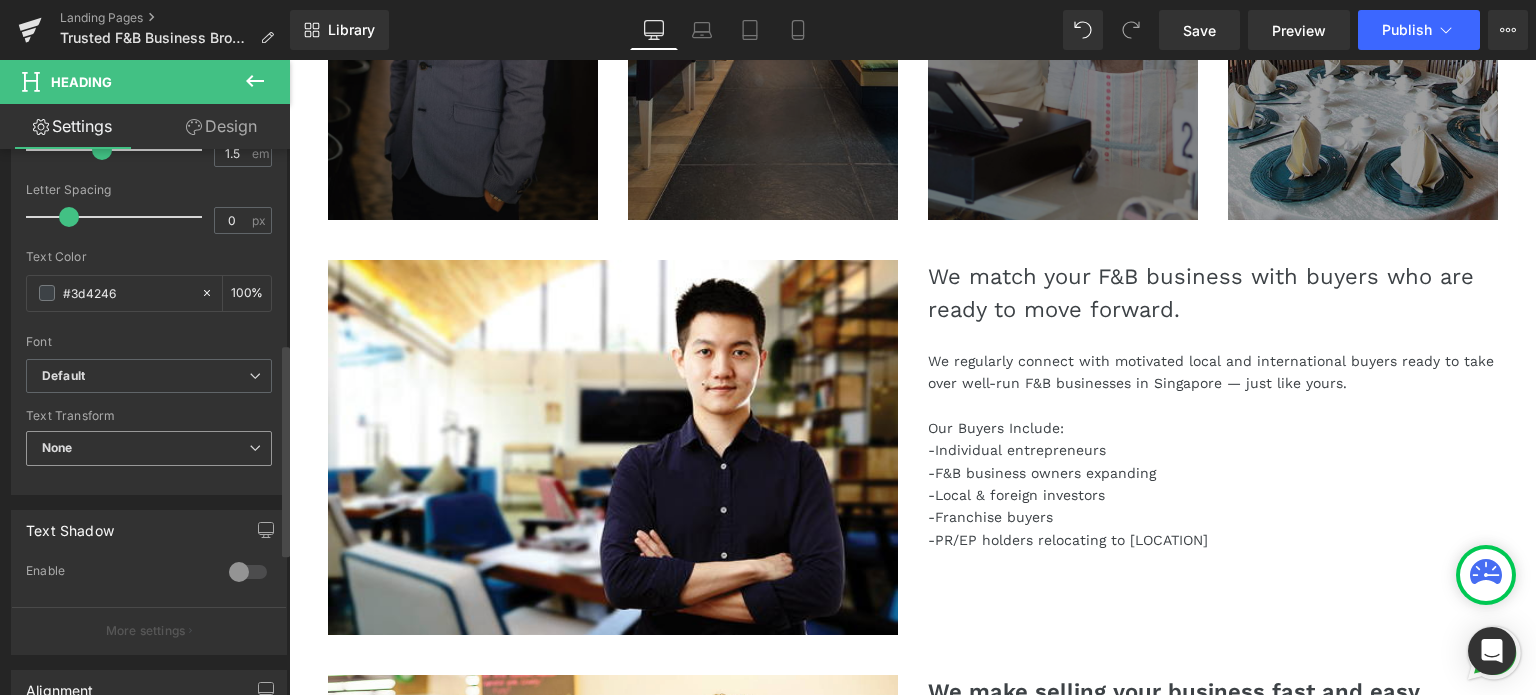 click on "None" at bounding box center (149, 448) 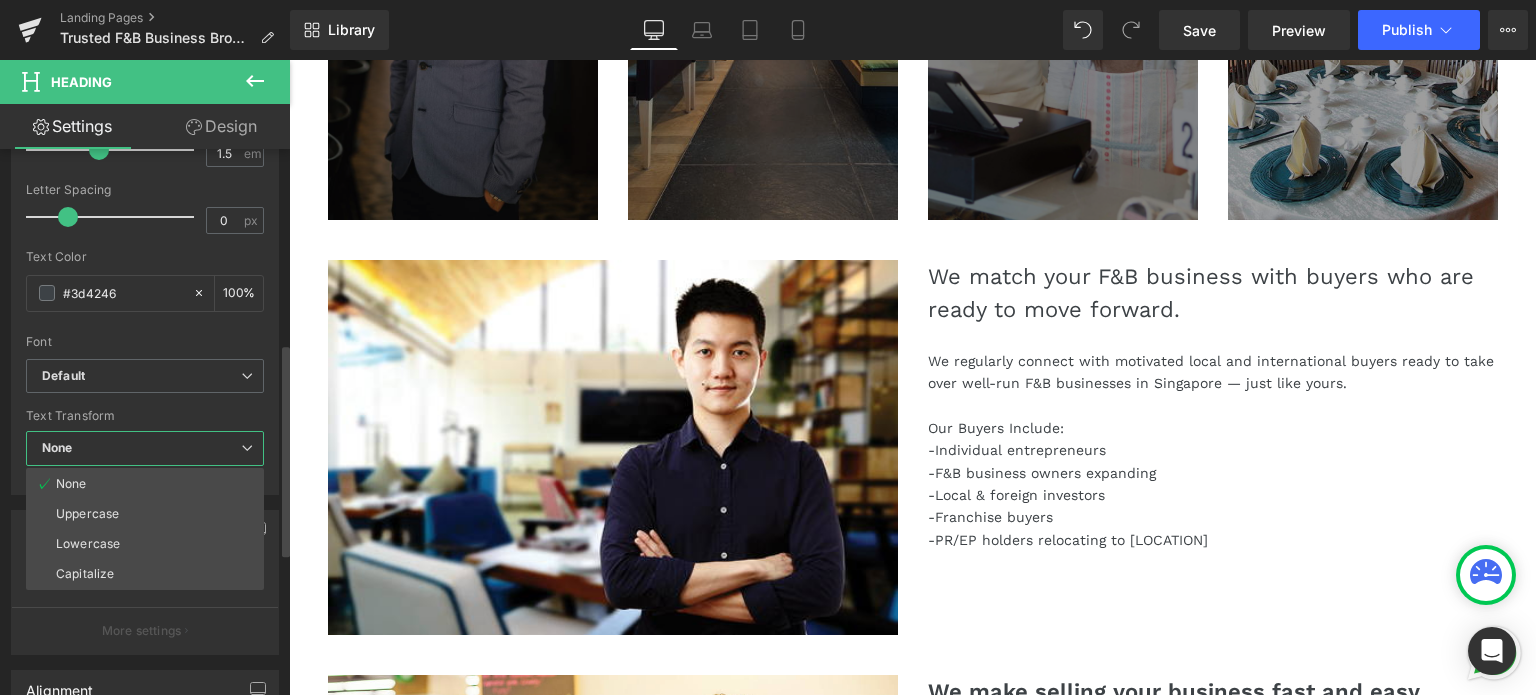 click on "None" at bounding box center (145, 448) 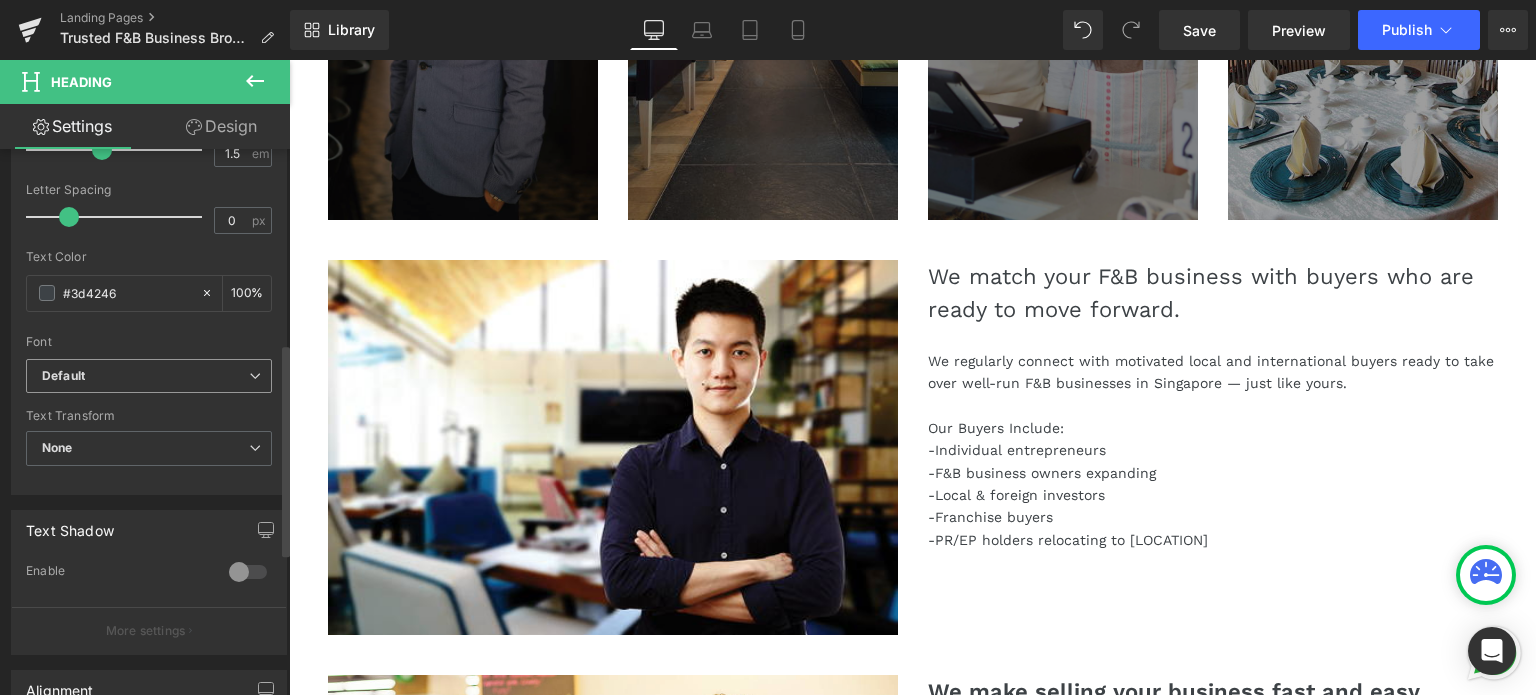 click on "Default" at bounding box center [149, 376] 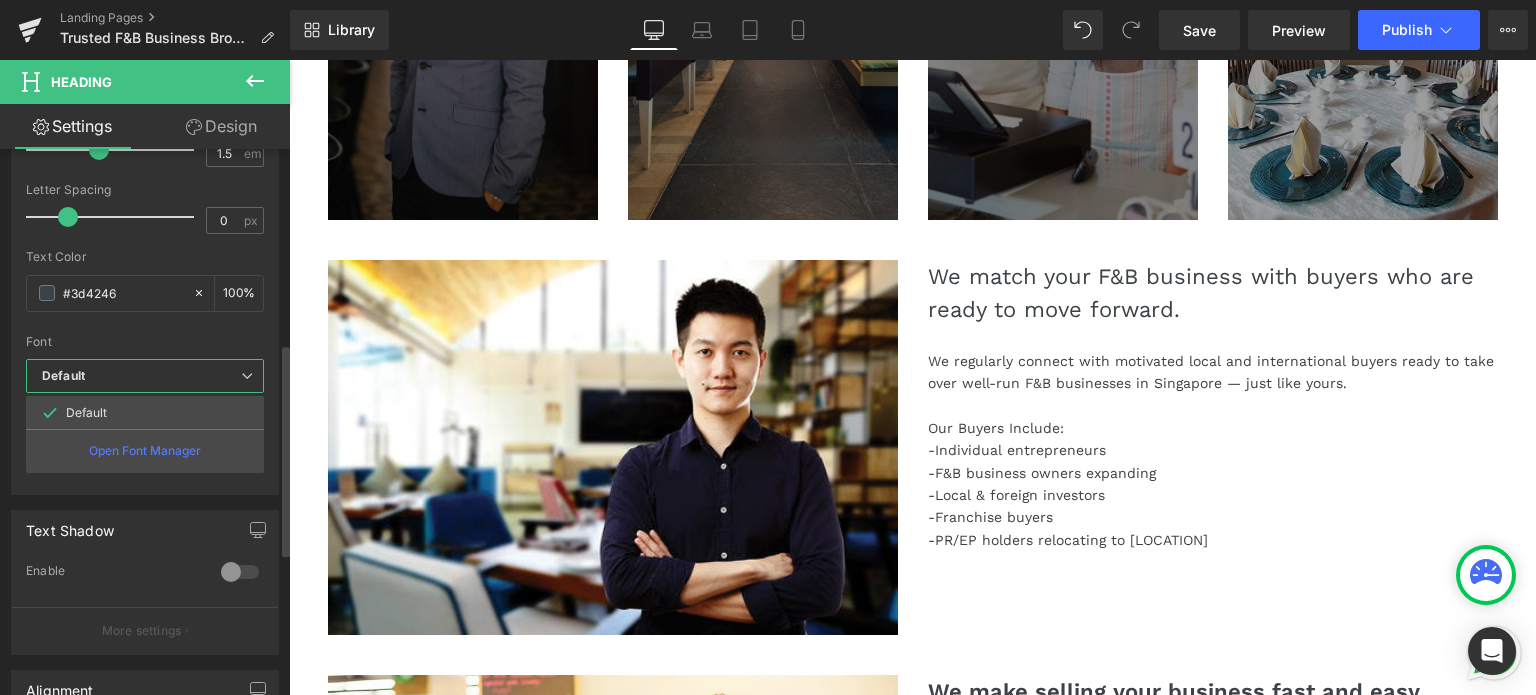 click on "Default" at bounding box center (145, 376) 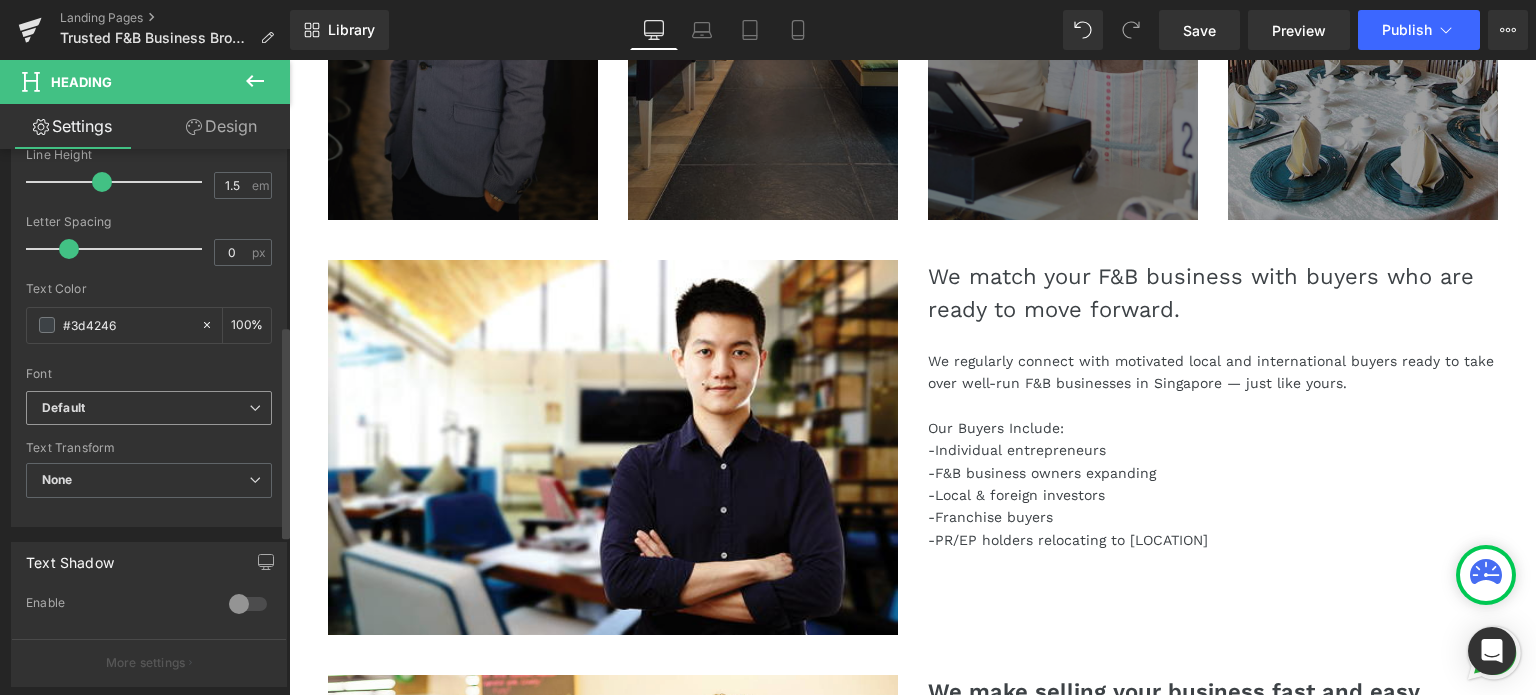 scroll, scrollTop: 168, scrollLeft: 0, axis: vertical 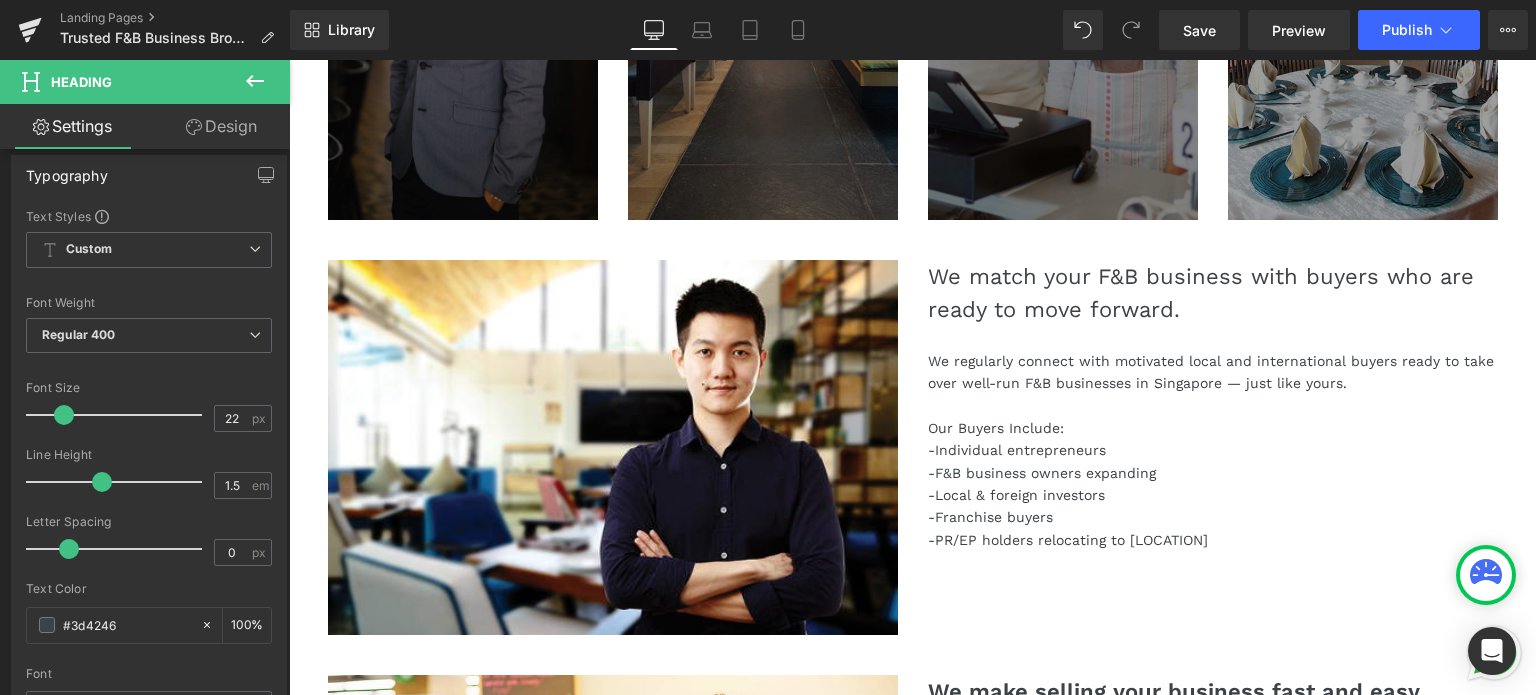 click on "Design" at bounding box center (221, 126) 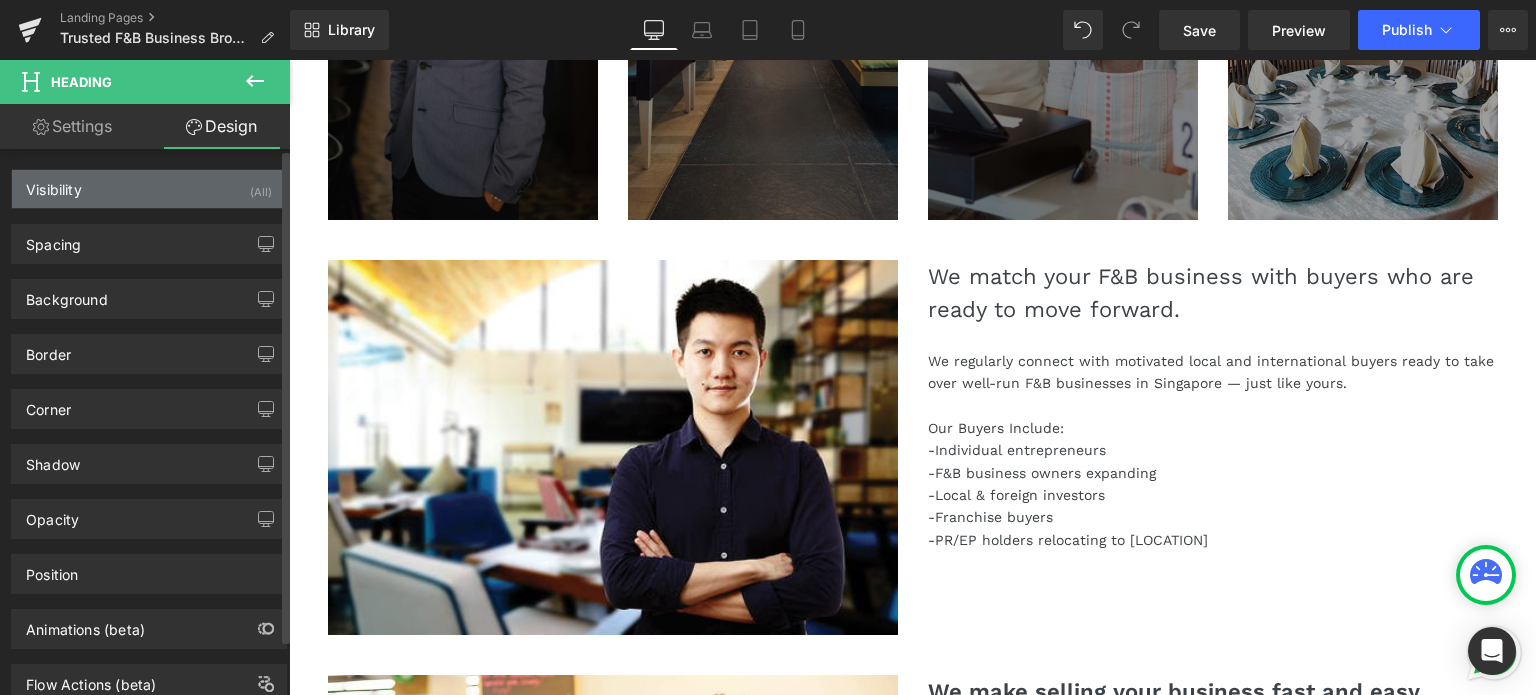 click on "Visibility
(All)" at bounding box center (149, 189) 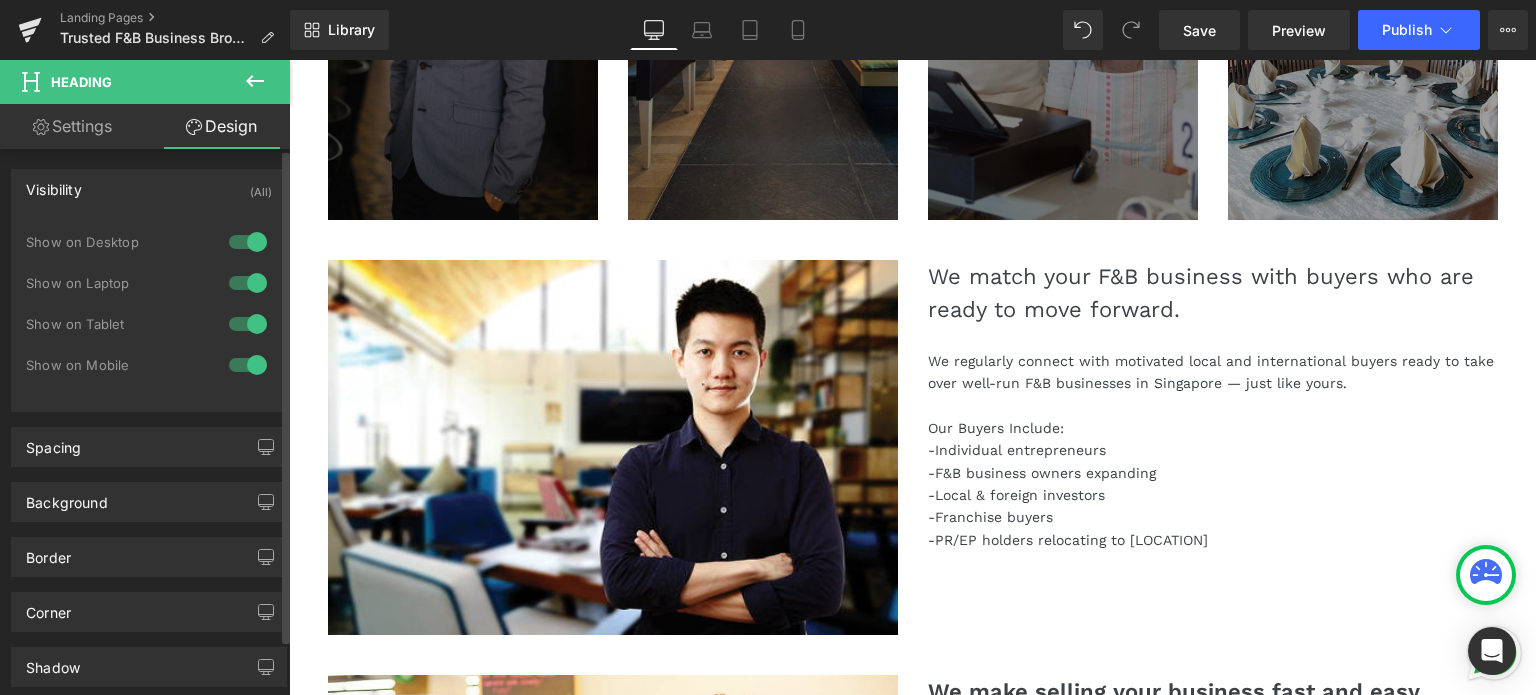 click on "Visibility
(All)" at bounding box center [149, 189] 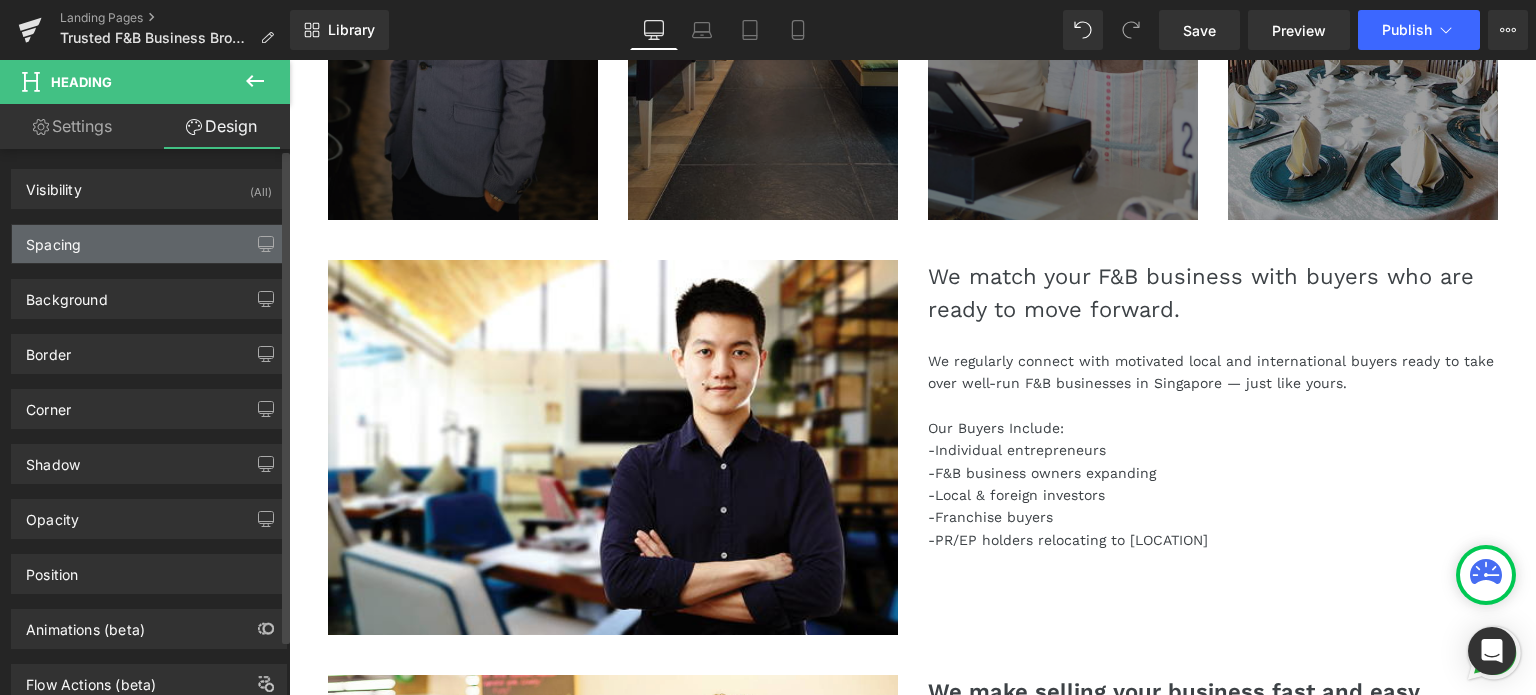 click on "Spacing" at bounding box center (149, 244) 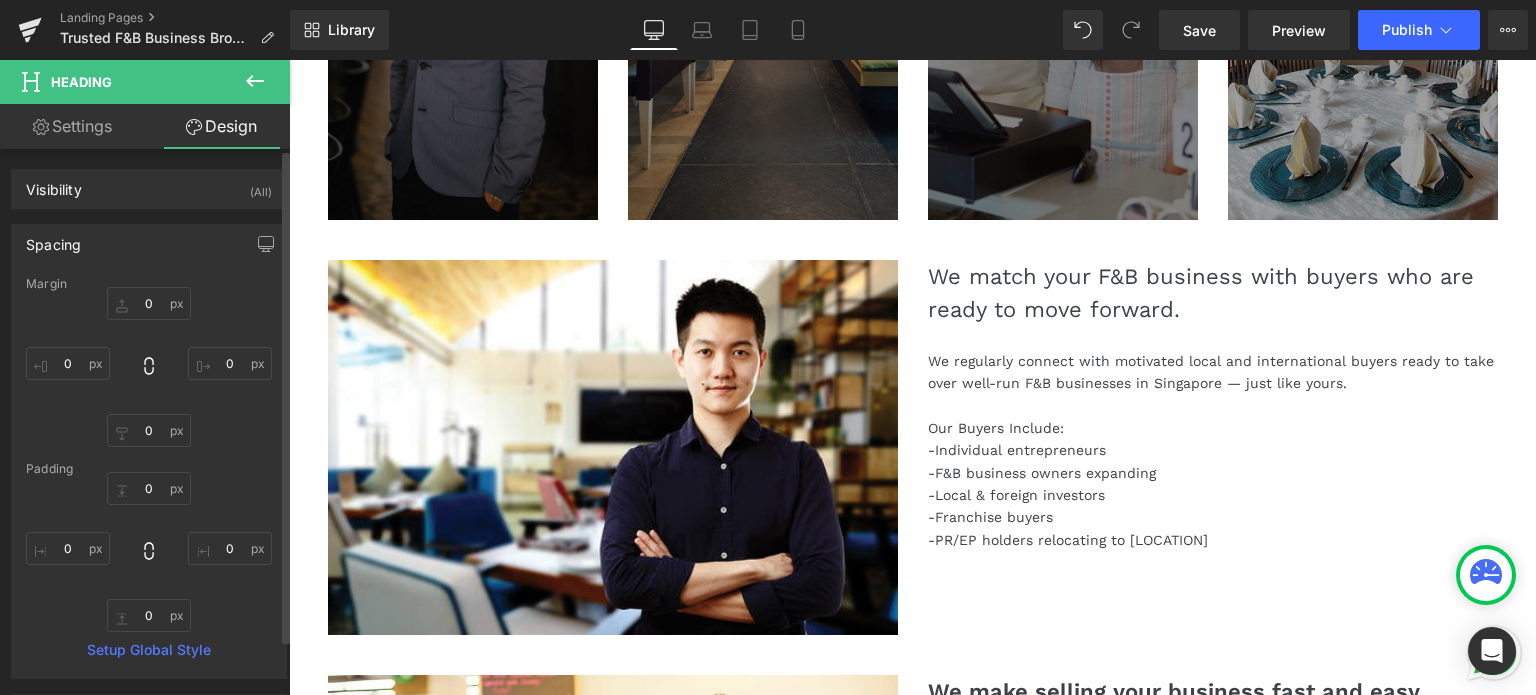 click on "Spacing" at bounding box center (149, 244) 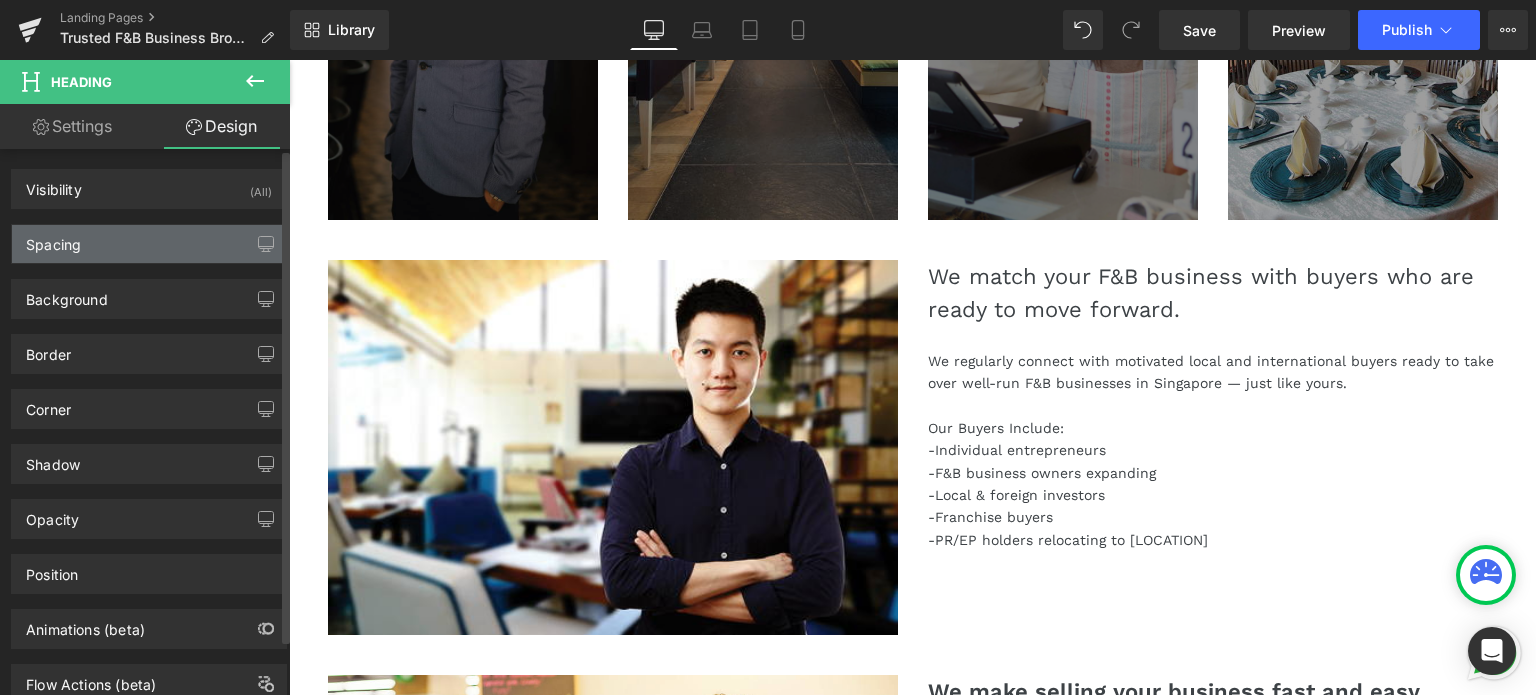 click on "Spacing" at bounding box center [149, 244] 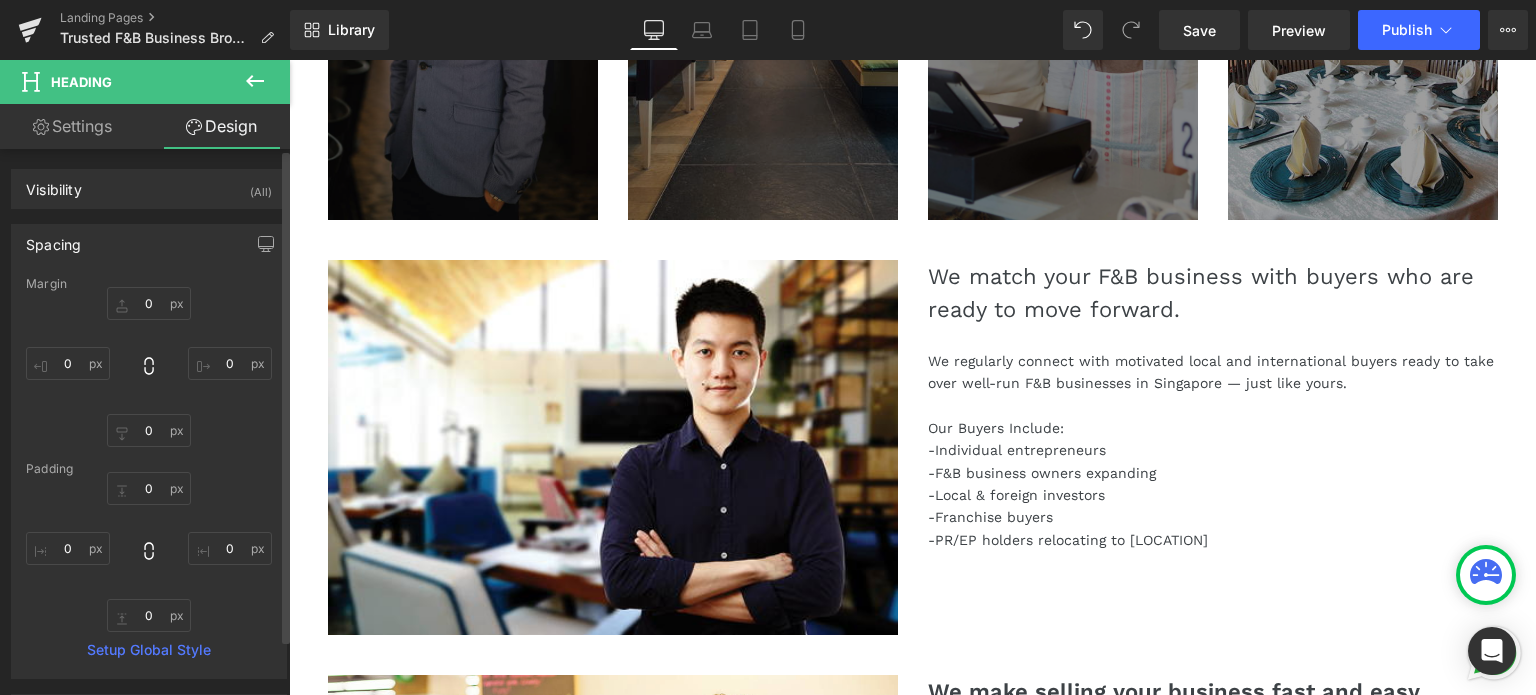 click on "Spacing" at bounding box center (149, 244) 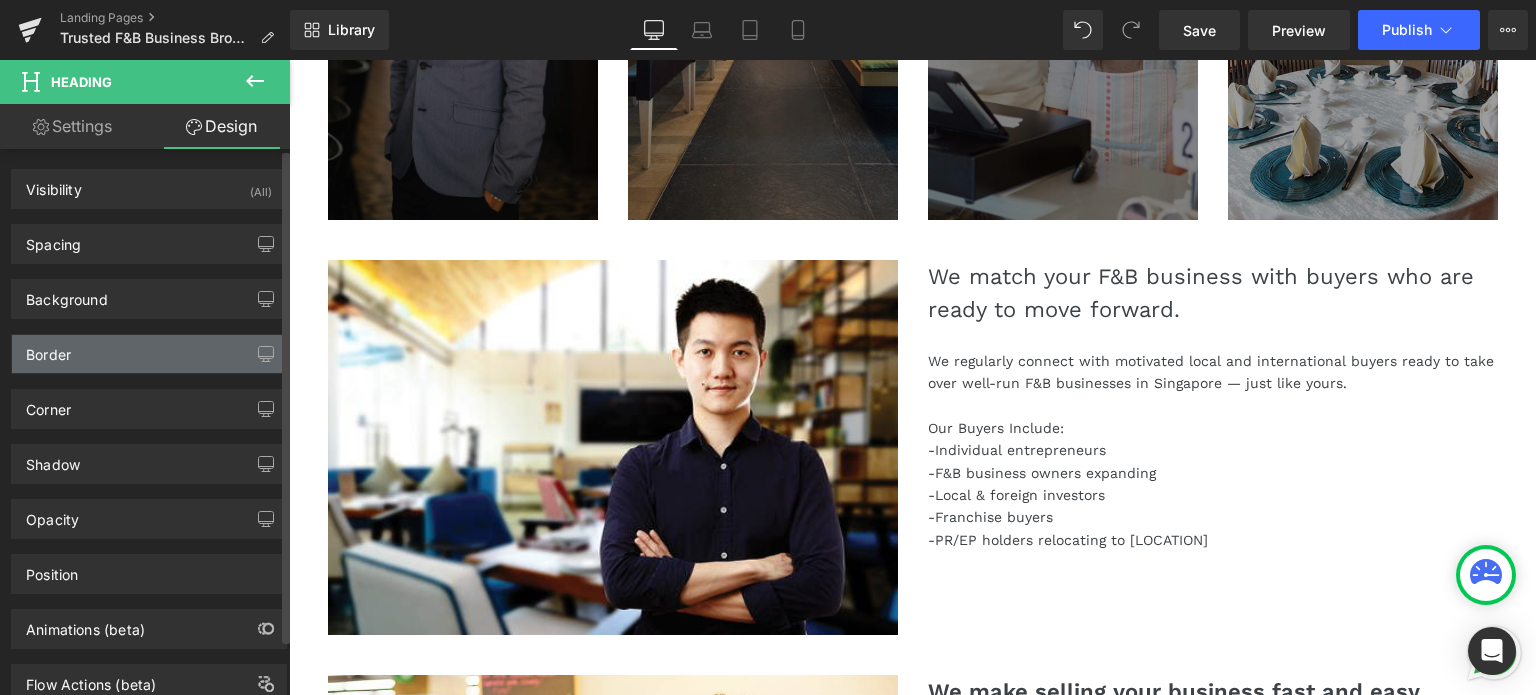 click on "Border" at bounding box center (149, 354) 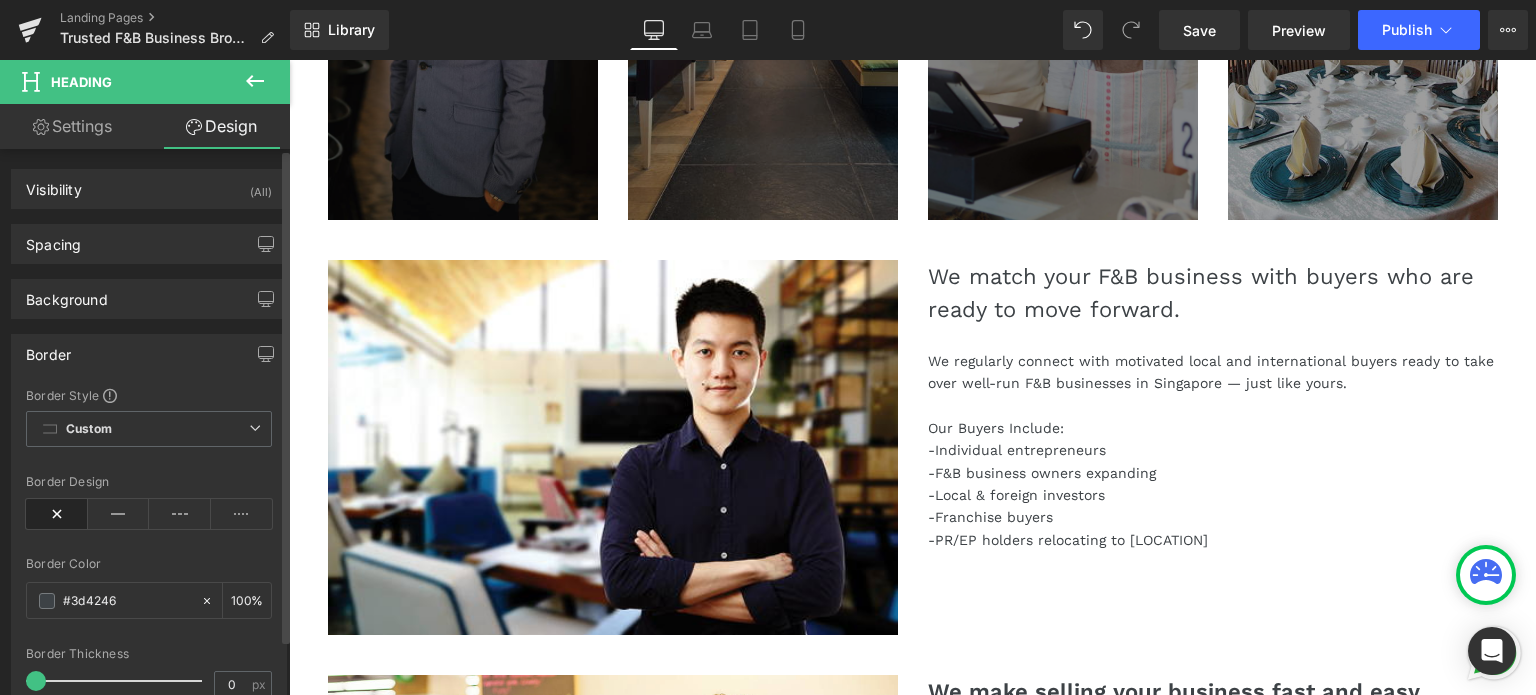 click on "Border" at bounding box center [149, 354] 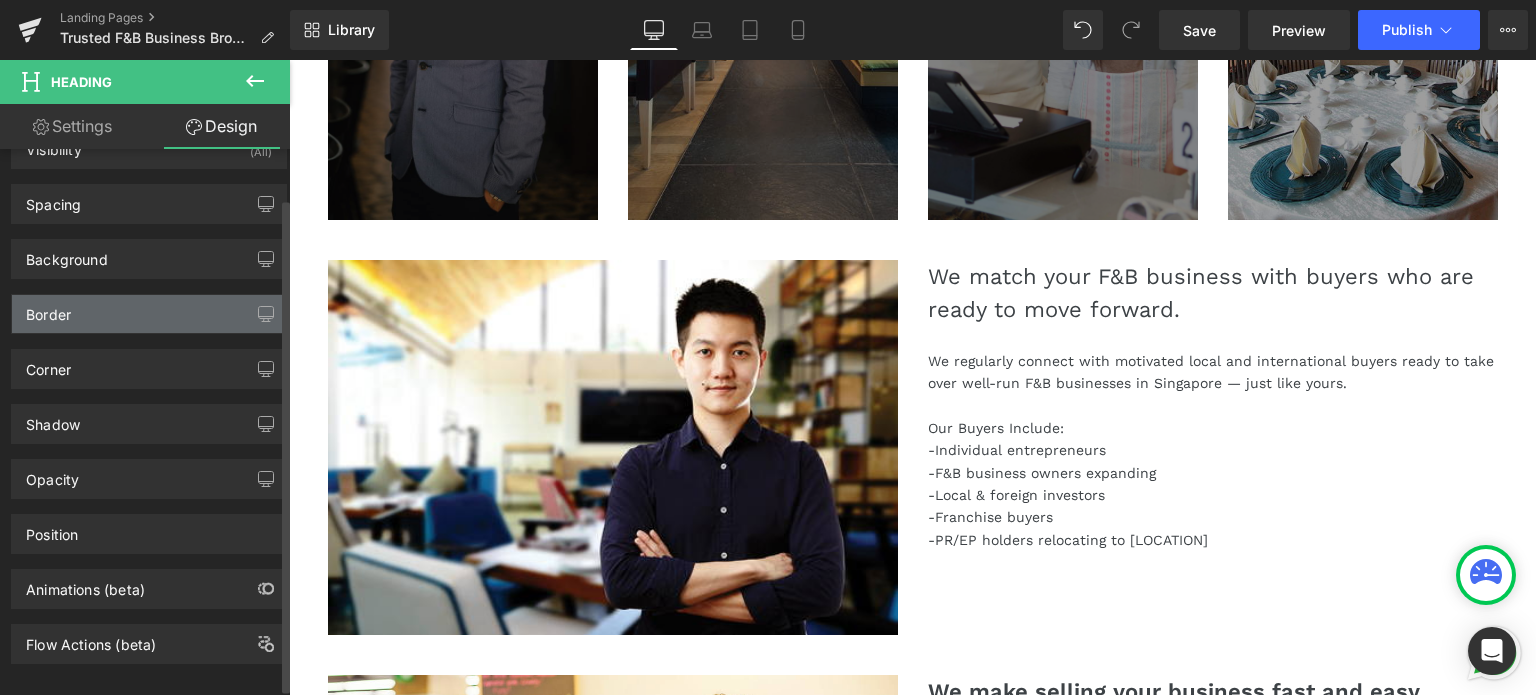 scroll, scrollTop: 60, scrollLeft: 0, axis: vertical 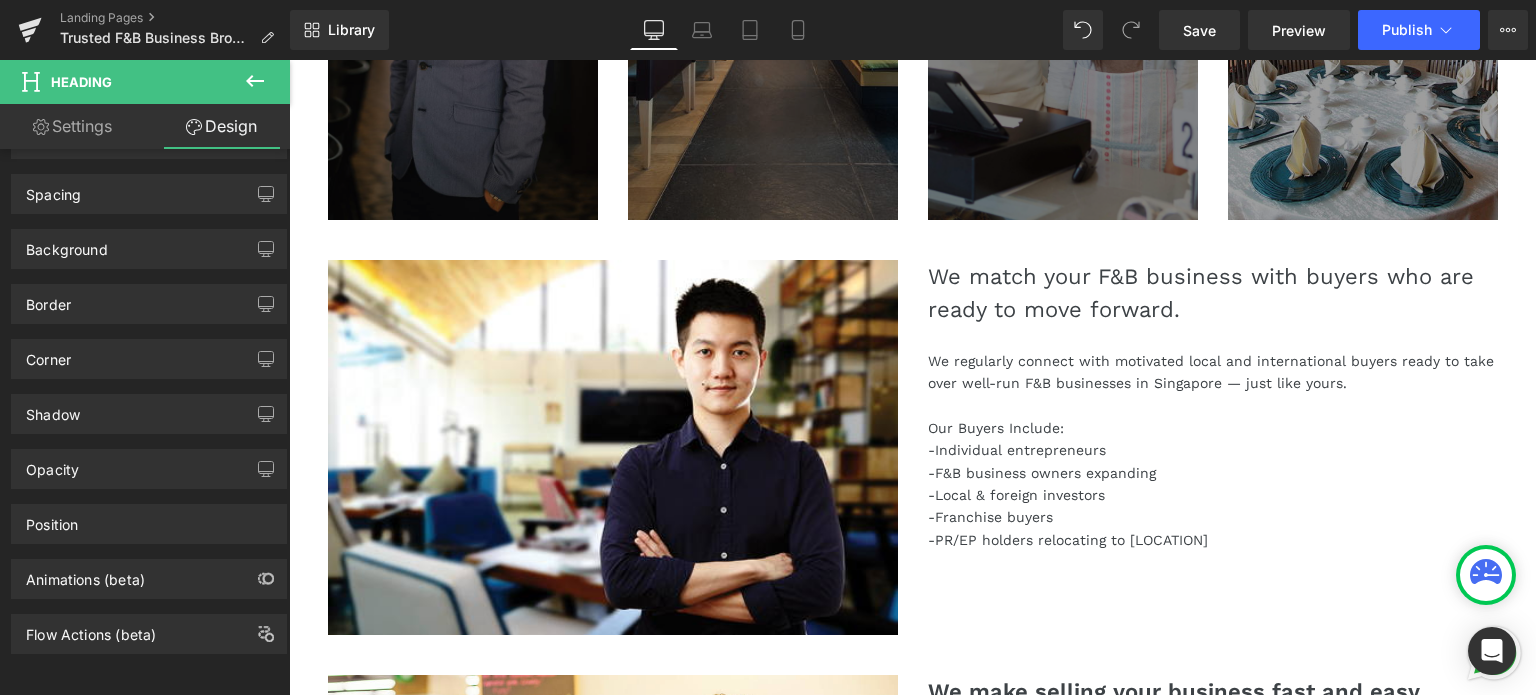 click on "Settings" at bounding box center [72, 126] 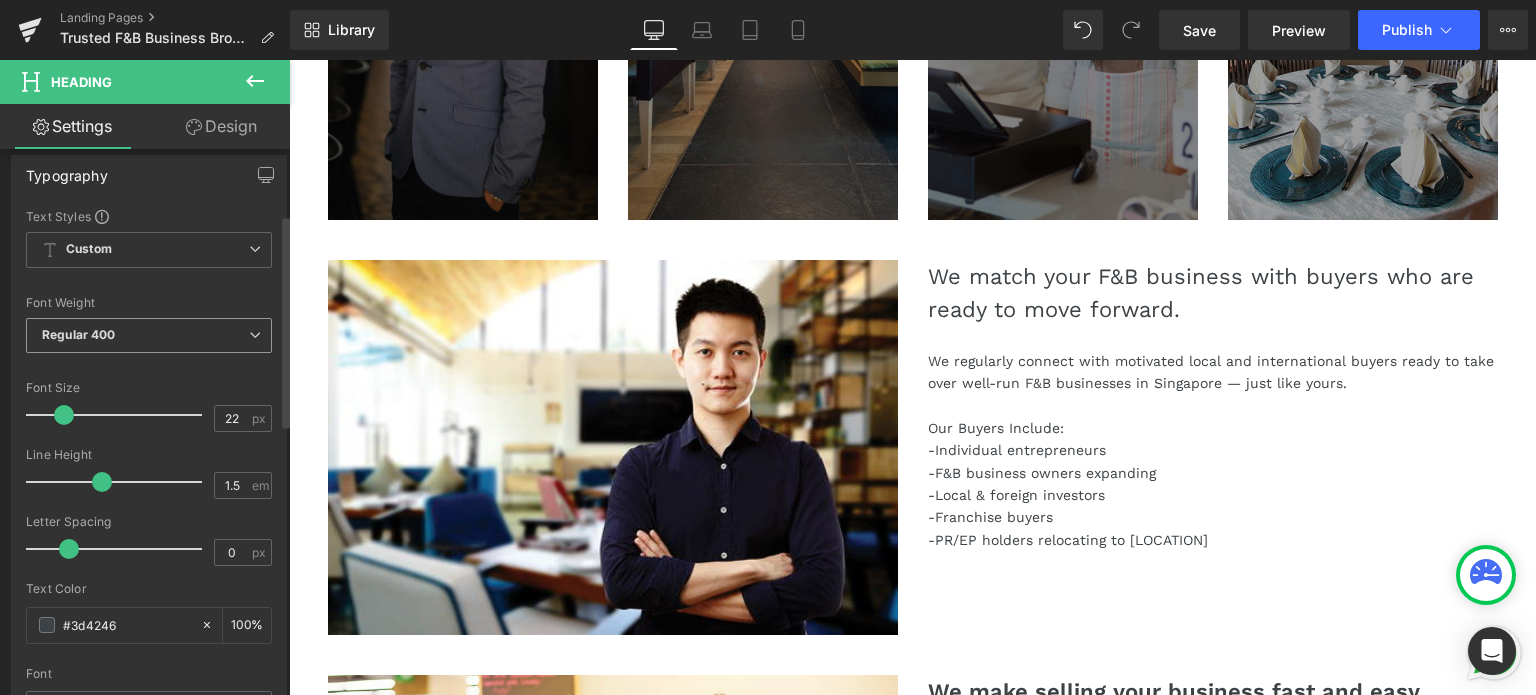 click on "Regular 400" at bounding box center (79, 334) 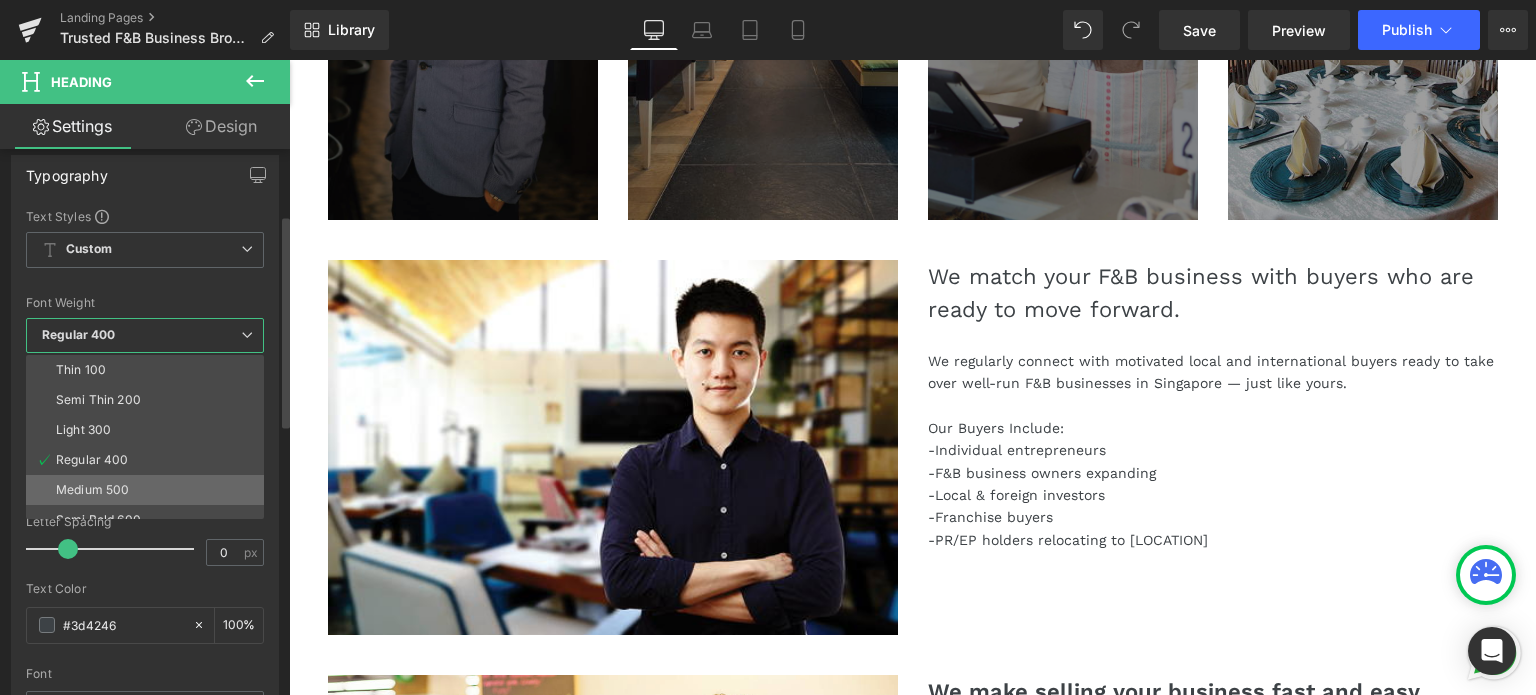 click on "Medium 500" at bounding box center (92, 490) 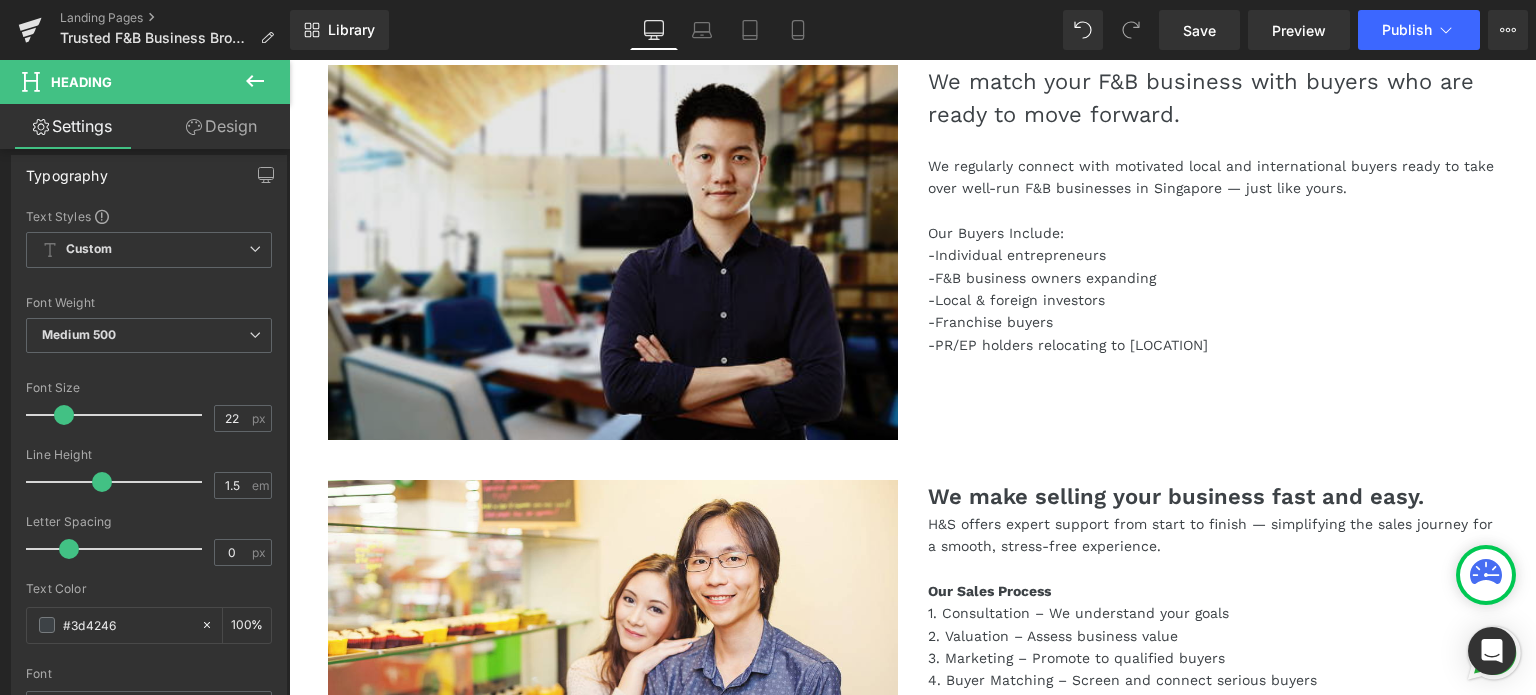 scroll, scrollTop: 1700, scrollLeft: 0, axis: vertical 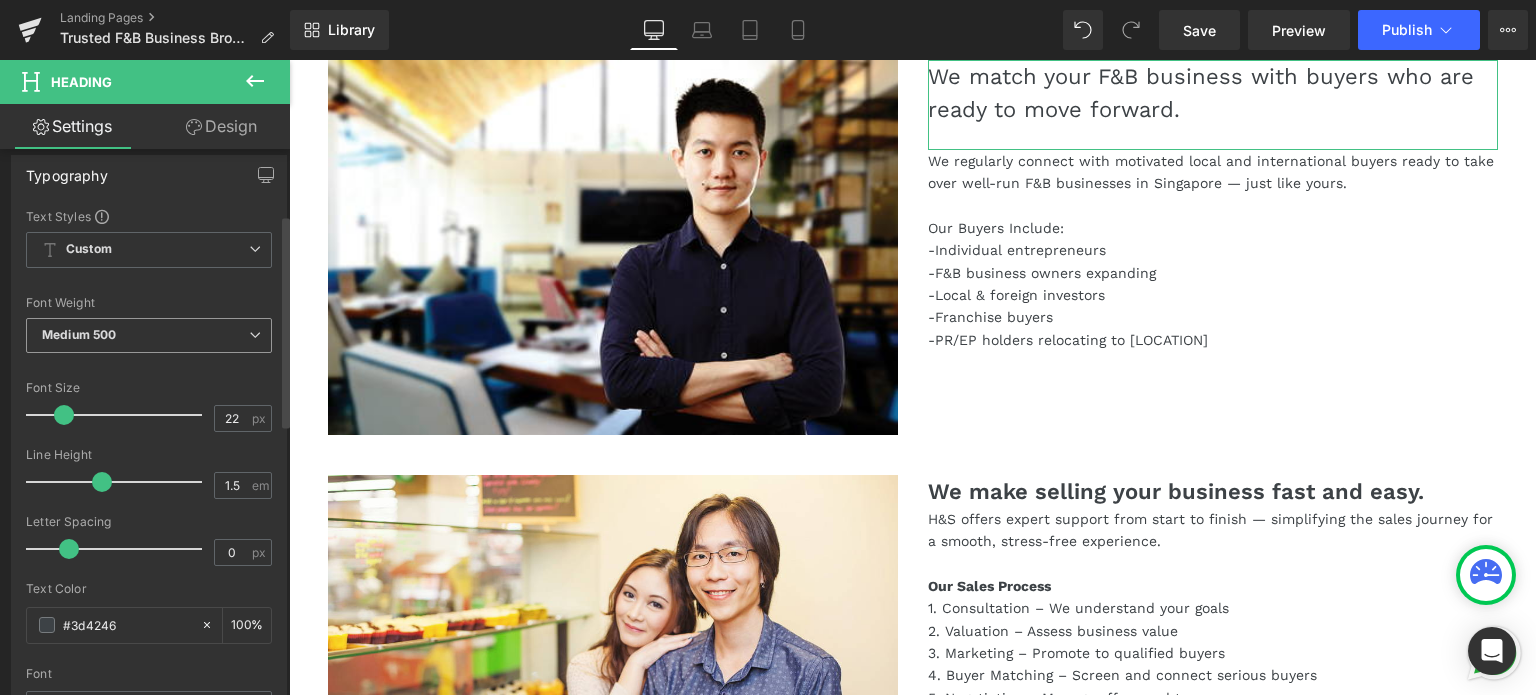click on "Medium 500" at bounding box center (149, 335) 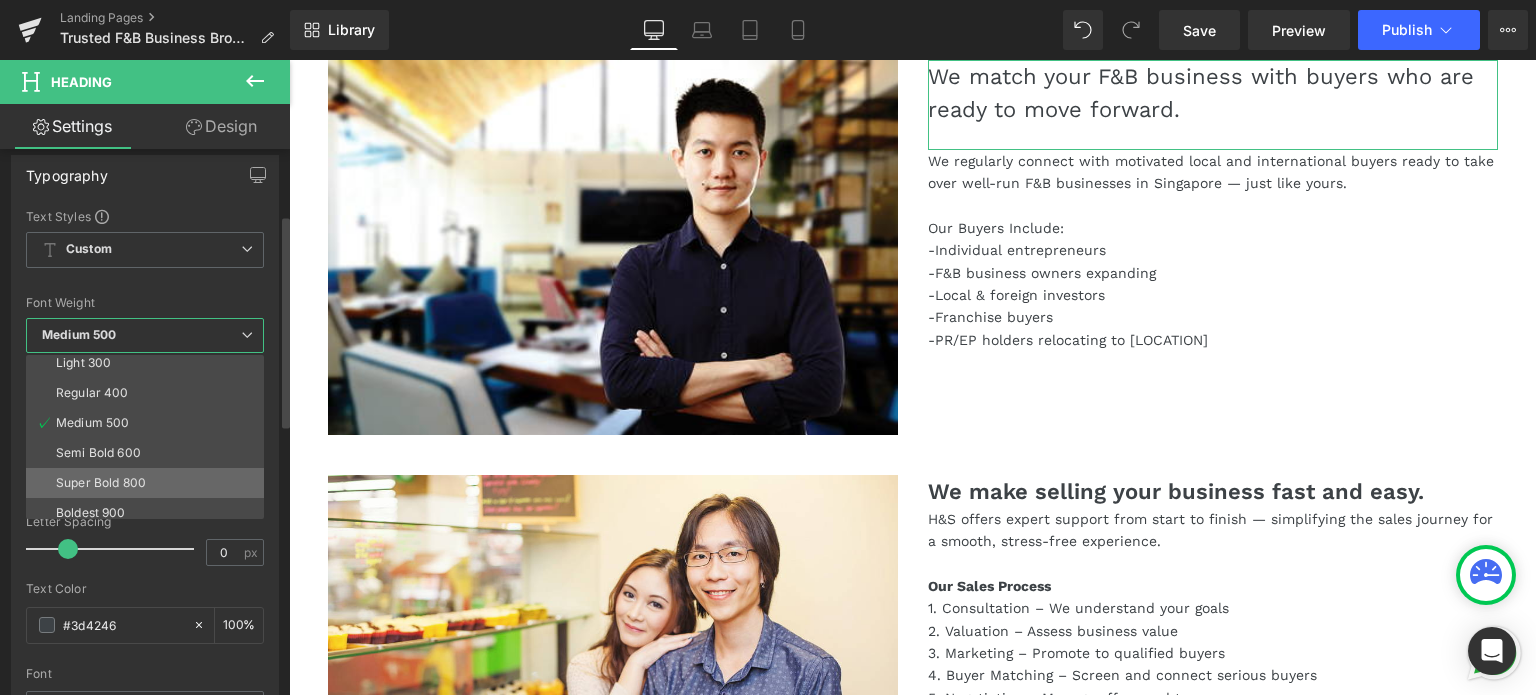scroll, scrollTop: 100, scrollLeft: 0, axis: vertical 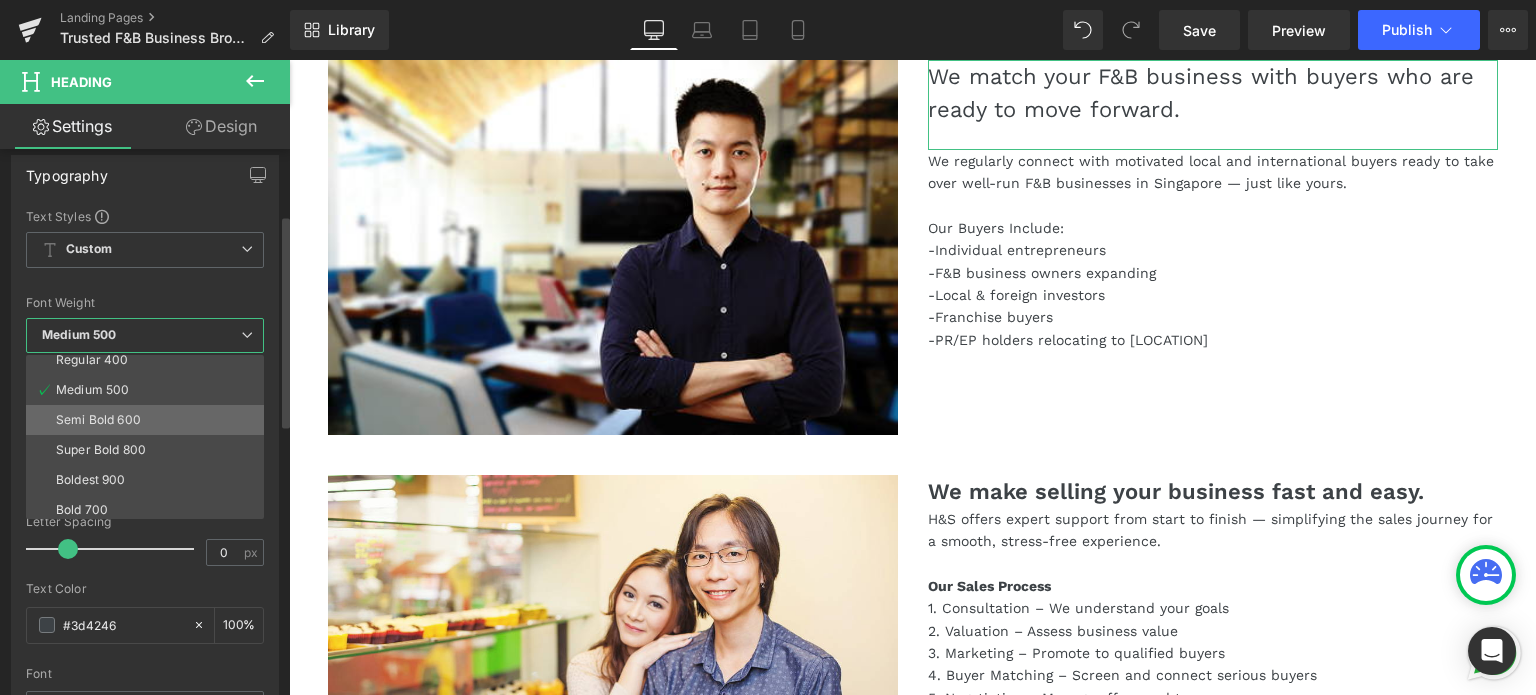 click on "Semi Bold 600" at bounding box center [98, 420] 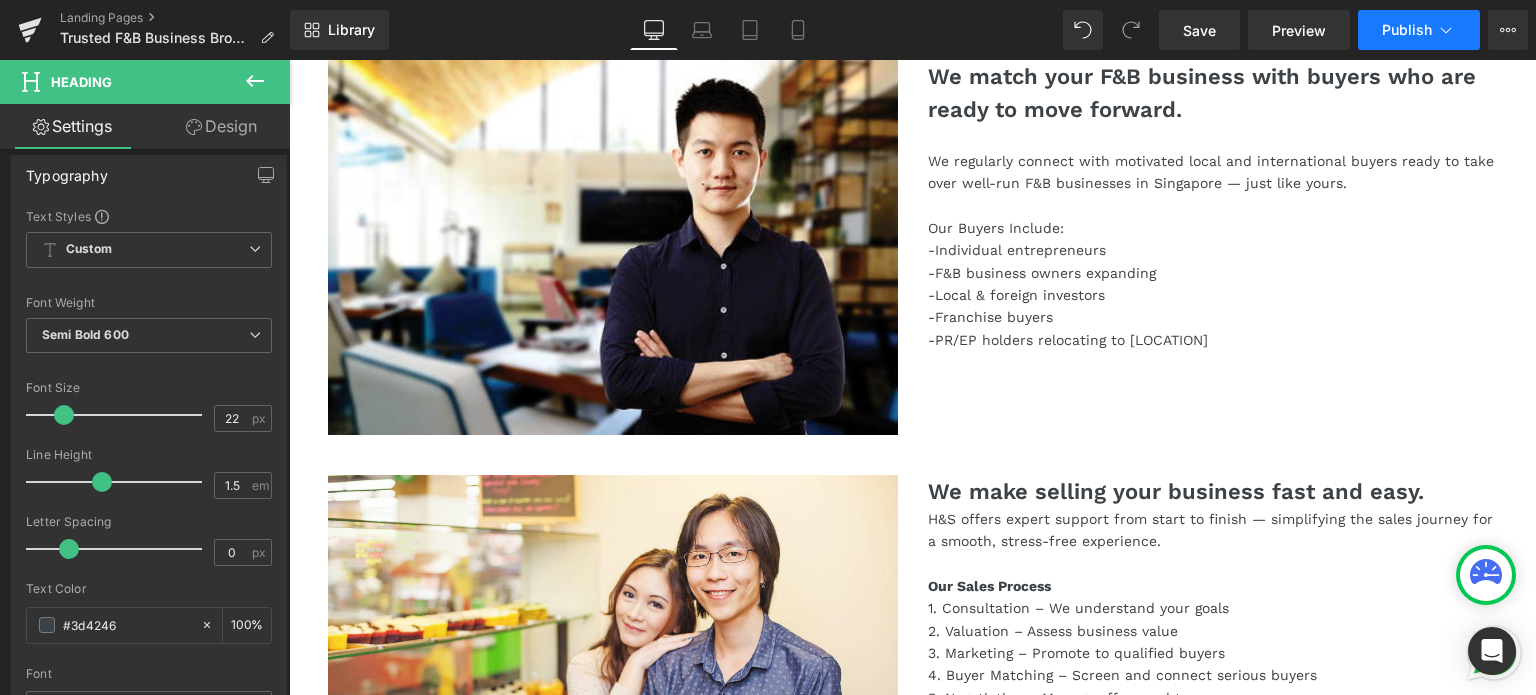 click on "Publish" at bounding box center [1407, 30] 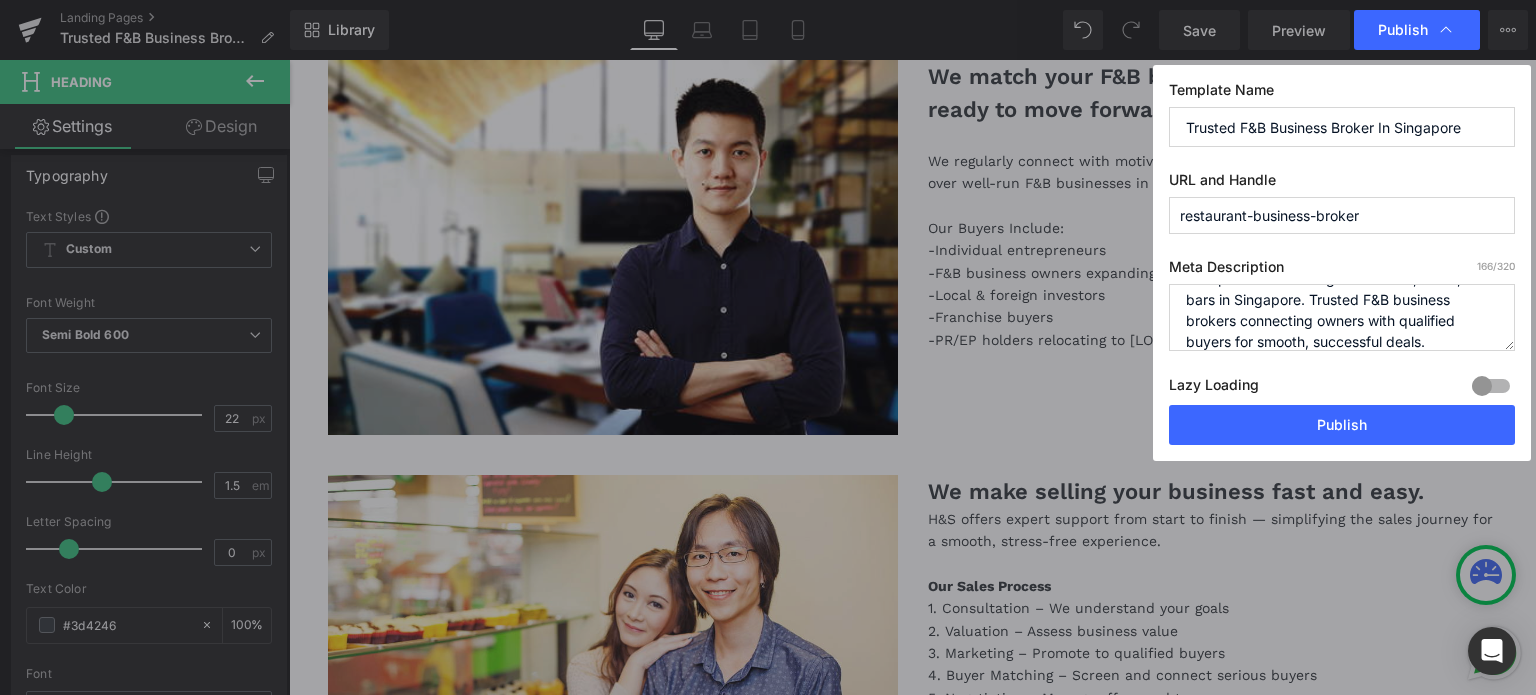 scroll, scrollTop: 42, scrollLeft: 0, axis: vertical 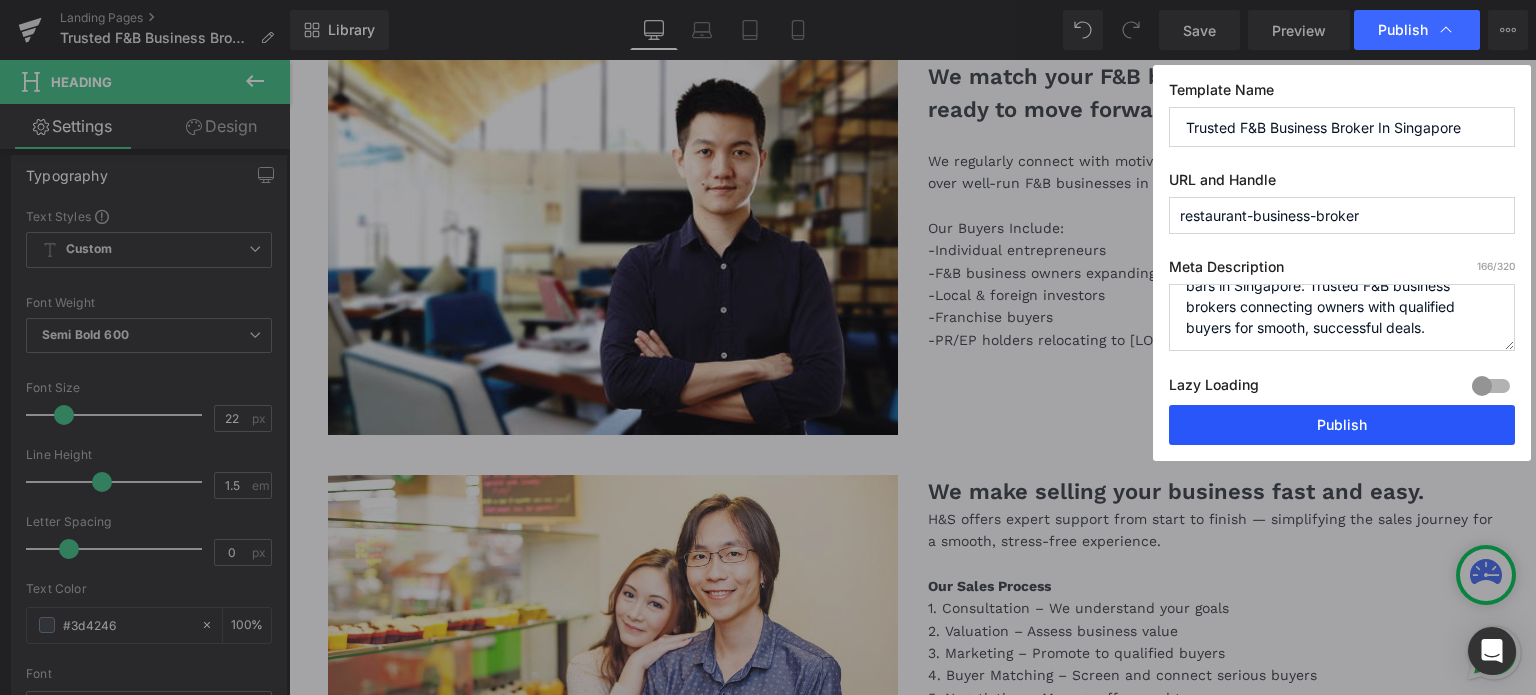 click on "Publish" at bounding box center (1342, 425) 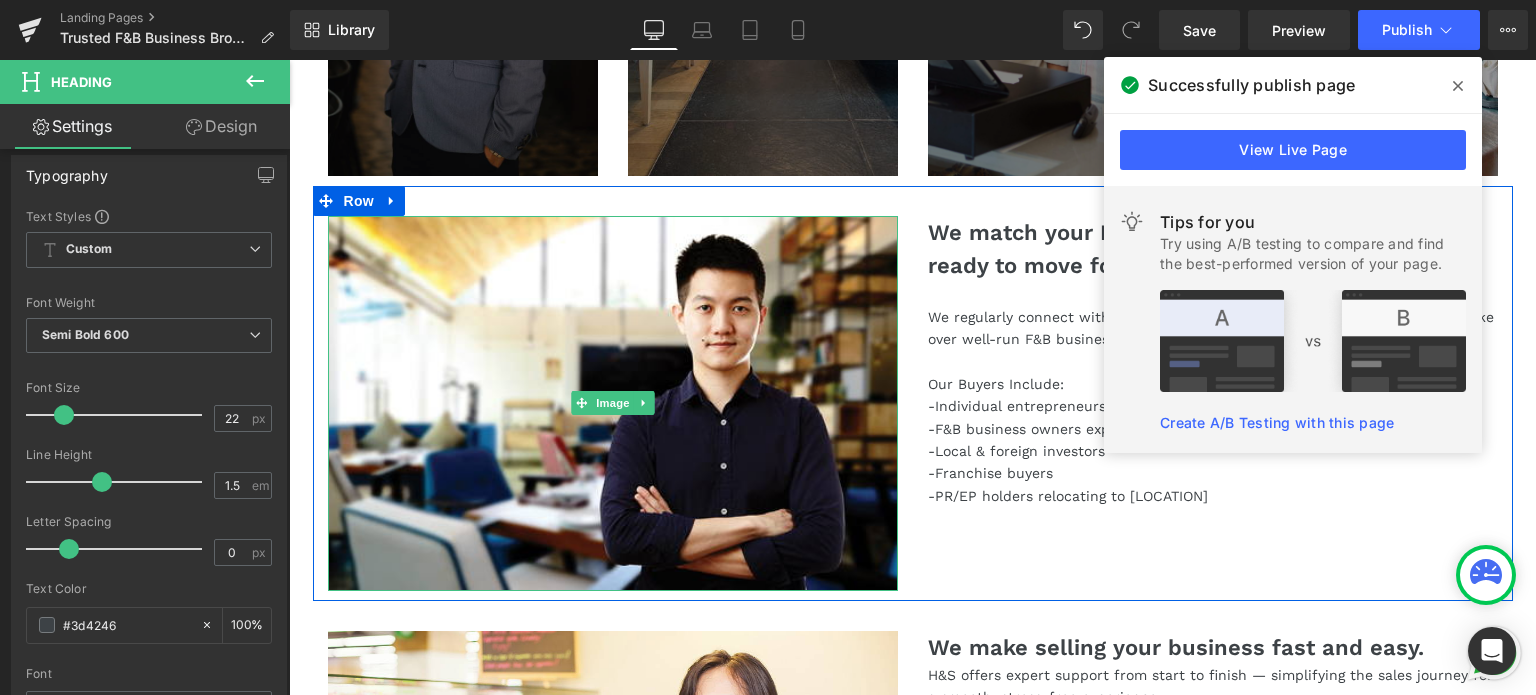 scroll, scrollTop: 1400, scrollLeft: 0, axis: vertical 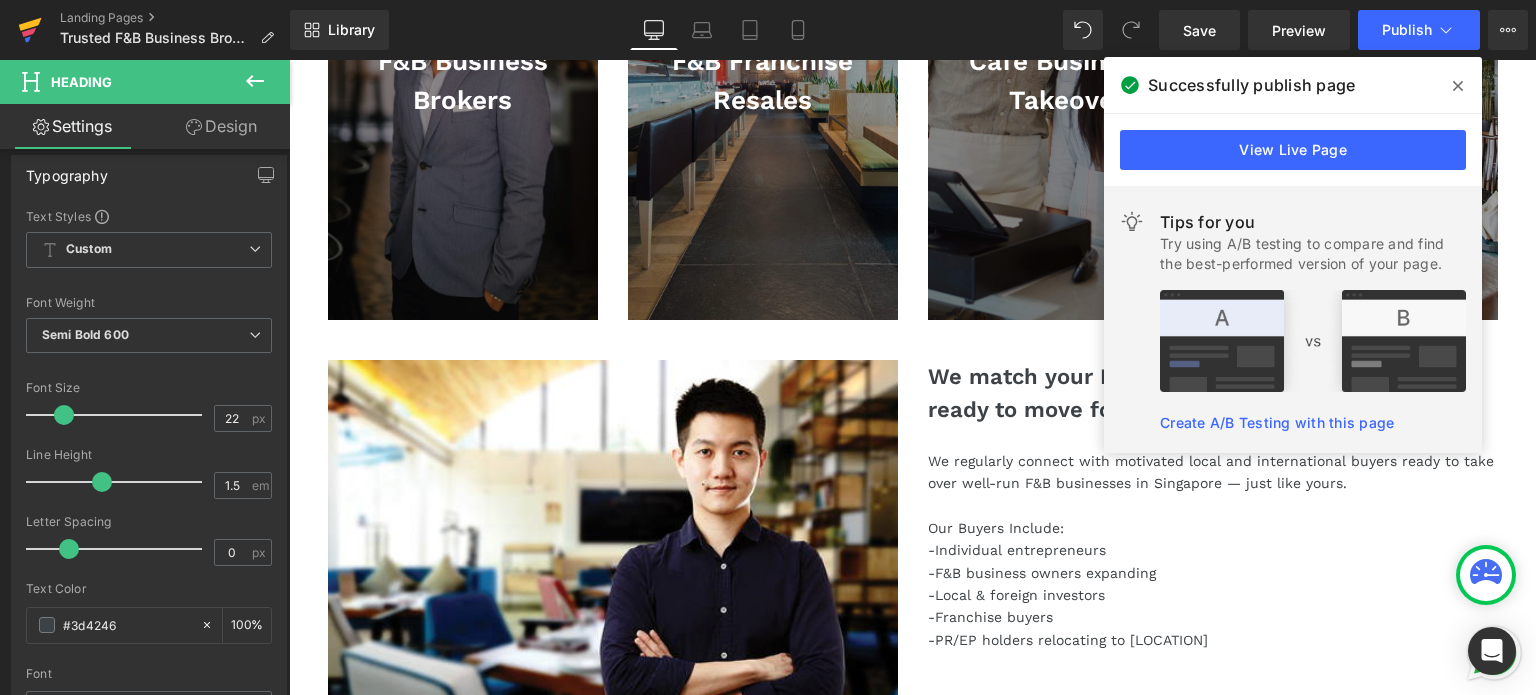 click 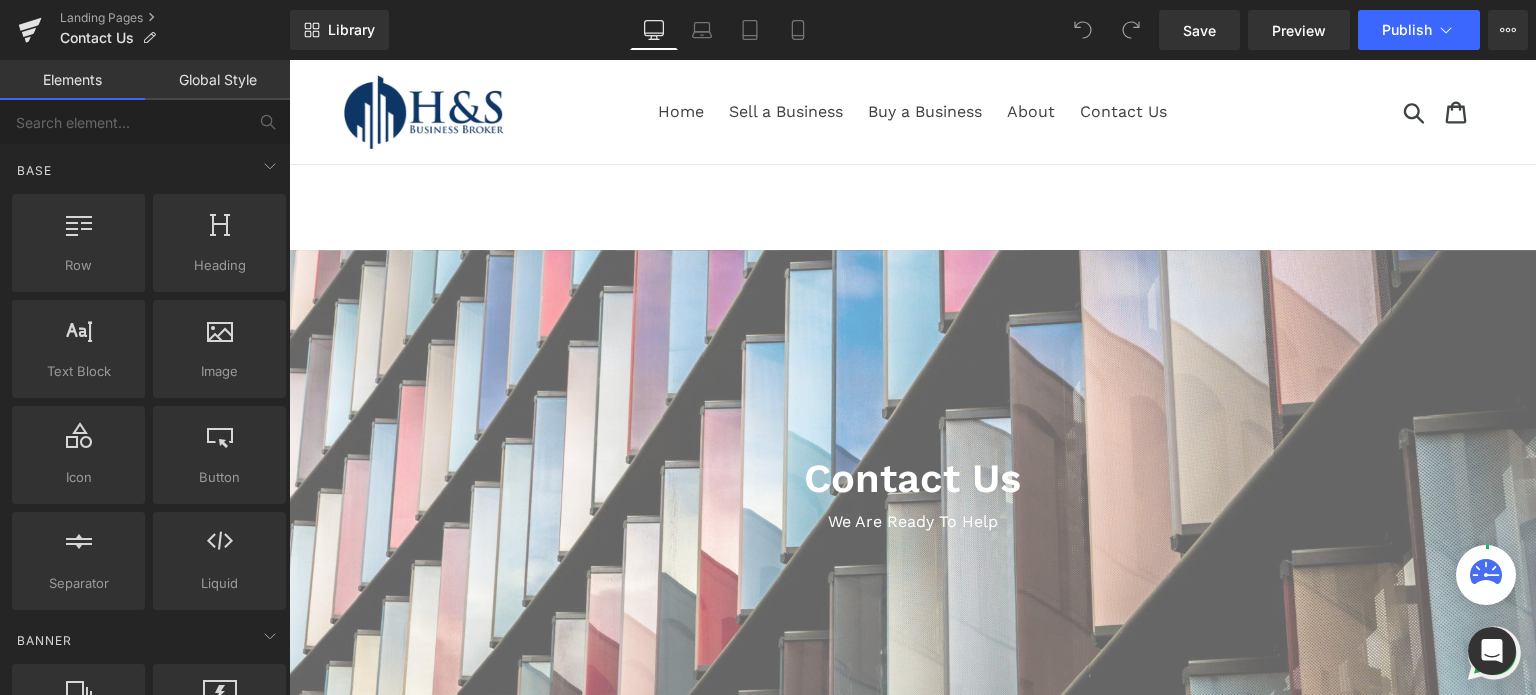 scroll, scrollTop: 0, scrollLeft: 0, axis: both 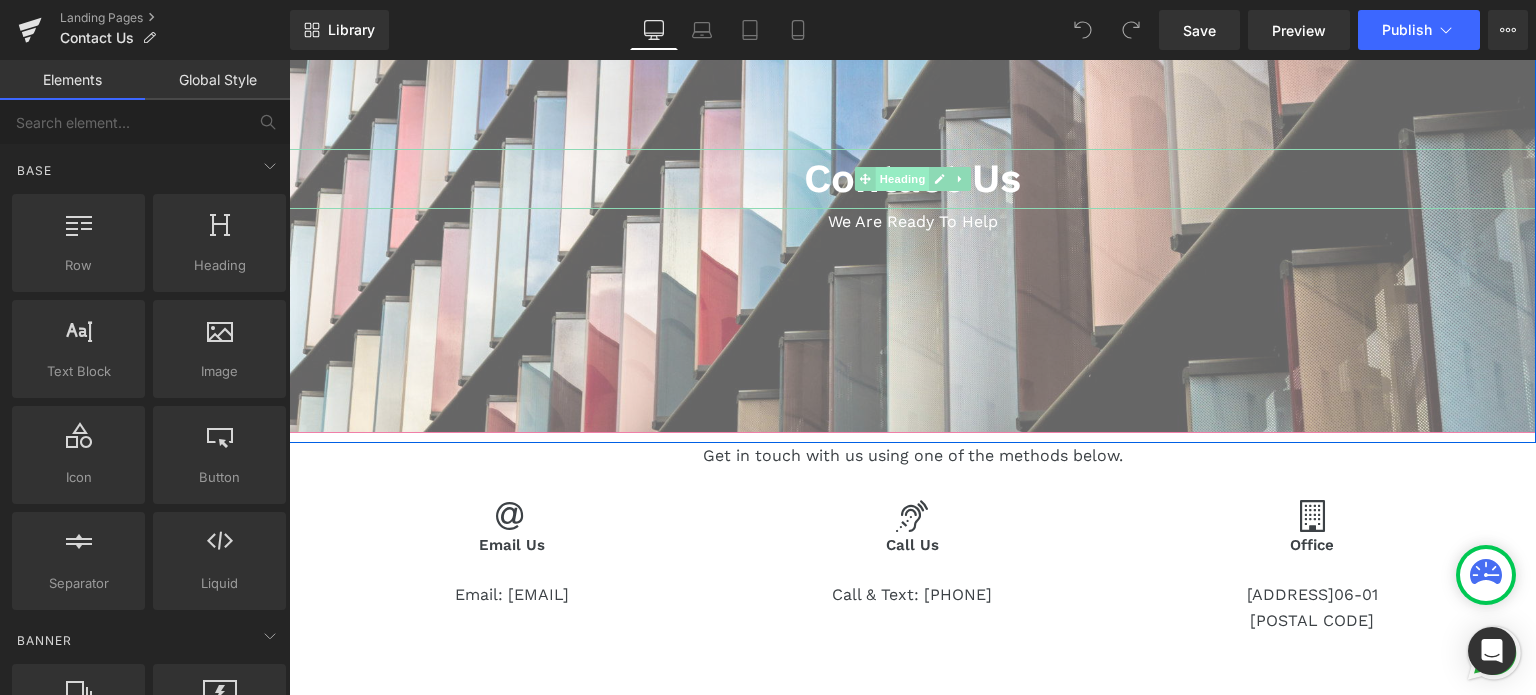 click on "Heading" at bounding box center [902, 179] 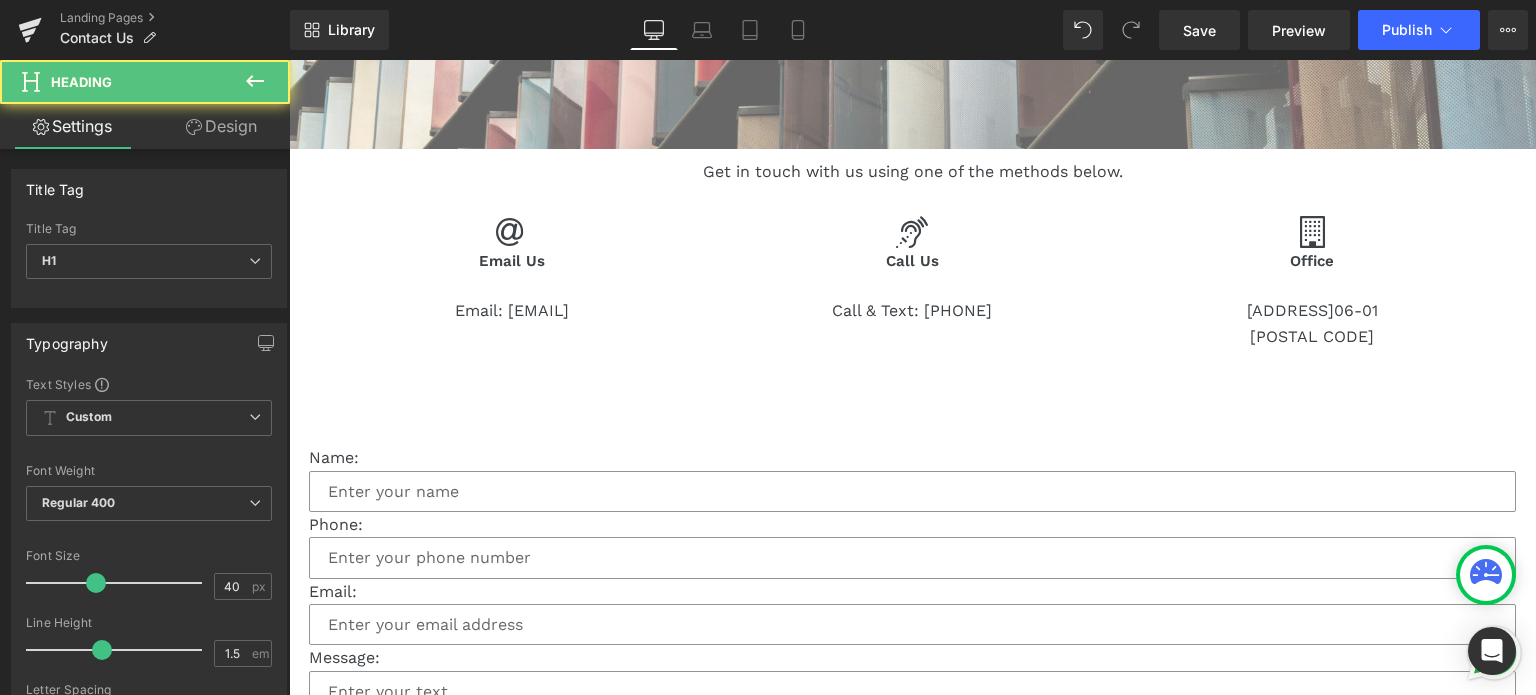 scroll, scrollTop: 600, scrollLeft: 0, axis: vertical 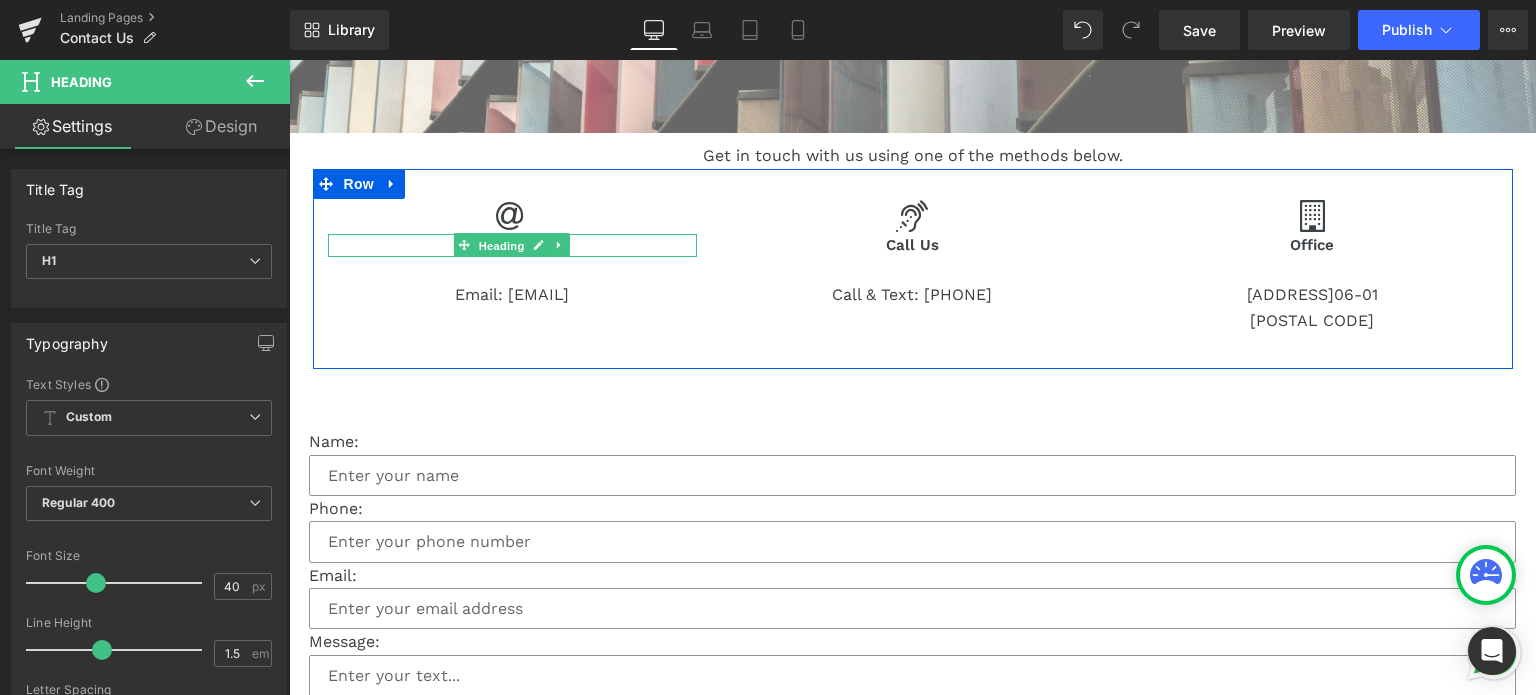 click on "Heading" at bounding box center (502, 246) 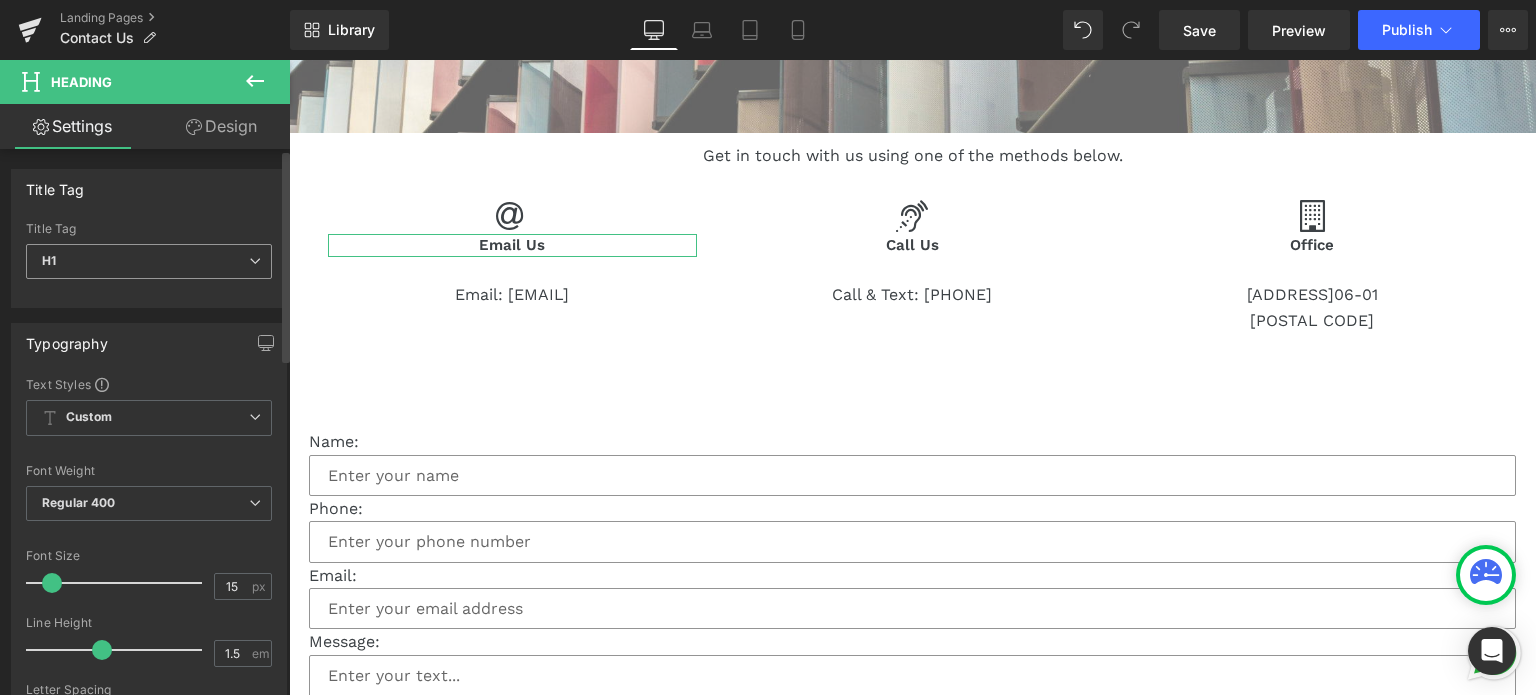 click on "H1" at bounding box center [149, 261] 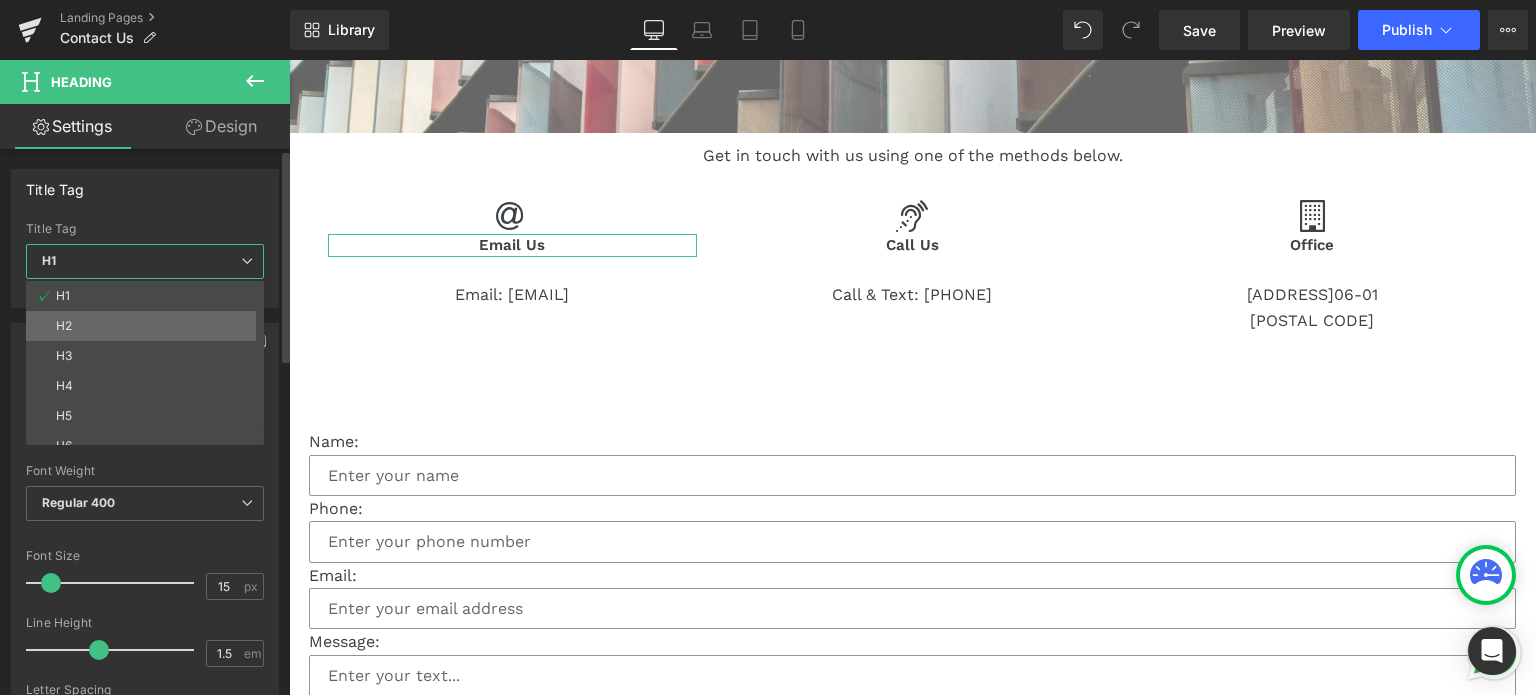 click on "H2" at bounding box center (149, 326) 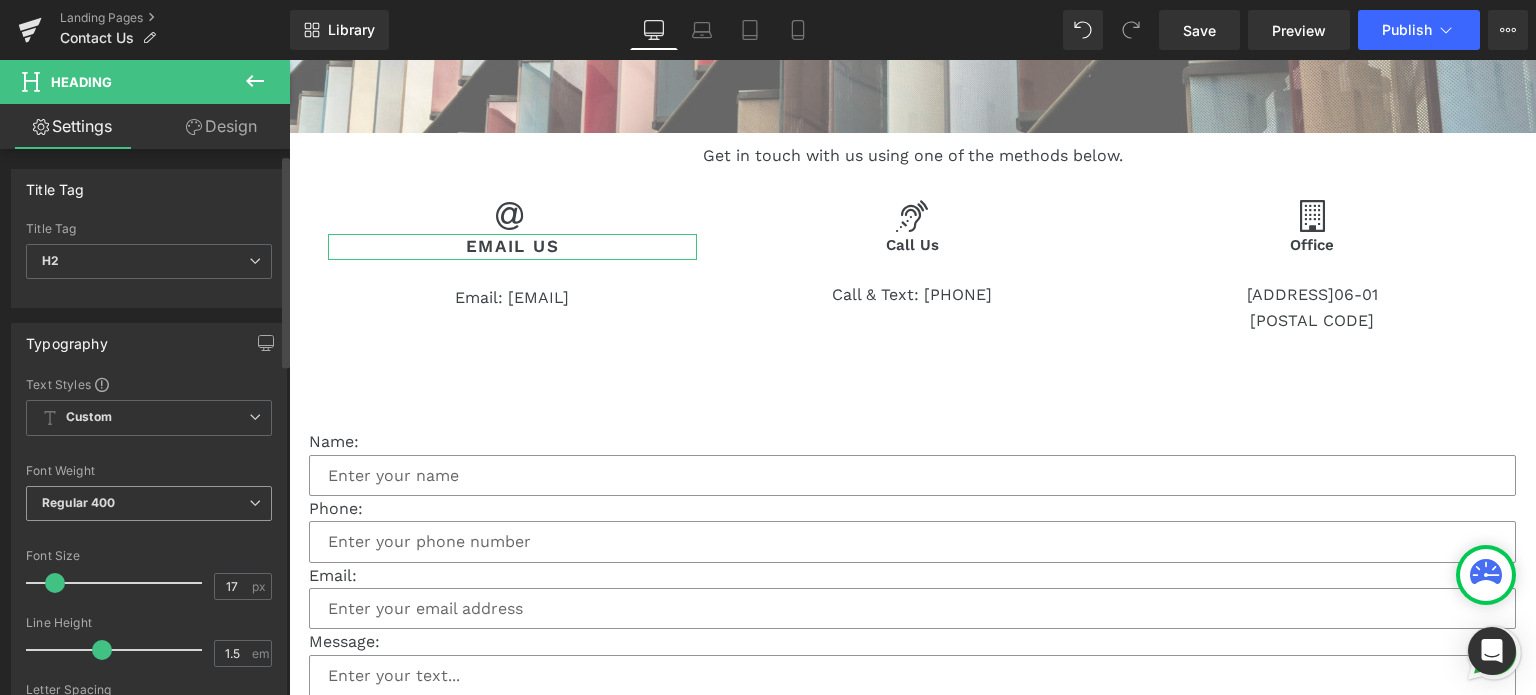 scroll, scrollTop: 100, scrollLeft: 0, axis: vertical 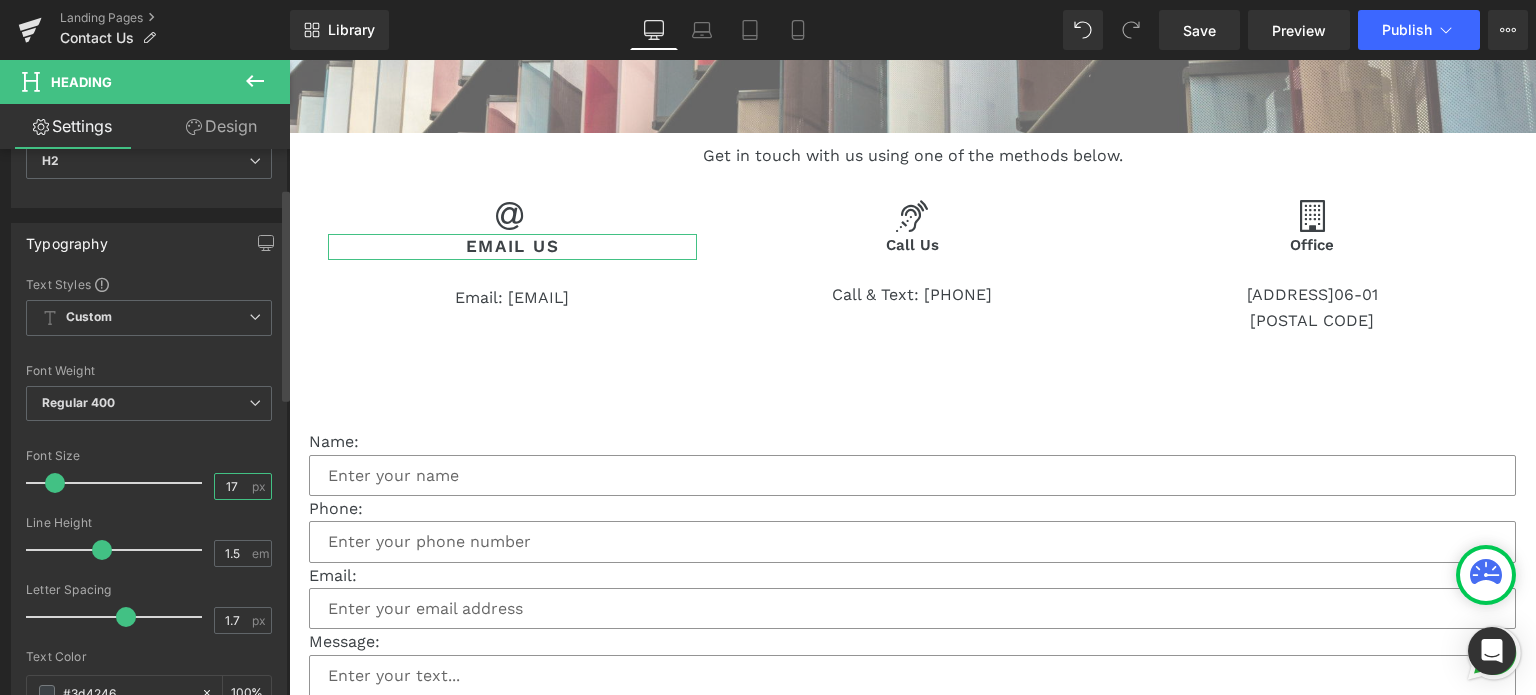 click on "17" at bounding box center (232, 486) 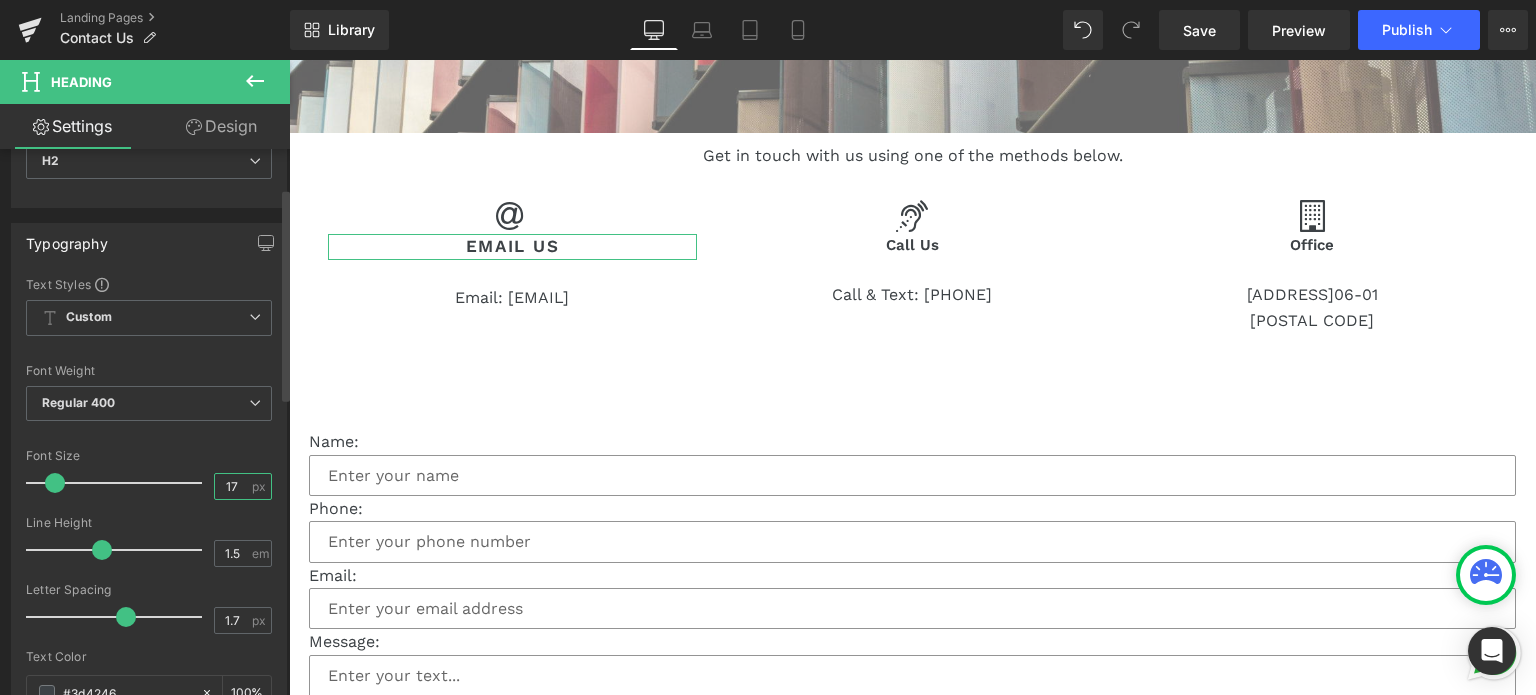 drag, startPoint x: 216, startPoint y: 482, endPoint x: 239, endPoint y: 483, distance: 23.021729 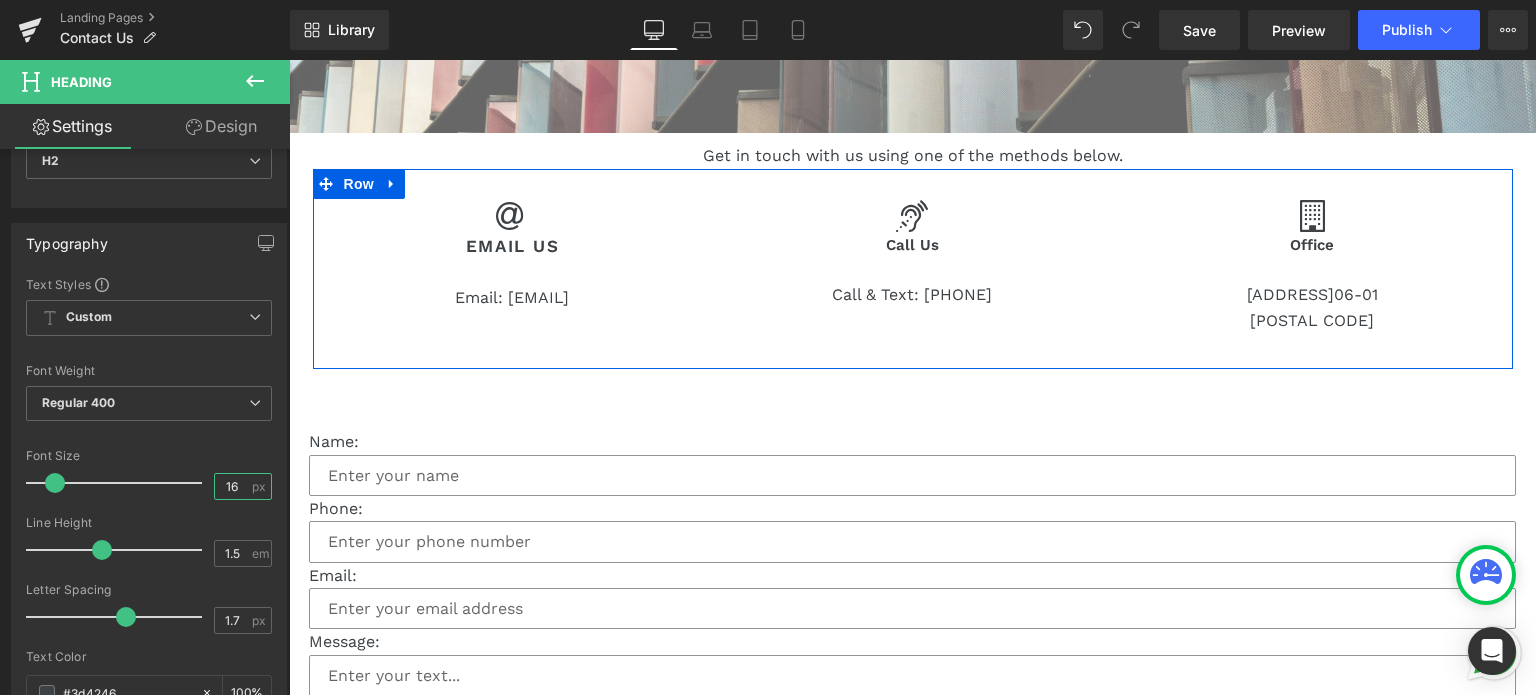 type on "16" 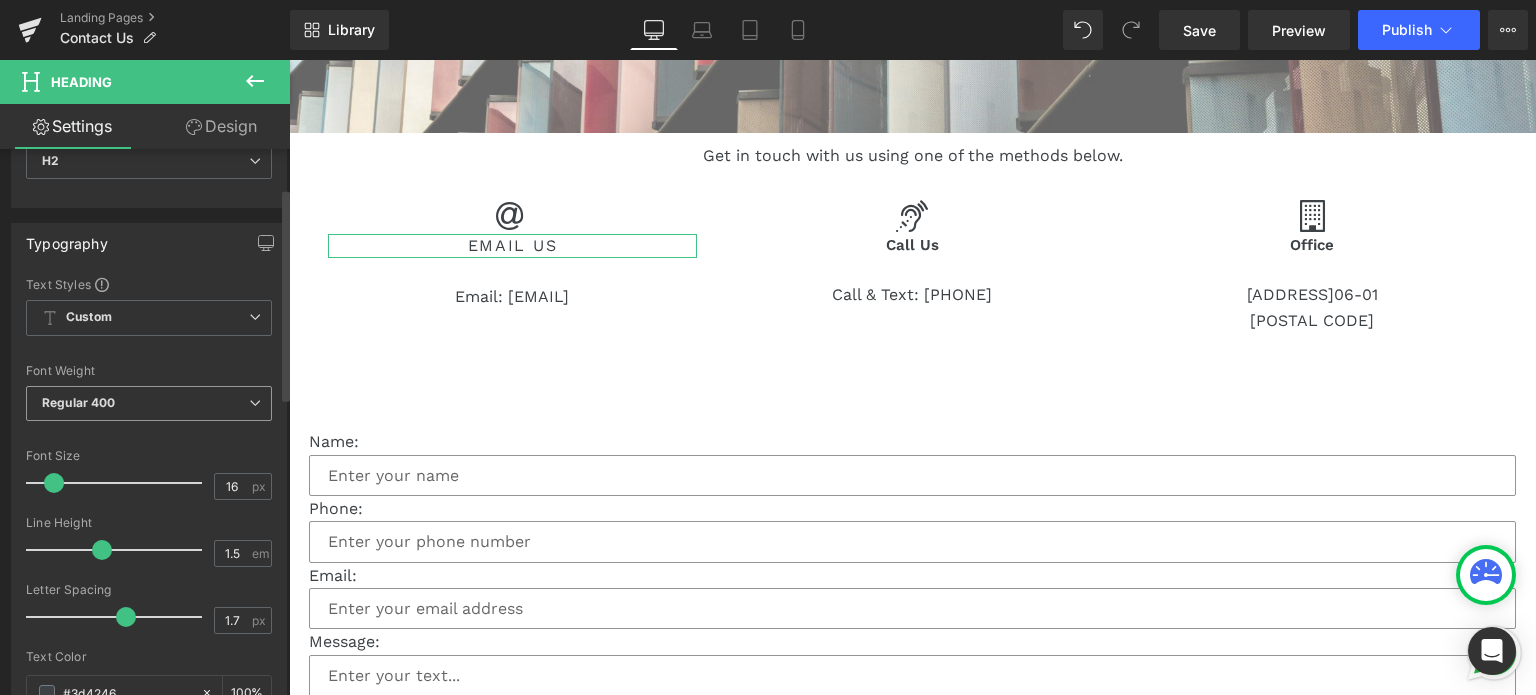click on "Regular 400" at bounding box center (149, 403) 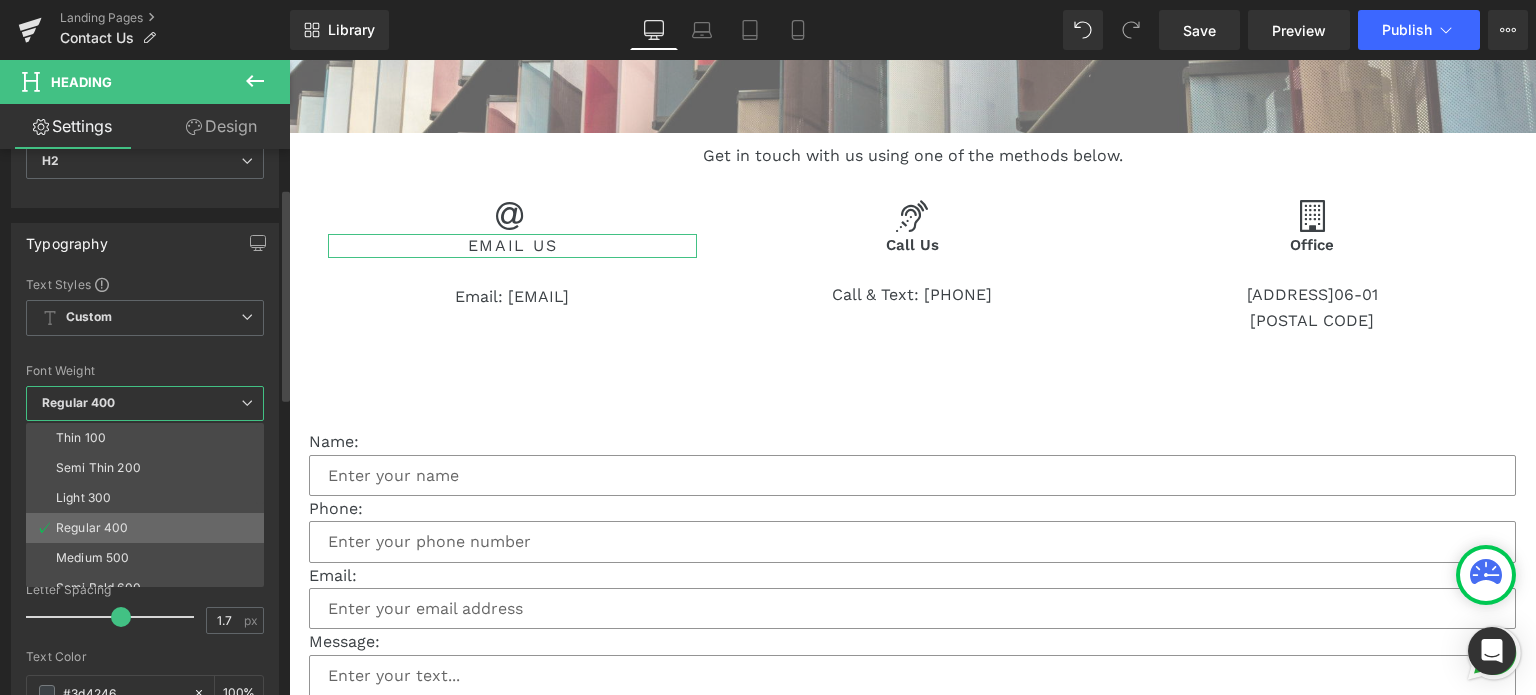 scroll, scrollTop: 100, scrollLeft: 0, axis: vertical 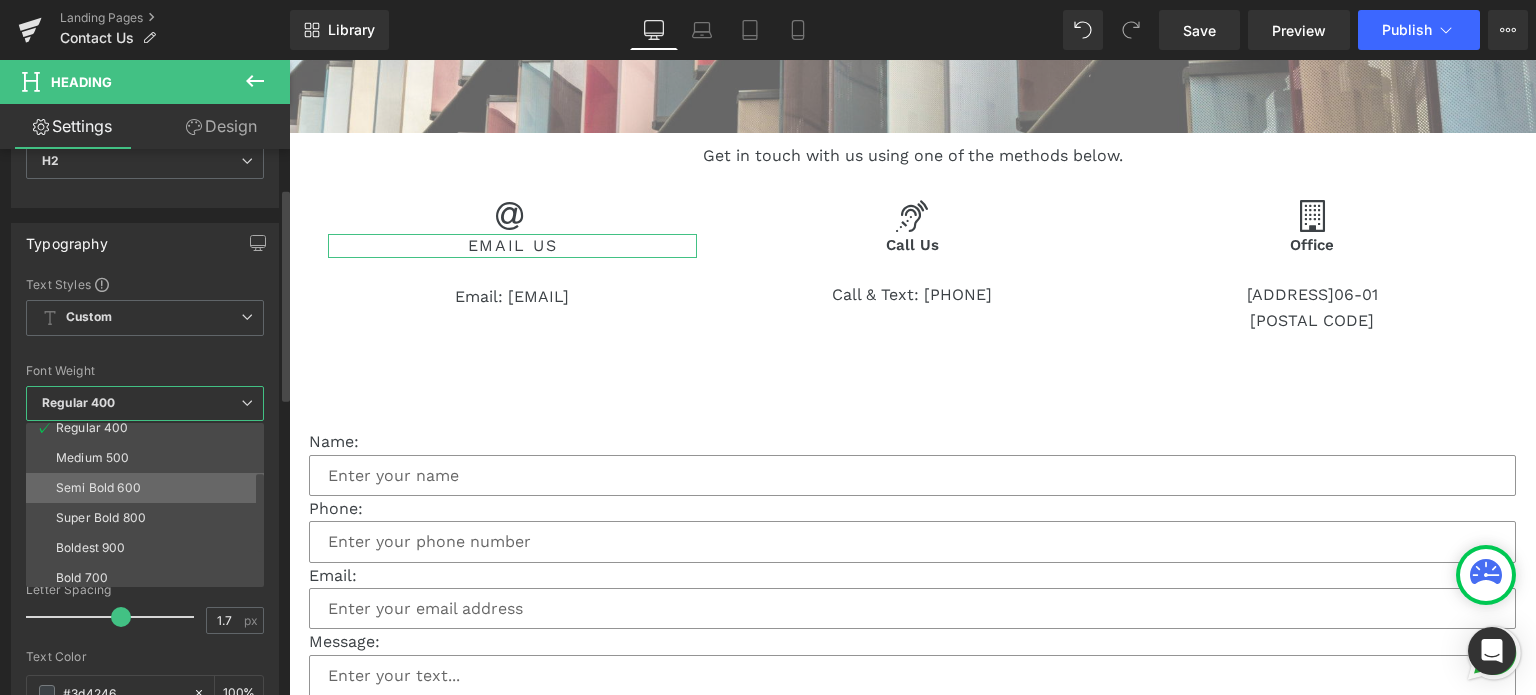 click on "Semi Bold 600" at bounding box center [149, 488] 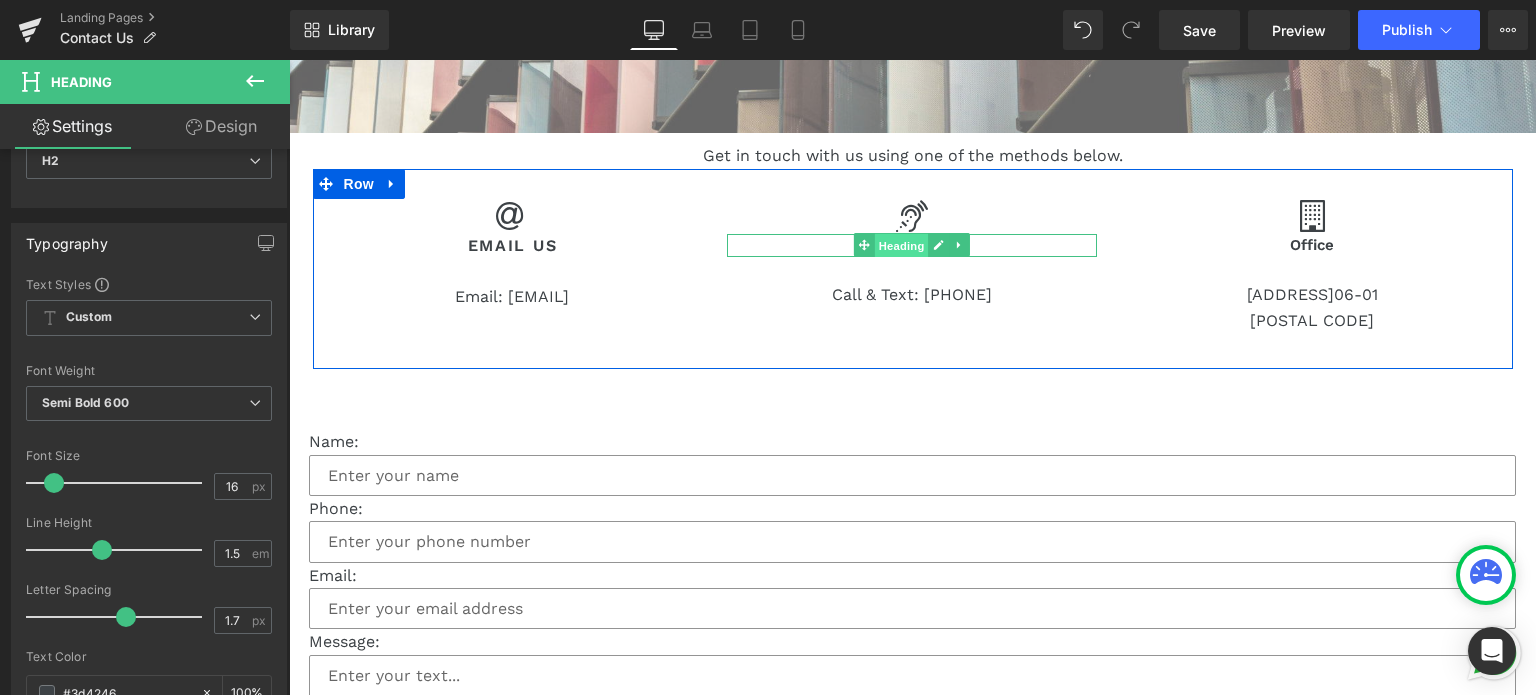 click on "Heading" at bounding box center (902, 246) 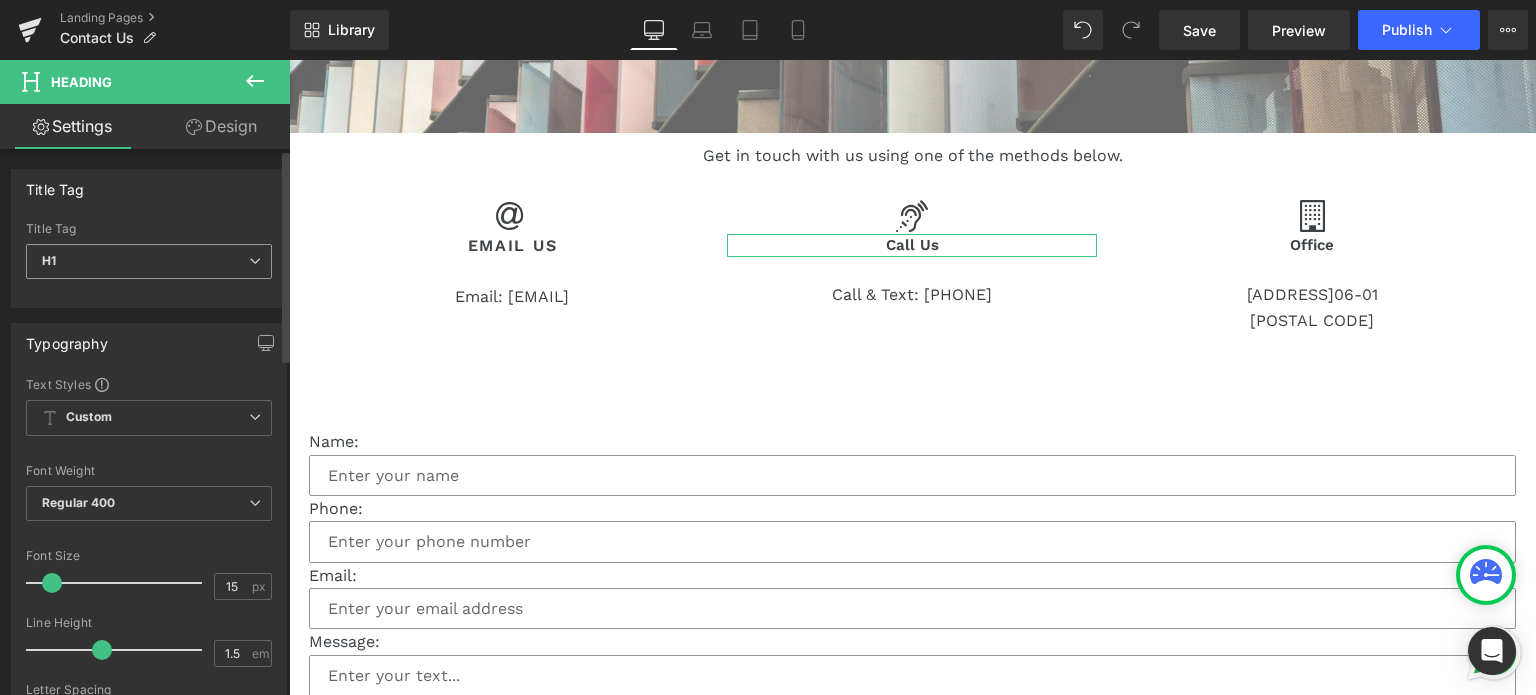 click on "H1" at bounding box center [149, 261] 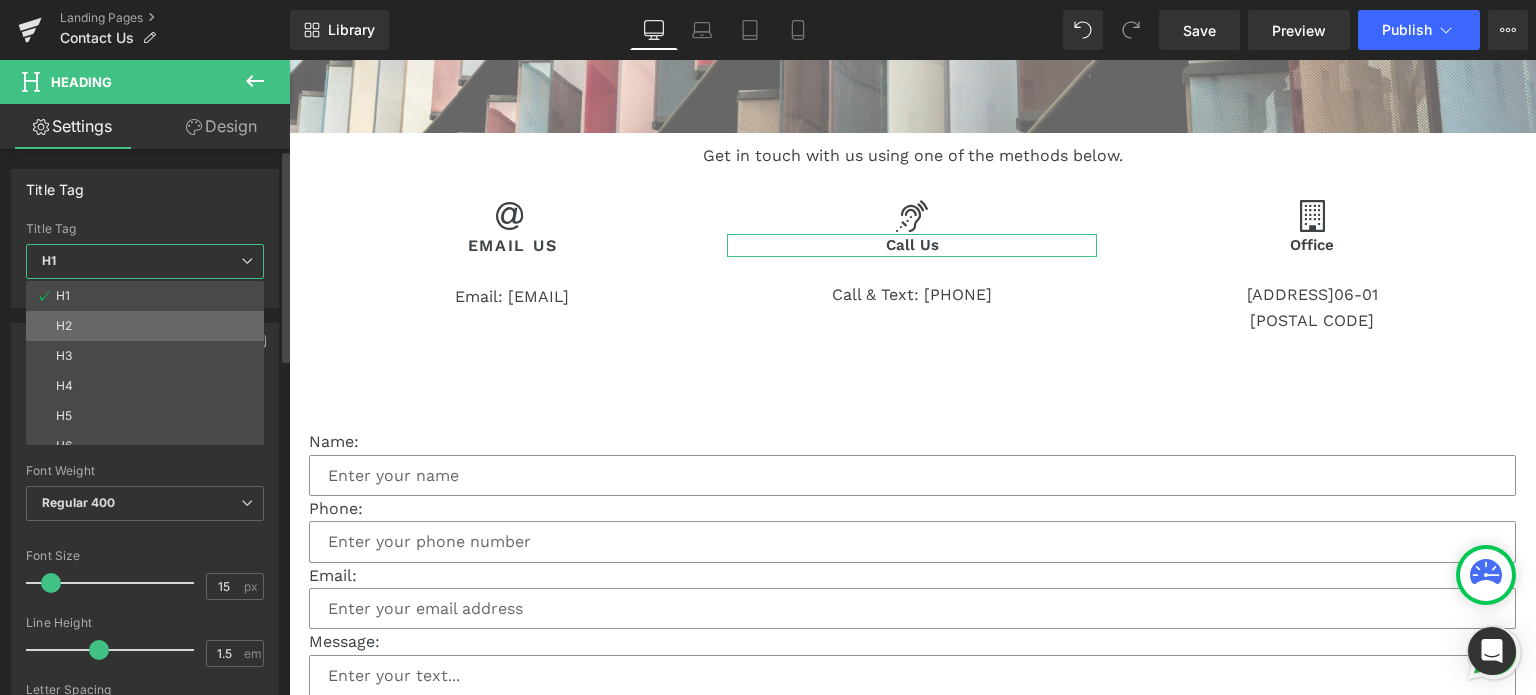 click on "H2" at bounding box center [149, 326] 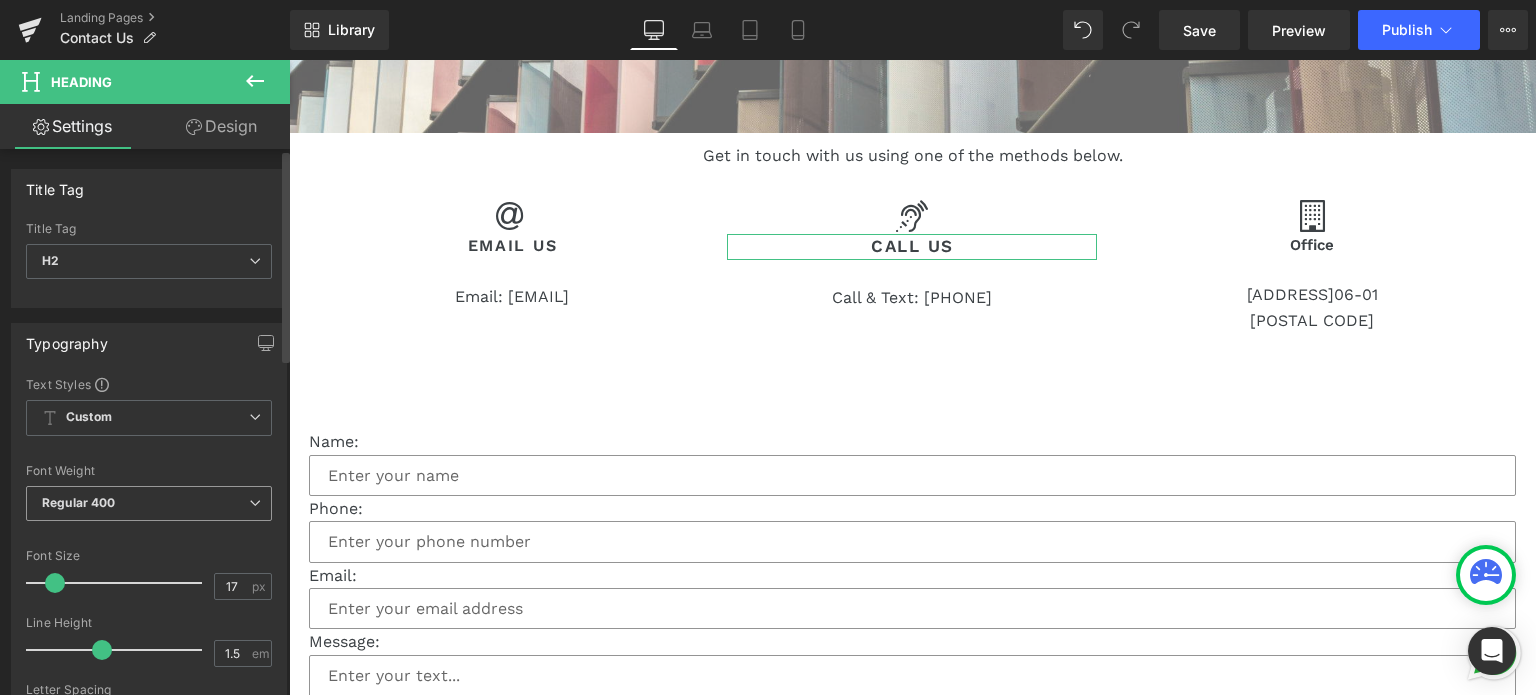 click on "Regular 400" at bounding box center [149, 503] 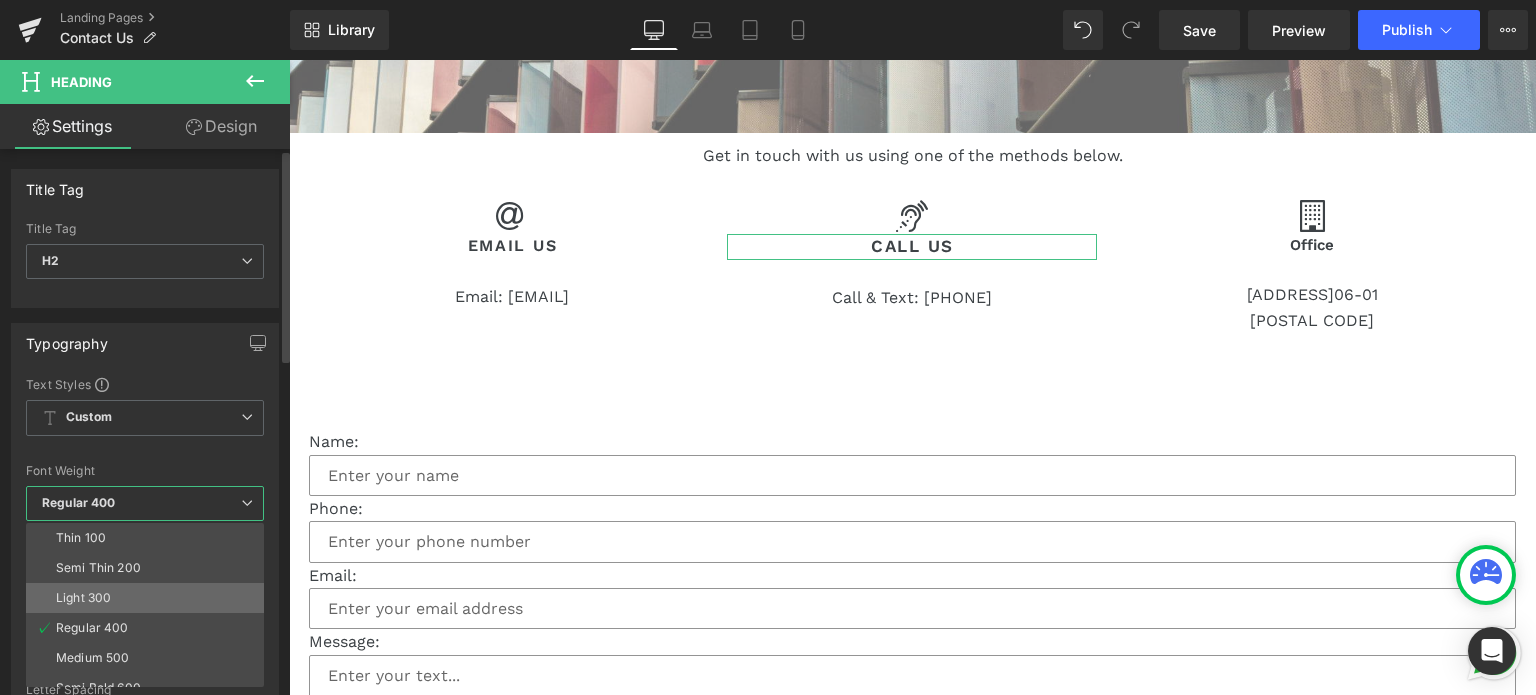 scroll, scrollTop: 100, scrollLeft: 0, axis: vertical 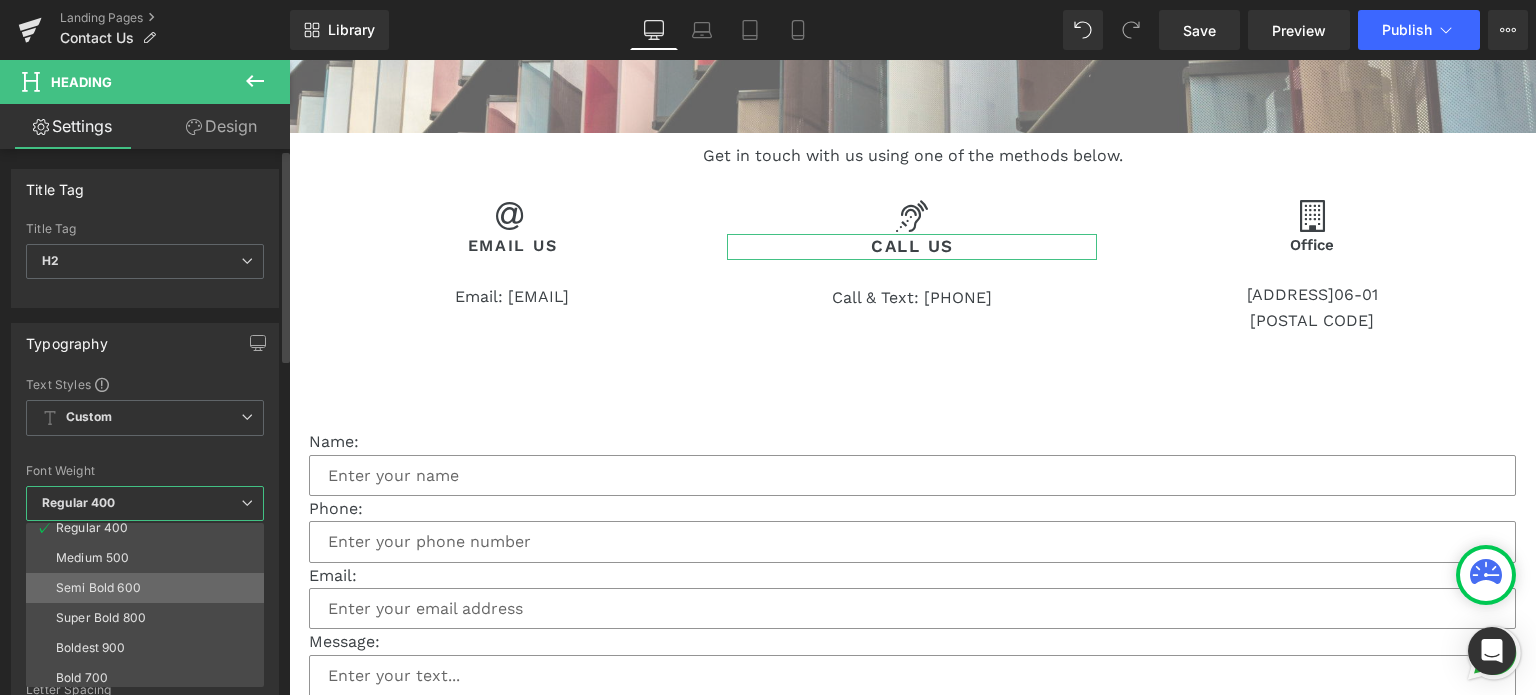 click on "Semi Bold 600" at bounding box center [149, 588] 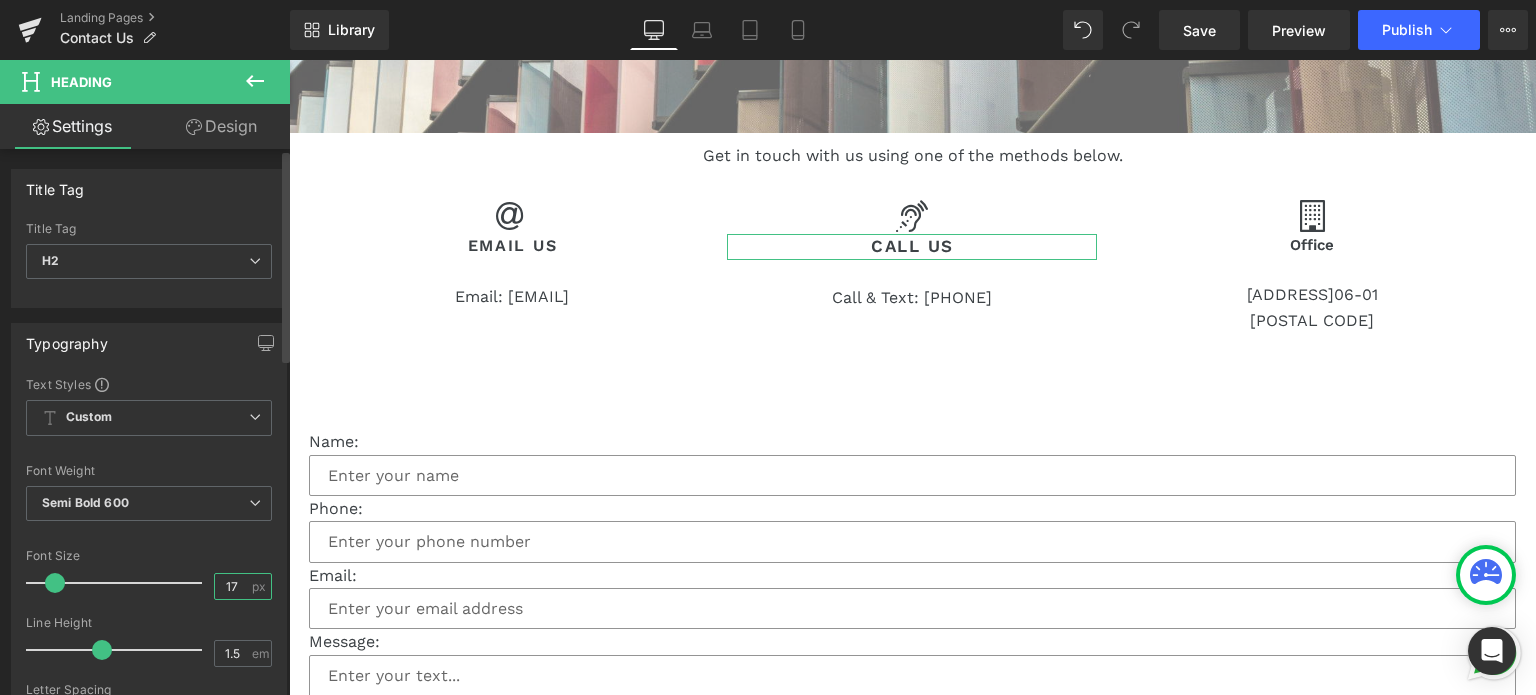 click on "17" at bounding box center [232, 586] 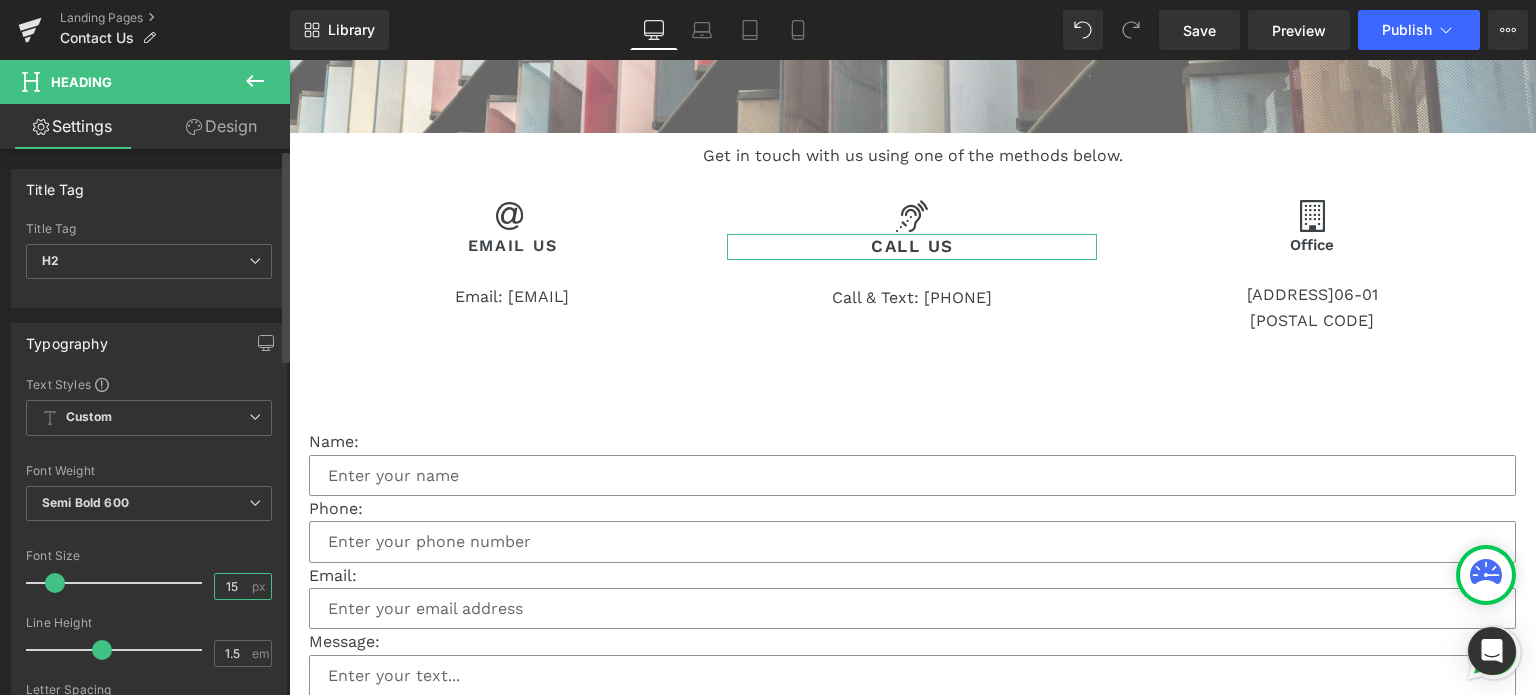 type on "15" 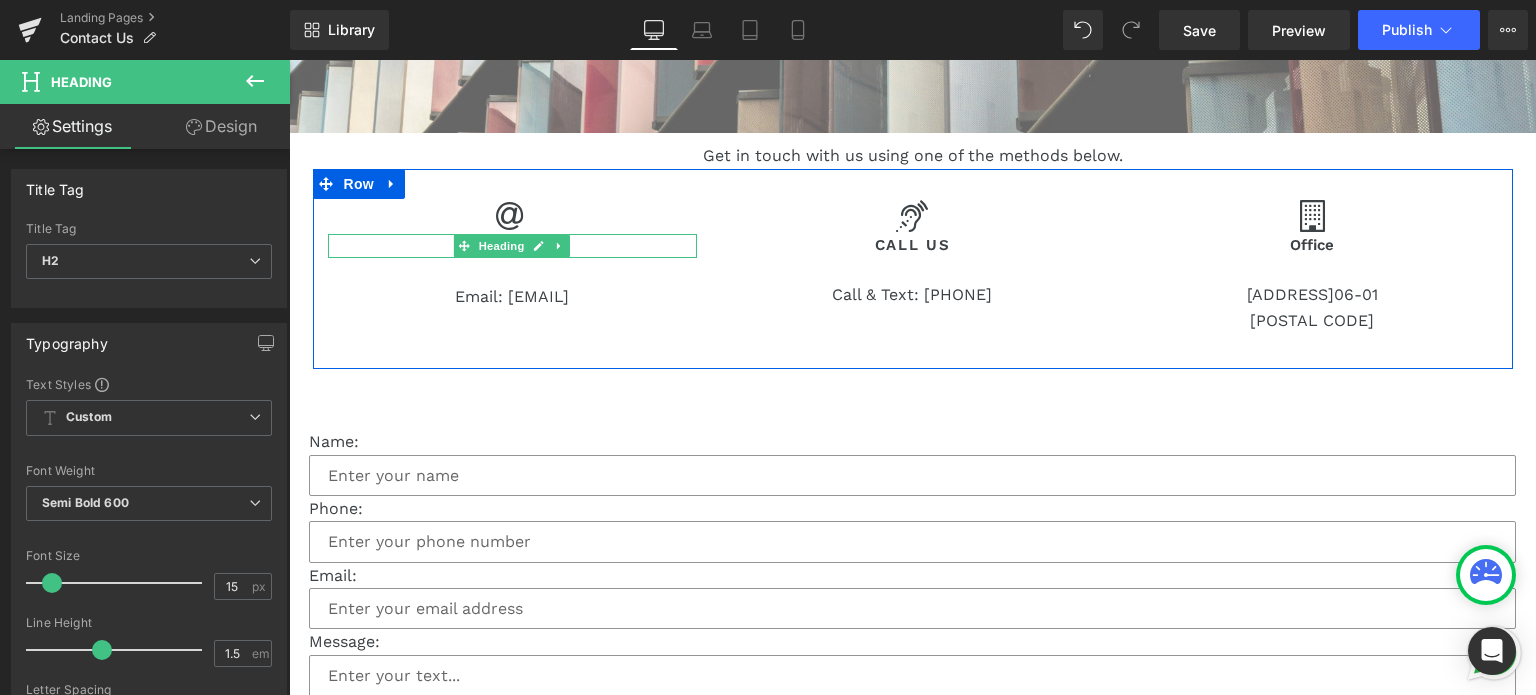click at bounding box center [464, 246] 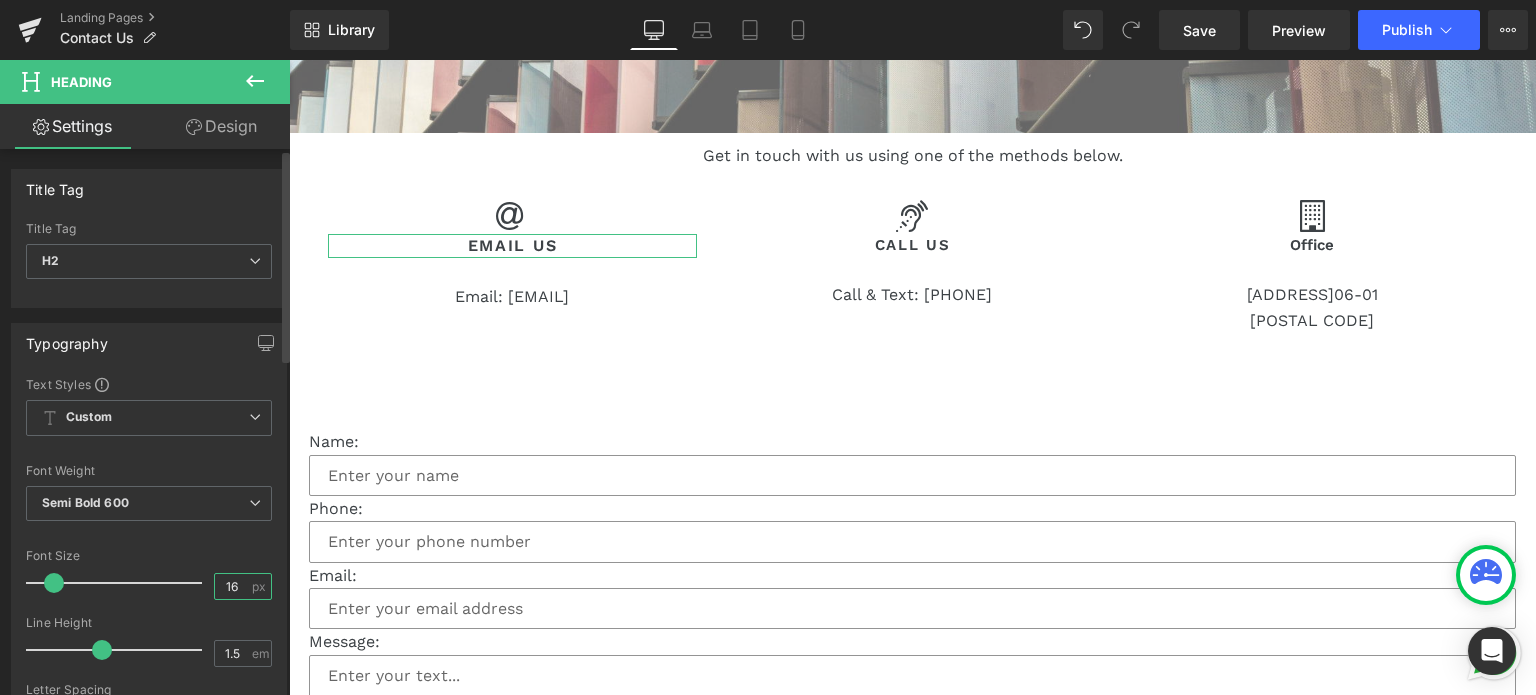 drag, startPoint x: 229, startPoint y: 595, endPoint x: 199, endPoint y: 579, distance: 34 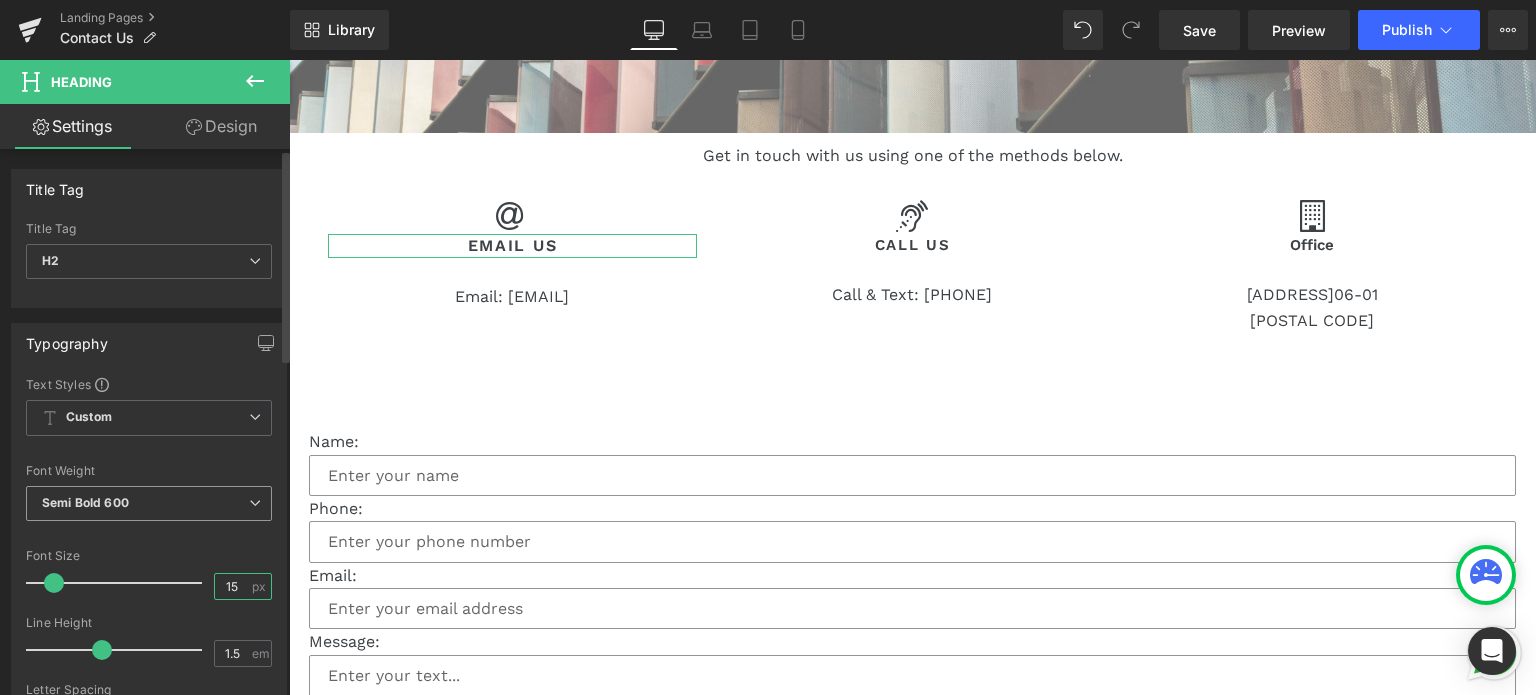 type on "15" 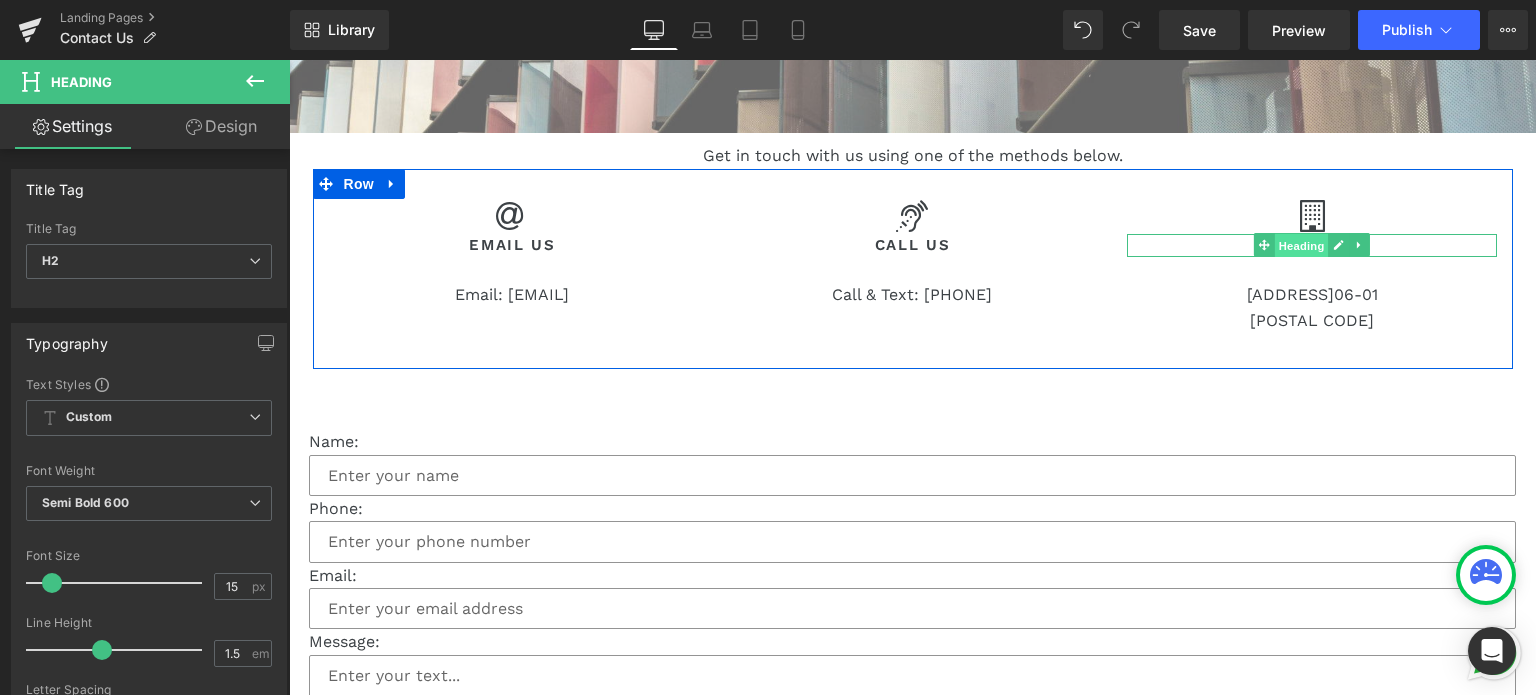 click on "Heading" at bounding box center (1302, 246) 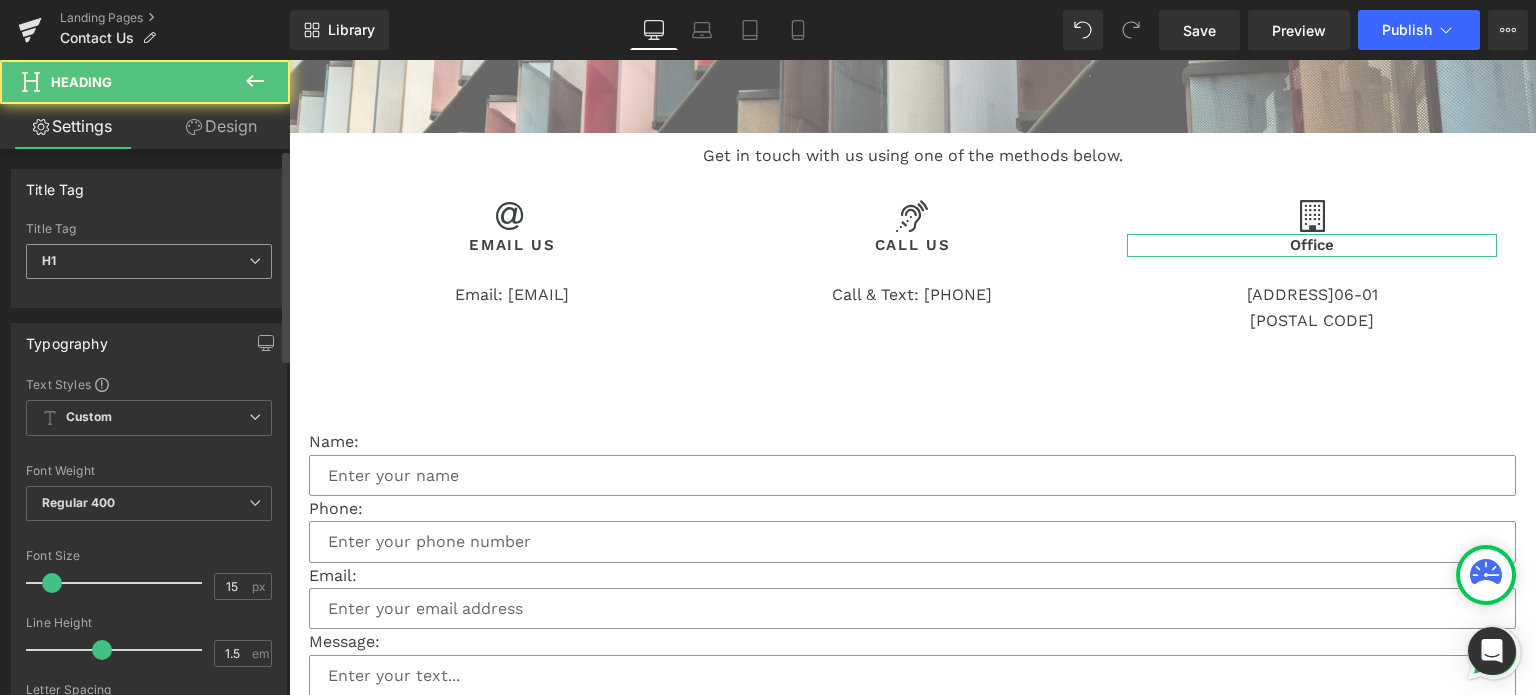 click on "H1" at bounding box center (149, 261) 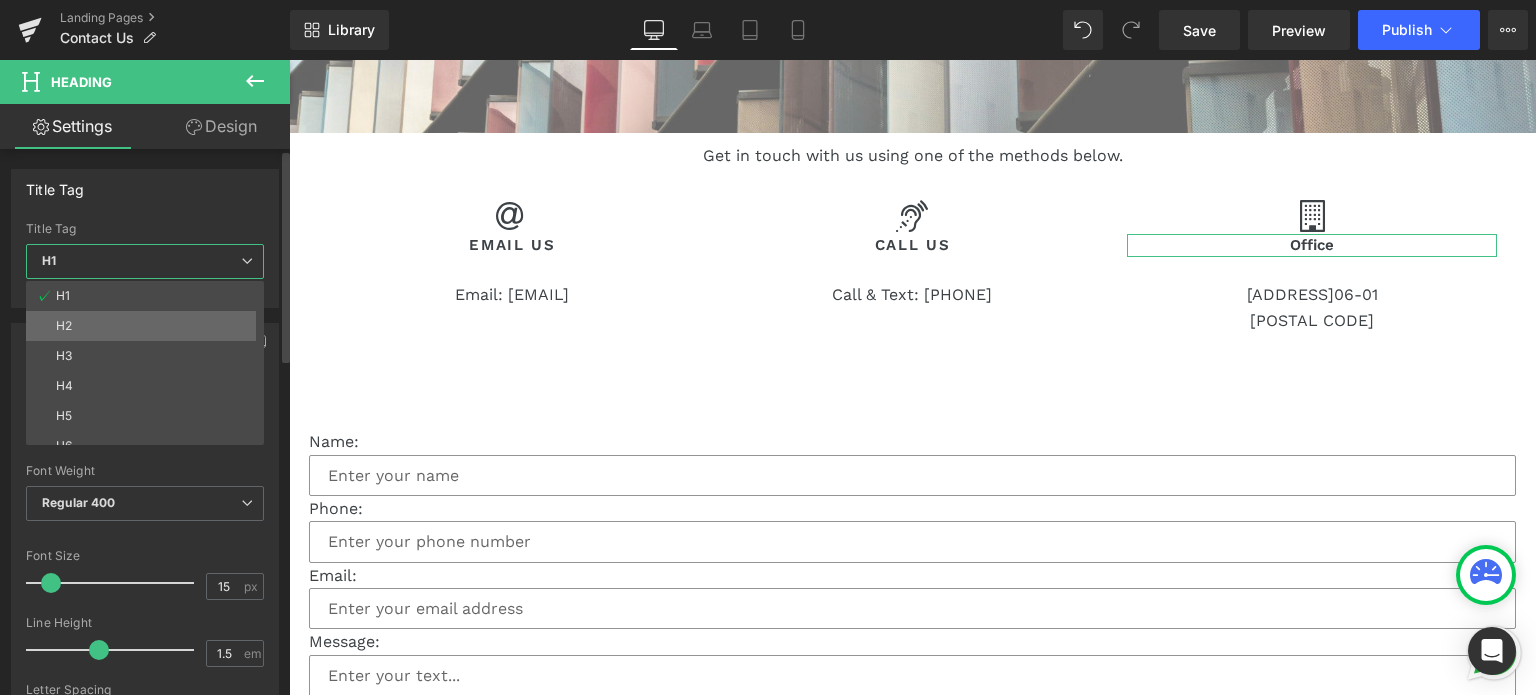 click on "H2" at bounding box center [149, 326] 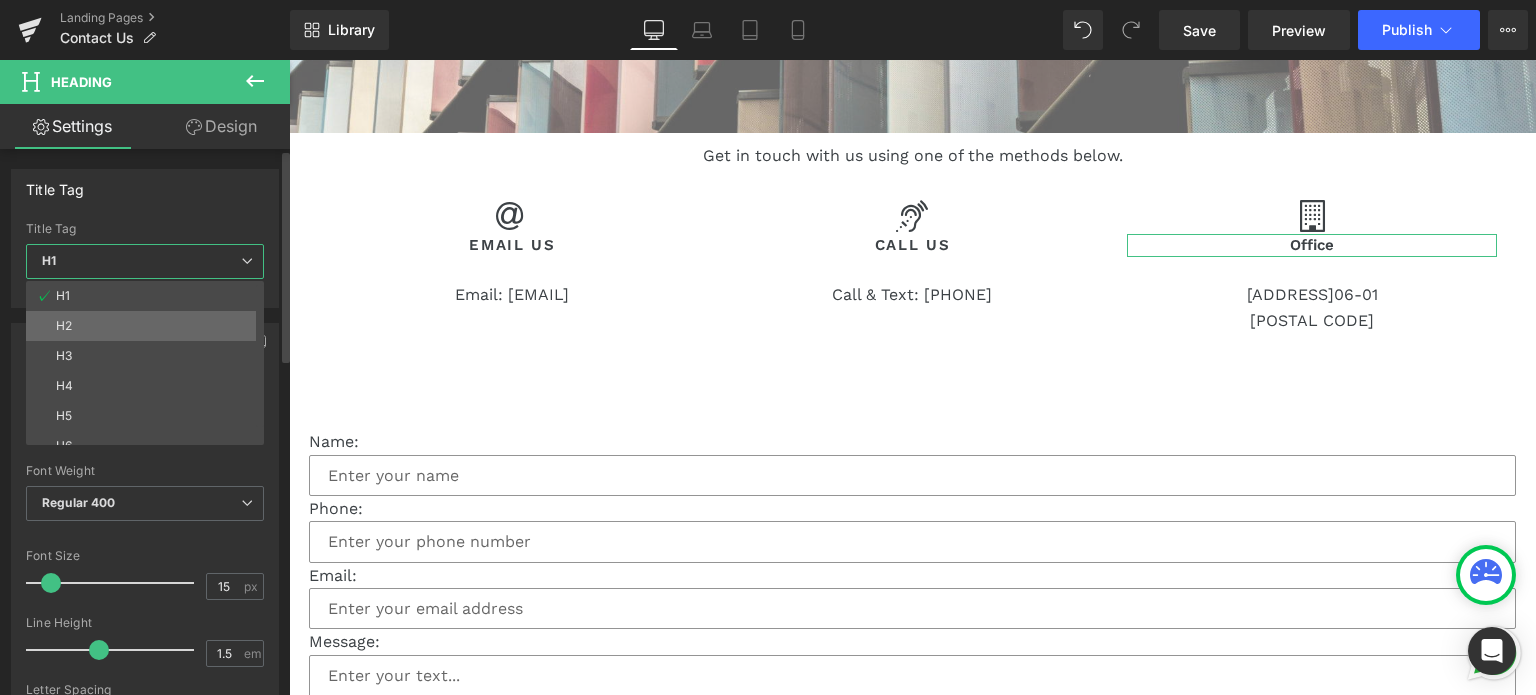 type on "17" 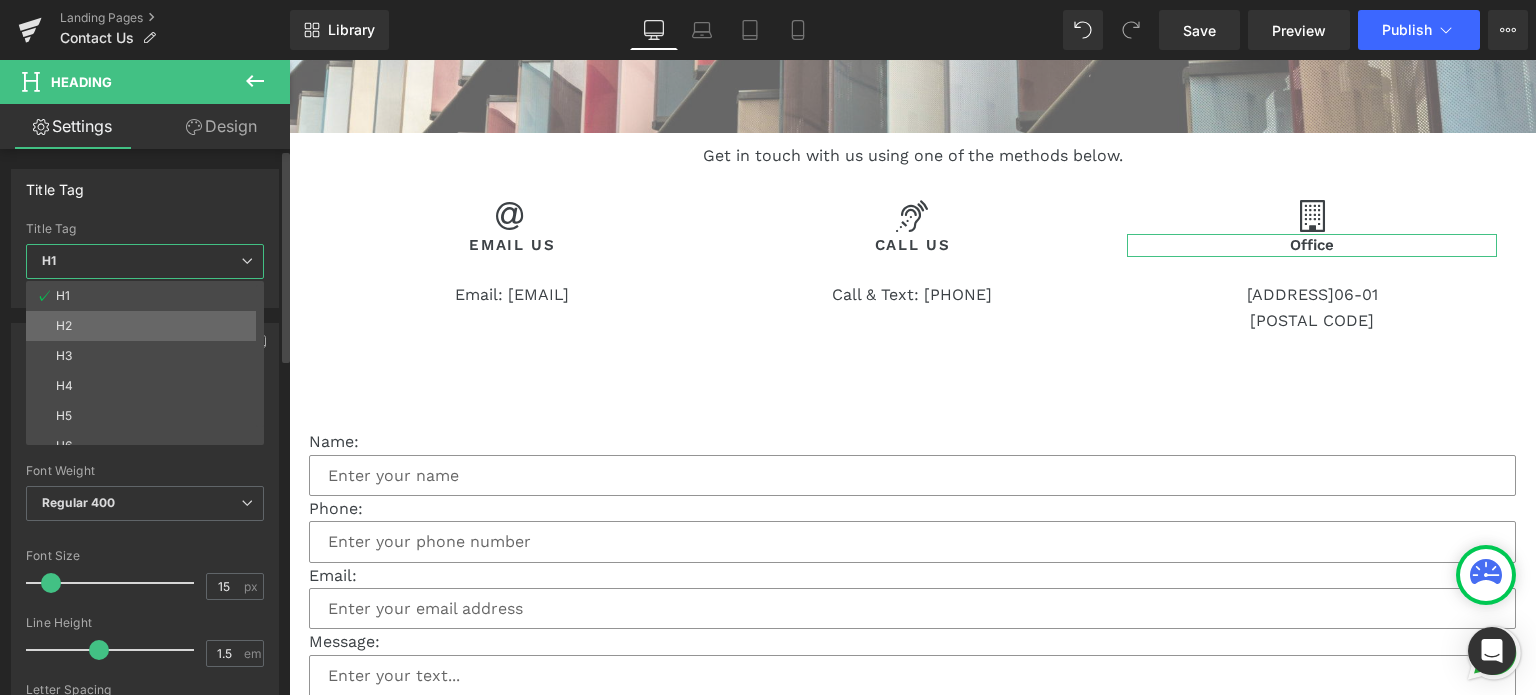 type on "1.7" 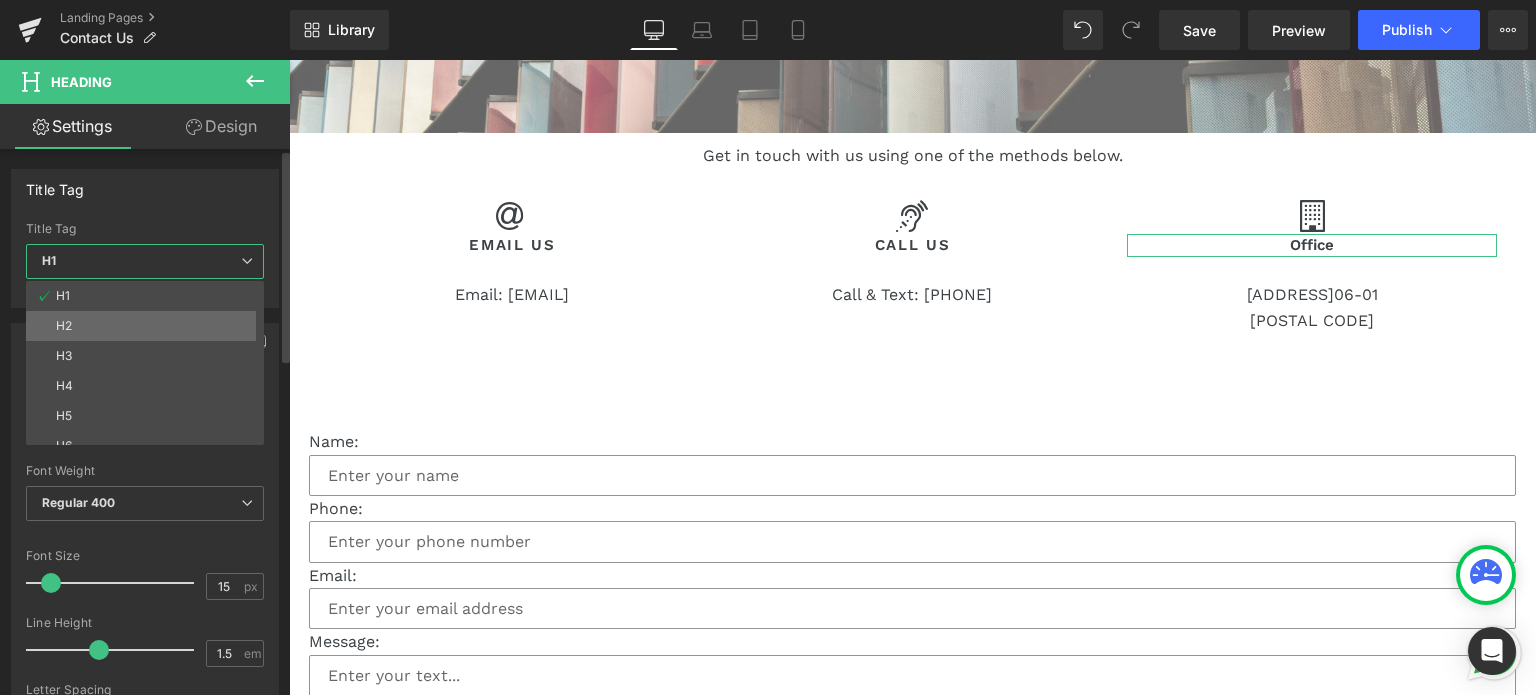 type on "100" 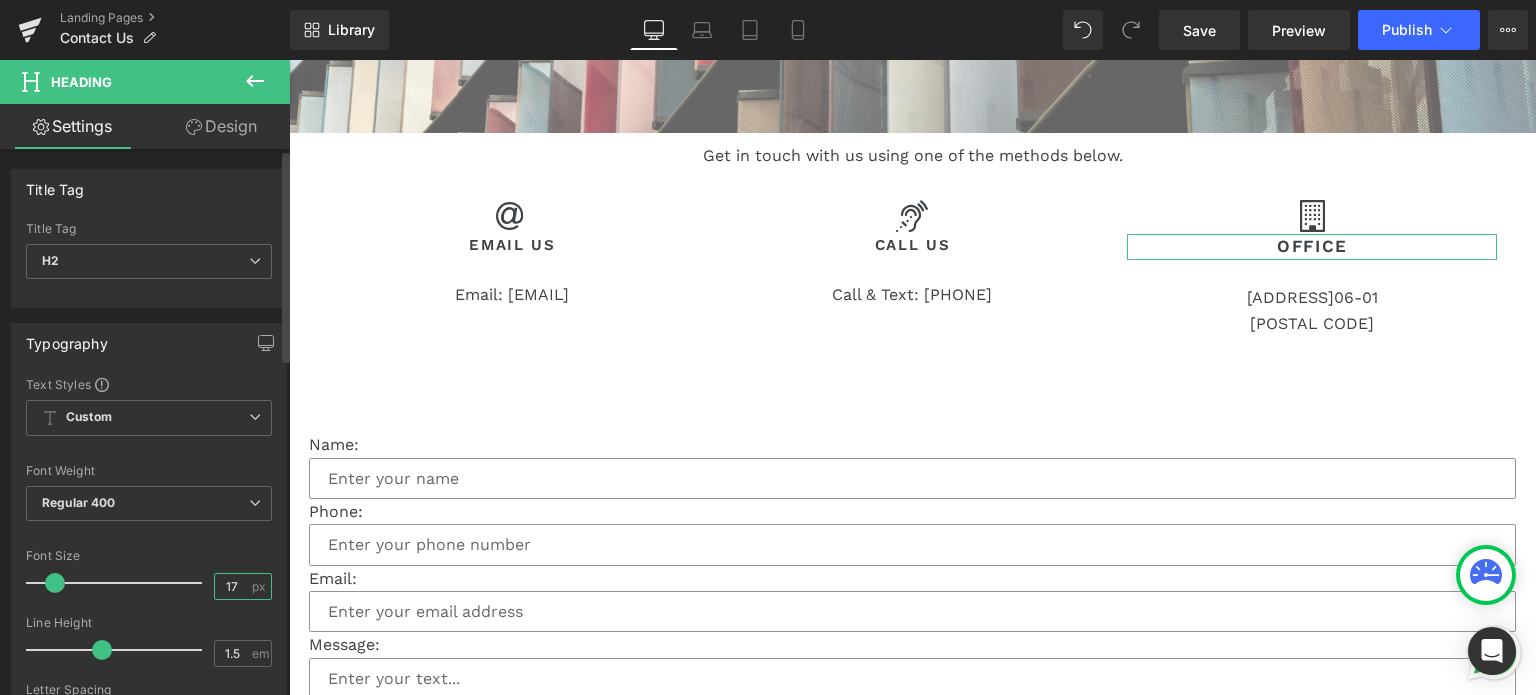 drag, startPoint x: 218, startPoint y: 591, endPoint x: 234, endPoint y: 592, distance: 16.03122 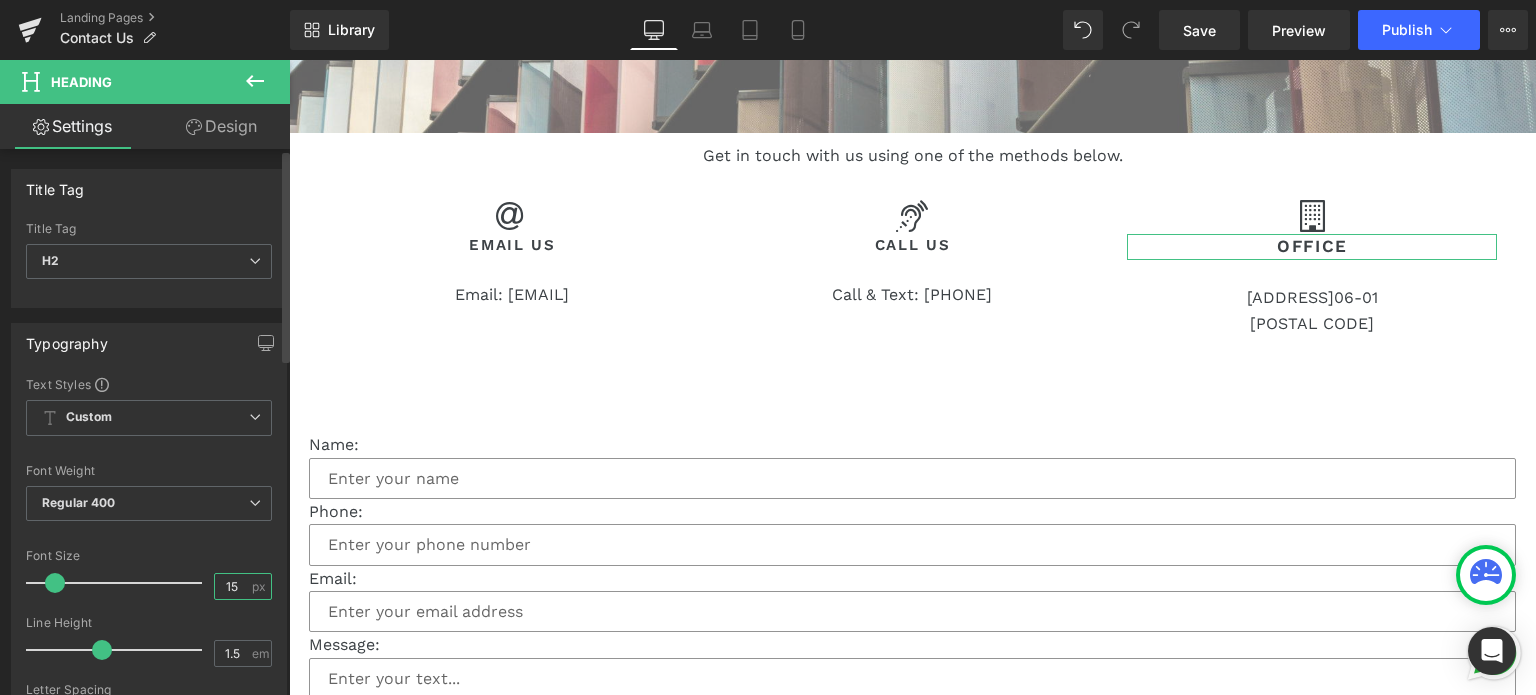 type on "15" 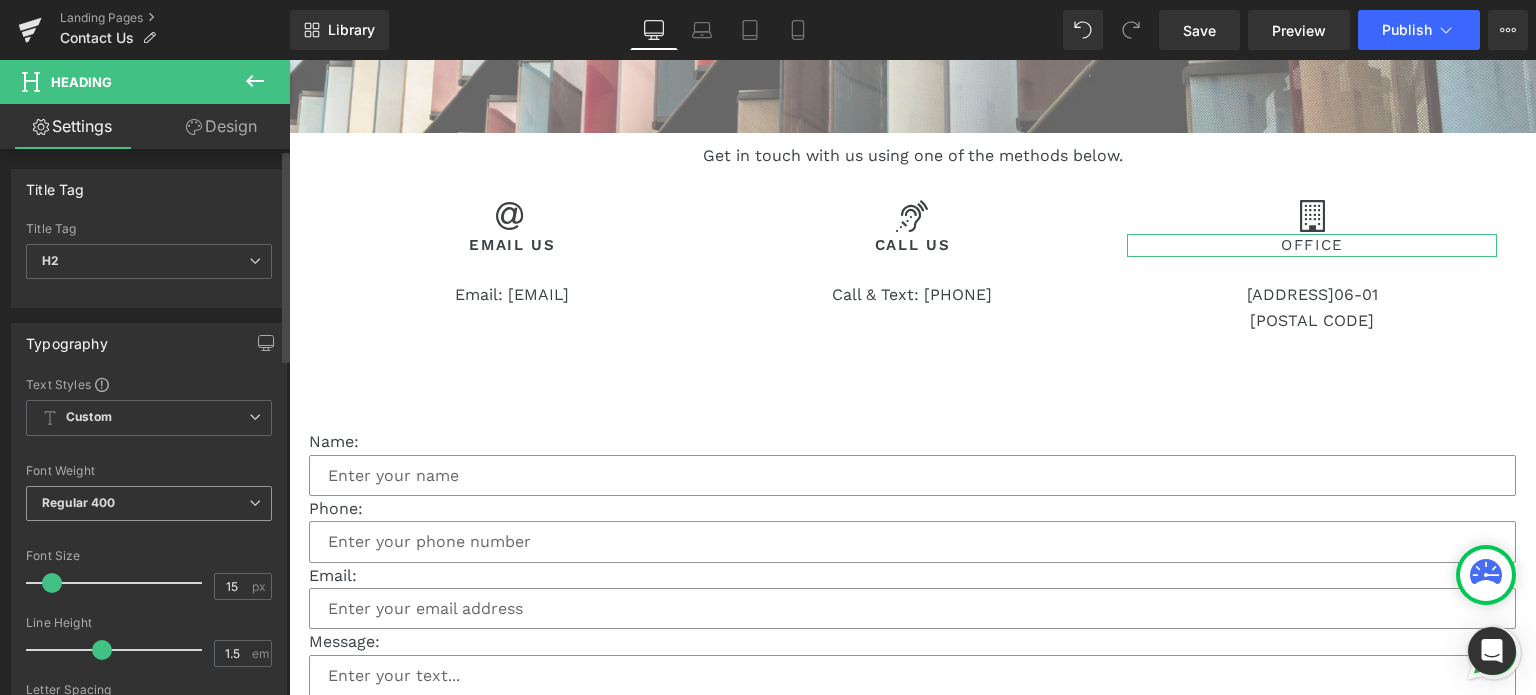 click on "Regular 400" at bounding box center (149, 503) 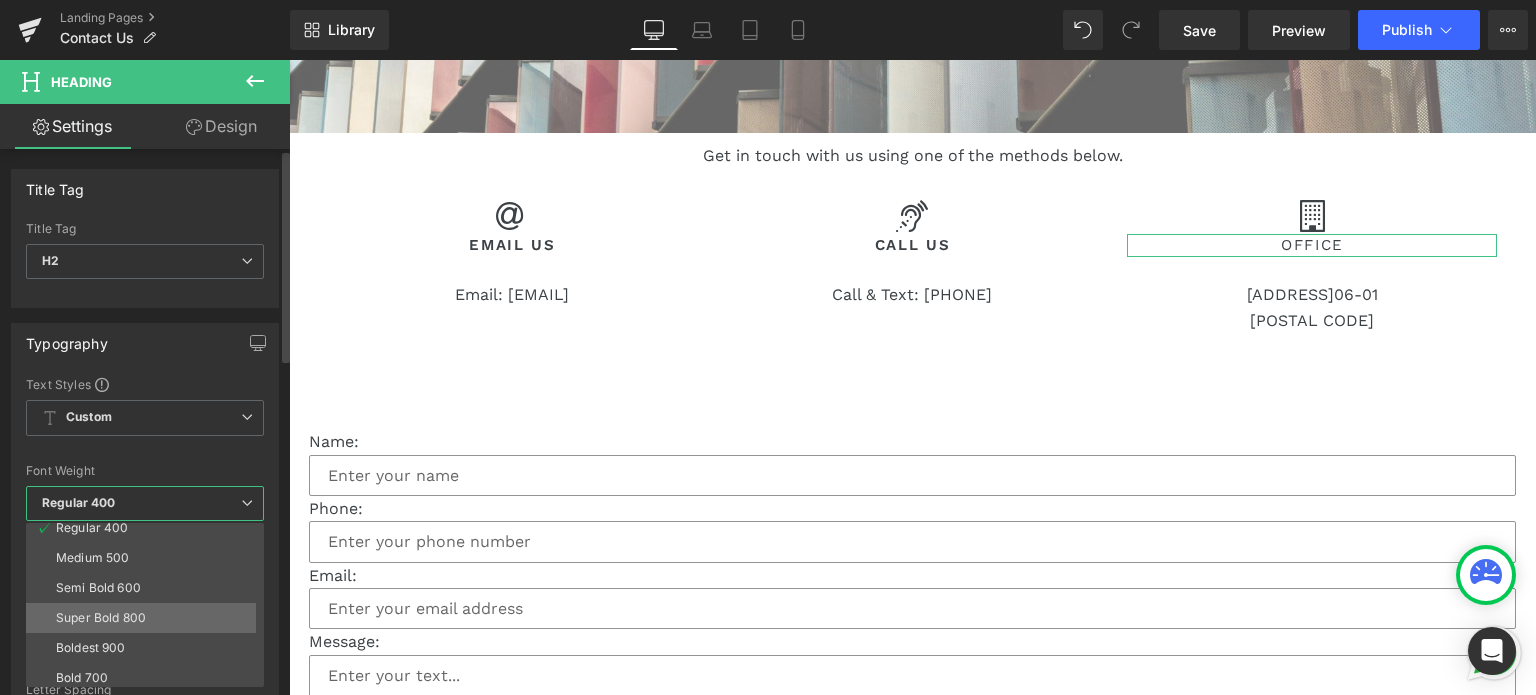 scroll, scrollTop: 66, scrollLeft: 0, axis: vertical 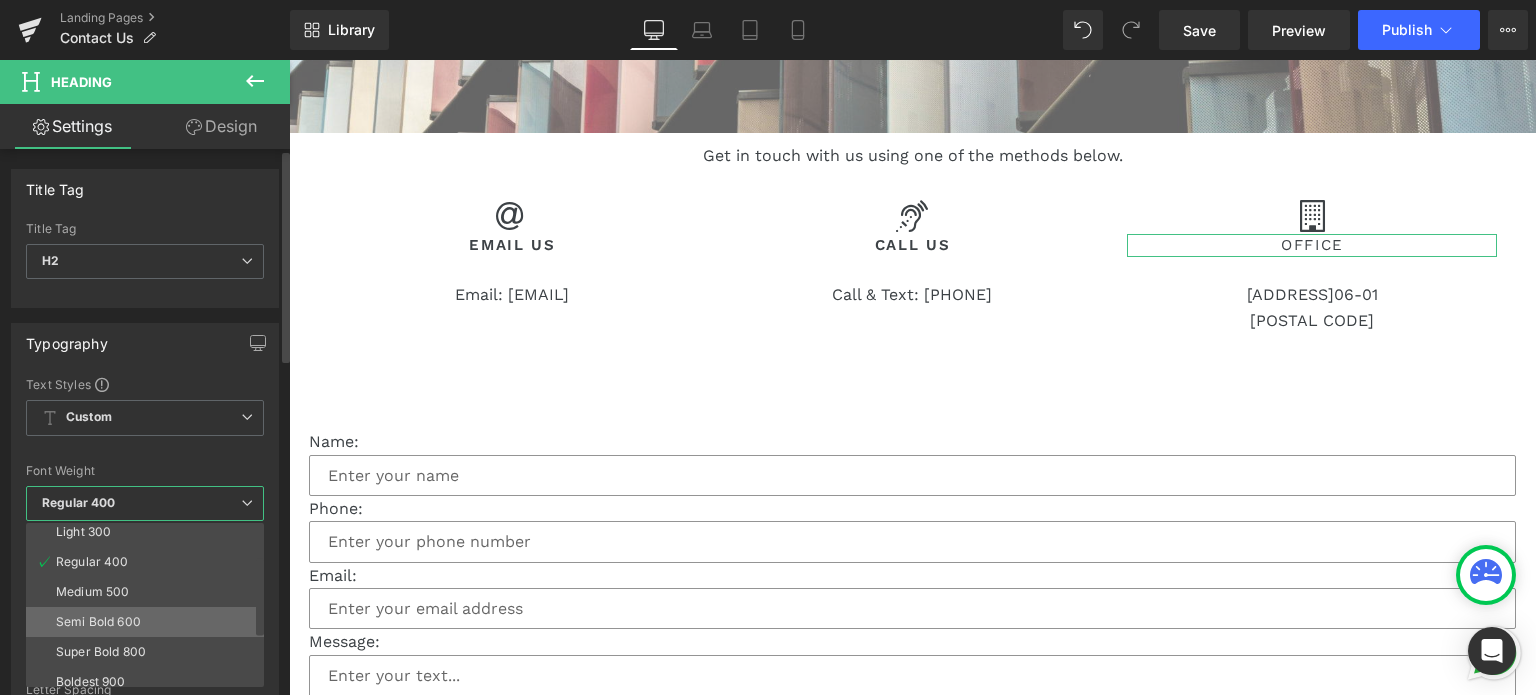 click on "Semi Bold 600" at bounding box center [149, 622] 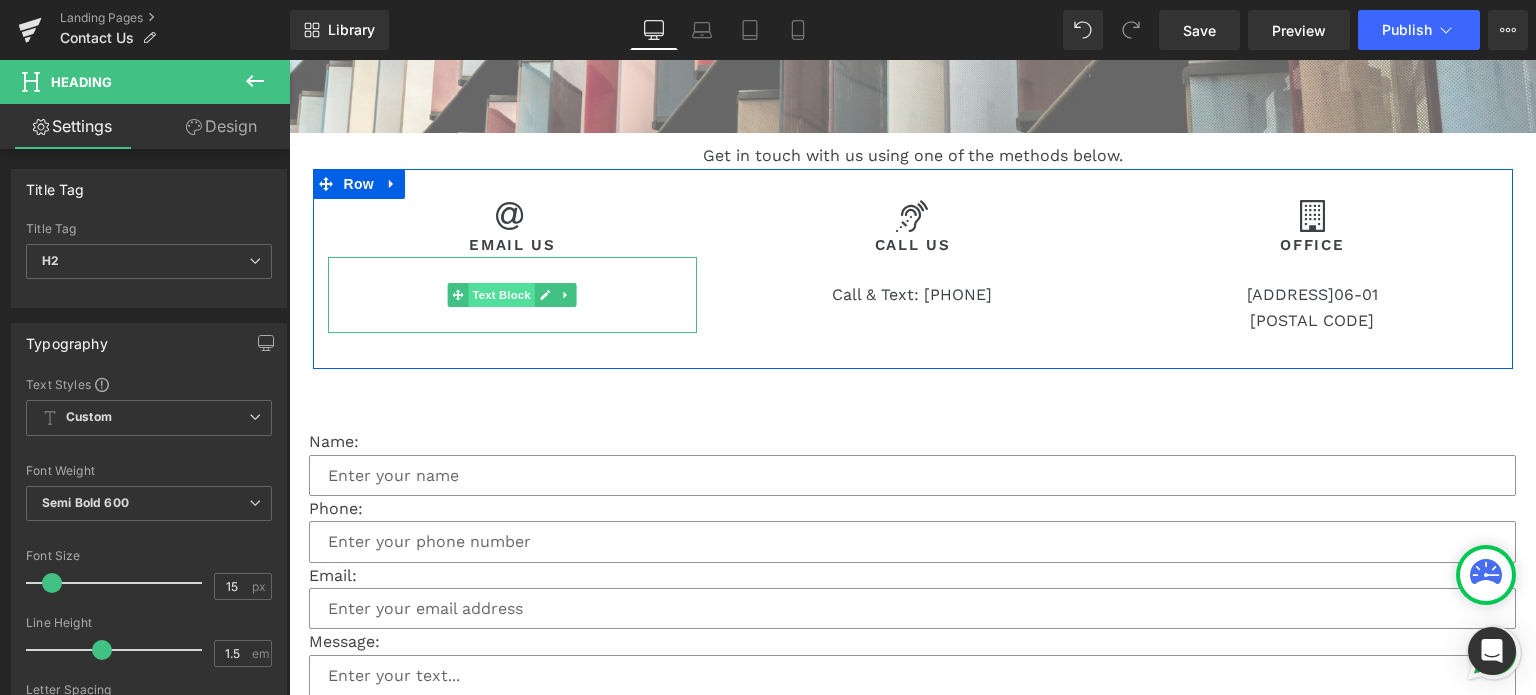 click on "Text Block" at bounding box center [502, 295] 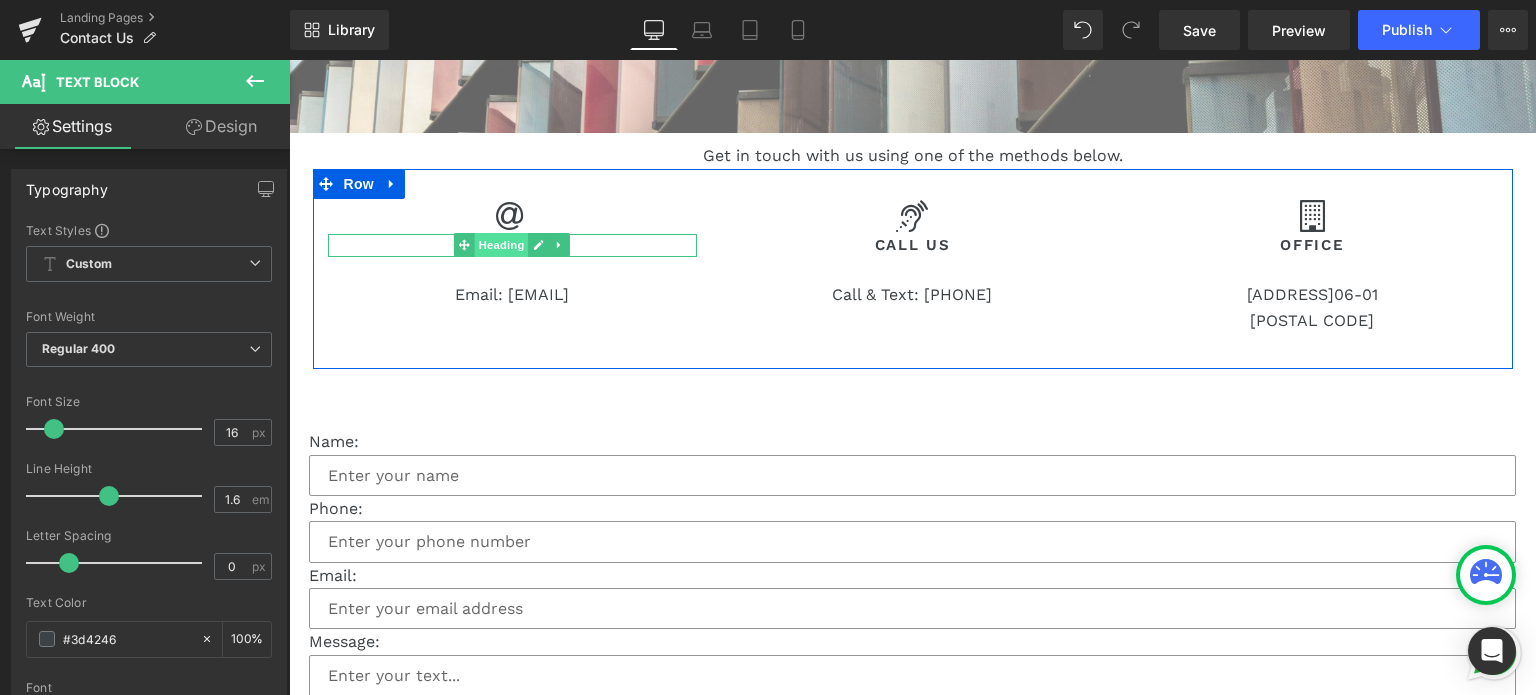 click on "Heading" at bounding box center (502, 245) 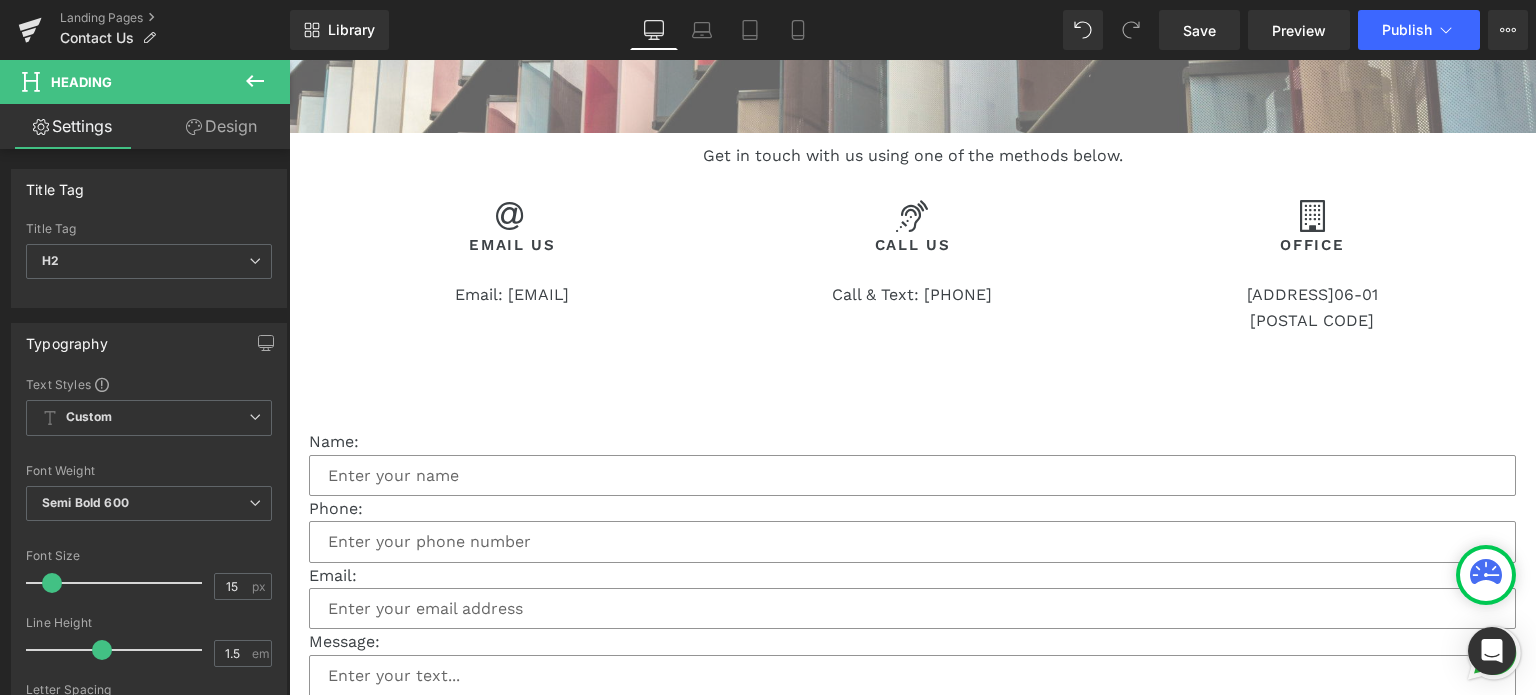 click 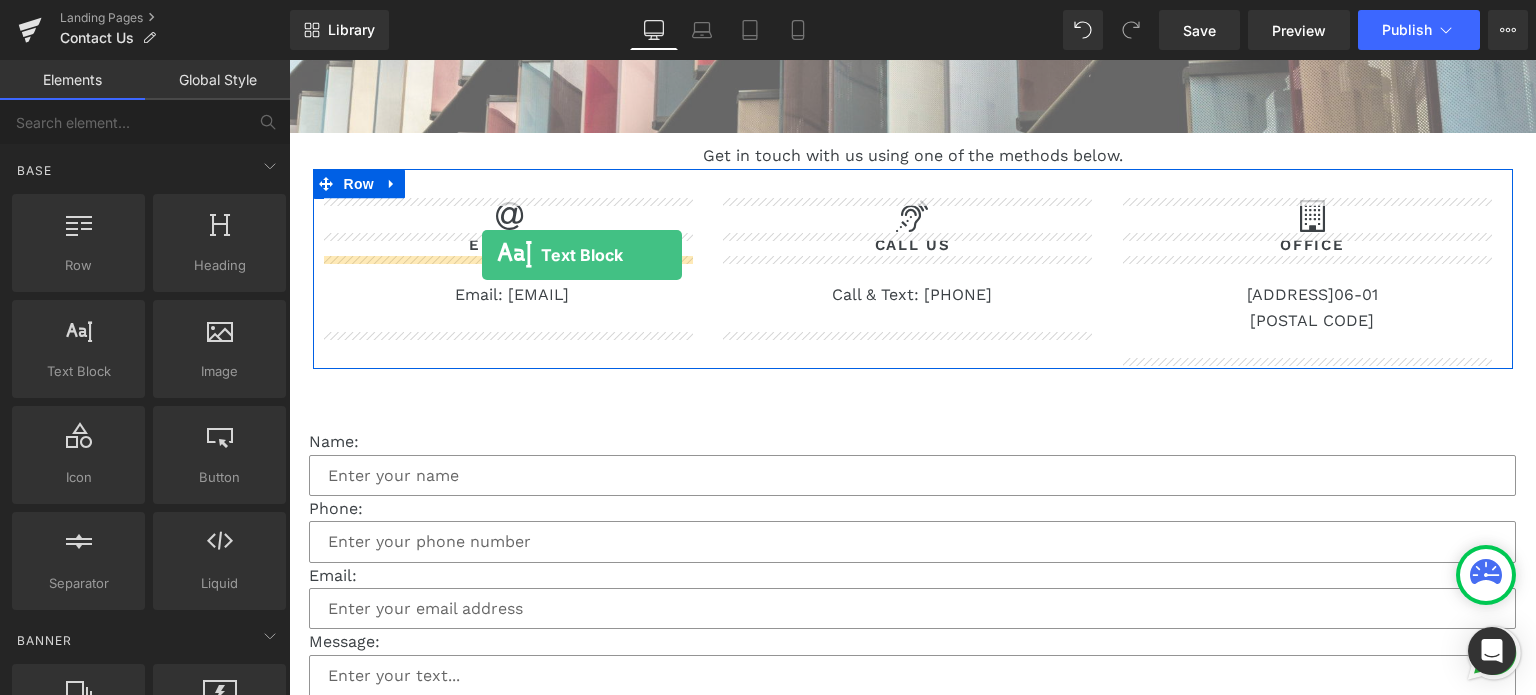 drag, startPoint x: 369, startPoint y: 398, endPoint x: 482, endPoint y: 255, distance: 182.25806 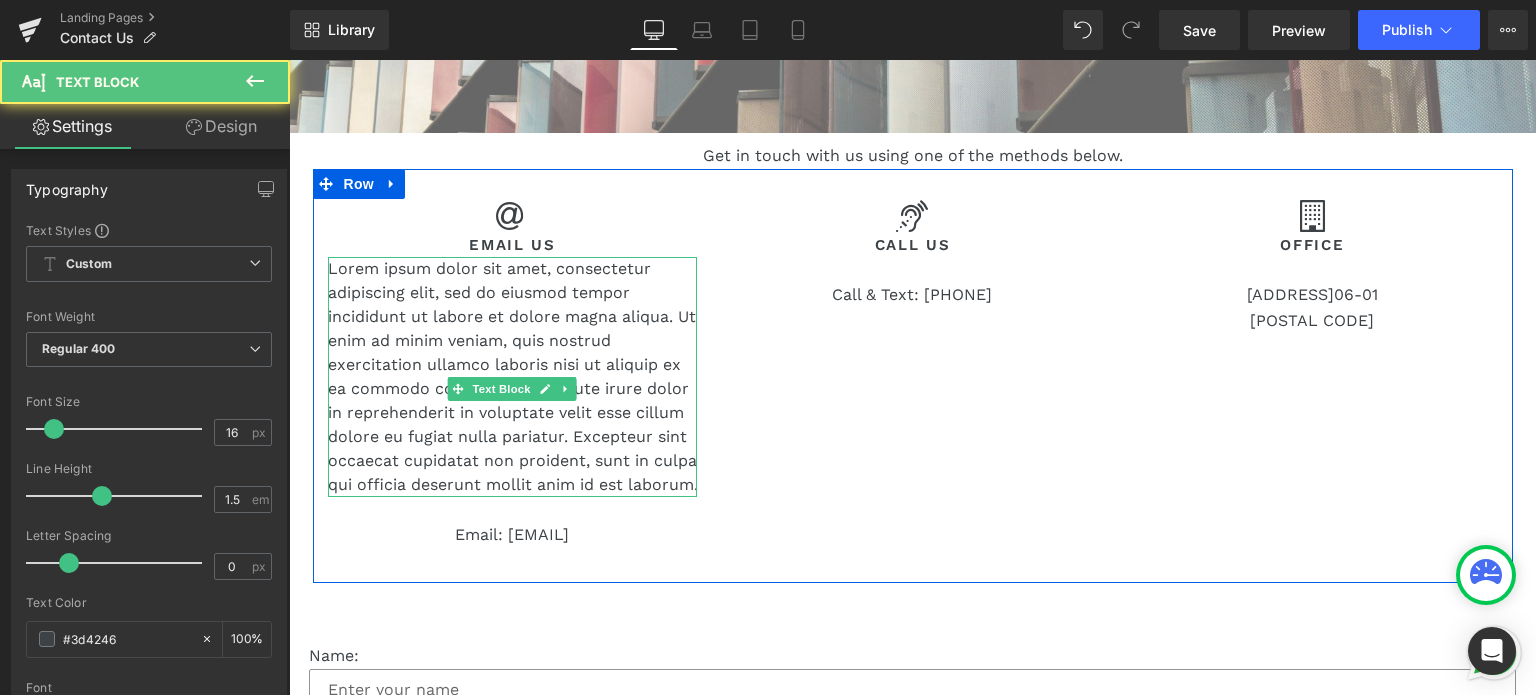 click on "Lorem ipsum dolor sit amet, consectetur adipiscing elit, sed do eiusmod tempor incididunt ut labore et dolore magna aliqua. Ut enim ad minim veniam, quis nostrud exercitation ullamco laboris nisi ut aliquip ex ea commodo consequat. Duis aute irure dolor in reprehenderit in voluptate velit esse cillum dolore eu fugiat nulla pariatur. Excepteur sint occaecat cupidatat non proident, sunt in culpa qui officia deserunt mollit anim id est laborum." at bounding box center (513, 377) 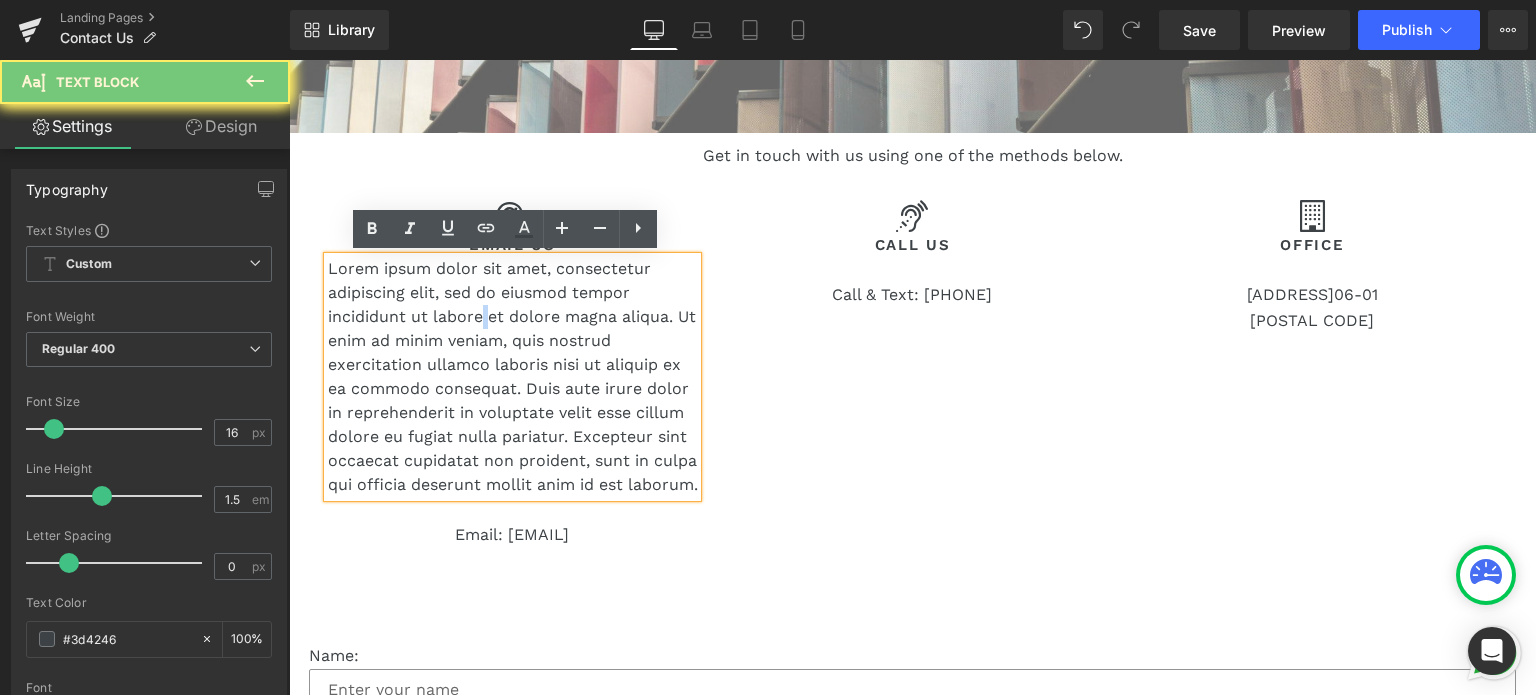 click on "Lorem ipsum dolor sit amet, consectetur adipiscing elit, sed do eiusmod tempor incididunt ut labore et dolore magna aliqua. Ut enim ad minim veniam, quis nostrud exercitation ullamco laboris nisi ut aliquip ex ea commodo consequat. Duis aute irure dolor in reprehenderit in voluptate velit esse cillum dolore eu fugiat nulla pariatur. Excepteur sint occaecat cupidatat non proident, sunt in culpa qui officia deserunt mollit anim id est laborum." at bounding box center [513, 377] 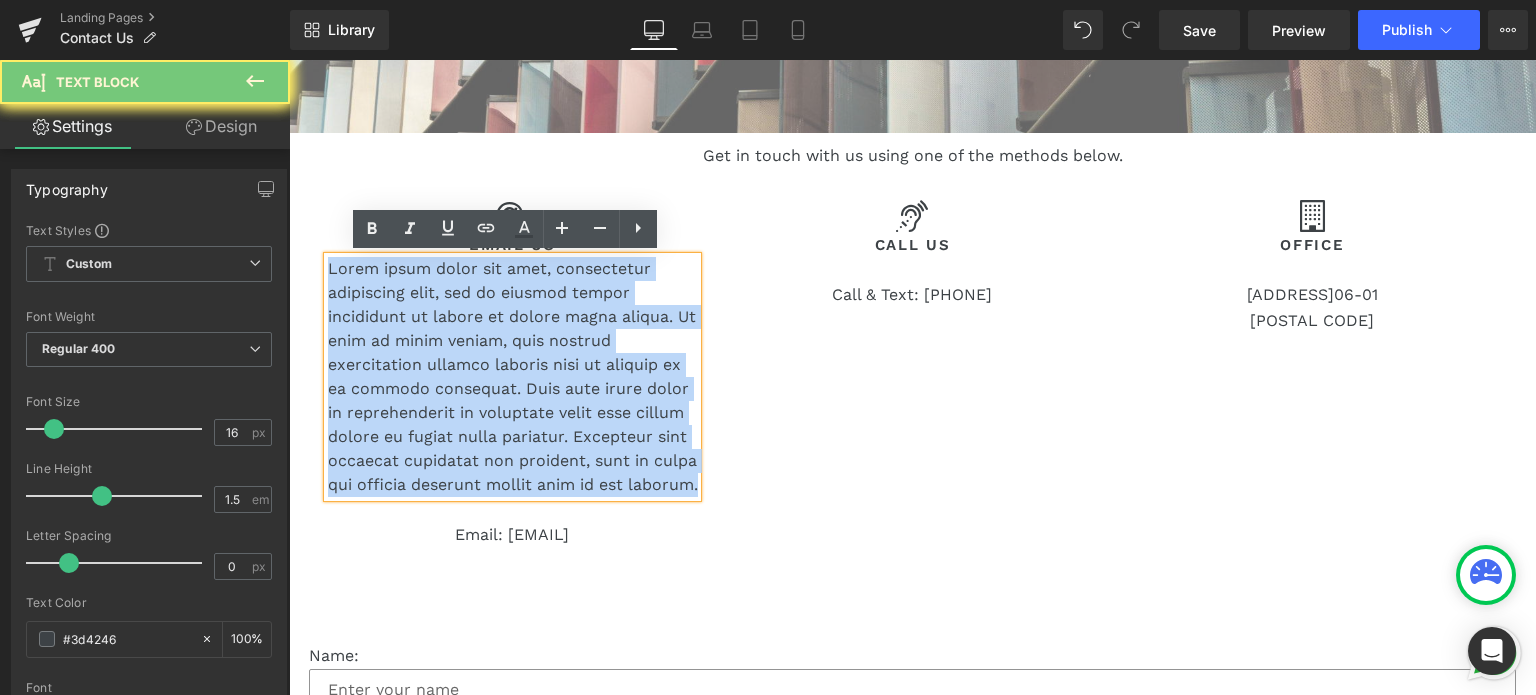 click on "Lorem ipsum dolor sit amet, consectetur adipiscing elit, sed do eiusmod tempor incididunt ut labore et dolore magna aliqua. Ut enim ad minim veniam, quis nostrud exercitation ullamco laboris nisi ut aliquip ex ea commodo consequat. Duis aute irure dolor in reprehenderit in voluptate velit esse cillum dolore eu fugiat nulla pariatur. Excepteur sint occaecat cupidatat non proident, sunt in culpa qui officia deserunt mollit anim id est laborum." at bounding box center [513, 377] 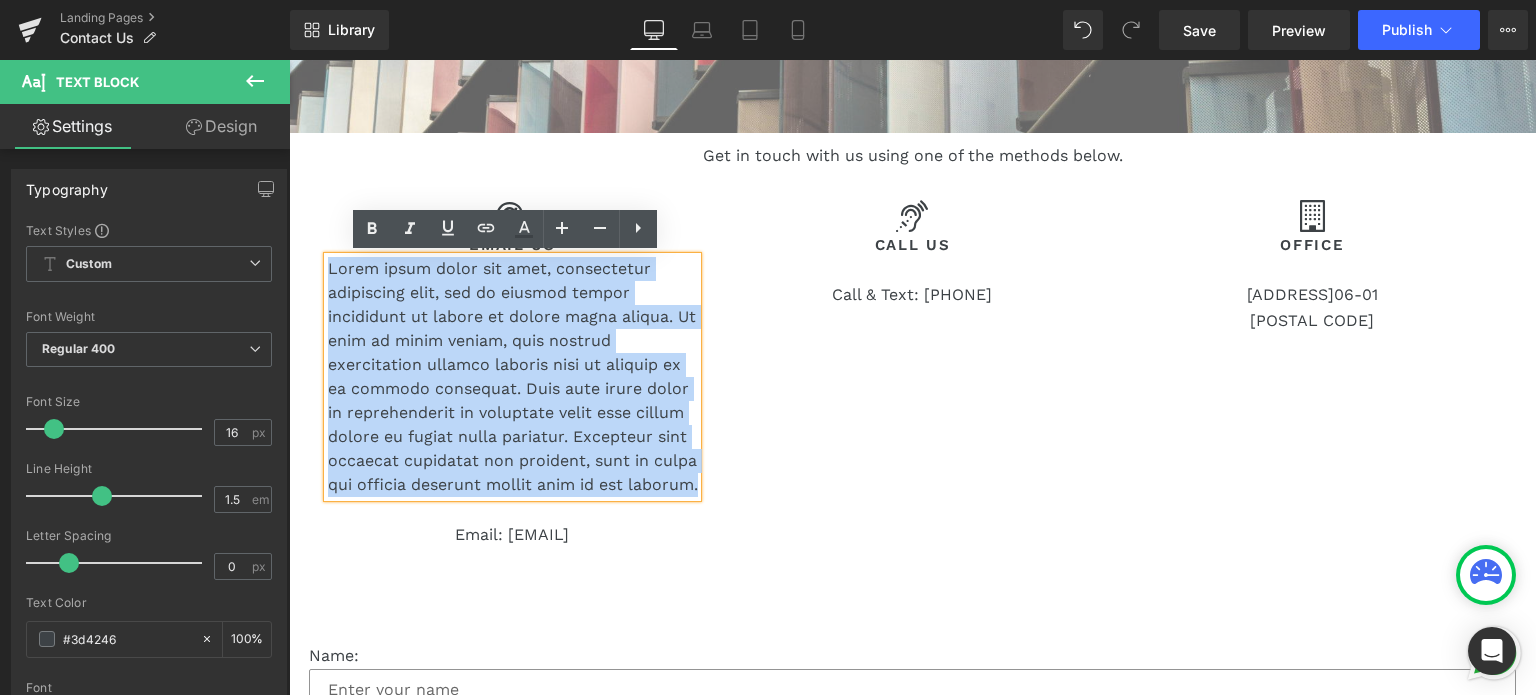 type 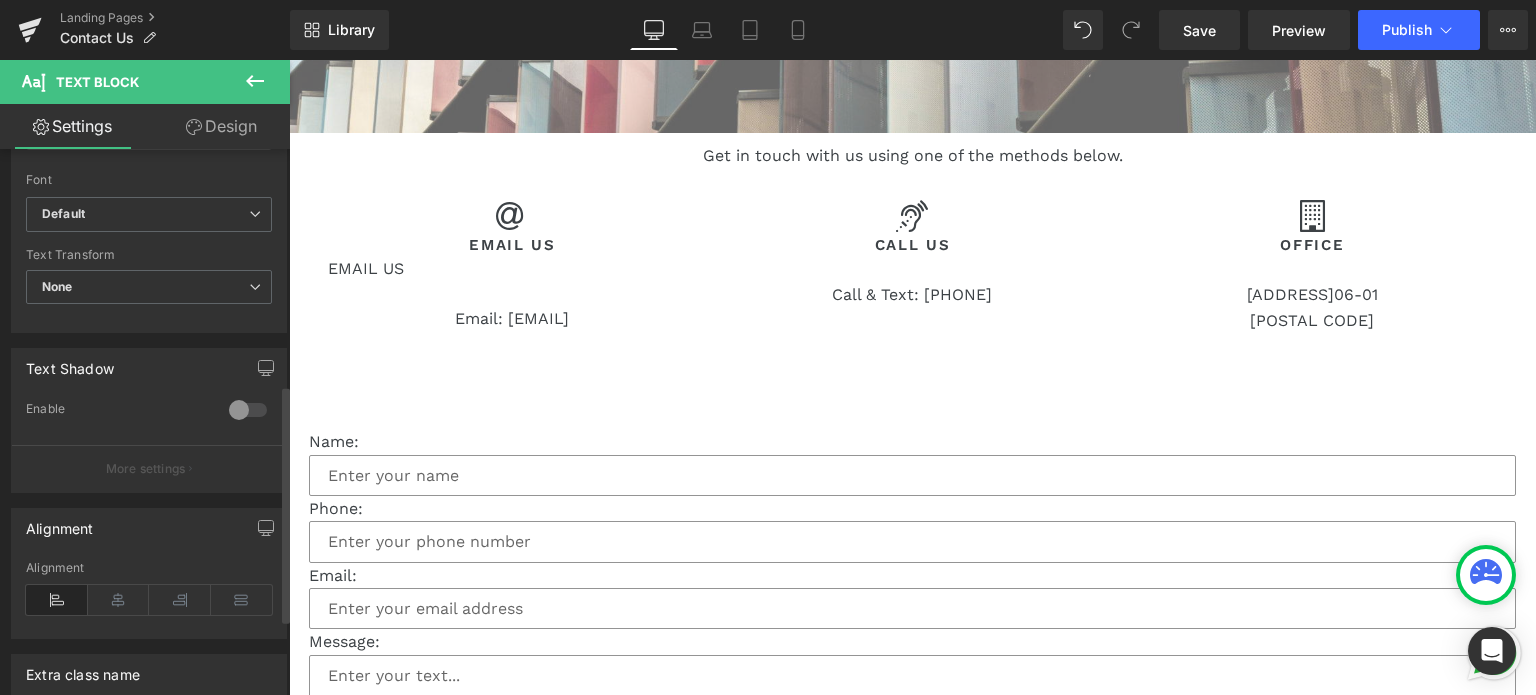 scroll, scrollTop: 600, scrollLeft: 0, axis: vertical 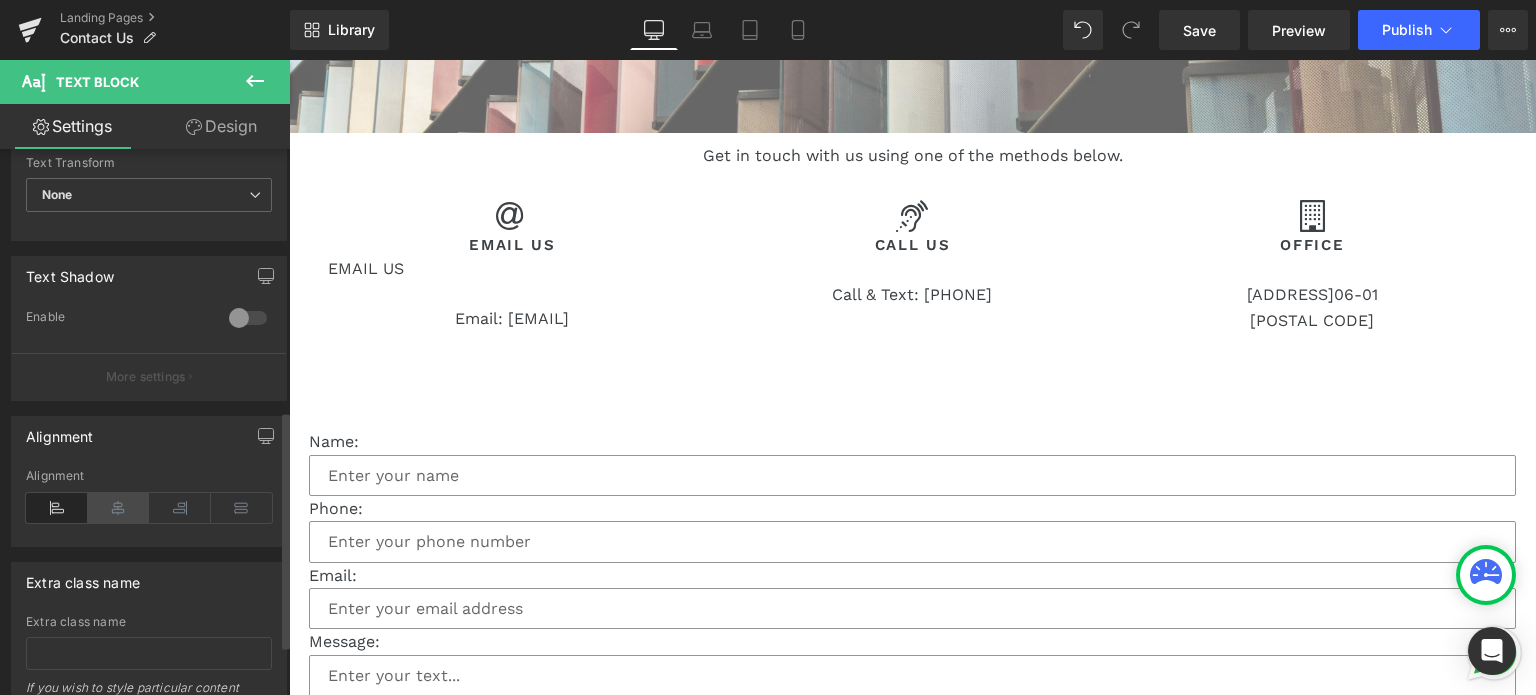 click at bounding box center (119, 508) 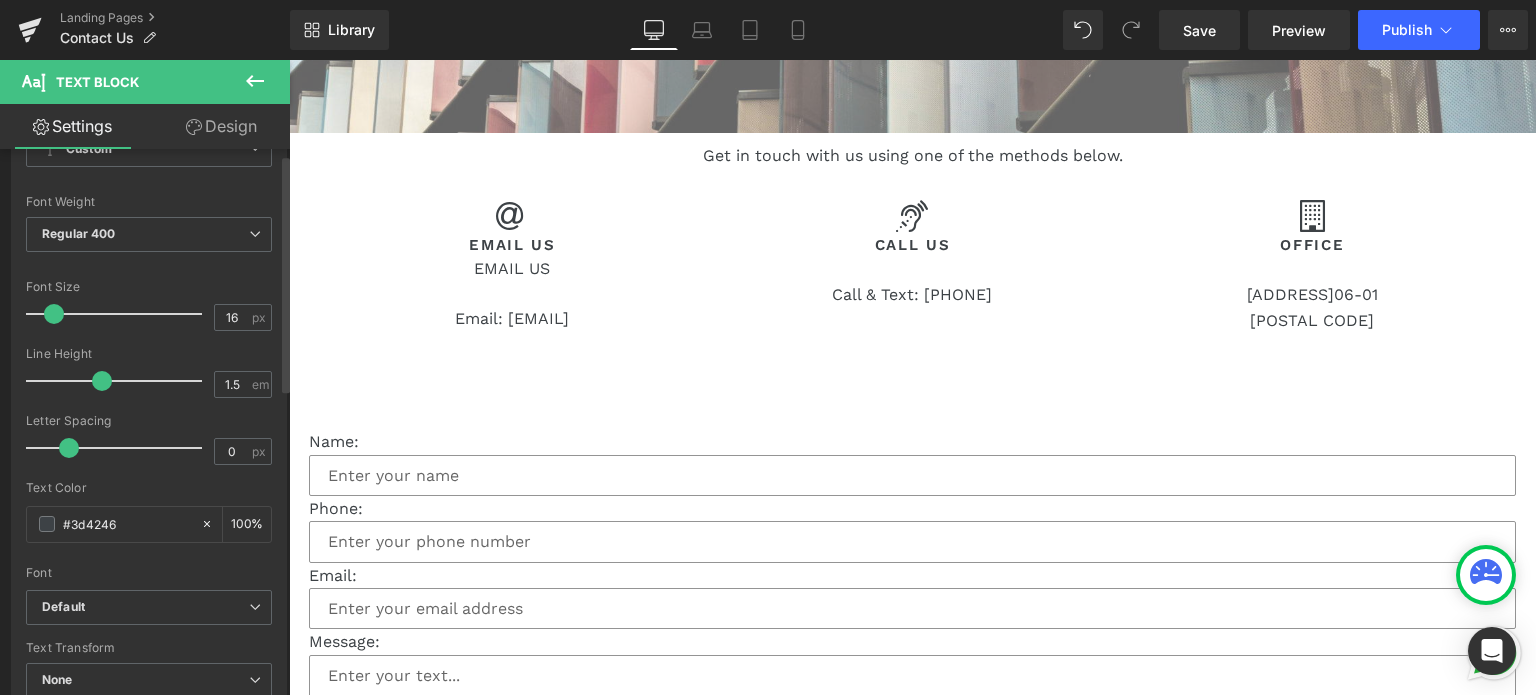 scroll, scrollTop: 0, scrollLeft: 0, axis: both 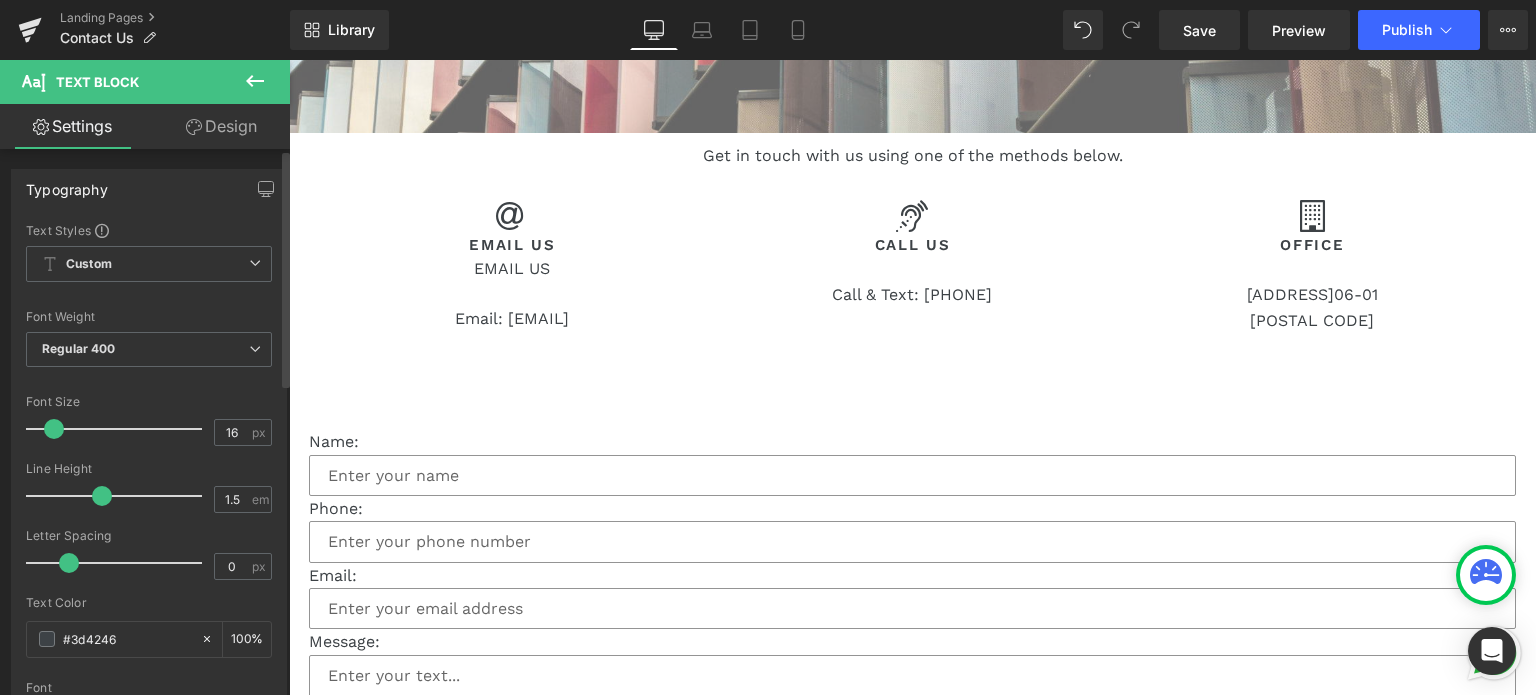 click on "Font Weight
Regular 400
Thin 100 Semi Thin 200 Light 300 Regular 400 Medium 500 Semi Bold 600 Super Bold 800 Boldest 900 Bold 700 Lighter Bolder" at bounding box center [149, 350] 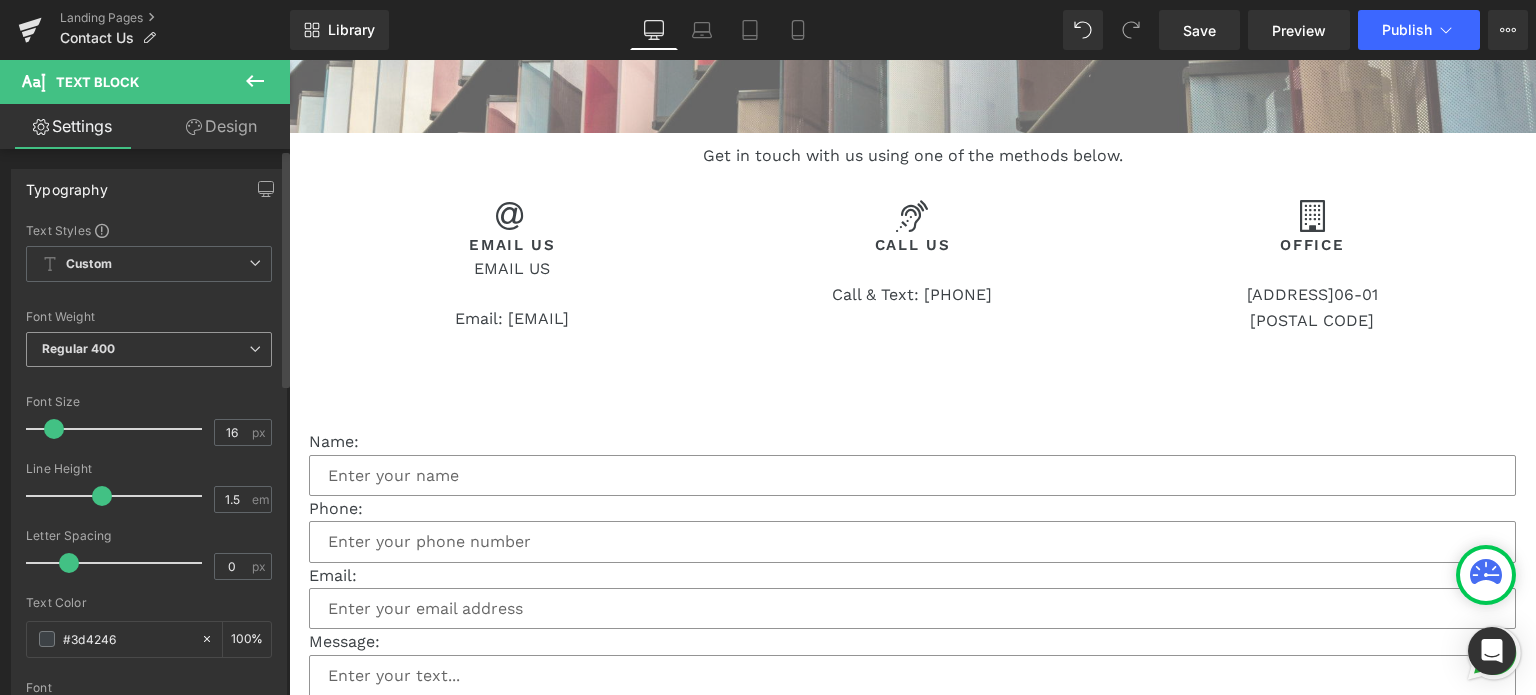 click on "Regular 400" at bounding box center [149, 349] 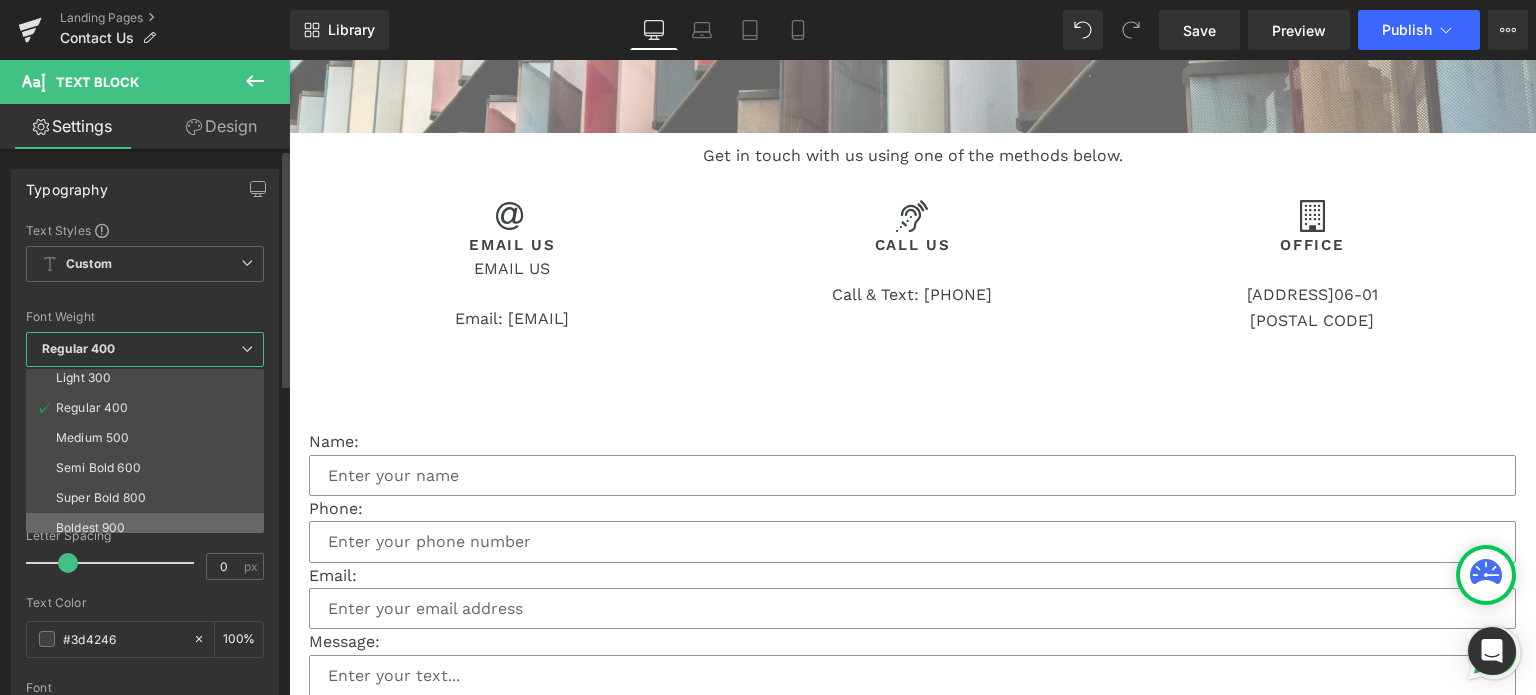 scroll, scrollTop: 100, scrollLeft: 0, axis: vertical 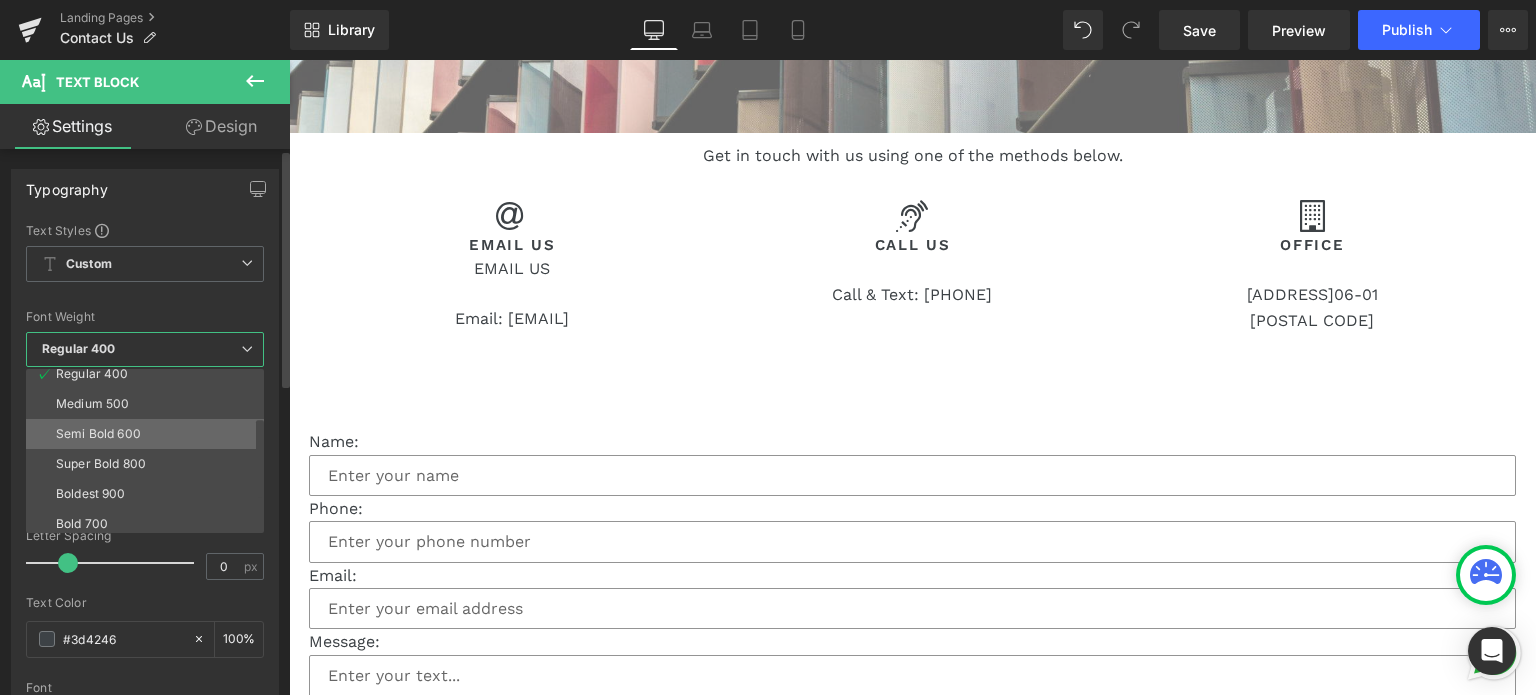 click on "Semi Bold 600" at bounding box center (149, 434) 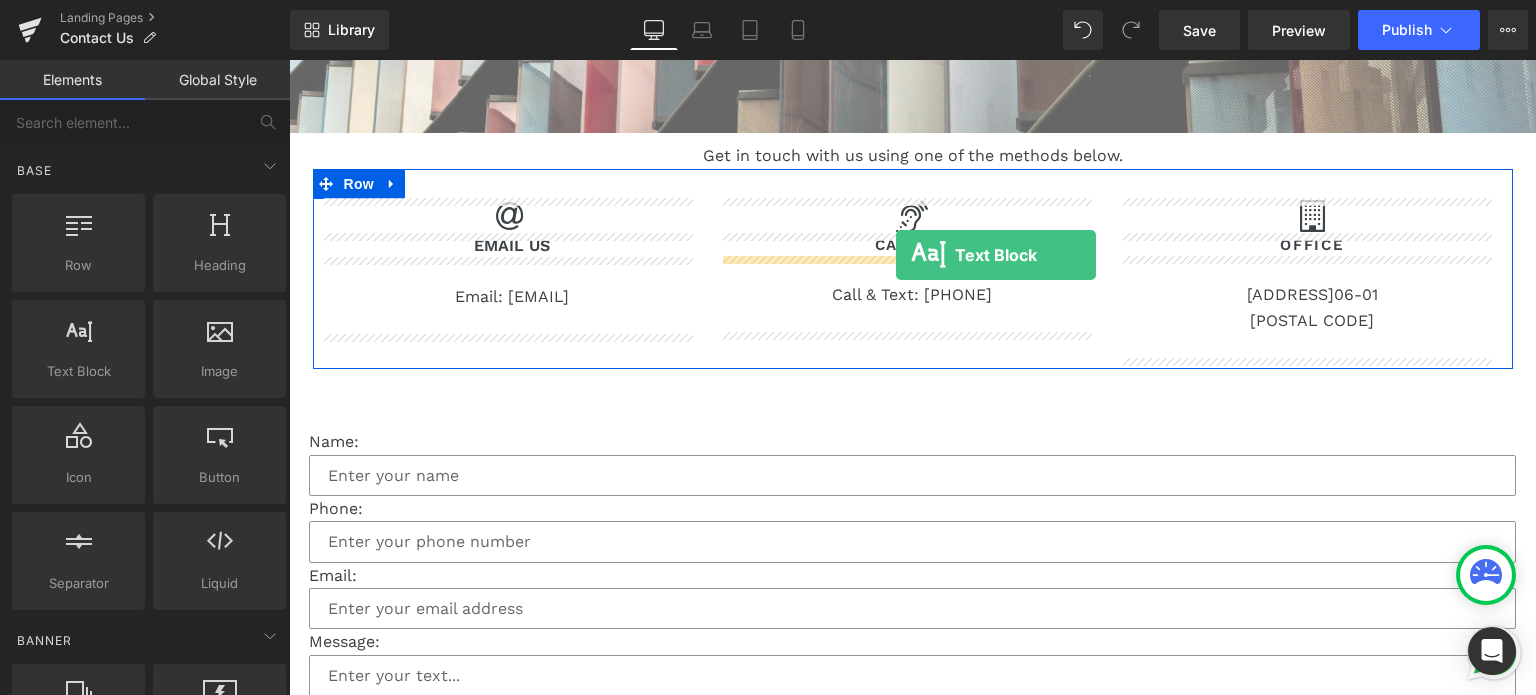 drag, startPoint x: 394, startPoint y: 399, endPoint x: 896, endPoint y: 255, distance: 522.2452 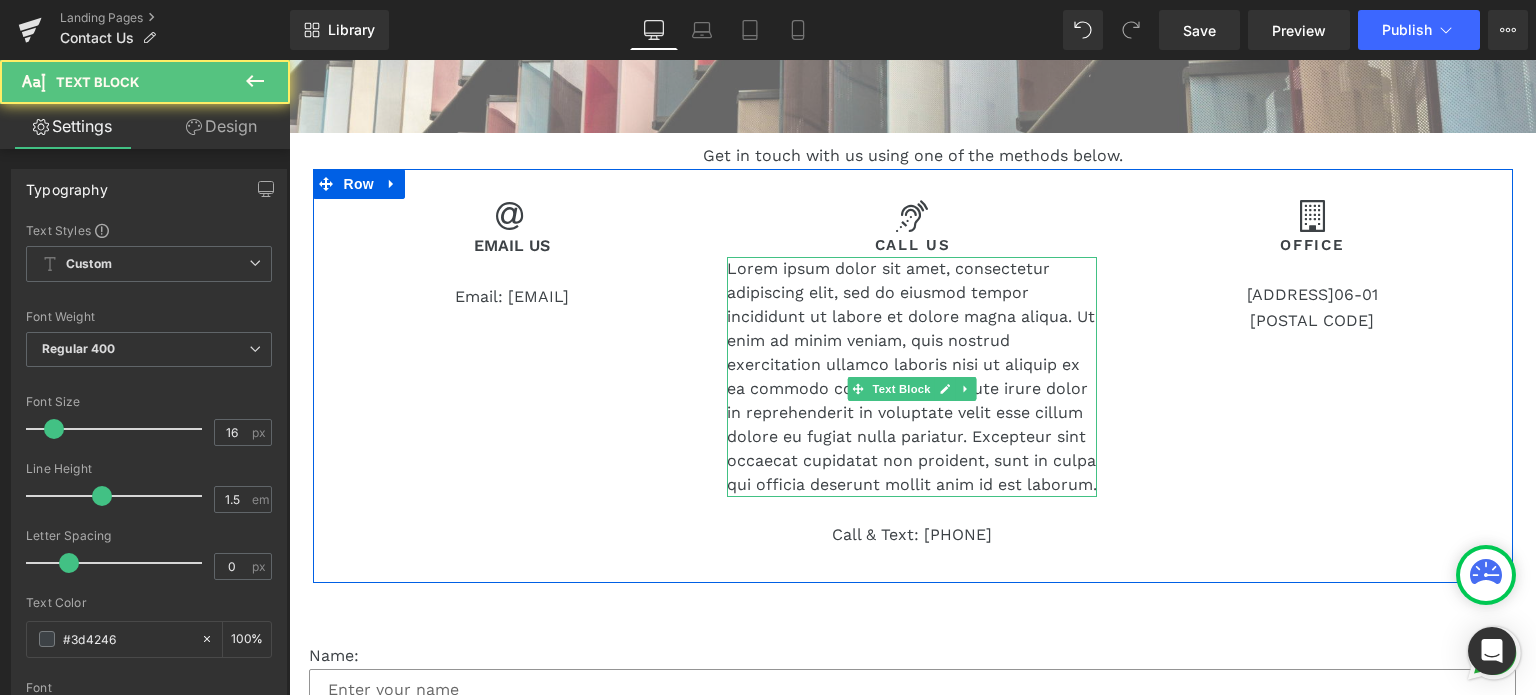 click on "Lorem ipsum dolor sit amet, consectetur adipiscing elit, sed do eiusmod tempor incididunt ut labore et dolore magna aliqua. Ut enim ad minim veniam, quis nostrud exercitation ullamco laboris nisi ut aliquip ex ea commodo consequat. Duis aute irure dolor in reprehenderit in voluptate velit esse cillum dolore eu fugiat nulla pariatur. Excepteur sint occaecat cupidatat non proident, sunt in culpa qui officia deserunt mollit anim id est laborum." at bounding box center [912, 377] 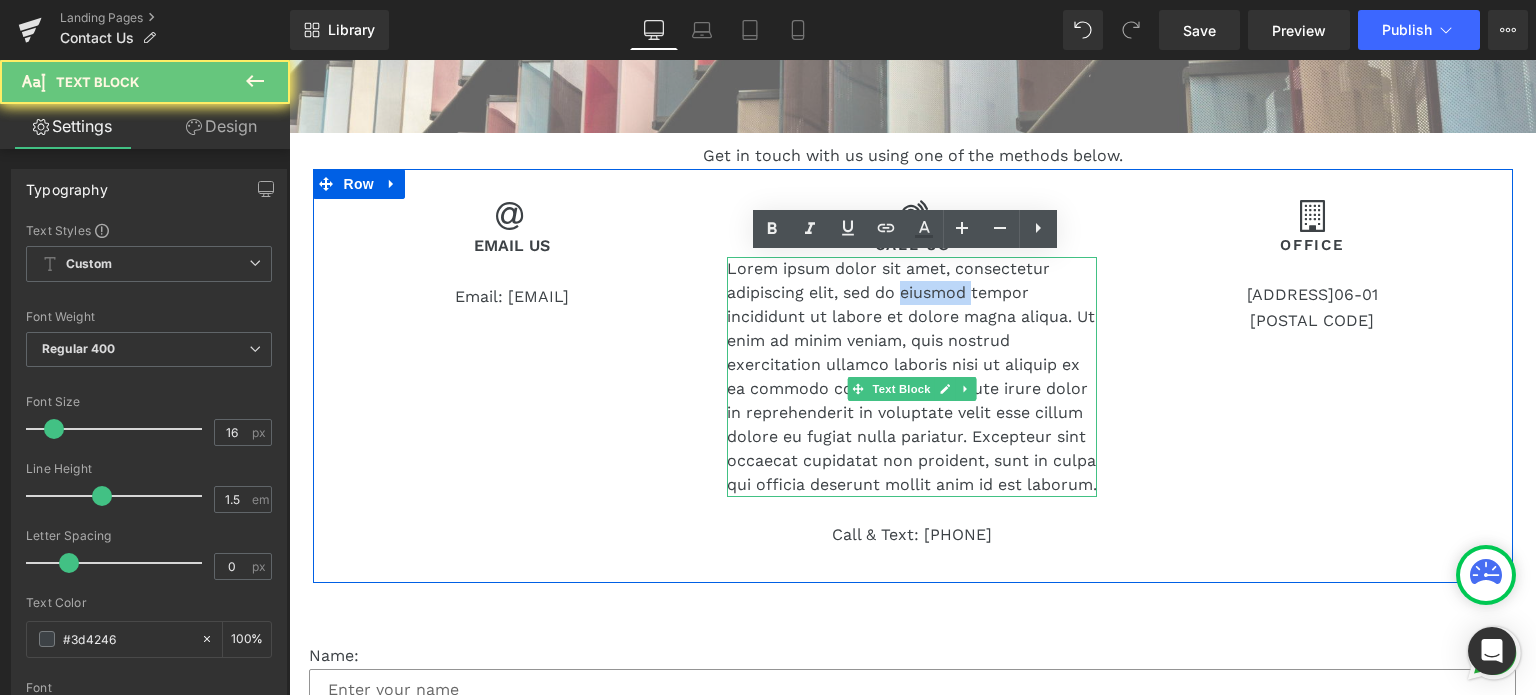 click on "Lorem ipsum dolor sit amet, consectetur adipiscing elit, sed do eiusmod tempor incididunt ut labore et dolore magna aliqua. Ut enim ad minim veniam, quis nostrud exercitation ullamco laboris nisi ut aliquip ex ea commodo consequat. Duis aute irure dolor in reprehenderit in voluptate velit esse cillum dolore eu fugiat nulla pariatur. Excepteur sint occaecat cupidatat non proident, sunt in culpa qui officia deserunt mollit anim id est laborum." at bounding box center (912, 377) 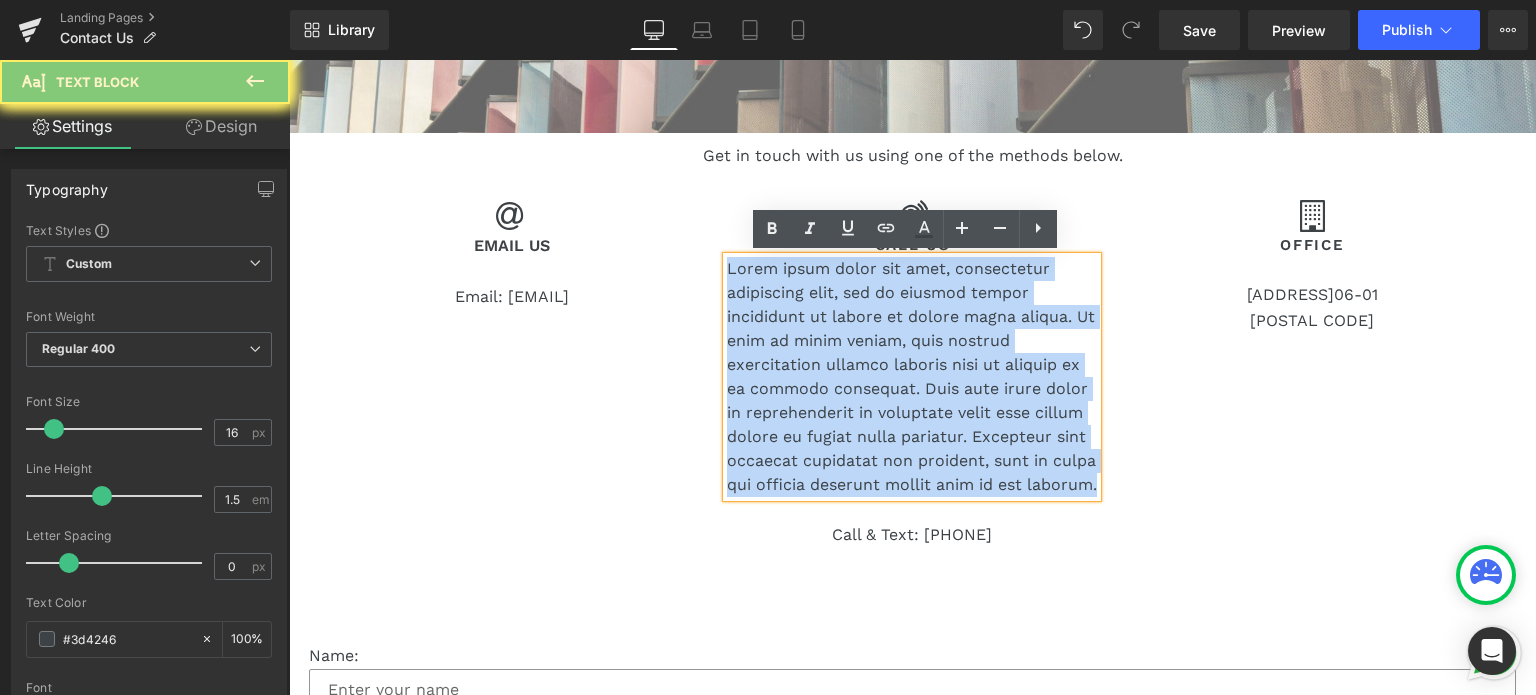 click on "Lorem ipsum dolor sit amet, consectetur adipiscing elit, sed do eiusmod tempor incididunt ut labore et dolore magna aliqua. Ut enim ad minim veniam, quis nostrud exercitation ullamco laboris nisi ut aliquip ex ea commodo consequat. Duis aute irure dolor in reprehenderit in voluptate velit esse cillum dolore eu fugiat nulla pariatur. Excepteur sint occaecat cupidatat non proident, sunt in culpa qui officia deserunt mollit anim id est laborum." at bounding box center [912, 377] 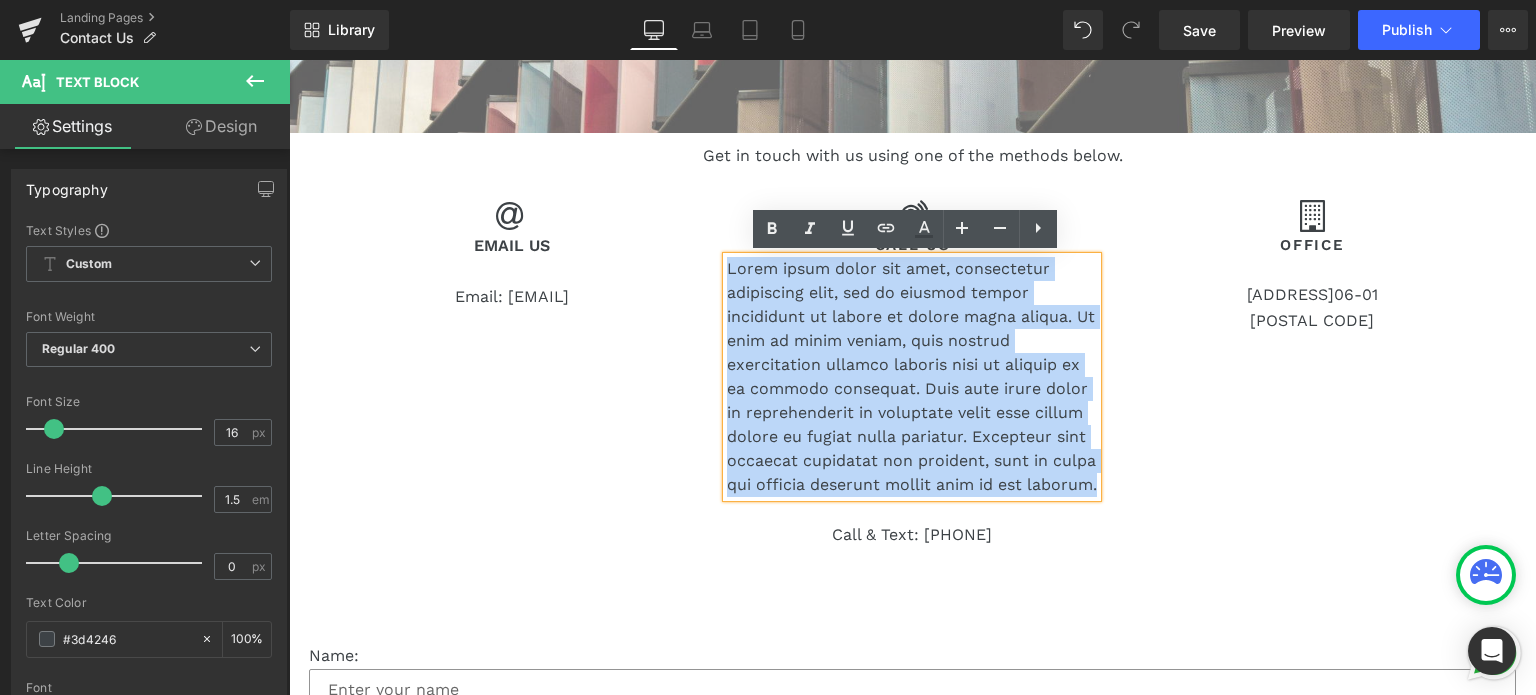 type 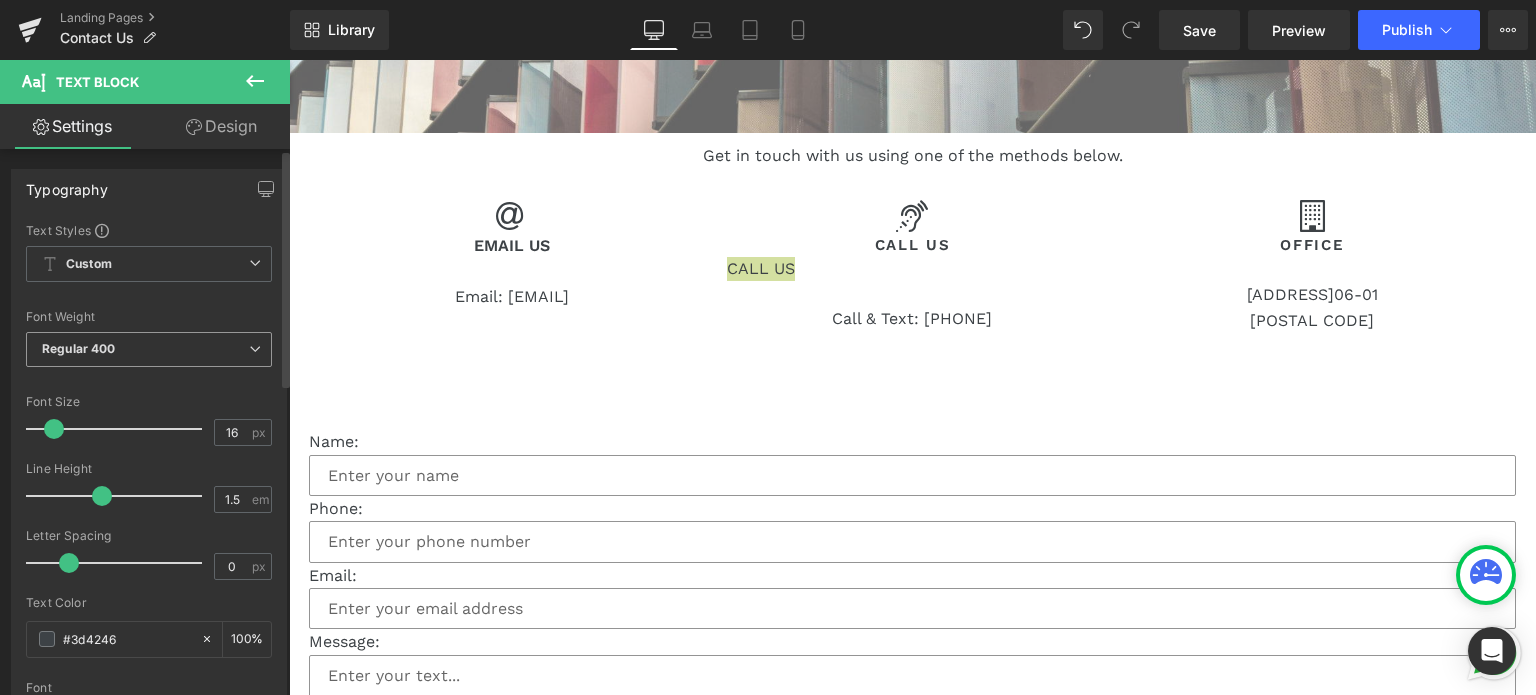 click on "Regular 400" at bounding box center [149, 349] 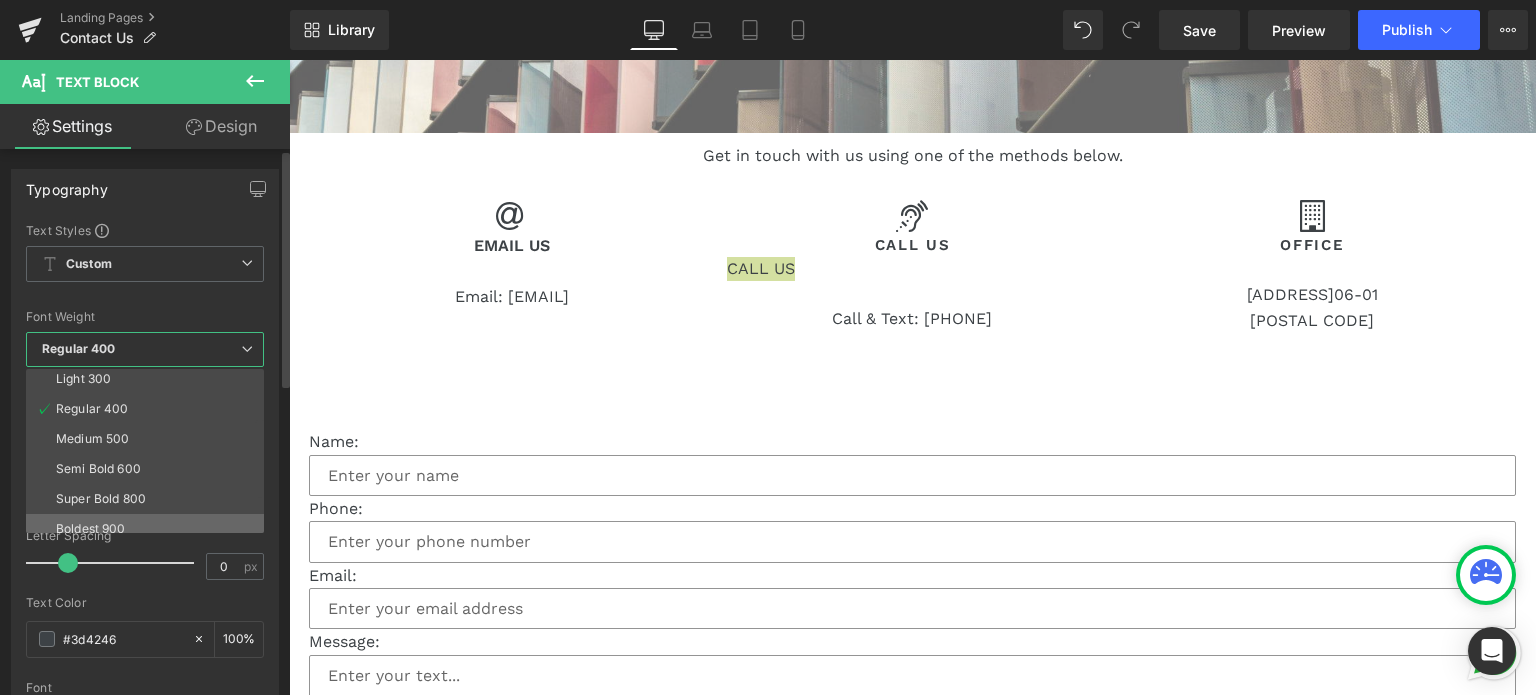 scroll, scrollTop: 100, scrollLeft: 0, axis: vertical 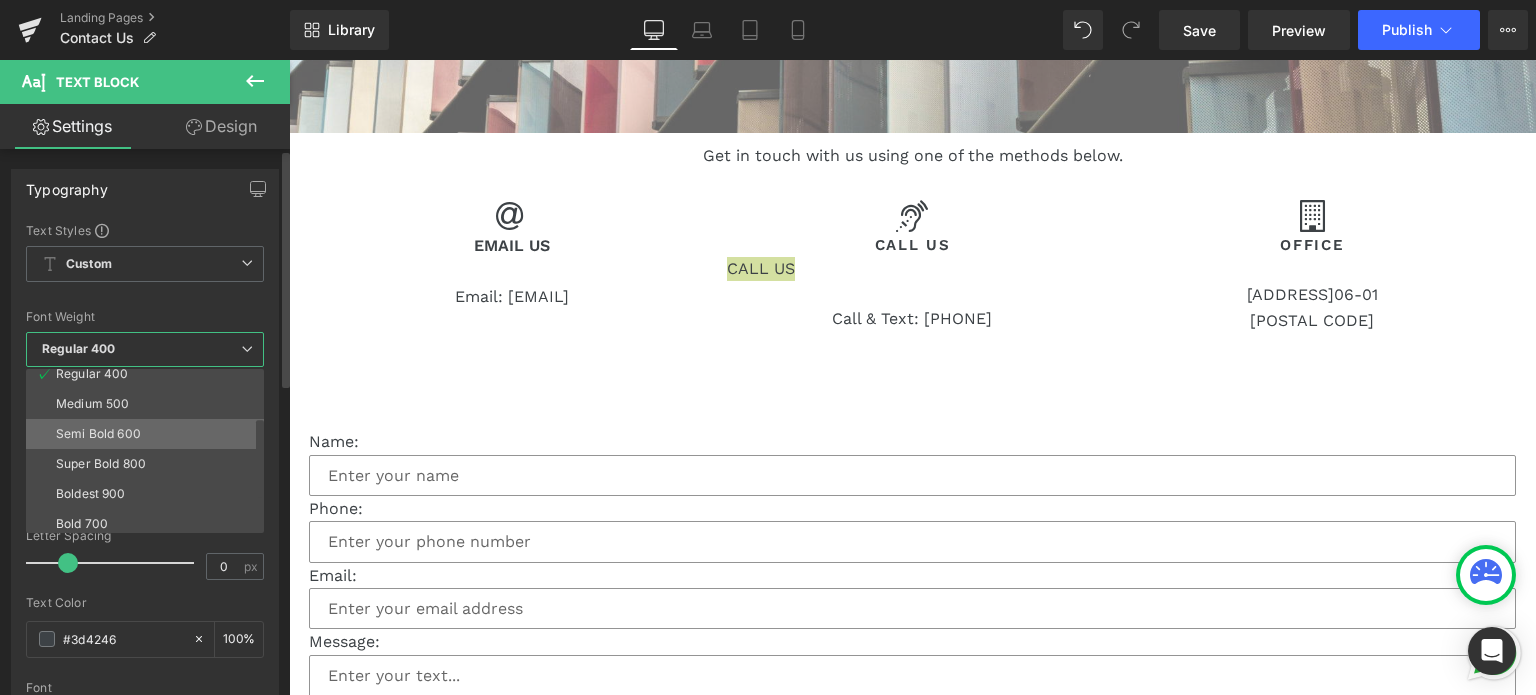 click on "Semi Bold 600" at bounding box center (98, 434) 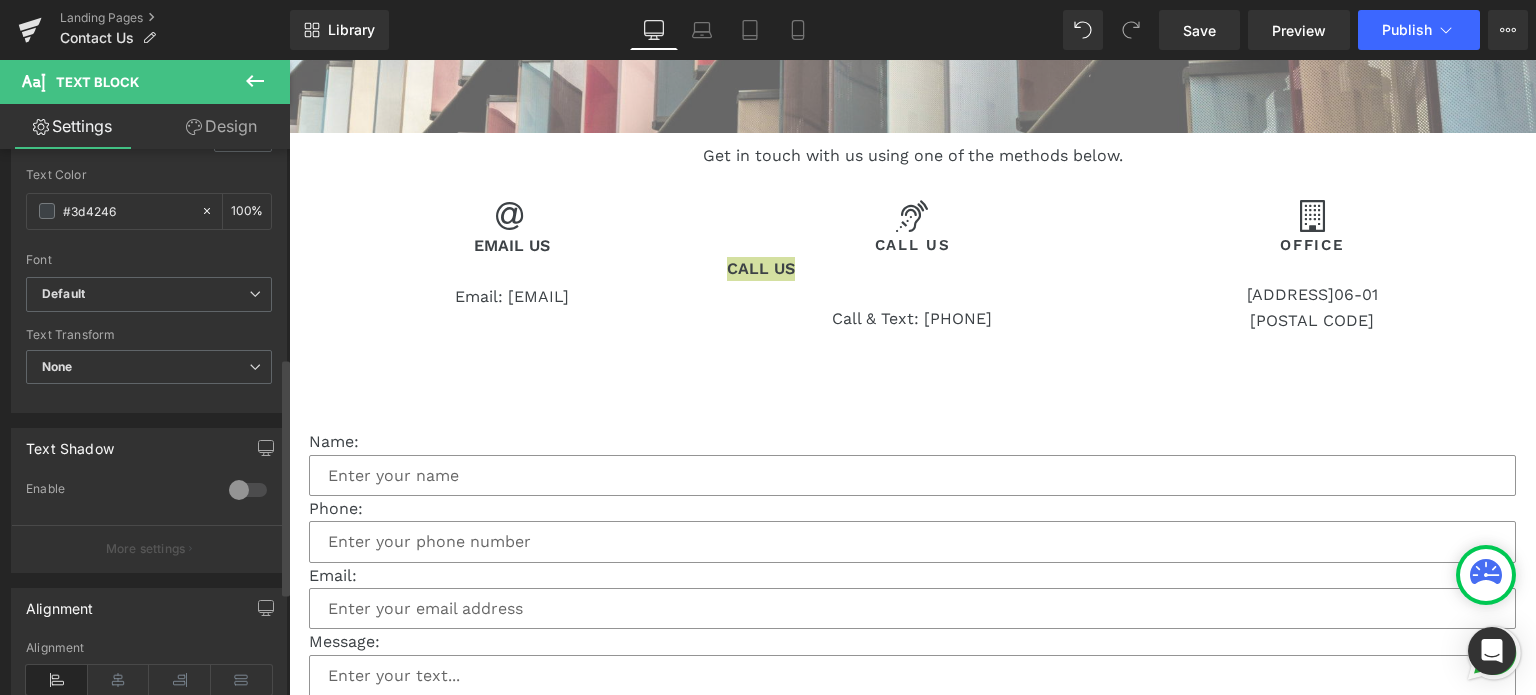 scroll, scrollTop: 600, scrollLeft: 0, axis: vertical 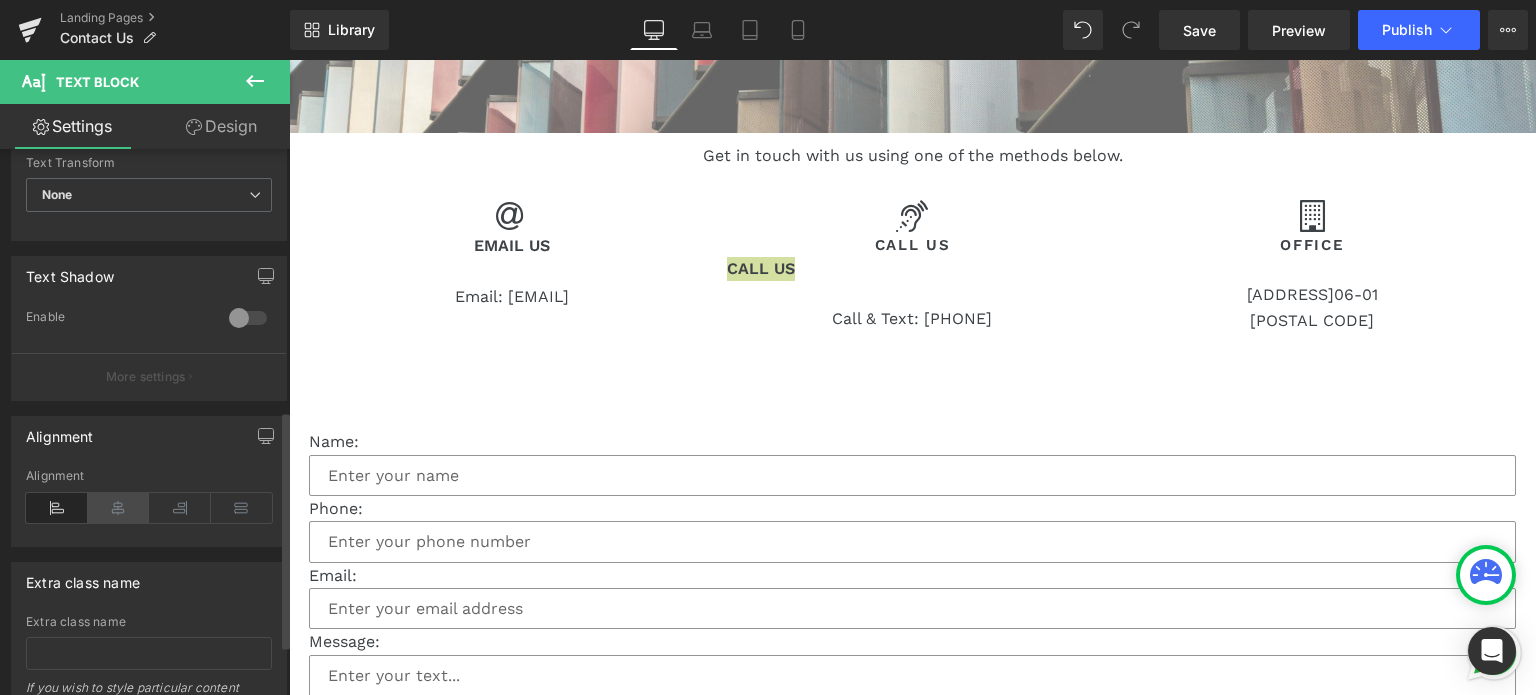 click at bounding box center [119, 508] 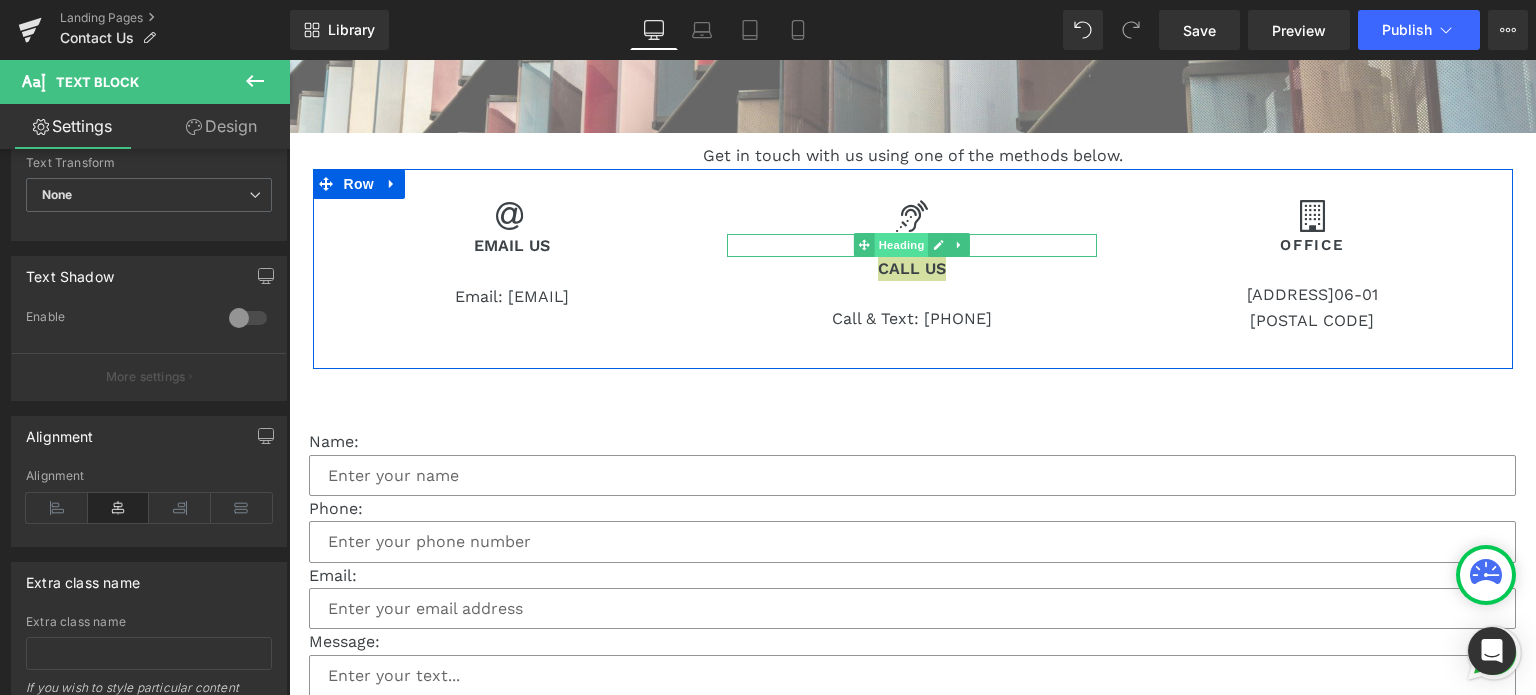 click on "Heading" at bounding box center [902, 245] 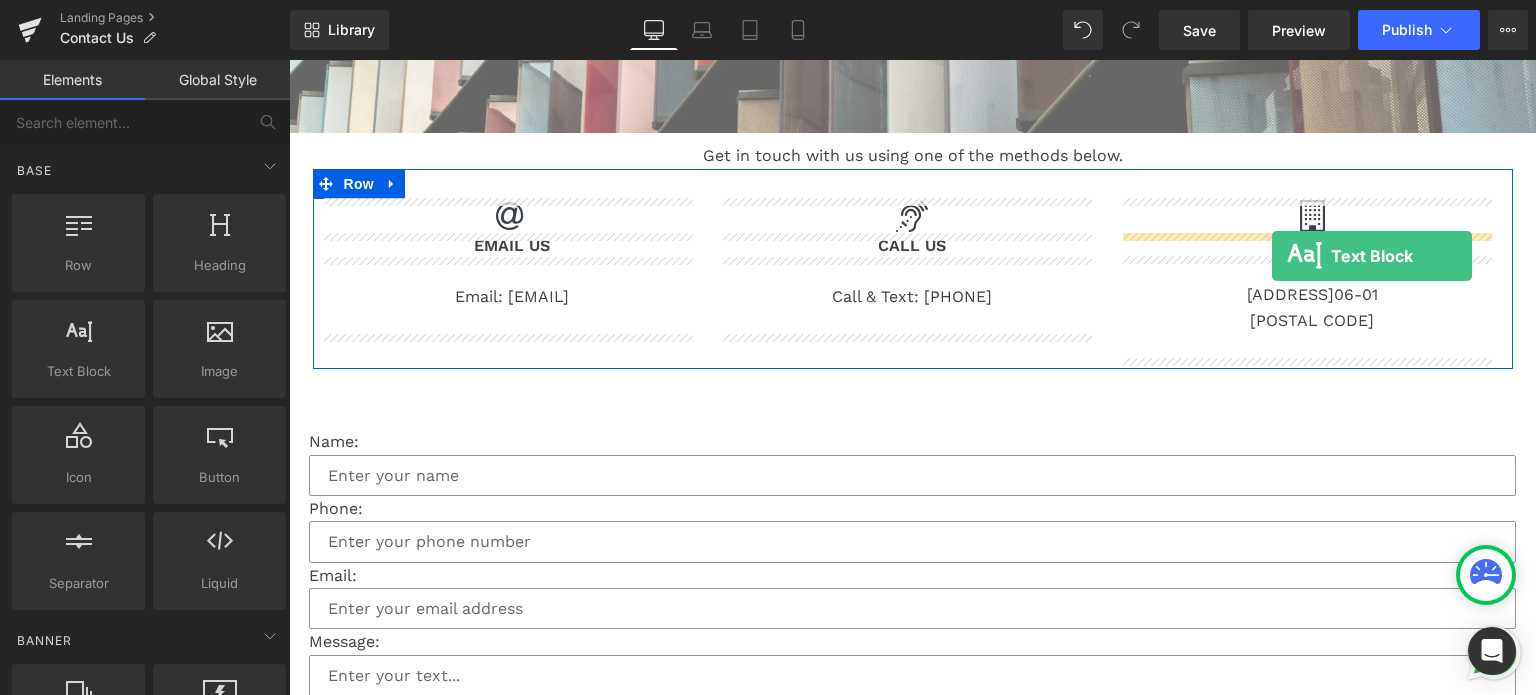 drag, startPoint x: 366, startPoint y: 406, endPoint x: 1272, endPoint y: 256, distance: 918.33325 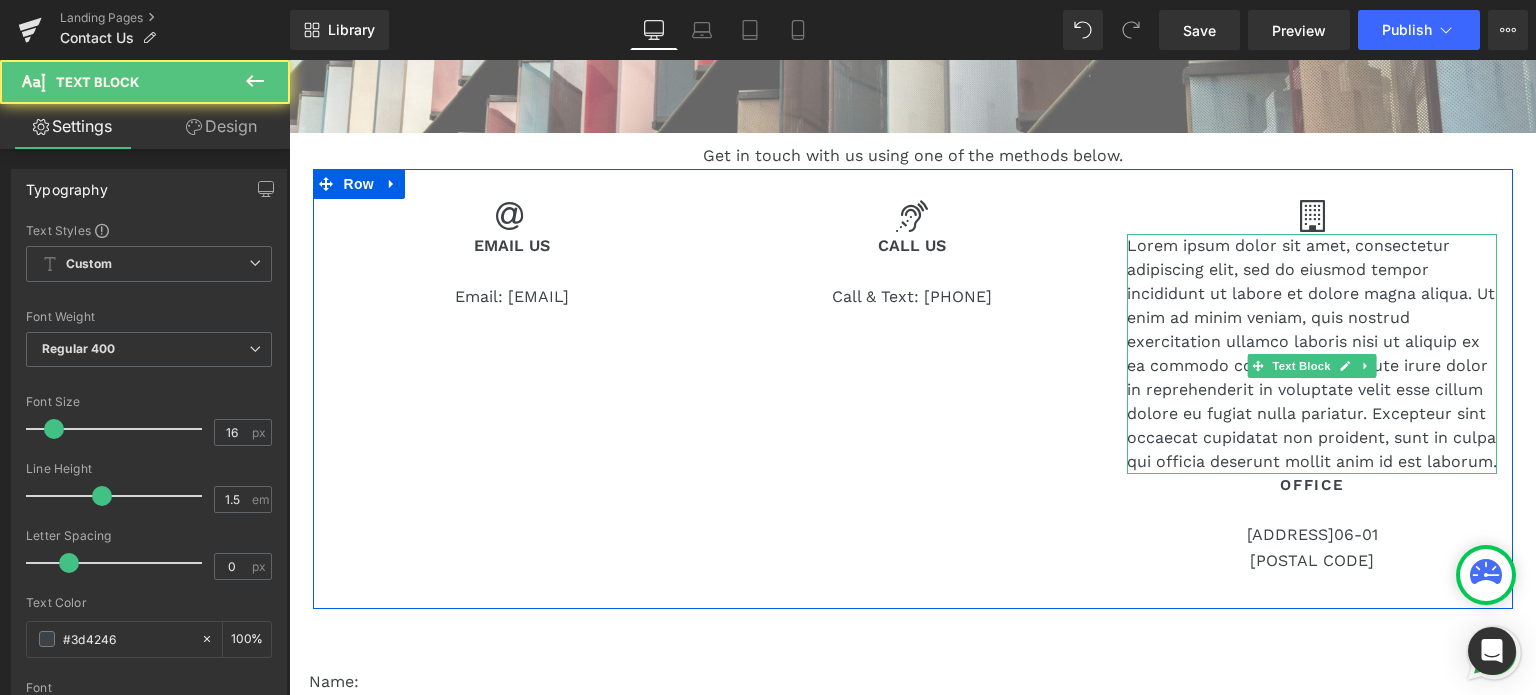 click on "Lorem ipsum dolor sit amet, consectetur adipiscing elit, sed do eiusmod tempor incididunt ut labore et dolore magna aliqua. Ut enim ad minim veniam, quis nostrud exercitation ullamco laboris nisi ut aliquip ex ea commodo consequat. Duis aute irure dolor in reprehenderit in voluptate velit esse cillum dolore eu fugiat nulla pariatur. Excepteur sint occaecat cupidatat non proident, sunt in culpa qui officia deserunt mollit anim id est laborum." at bounding box center (1312, 354) 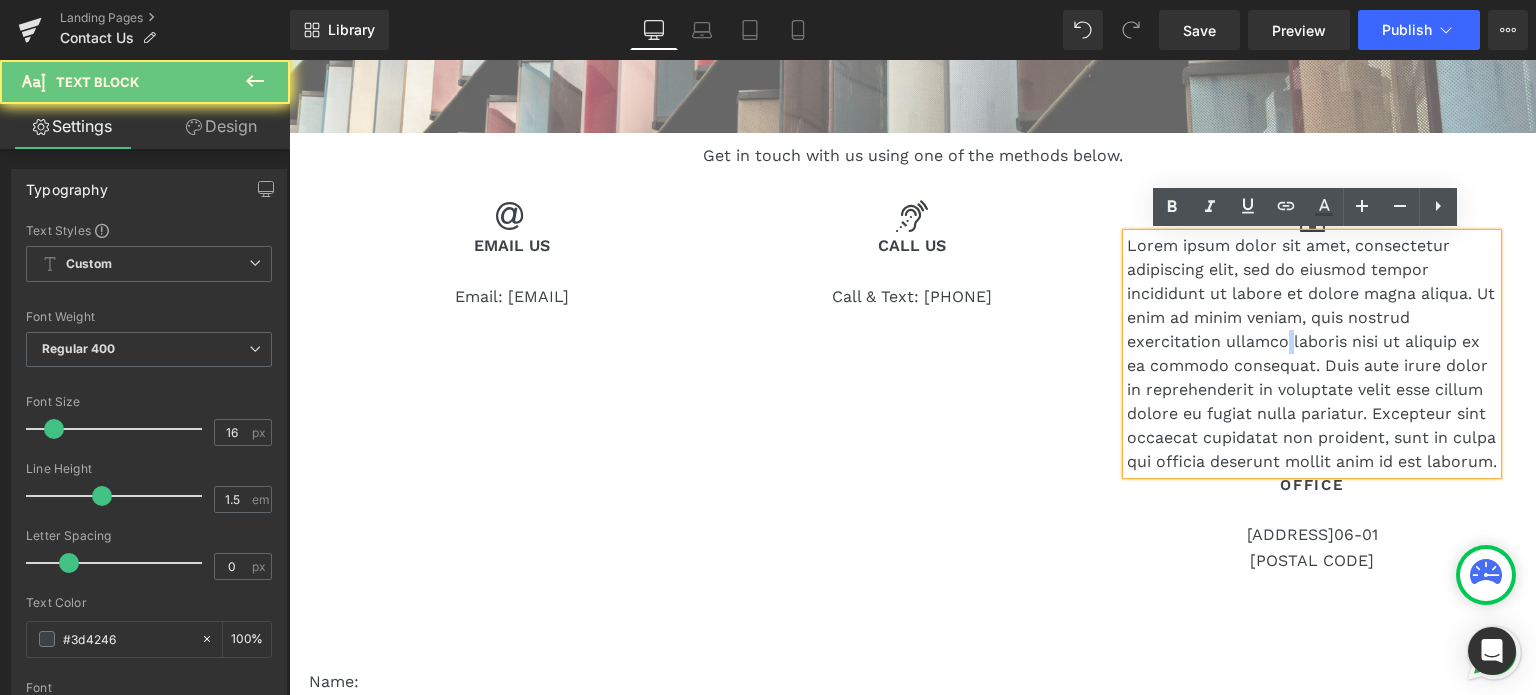 click on "Lorem ipsum dolor sit amet, consectetur adipiscing elit, sed do eiusmod tempor incididunt ut labore et dolore magna aliqua. Ut enim ad minim veniam, quis nostrud exercitation ullamco laboris nisi ut aliquip ex ea commodo consequat. Duis aute irure dolor in reprehenderit in voluptate velit esse cillum dolore eu fugiat nulla pariatur. Excepteur sint occaecat cupidatat non proident, sunt in culpa qui officia deserunt mollit anim id est laborum." at bounding box center (1312, 354) 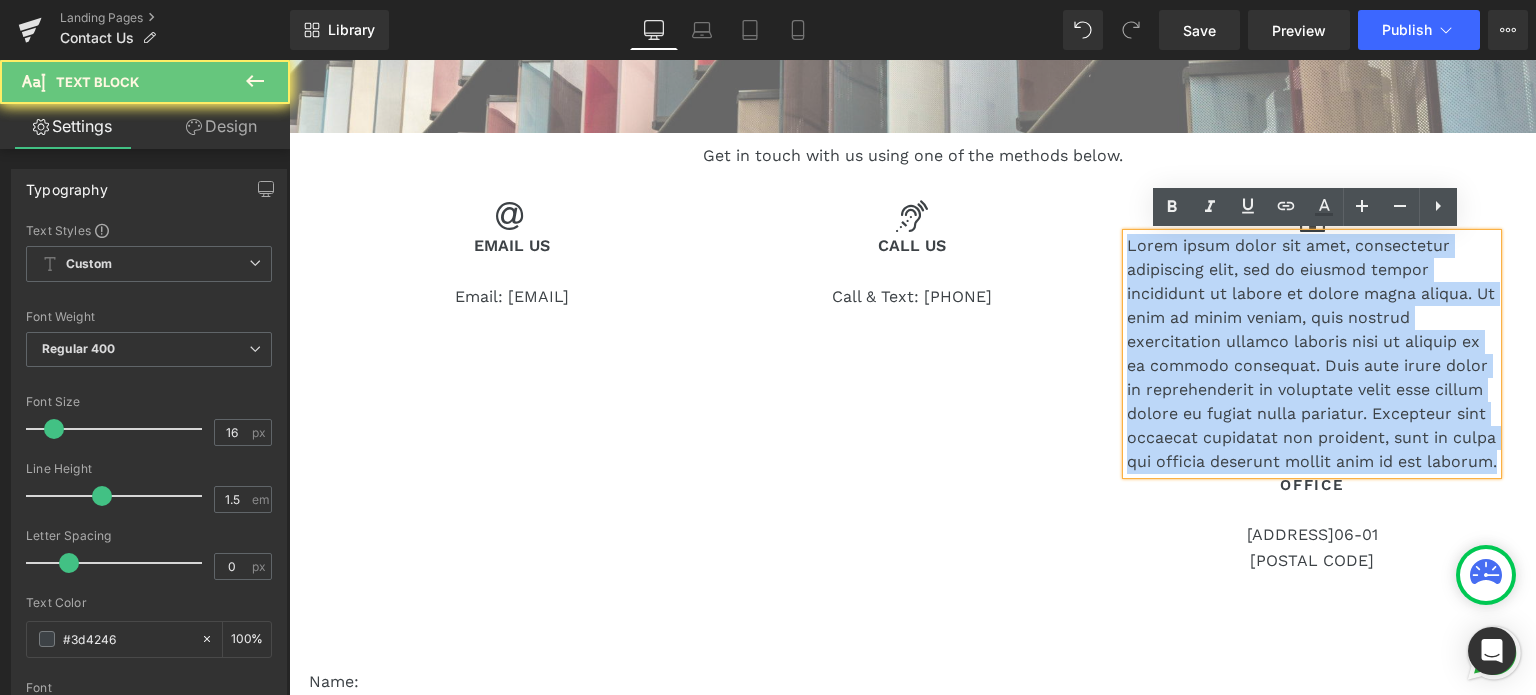 click on "Lorem ipsum dolor sit amet, consectetur adipiscing elit, sed do eiusmod tempor incididunt ut labore et dolore magna aliqua. Ut enim ad minim veniam, quis nostrud exercitation ullamco laboris nisi ut aliquip ex ea commodo consequat. Duis aute irure dolor in reprehenderit in voluptate velit esse cillum dolore eu fugiat nulla pariatur. Excepteur sint occaecat cupidatat non proident, sunt in culpa qui officia deserunt mollit anim id est laborum." at bounding box center (1312, 354) 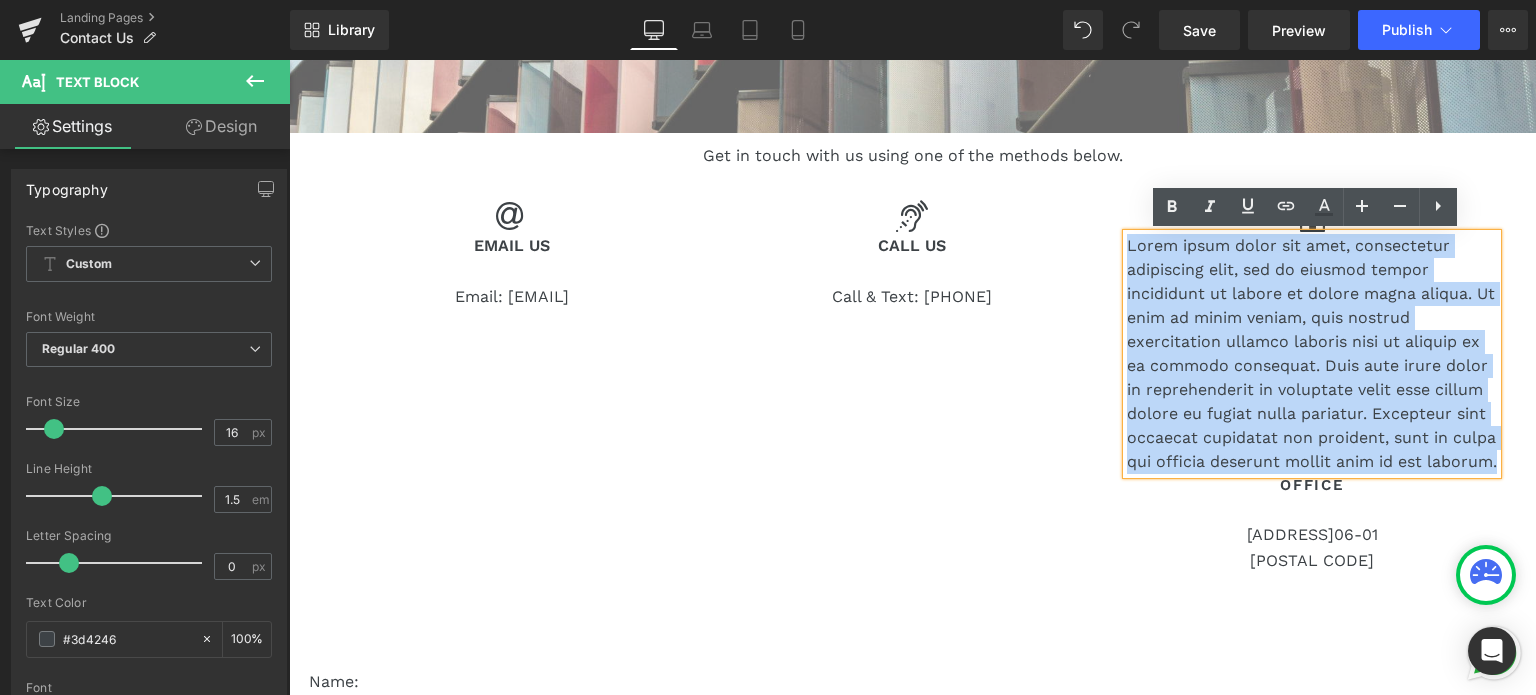 type 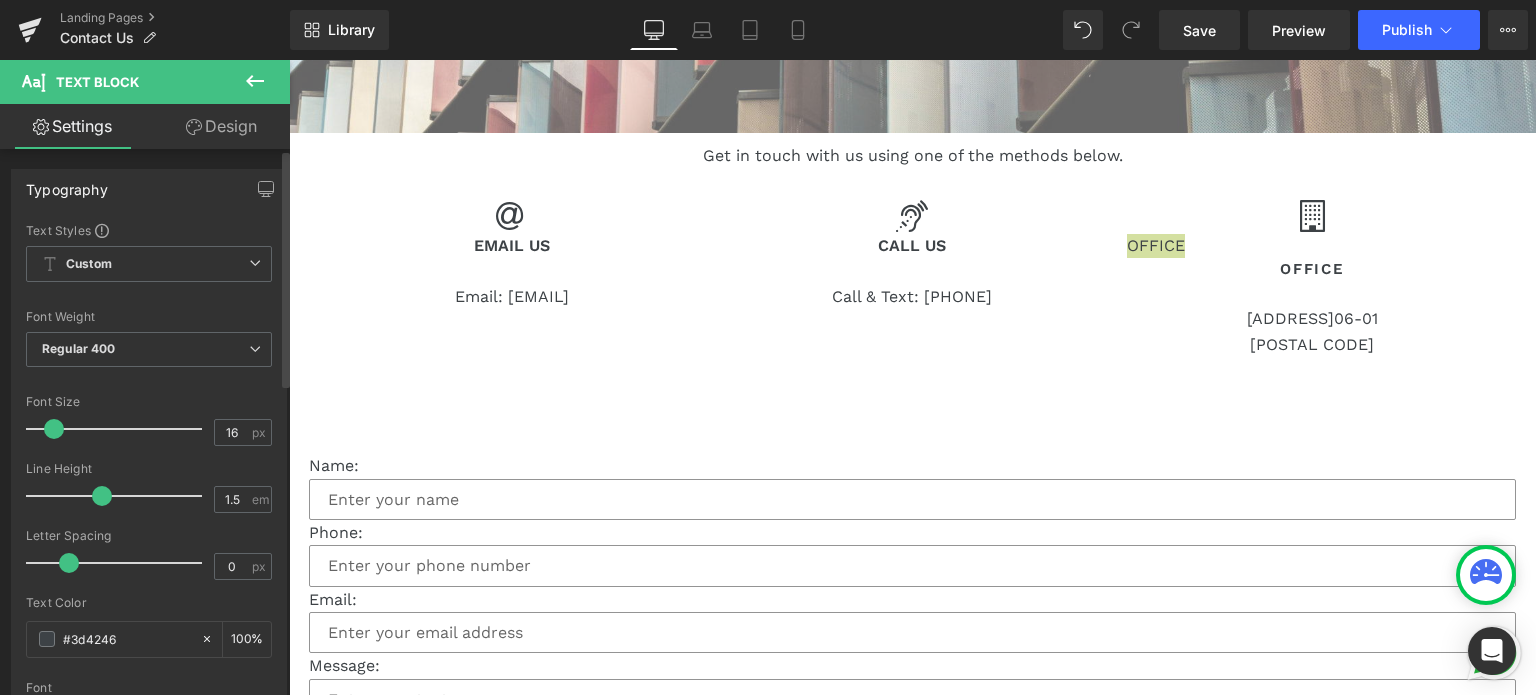 click on "Font Weight" at bounding box center [149, 317] 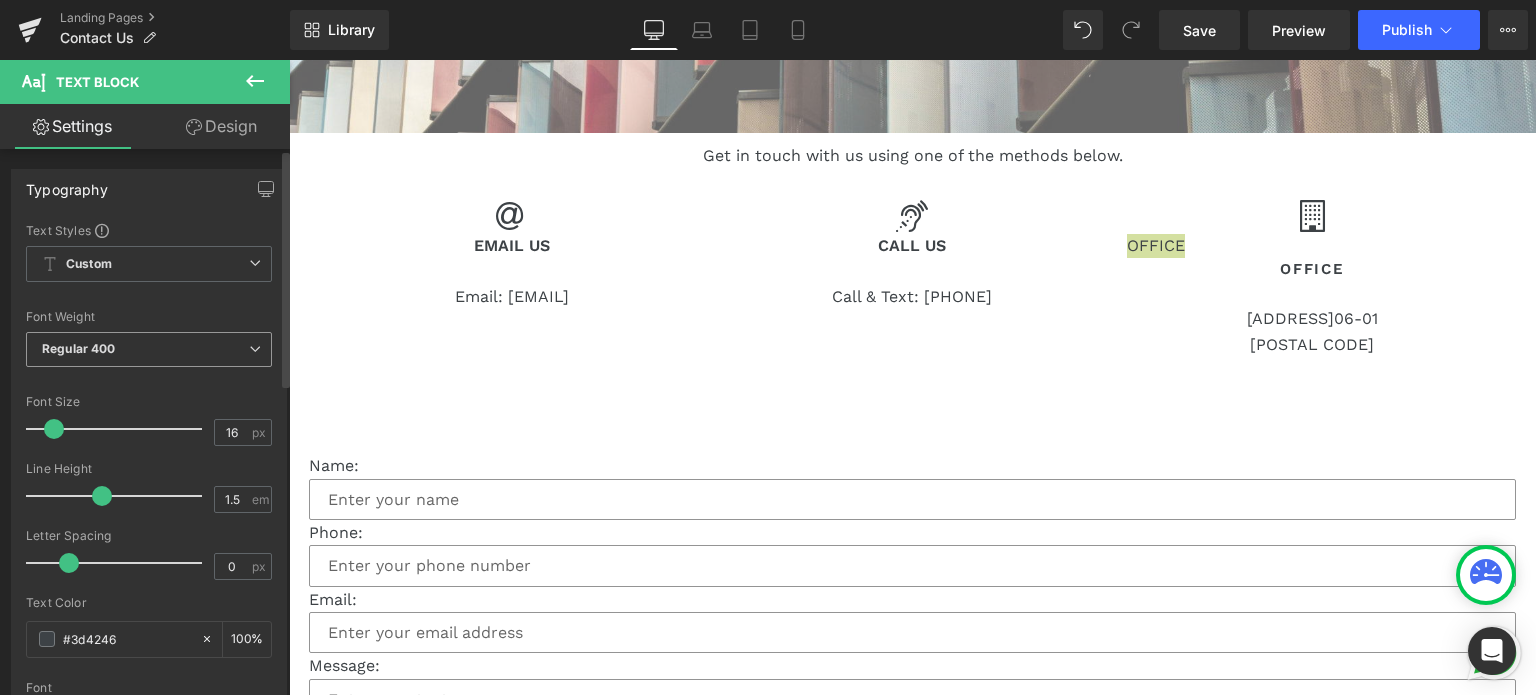click on "Regular 400" at bounding box center [149, 349] 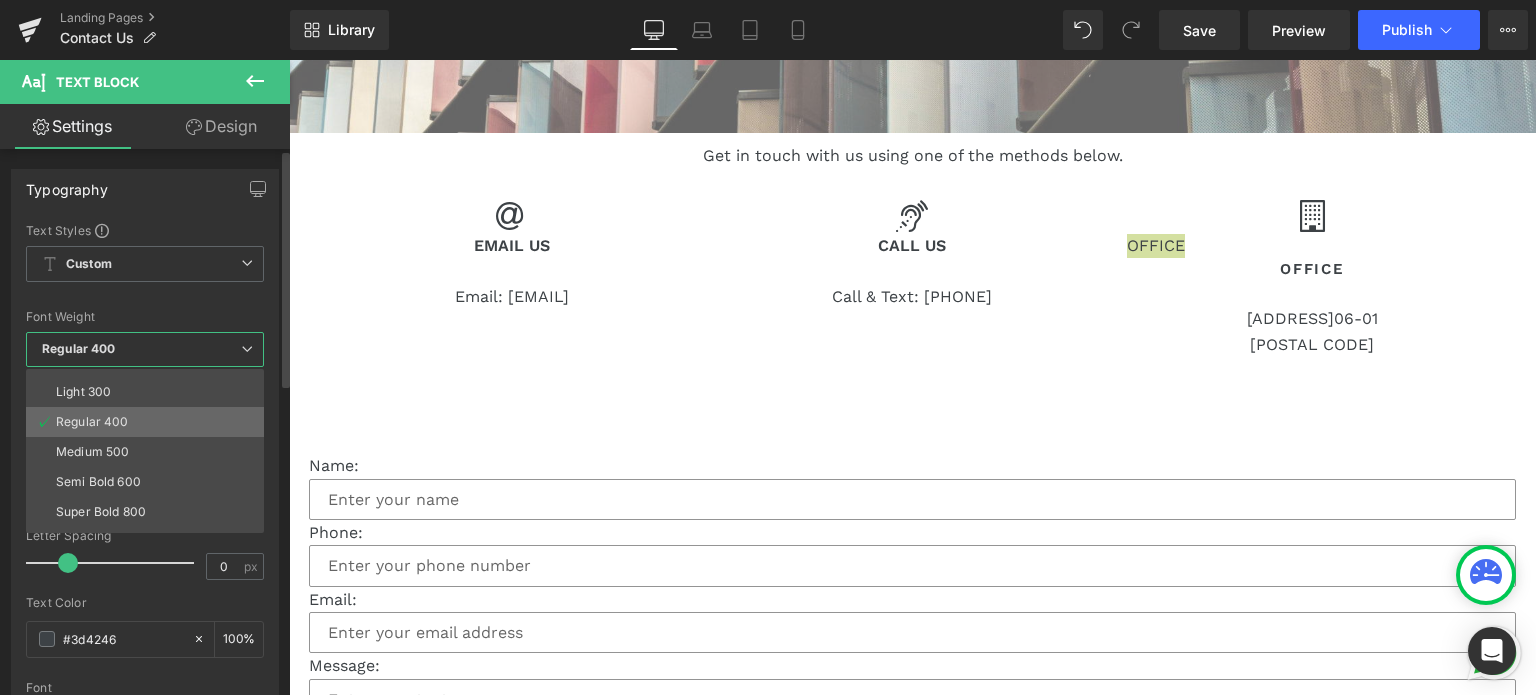 scroll, scrollTop: 100, scrollLeft: 0, axis: vertical 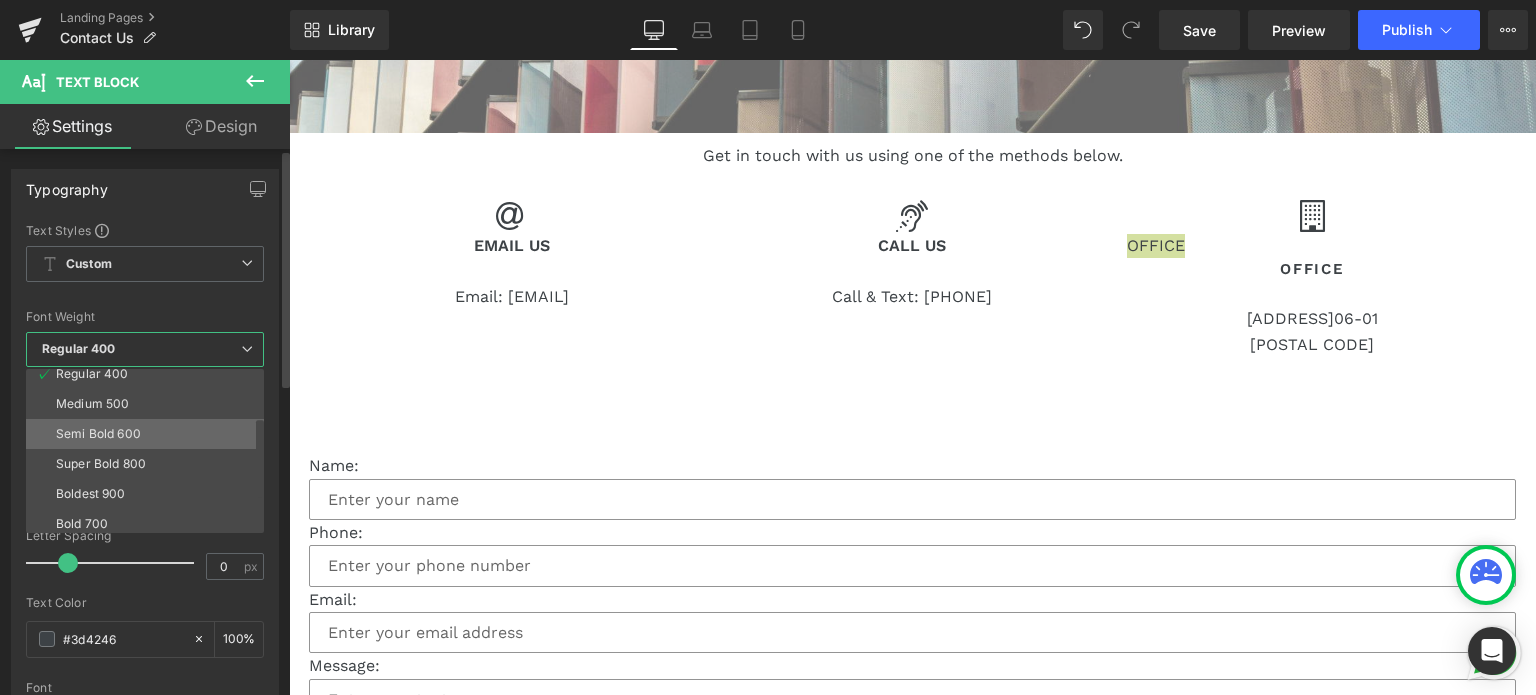 click on "Semi Bold 600" at bounding box center (98, 434) 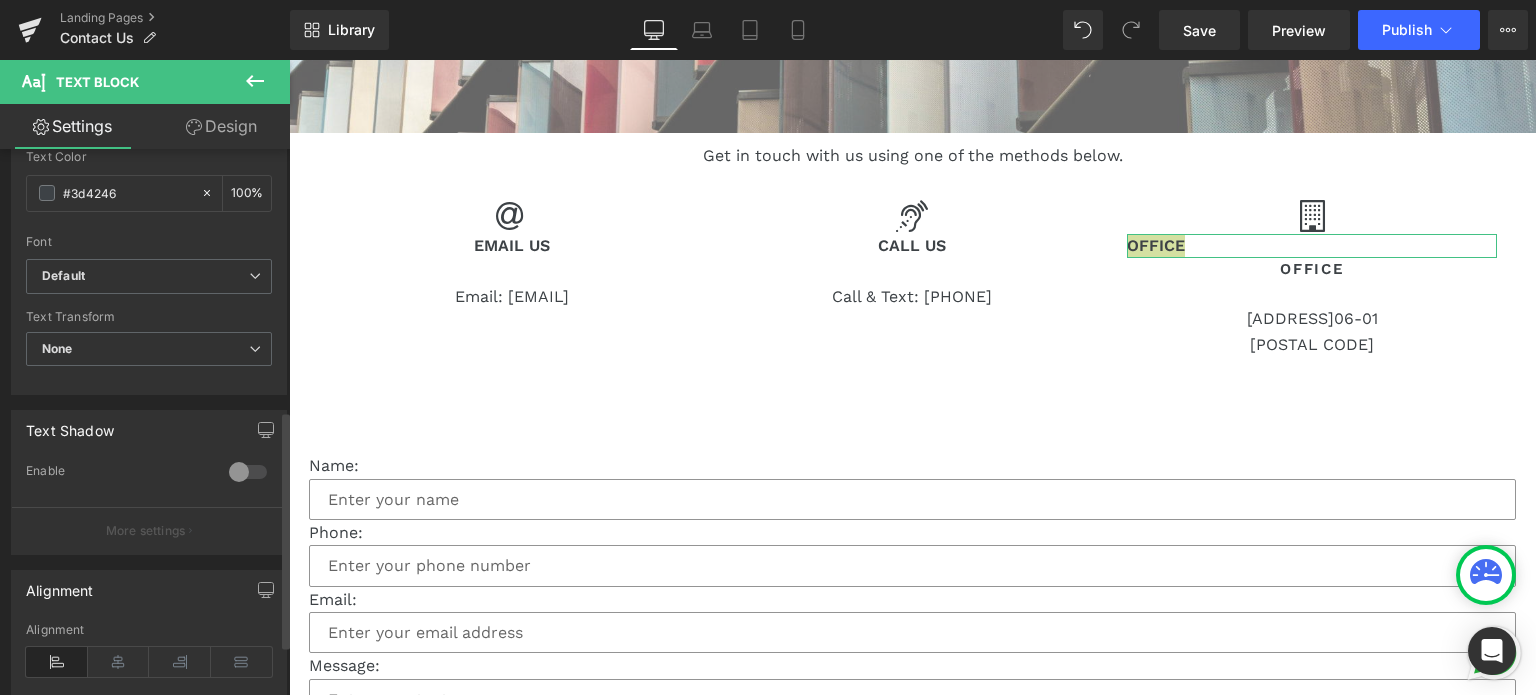 scroll, scrollTop: 600, scrollLeft: 0, axis: vertical 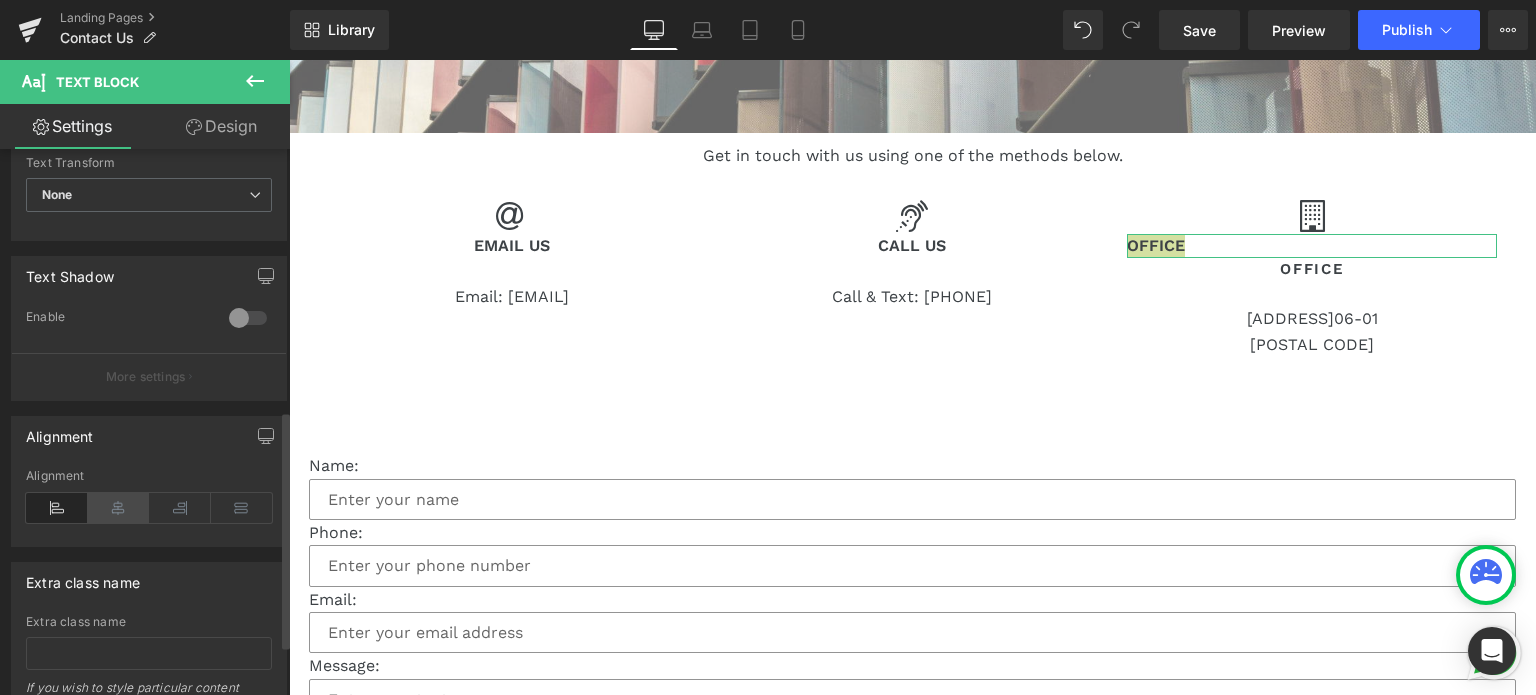 click at bounding box center (119, 508) 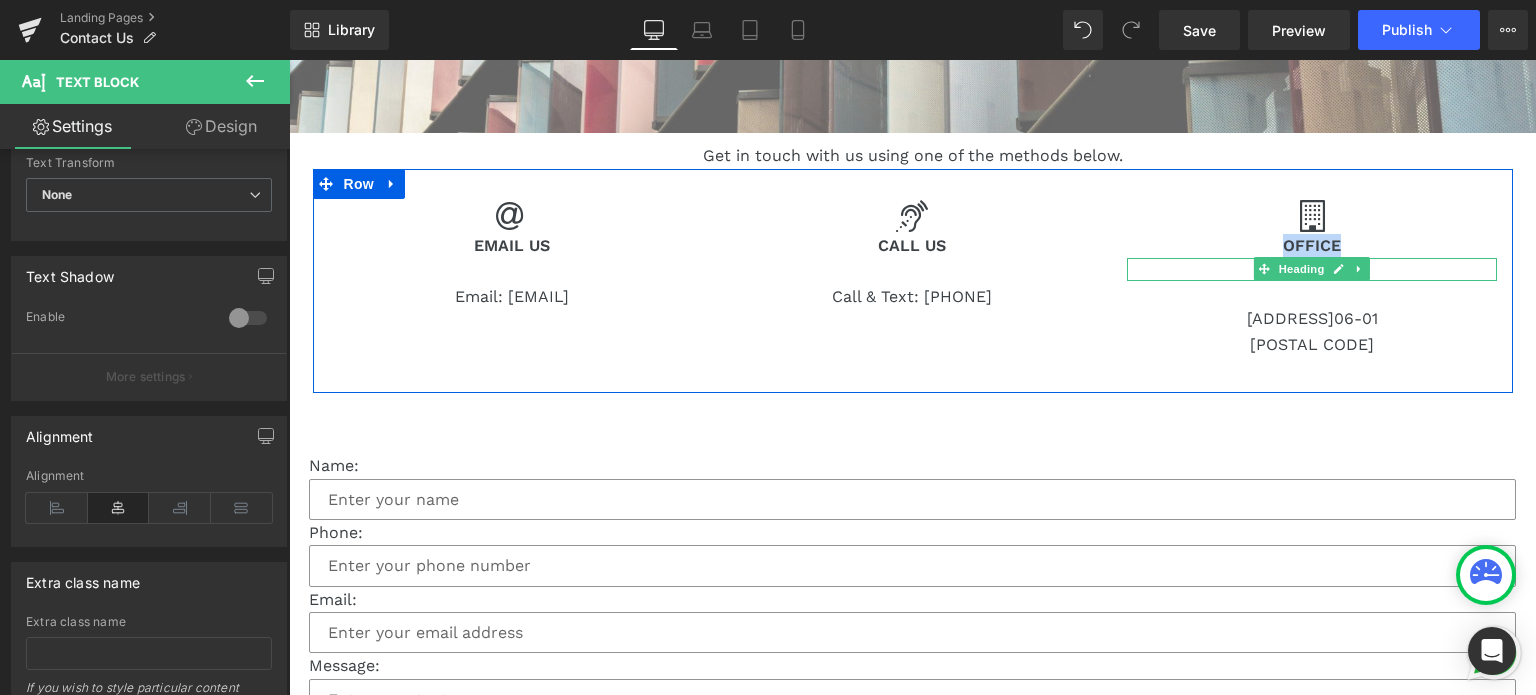 click on "Office" at bounding box center (1312, 269) 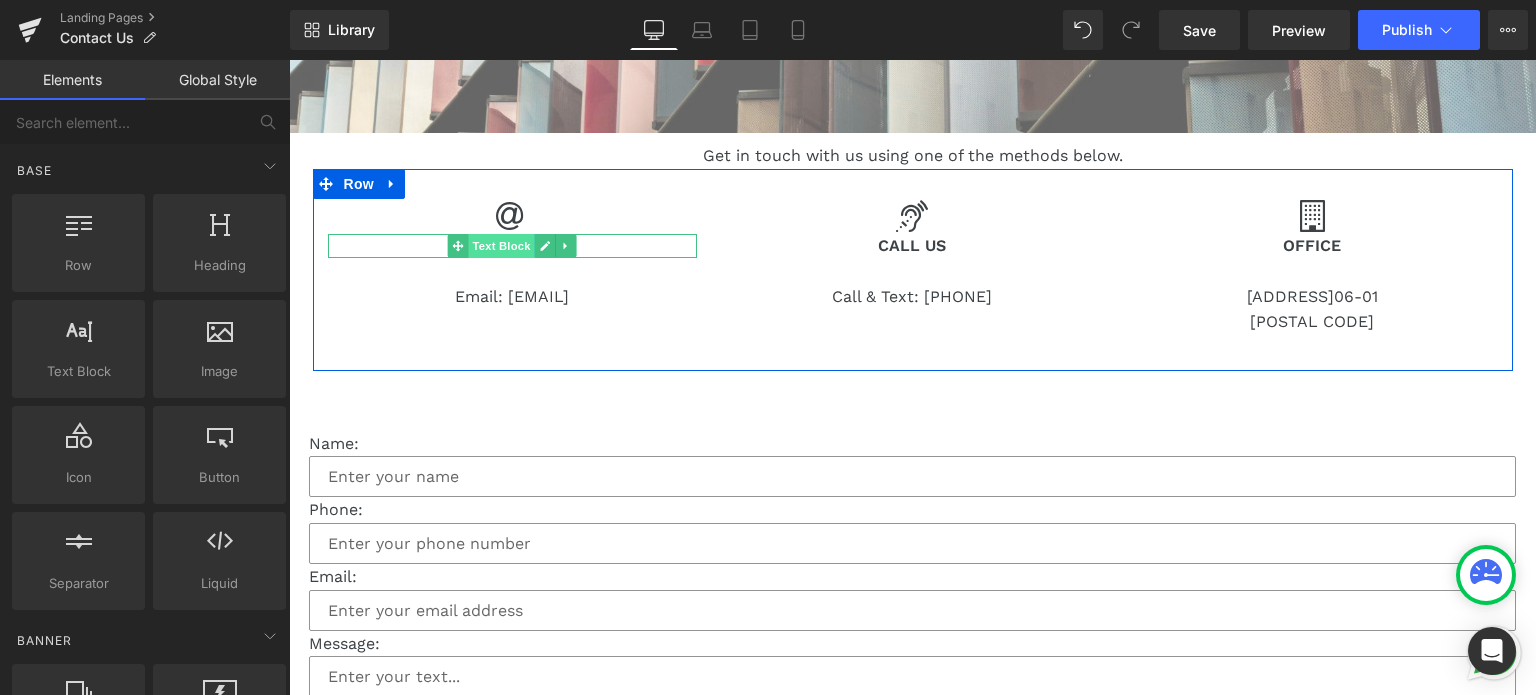 click on "Text Block" at bounding box center (502, 246) 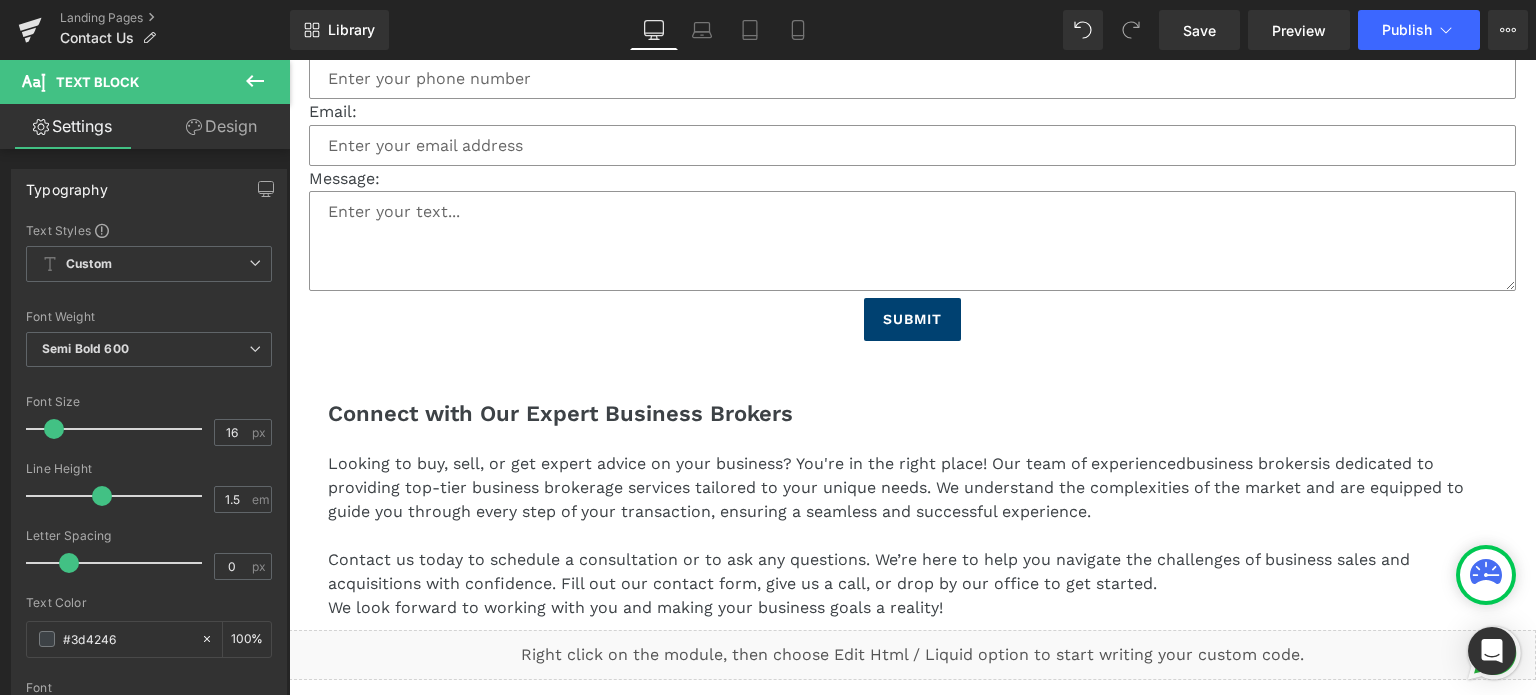 scroll, scrollTop: 1100, scrollLeft: 0, axis: vertical 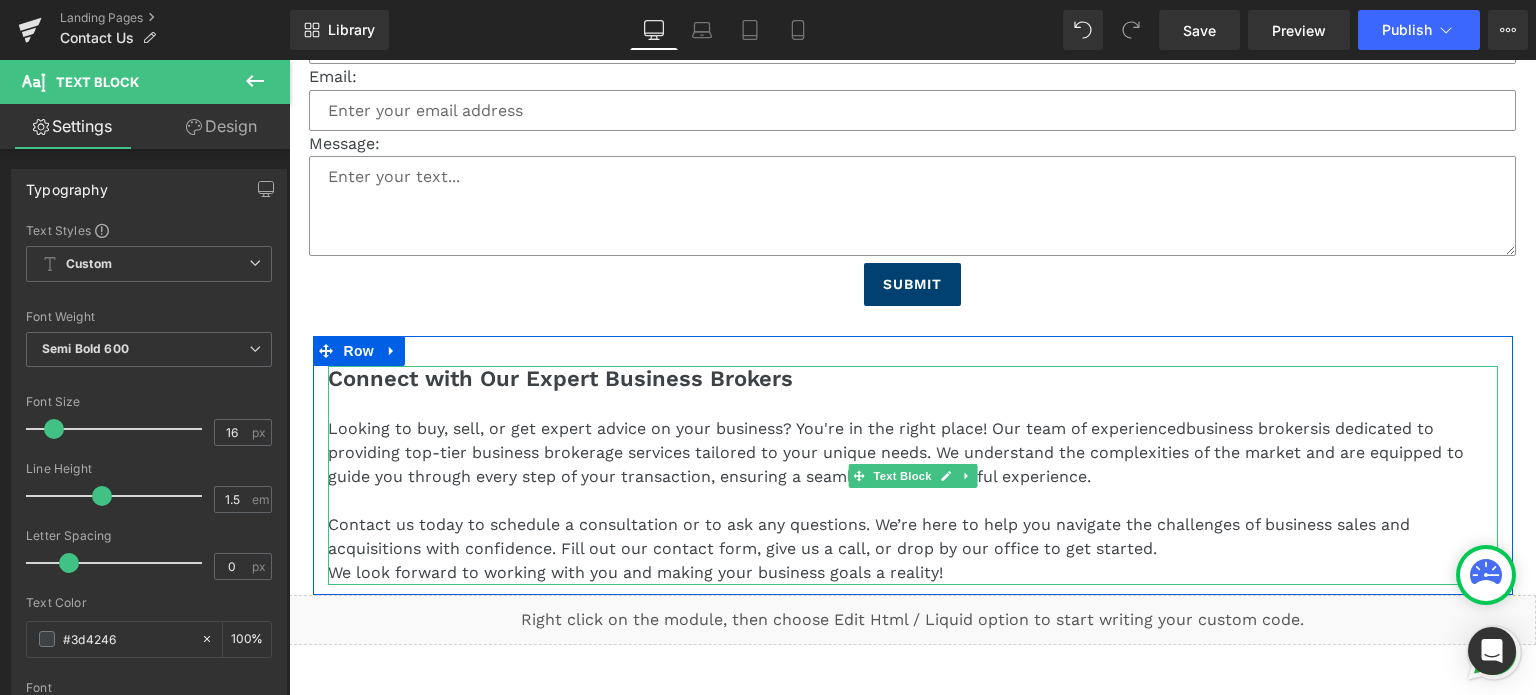 click on "Connect with Our Expert Business Brokers" at bounding box center (913, 379) 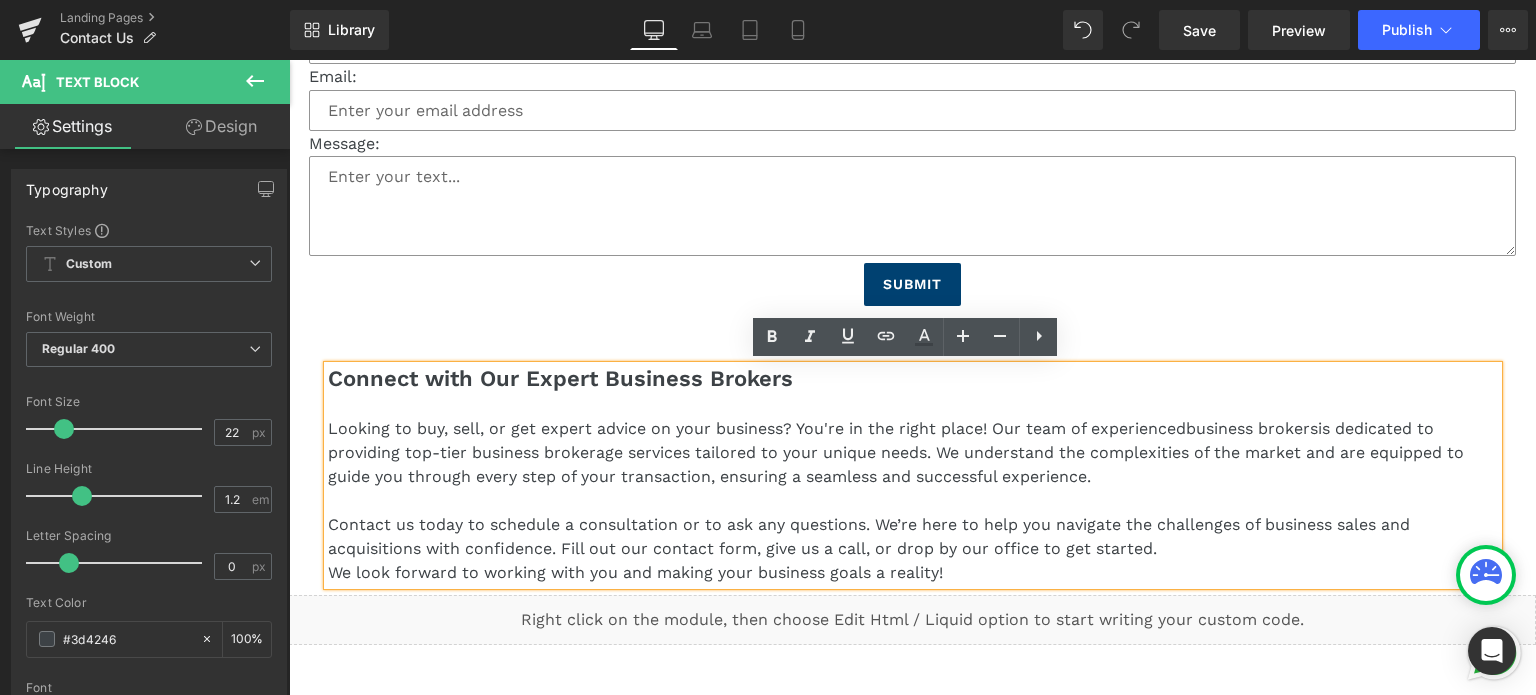 click on "Looking to buy, sell, or get expert advice on your business? You're in the right place! Our team of experienced  business brokers  is dedicated to providing top-tier business brokerage services tailored to your unique needs. We understand the complexities of the market and are equipped to guide you through every step of your transaction, ensuring a seamless and successful experience." at bounding box center (913, 453) 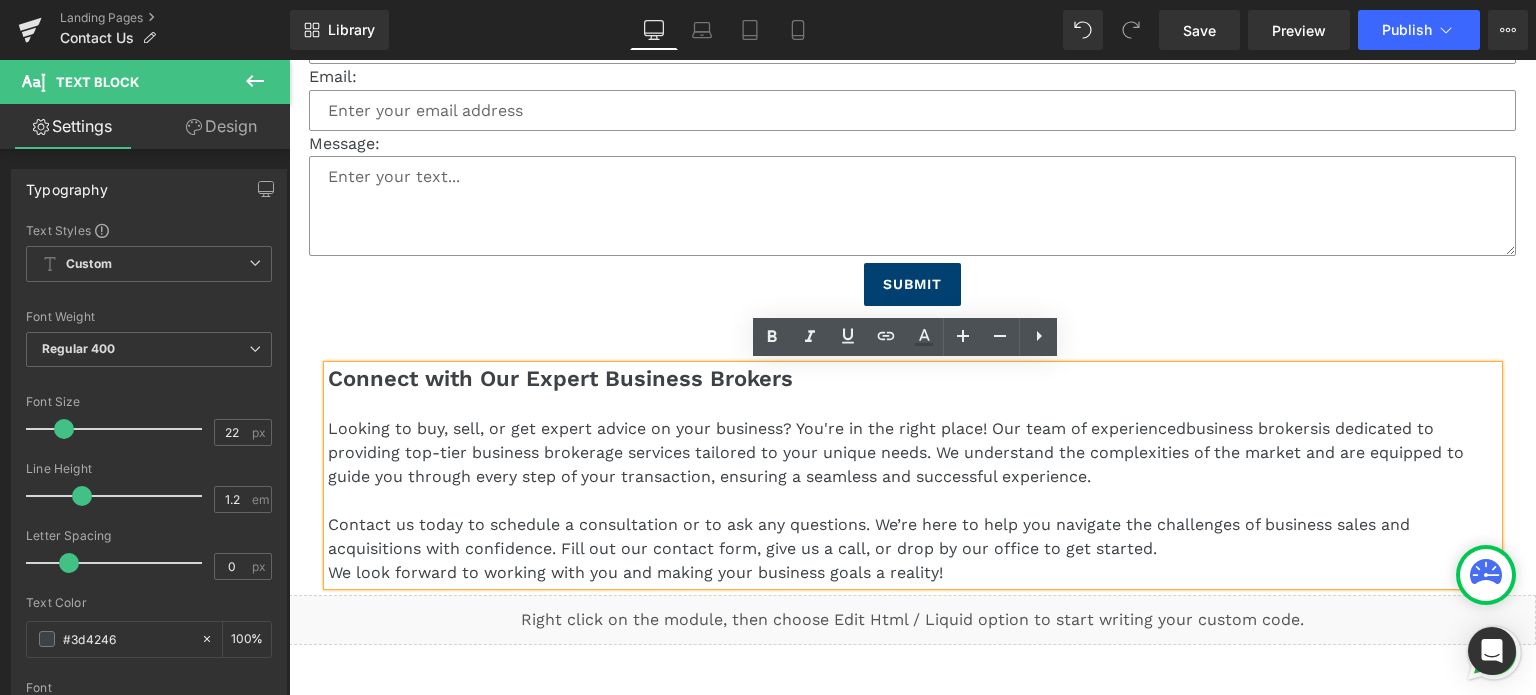 click on "Looking to buy, sell, or get expert advice on your business? You're in the right place! Our team of experienced  business brokers  is dedicated to providing top-tier business brokerage services tailored to your unique needs. We understand the complexities of the market and are equipped to guide you through every step of your transaction, ensuring a seamless and successful experience." at bounding box center [913, 453] 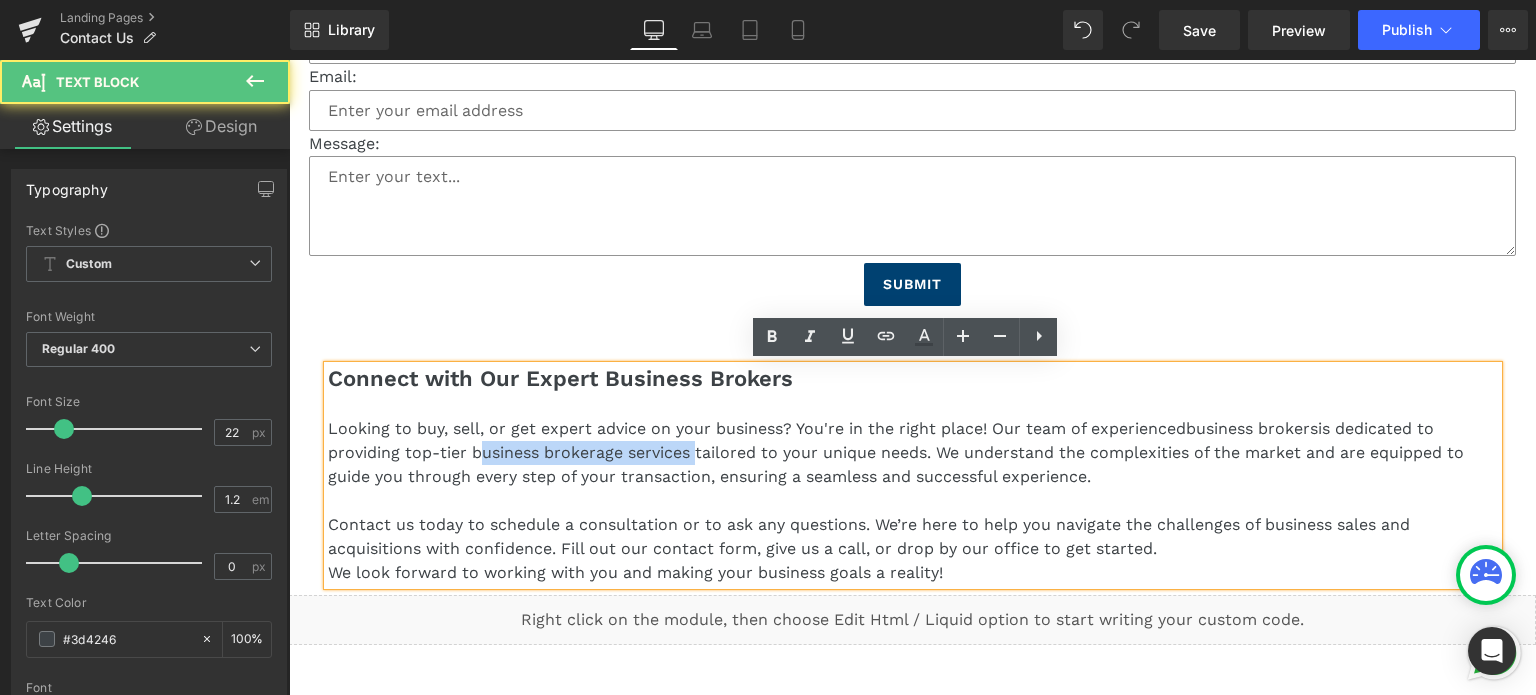 drag, startPoint x: 679, startPoint y: 450, endPoint x: 464, endPoint y: 441, distance: 215.1883 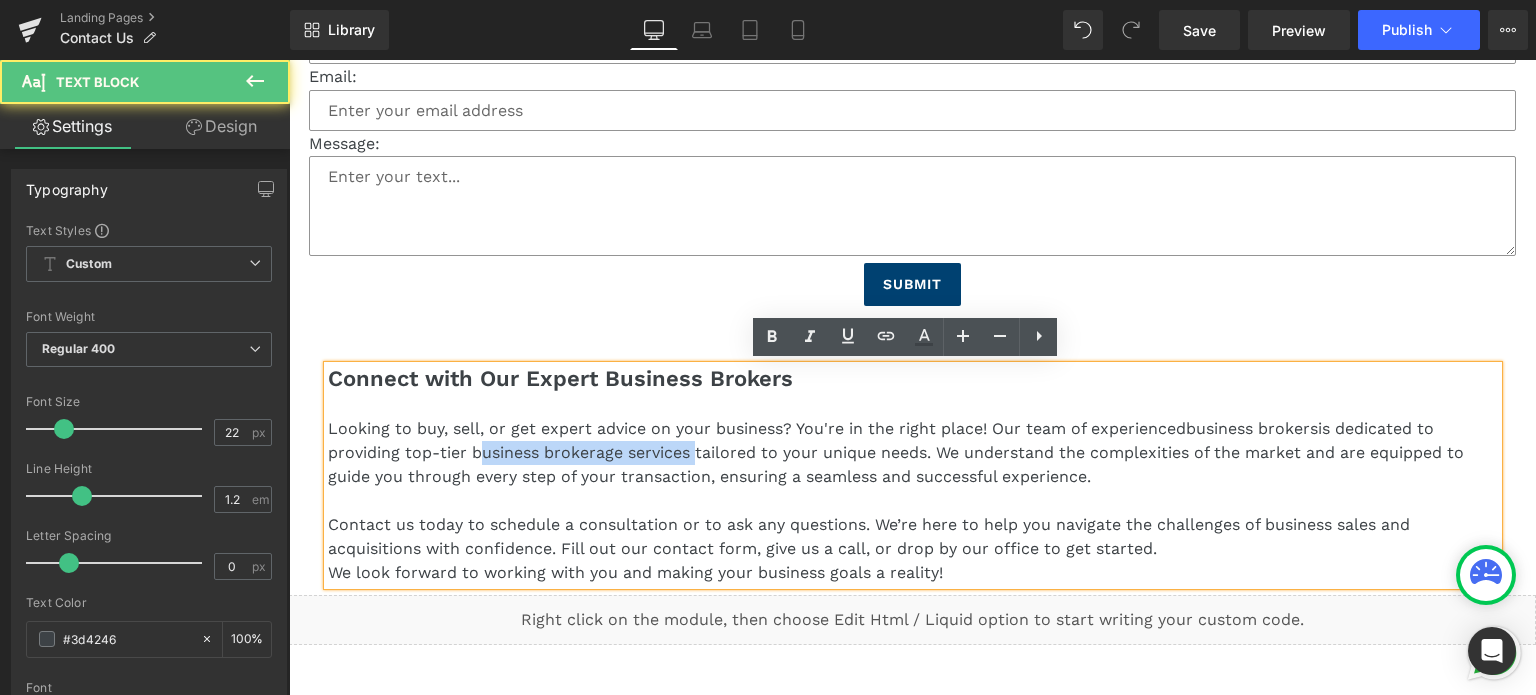 click on "Looking to buy, sell, or get expert advice on your business? You're in the right place! Our team of experienced  business brokers  is dedicated to providing top-tier business brokerage services tailored to your unique needs. We understand the complexities of the market and are equipped to guide you through every step of your transaction, ensuring a seamless and successful experience." at bounding box center [913, 453] 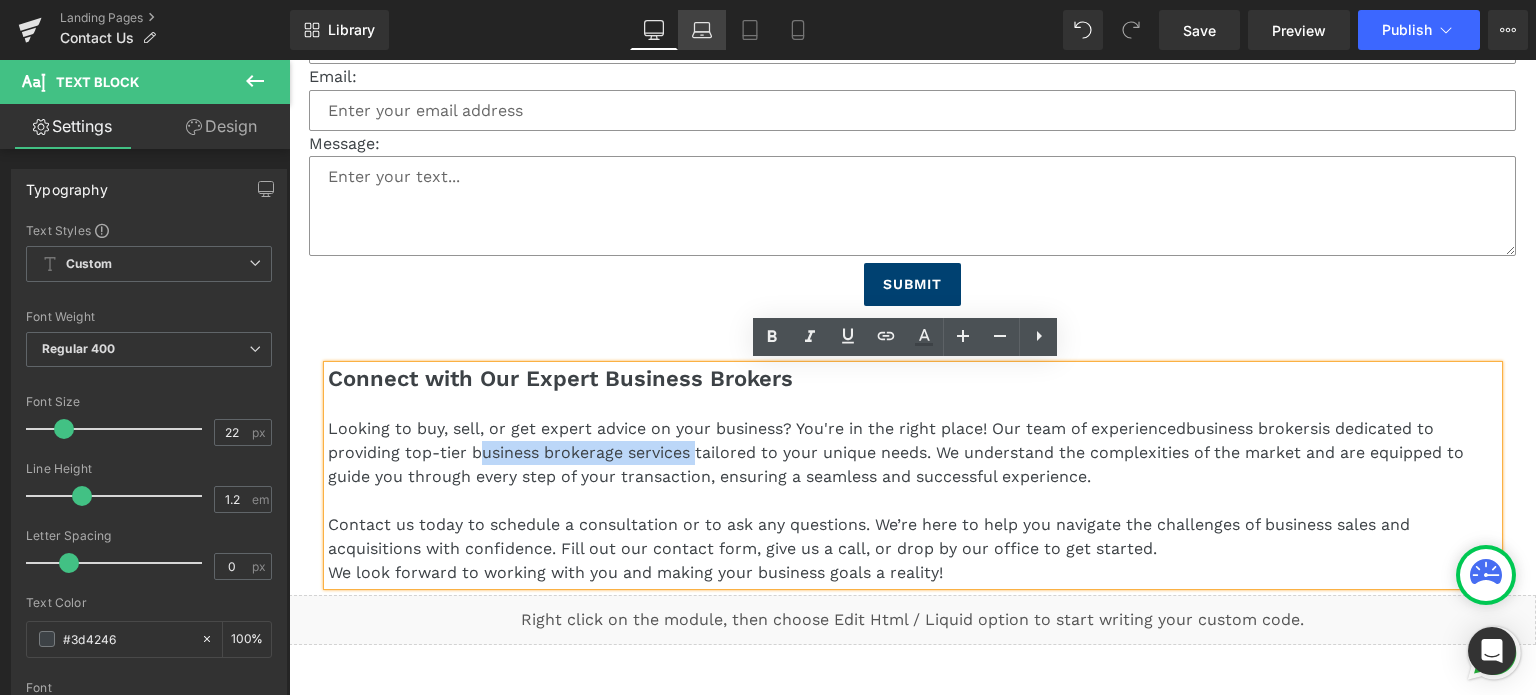 copy on "business brokerage services" 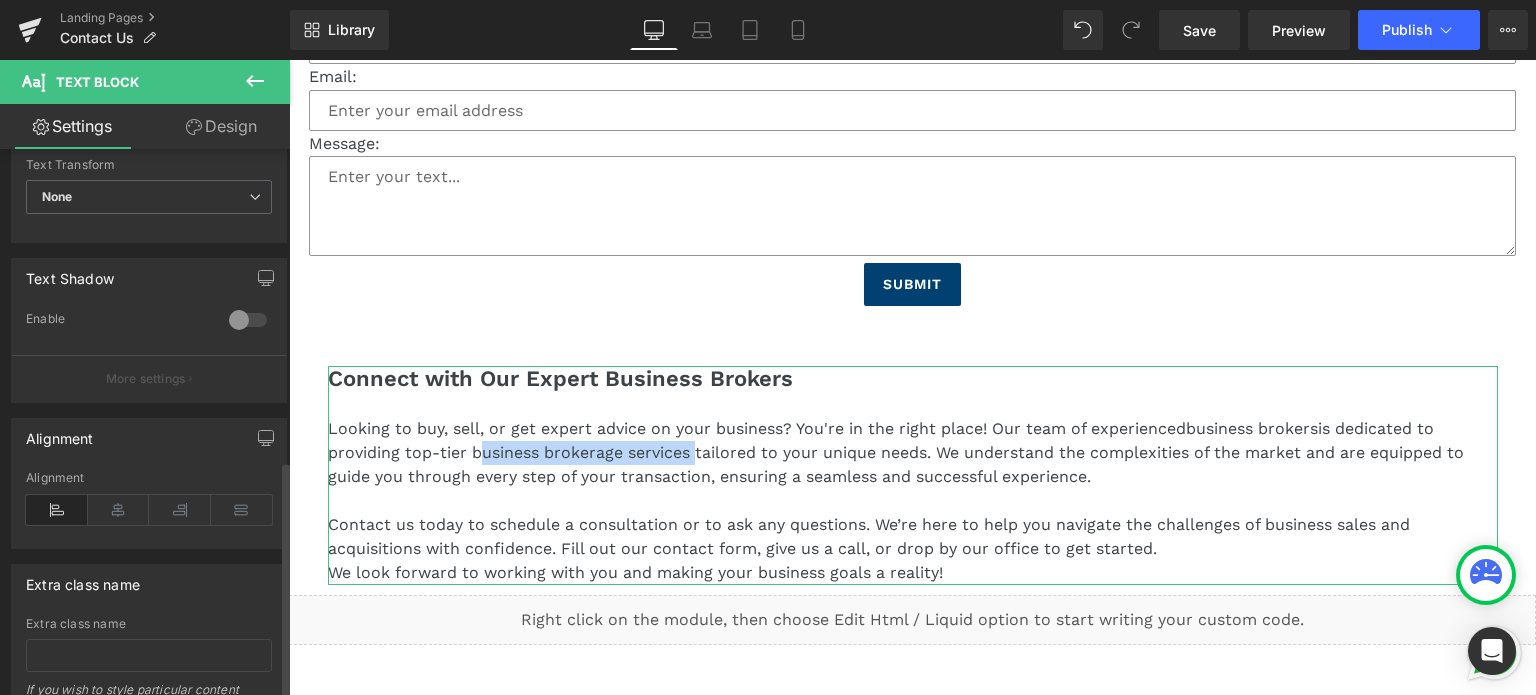 scroll, scrollTop: 715, scrollLeft: 0, axis: vertical 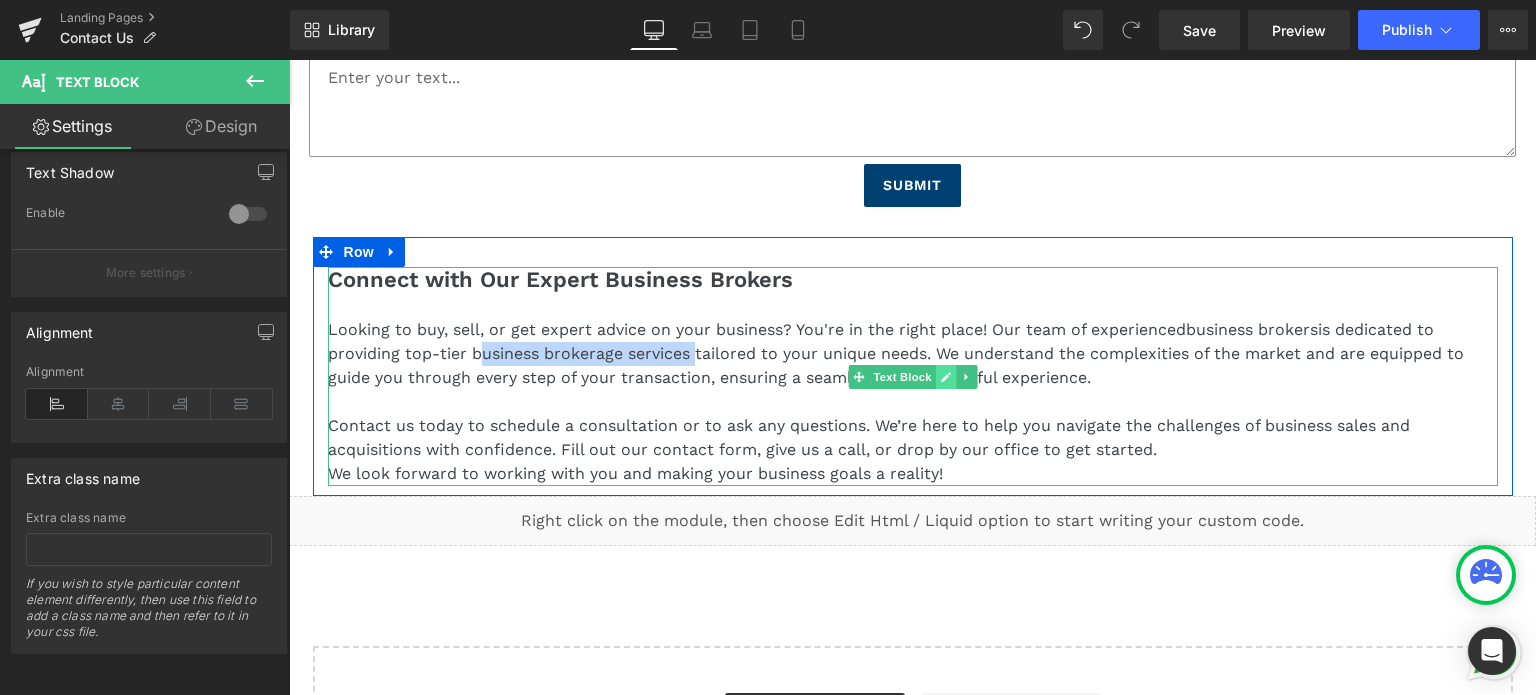 click at bounding box center (945, 377) 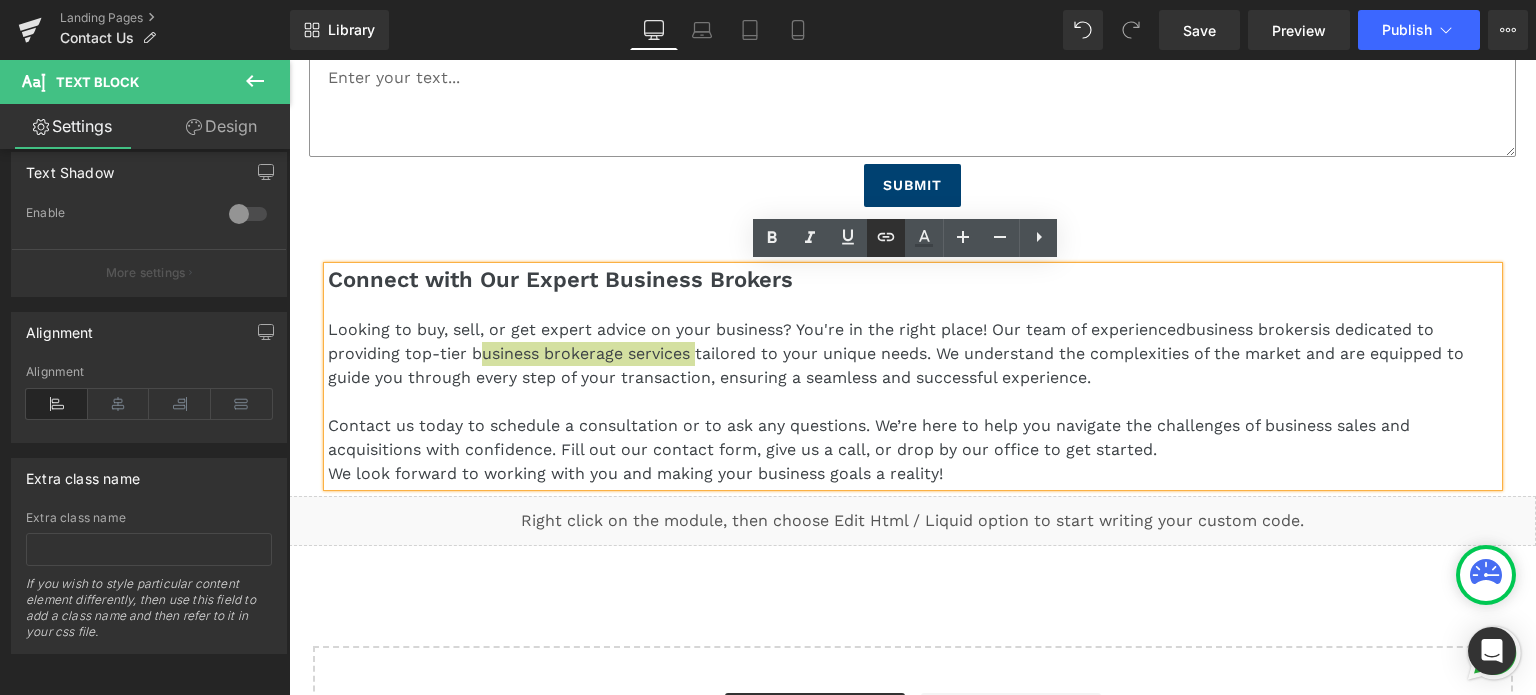 click 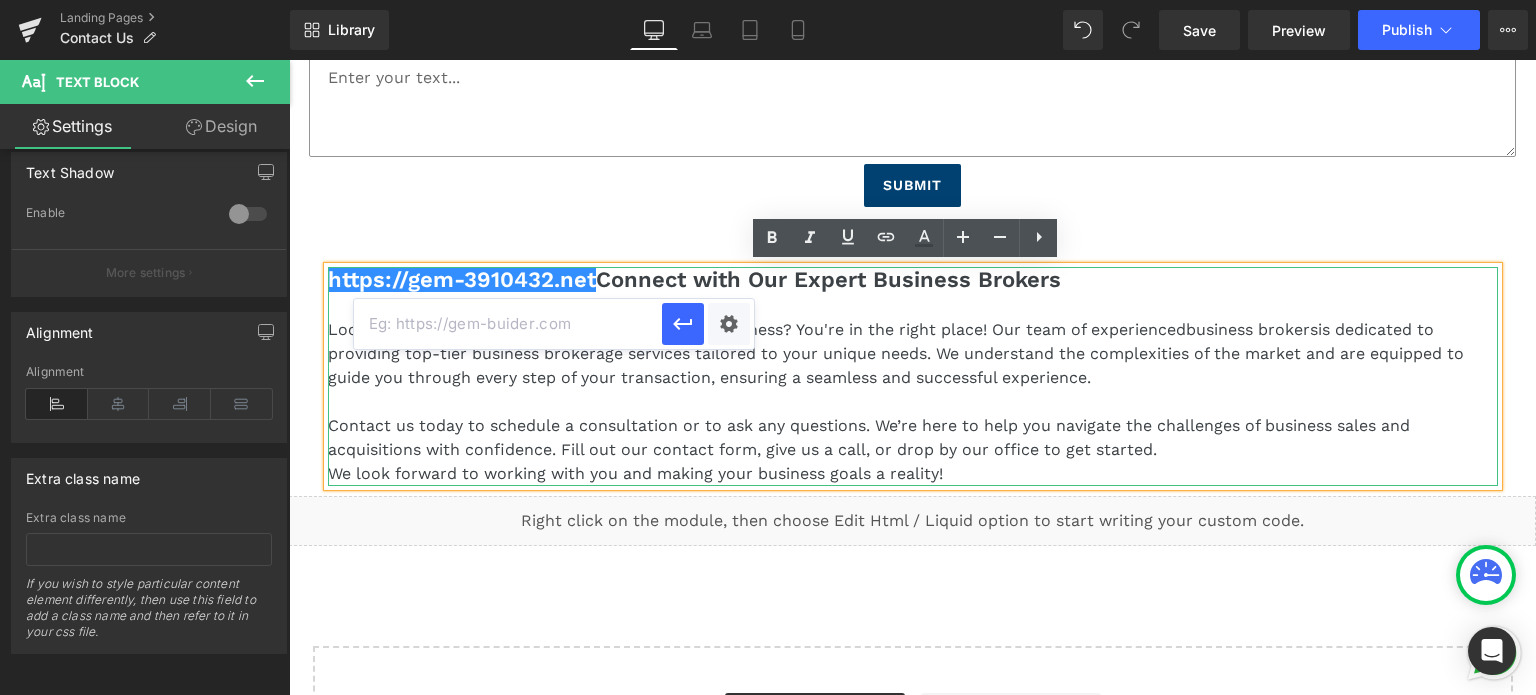 click on "Looking to buy, sell, or get expert advice on your business? You're in the right place! Our team of experienced  business brokers  is dedicated to providing top-tier business brokerage services tailored to your unique needs. We understand the complexities of the market and are equipped to guide you through every step of your transaction, ensuring a seamless and successful experience." at bounding box center [913, 354] 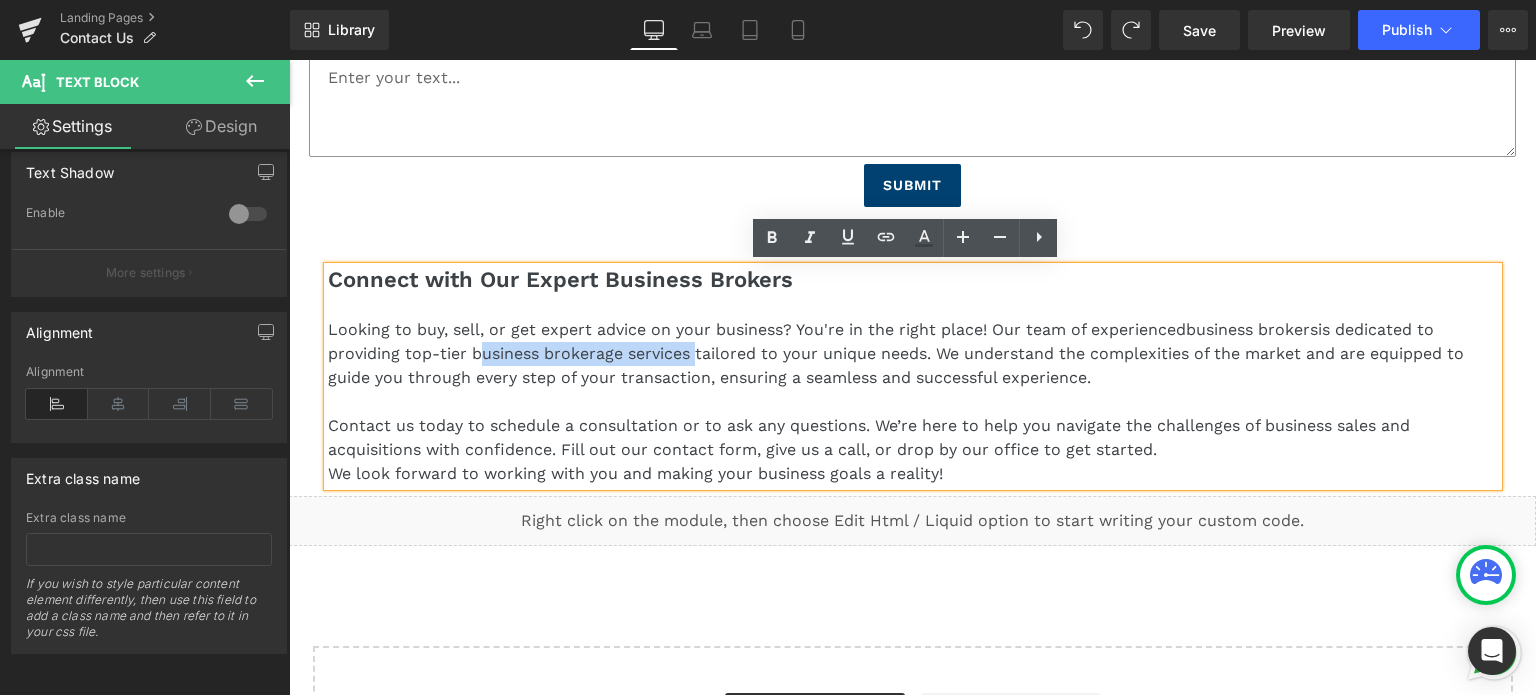 drag, startPoint x: 461, startPoint y: 355, endPoint x: 681, endPoint y: 355, distance: 220 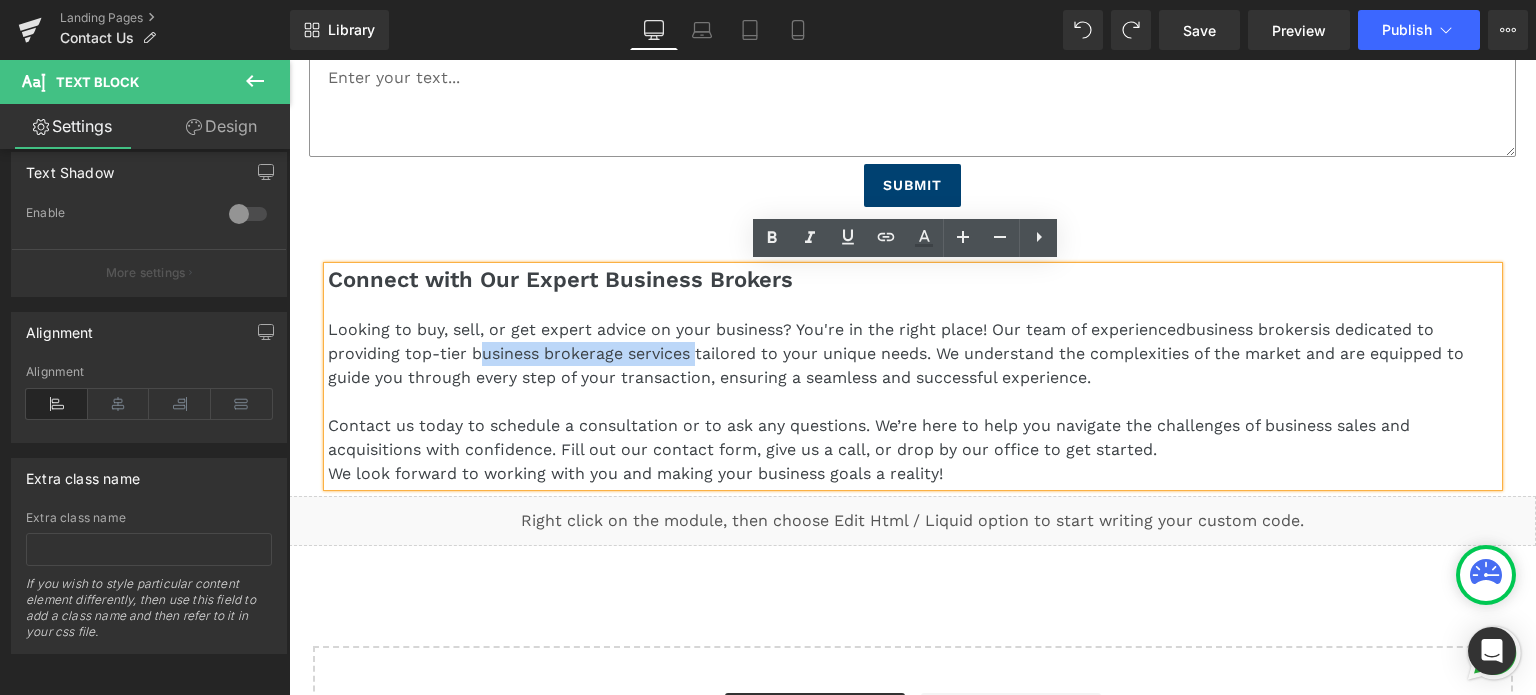 click on "Looking to buy, sell, or get expert advice on your business? You're in the right place! Our team of experienced  business brokers  is dedicated to providing top-tier business brokerage services tailored to your unique needs. We understand the complexities of the market and are equipped to guide you through every step of your transaction, ensuring a seamless and successful experience." at bounding box center (913, 354) 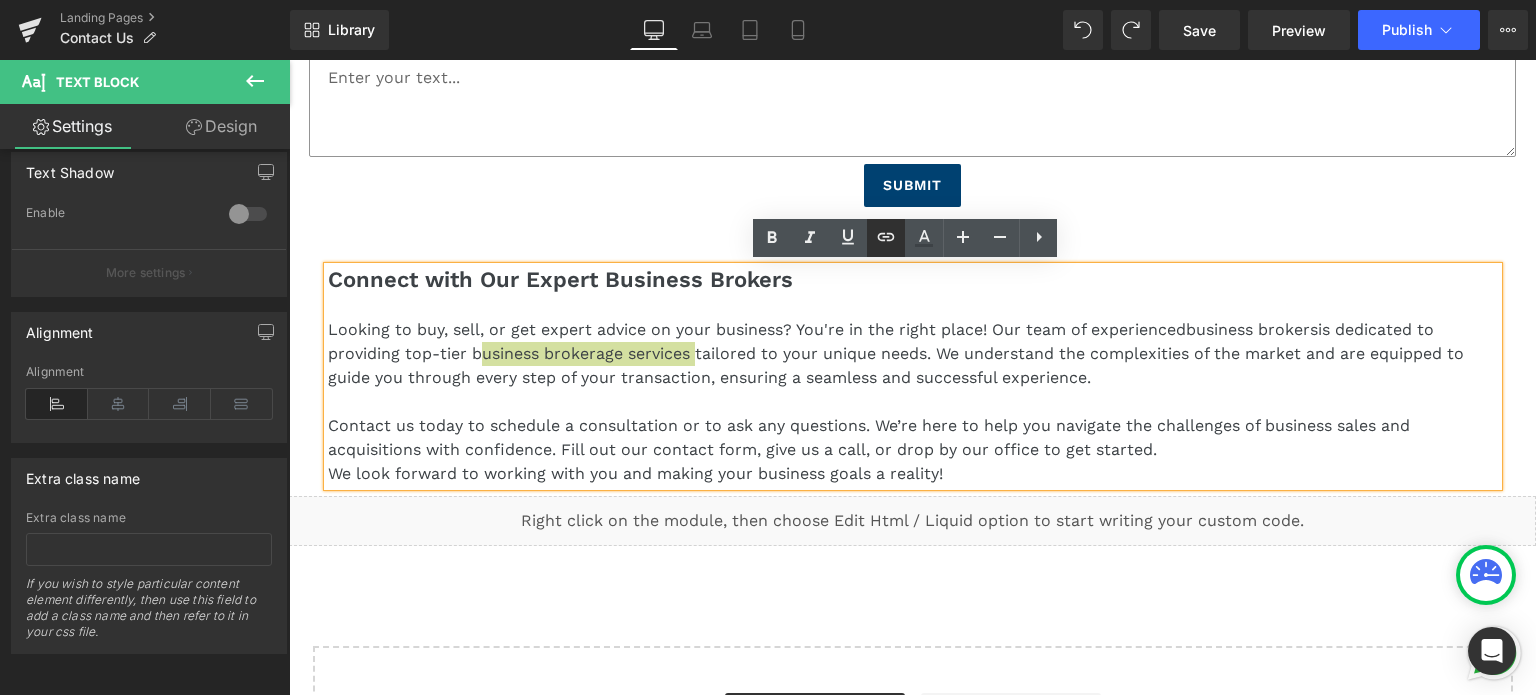 click 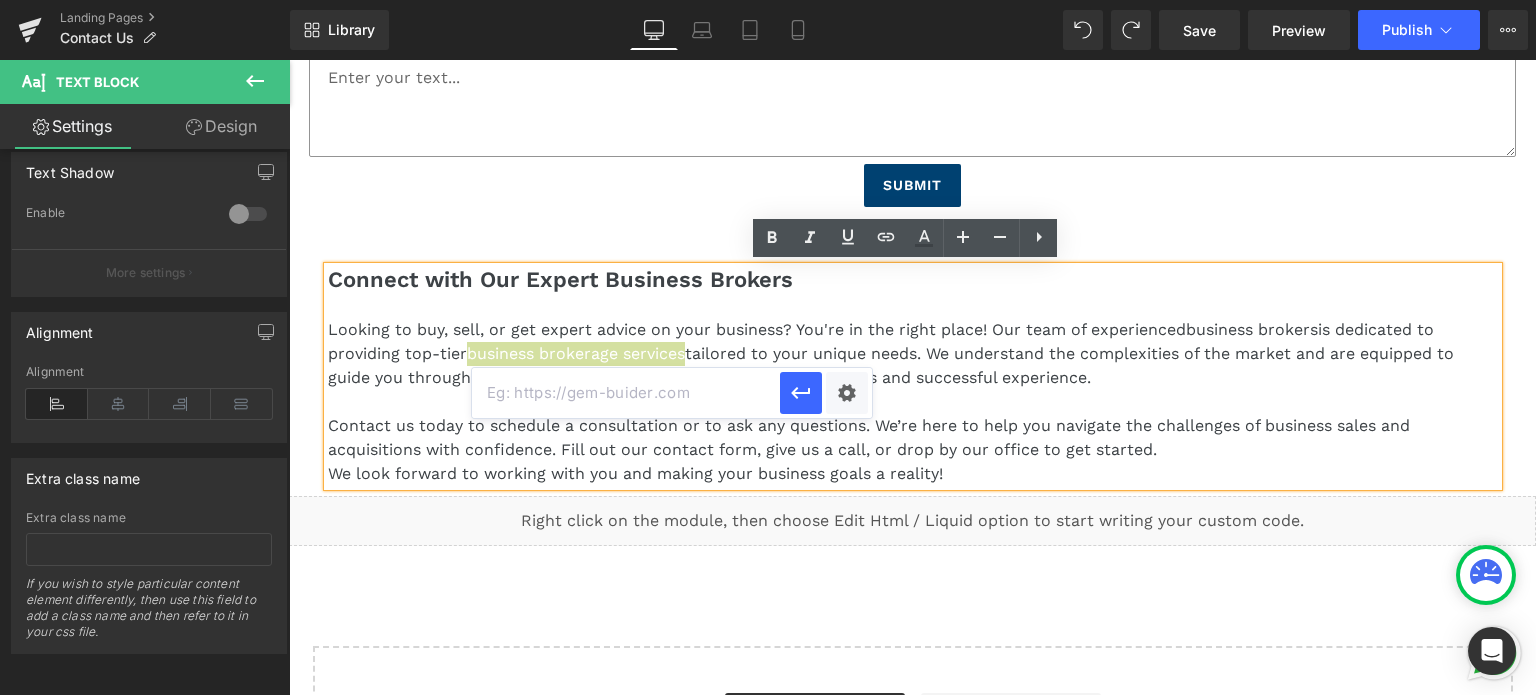 click at bounding box center (626, 393) 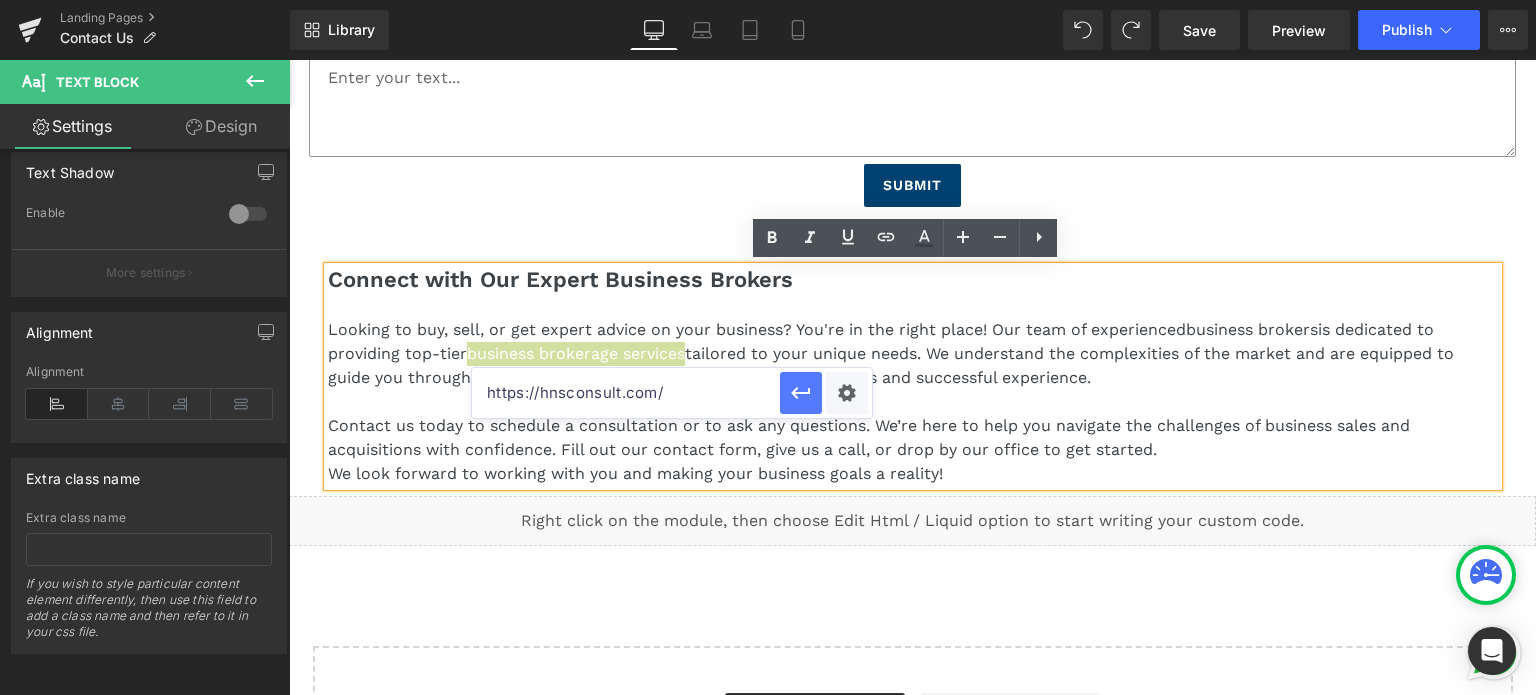 type on "https://hnsconsult.com/" 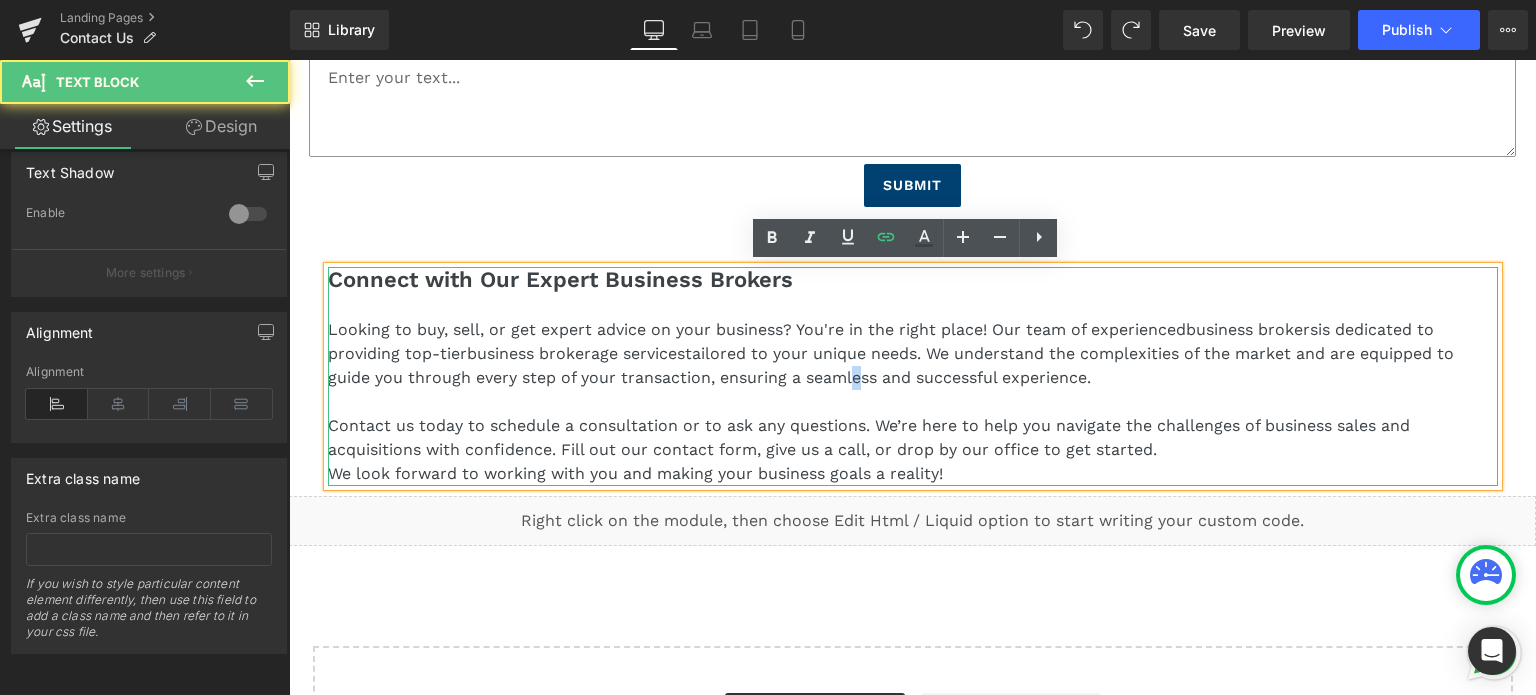 click on "Looking to buy, sell, or get expert advice on your business? You're in the right place! Our team of experienced  business brokers  is dedicated to providing top-tier  business brokerage services  tailored to your unique needs. We understand the complexities of the market and are equipped to guide you through every step of your transaction, ensuring a seamless and successful experience." at bounding box center [913, 354] 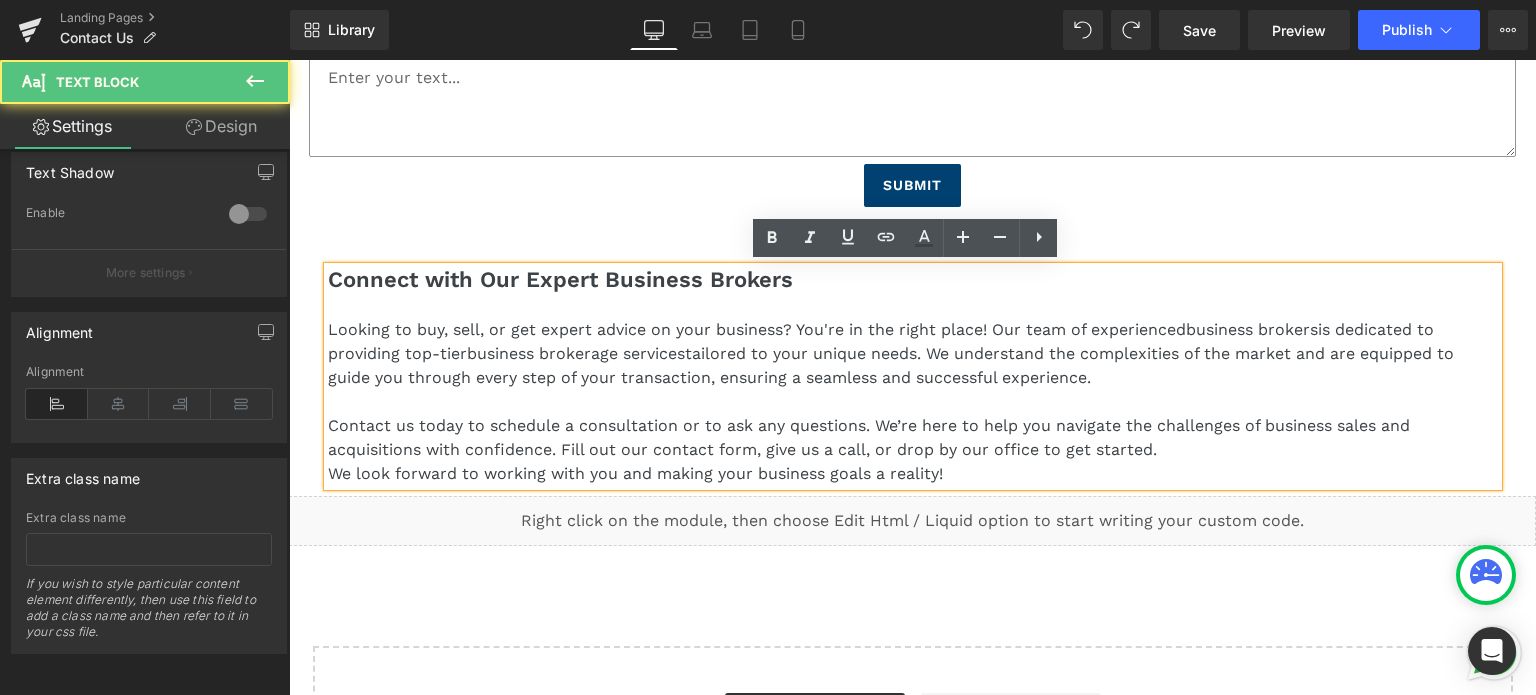 click on "Looking to buy, sell, or get expert advice on your business? You're in the right place! Our team of experienced  business brokers  is dedicated to providing top-tier  business brokerage services  tailored to your unique needs. We understand the complexities of the market and are equipped to guide you through every step of your transaction, ensuring a seamless and successful experience." at bounding box center (913, 354) 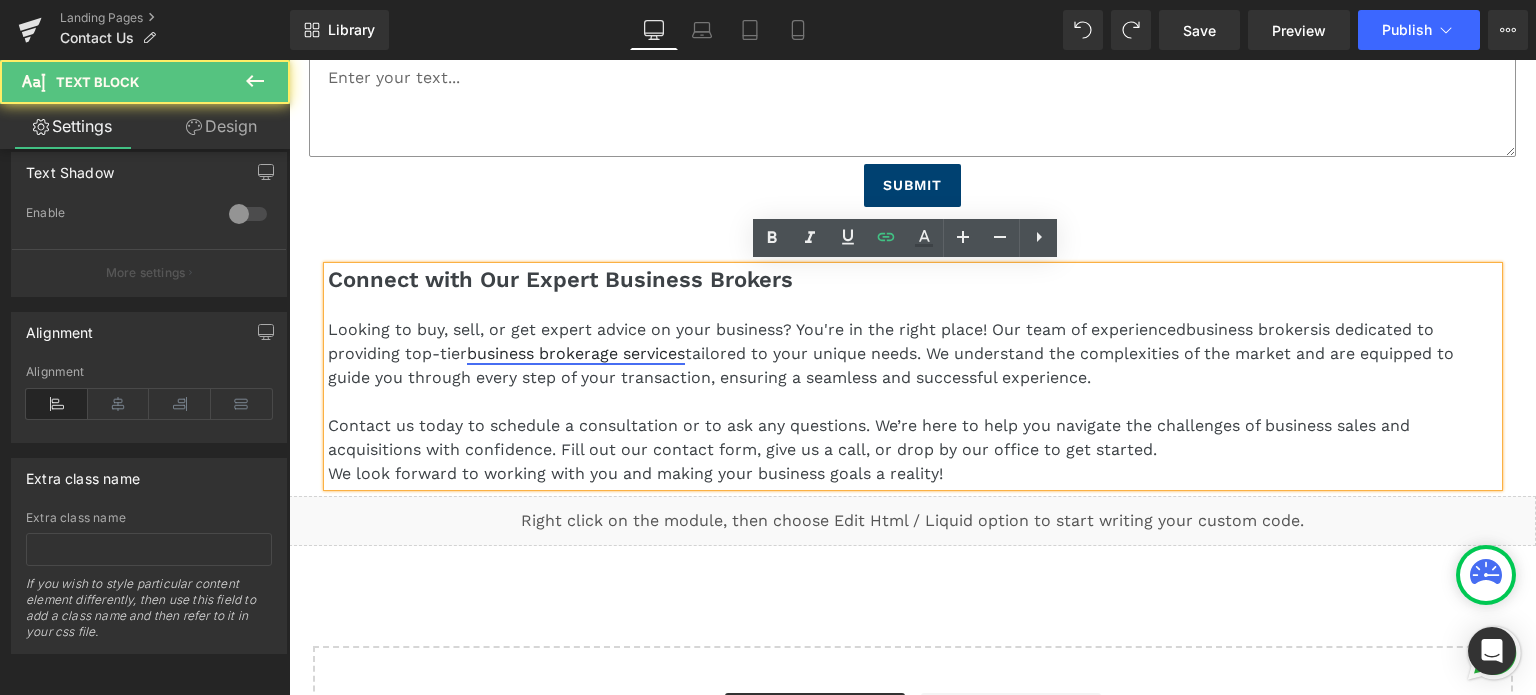 click on "business brokerage services" at bounding box center (576, 353) 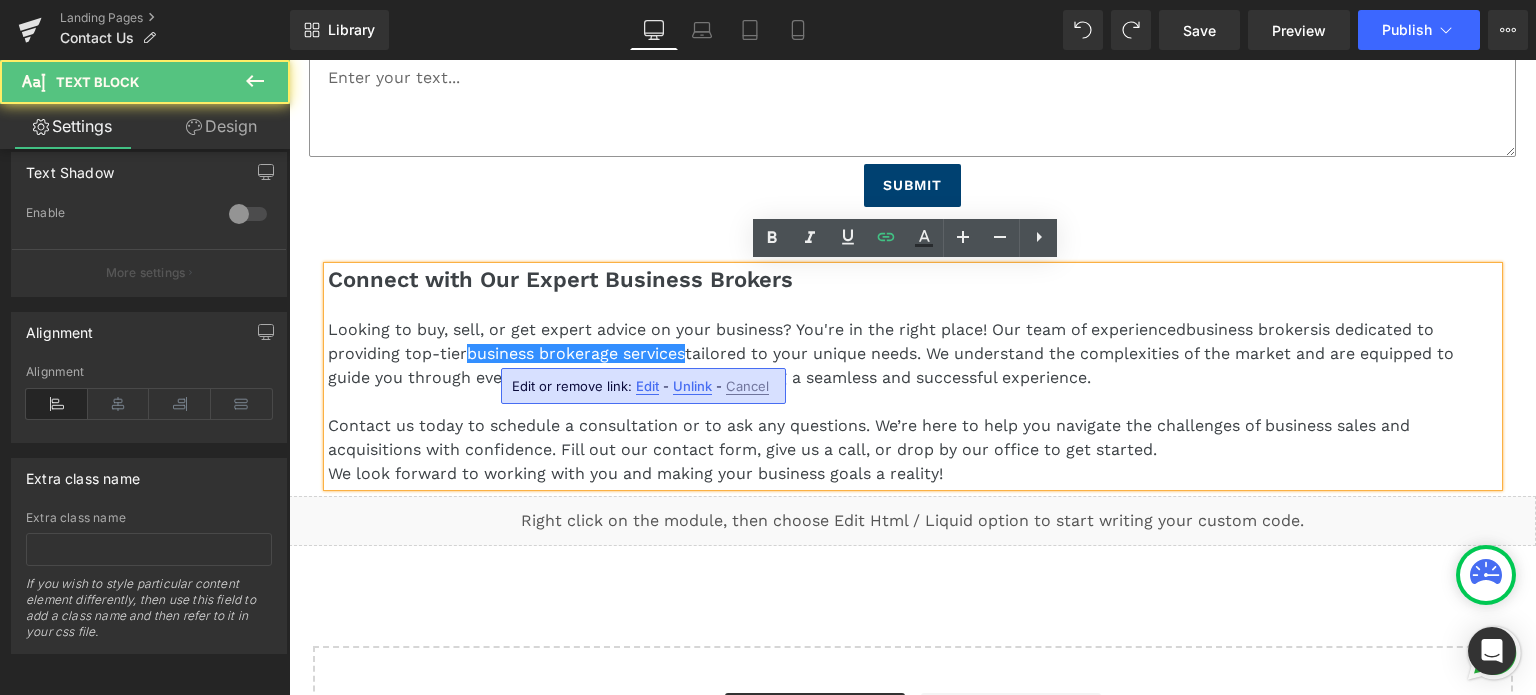 click on "Looking to buy, sell, or get expert advice on your business? You're in the right place! Our team of experienced  business brokers  is dedicated to providing top-tier  business brokerage services  tailored to your unique needs. We understand the complexities of the market and are equipped to guide you through every step of your transaction, ensuring a seamless and successful experience." at bounding box center [913, 354] 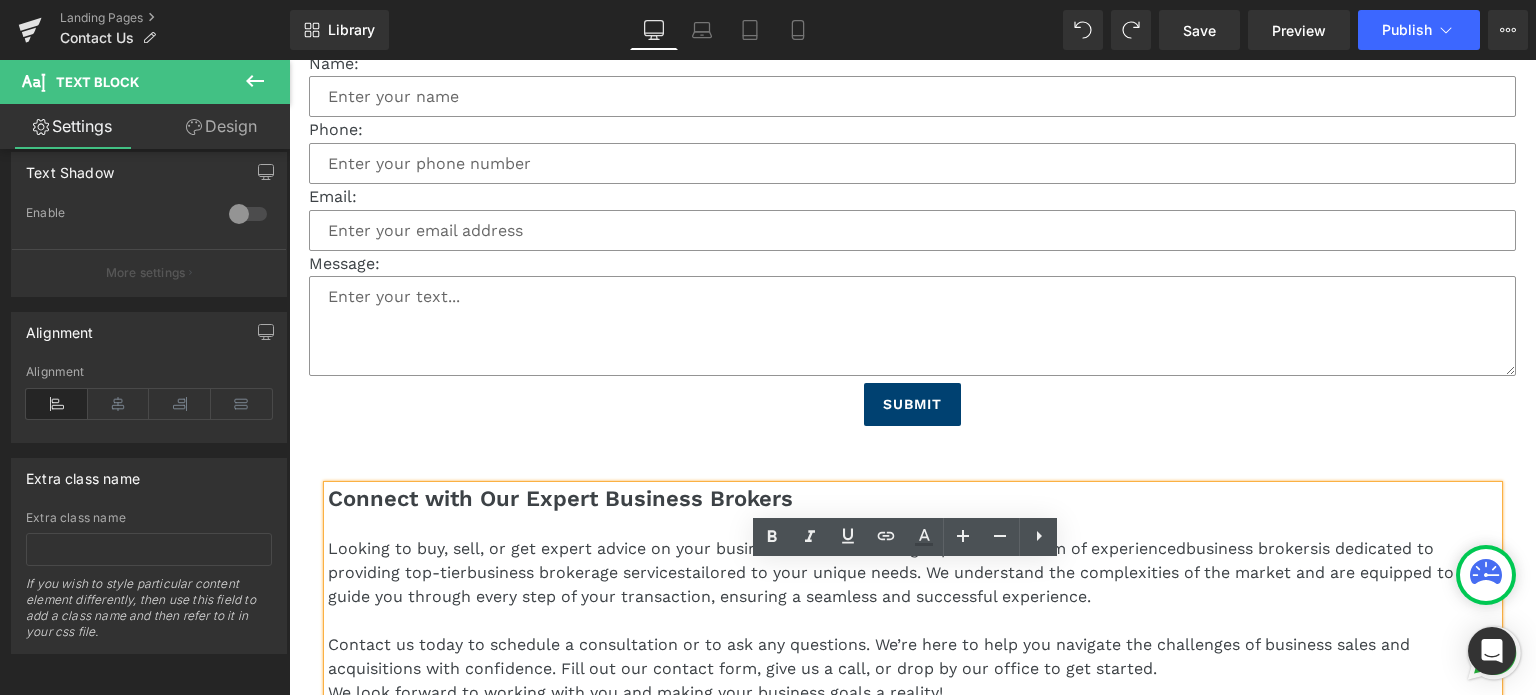 scroll, scrollTop: 1100, scrollLeft: 0, axis: vertical 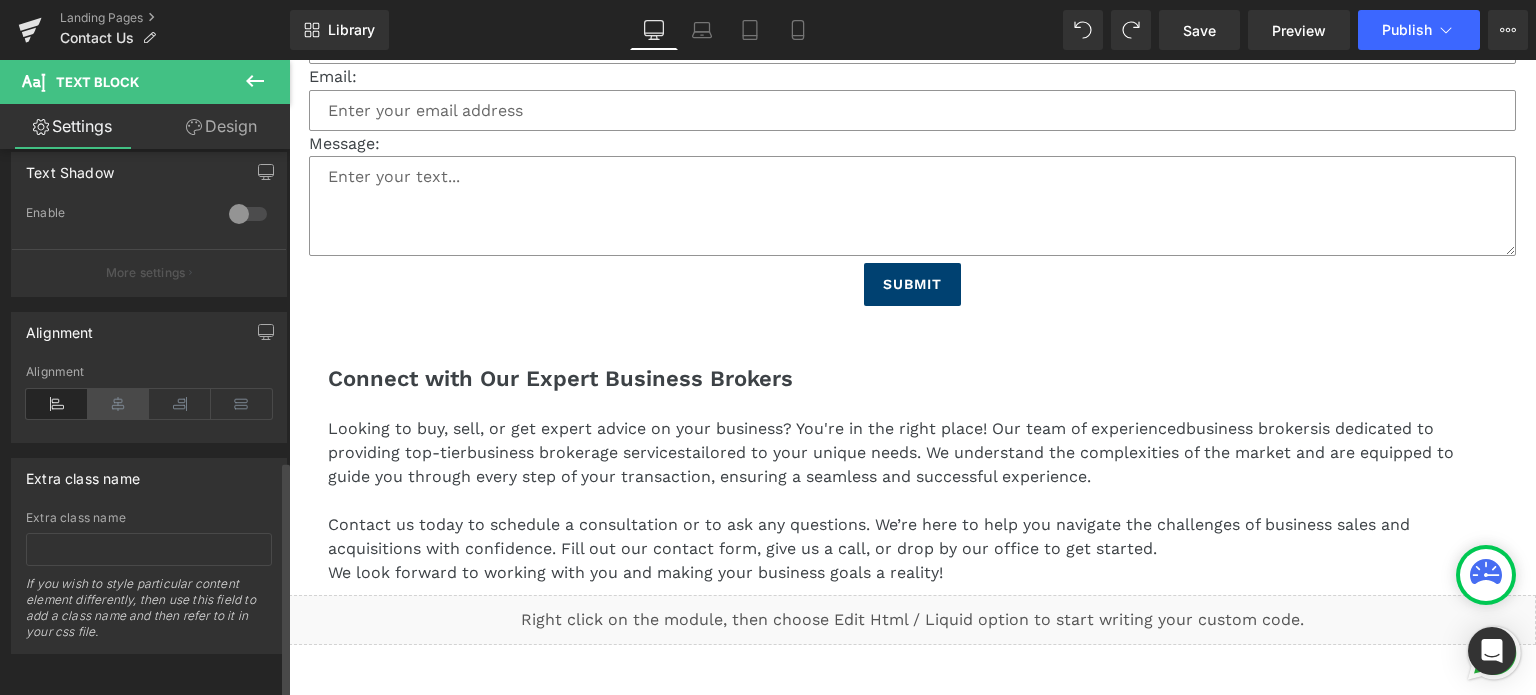 click at bounding box center [119, 404] 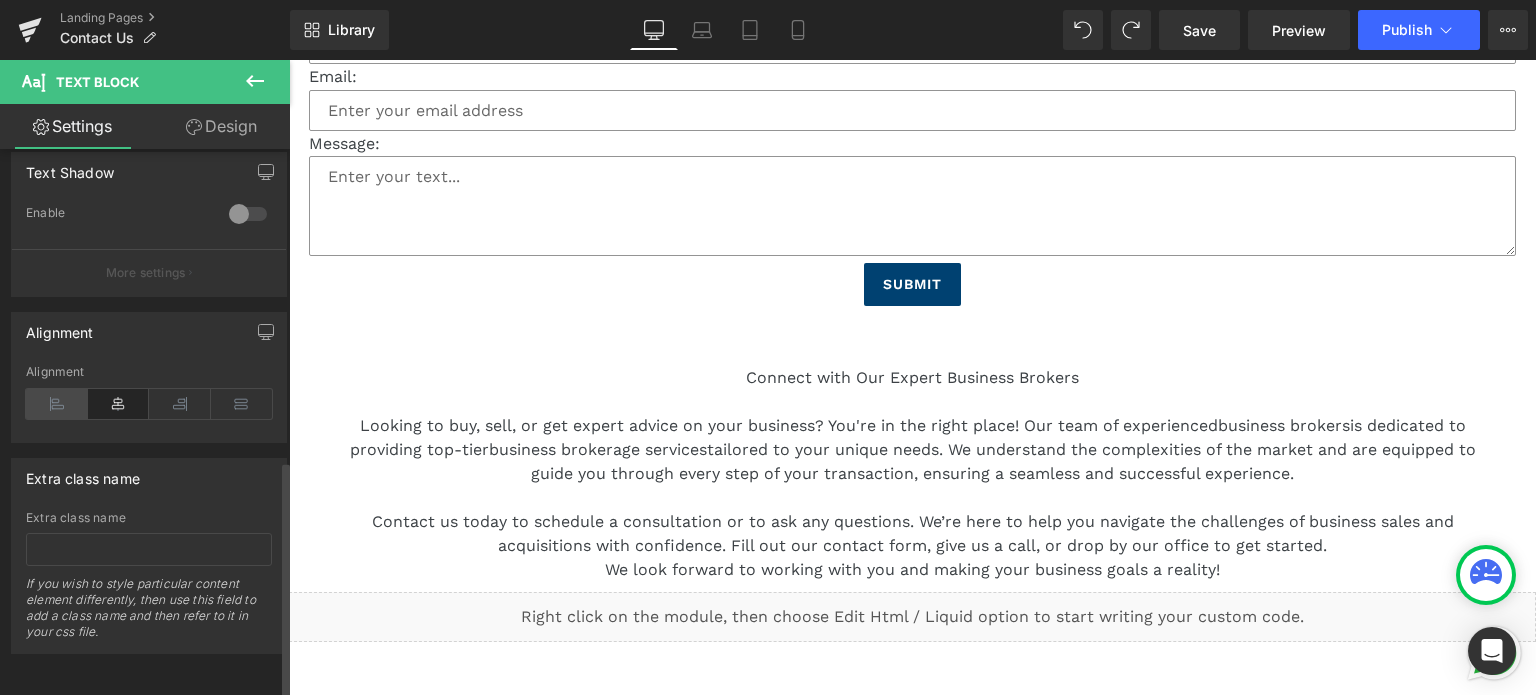 click at bounding box center [57, 404] 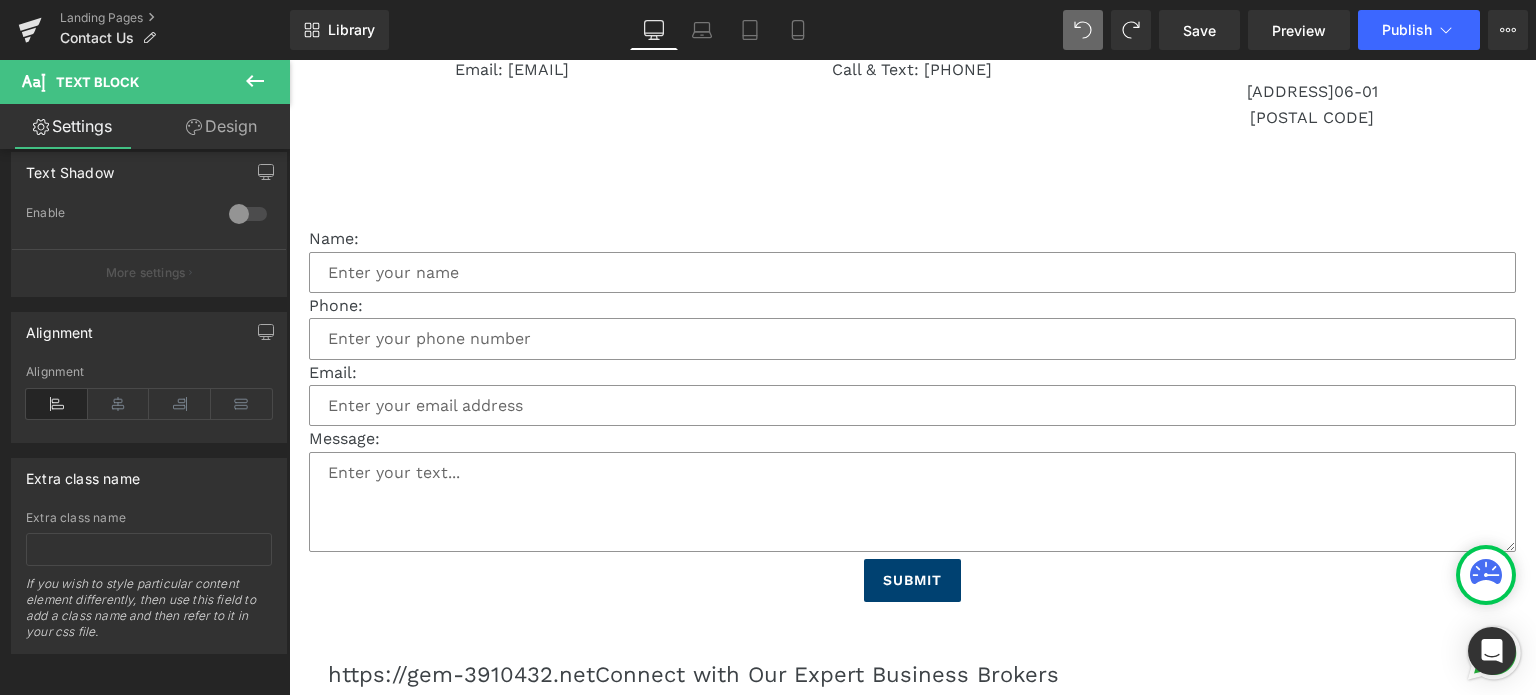 scroll, scrollTop: 582, scrollLeft: 0, axis: vertical 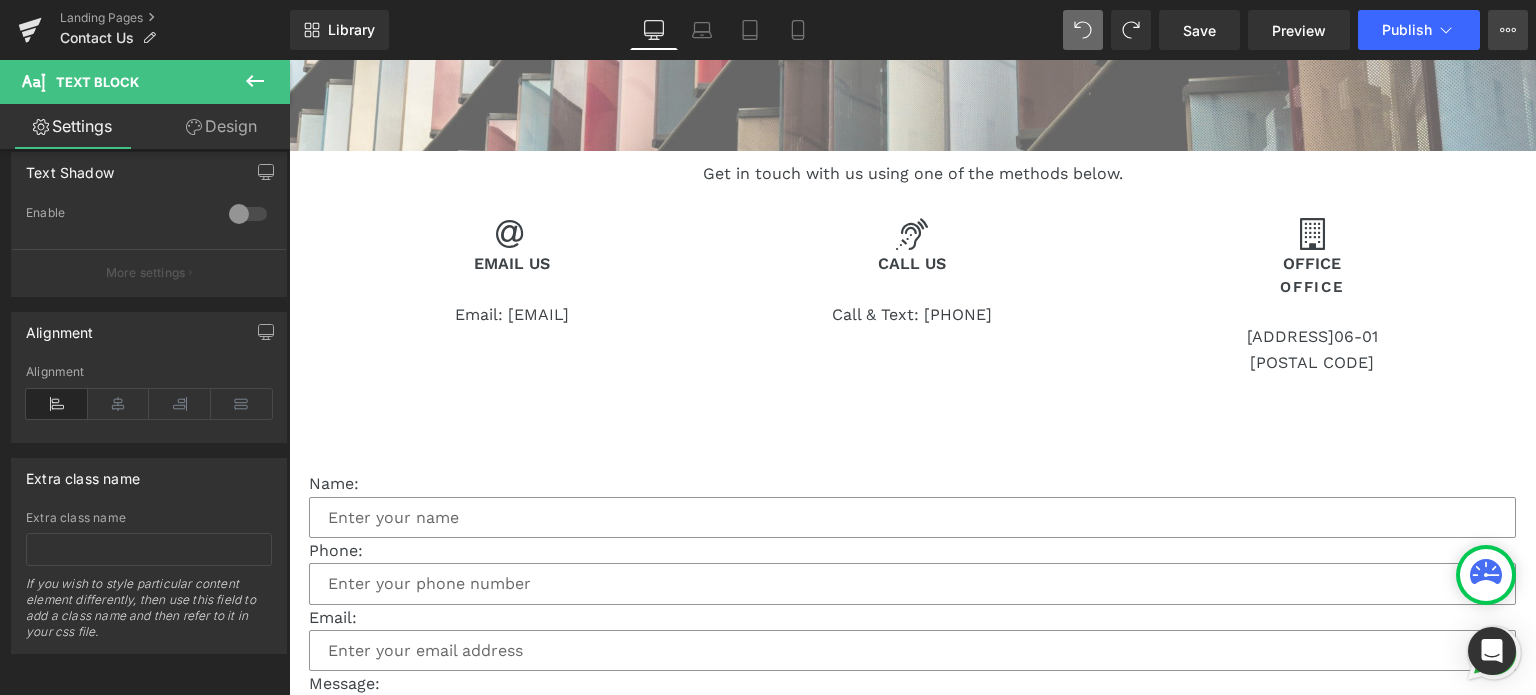 click on "View Live Page View with current Template Save Template to Library Schedule Publish  Optimize  Publish Settings Shortcuts" at bounding box center (1508, 30) 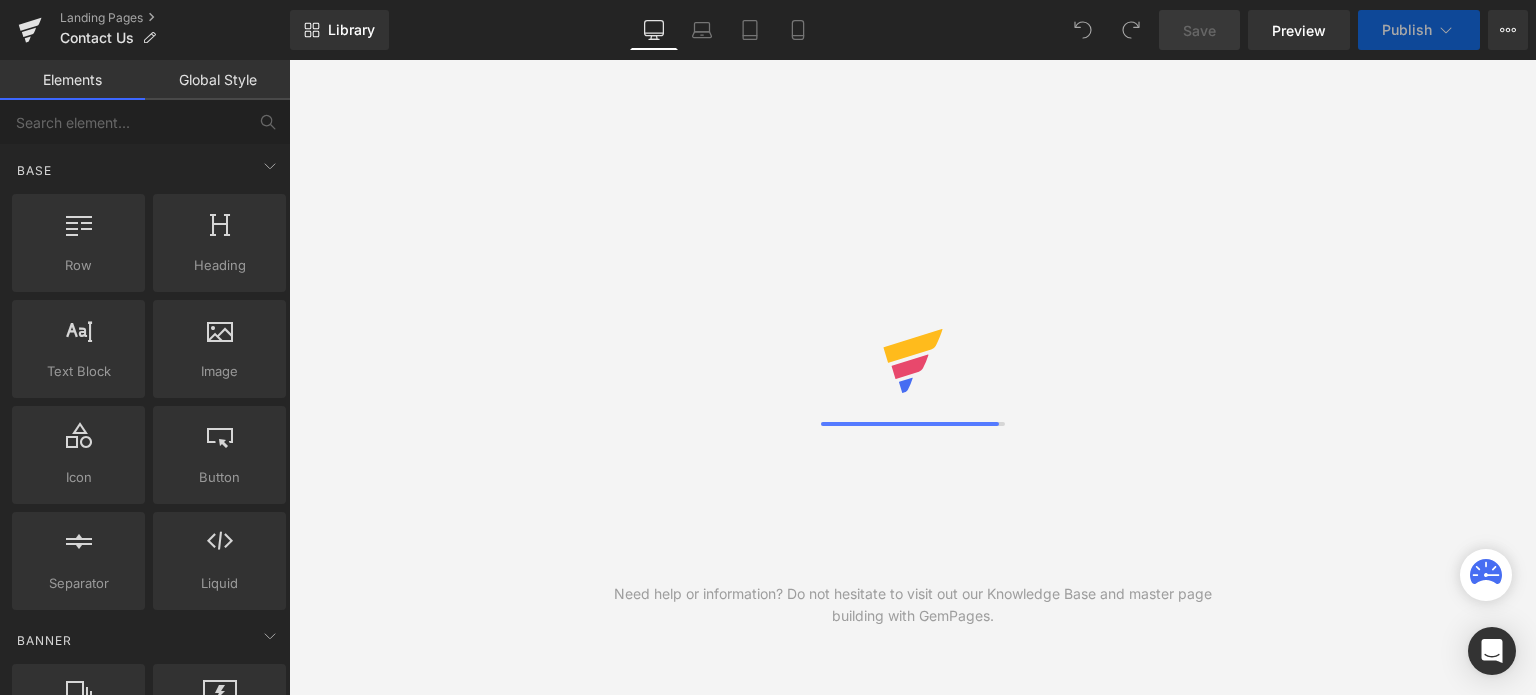 scroll, scrollTop: 0, scrollLeft: 0, axis: both 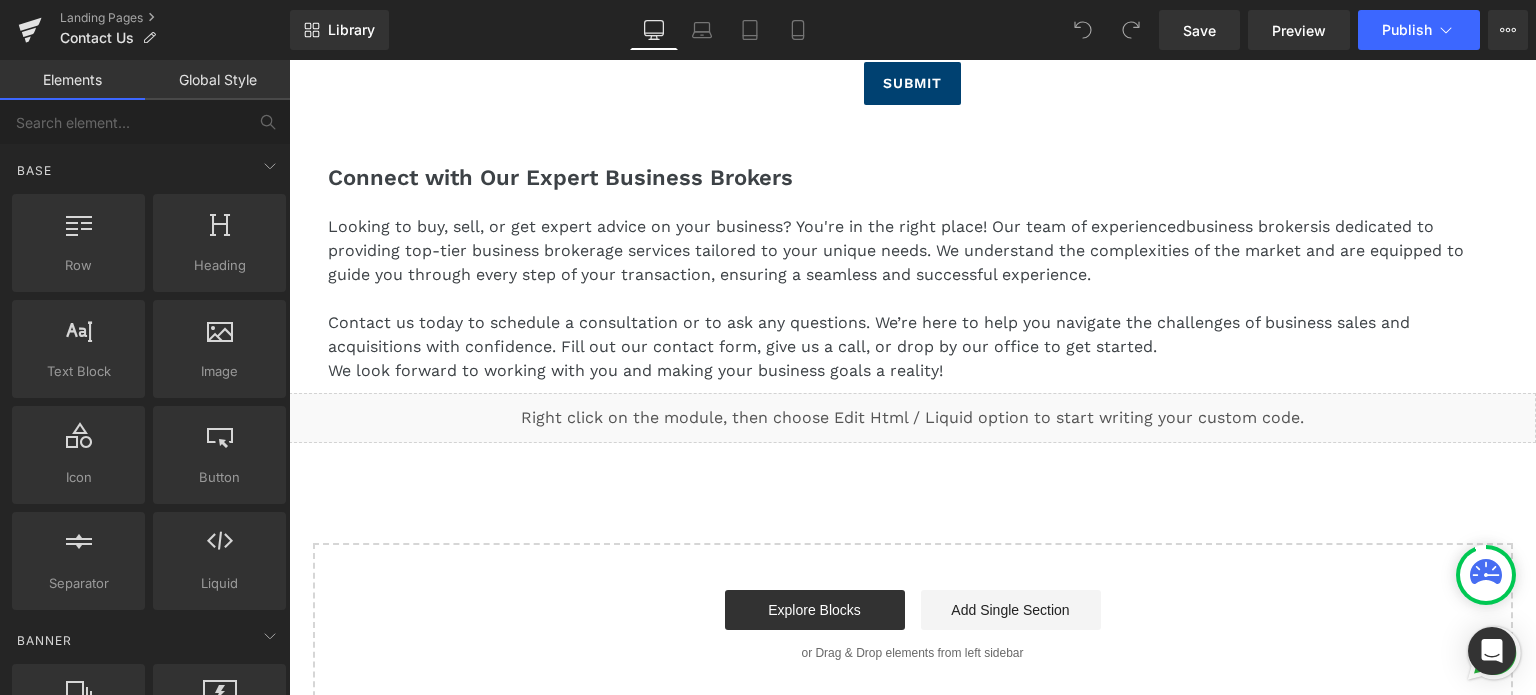 click on "Contact us today to schedule a consultation or to ask any questions. We’re here to help you navigate the challenges of business sales and acquisitions with confidence. Fill out our contact form, give us a call, or drop by our office to get started." at bounding box center (913, 335) 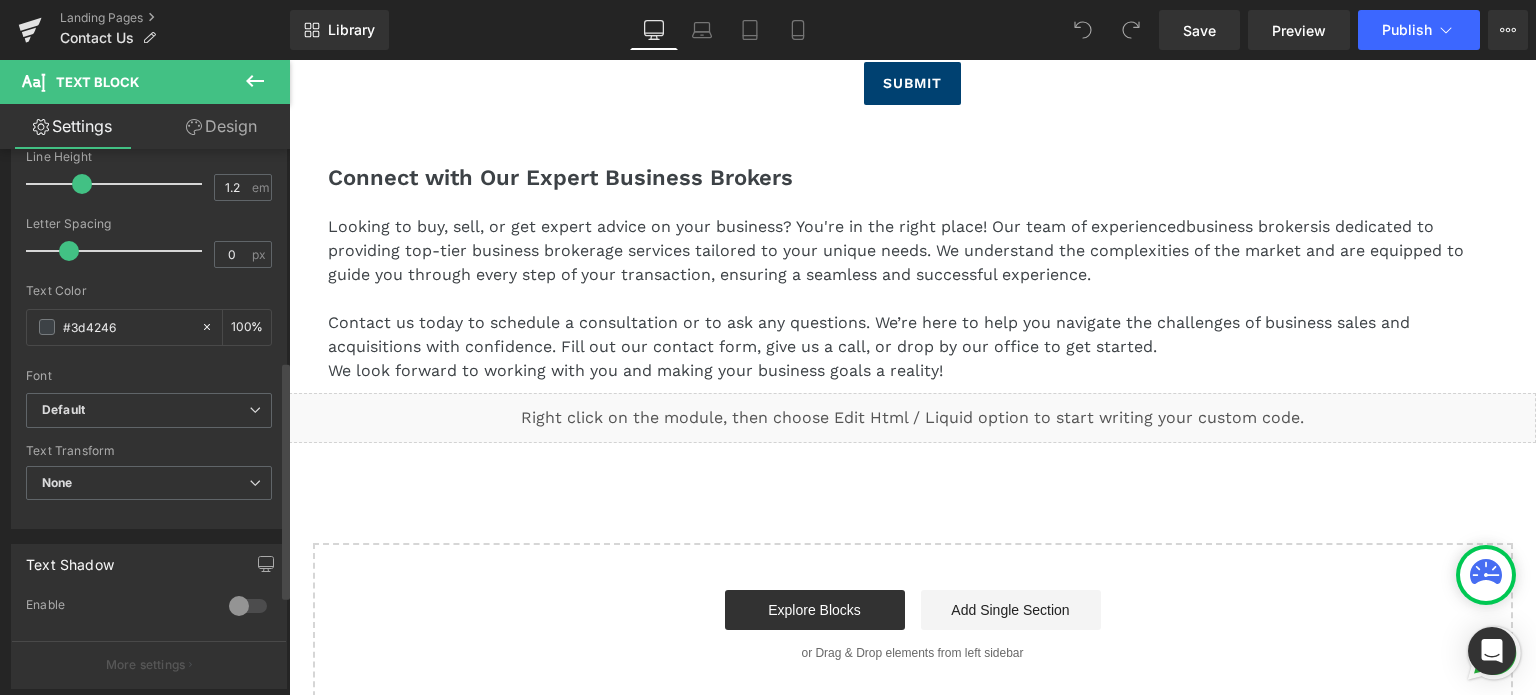 scroll, scrollTop: 500, scrollLeft: 0, axis: vertical 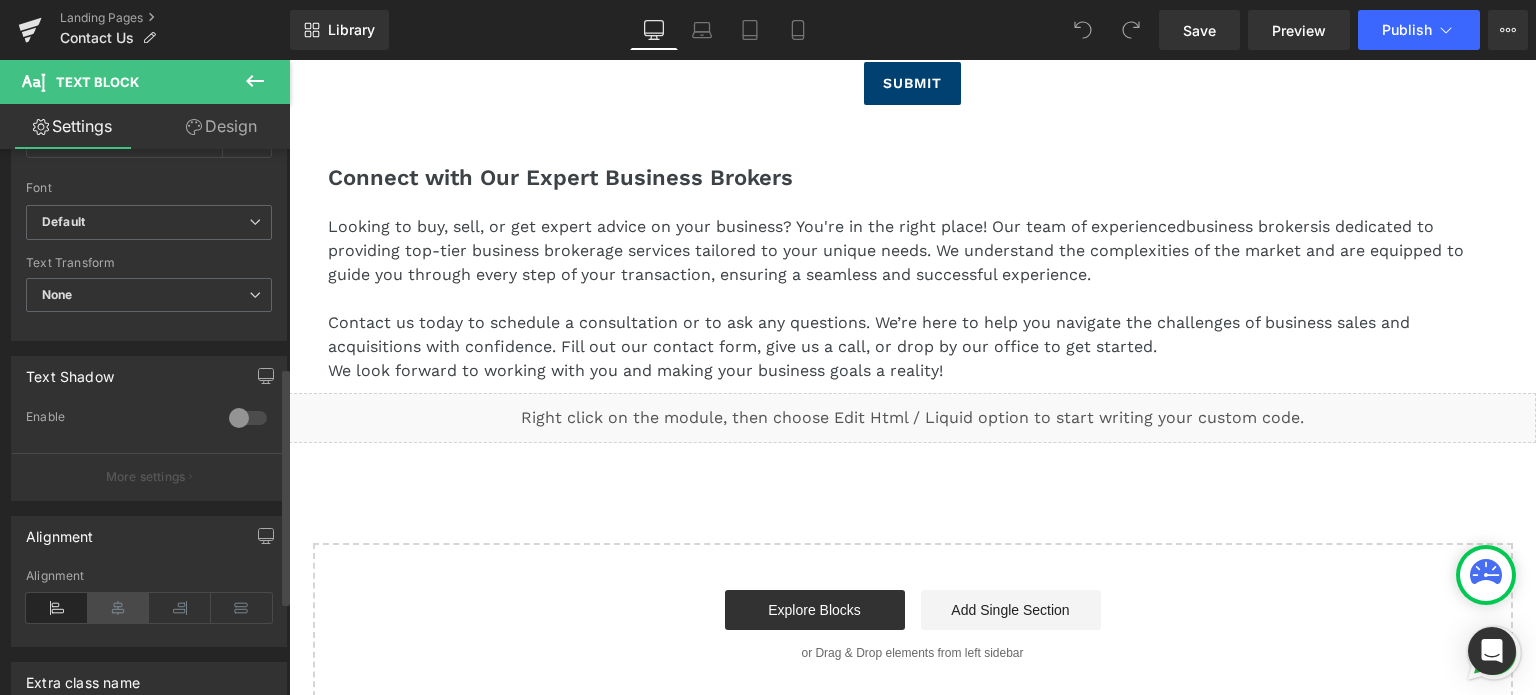 click at bounding box center [119, 608] 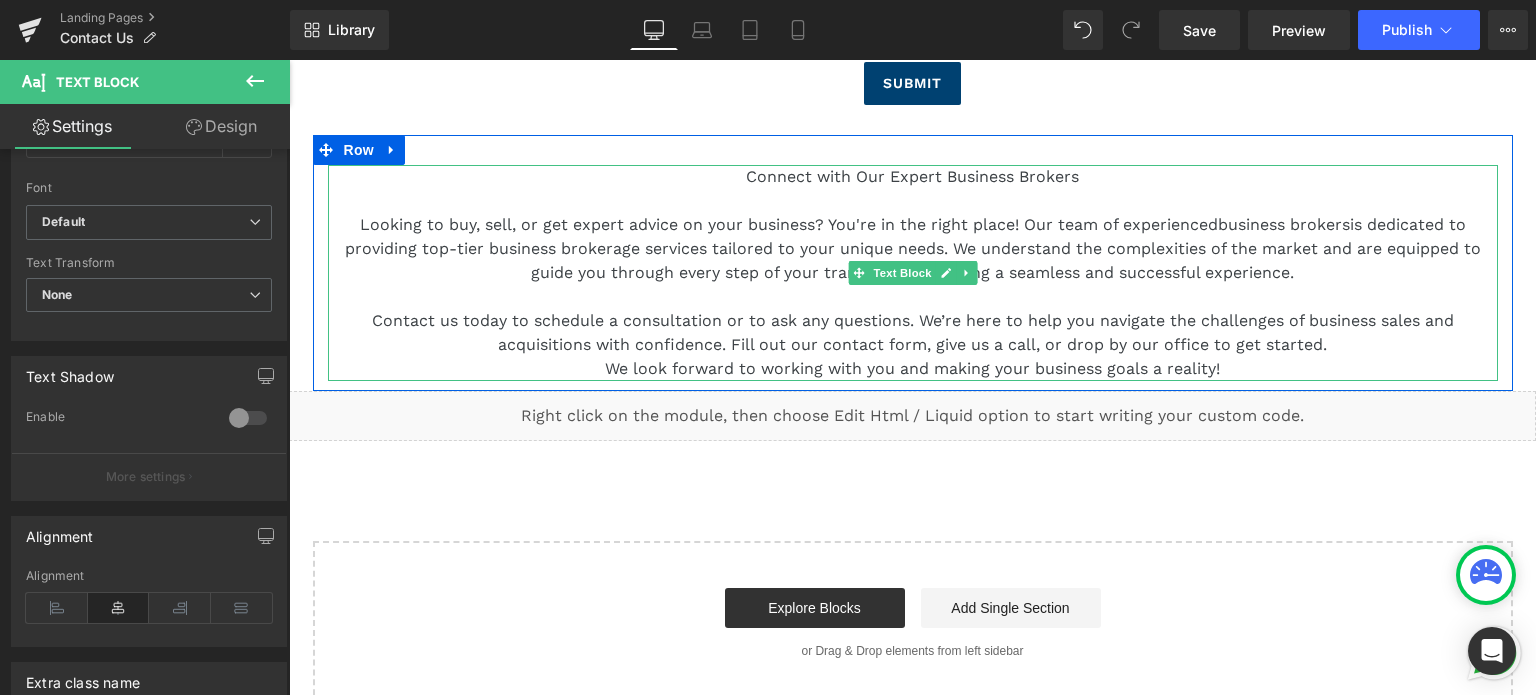 click on "Connect with Our Expert Business Brokers" at bounding box center [912, 176] 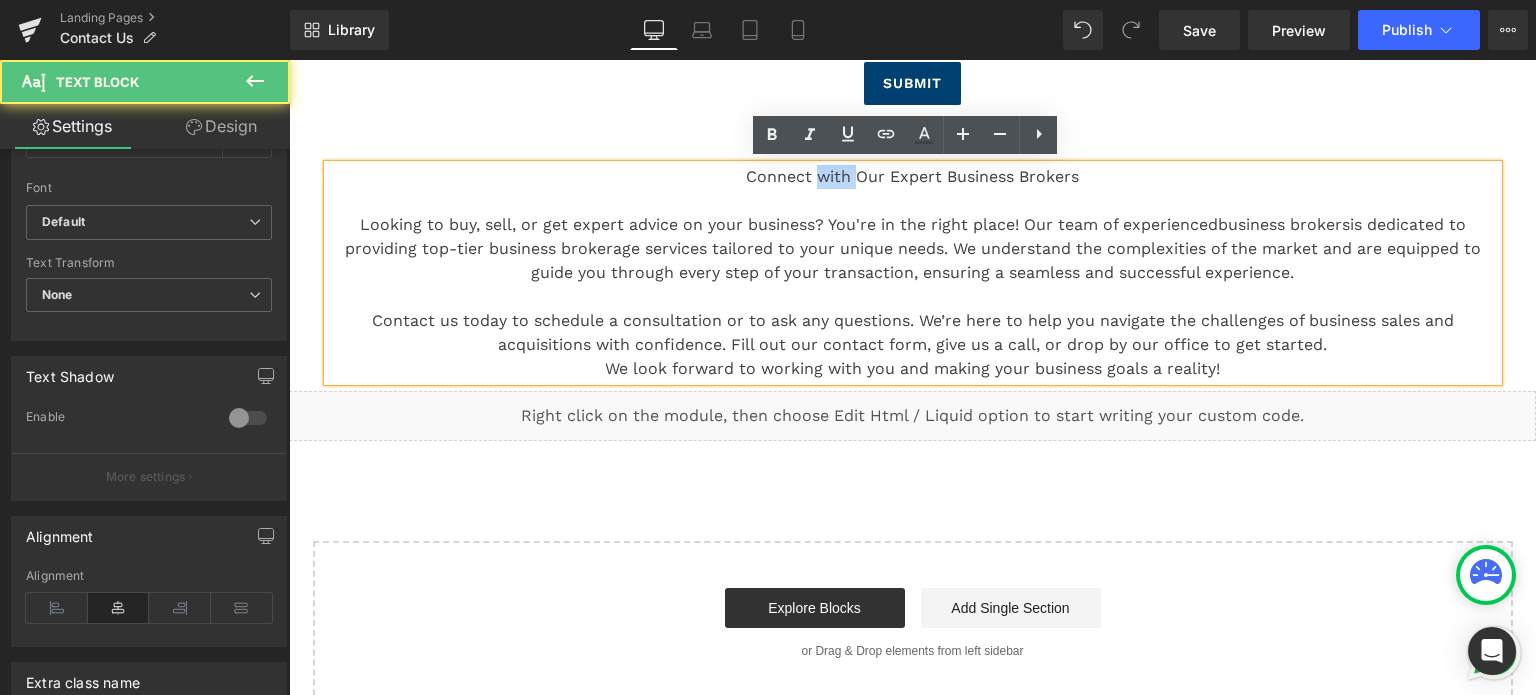 click on "Connect with Our Expert Business Brokers" at bounding box center (912, 176) 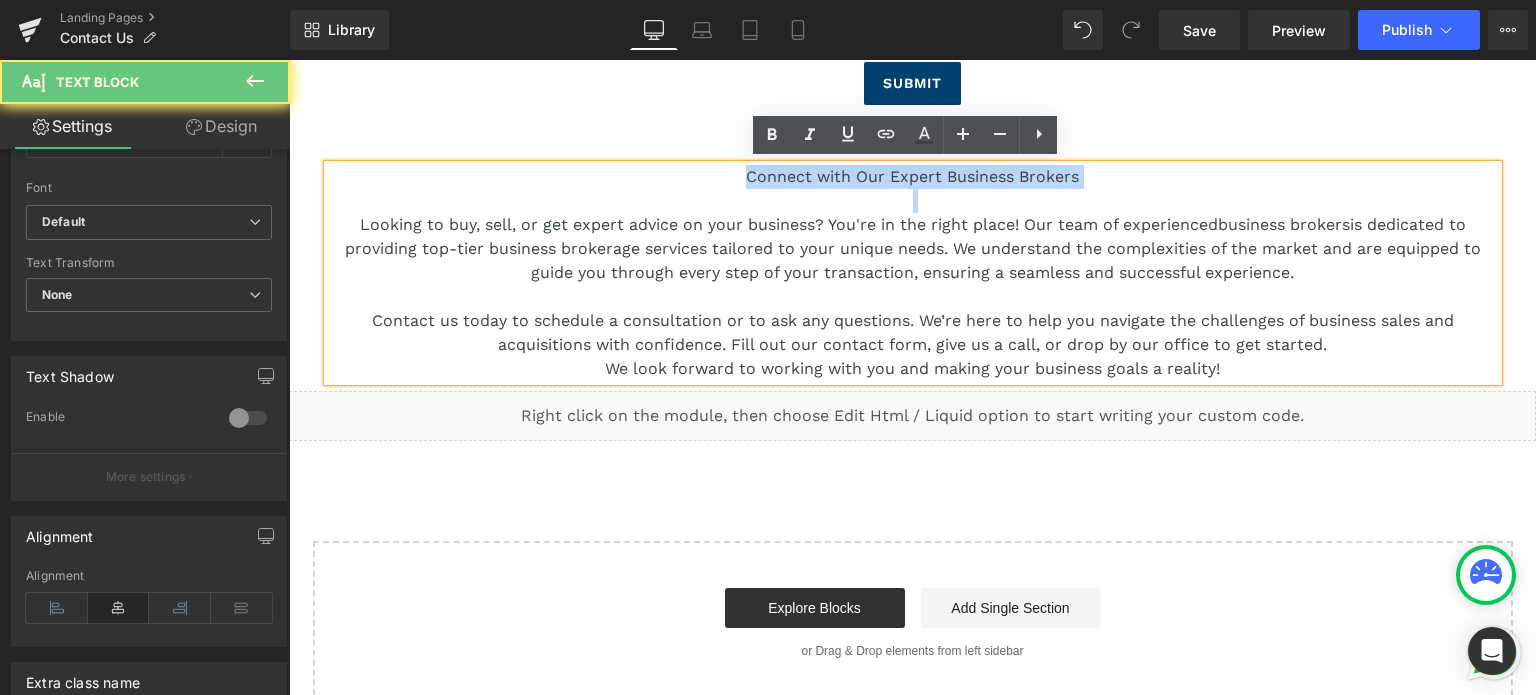 click on "Connect with Our Expert Business Brokers" at bounding box center [912, 176] 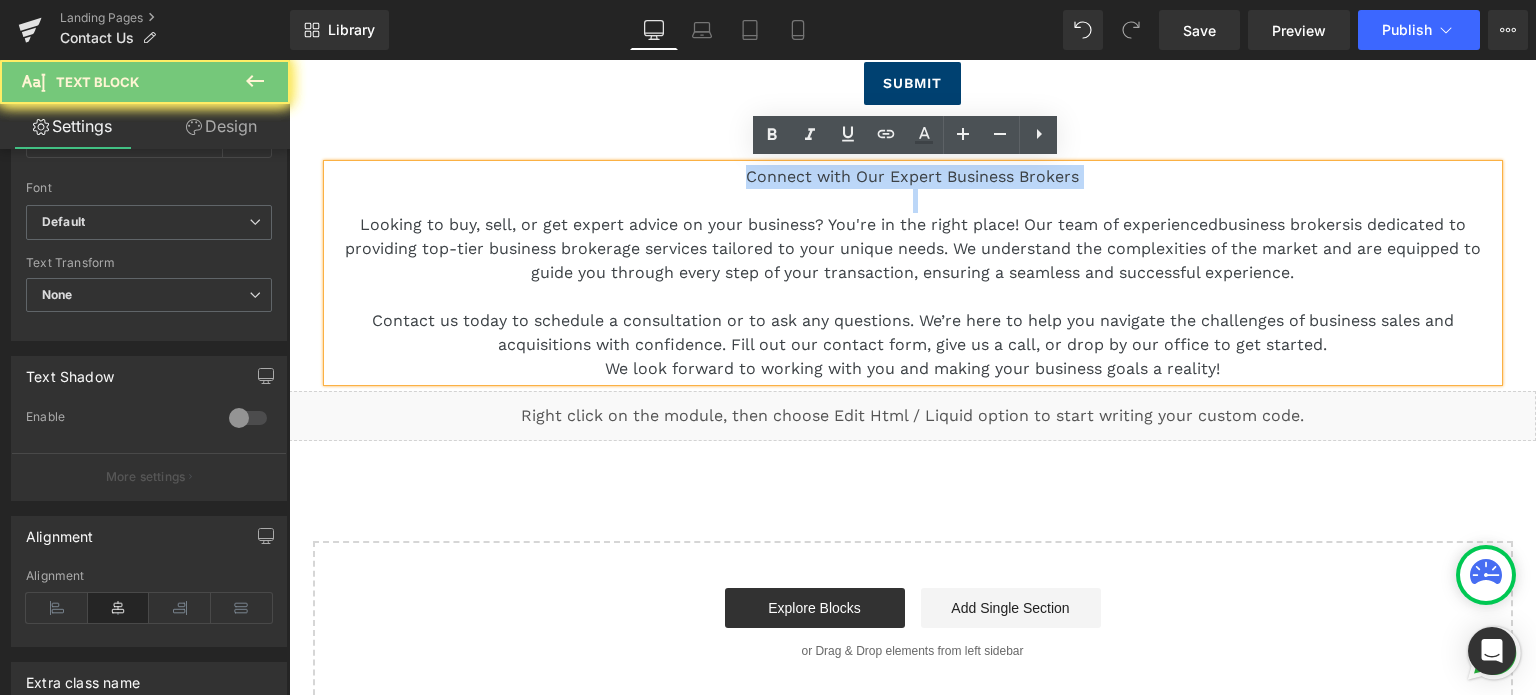 click on "Connect with Our Expert Business Brokers" at bounding box center (912, 176) 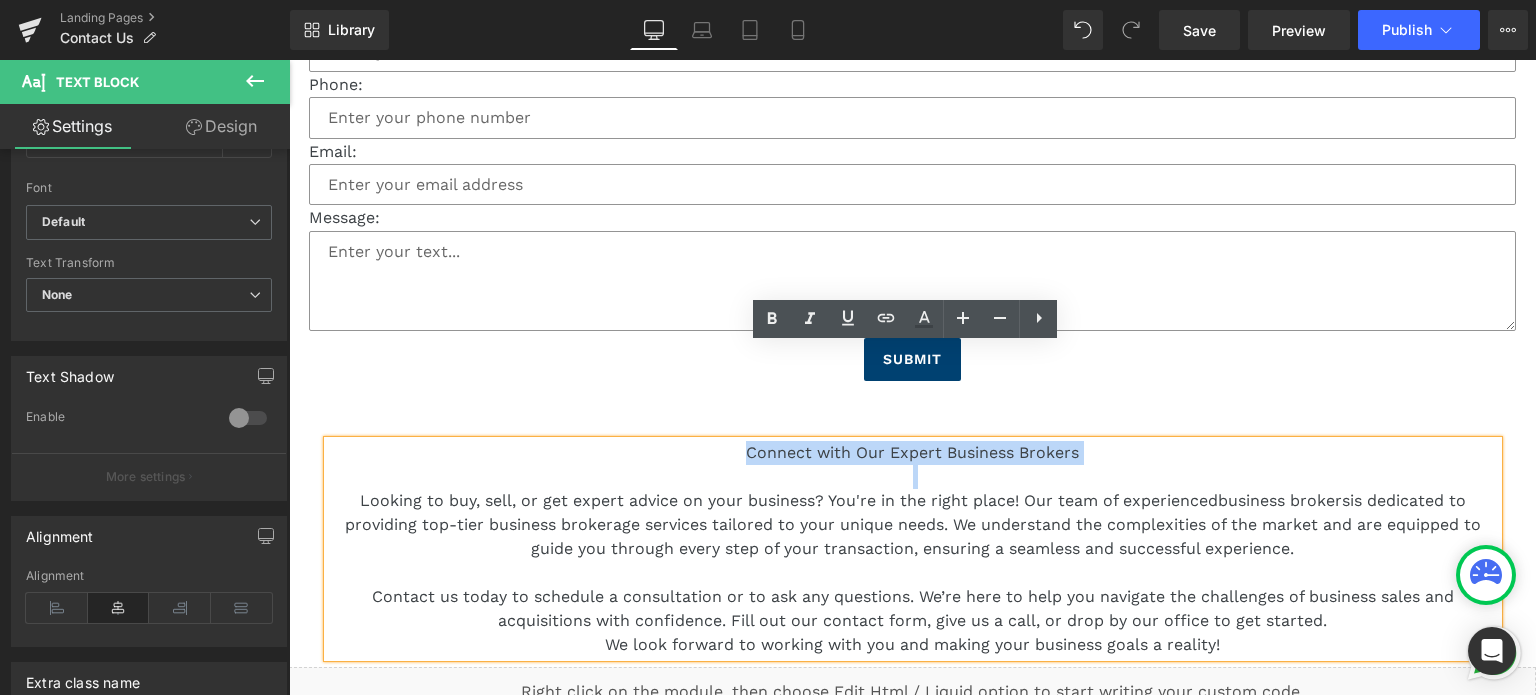 scroll, scrollTop: 900, scrollLeft: 0, axis: vertical 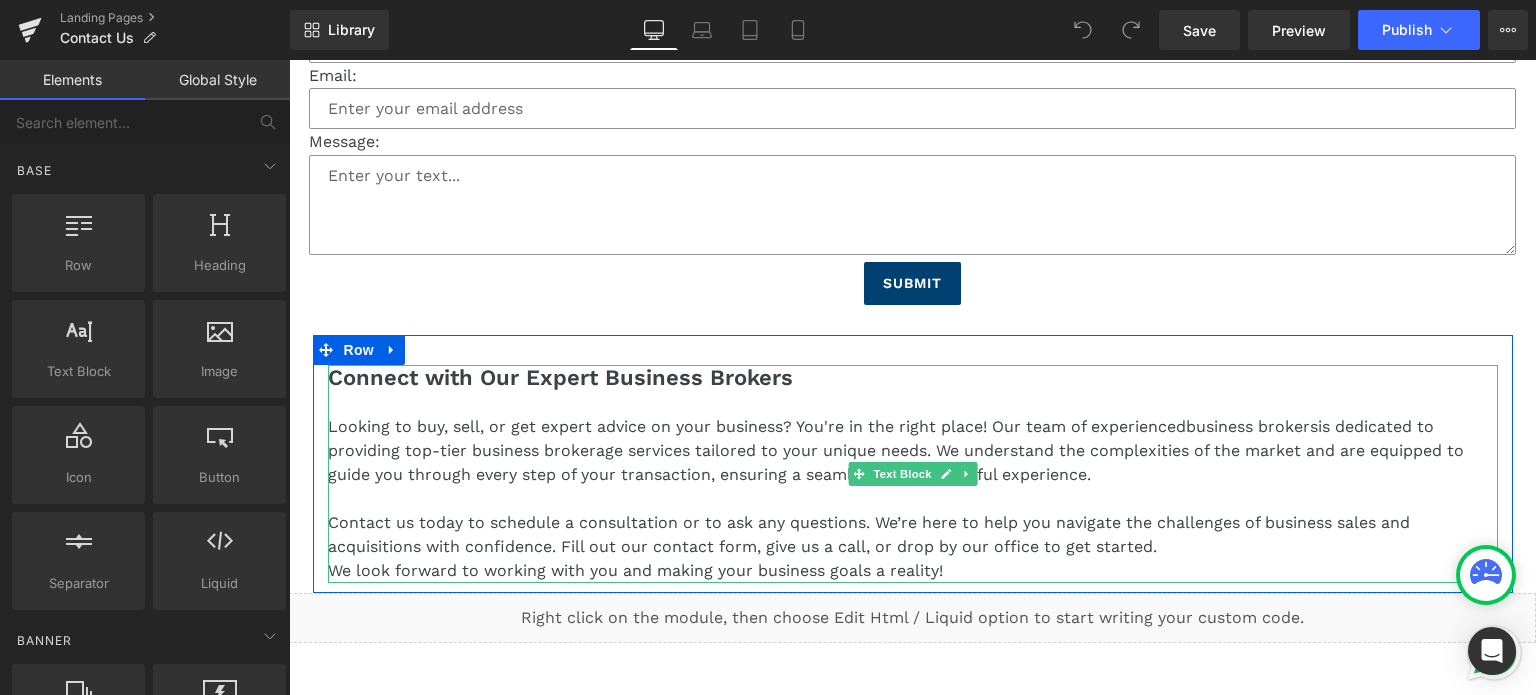 click on "Looking to buy, sell, or get expert advice on your business? You're in the right place! Our team of experienced  business brokers  is dedicated to providing top-tier business brokerage services tailored to your unique needs. We understand the complexities of the market and are equipped to guide you through every step of your transaction, ensuring a seamless and successful experience." at bounding box center (913, 451) 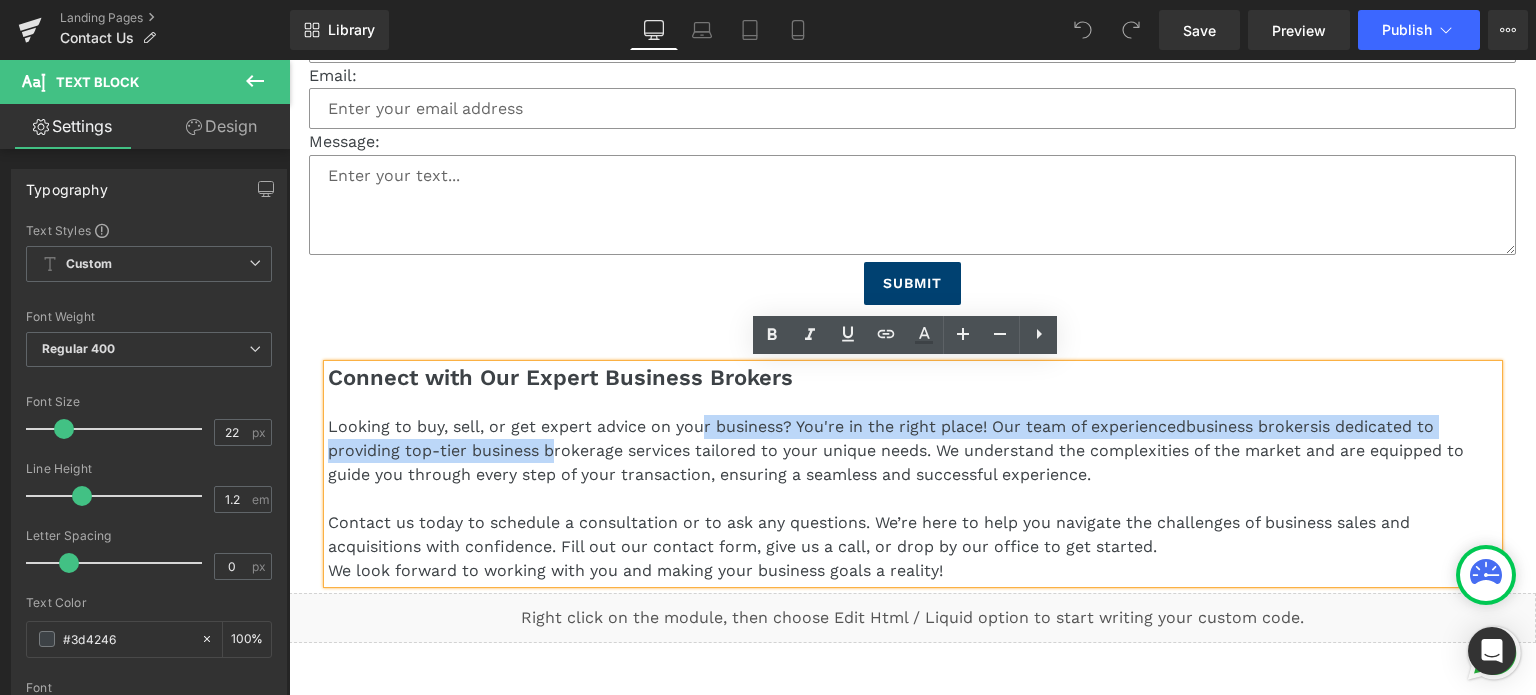 drag, startPoint x: 536, startPoint y: 444, endPoint x: 688, endPoint y: 435, distance: 152.26622 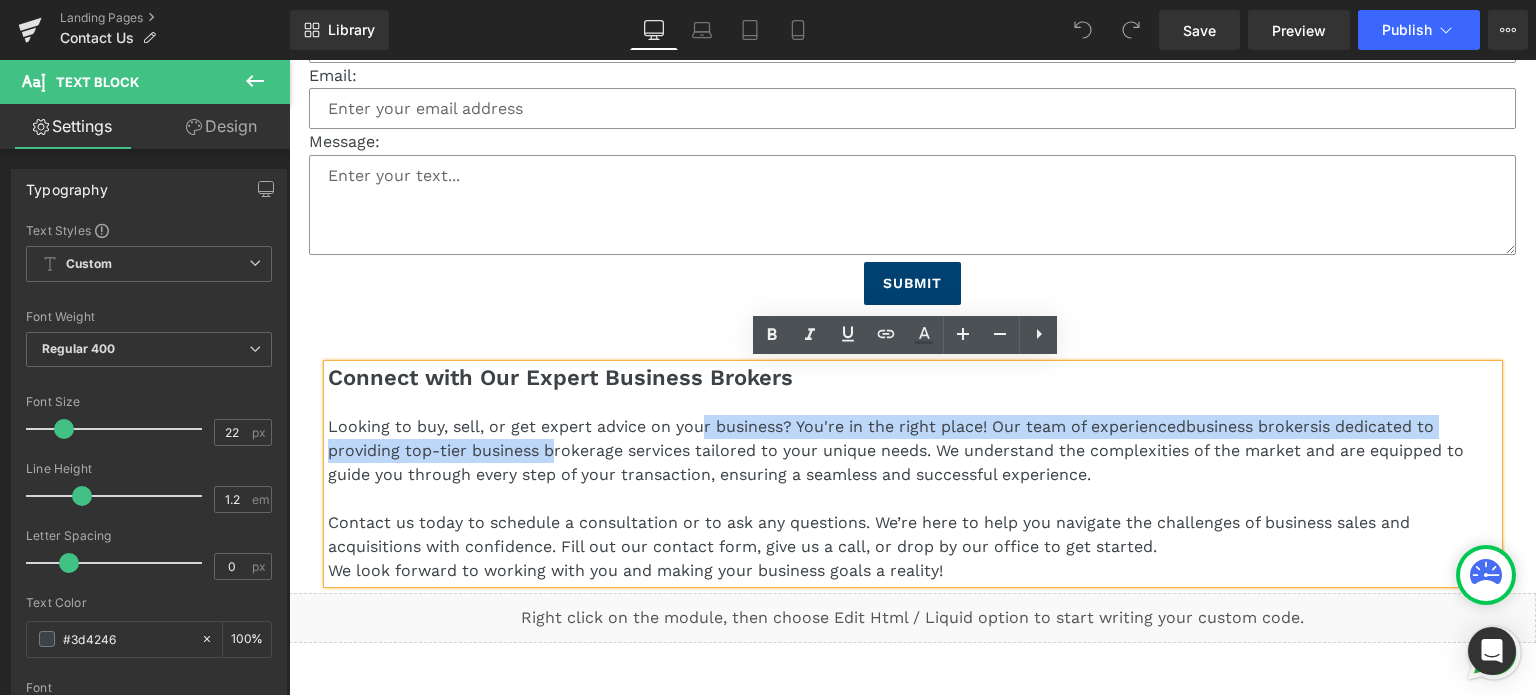 click on "Looking to buy, sell, or get expert advice on your business? You're in the right place! Our team of experienced  business brokers  is dedicated to providing top-tier business brokerage services tailored to your unique needs. We understand the complexities of the market and are equipped to guide you through every step of your transaction, ensuring a seamless and successful experience." at bounding box center [913, 451] 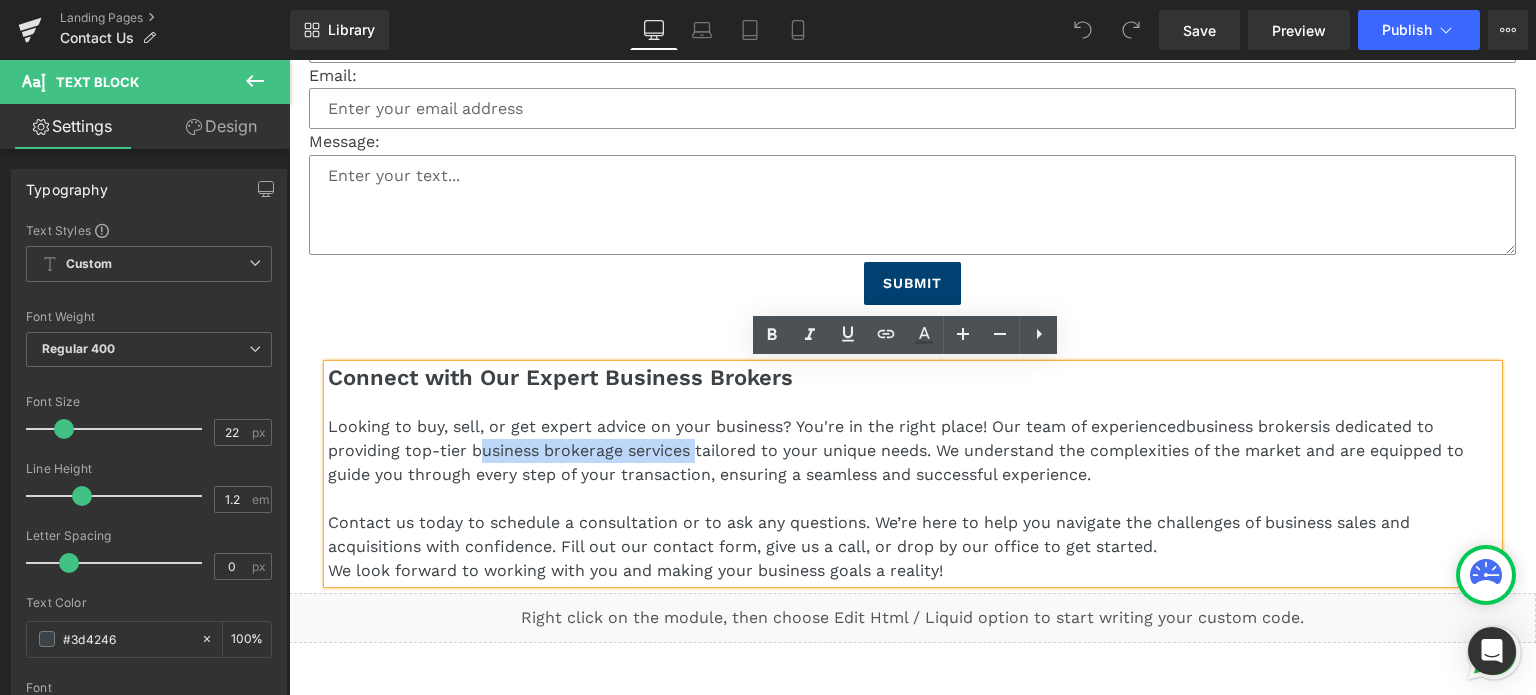 drag, startPoint x: 682, startPoint y: 450, endPoint x: 463, endPoint y: 441, distance: 219.18486 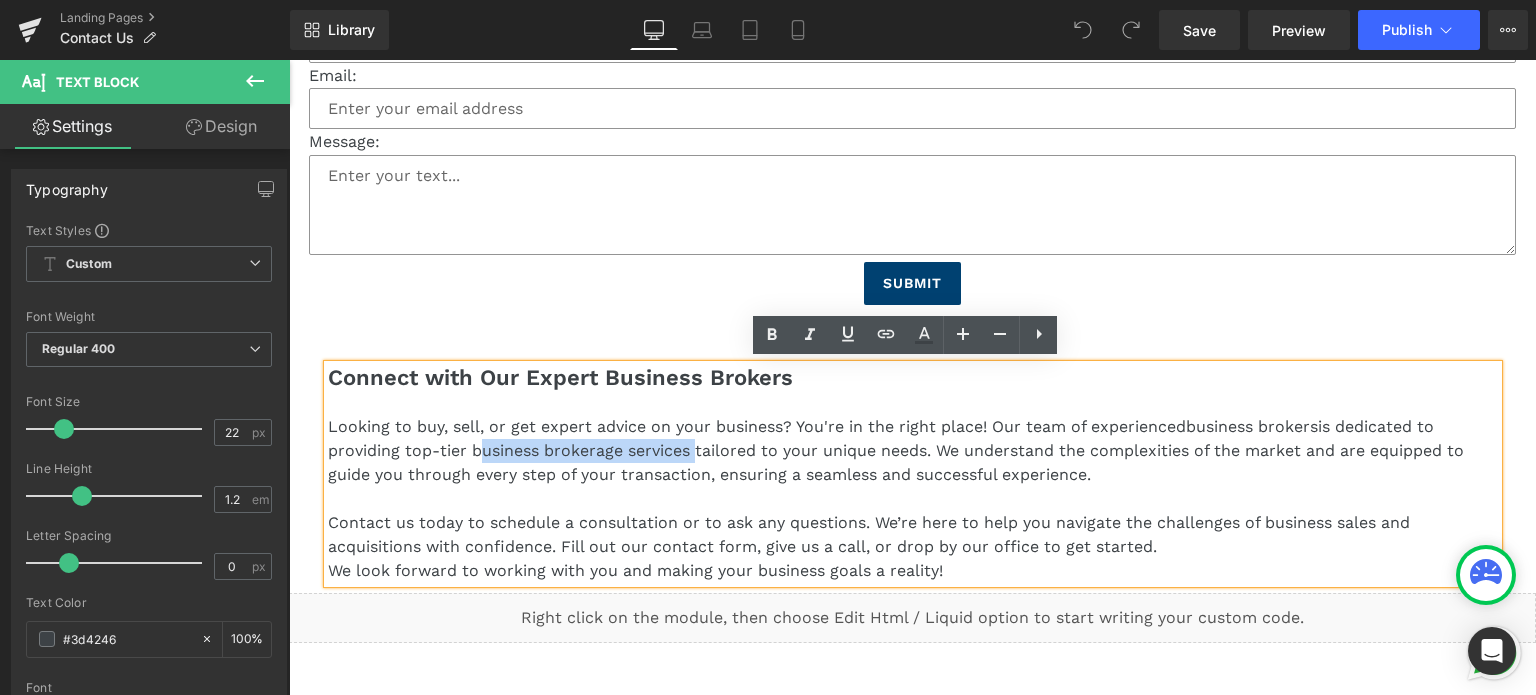 click on "Looking to buy, sell, or get expert advice on your business? You're in the right place! Our team of experienced  business brokers  is dedicated to providing top-tier business brokerage services tailored to your unique needs. We understand the complexities of the market and are equipped to guide you through every step of your transaction, ensuring a seamless and successful experience." at bounding box center [913, 451] 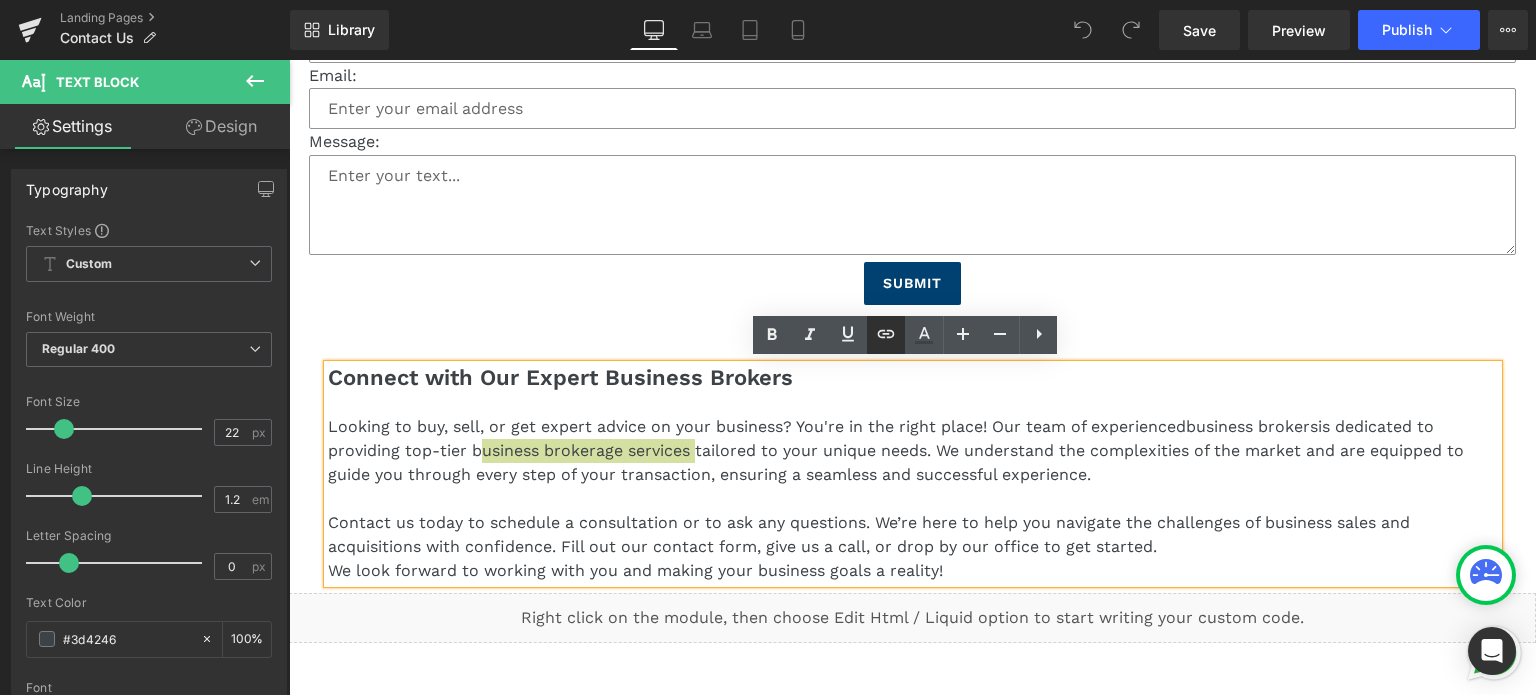 click 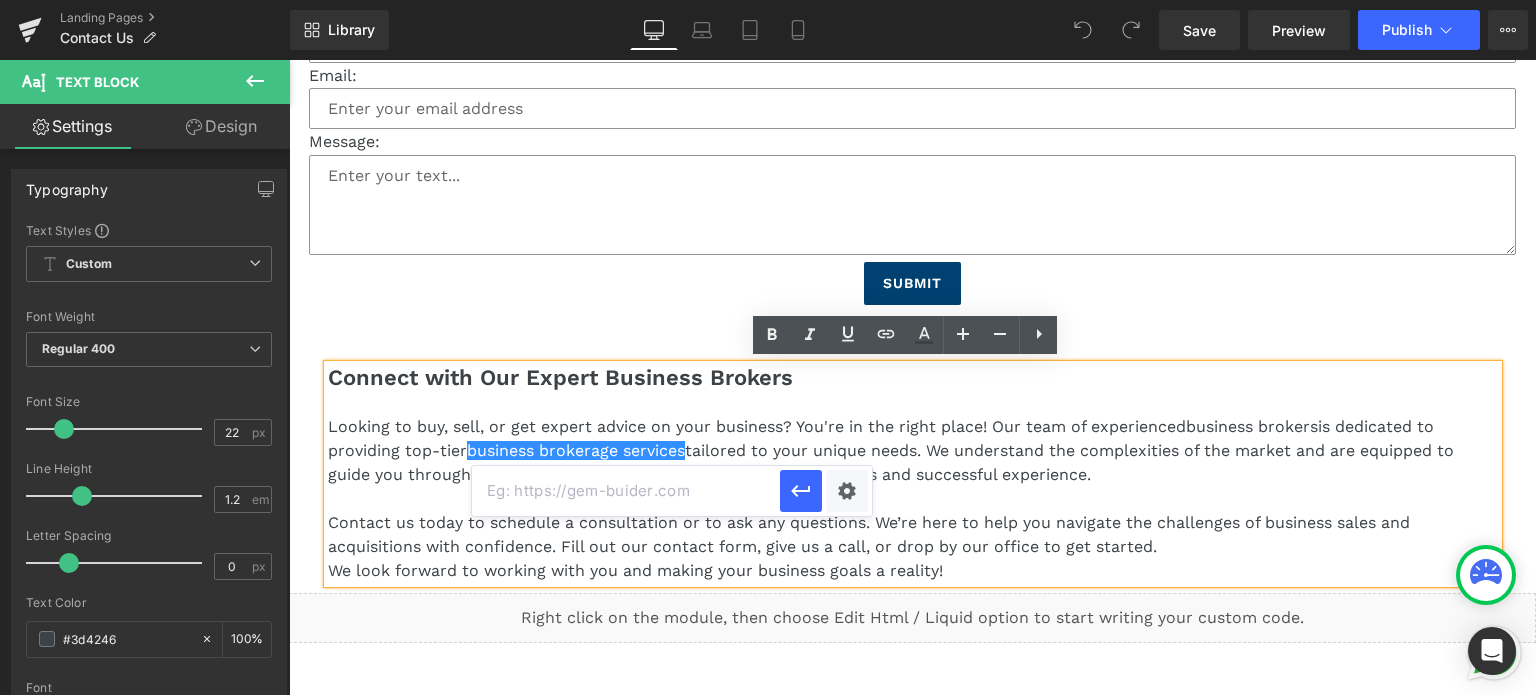 click at bounding box center (626, 491) 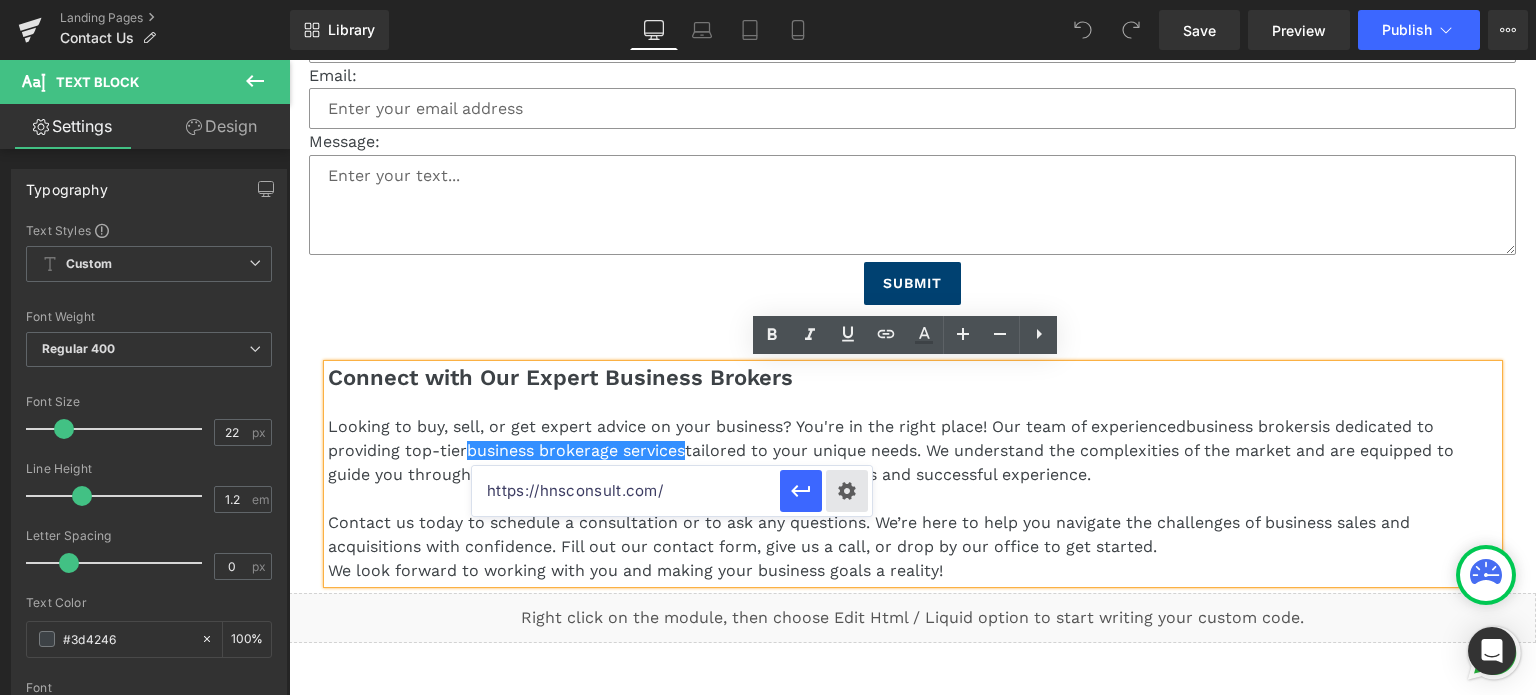 click on "Text Color Highlight Color #333333   Edit or remove link:   Edit   -   Unlink   -   Cancel             https://hnsconsult.com/" at bounding box center (768, 0) 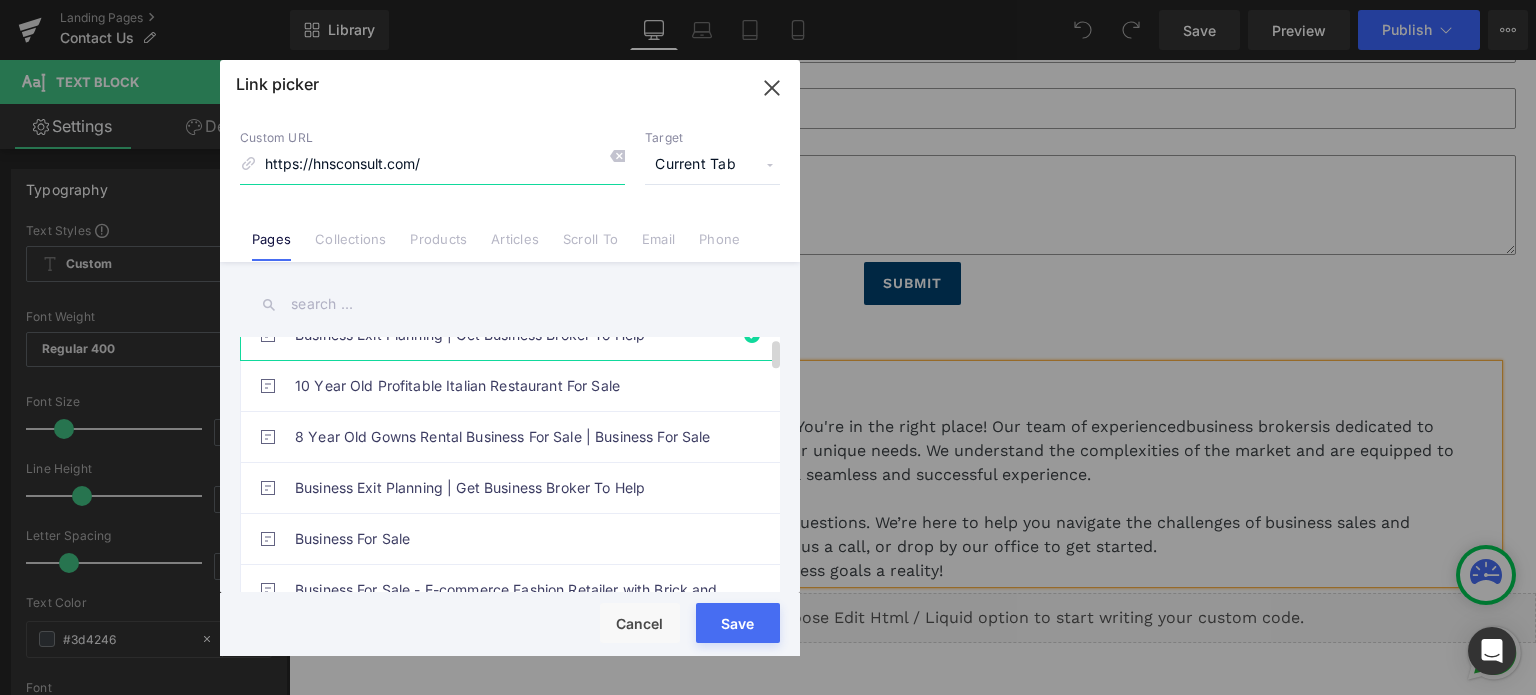 scroll, scrollTop: 0, scrollLeft: 0, axis: both 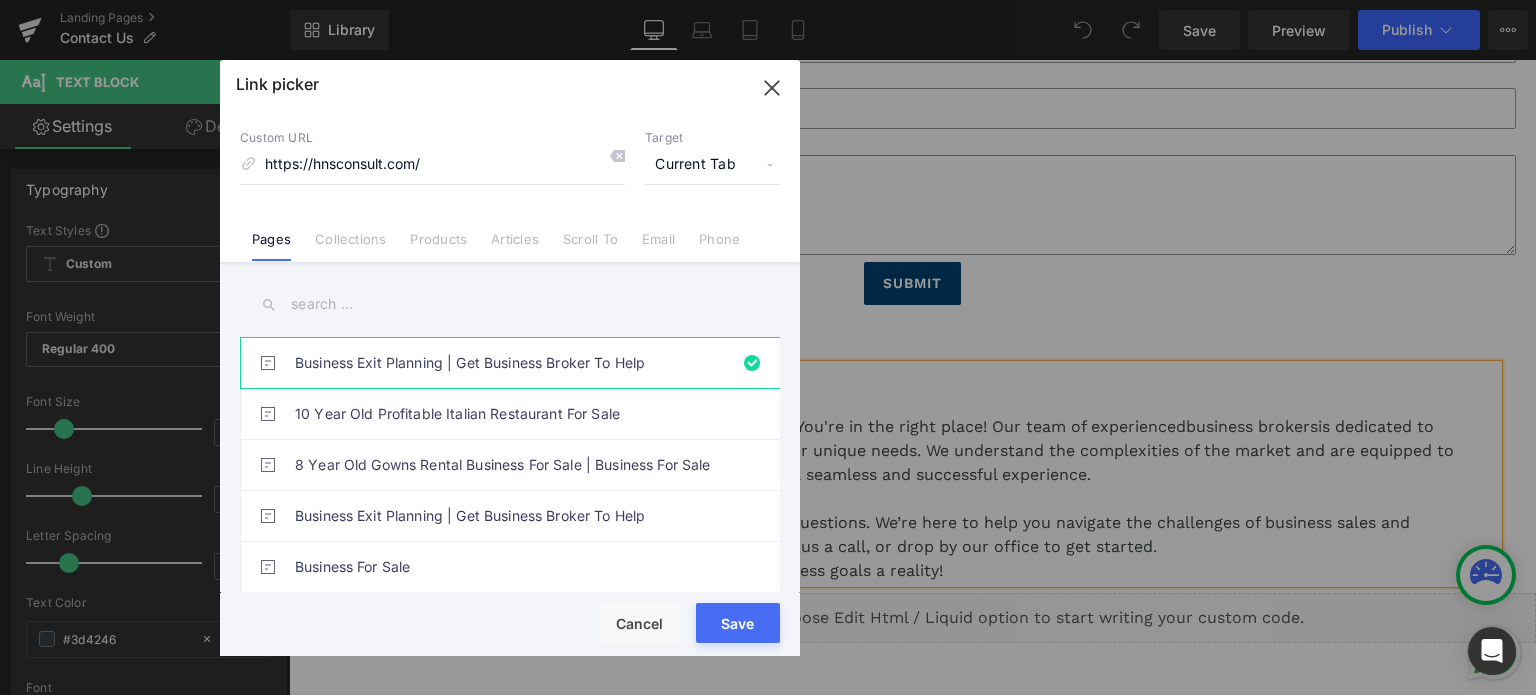 click at bounding box center [510, 304] 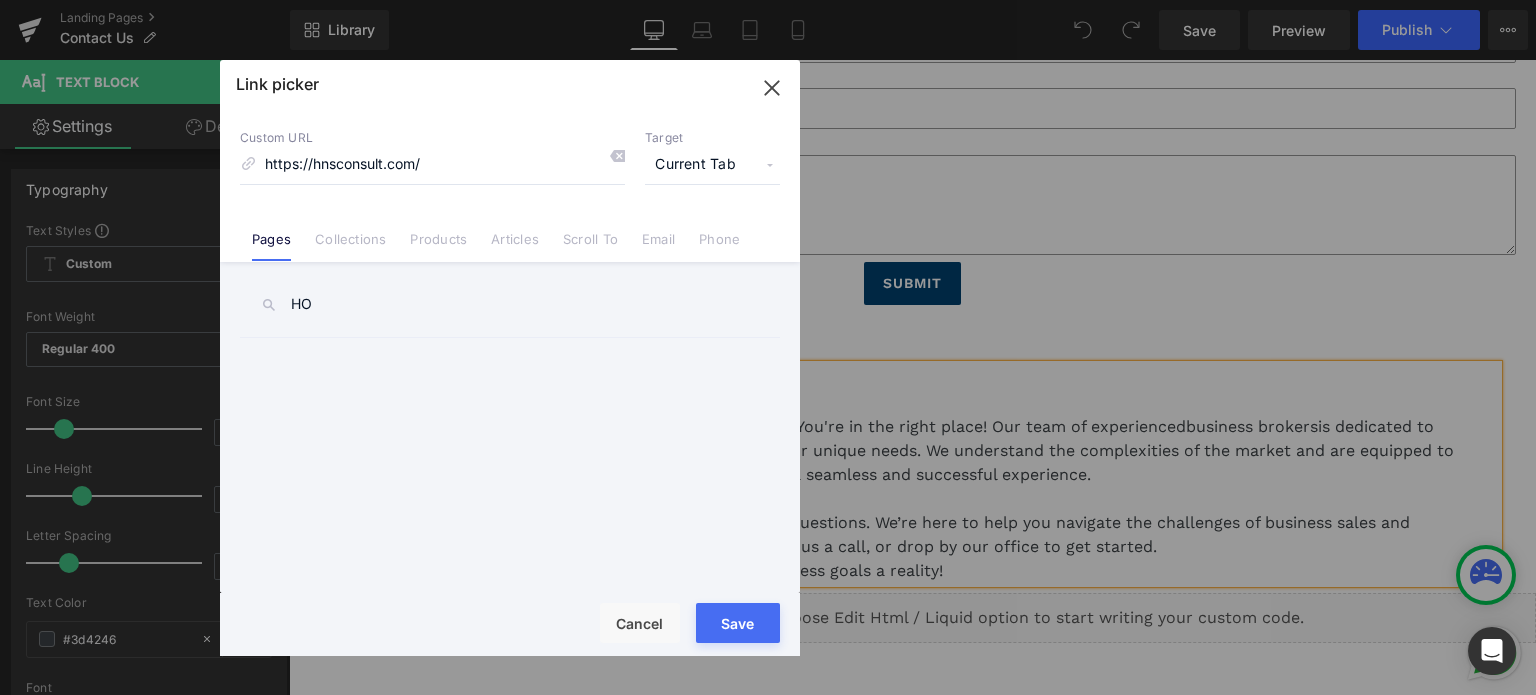 type on "H" 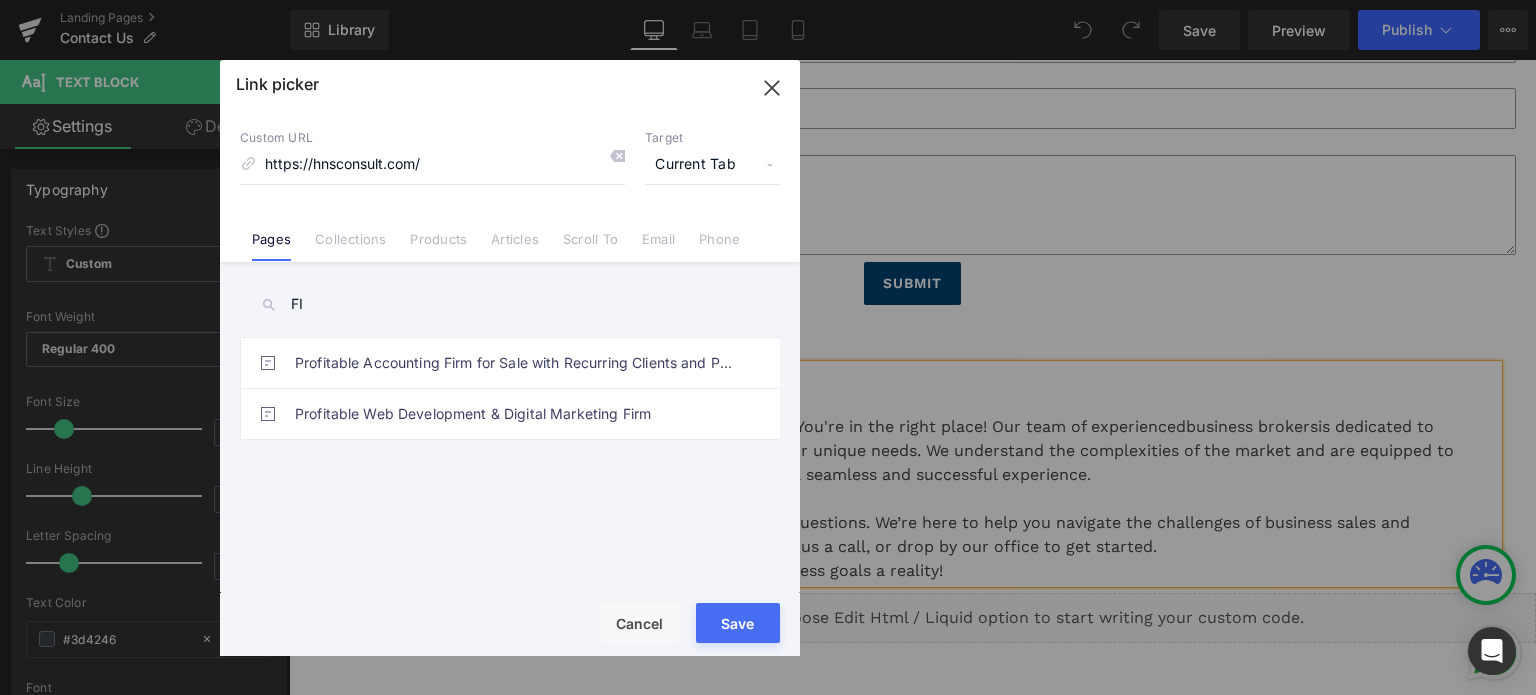 type on "F" 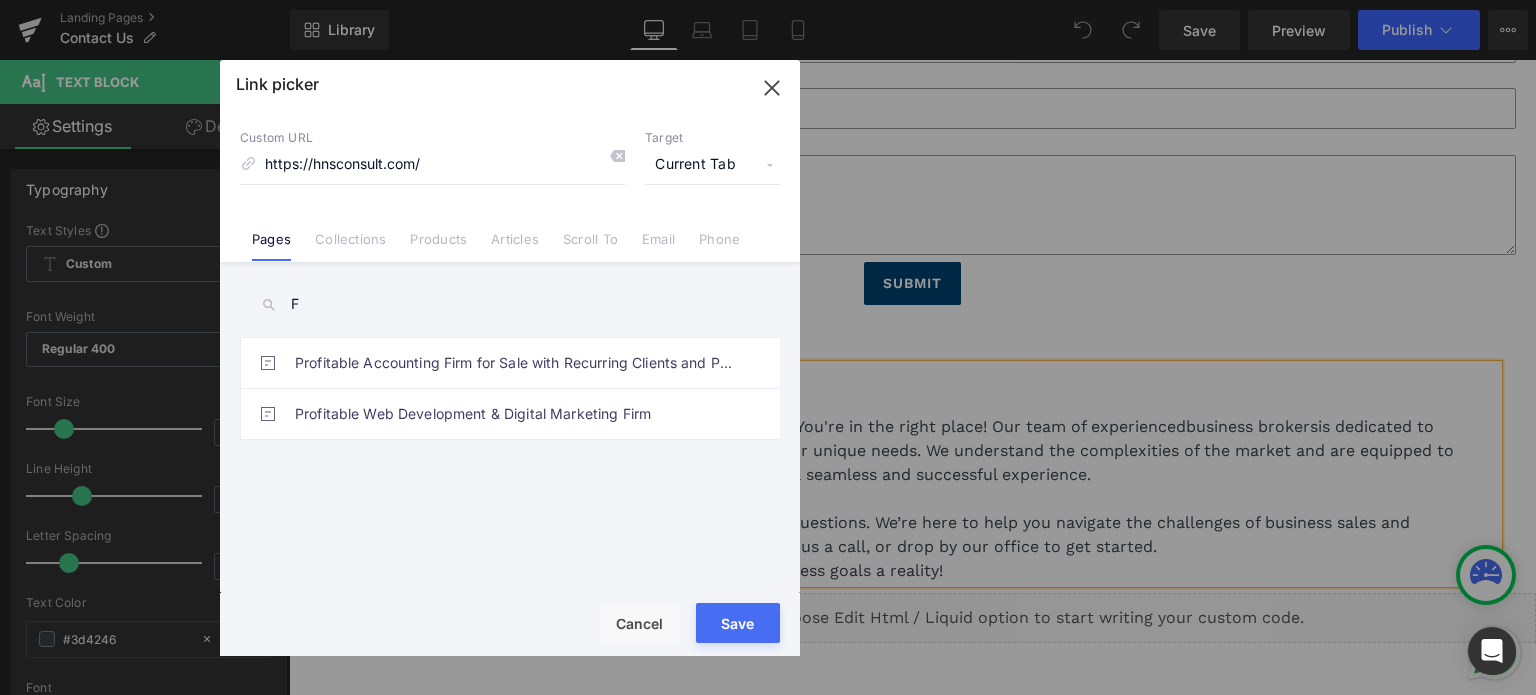 type 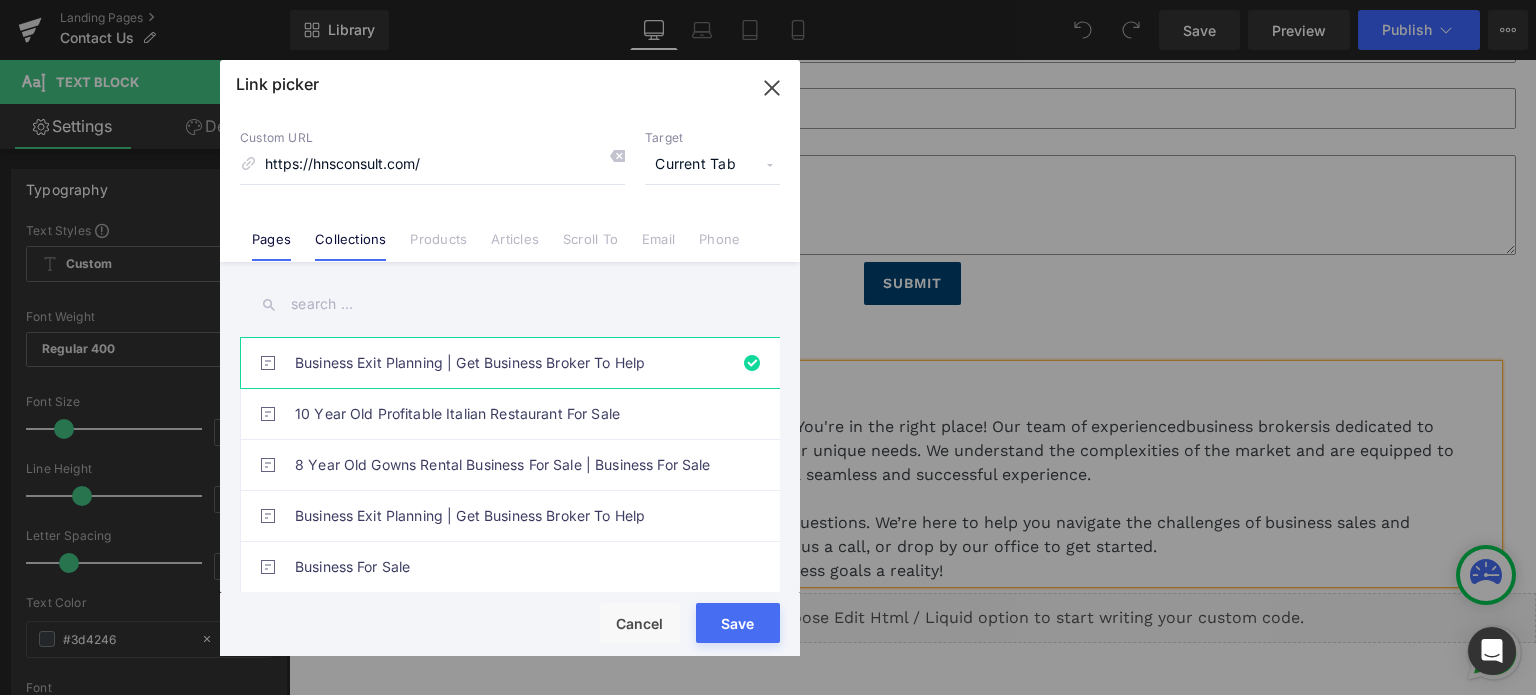 click on "Collections" at bounding box center [350, 246] 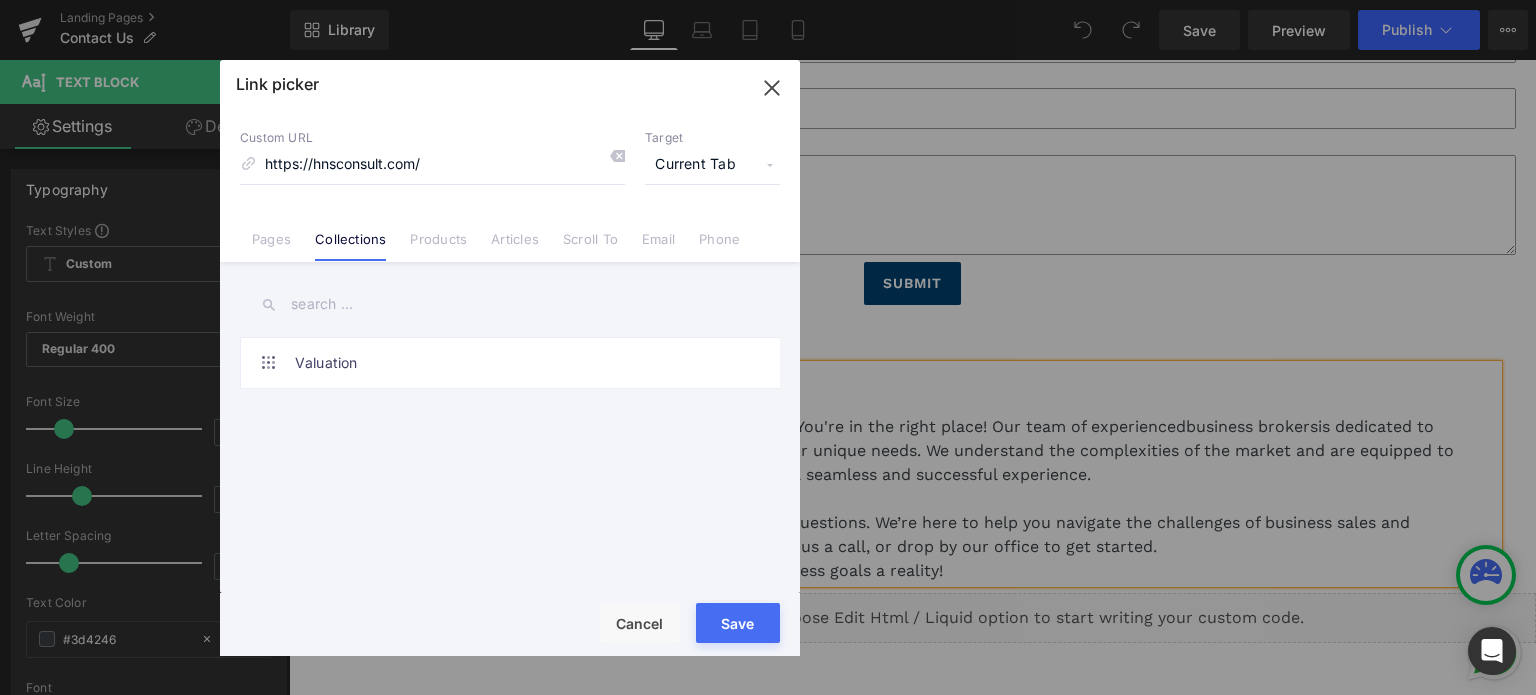 click on "Custom URL   https://hnsconsult.com/                 Target   Current Tab     Current Tab   New Tab                 Pages       Collections       Products       Articles       Scroll To       Email       Phone" at bounding box center (510, 186) 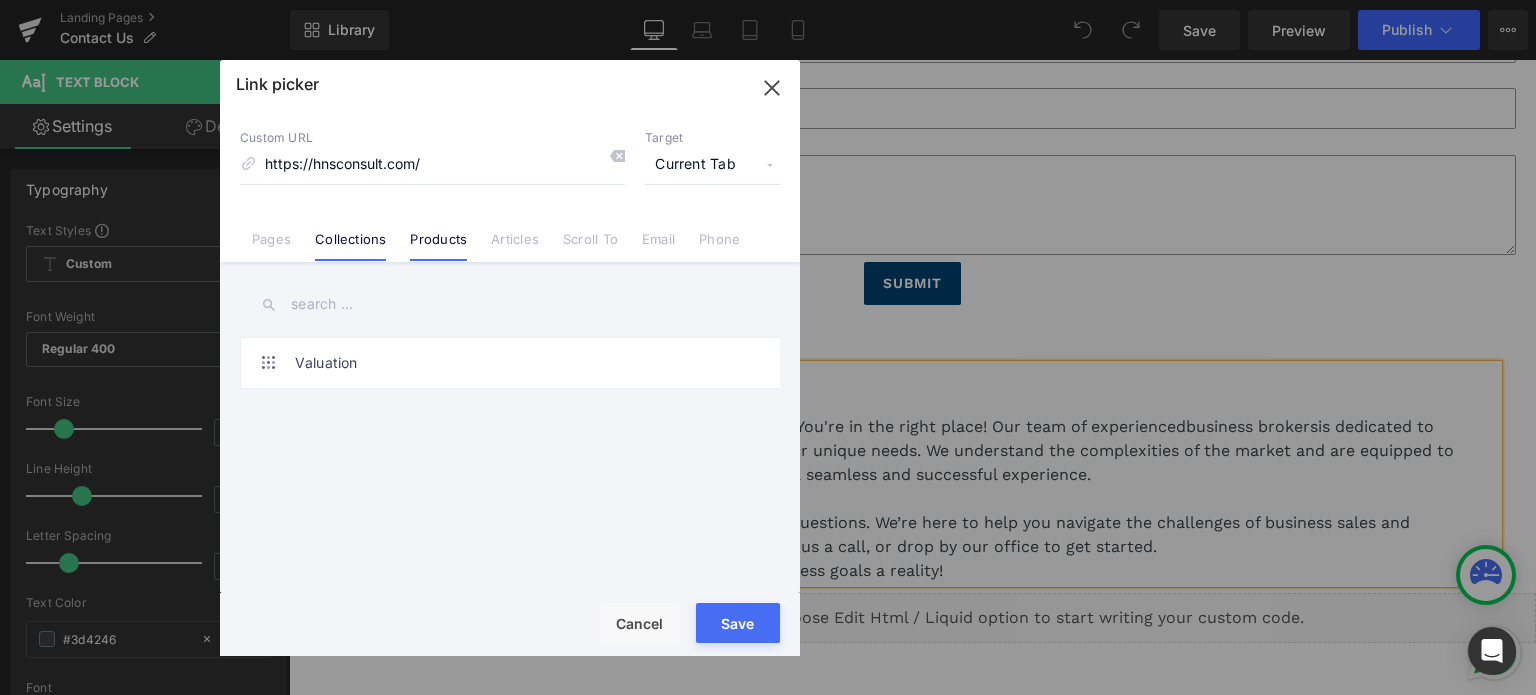 click on "Products" at bounding box center [438, 246] 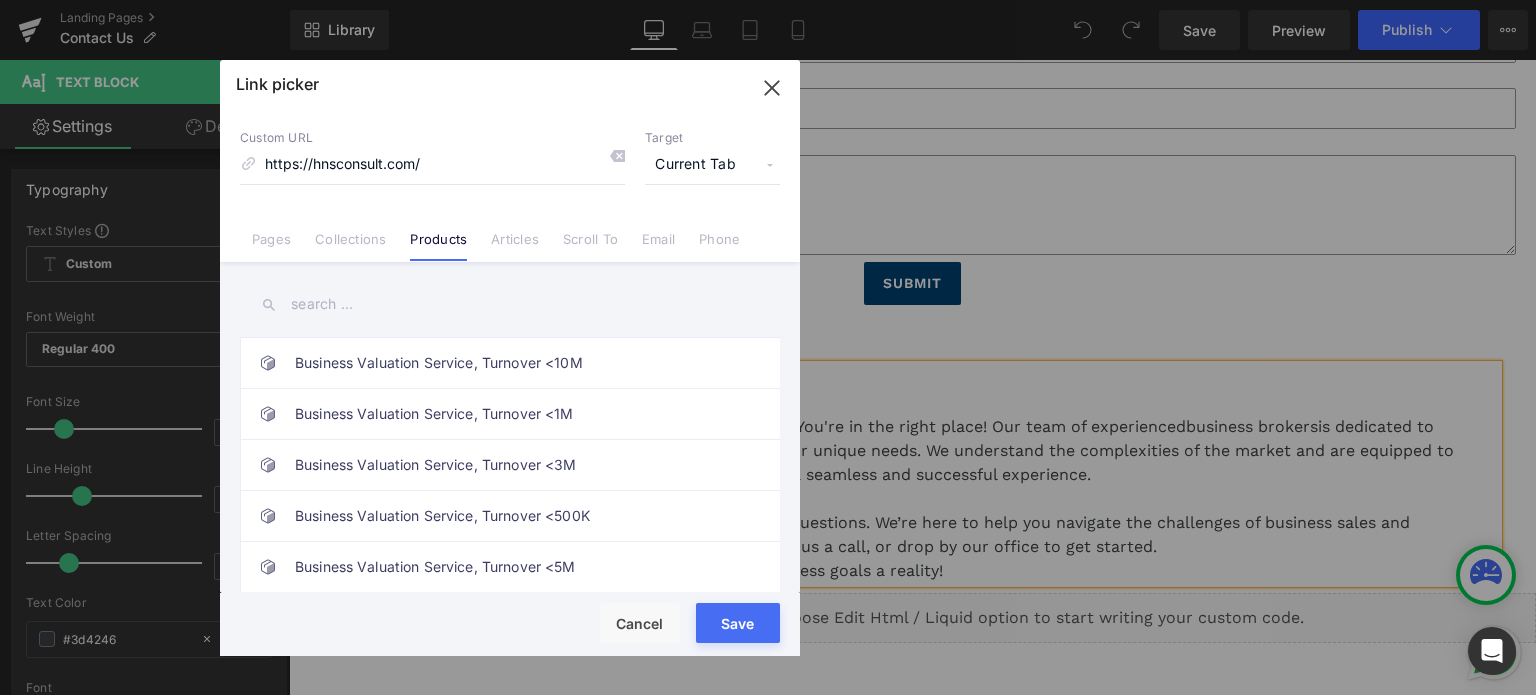 click on "Articles" at bounding box center [515, 246] 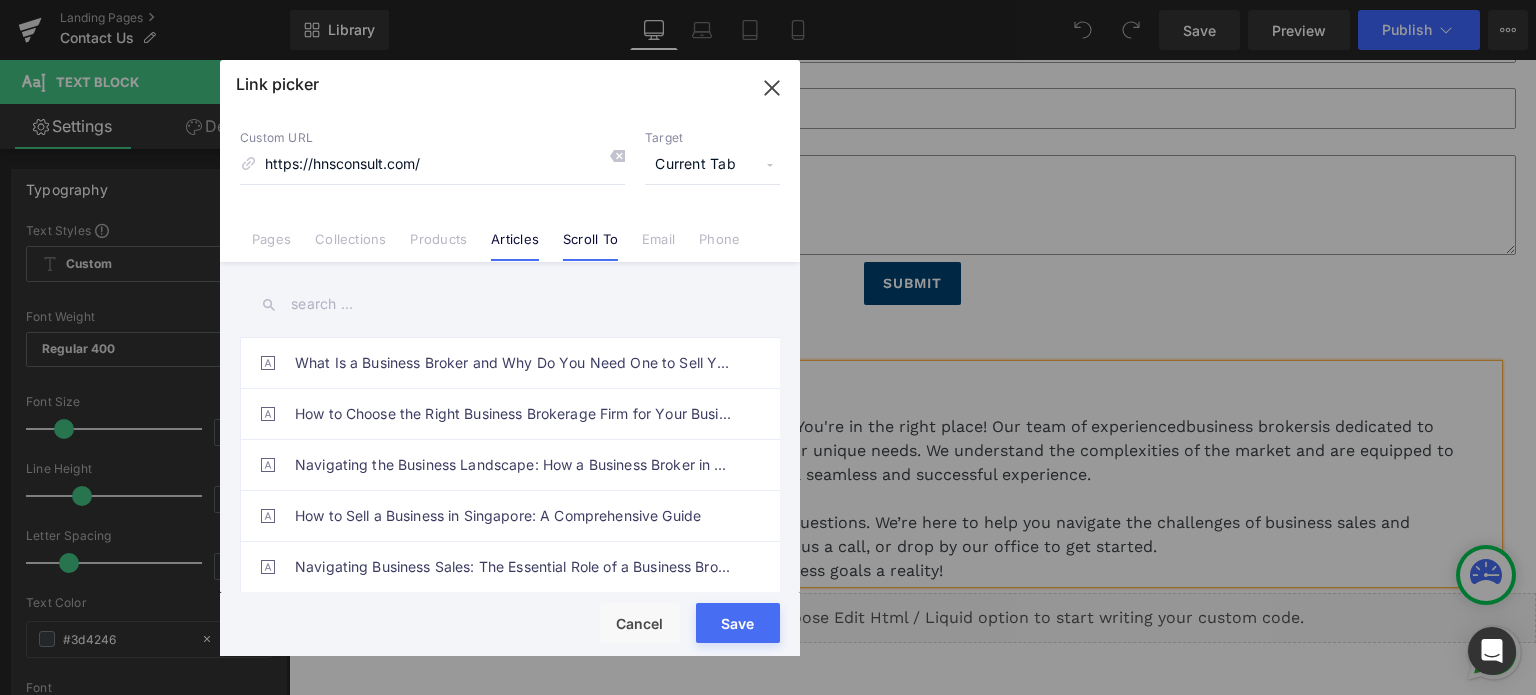 click on "Scroll To" at bounding box center (590, 246) 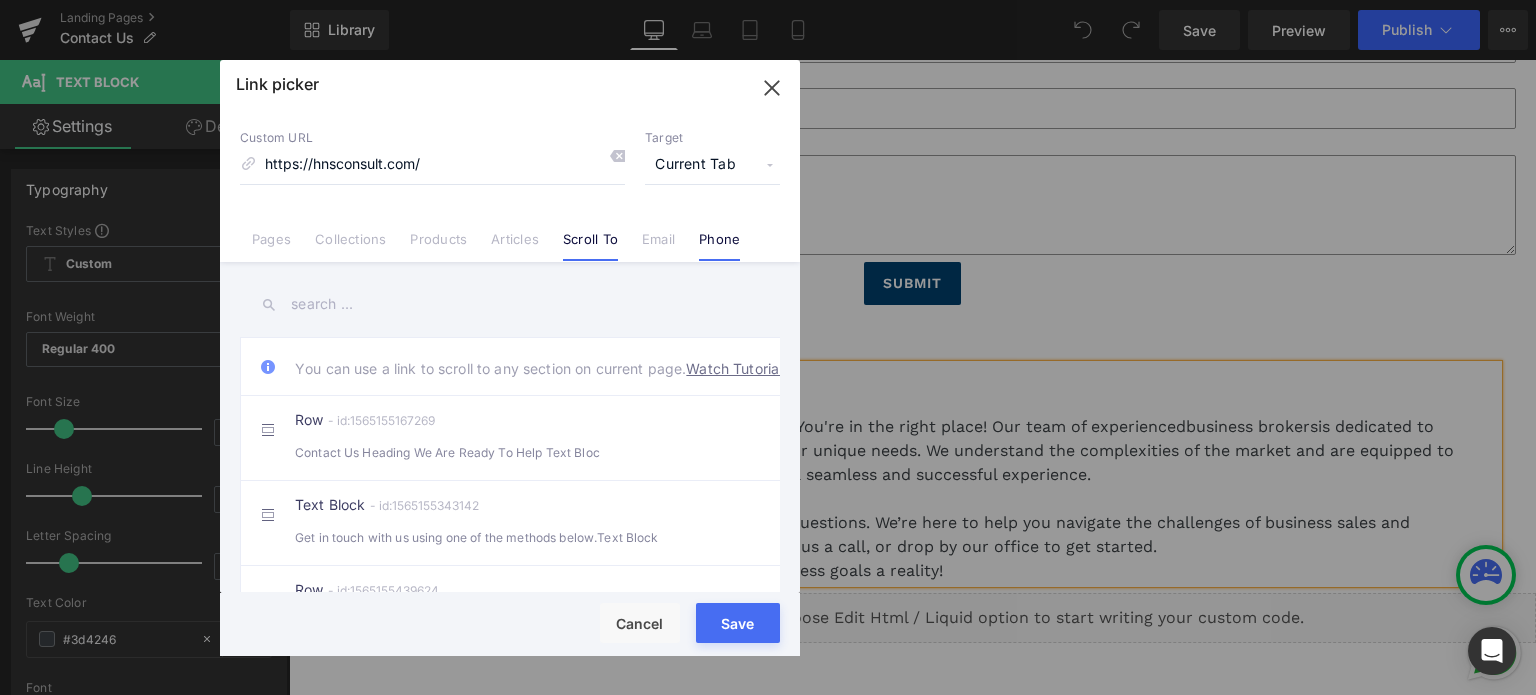 click on "Phone" at bounding box center [719, 231] 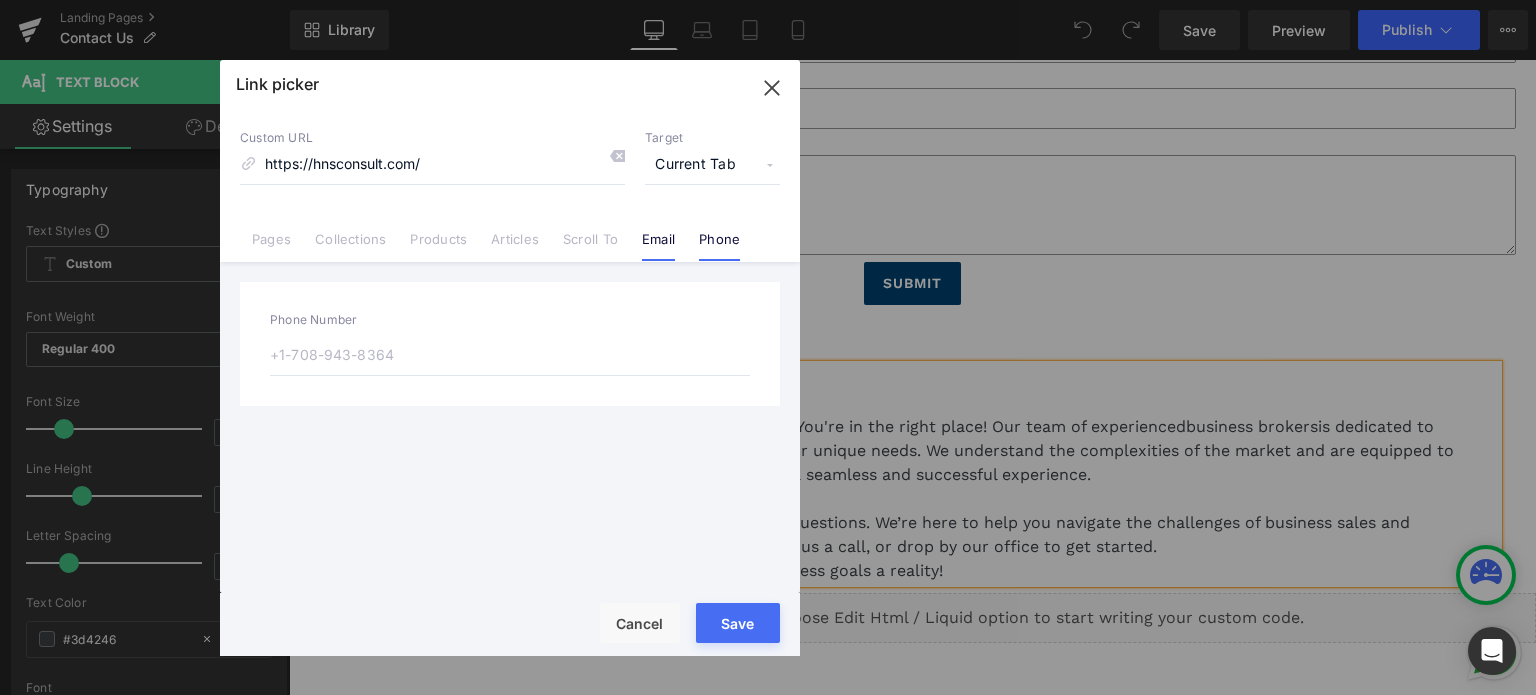 click on "Email" at bounding box center (658, 246) 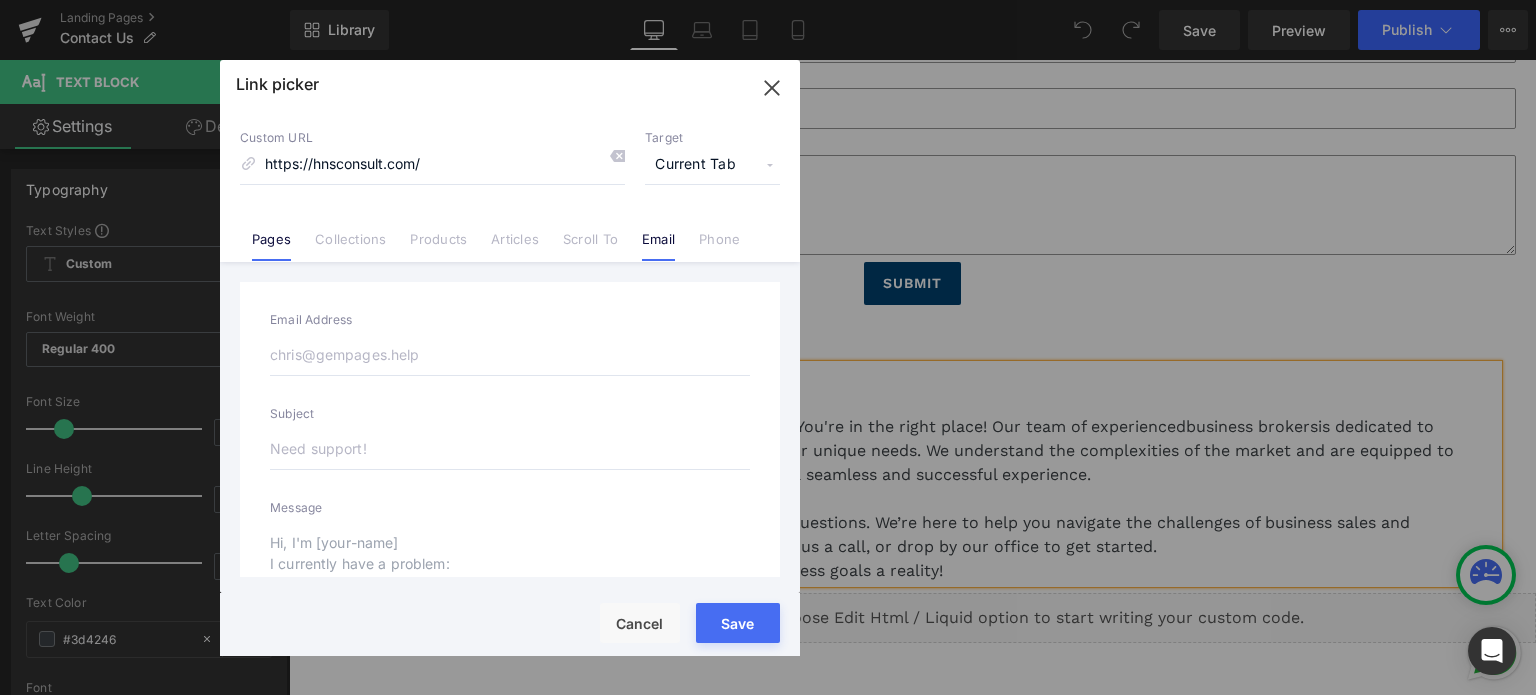 click on "Pages" at bounding box center (271, 246) 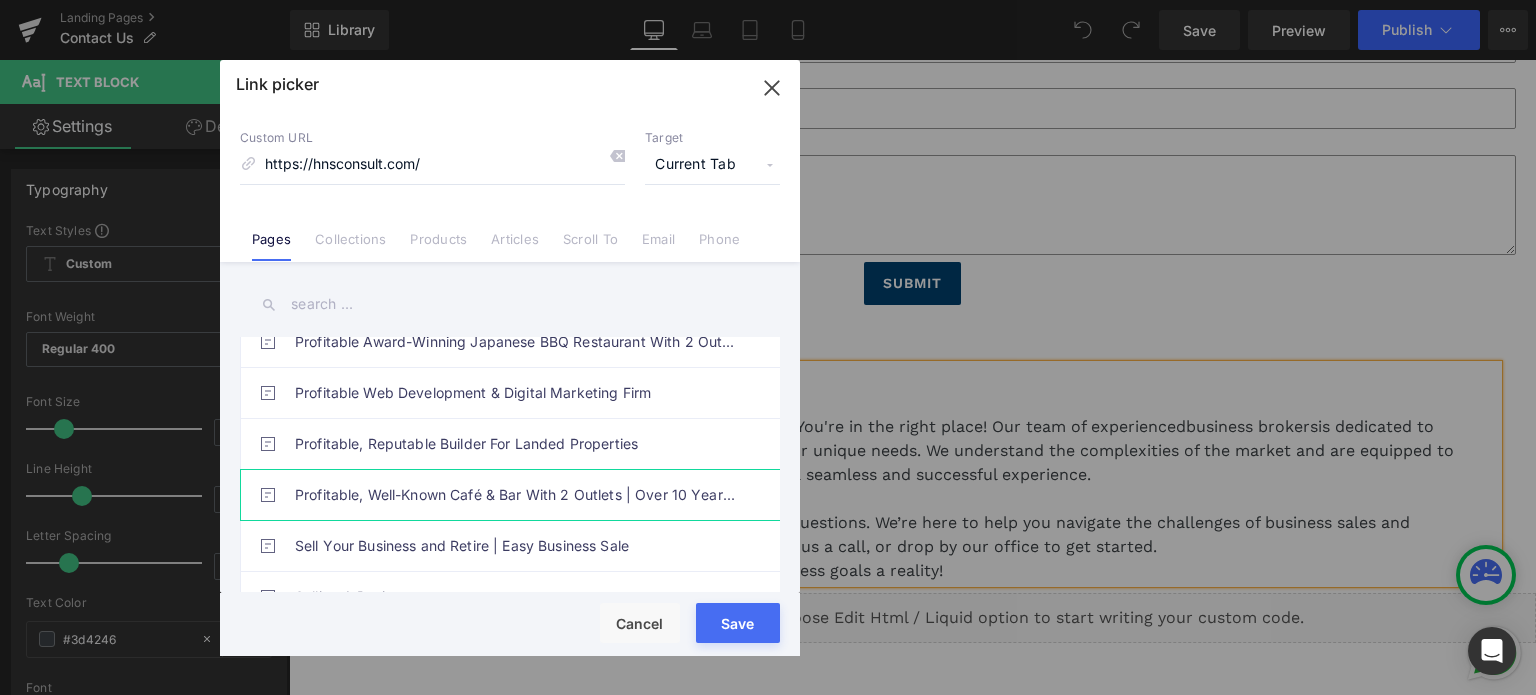 scroll, scrollTop: 1700, scrollLeft: 0, axis: vertical 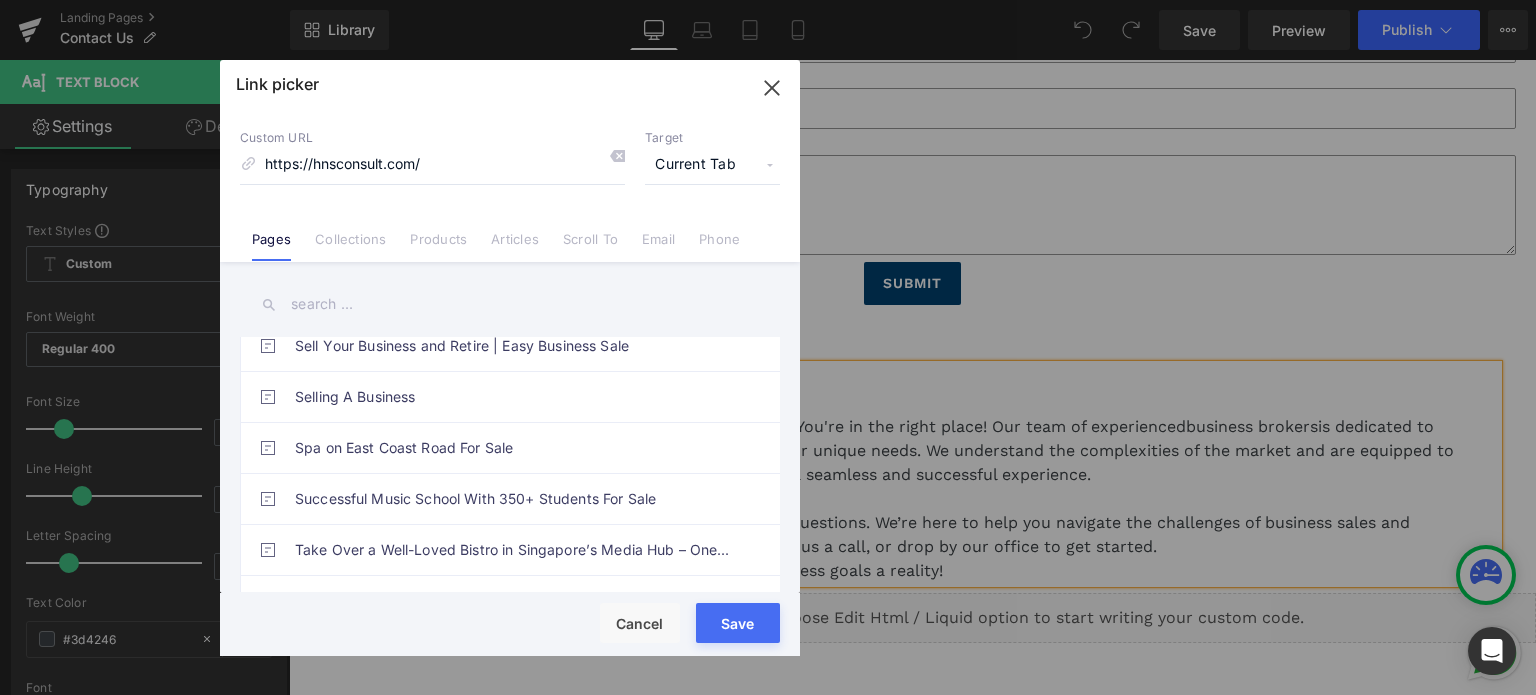 click on "Save" at bounding box center (738, 623) 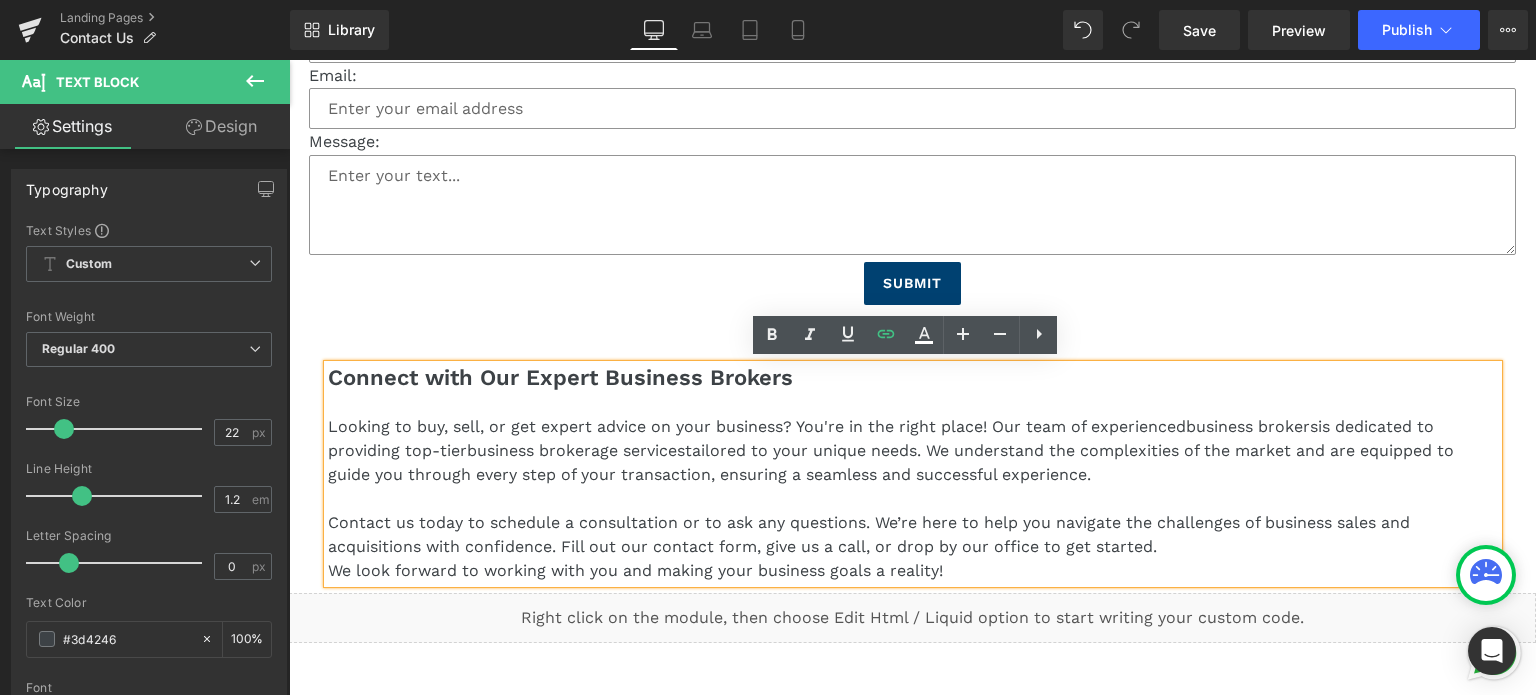 click on "Contact us today to schedule a consultation or to ask any questions. We’re here to help you navigate the challenges of business sales and acquisitions with confidence. Fill out our contact form, give us a call, or drop by our office to get started." at bounding box center [913, 535] 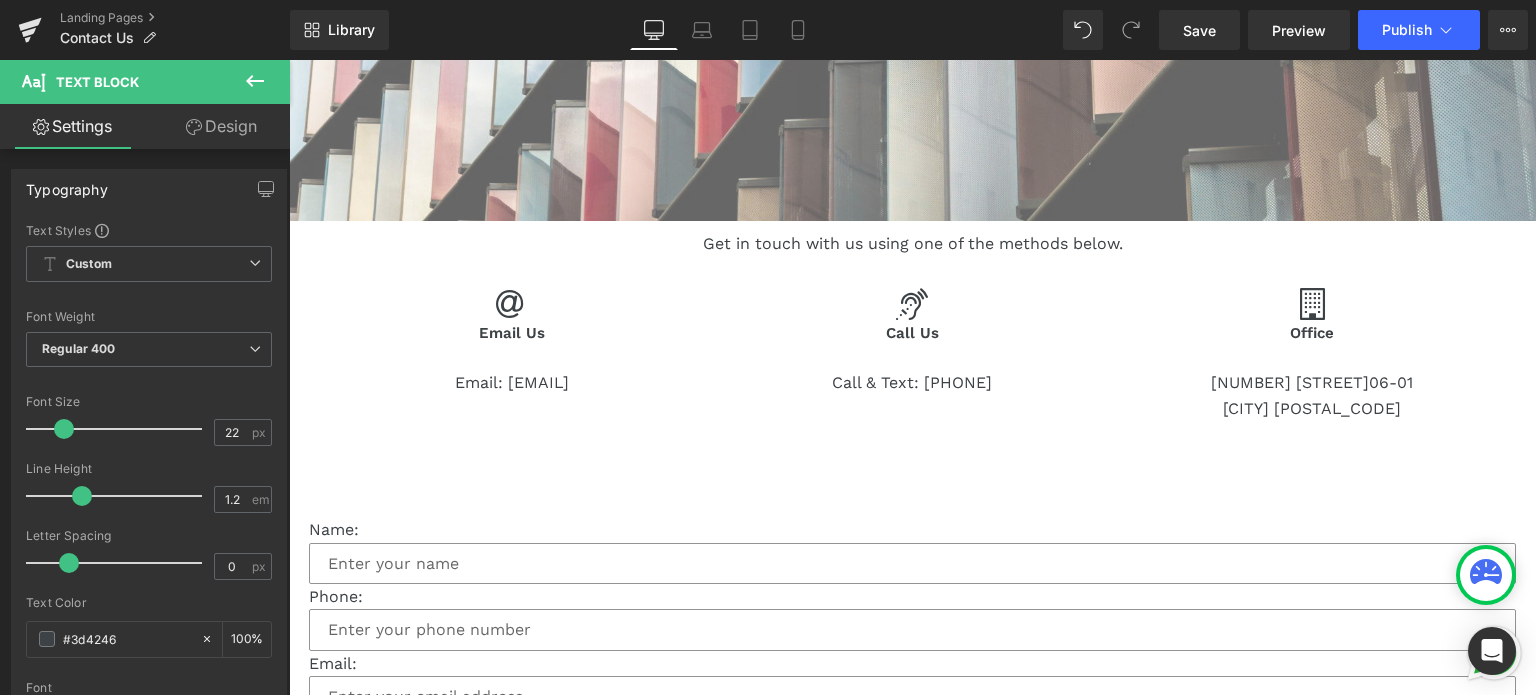 scroll, scrollTop: 500, scrollLeft: 0, axis: vertical 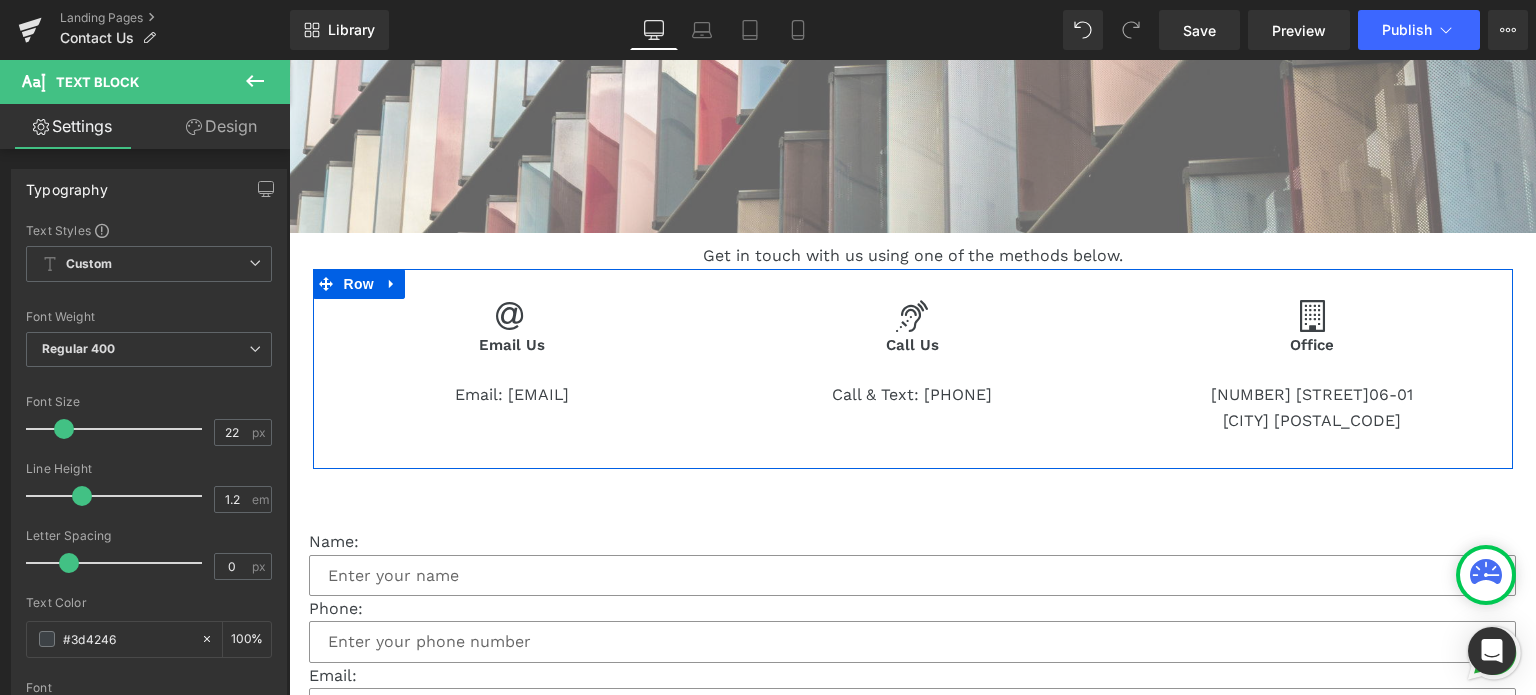 click on "Heading" at bounding box center [502, 345] 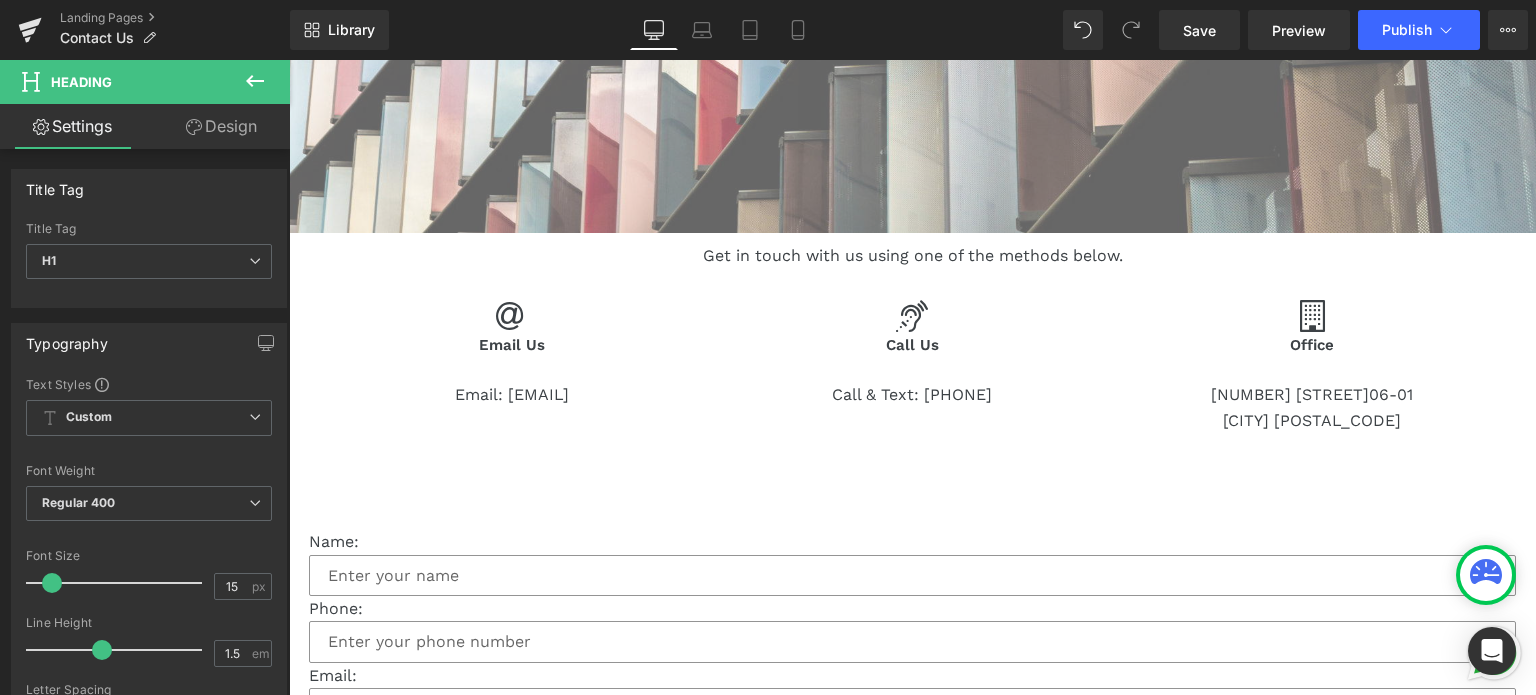 click 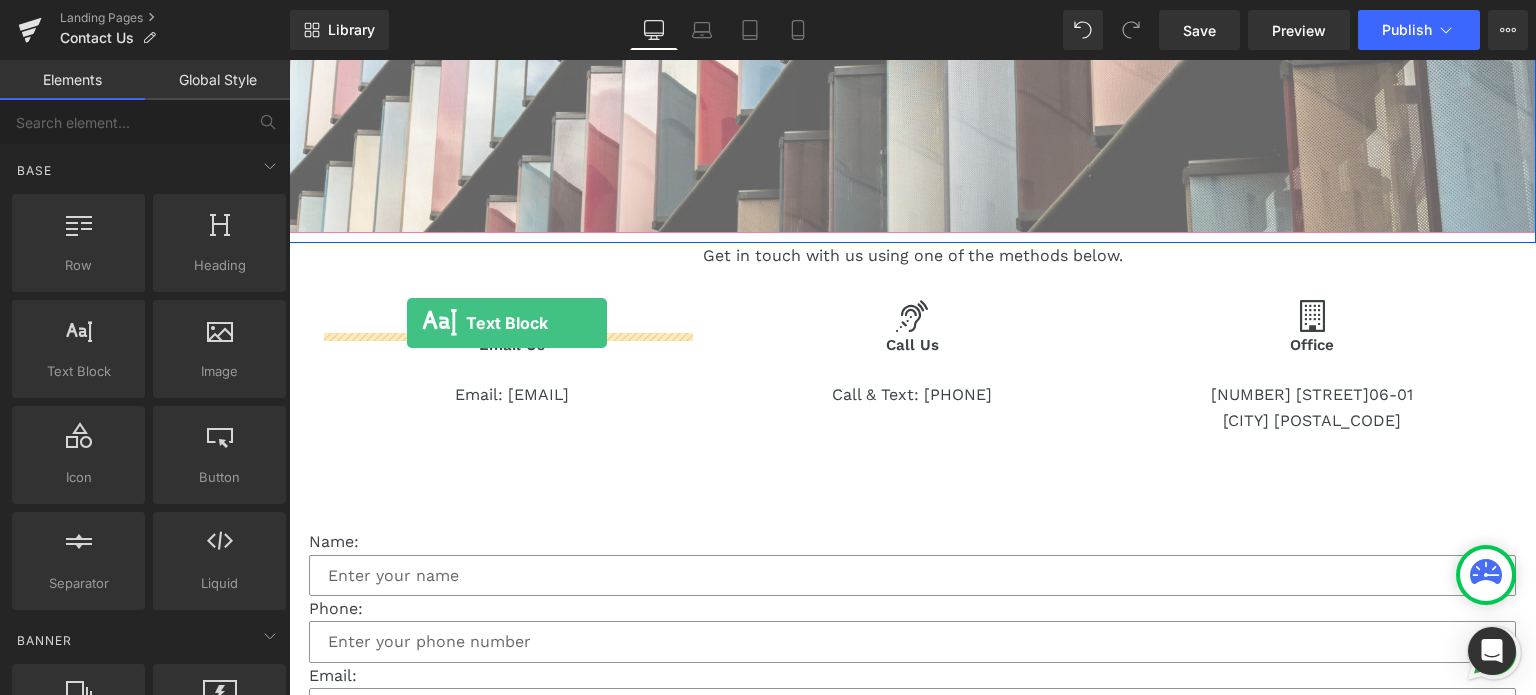 drag, startPoint x: 385, startPoint y: 383, endPoint x: 408, endPoint y: 323, distance: 64.25729 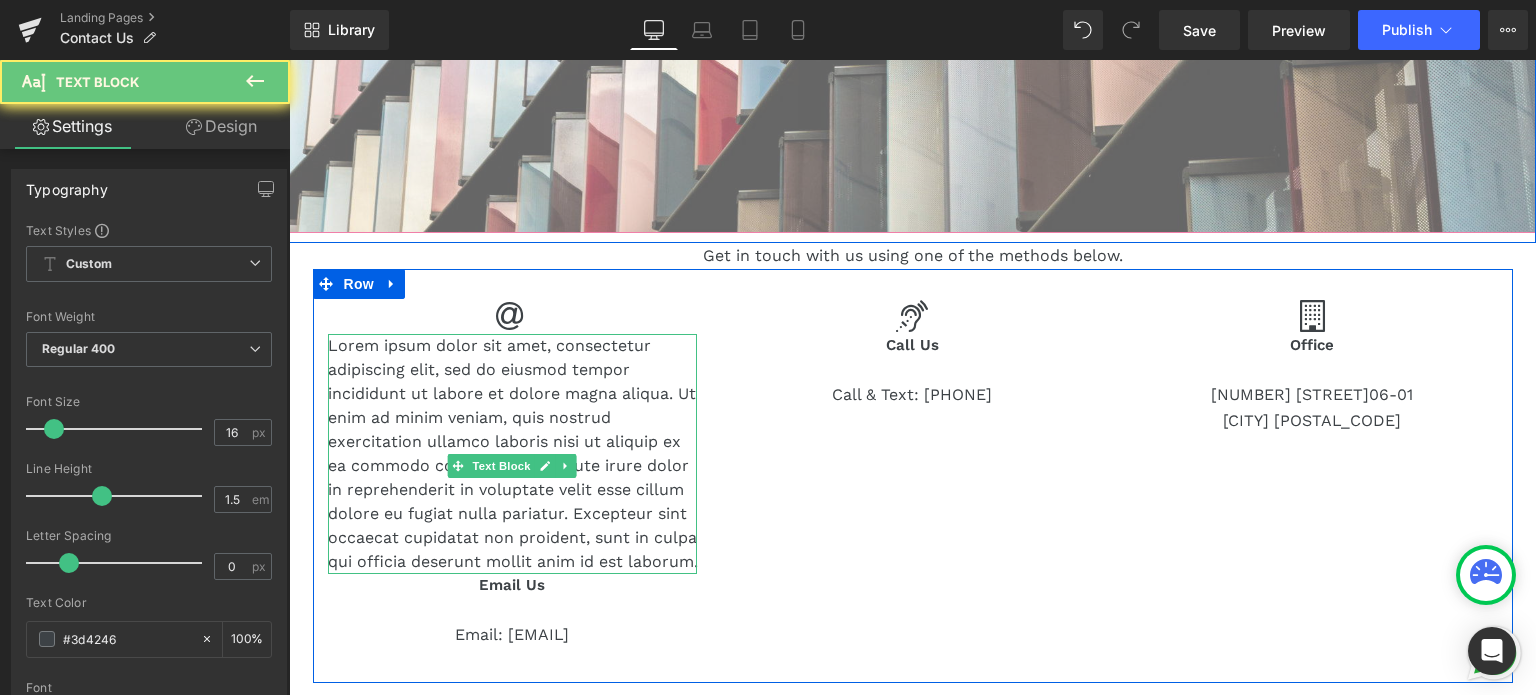 click on "Lorem ipsum dolor sit amet, consectetur adipiscing elit, sed do eiusmod tempor incididunt ut labore et dolore magna aliqua. Ut enim ad minim veniam, quis nostrud exercitation ullamco laboris nisi ut aliquip ex ea commodo consequat. Duis aute irure dolor in reprehenderit in voluptate velit esse cillum dolore eu fugiat nulla pariatur. Excepteur sint occaecat cupidatat non proident, sunt in culpa qui officia deserunt mollit anim id est laborum." at bounding box center (513, 454) 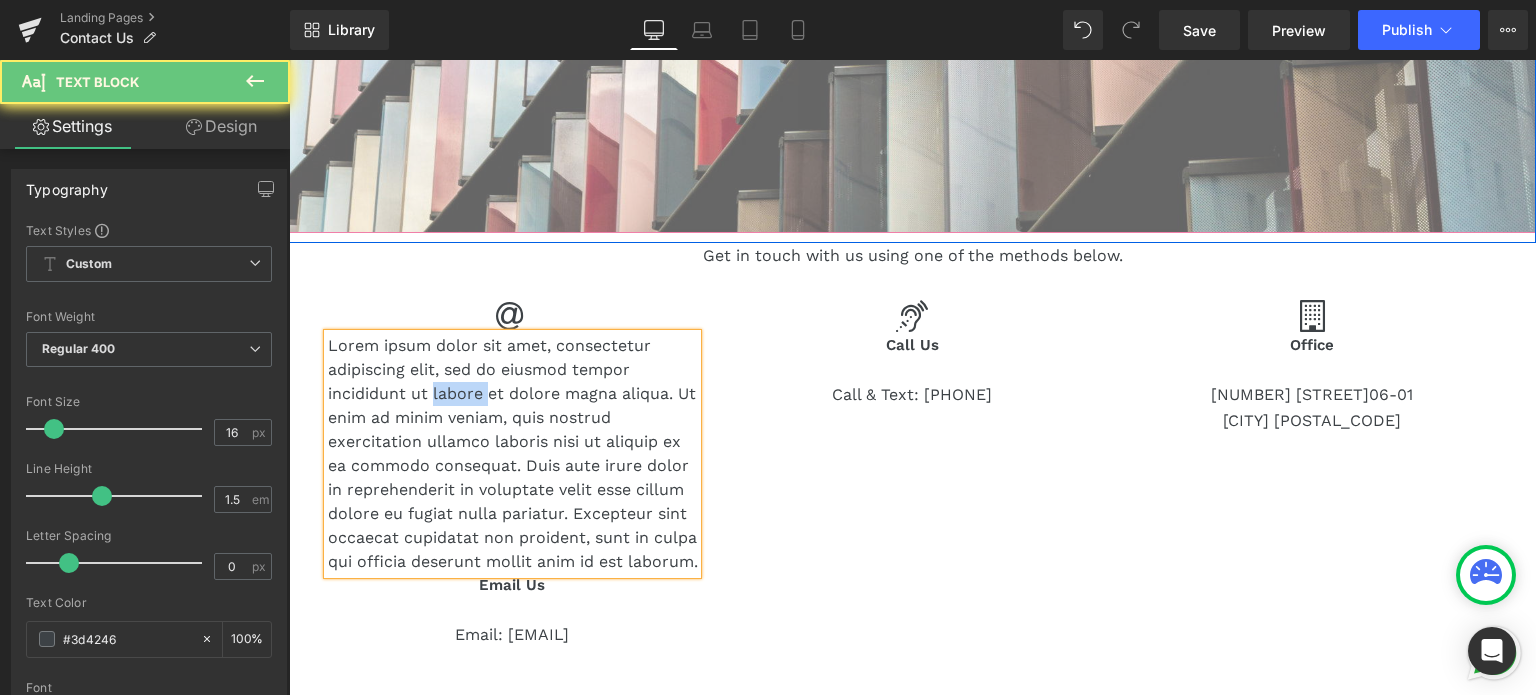 click on "Lorem ipsum dolor sit amet, consectetur adipiscing elit, sed do eiusmod tempor incididunt ut labore et dolore magna aliqua. Ut enim ad minim veniam, quis nostrud exercitation ullamco laboris nisi ut aliquip ex ea commodo consequat. Duis aute irure dolor in reprehenderit in voluptate velit esse cillum dolore eu fugiat nulla pariatur. Excepteur sint occaecat cupidatat non proident, sunt in culpa qui officia deserunt mollit anim id est laborum." at bounding box center [513, 454] 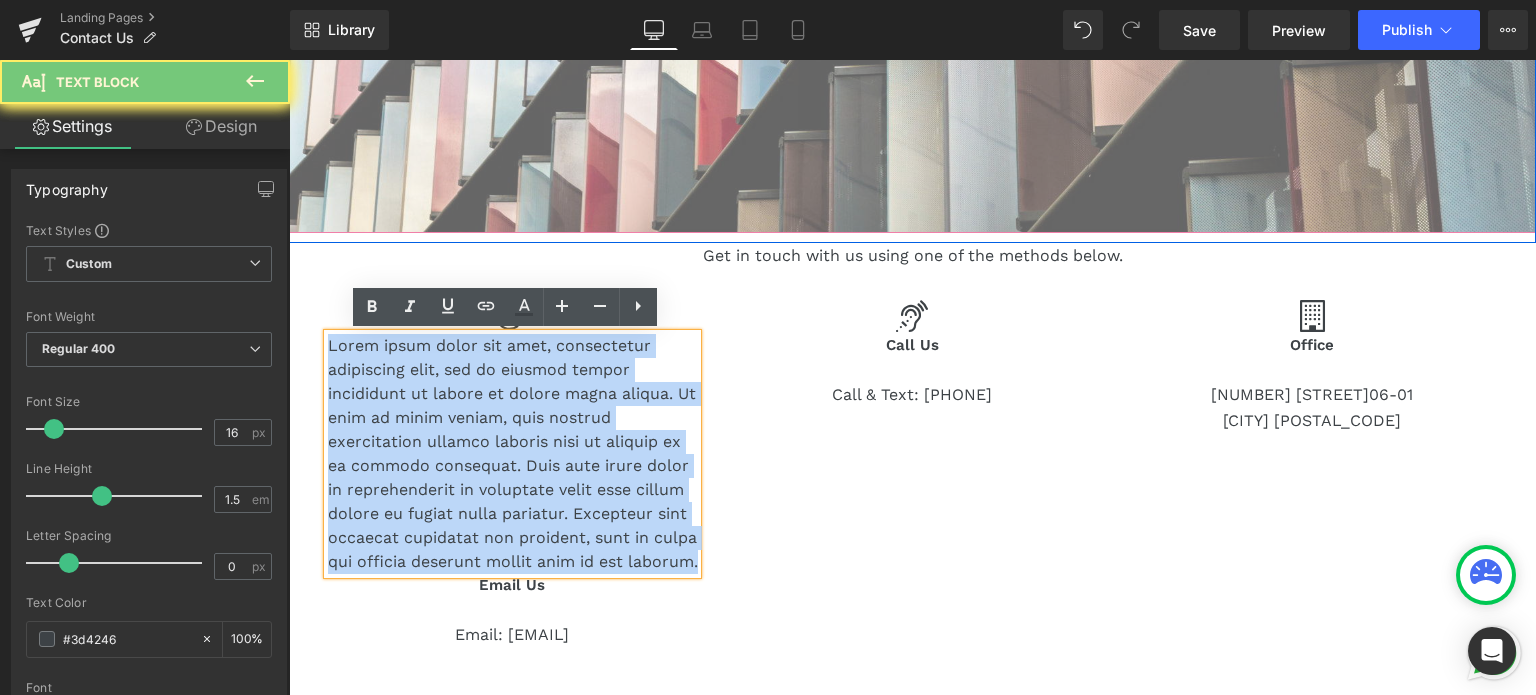 click on "Lorem ipsum dolor sit amet, consectetur adipiscing elit, sed do eiusmod tempor incididunt ut labore et dolore magna aliqua. Ut enim ad minim veniam, quis nostrud exercitation ullamco laboris nisi ut aliquip ex ea commodo consequat. Duis aute irure dolor in reprehenderit in voluptate velit esse cillum dolore eu fugiat nulla pariatur. Excepteur sint occaecat cupidatat non proident, sunt in culpa qui officia deserunt mollit anim id est laborum." at bounding box center (513, 454) 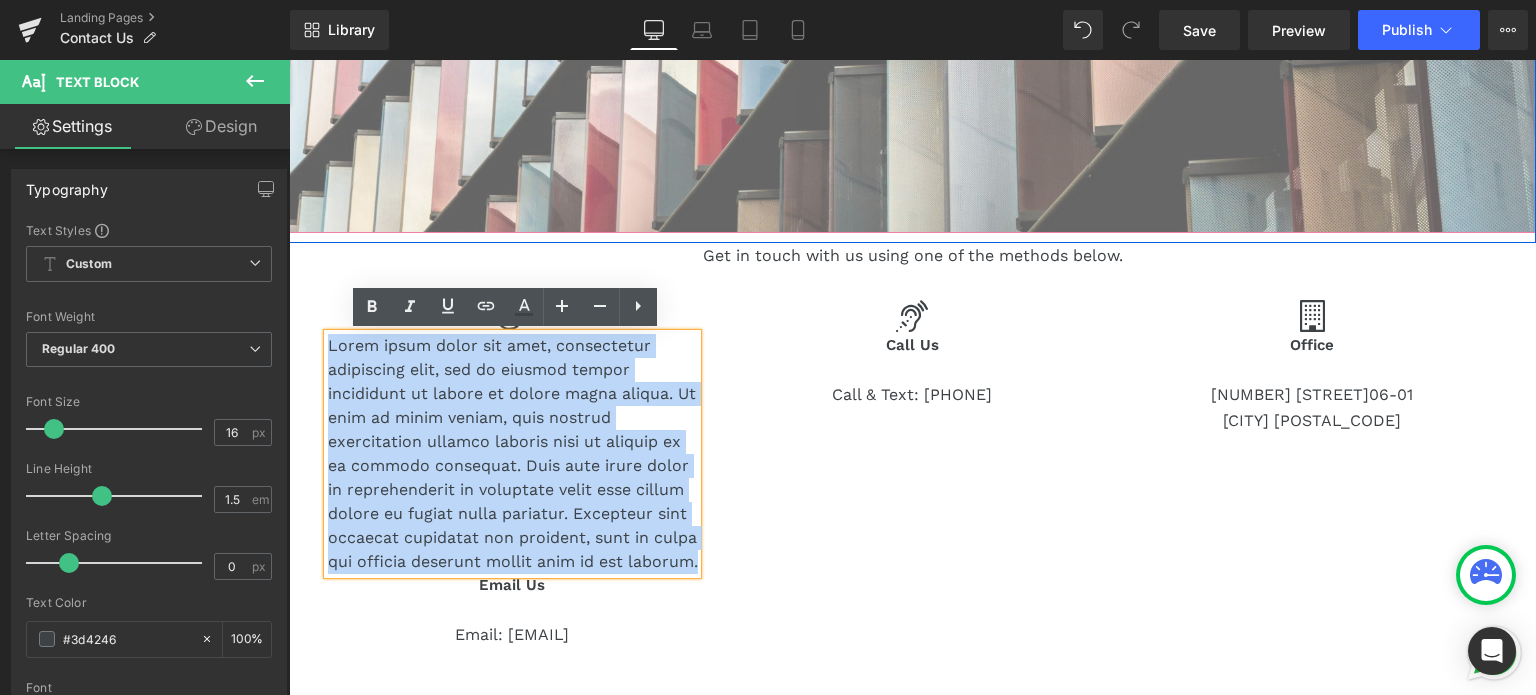 type 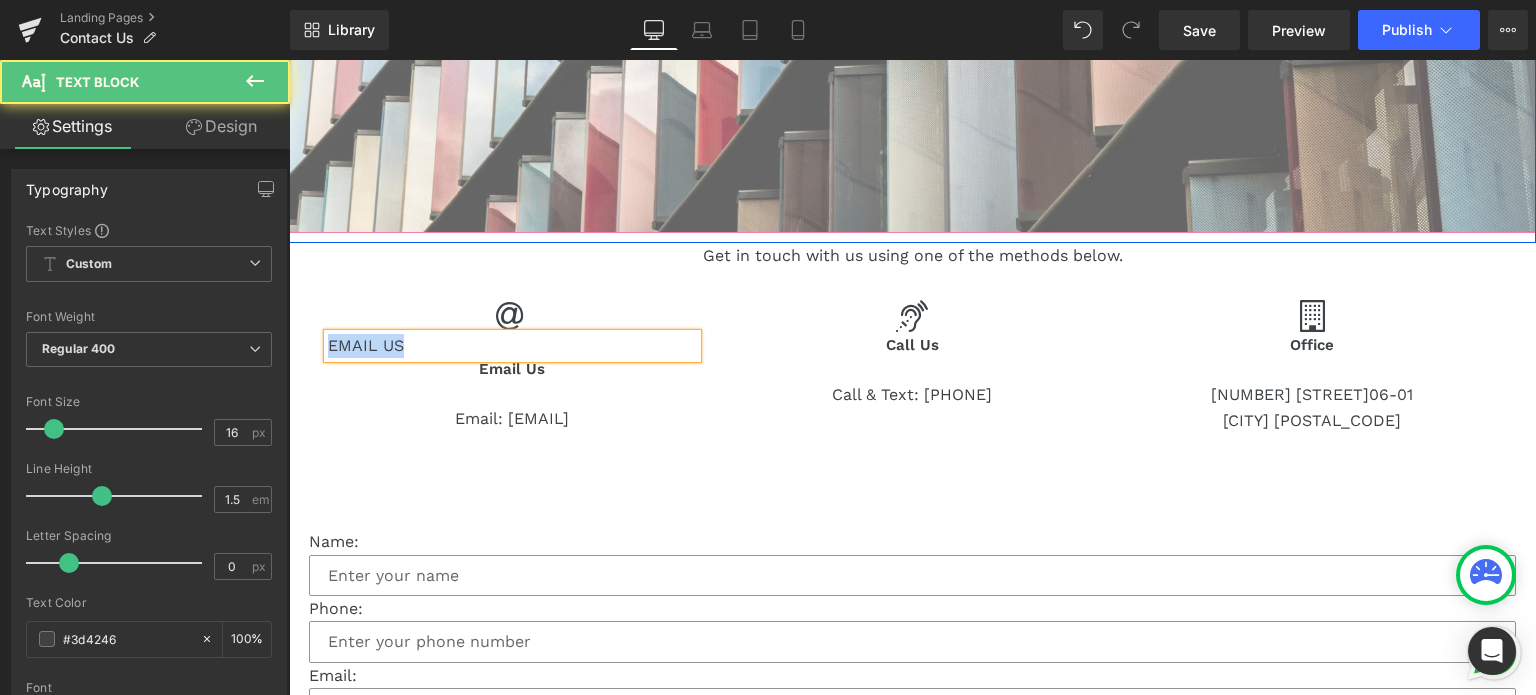 drag, startPoint x: 399, startPoint y: 345, endPoint x: 300, endPoint y: 317, distance: 102.88343 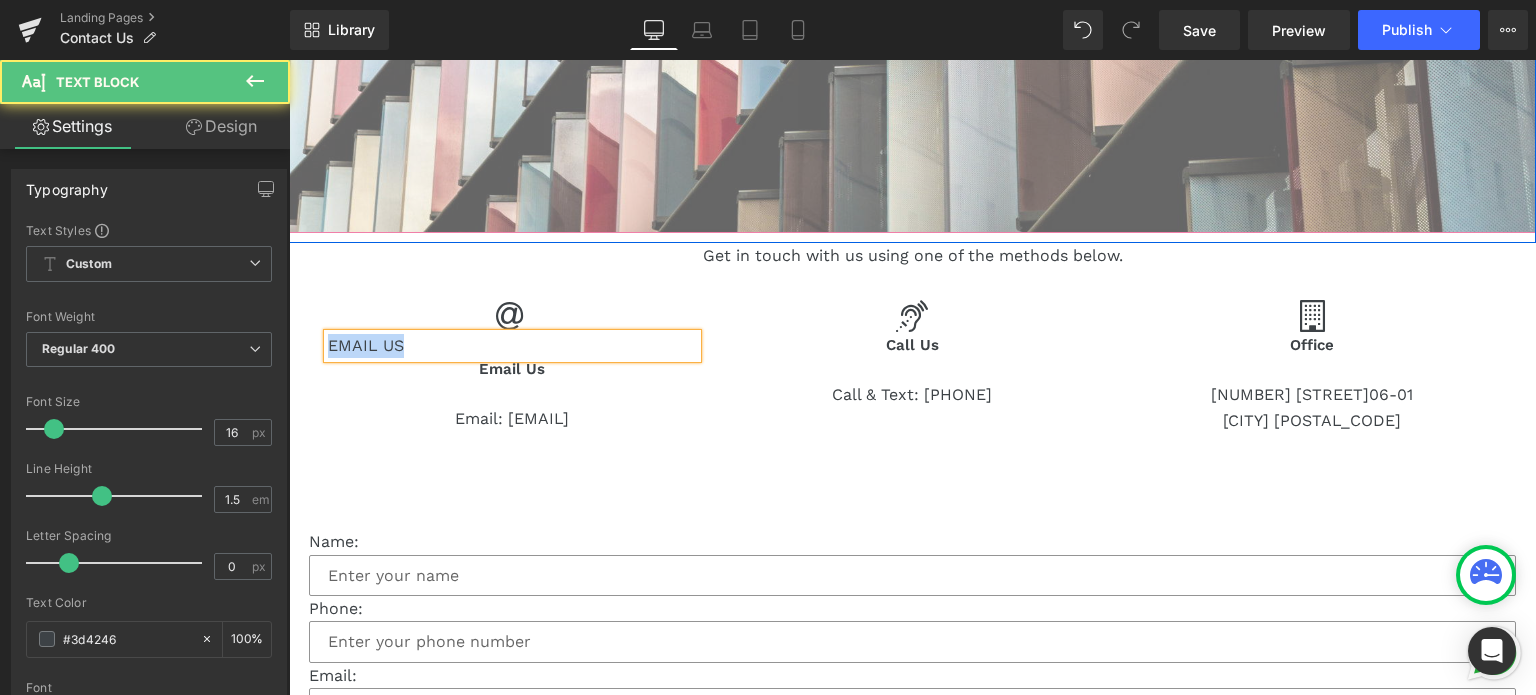 click on "Contact Us
Heading
We Are Ready To Help
Text Block
Hero Banner     199px     Row         Get in touch with us using one of the methods below. Text Block         Icon
EMAIL US
Text Block         Email Us Heading         Email: info@hnsbusiness.com Text Block         Icon         Call Us Heading         Call & Text: 8492 5711 Text Block         Icon         Office Heading         190 Clemenceau Avenue  06-01  Singapore 239924 Text Block         Row
Name: Text Block         Text Field         Phone: Text Block         Text Field         Email: Text Block         Email Field         Message: Text Block           Text Area           Submit   Submit Button
Contact Form" at bounding box center [912, 614] 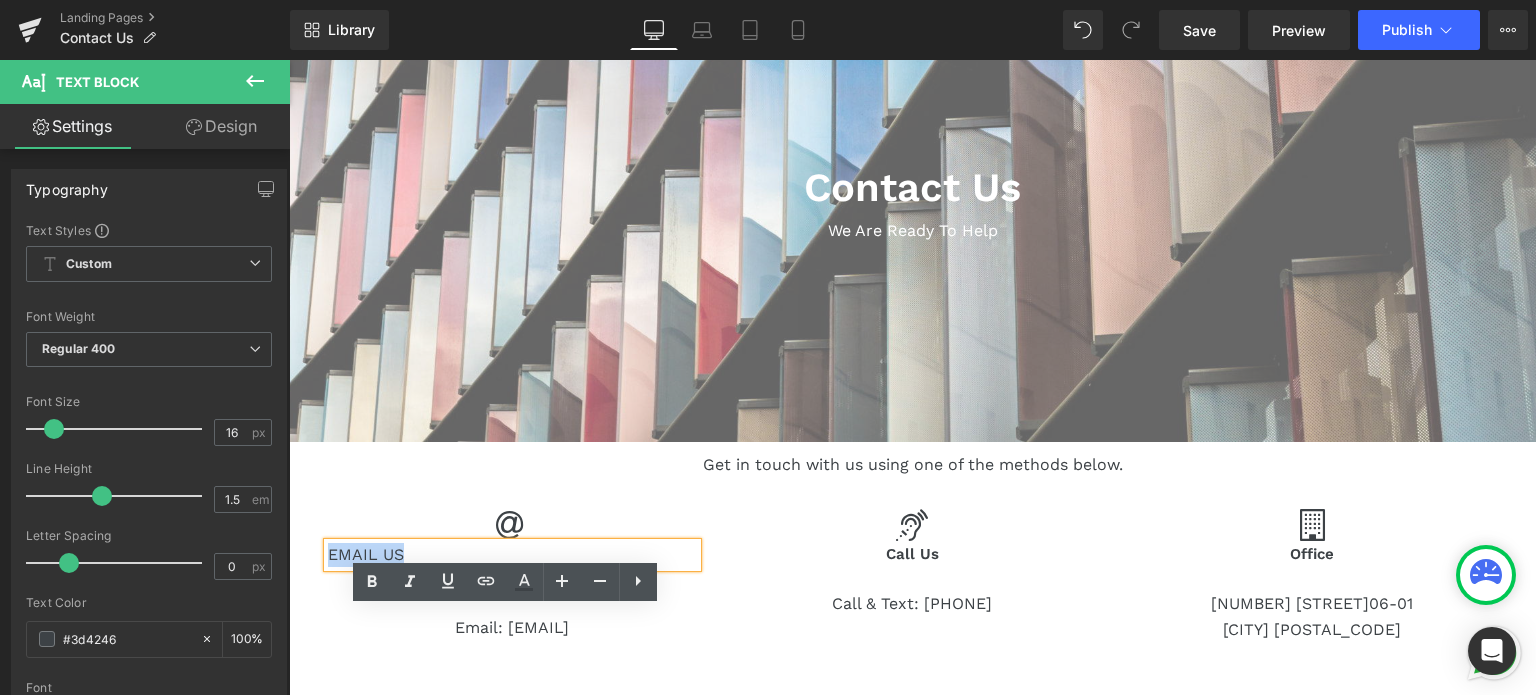 scroll, scrollTop: 400, scrollLeft: 0, axis: vertical 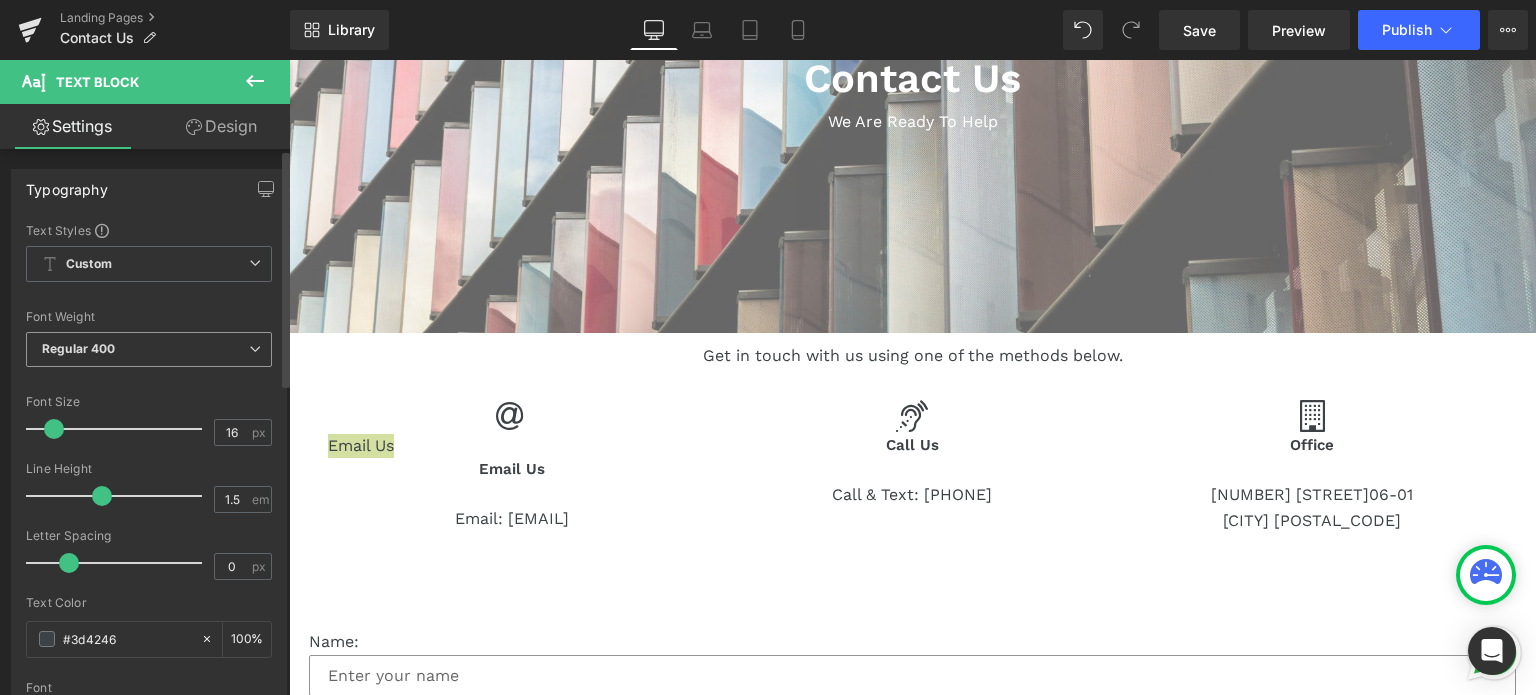 click on "Regular 400
Thin 100 Semi Thin 200 Light 300 Regular 400 Medium 500 Semi Bold 600 Super Bold 800 Boldest 900 Bold 700 Lighter Bolder" at bounding box center [149, 354] 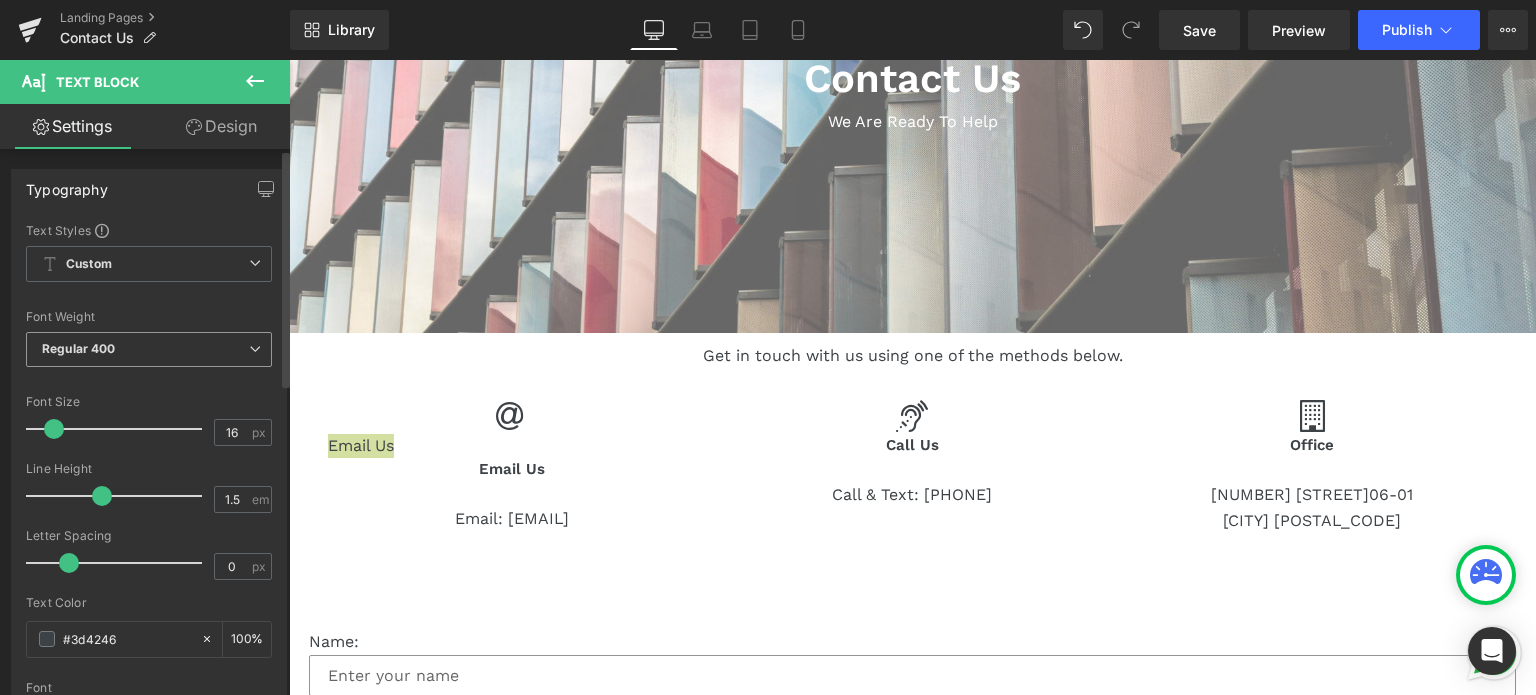 click on "Regular 400" at bounding box center (149, 349) 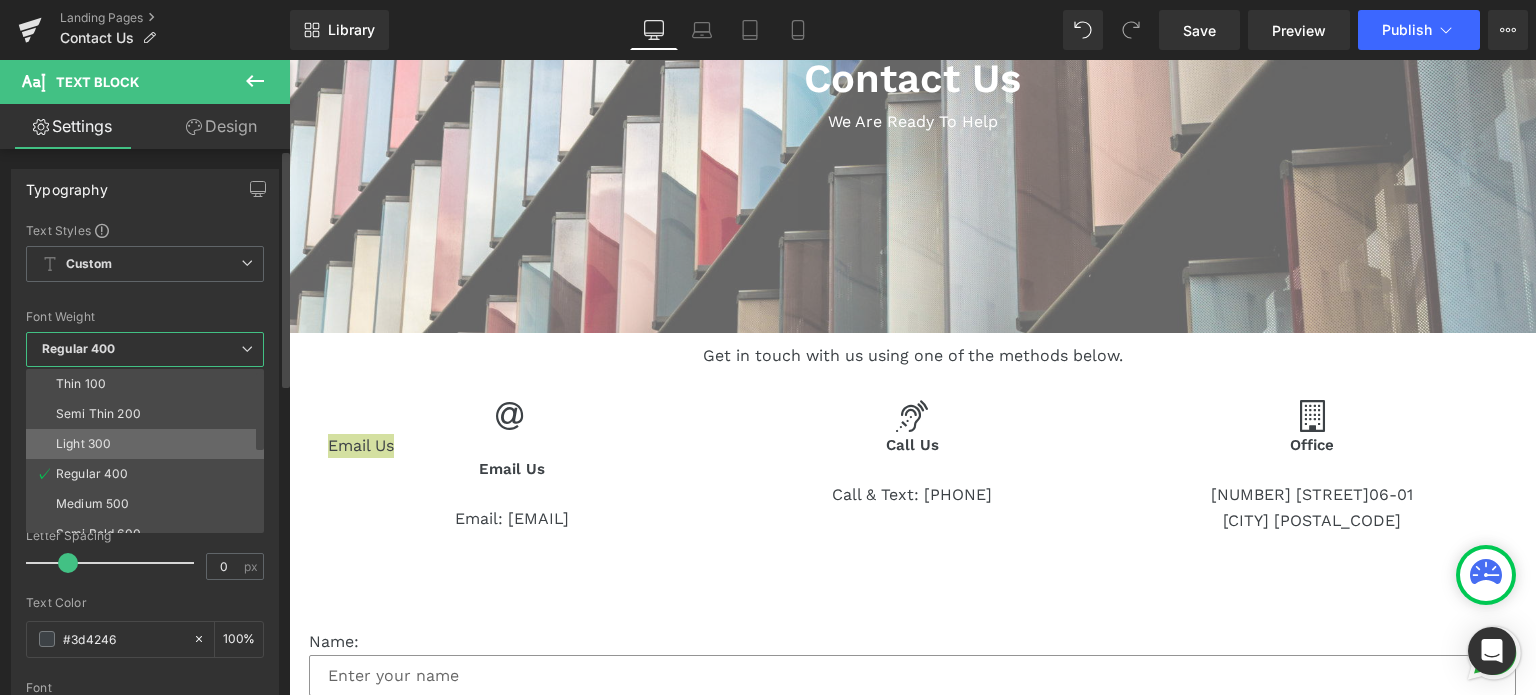 scroll, scrollTop: 100, scrollLeft: 0, axis: vertical 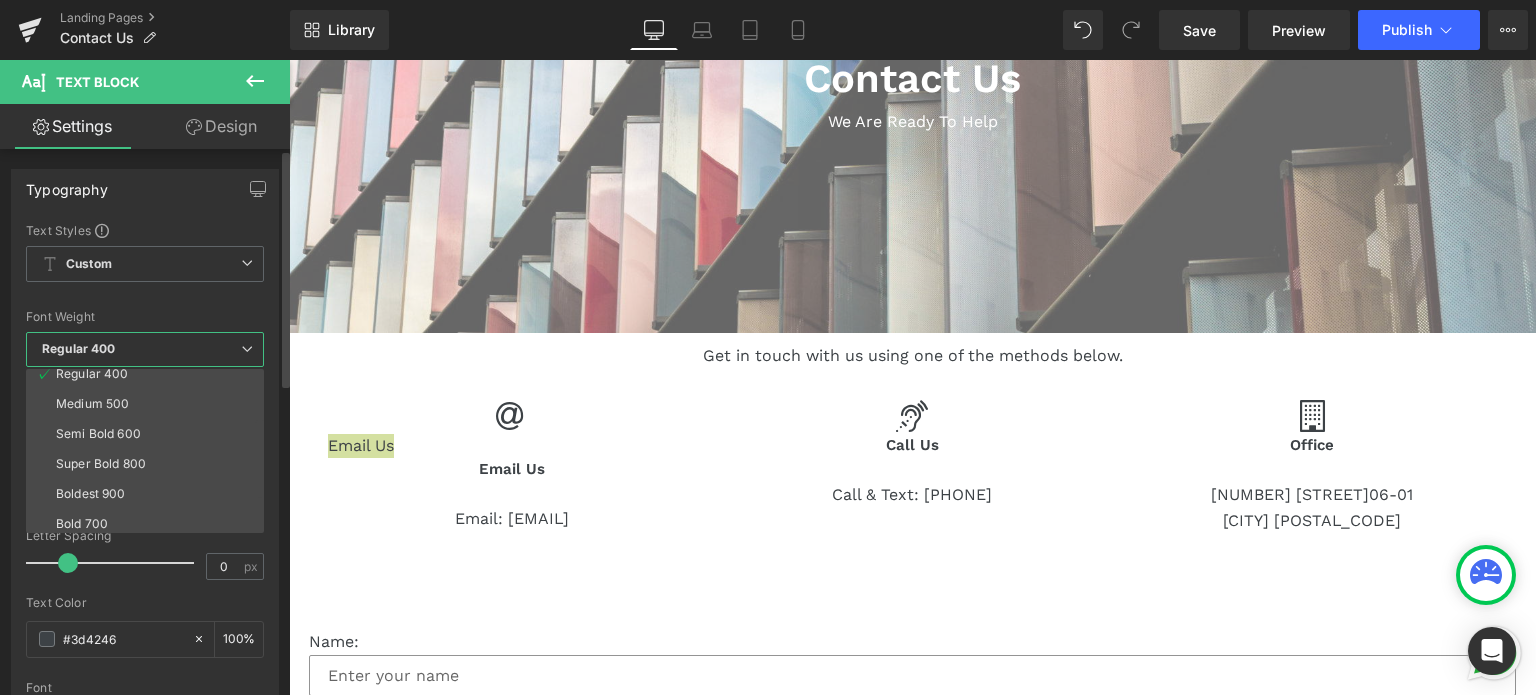 click on "Semi Bold 600" at bounding box center (98, 434) 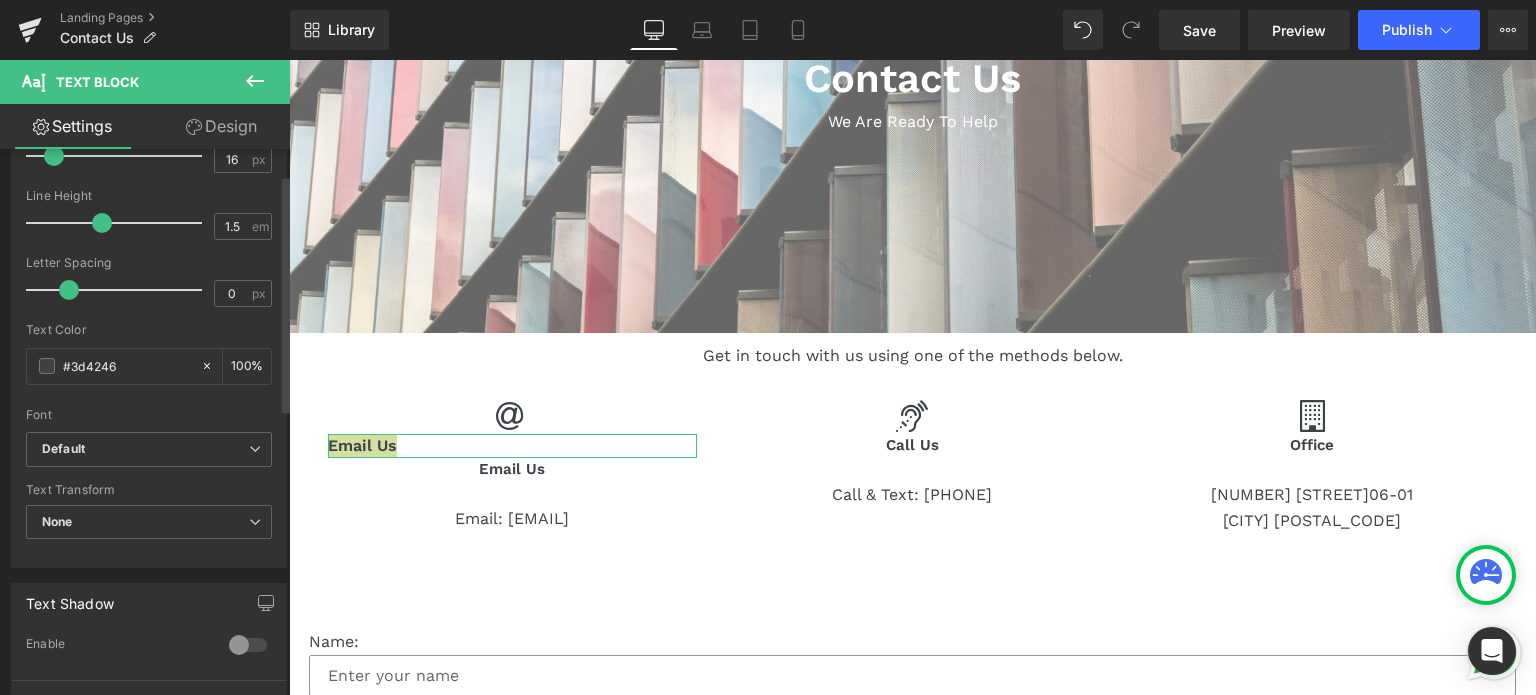 scroll, scrollTop: 500, scrollLeft: 0, axis: vertical 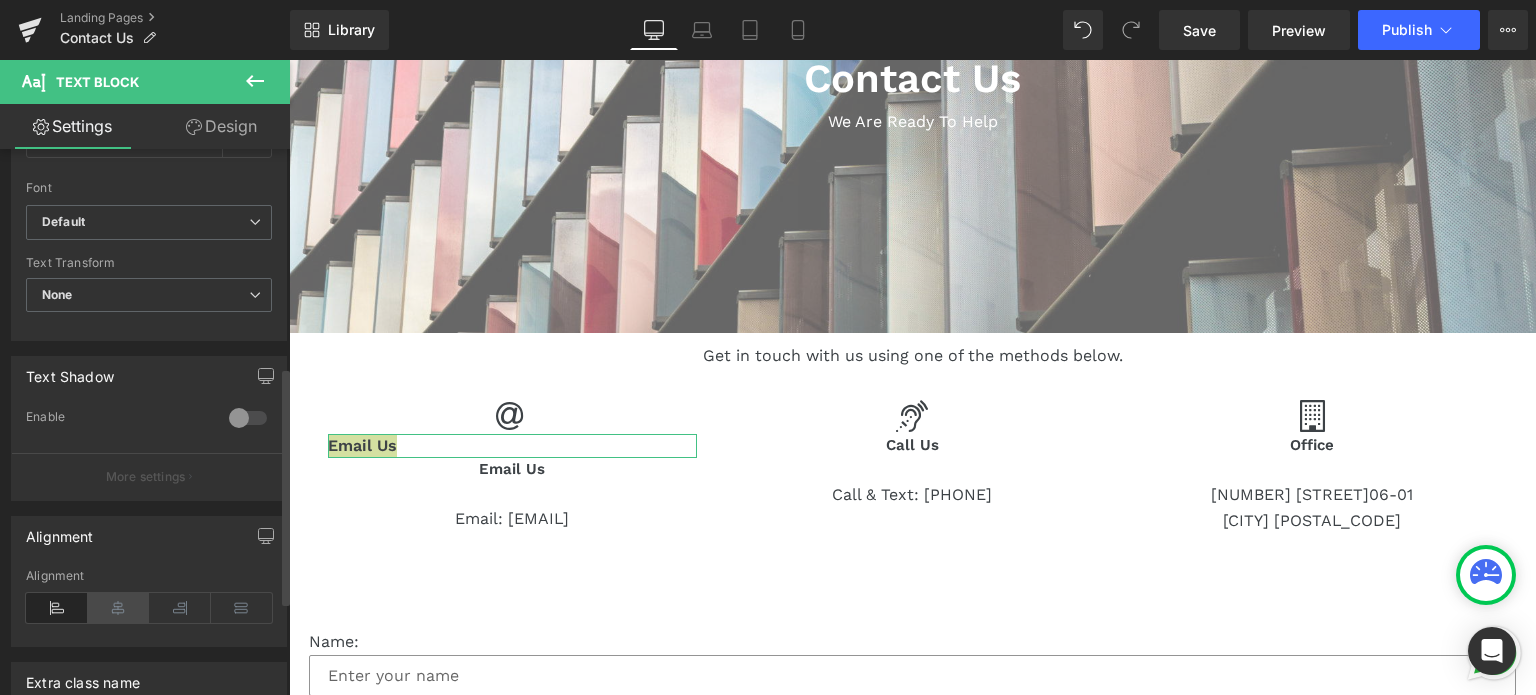 click at bounding box center (119, 608) 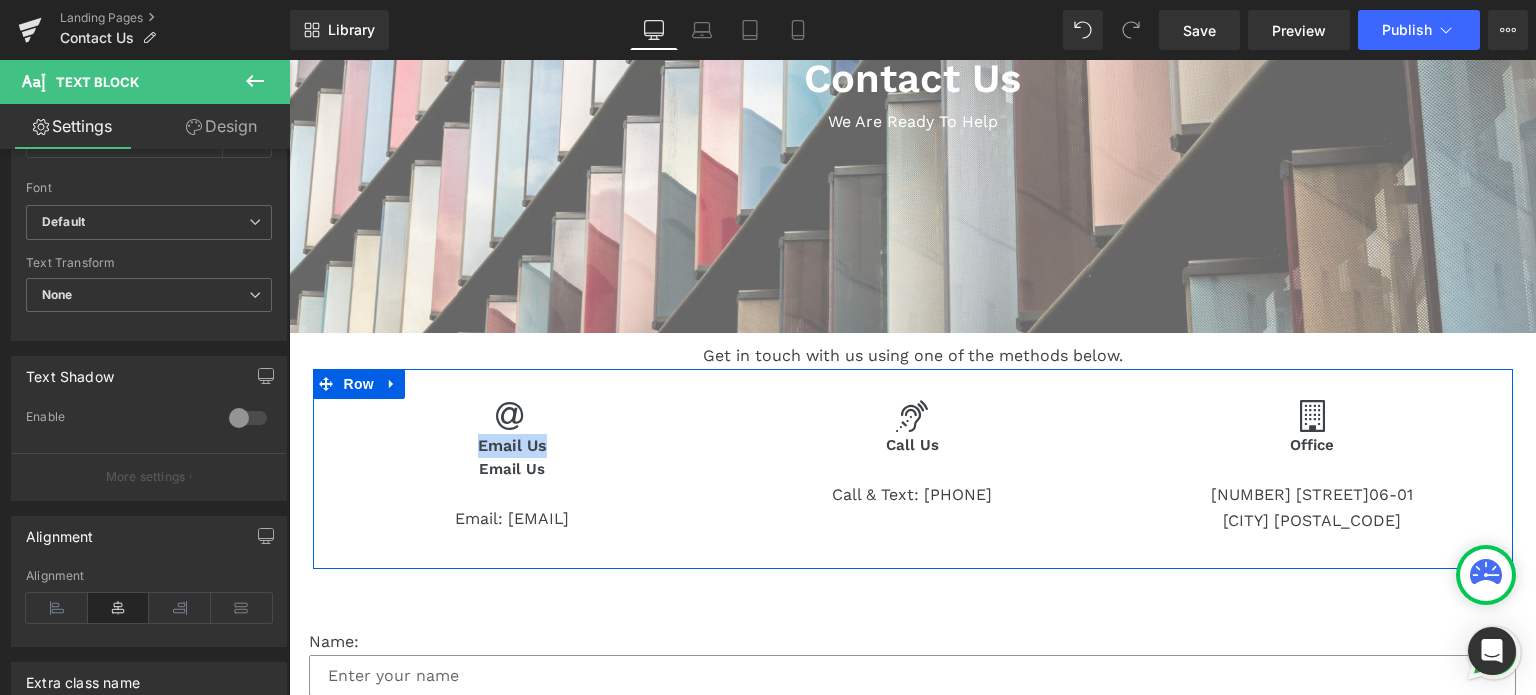 click on "Email Us" at bounding box center [513, 469] 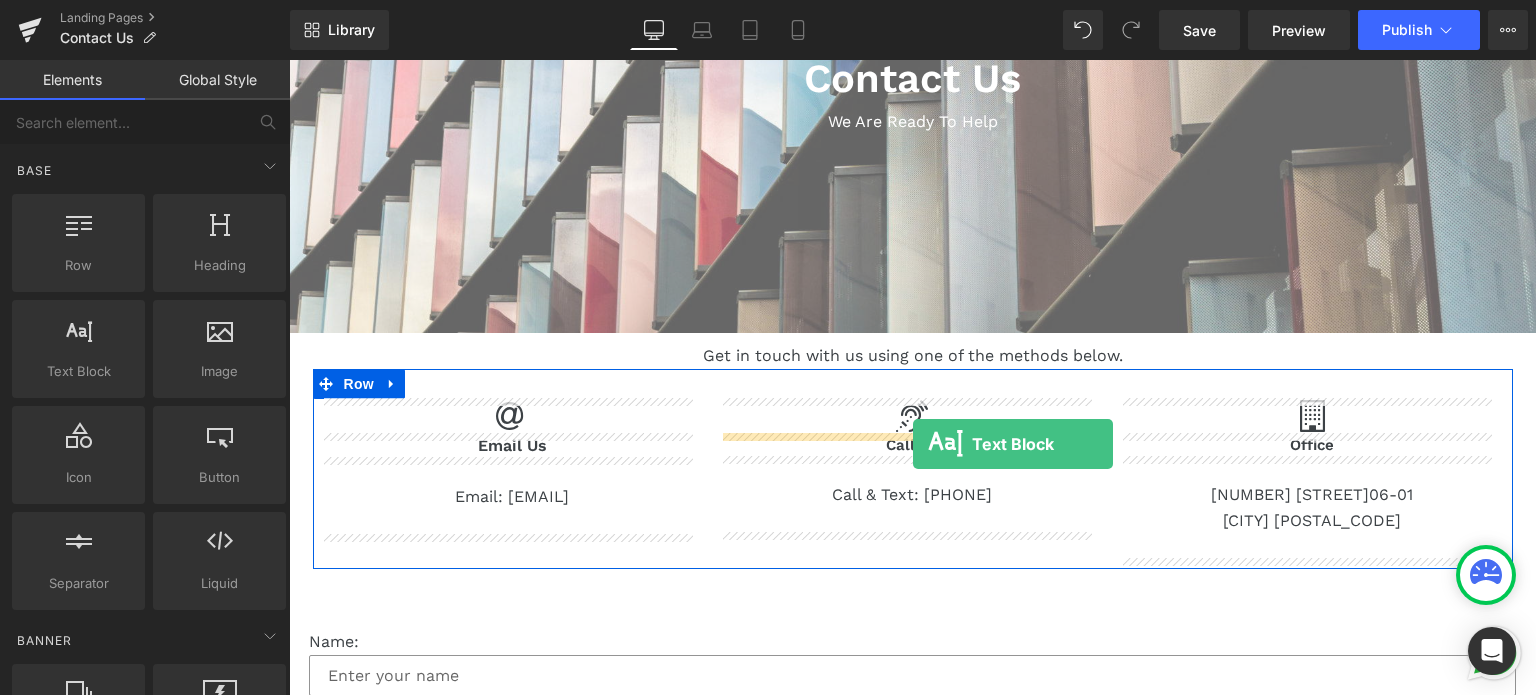 drag, startPoint x: 390, startPoint y: 398, endPoint x: 913, endPoint y: 444, distance: 525.01904 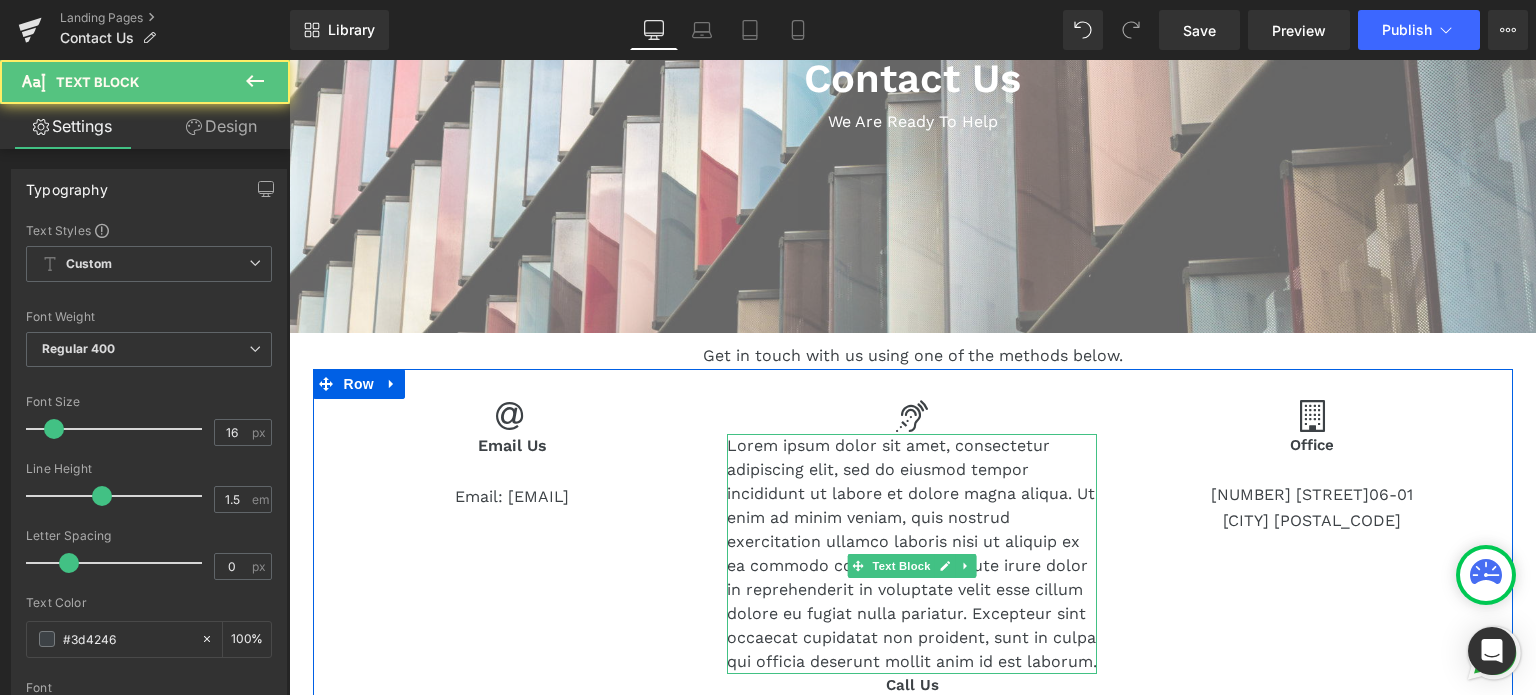 click on "Lorem ipsum dolor sit amet, consectetur adipiscing elit, sed do eiusmod tempor incididunt ut labore et dolore magna aliqua. Ut enim ad minim veniam, quis nostrud exercitation ullamco laboris nisi ut aliquip ex ea commodo consequat. Duis aute irure dolor in reprehenderit in voluptate velit esse cillum dolore eu fugiat nulla pariatur. Excepteur sint occaecat cupidatat non proident, sunt in culpa qui officia deserunt mollit anim id est laborum." at bounding box center [912, 554] 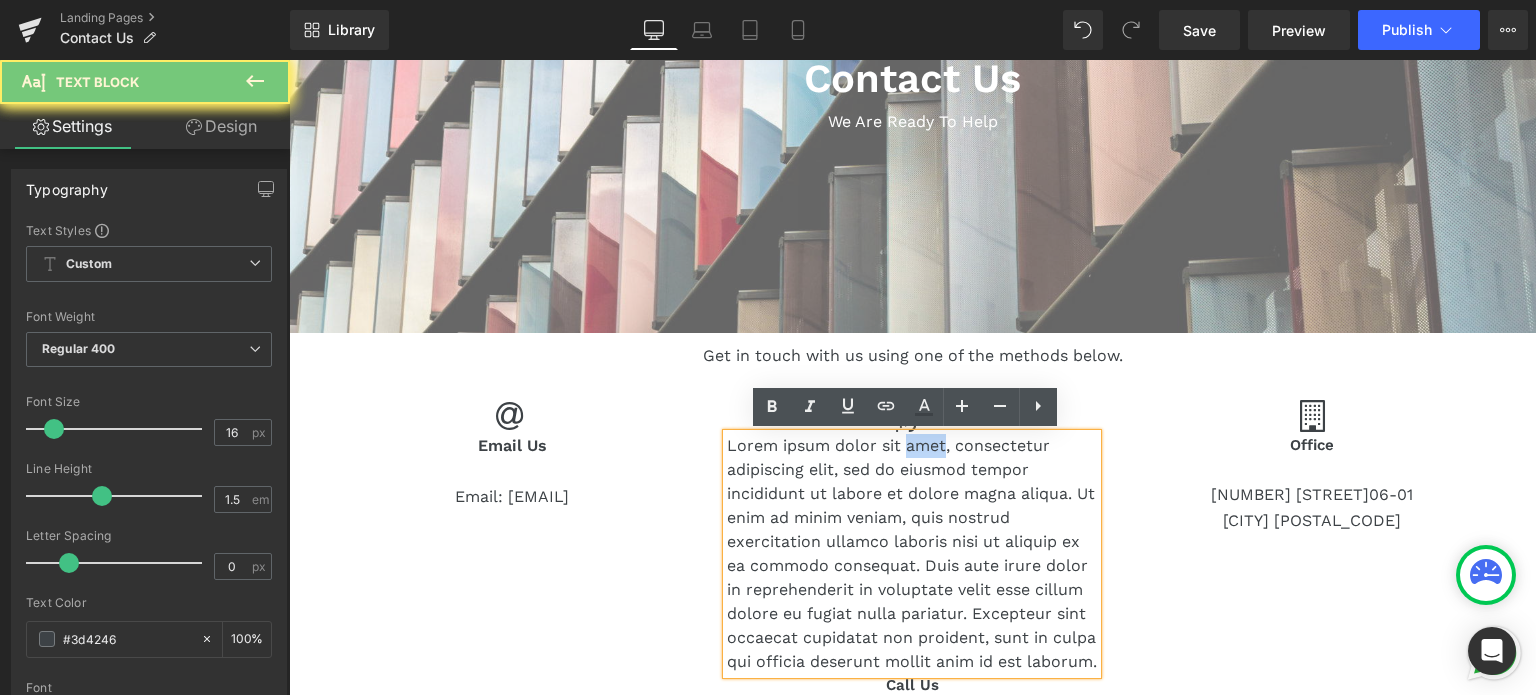click on "Lorem ipsum dolor sit amet, consectetur adipiscing elit, sed do eiusmod tempor incididunt ut labore et dolore magna aliqua. Ut enim ad minim veniam, quis nostrud exercitation ullamco laboris nisi ut aliquip ex ea commodo consequat. Duis aute irure dolor in reprehenderit in voluptate velit esse cillum dolore eu fugiat nulla pariatur. Excepteur sint occaecat cupidatat non proident, sunt in culpa qui officia deserunt mollit anim id est laborum." at bounding box center [912, 554] 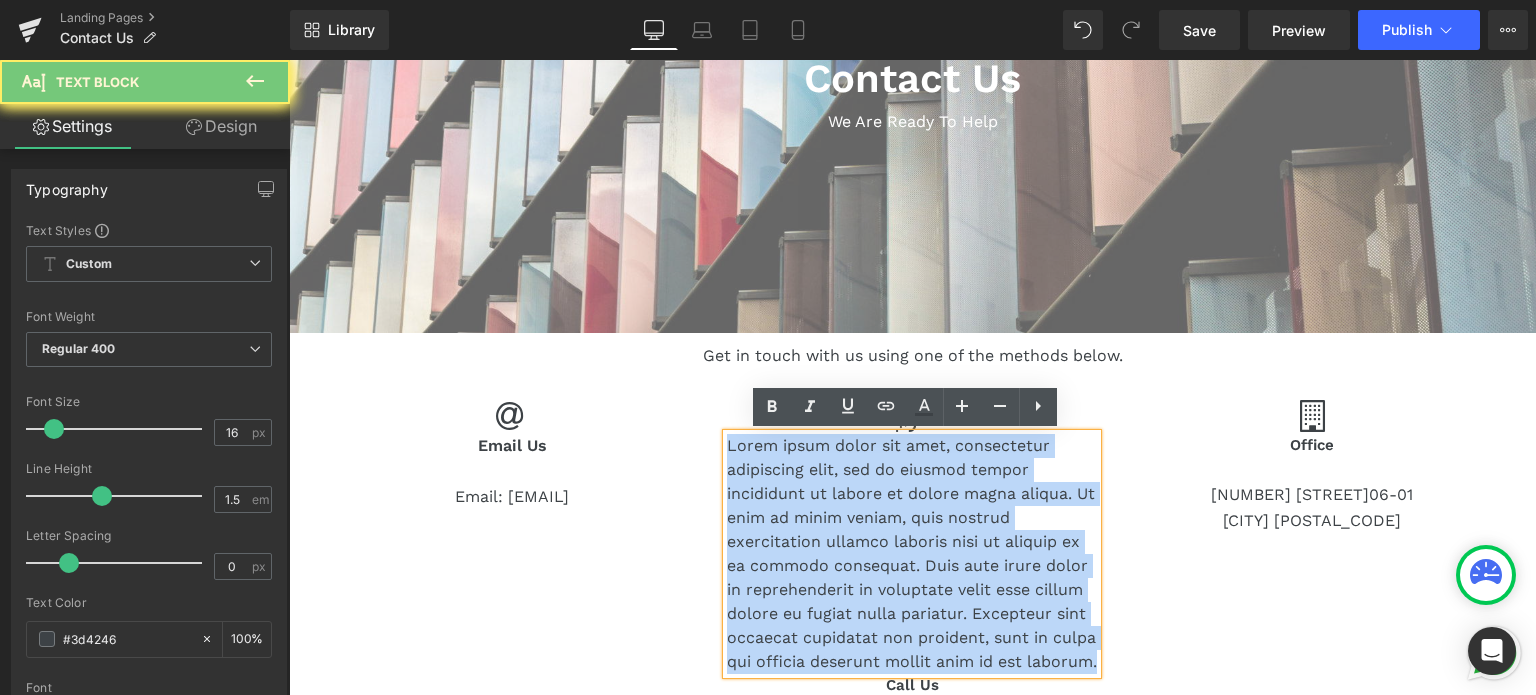 click on "Lorem ipsum dolor sit amet, consectetur adipiscing elit, sed do eiusmod tempor incididunt ut labore et dolore magna aliqua. Ut enim ad minim veniam, quis nostrud exercitation ullamco laboris nisi ut aliquip ex ea commodo consequat. Duis aute irure dolor in reprehenderit in voluptate velit esse cillum dolore eu fugiat nulla pariatur. Excepteur sint occaecat cupidatat non proident, sunt in culpa qui officia deserunt mollit anim id est laborum." at bounding box center [912, 554] 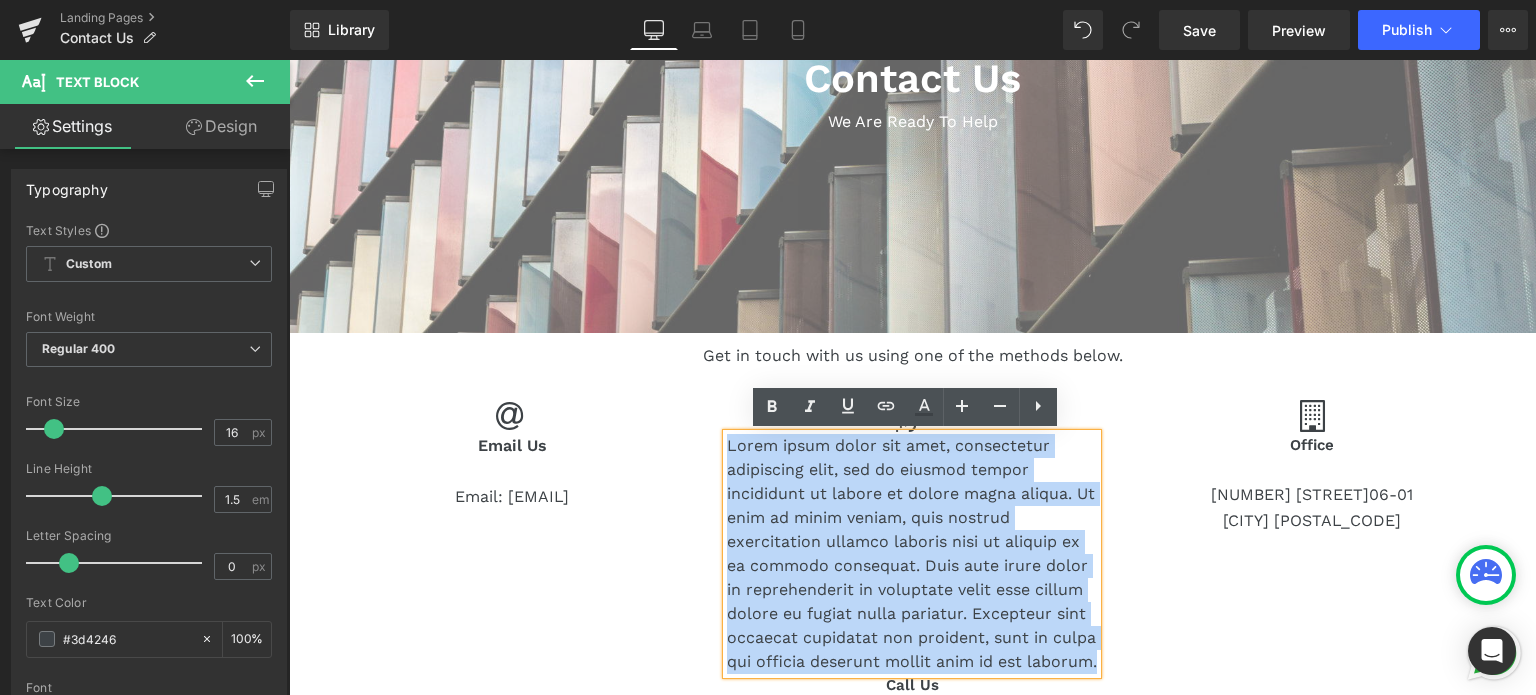 type 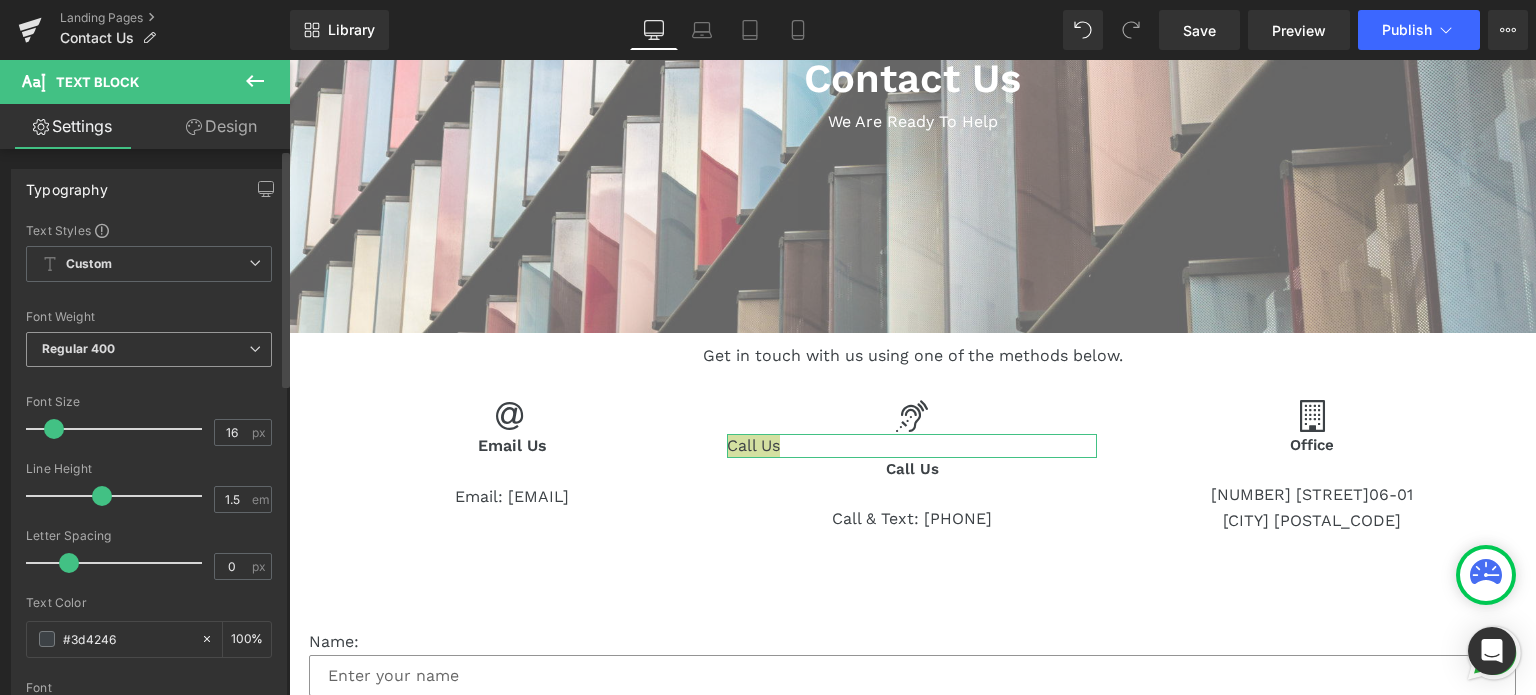 click on "Regular 400
Thin 100 Semi Thin 200 Light 300 Regular 400 Medium 500 Semi Bold 600 Super Bold 800 Boldest 900 Bold 700 Lighter Bolder" at bounding box center [149, 354] 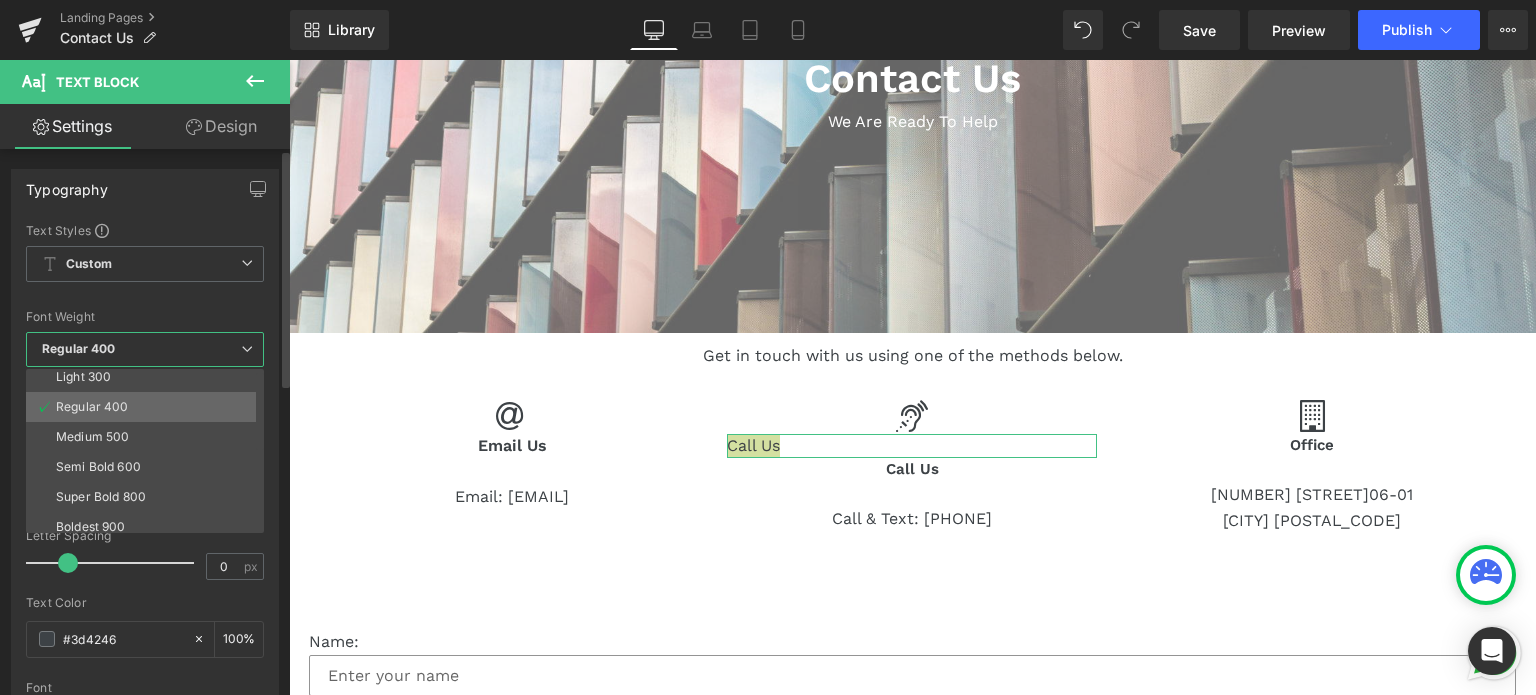 scroll, scrollTop: 100, scrollLeft: 0, axis: vertical 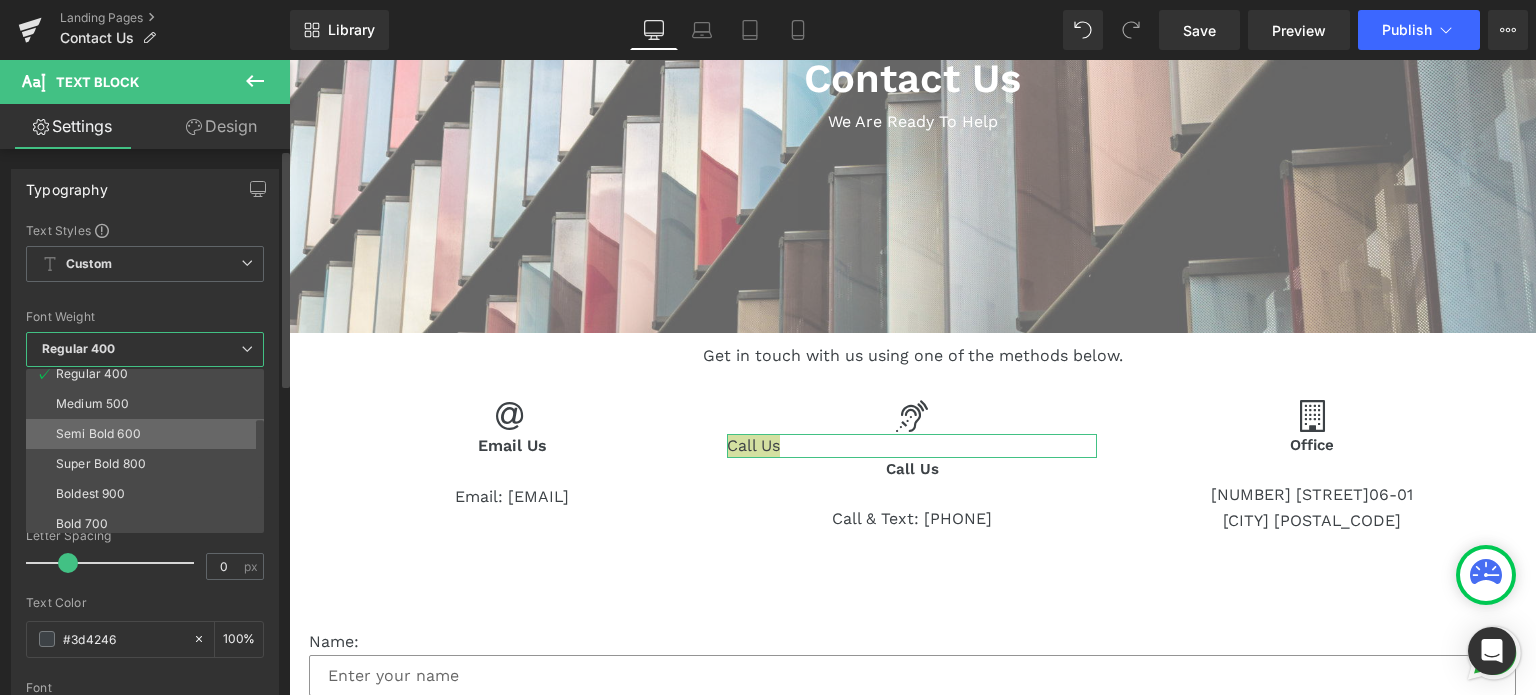 click on "Semi Bold 600" at bounding box center (149, 434) 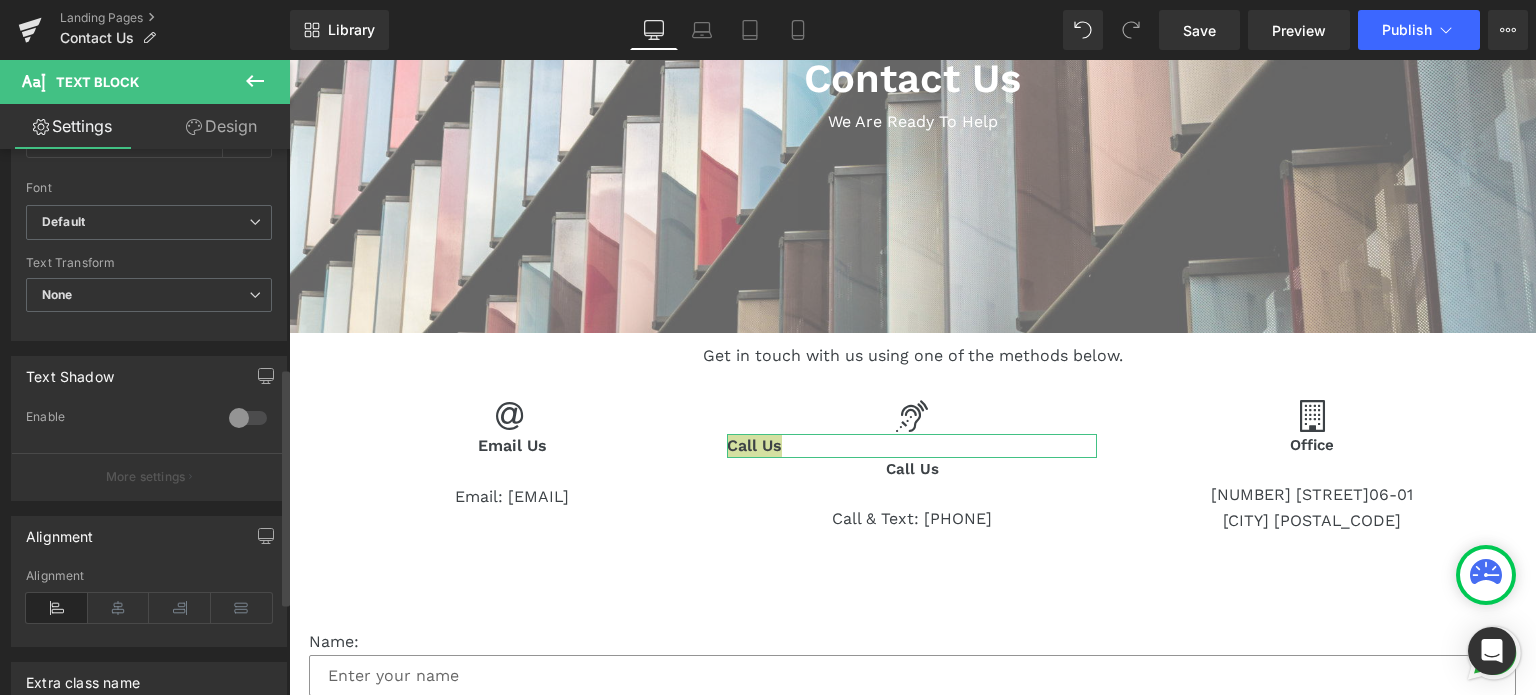 scroll, scrollTop: 600, scrollLeft: 0, axis: vertical 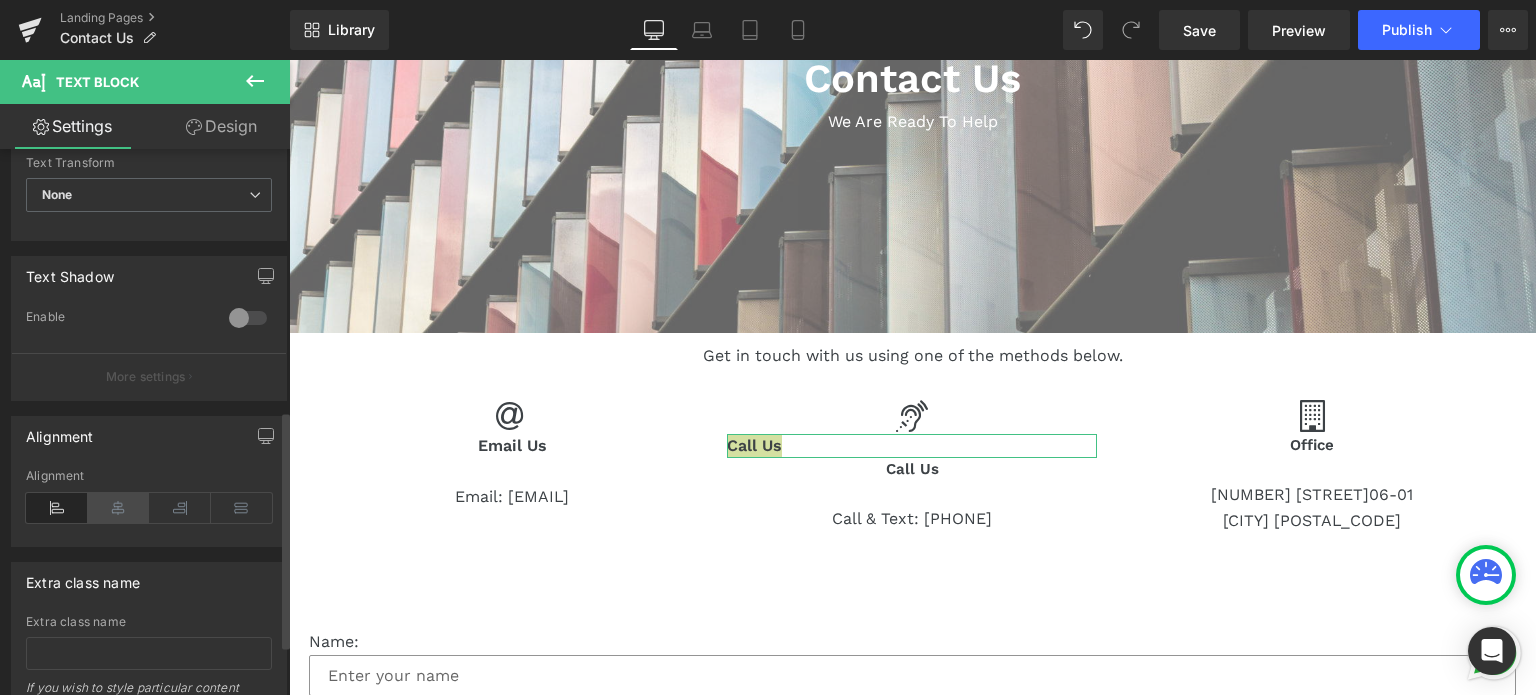click at bounding box center (119, 508) 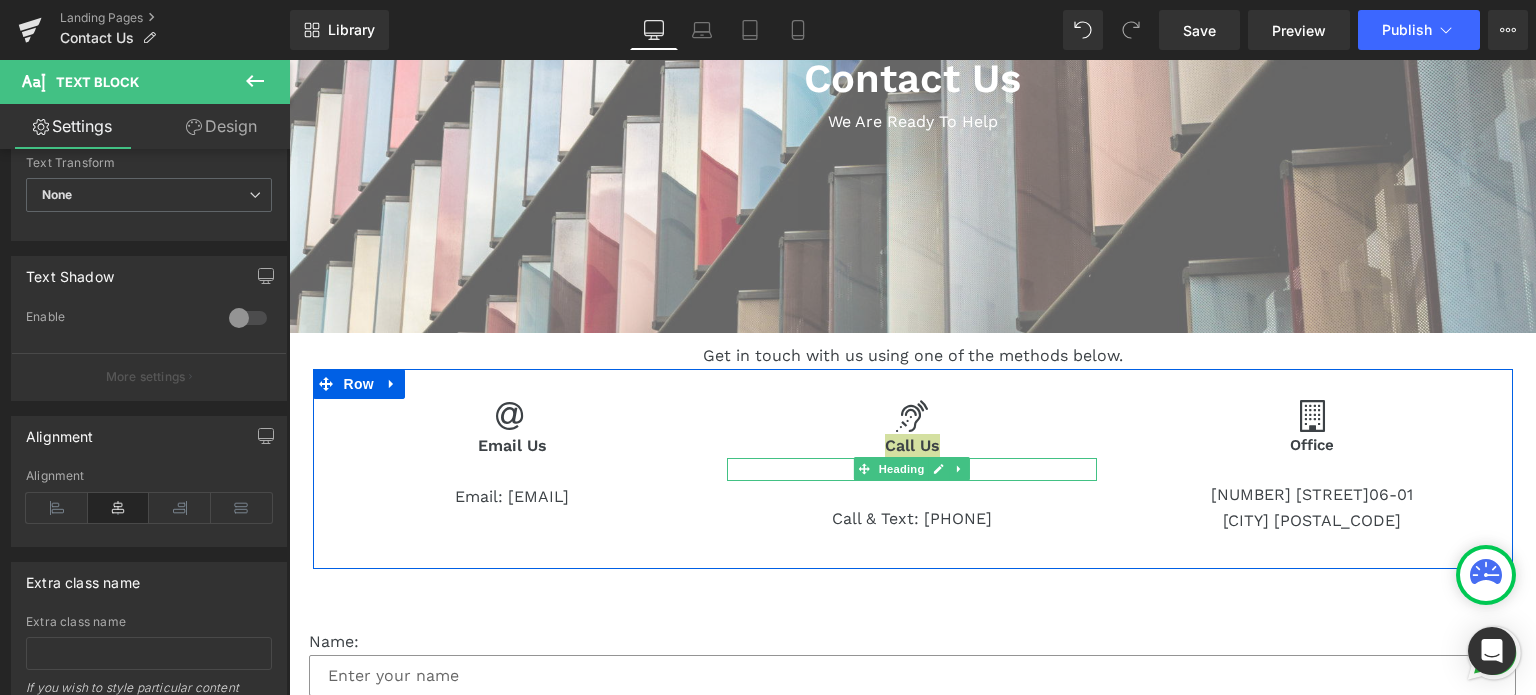 click at bounding box center [289, 60] 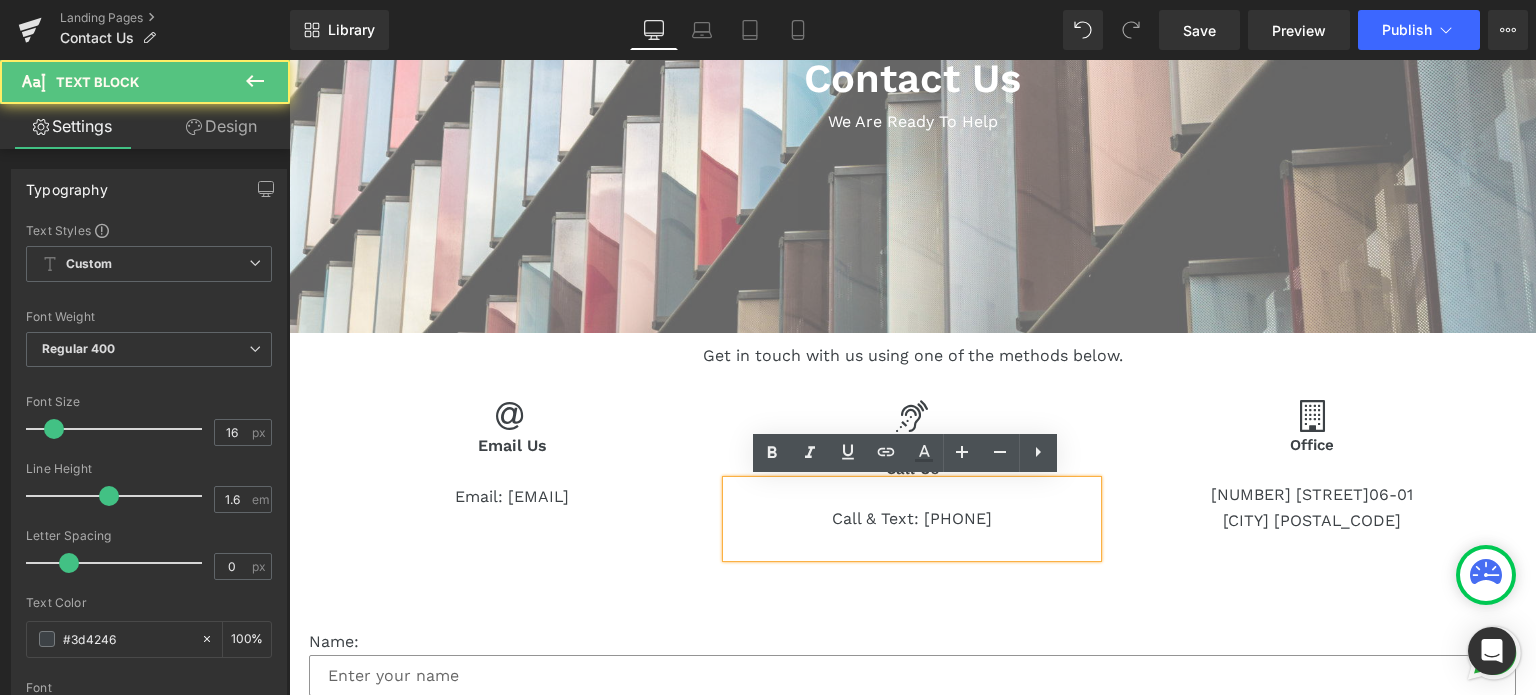 click on "Call & Text: [PHONE]" at bounding box center [912, 519] 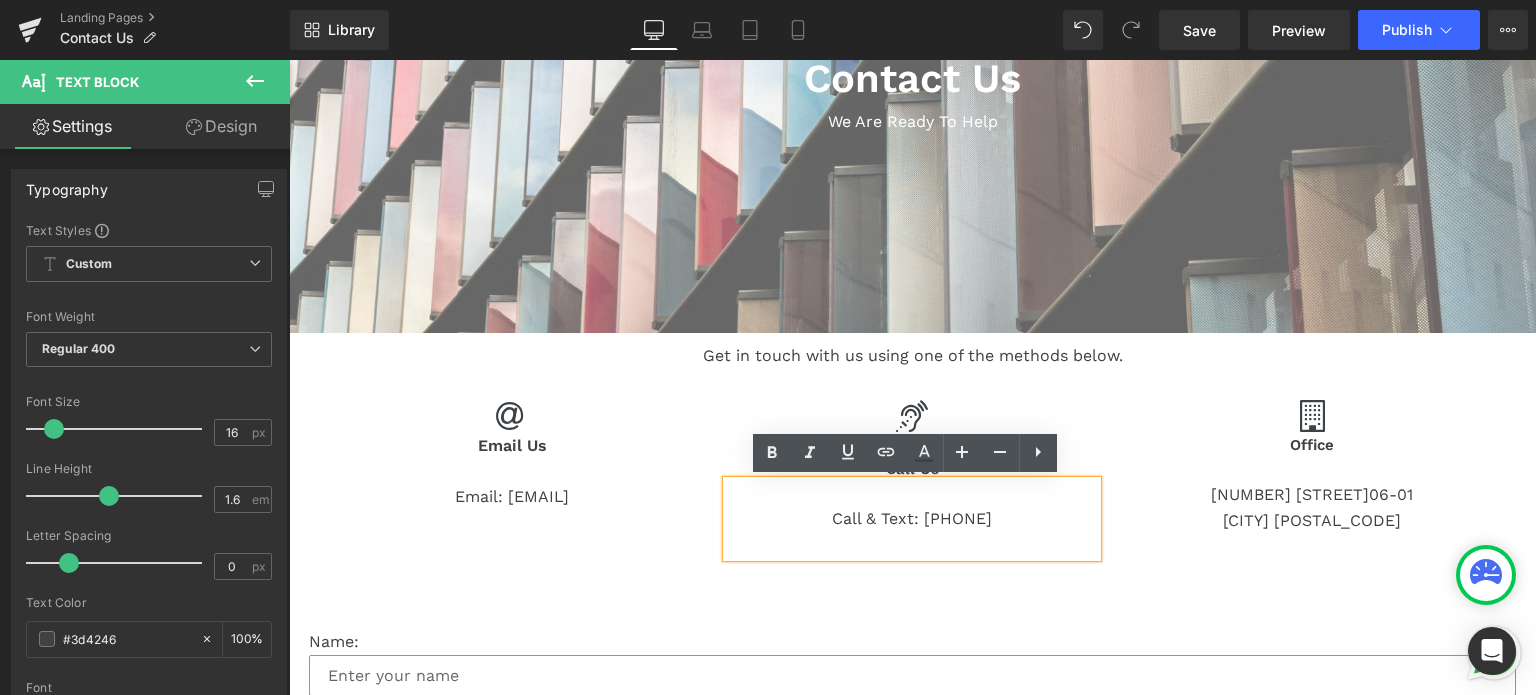 click on "Call Us
Text Block" at bounding box center (912, 446) 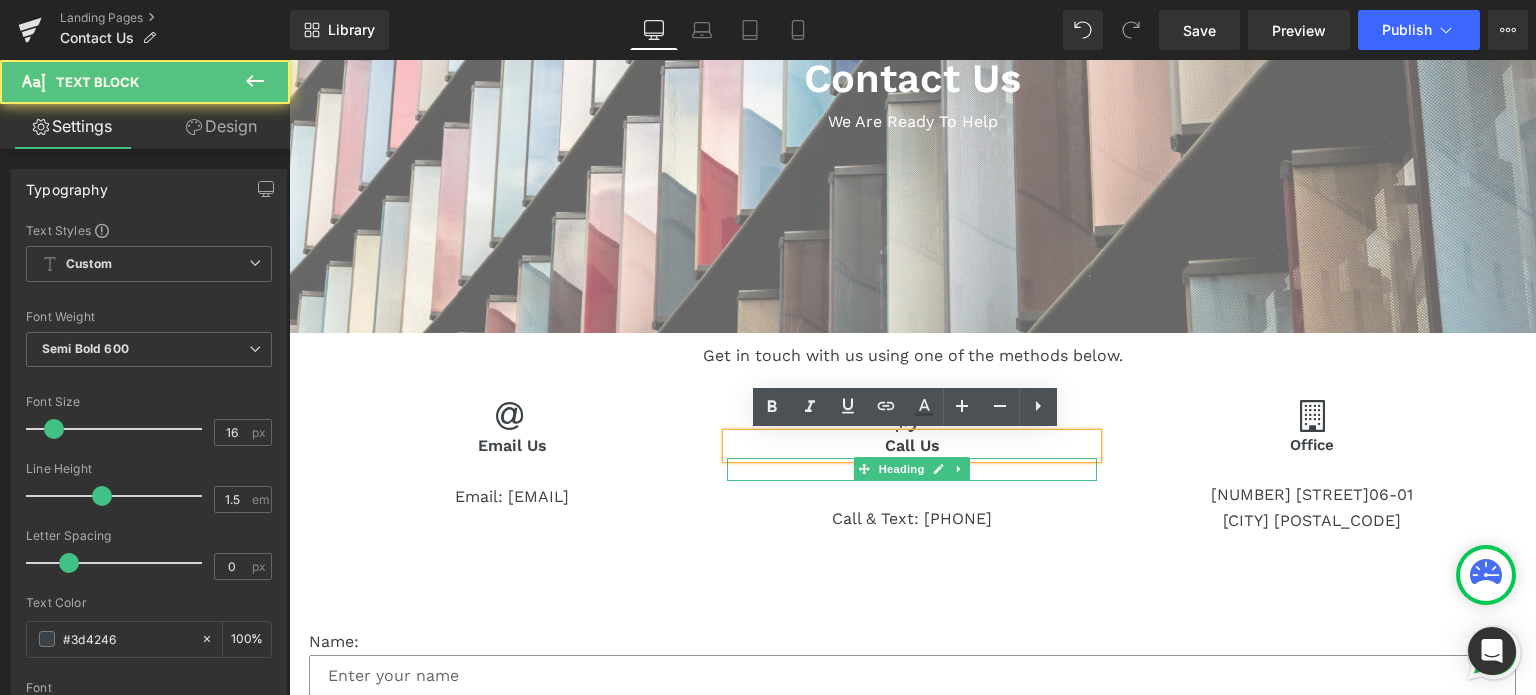 click on "Call Us" at bounding box center (912, 469) 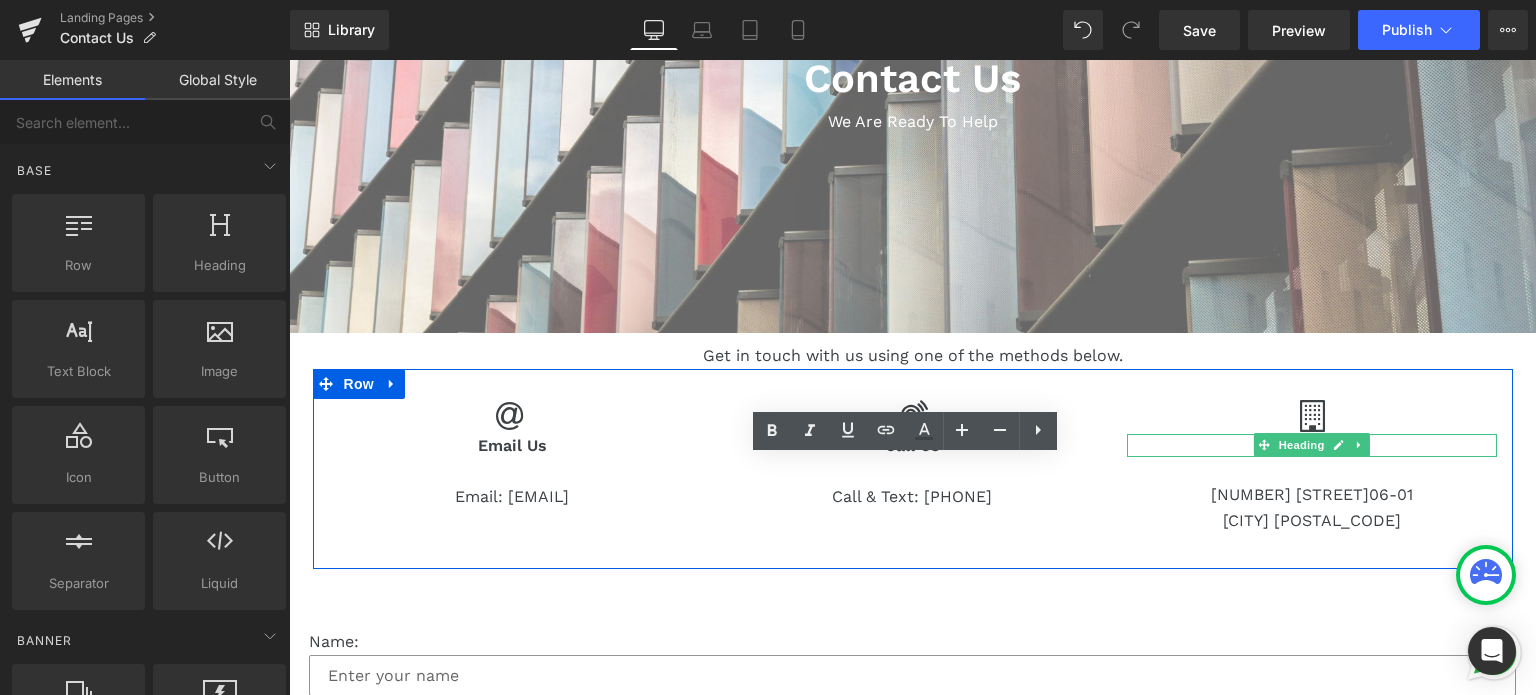 click at bounding box center [1339, 445] 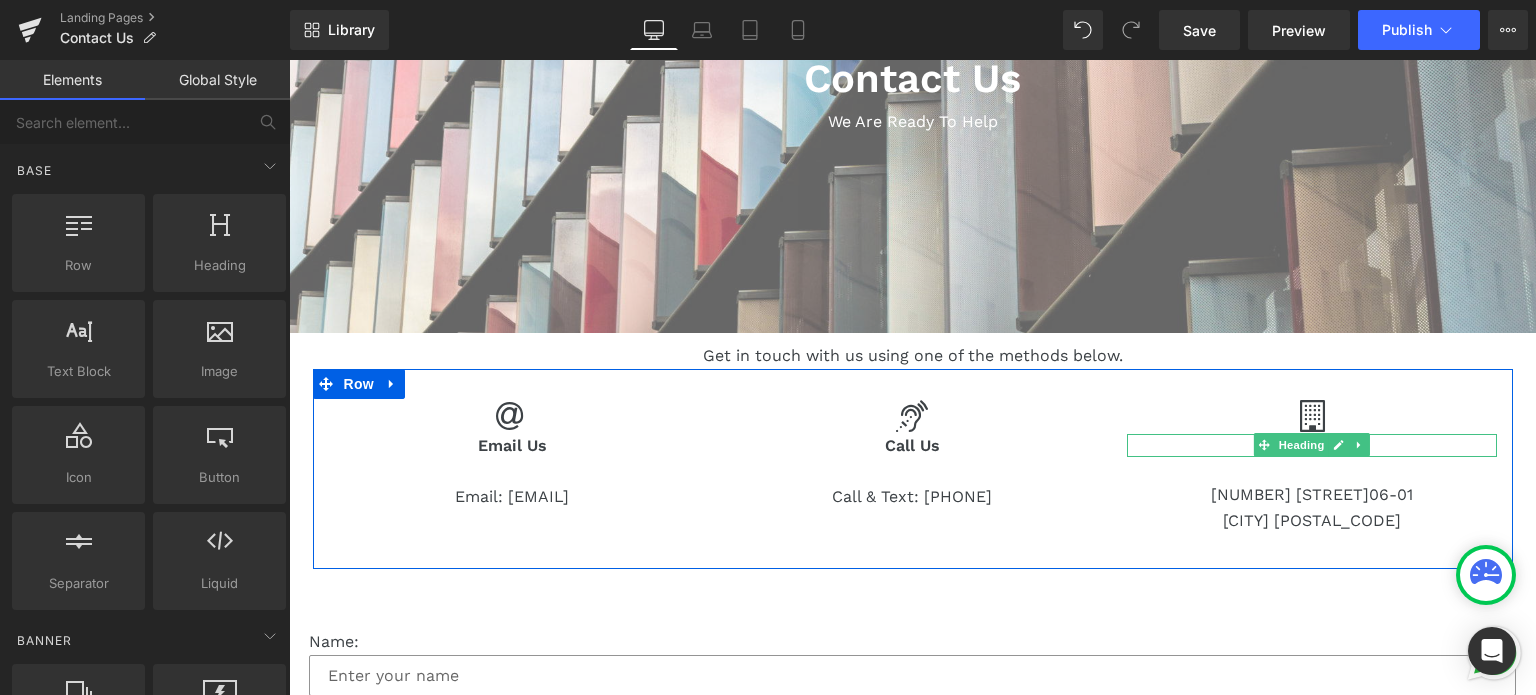 click on "Heading" at bounding box center [1302, 445] 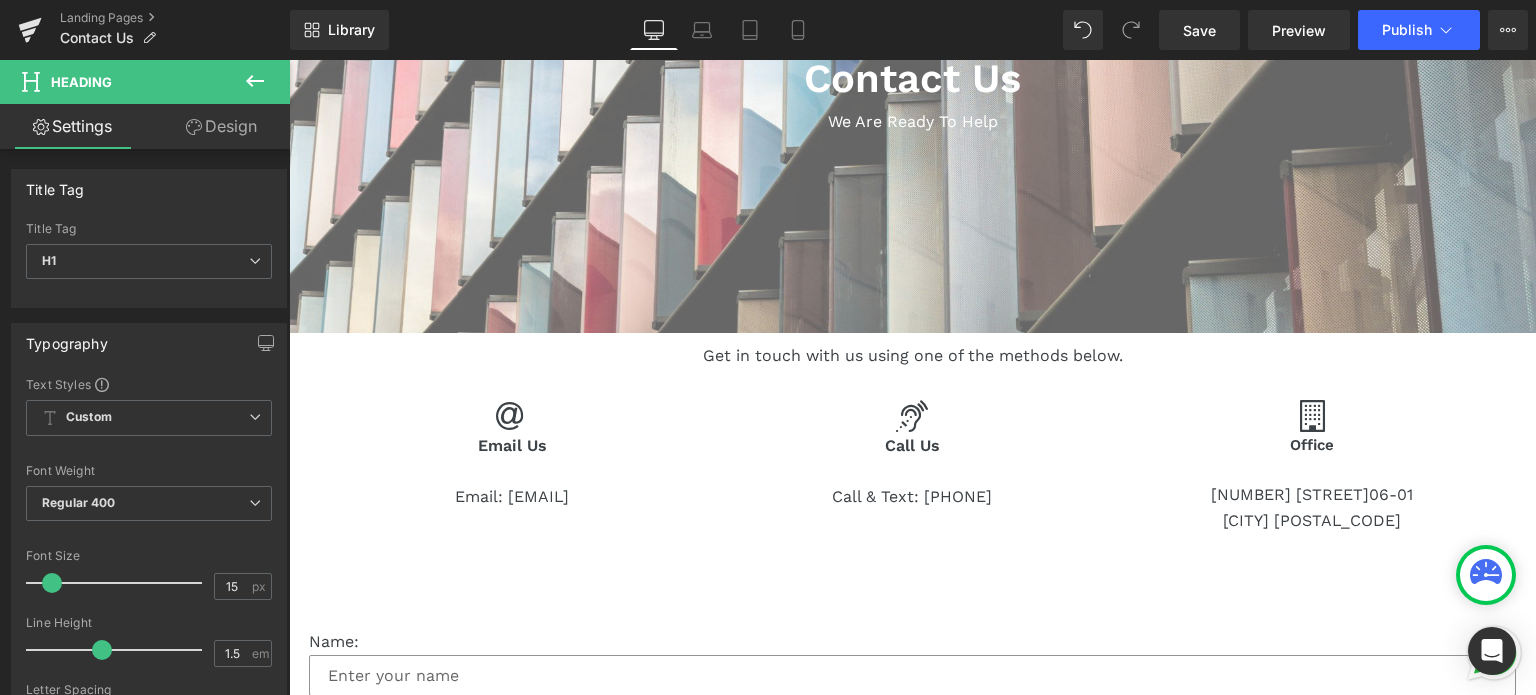 click 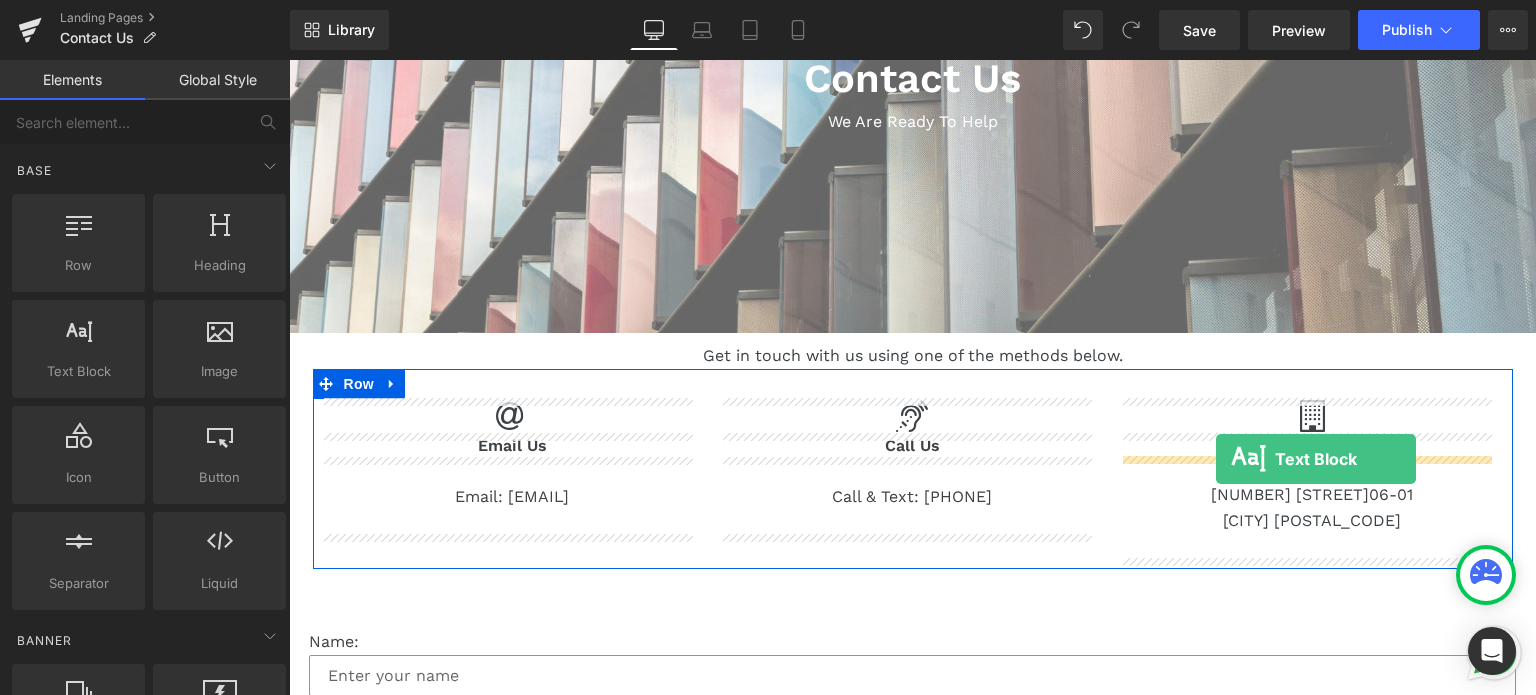 drag, startPoint x: 359, startPoint y: 428, endPoint x: 1216, endPoint y: 459, distance: 857.5605 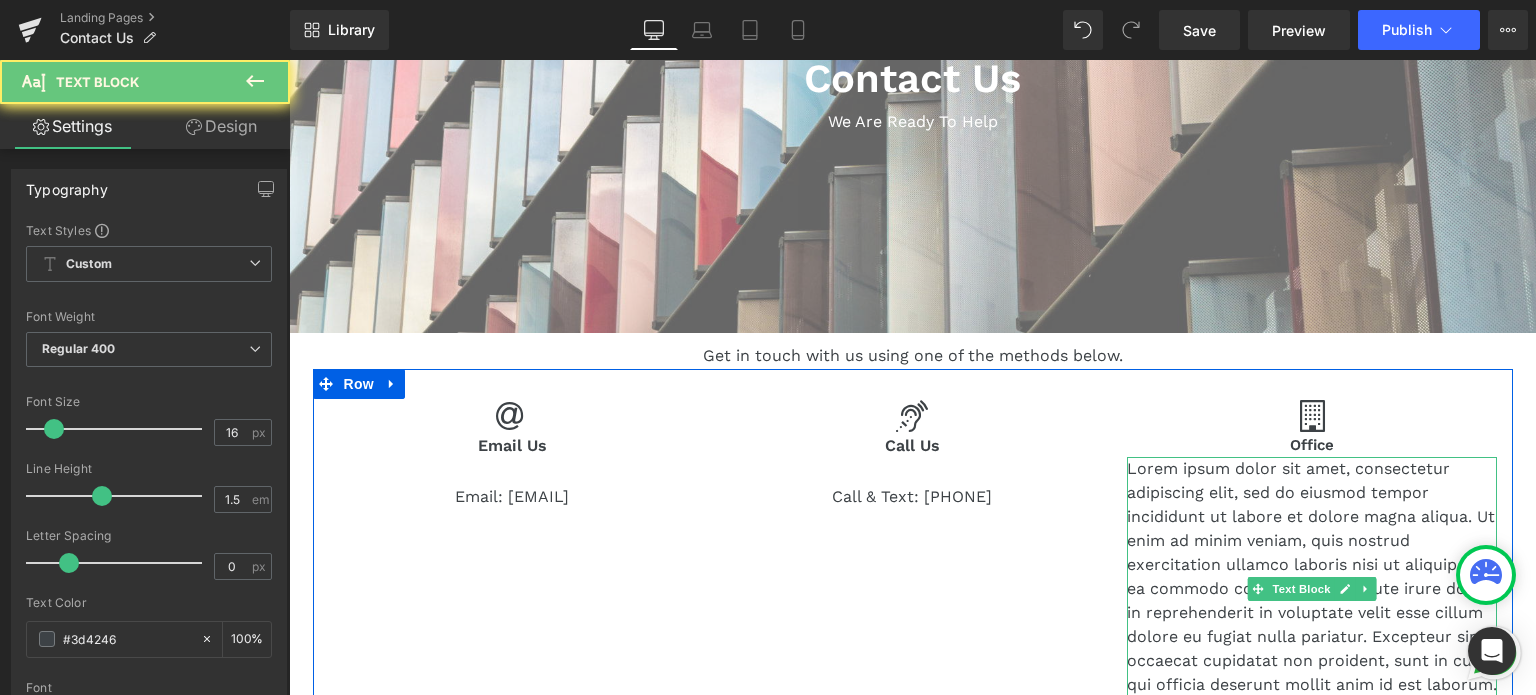 click on "Lorem ipsum dolor sit amet, consectetur adipiscing elit, sed do eiusmod tempor incididunt ut labore et dolore magna aliqua. Ut enim ad minim veniam, quis nostrud exercitation ullamco laboris nisi ut aliquip ex ea commodo consequat. Duis aute irure dolor in reprehenderit in voluptate velit esse cillum dolore eu fugiat nulla pariatur. Excepteur sint occaecat cupidatat non proident, sunt in culpa qui officia deserunt mollit anim id est laborum." at bounding box center [1312, 577] 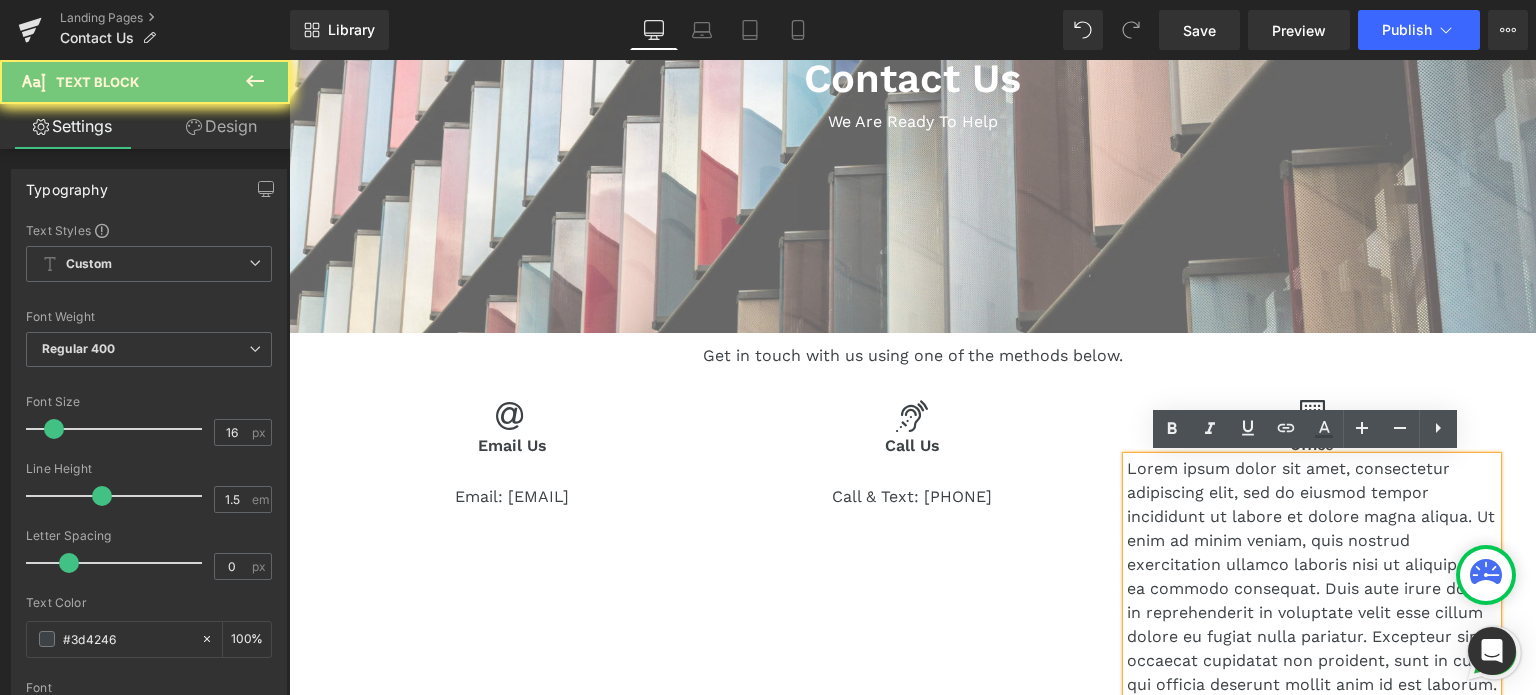 click on "Lorem ipsum dolor sit amet, consectetur adipiscing elit, sed do eiusmod tempor incididunt ut labore et dolore magna aliqua. Ut enim ad minim veniam, quis nostrud exercitation ullamco laboris nisi ut aliquip ex ea commodo consequat. Duis aute irure dolor in reprehenderit in voluptate velit esse cillum dolore eu fugiat nulla pariatur. Excepteur sint occaecat cupidatat non proident, sunt in culpa qui officia deserunt mollit anim id est laborum." at bounding box center (1312, 577) 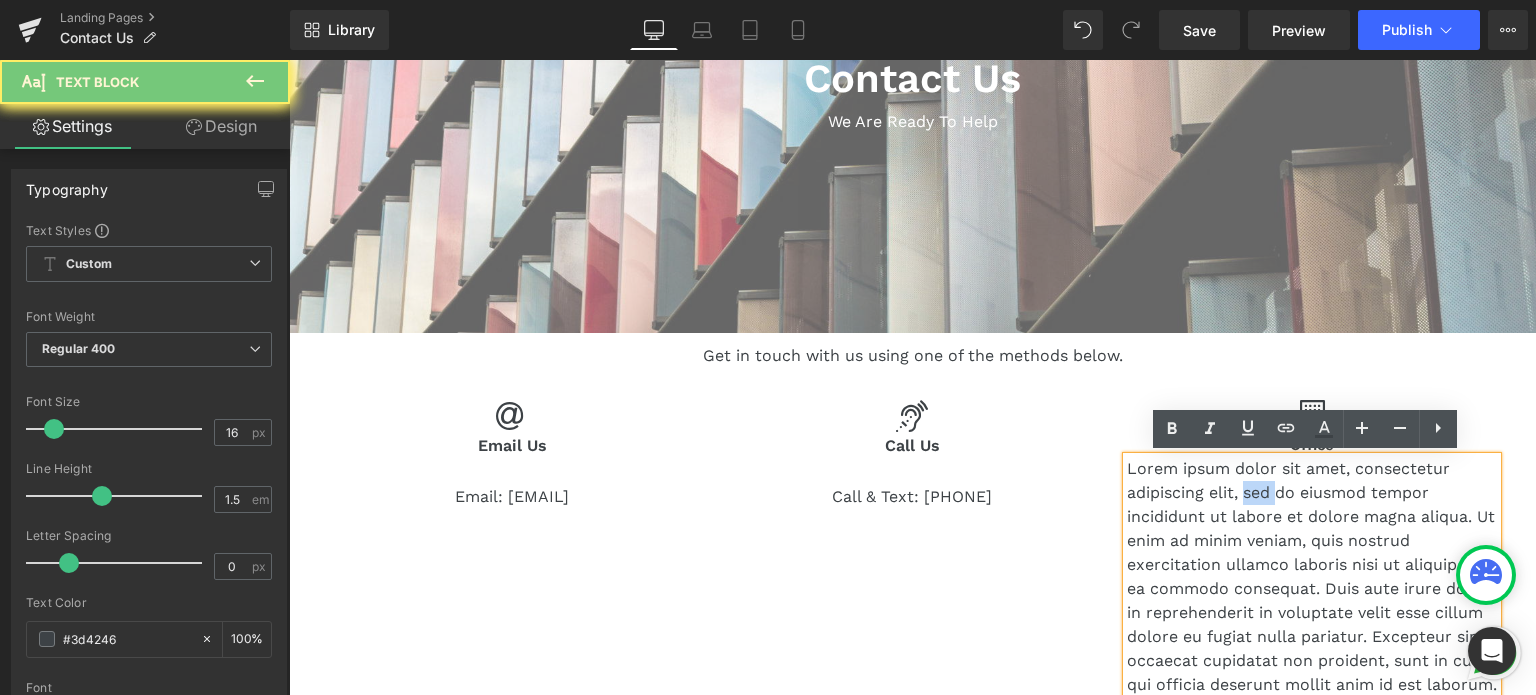 click on "Lorem ipsum dolor sit amet, consectetur adipiscing elit, sed do eiusmod tempor incididunt ut labore et dolore magna aliqua. Ut enim ad minim veniam, quis nostrud exercitation ullamco laboris nisi ut aliquip ex ea commodo consequat. Duis aute irure dolor in reprehenderit in voluptate velit esse cillum dolore eu fugiat nulla pariatur. Excepteur sint occaecat cupidatat non proident, sunt in culpa qui officia deserunt mollit anim id est laborum." at bounding box center (1312, 577) 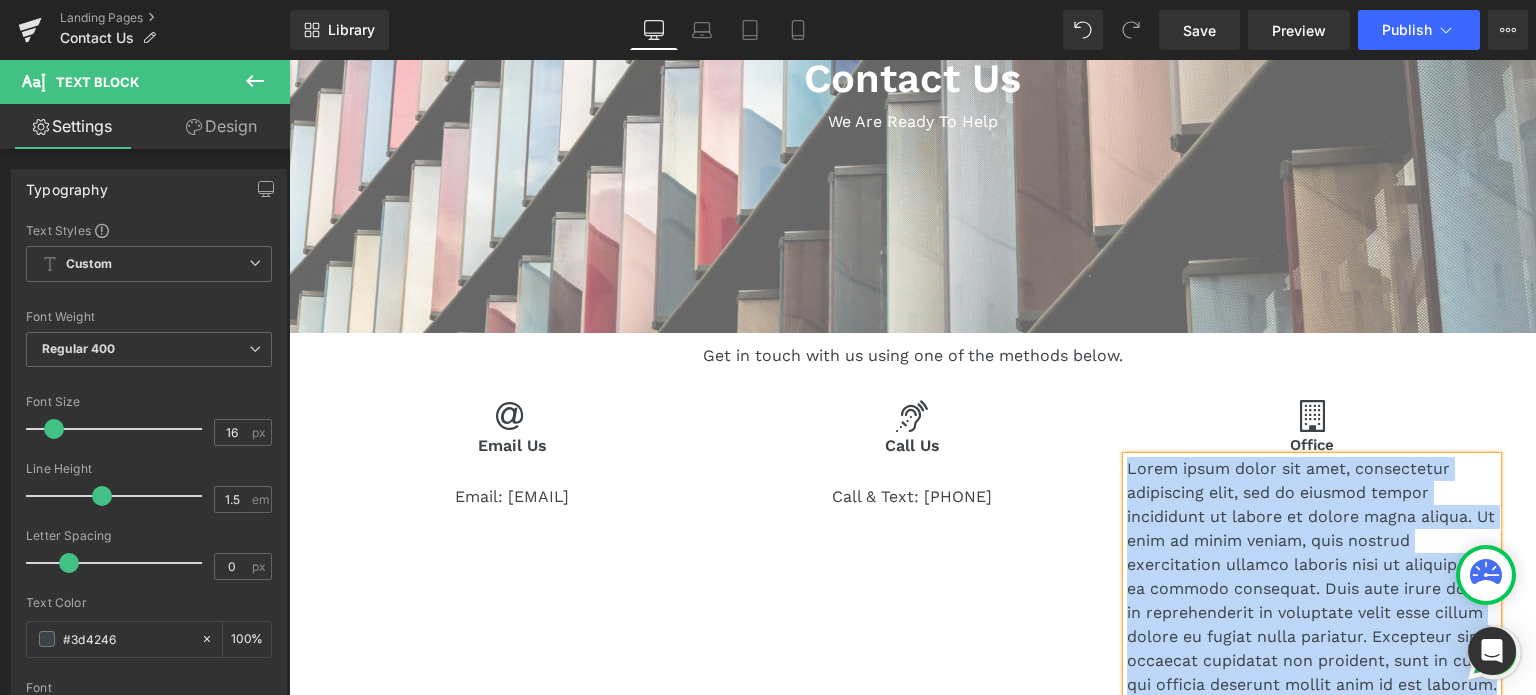 type 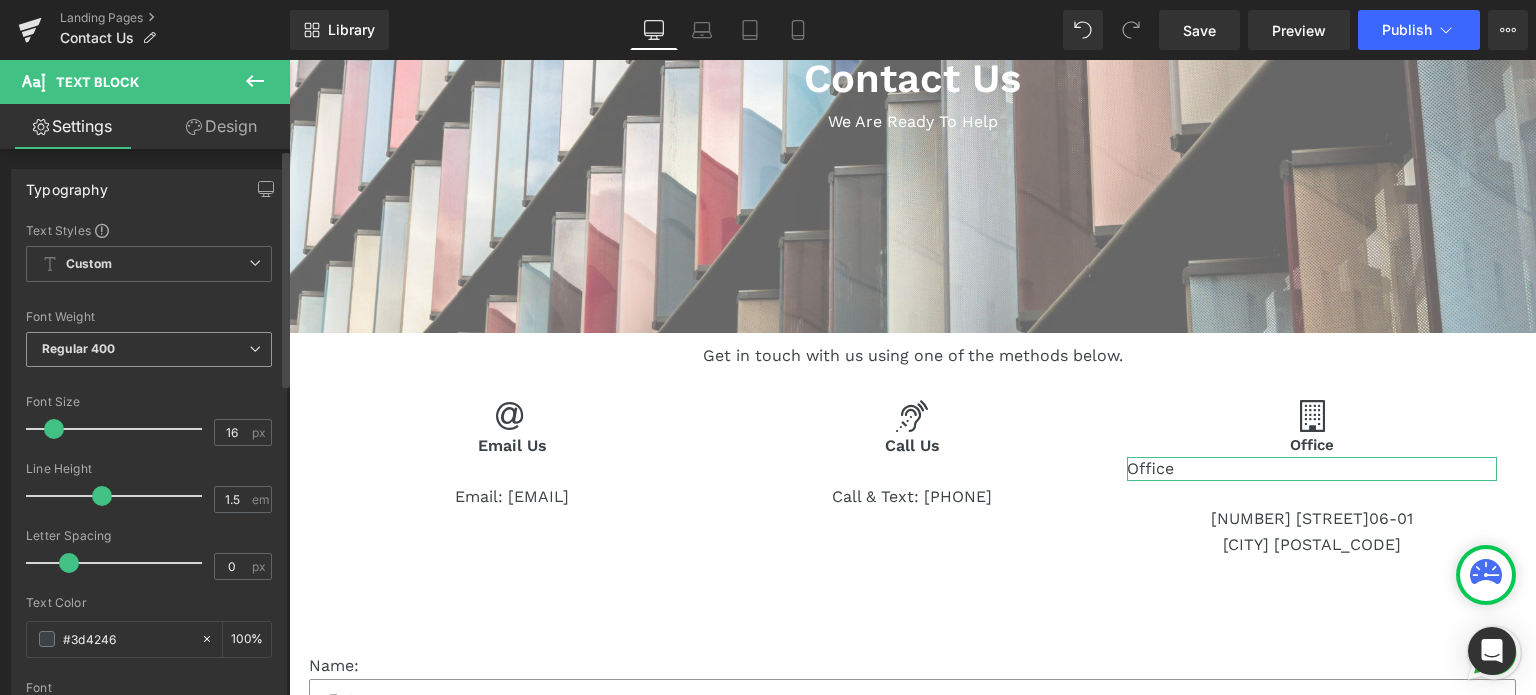 click on "Regular 400" at bounding box center [79, 348] 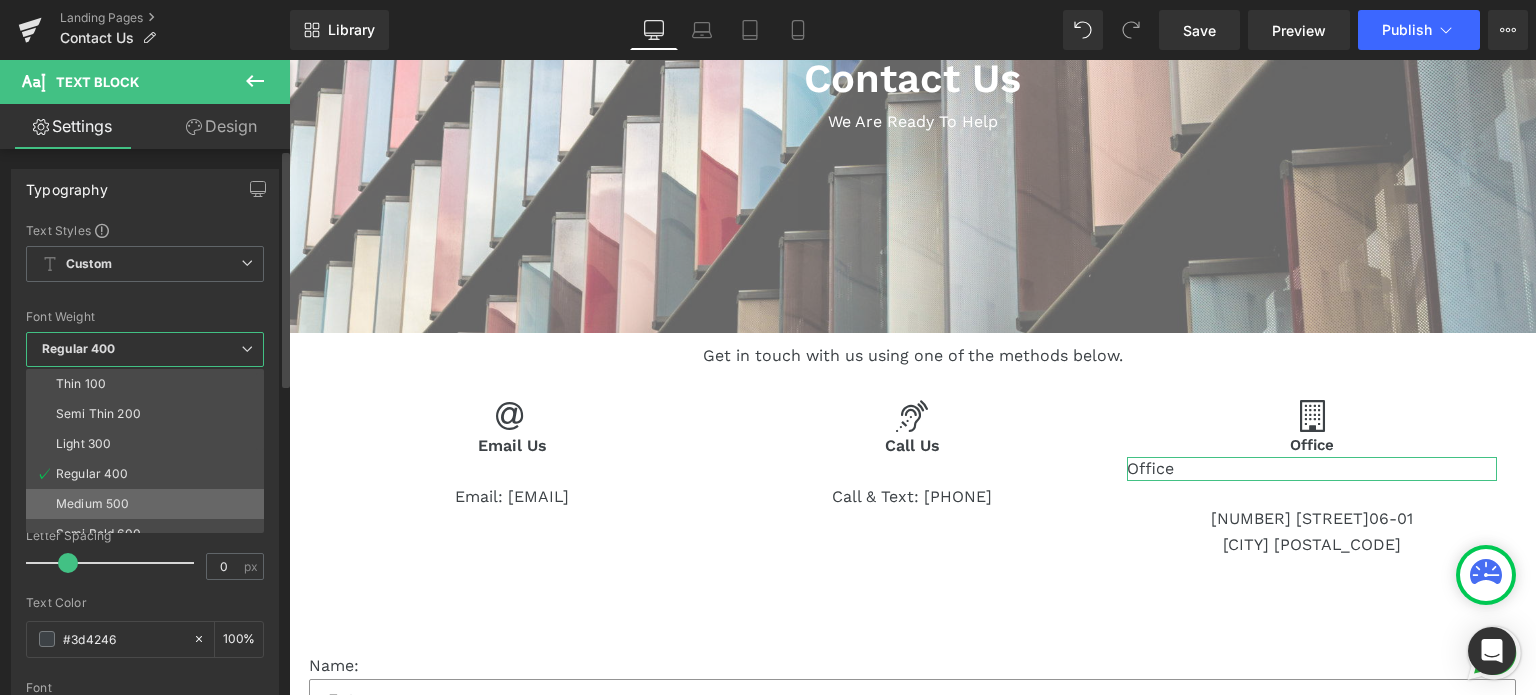 scroll, scrollTop: 100, scrollLeft: 0, axis: vertical 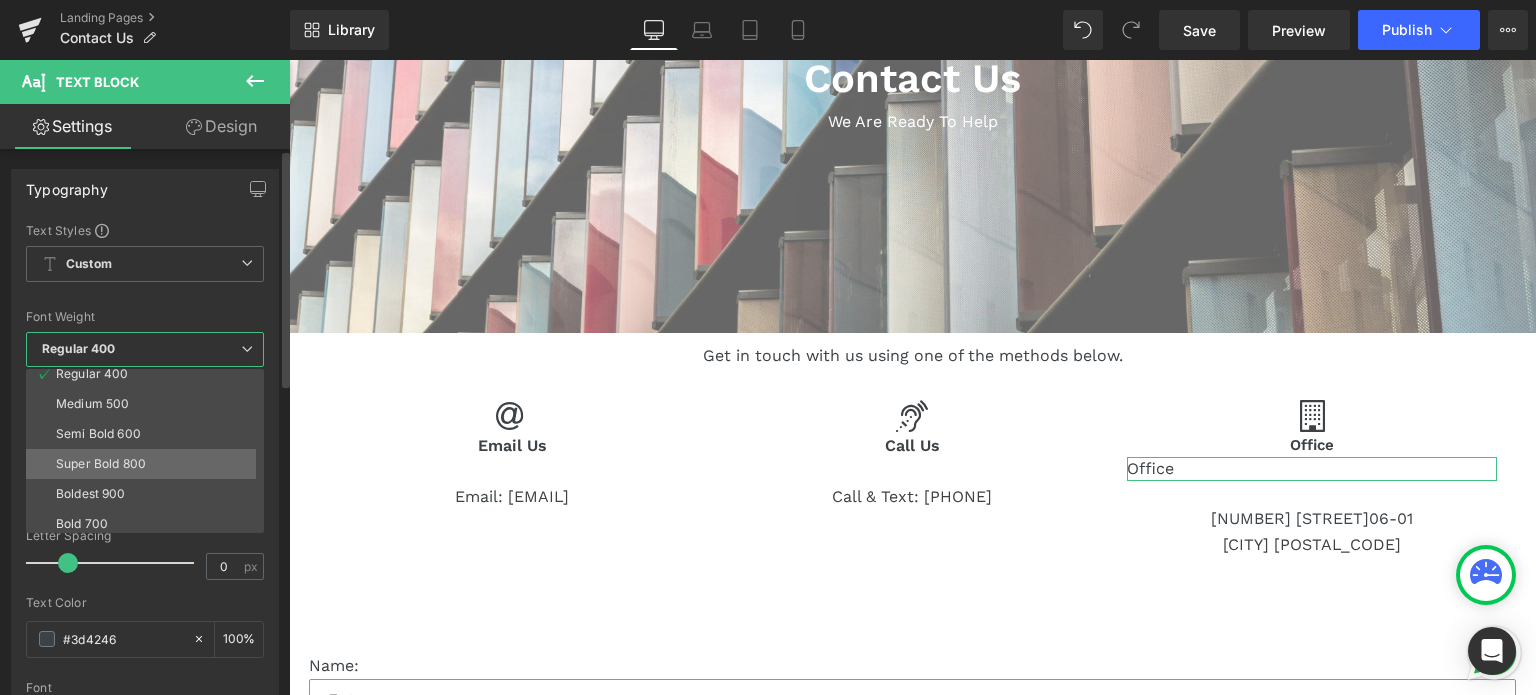 click on "Super Bold 800" at bounding box center [101, 464] 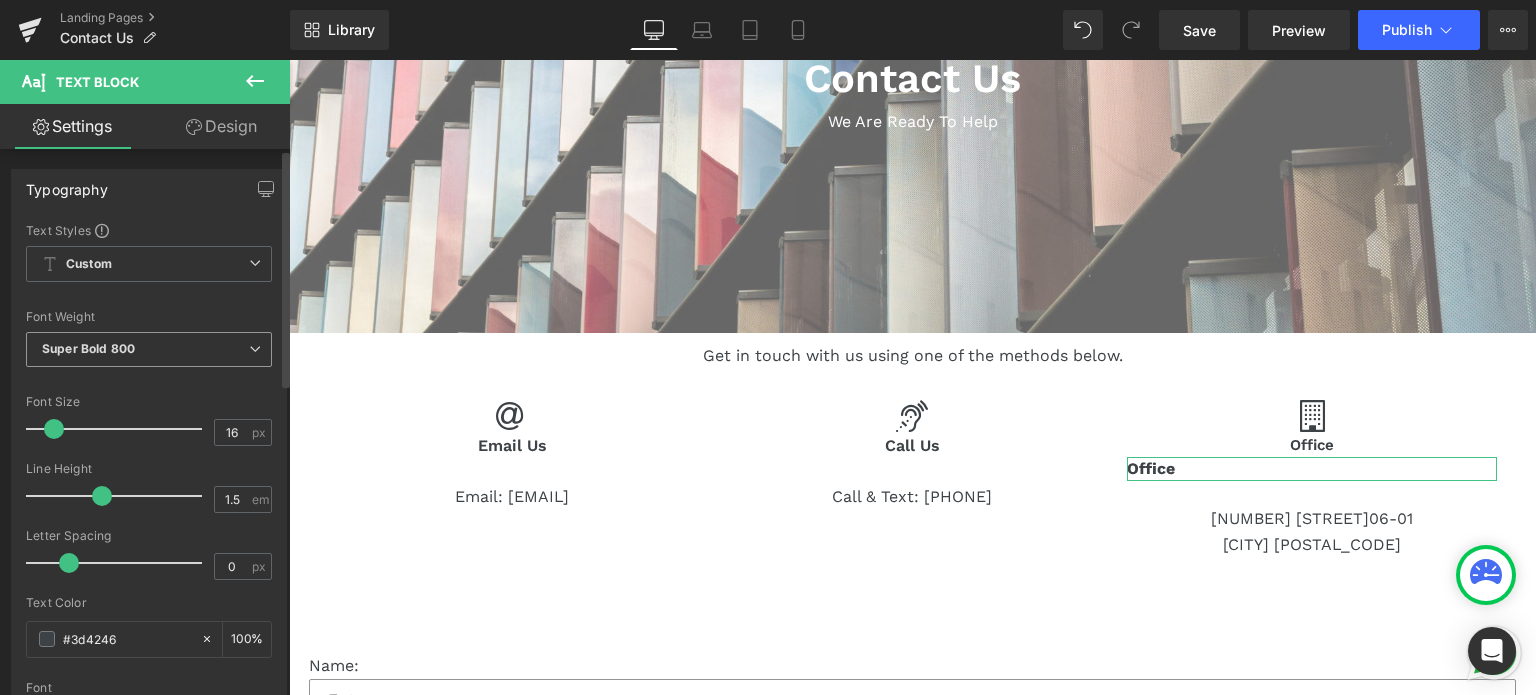 click on "Super Bold 800" at bounding box center [88, 348] 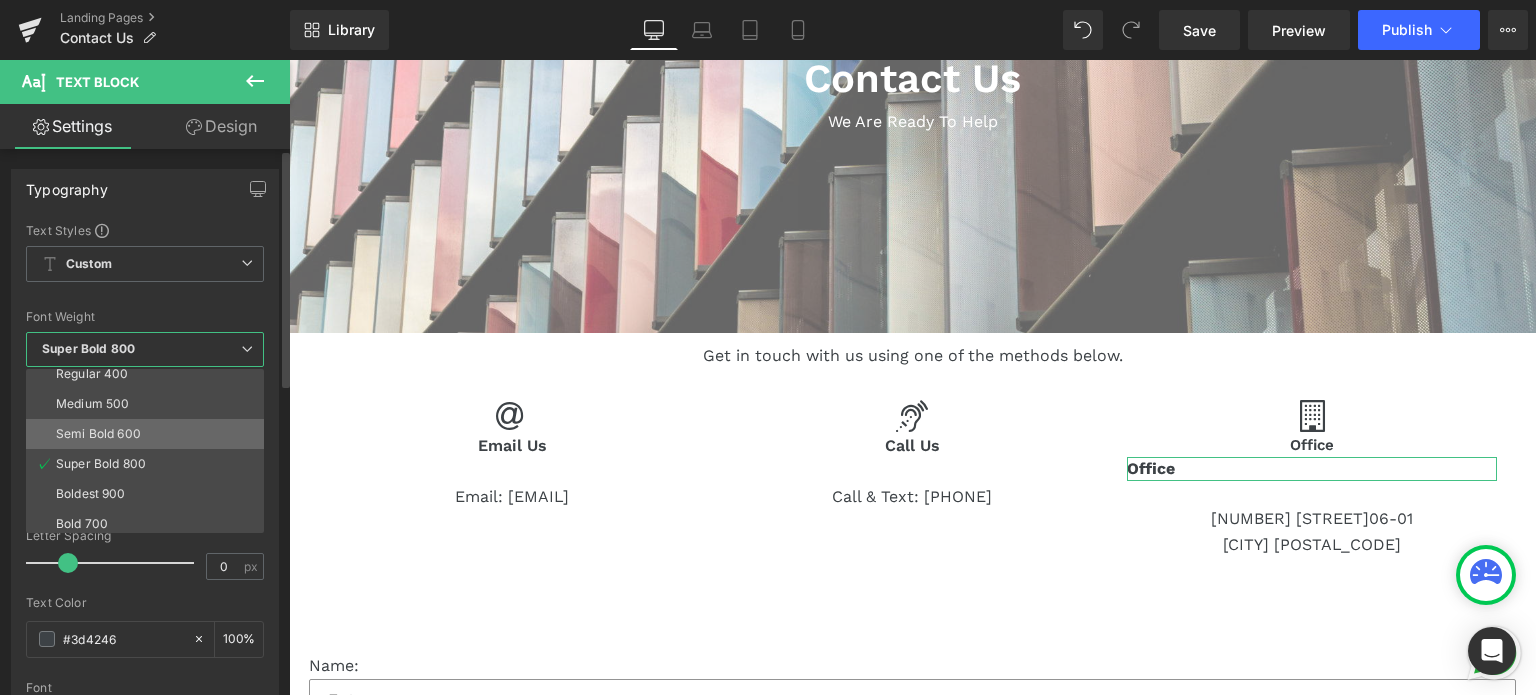 click on "Semi Bold 600" at bounding box center [149, 434] 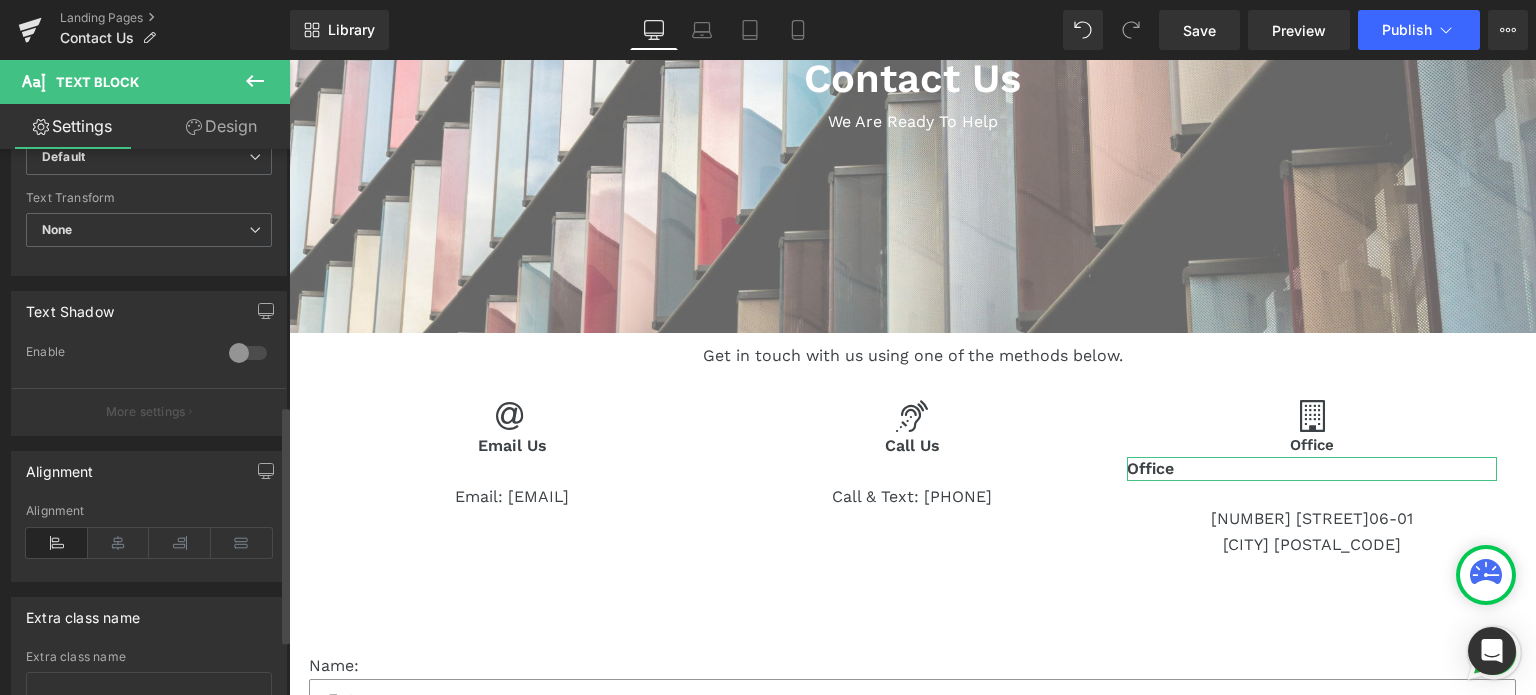 scroll, scrollTop: 600, scrollLeft: 0, axis: vertical 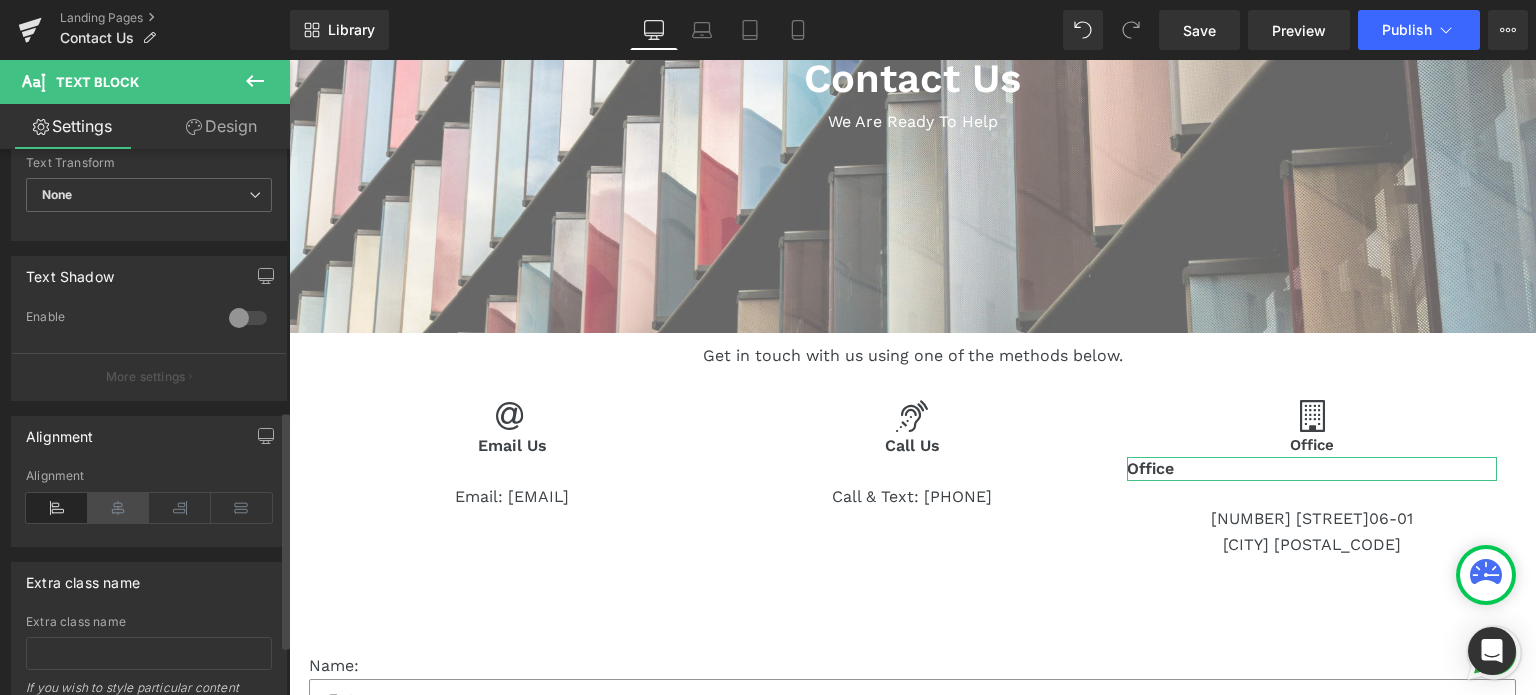 click at bounding box center [119, 508] 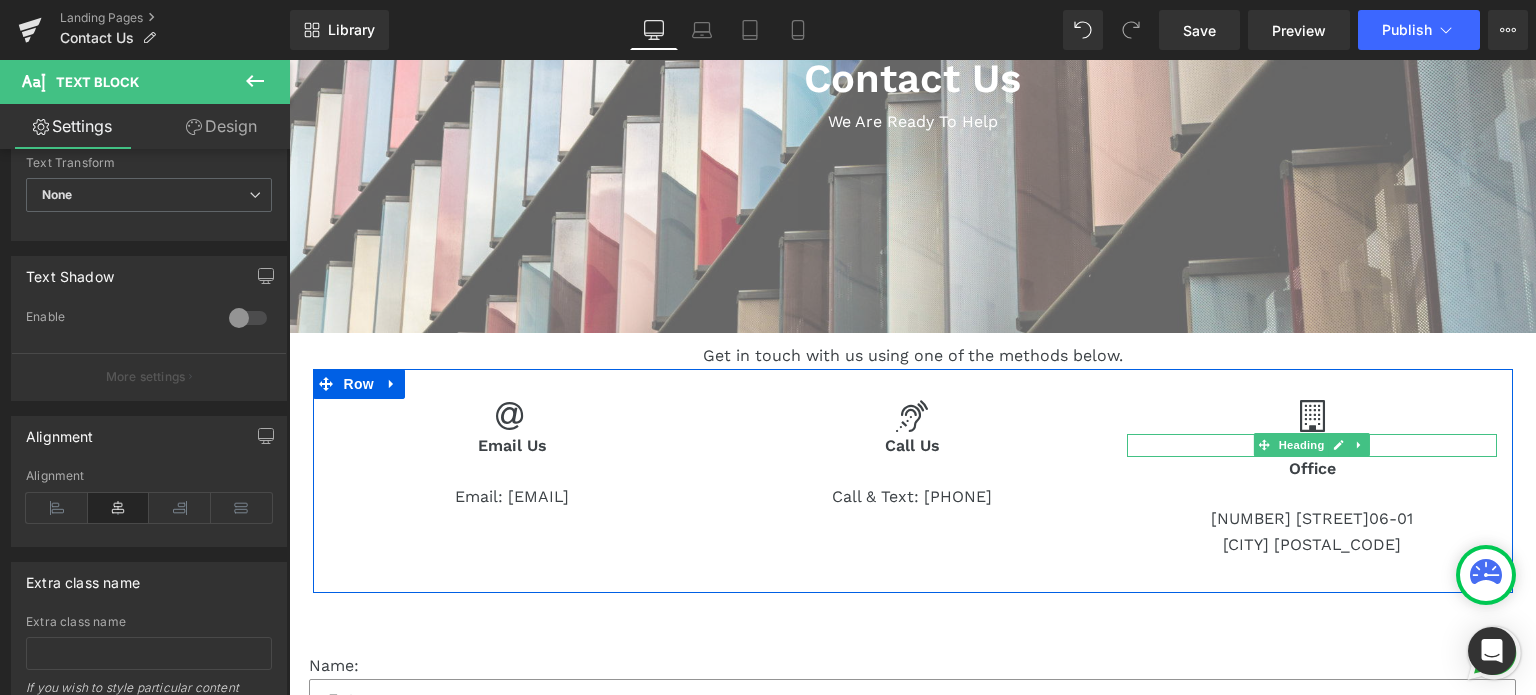 click on "Office" at bounding box center (1312, 445) 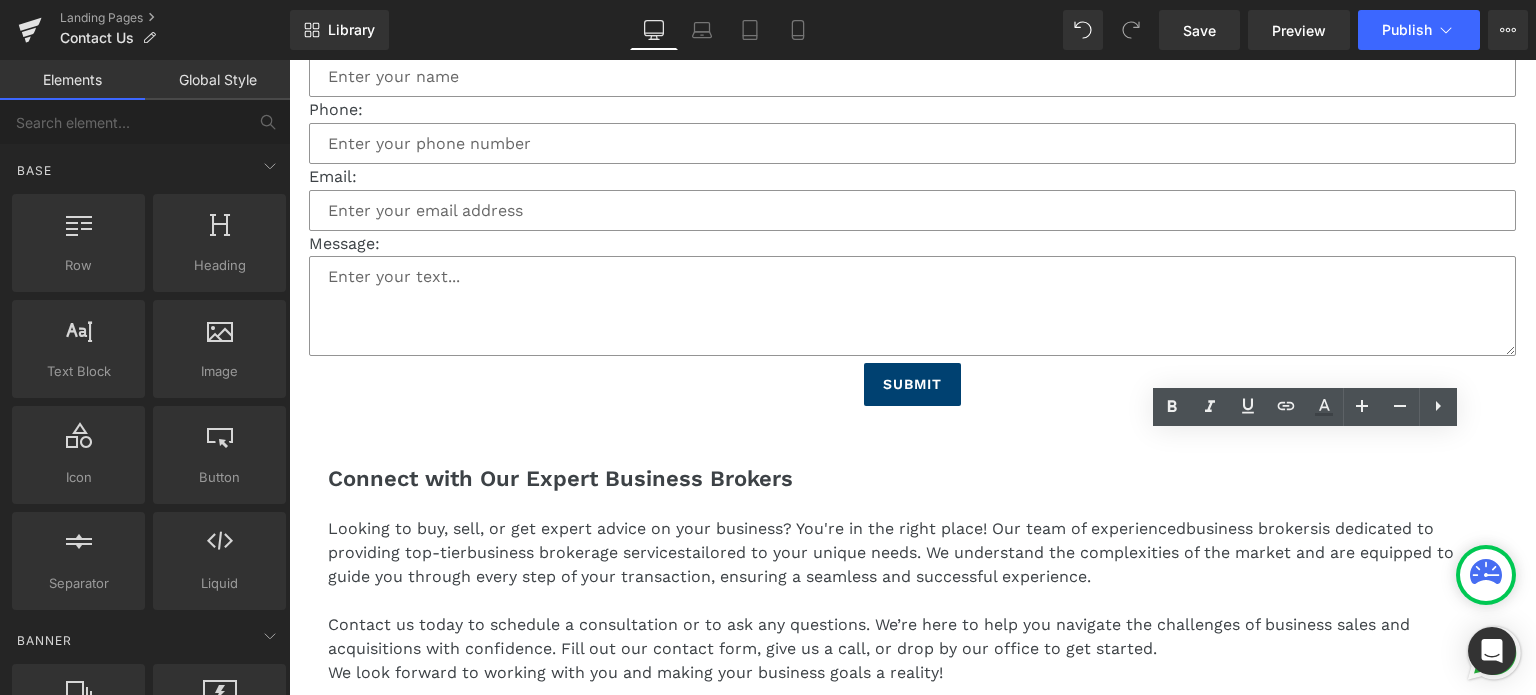 scroll, scrollTop: 1500, scrollLeft: 0, axis: vertical 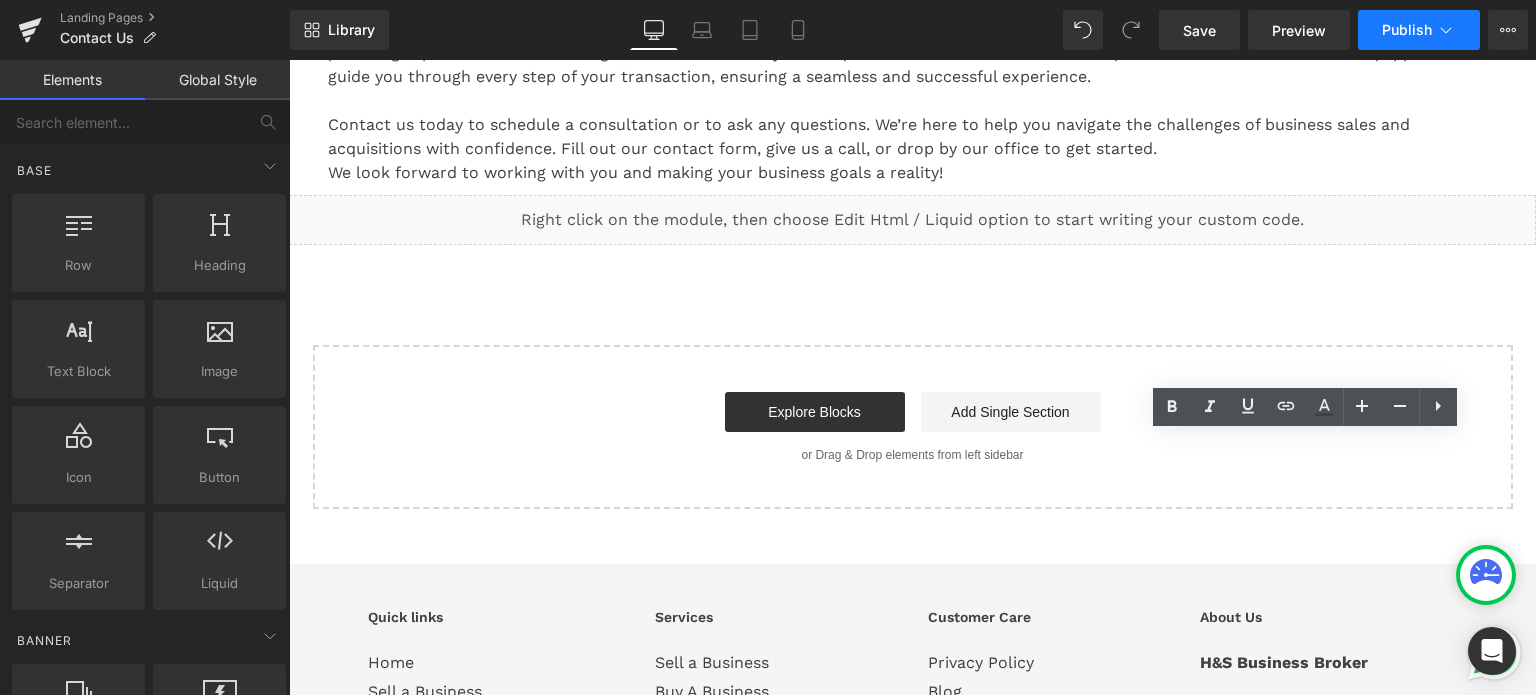 click on "Publish" at bounding box center [1407, 30] 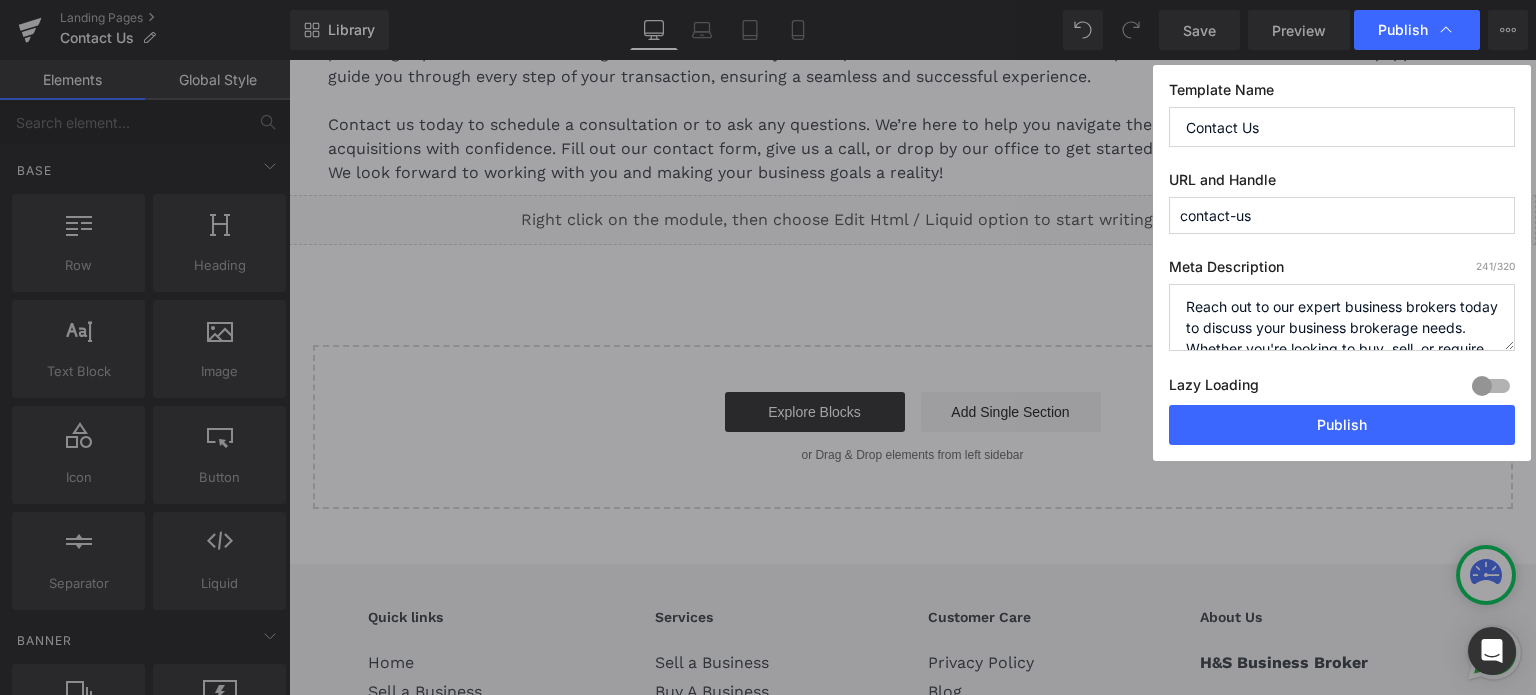 scroll, scrollTop: 84, scrollLeft: 0, axis: vertical 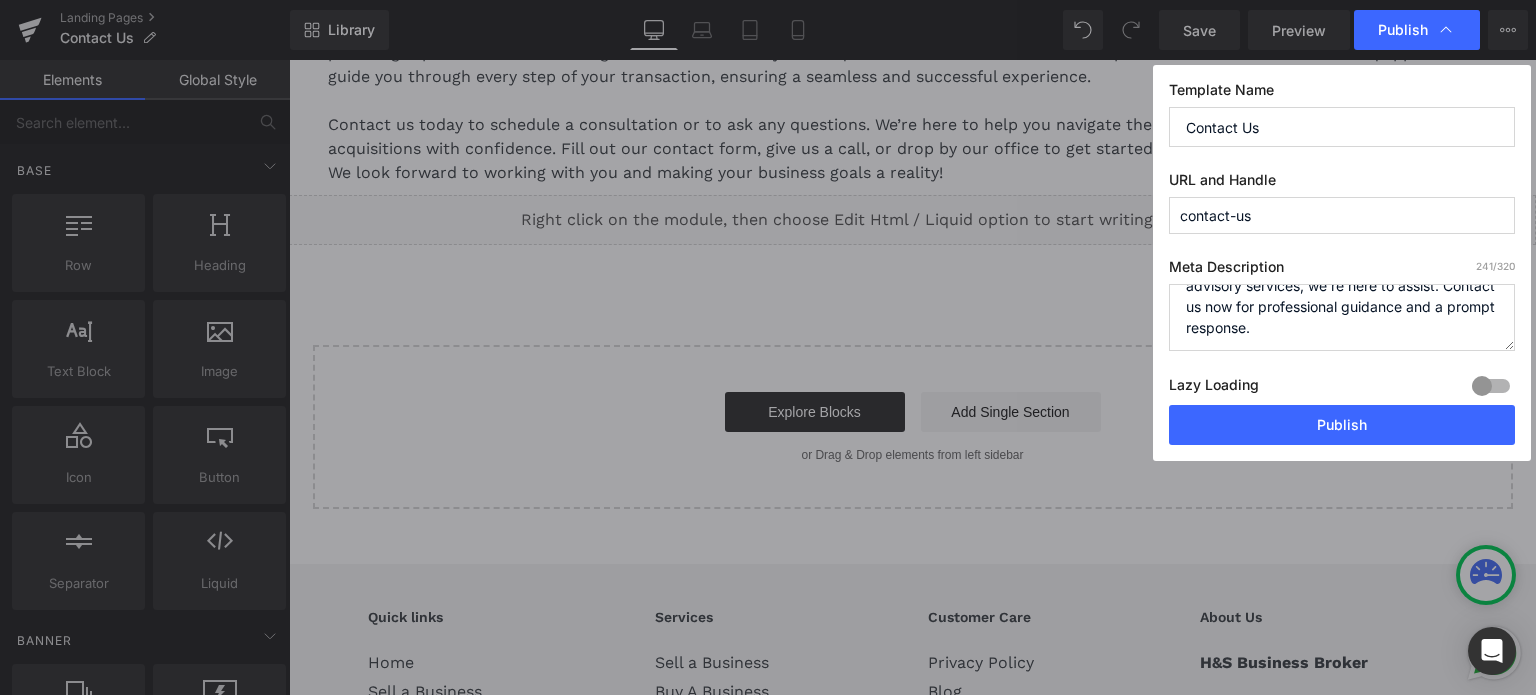 click on "Reach out to our expert business brokers today to discuss your business brokerage needs. Whether you're looking to buy, sell, or require advisory services, we're here to assist. Contact us now for professional guidance and a prompt response." at bounding box center [1342, 317] 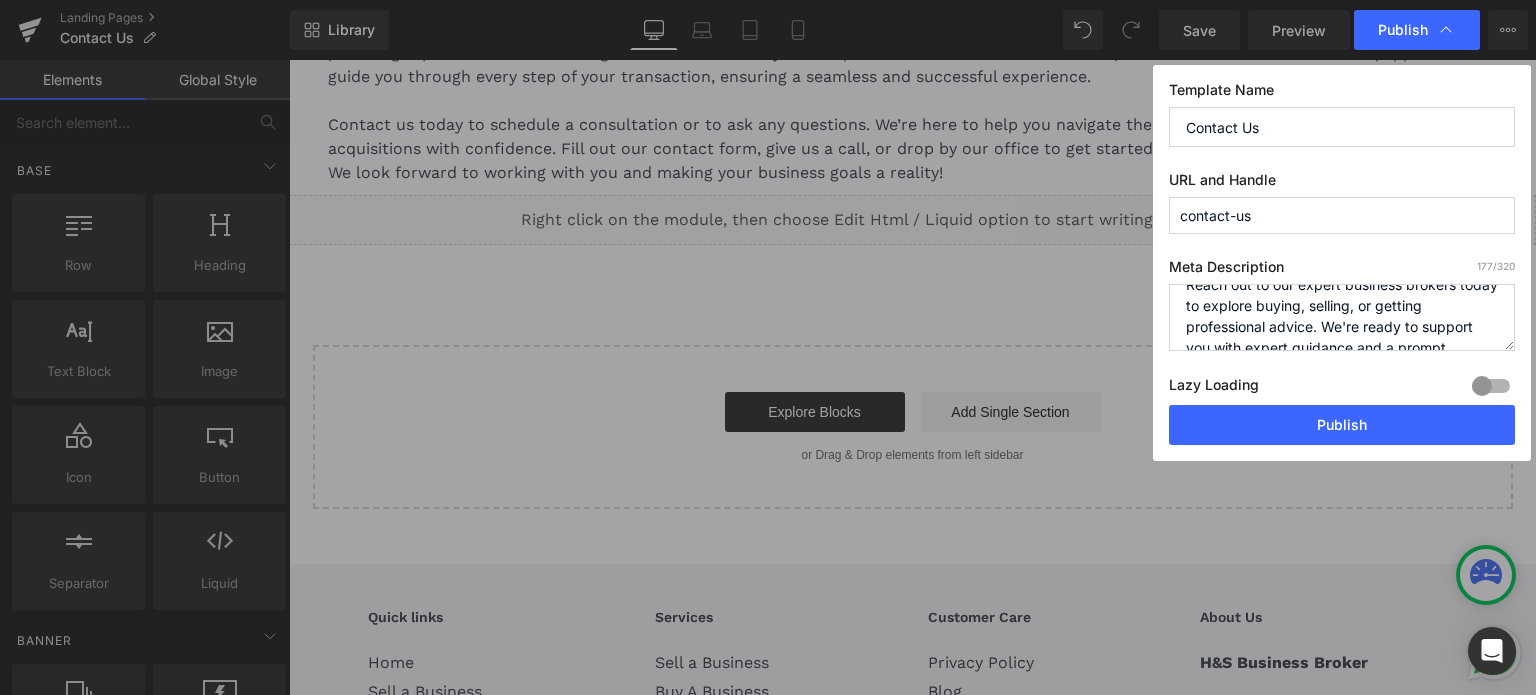 scroll, scrollTop: 0, scrollLeft: 0, axis: both 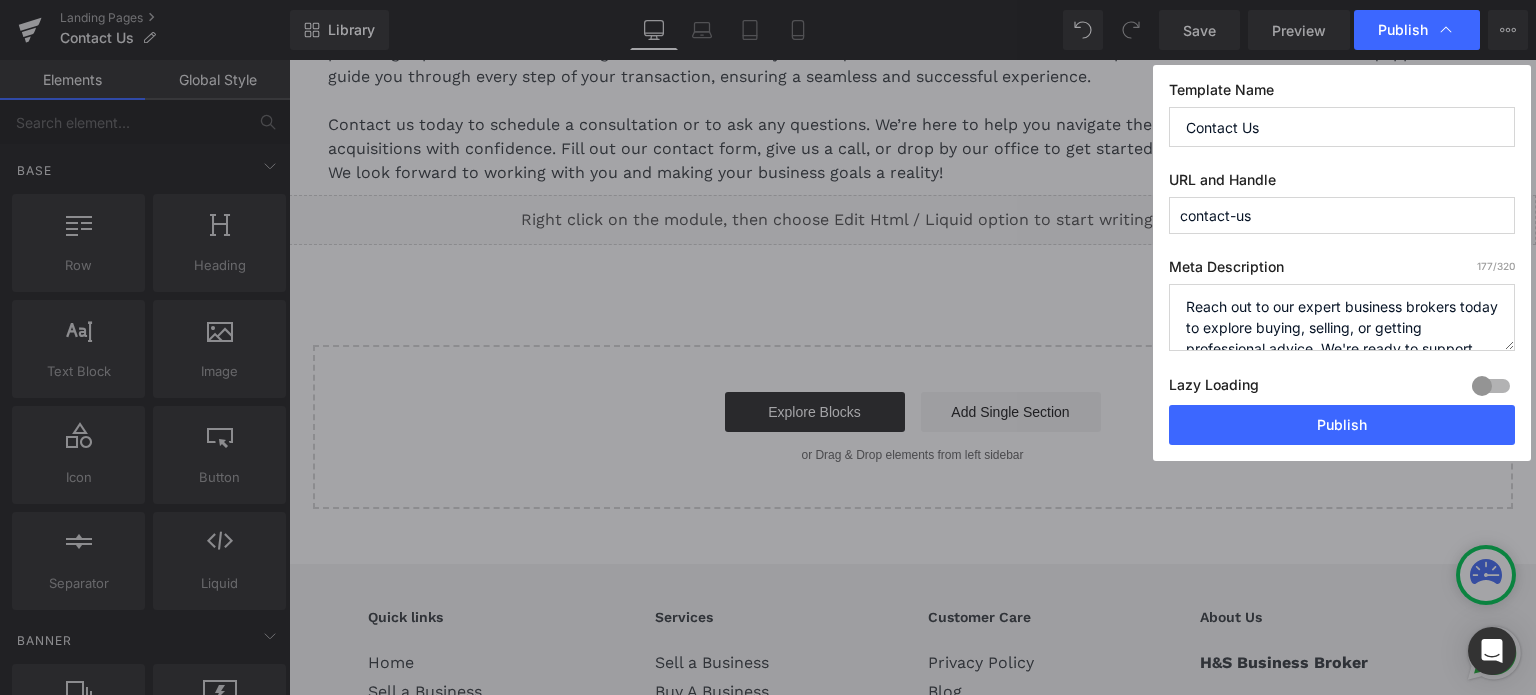 click on "Reach out to our expert business brokers today to discuss your business brokerage needs. Whether you're looking to buy, sell, or require advisory services, we're here to assist. Contact us now for professional guidance and a prompt response." at bounding box center (1342, 317) 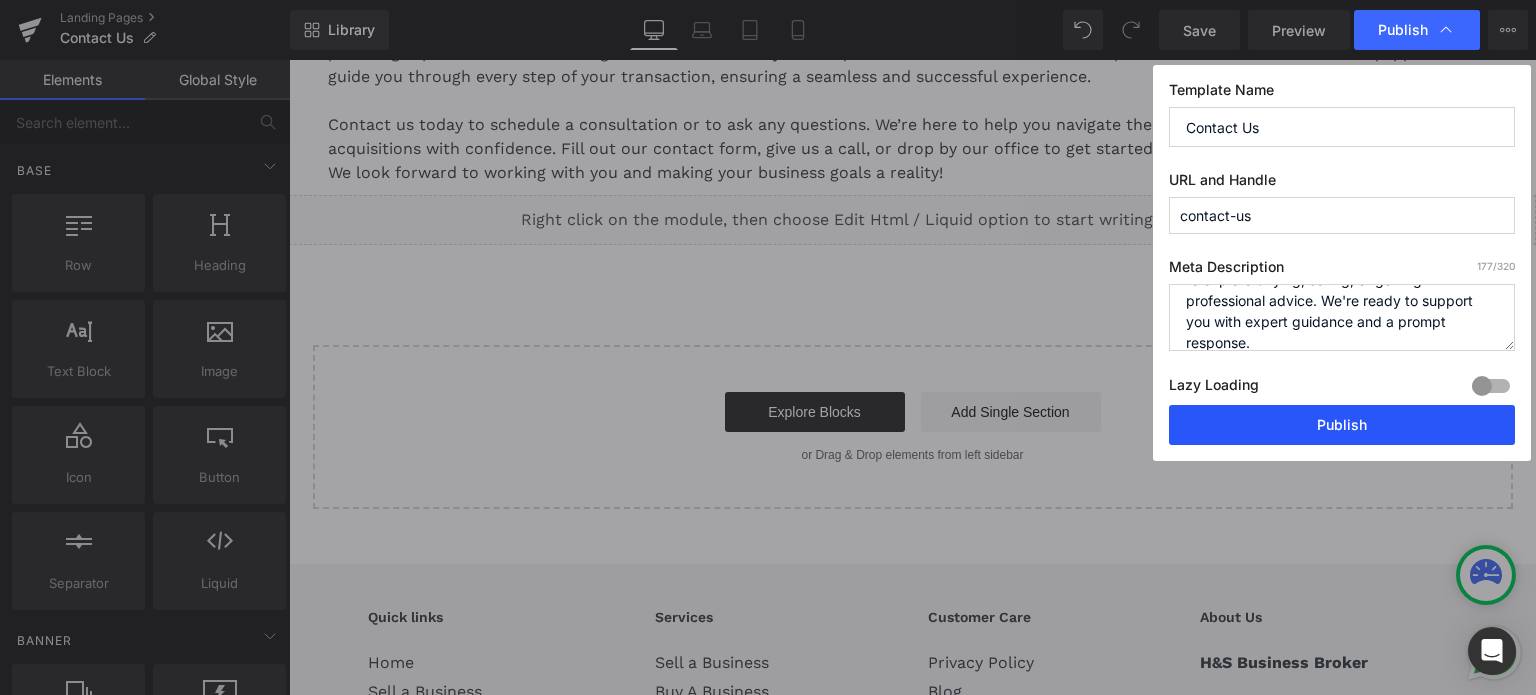 type on "Reach out to our expert business brokers today to explore buying, selling, or getting professional advice. We're ready to support you with expert guidance and a prompt response." 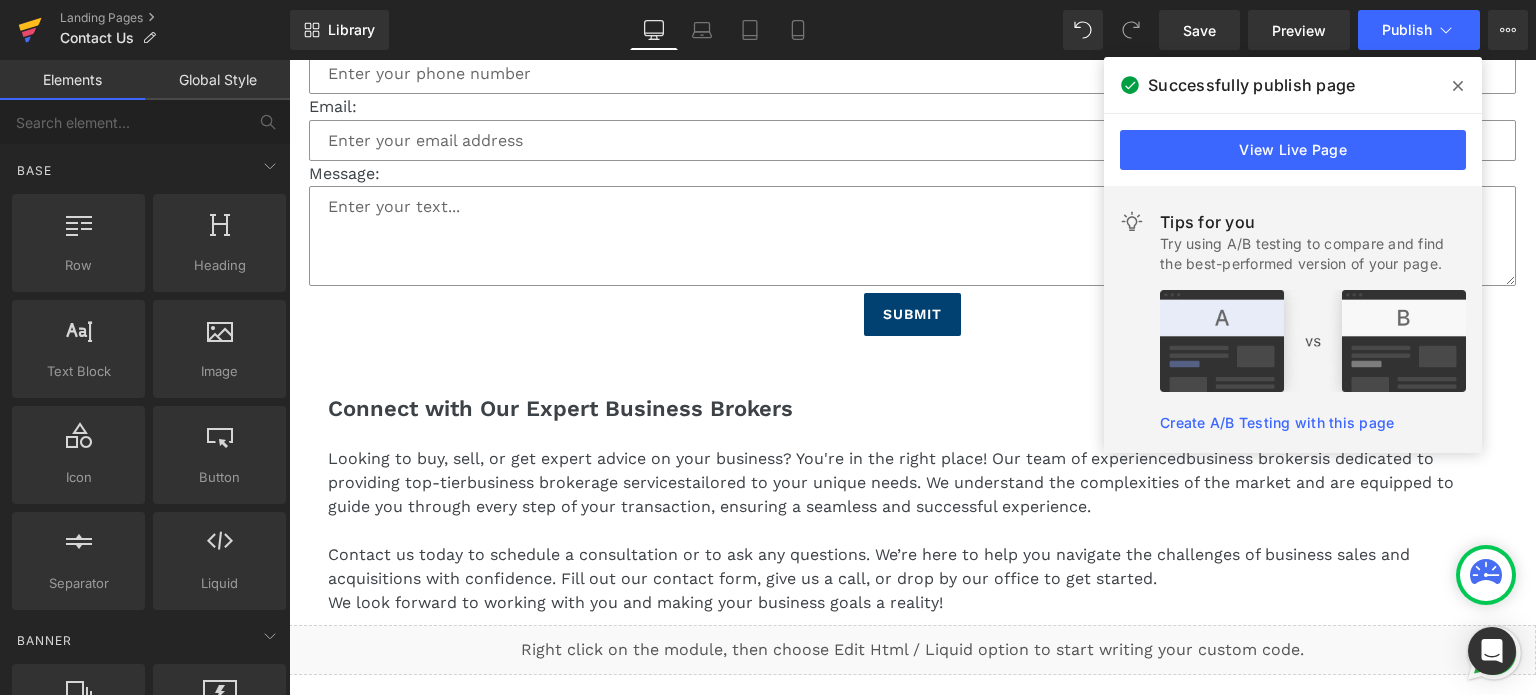 scroll, scrollTop: 1000, scrollLeft: 0, axis: vertical 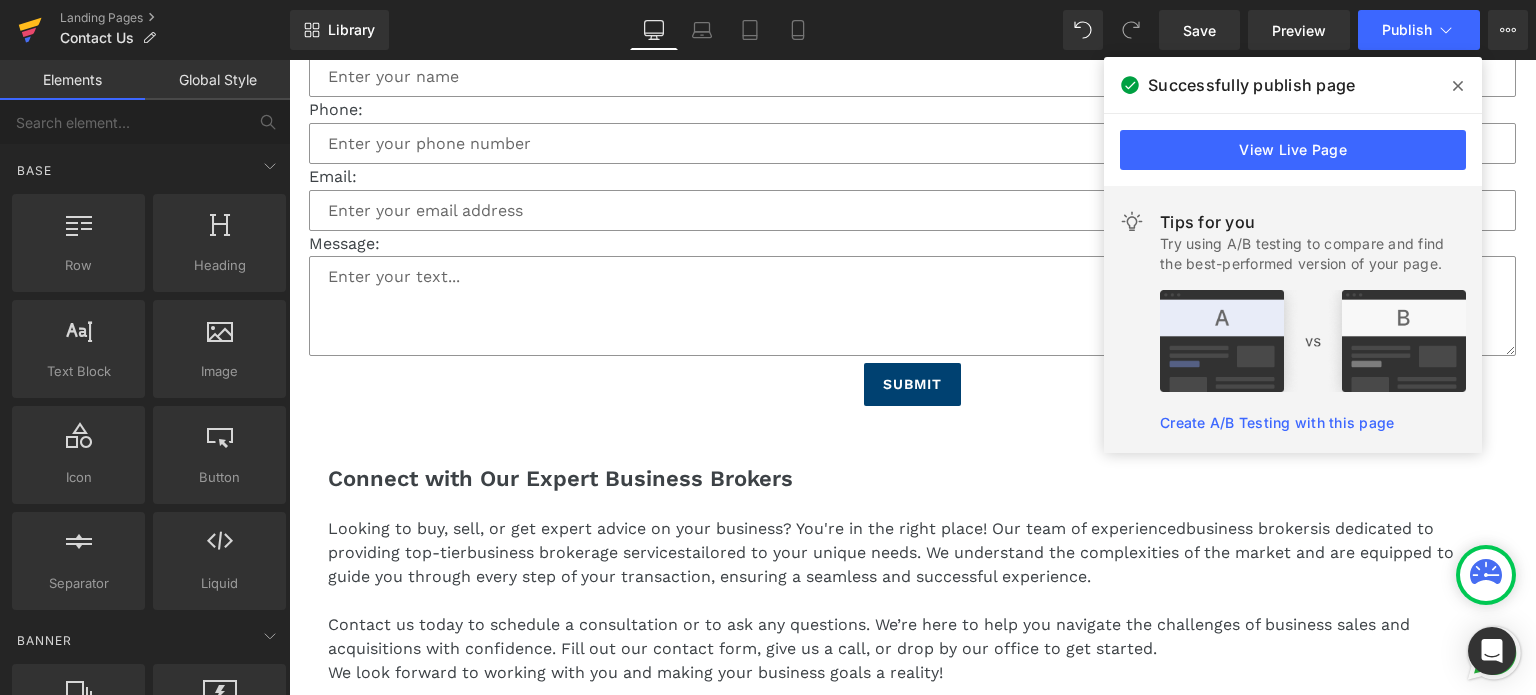 click 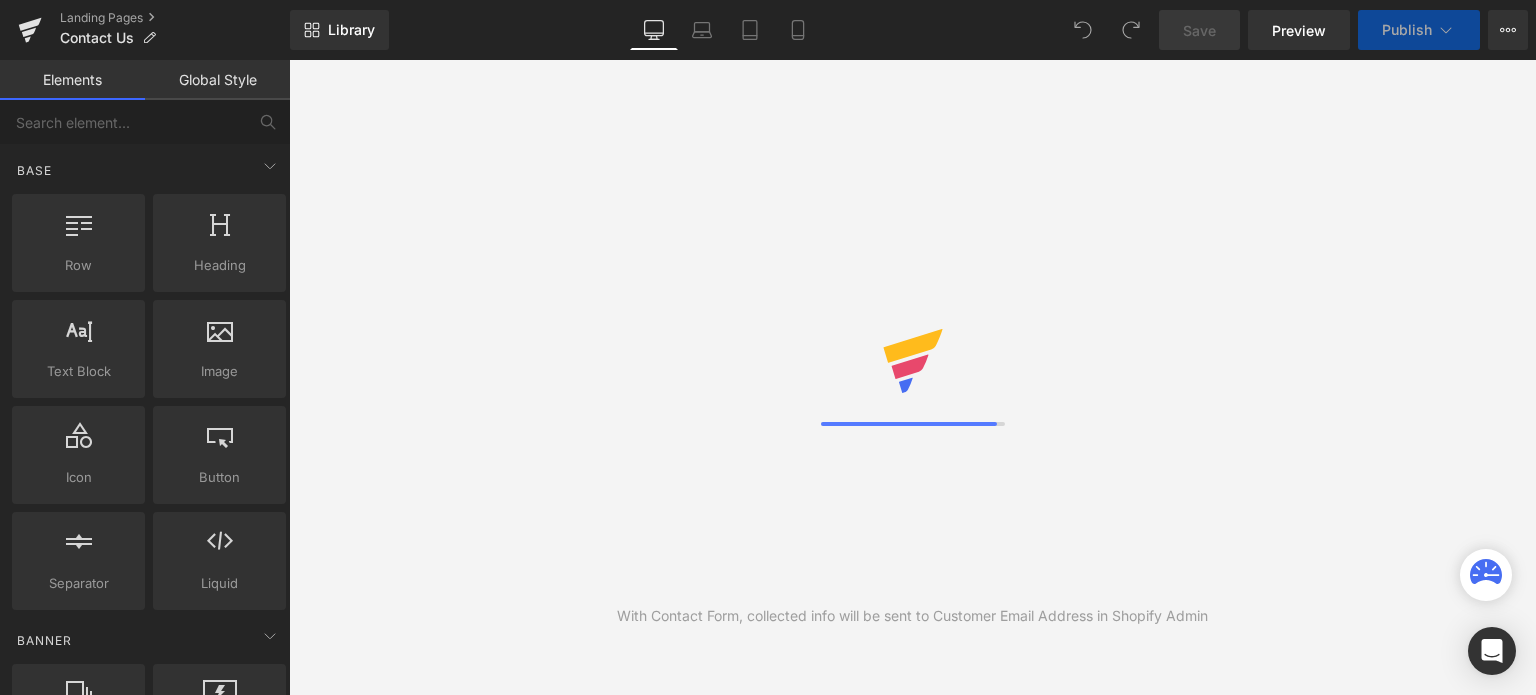 scroll, scrollTop: 0, scrollLeft: 0, axis: both 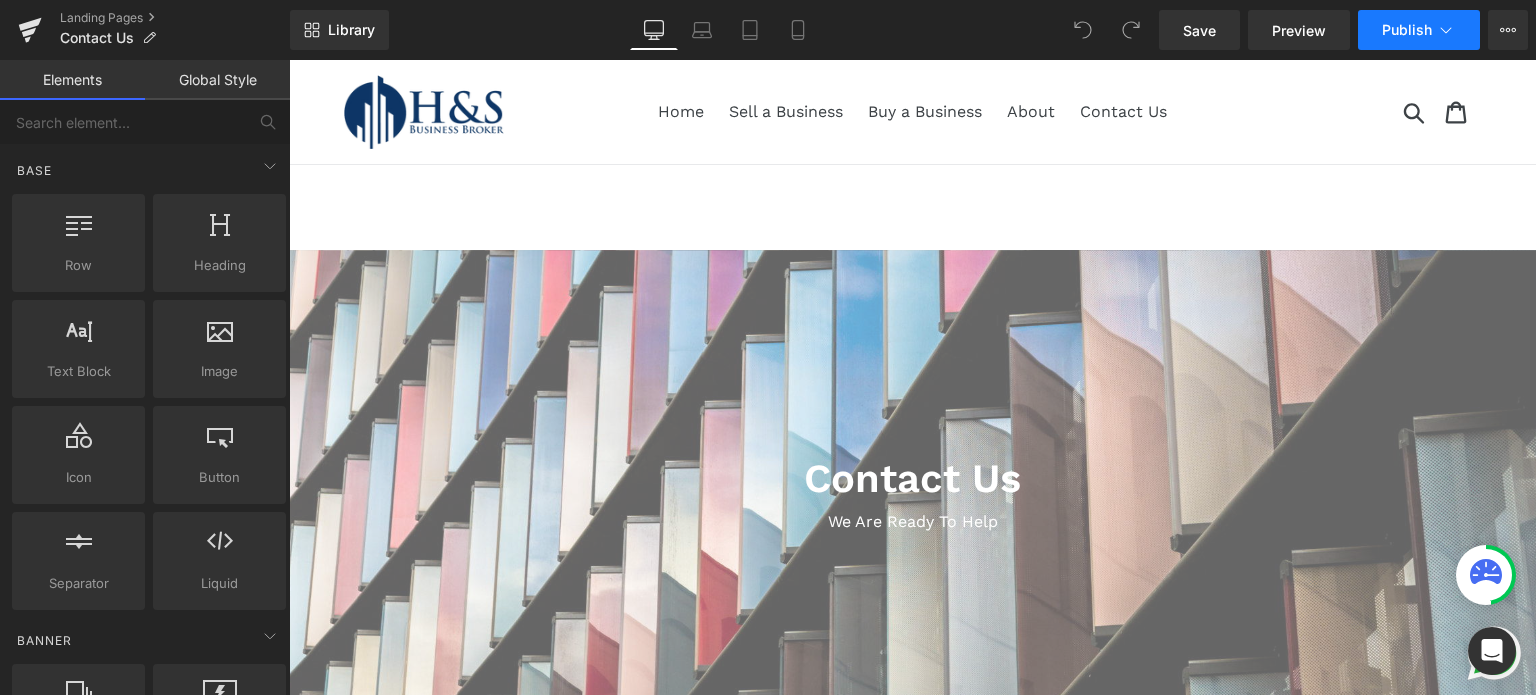 click on "Publish" at bounding box center [1419, 30] 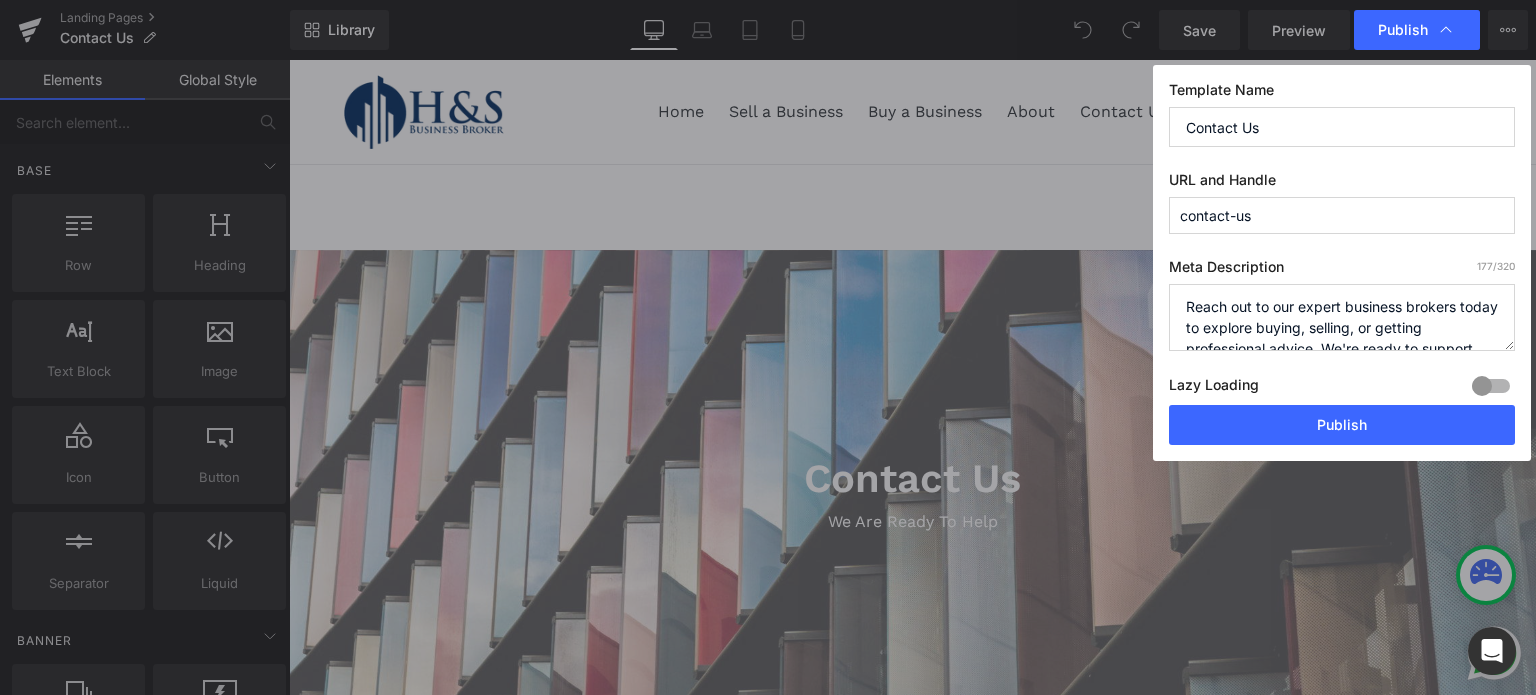 click on "Contact Us" at bounding box center (1342, 127) 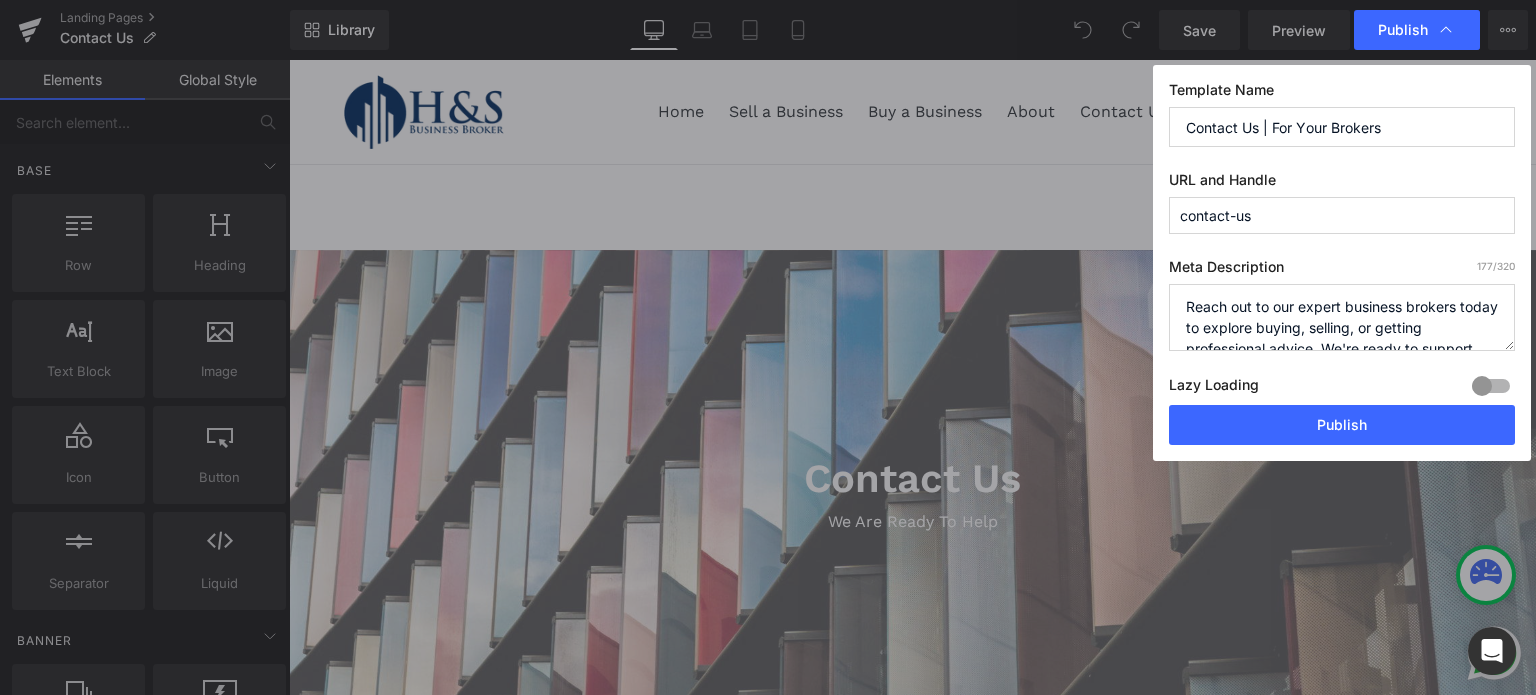 drag, startPoint x: 1395, startPoint y: 137, endPoint x: 1274, endPoint y: 126, distance: 121.49897 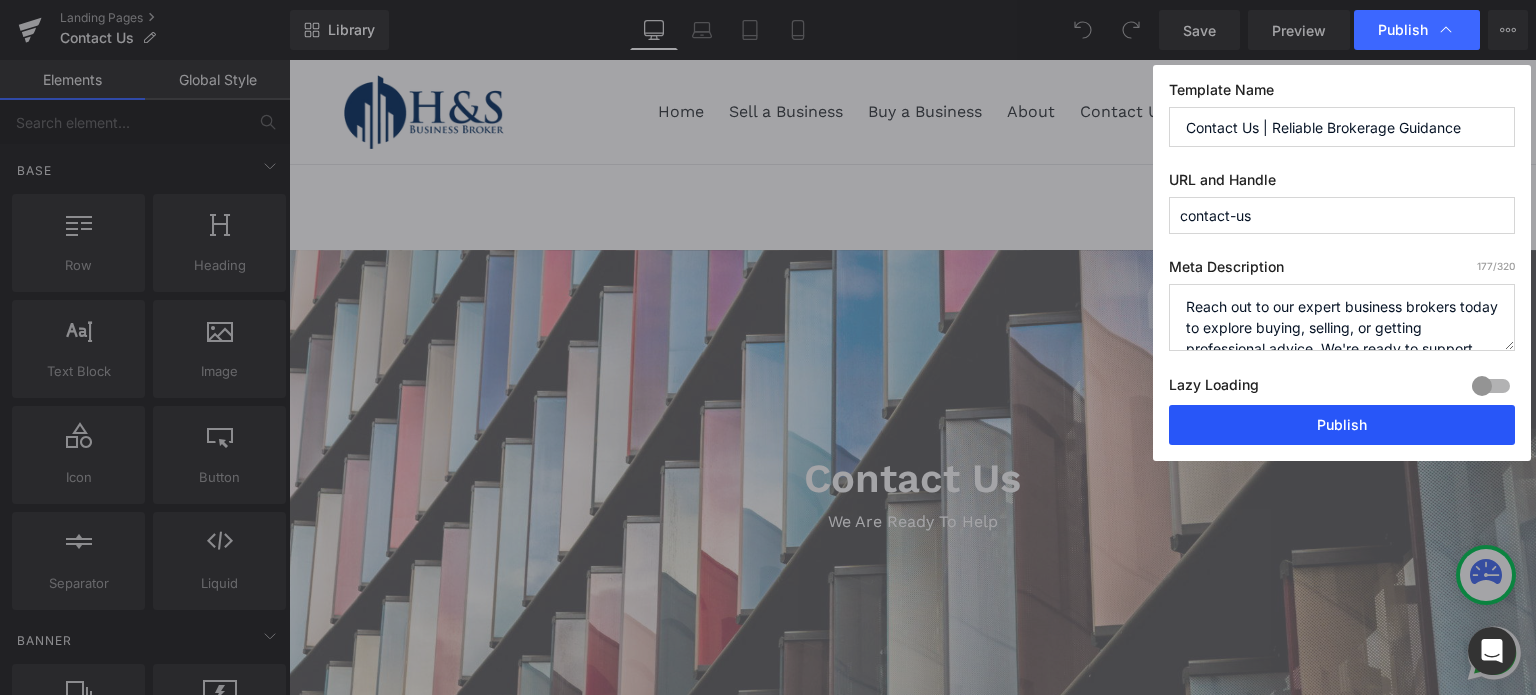 type on "Contact Us | Reliable Brokerage Guidance" 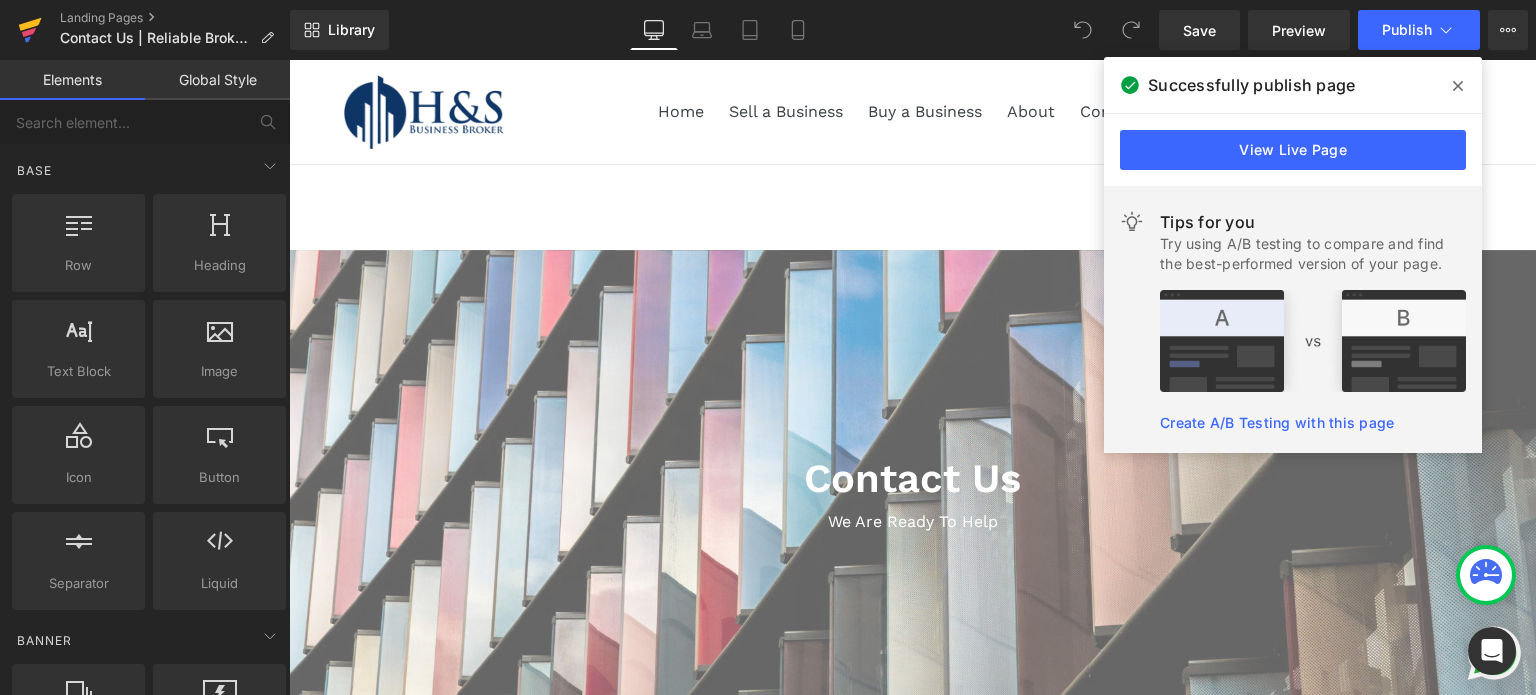 click 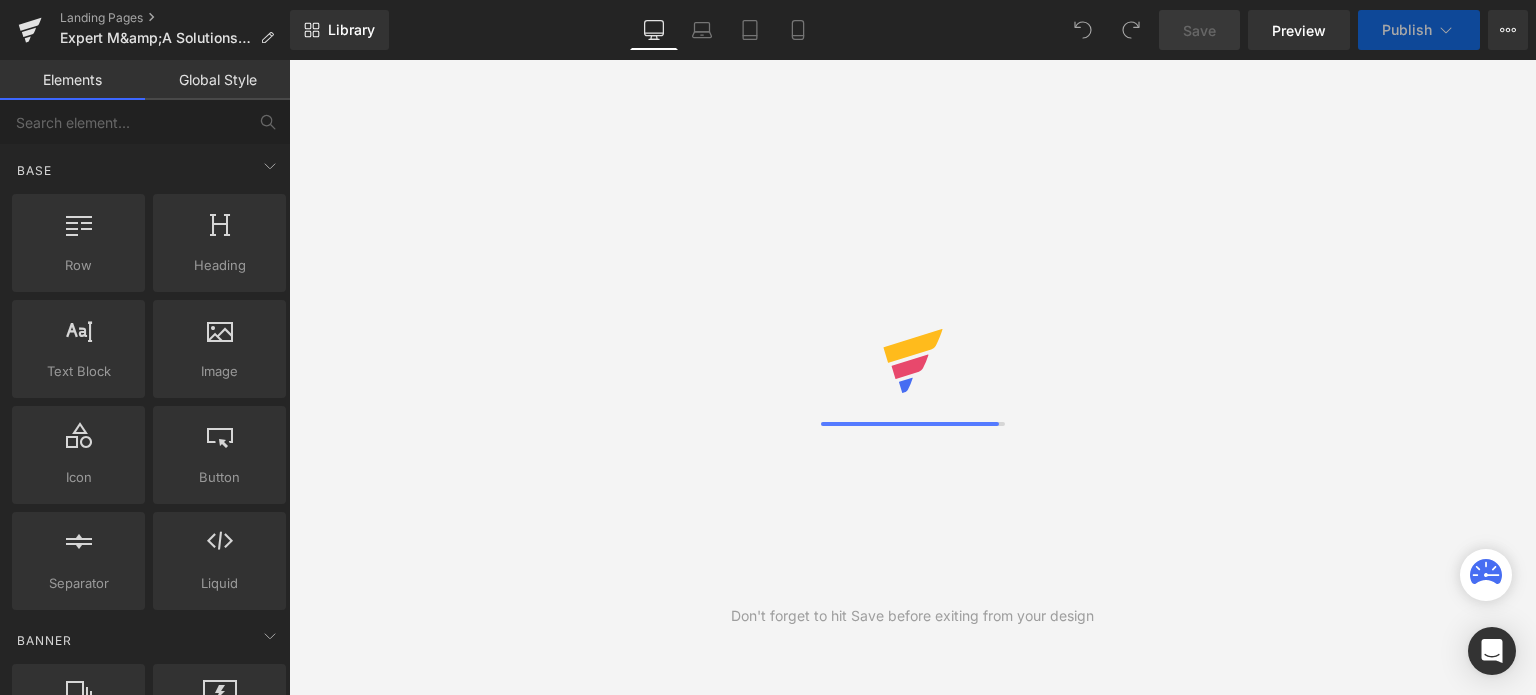 scroll, scrollTop: 0, scrollLeft: 0, axis: both 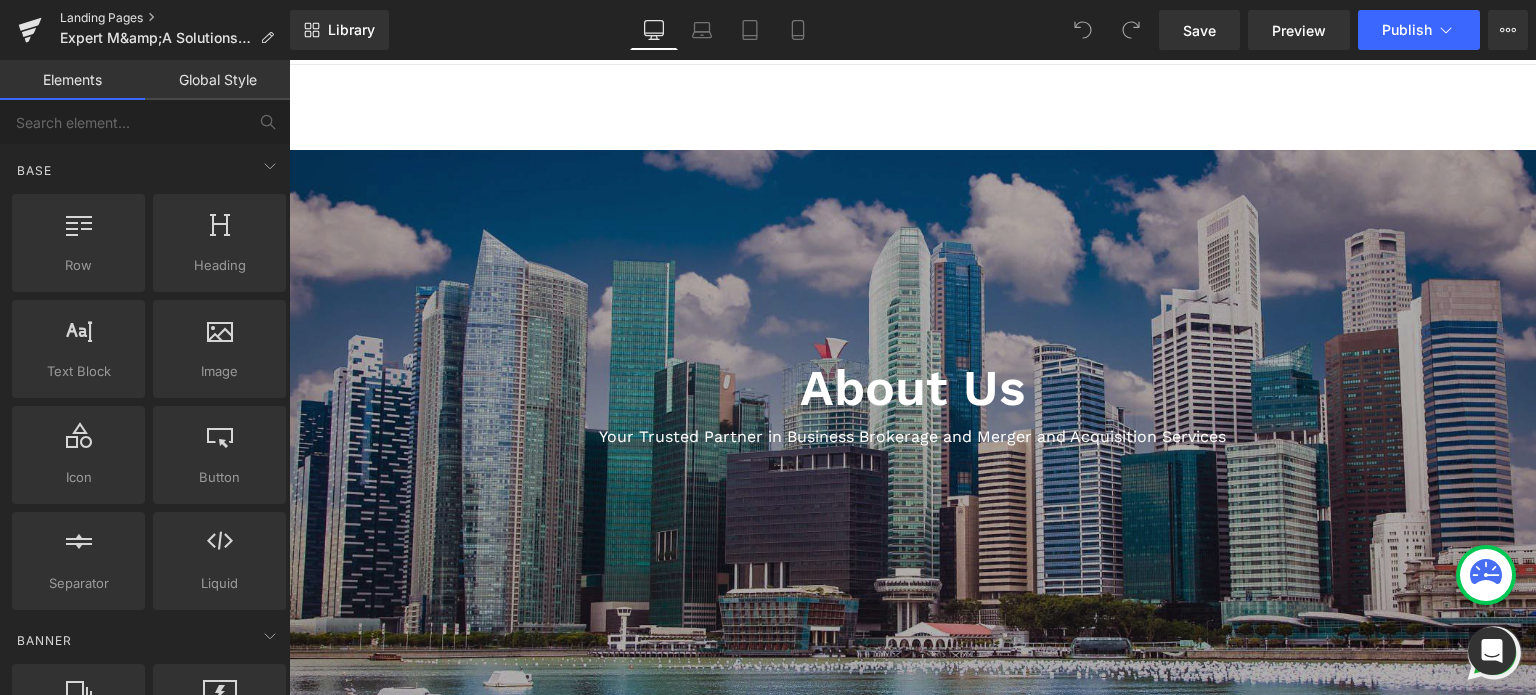 click on "Landing Pages" at bounding box center (175, 18) 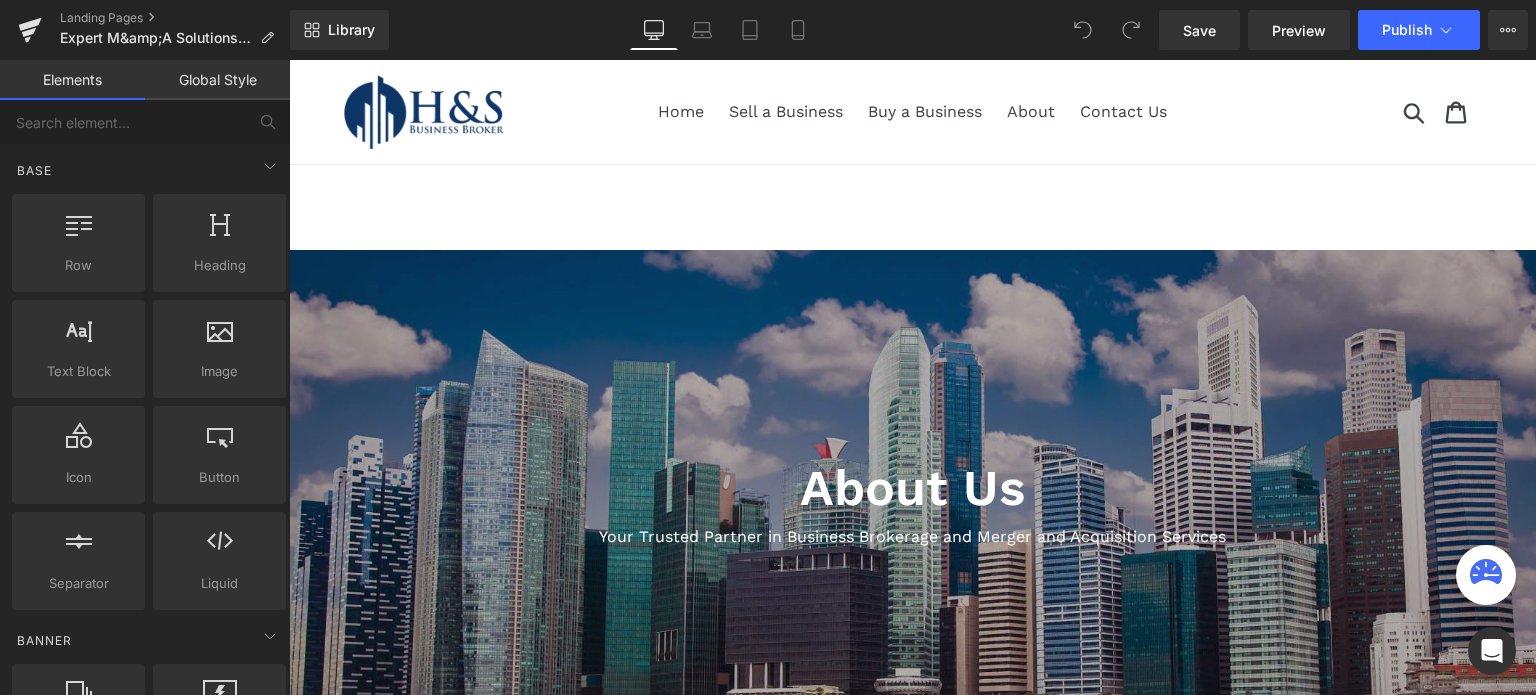 scroll, scrollTop: 0, scrollLeft: 0, axis: both 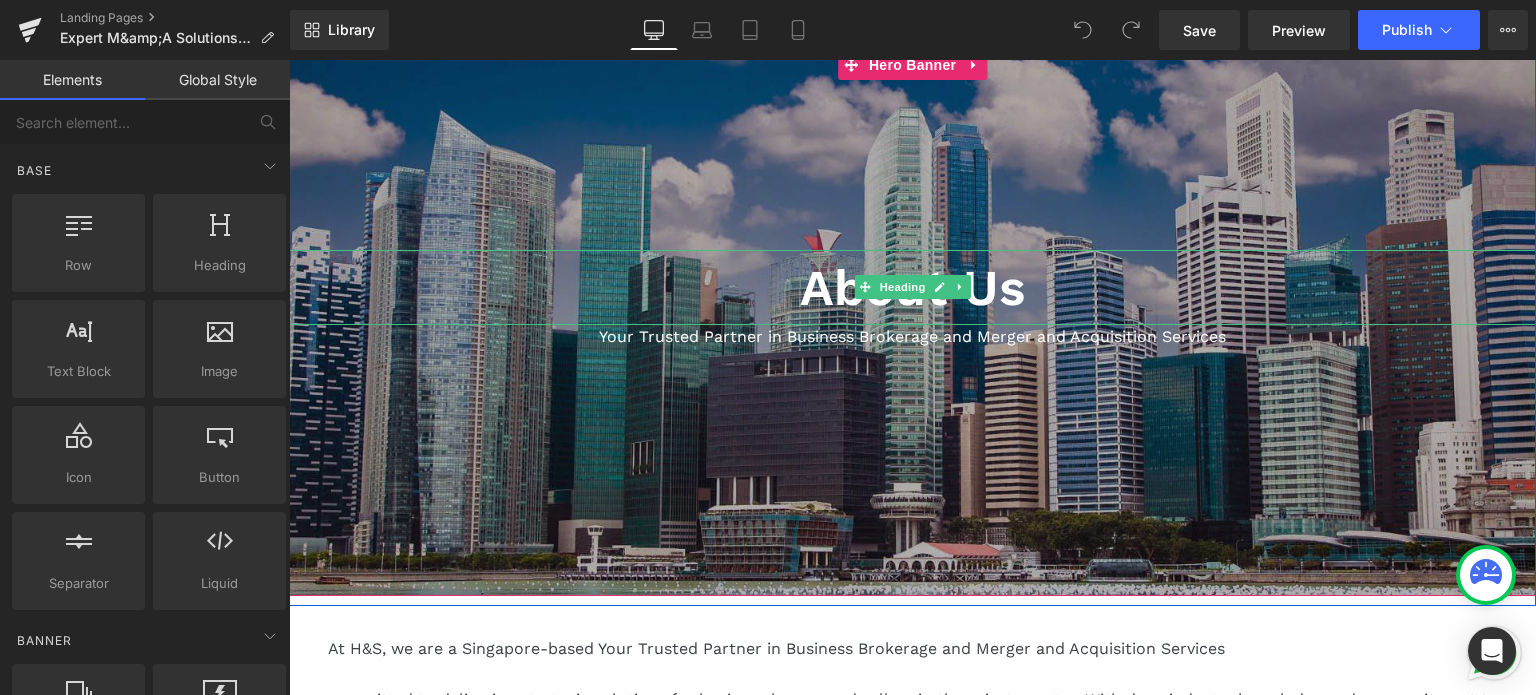 click on "About Us" at bounding box center (912, 287) 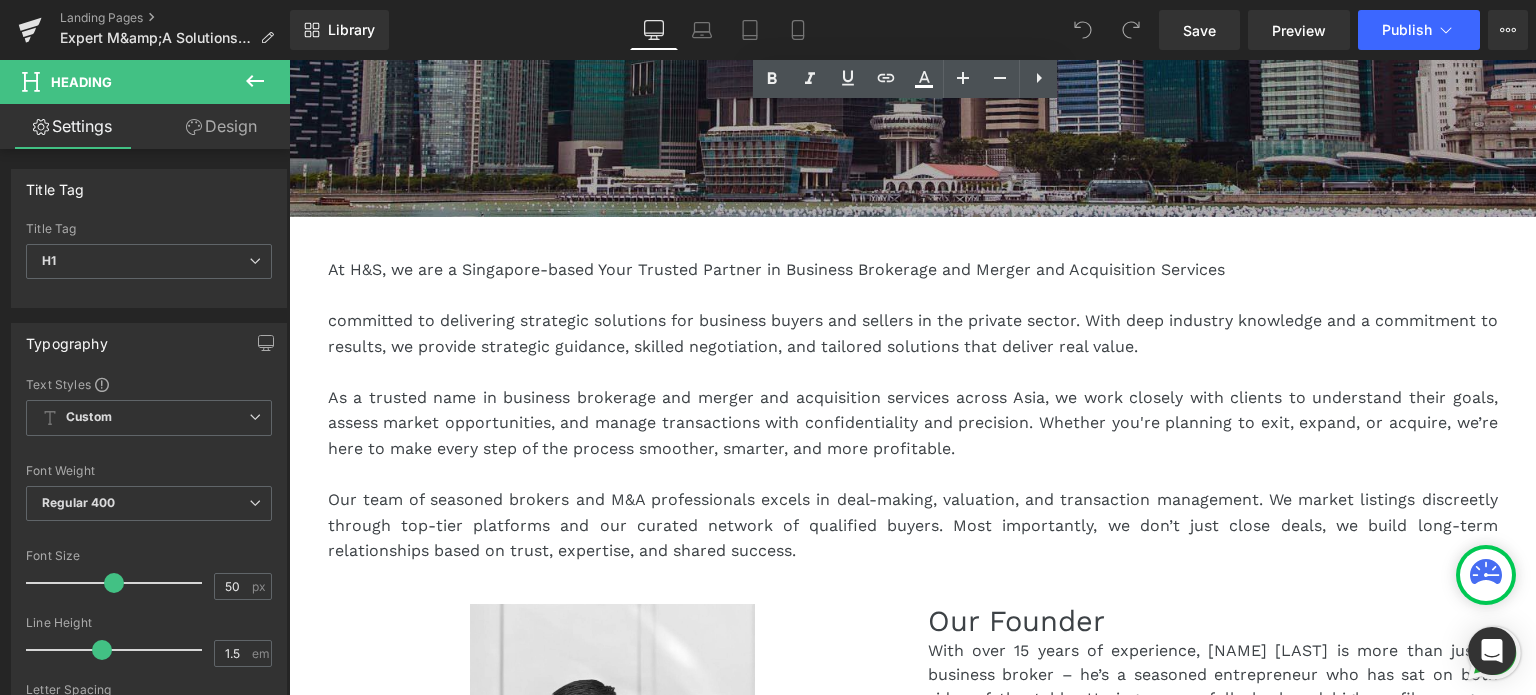 scroll, scrollTop: 700, scrollLeft: 0, axis: vertical 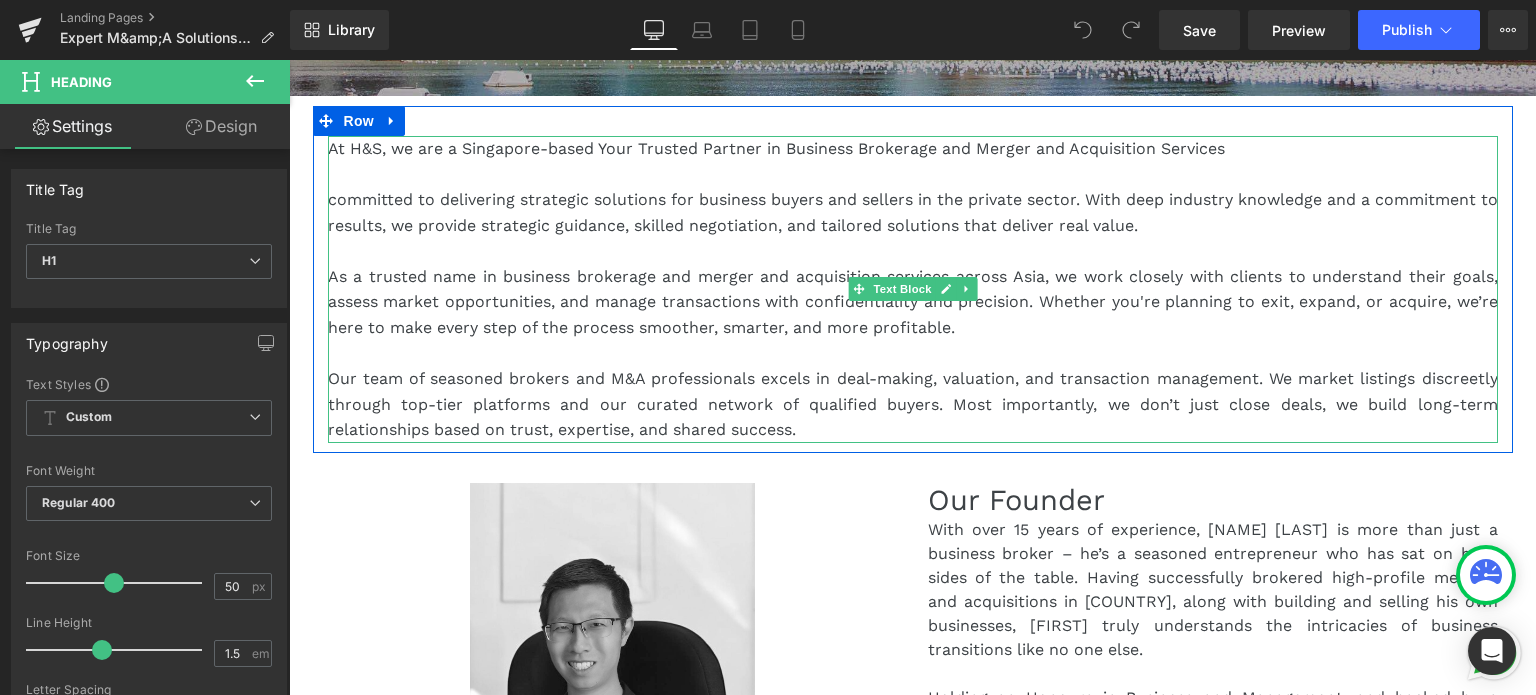 click on "At H&S, we are a Singapore-based Your Trusted Partner in Business Brokerage and Merger and Acquisition Services" at bounding box center (913, 149) 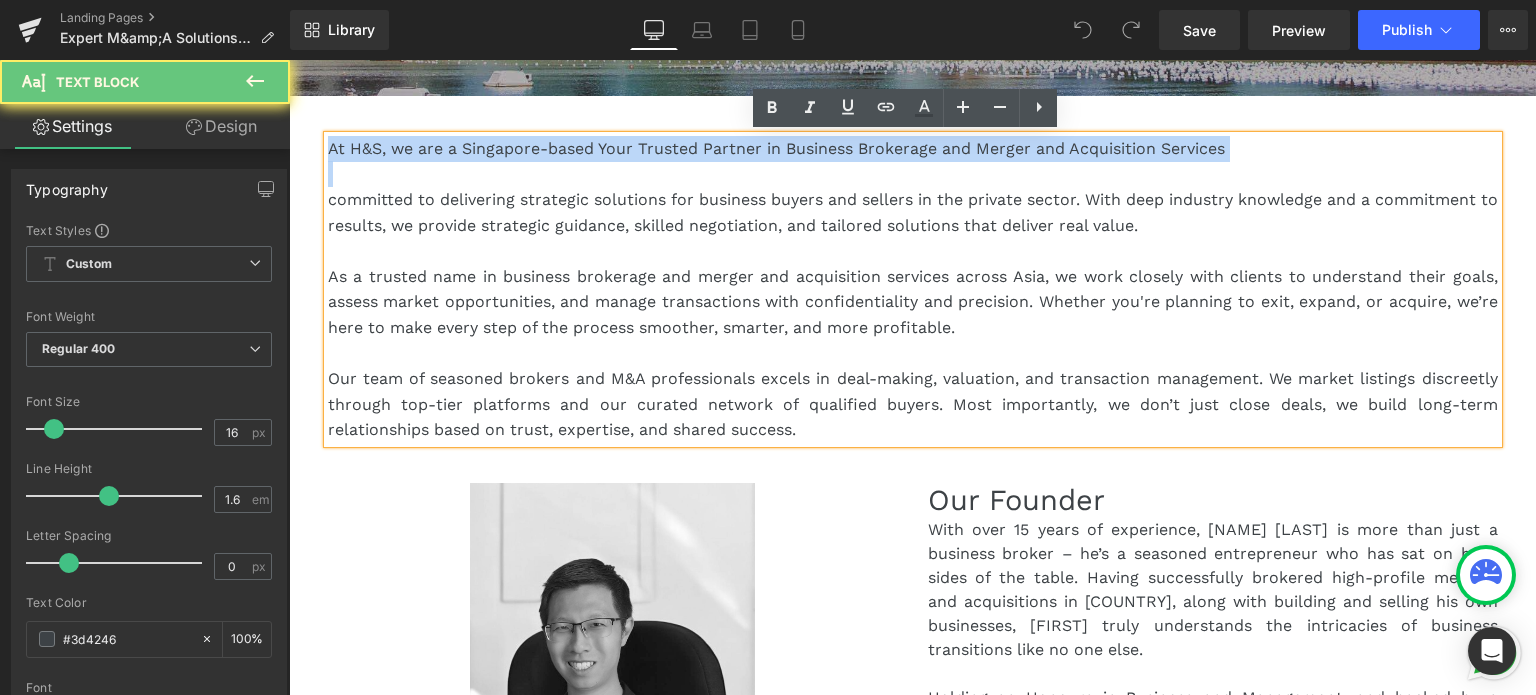 click on "At H&S, we are a Singapore-based Your Trusted Partner in Business Brokerage and Merger and Acquisition Services" at bounding box center [913, 149] 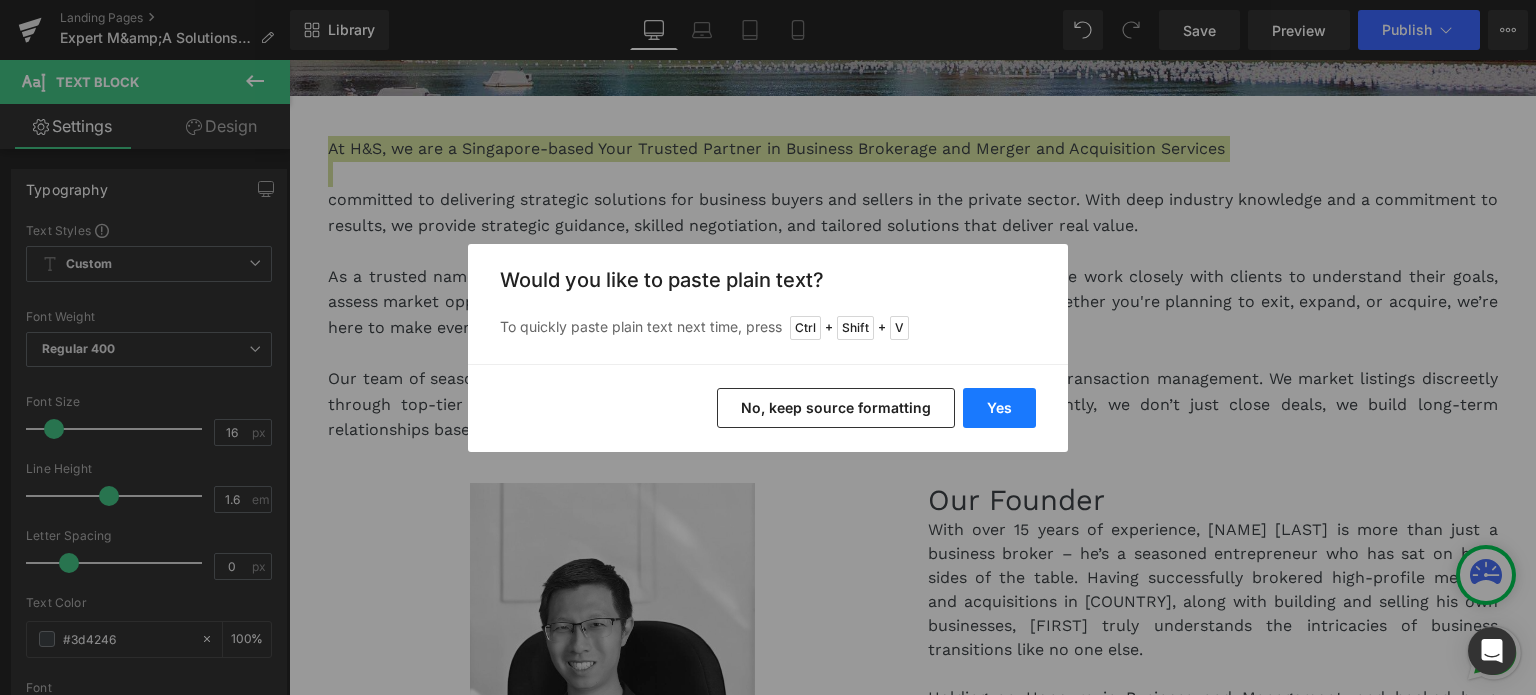 click on "Yes" at bounding box center [999, 408] 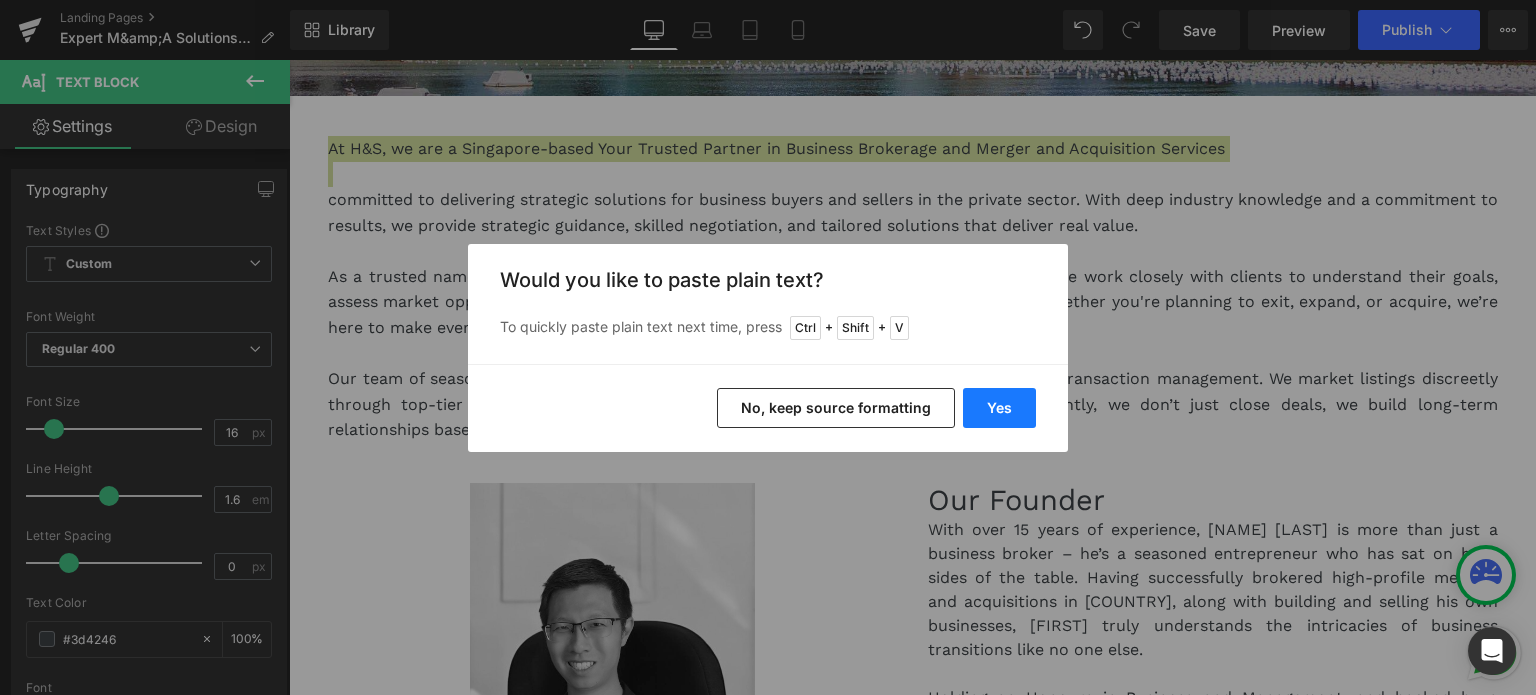 type 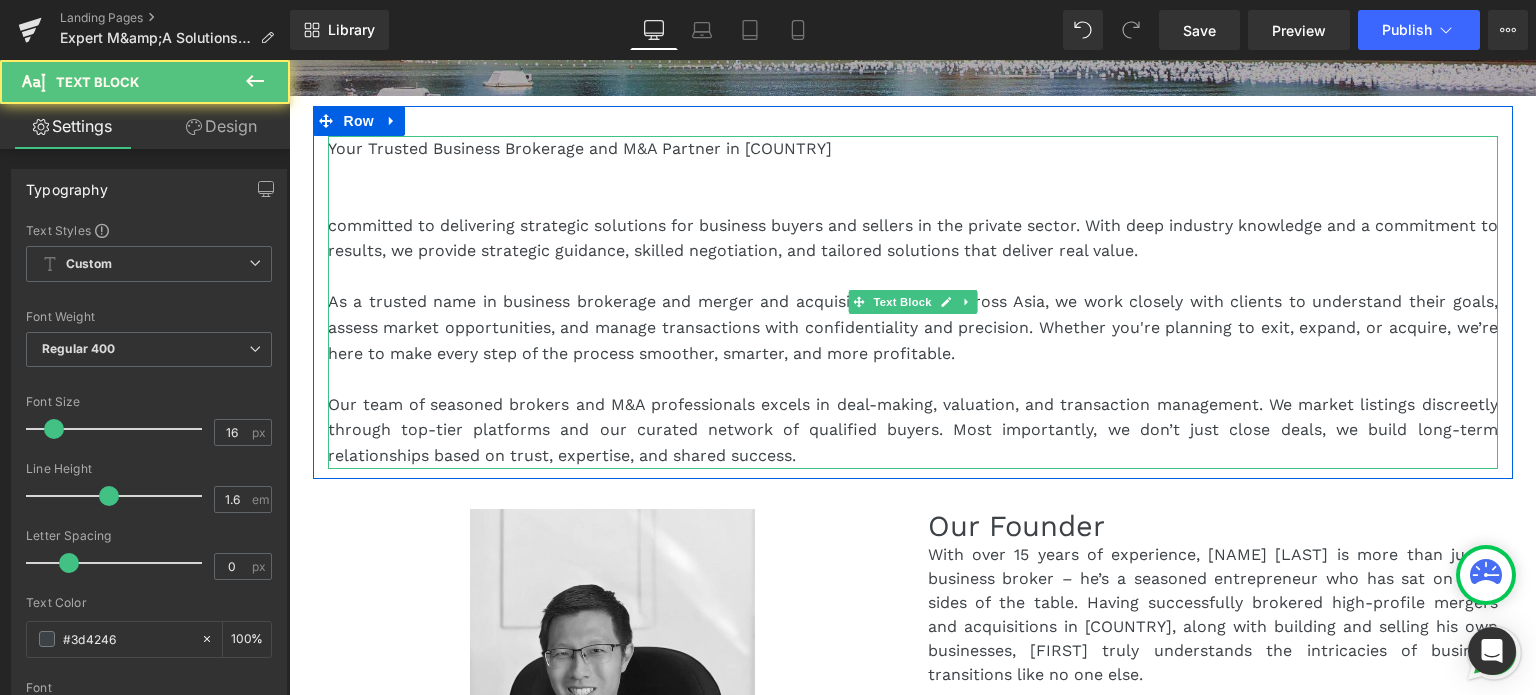 click at bounding box center (913, 200) 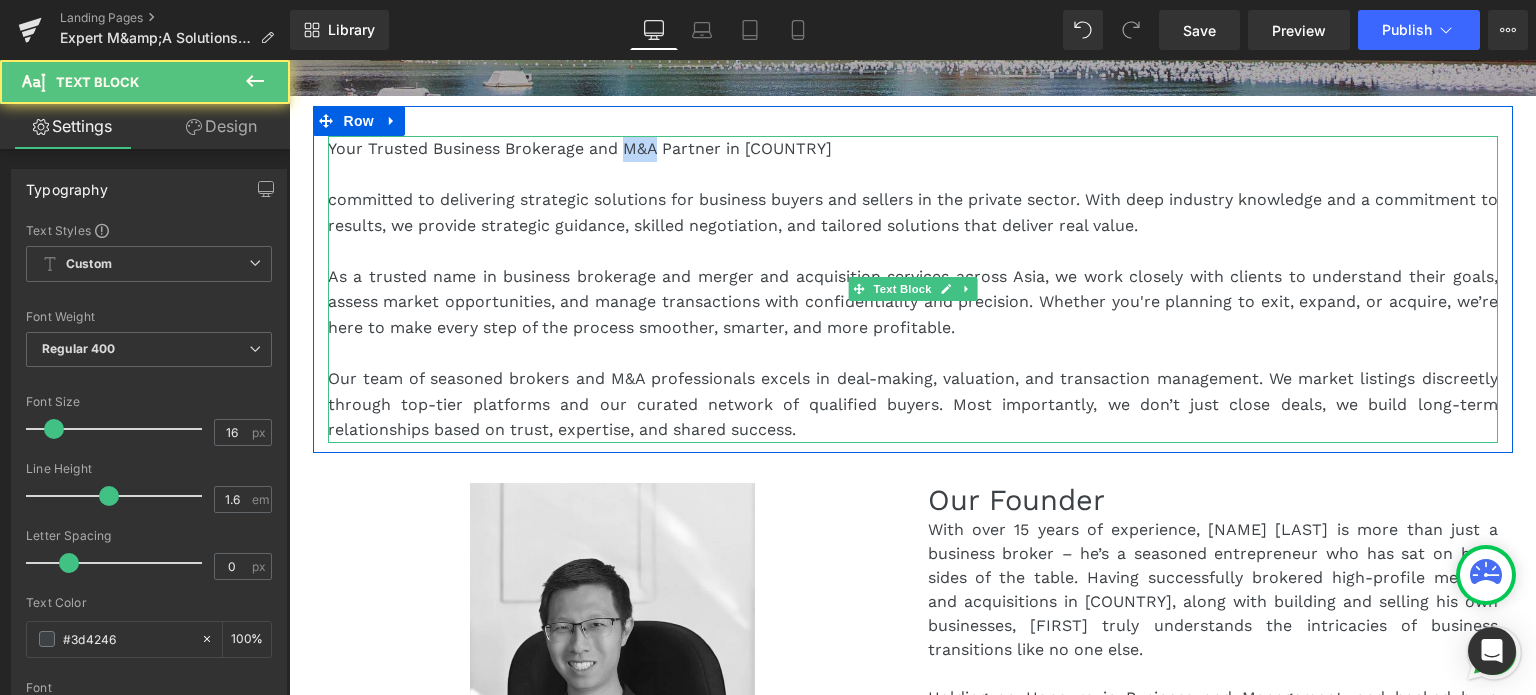 drag, startPoint x: 615, startPoint y: 151, endPoint x: 648, endPoint y: 146, distance: 33.37664 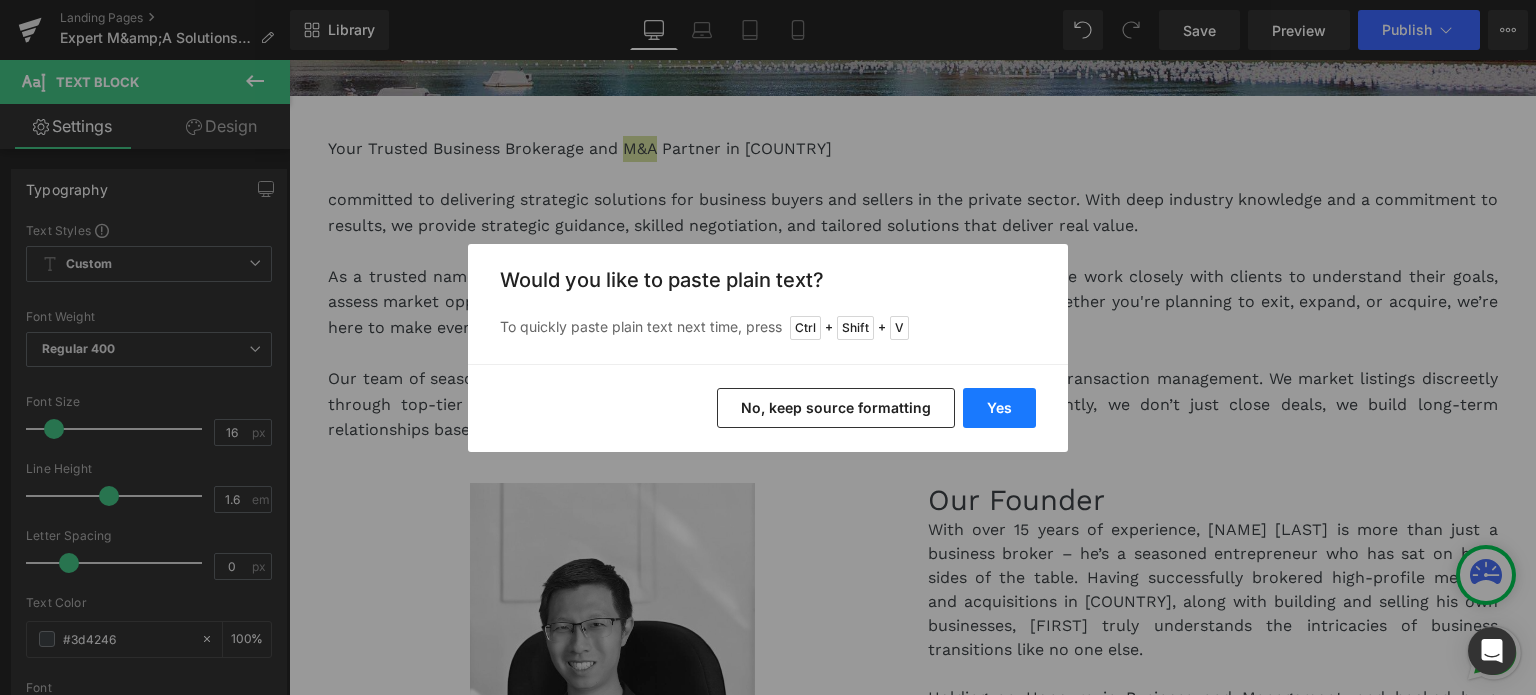 click on "Yes" at bounding box center [999, 408] 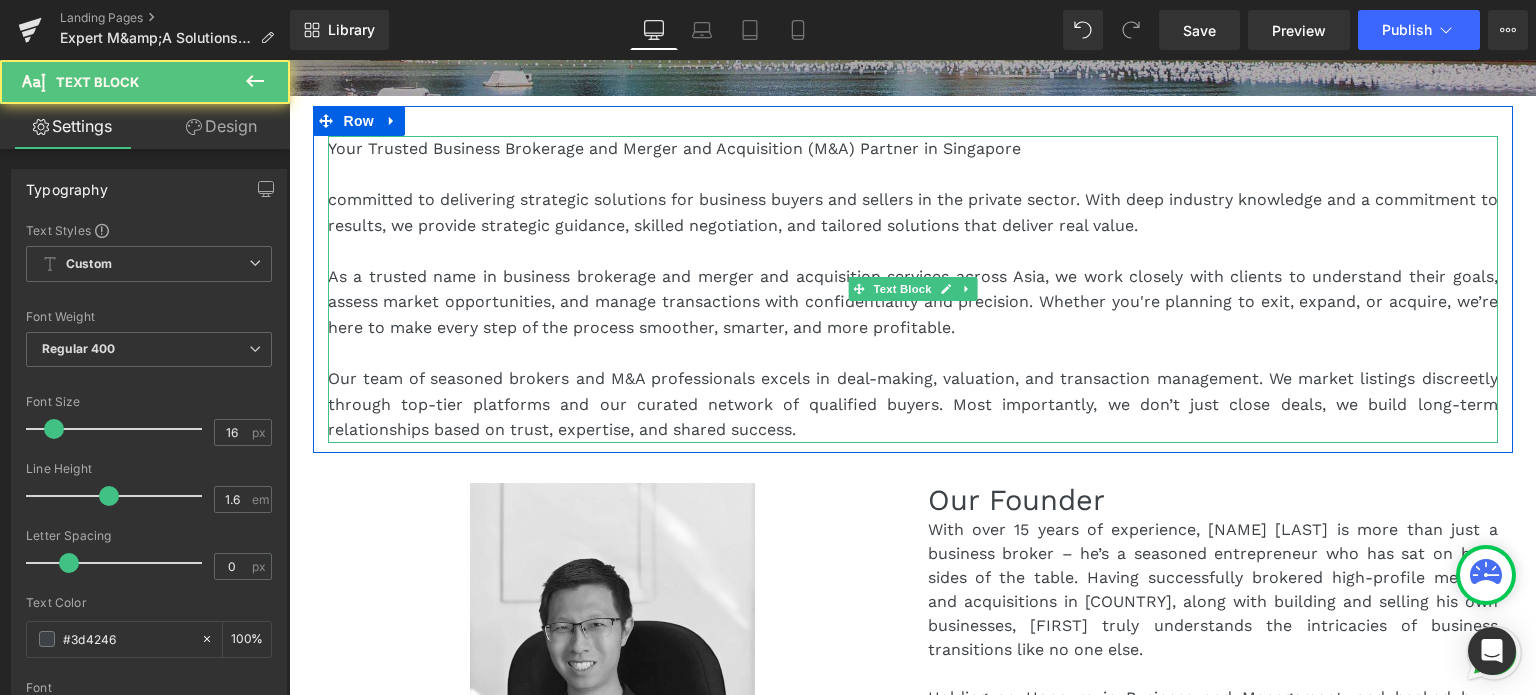 click on "committed to delivering strategic solutions for business buyers and sellers in the private sector. With deep industry knowledge and a commitment to results, we provide strategic guidance, skilled negotiation, and tailored solutions that deliver real value." at bounding box center (913, 212) 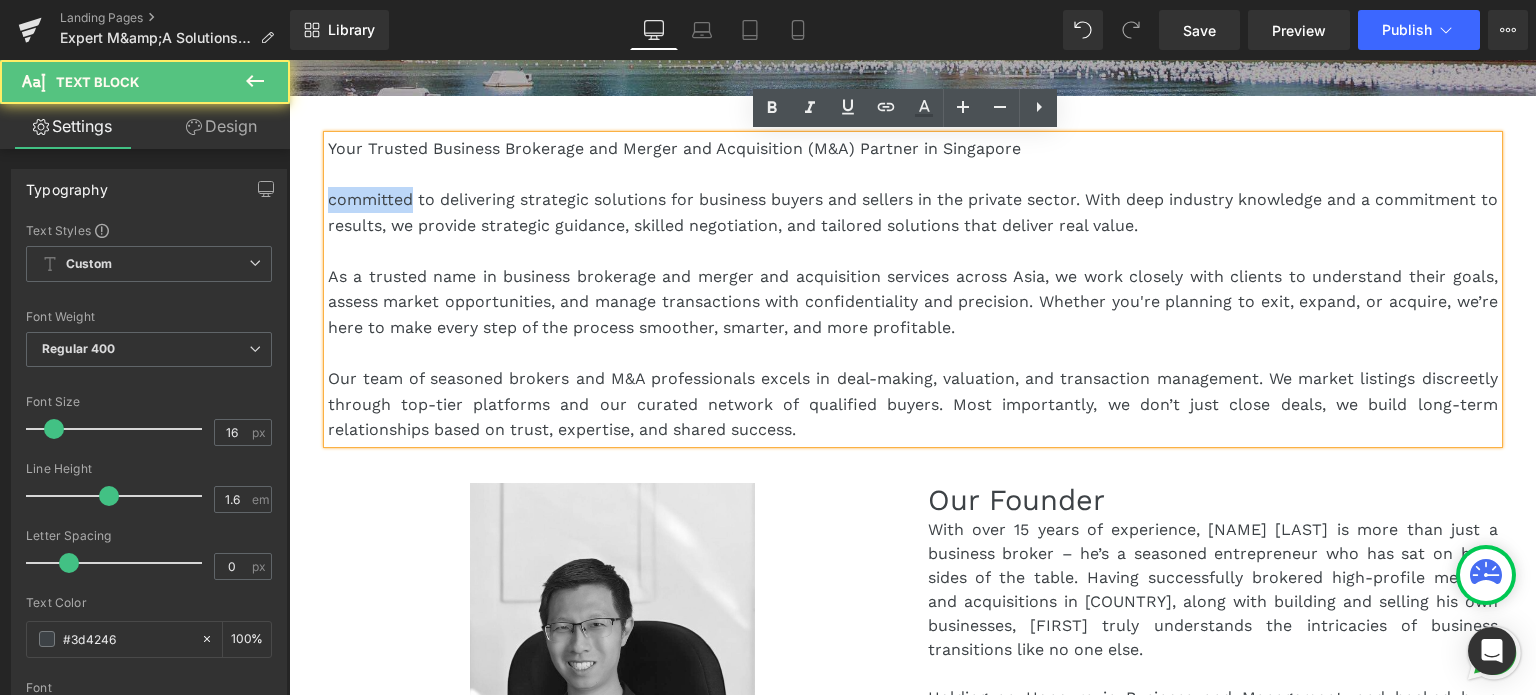 drag, startPoint x: 405, startPoint y: 203, endPoint x: 323, endPoint y: 194, distance: 82.492424 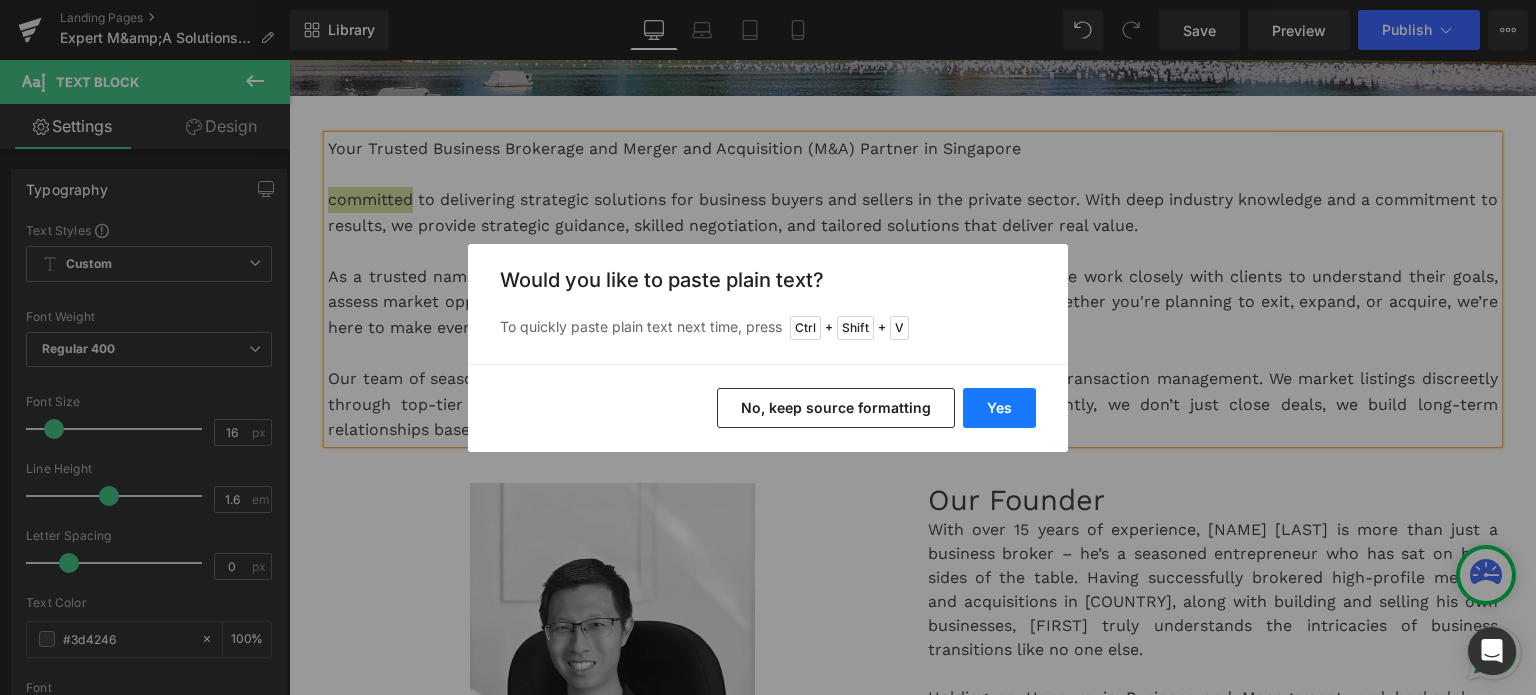 click on "Yes" at bounding box center [999, 408] 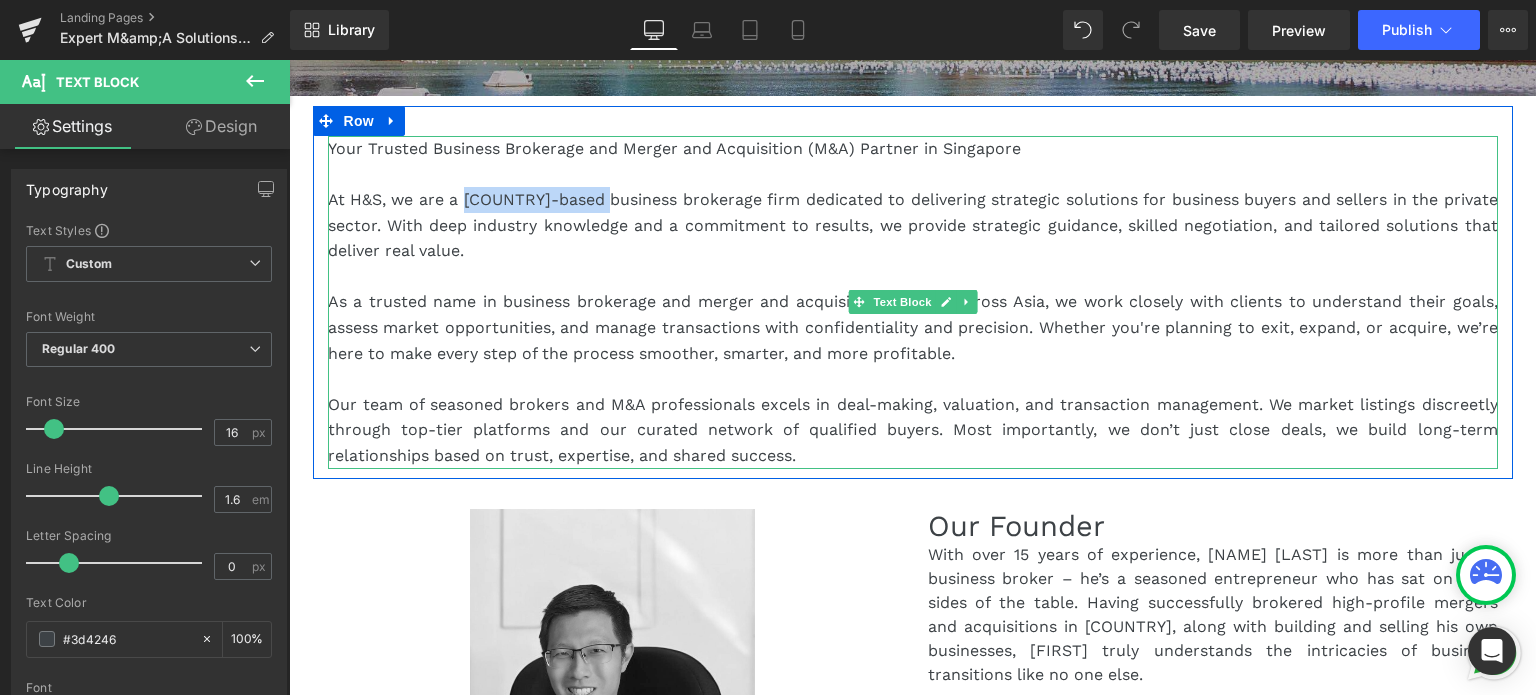 drag, startPoint x: 457, startPoint y: 195, endPoint x: 597, endPoint y: 186, distance: 140.28899 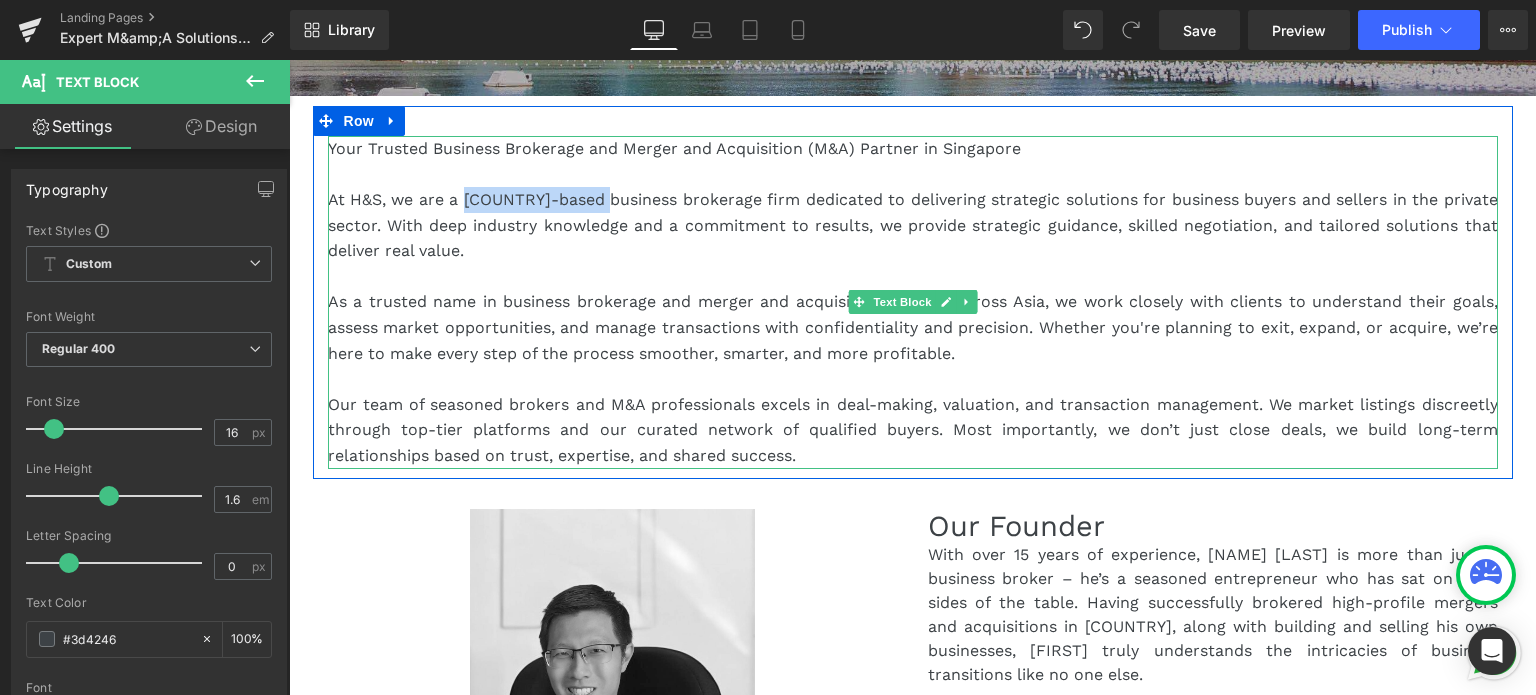 click on "At H&S, we are a Singapore-based business brokerage firm dedicated to delivering strategic solutions for business buyers and sellers in the private sector. With deep industry knowledge and a commitment to results, we provide strategic guidance, skilled negotiation, and tailored solutions that deliver real value." at bounding box center [913, 225] 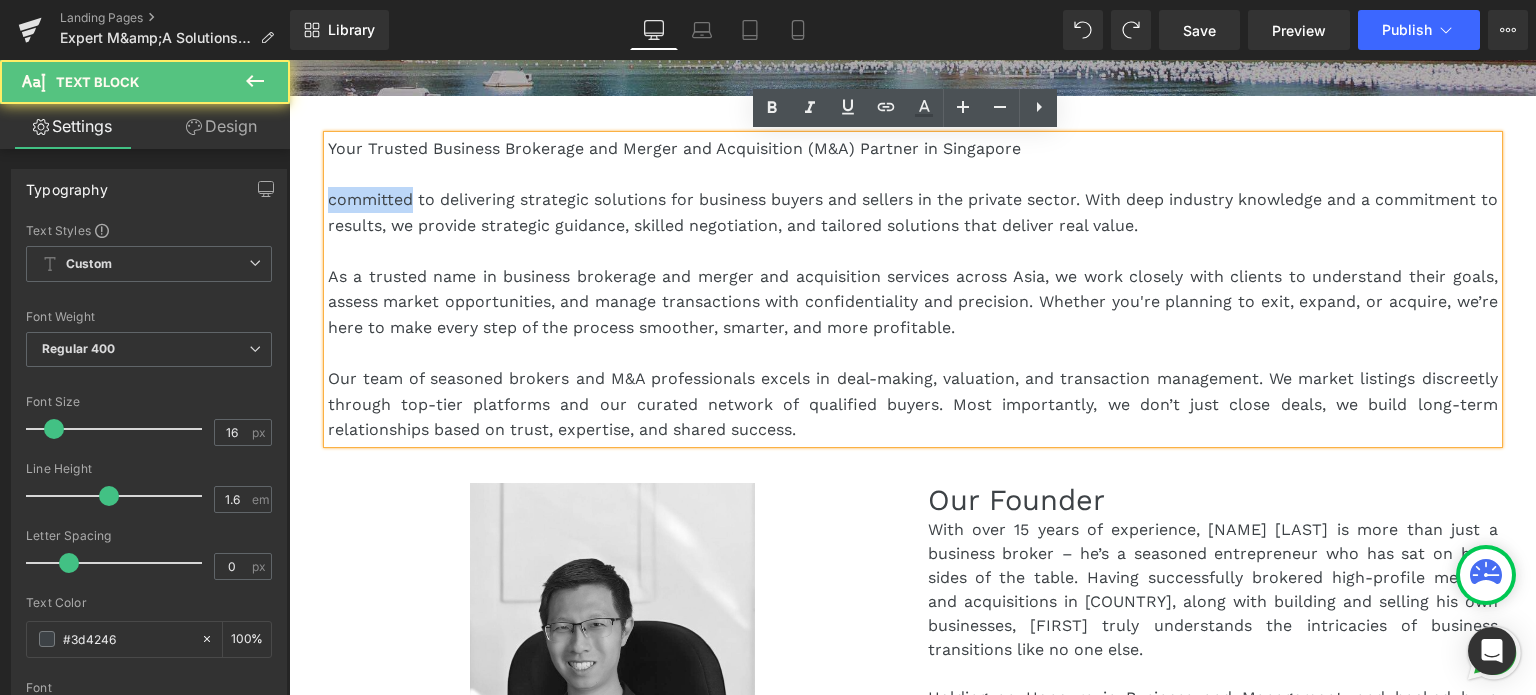 drag, startPoint x: 407, startPoint y: 198, endPoint x: 300, endPoint y: 195, distance: 107.042046 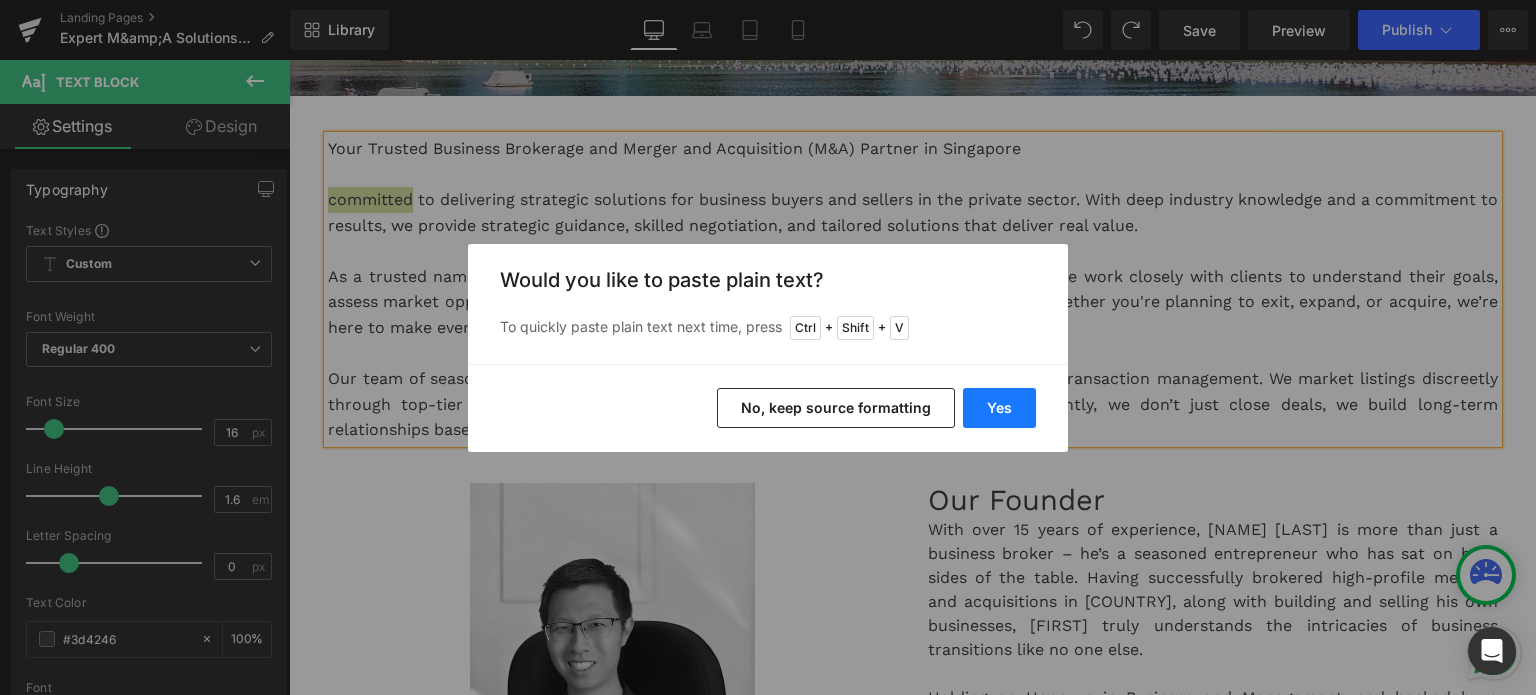 click on "Yes" at bounding box center [999, 408] 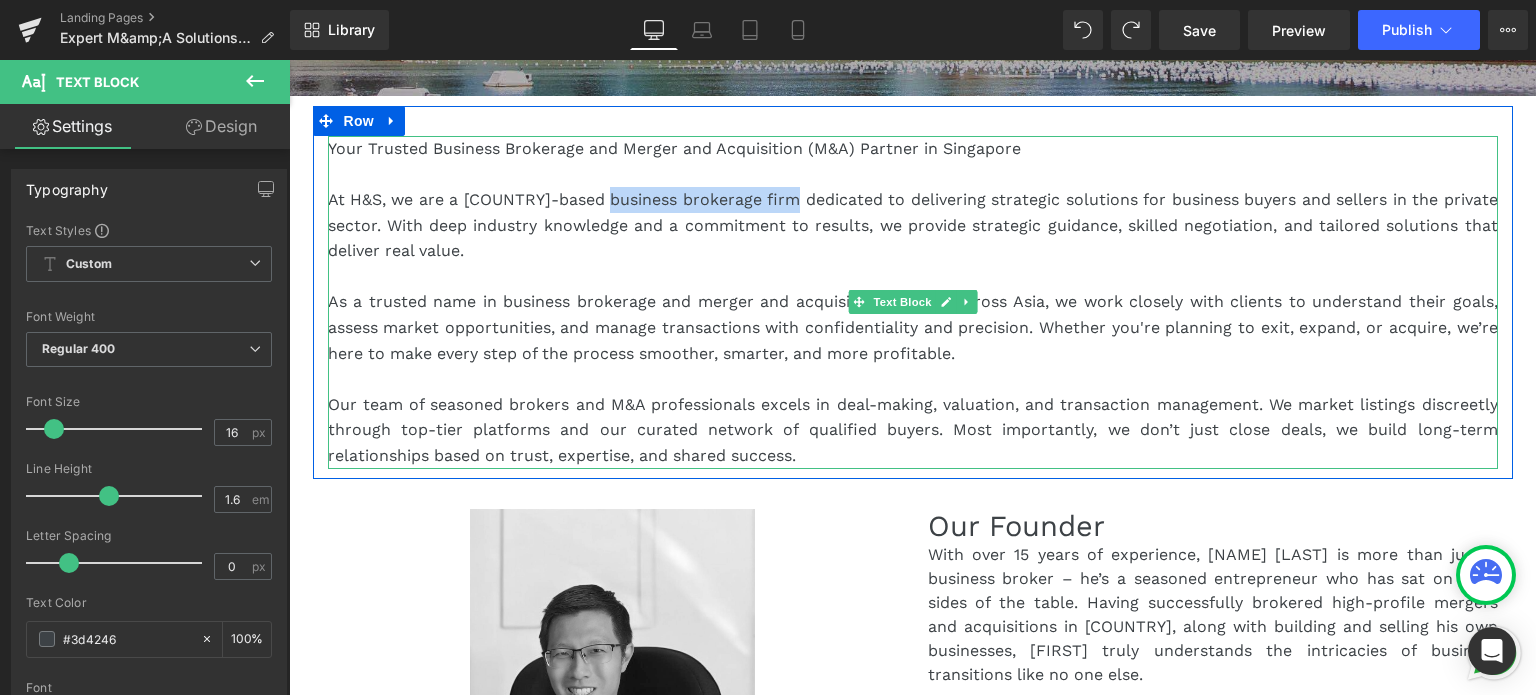 drag, startPoint x: 597, startPoint y: 197, endPoint x: 784, endPoint y: 201, distance: 187.04277 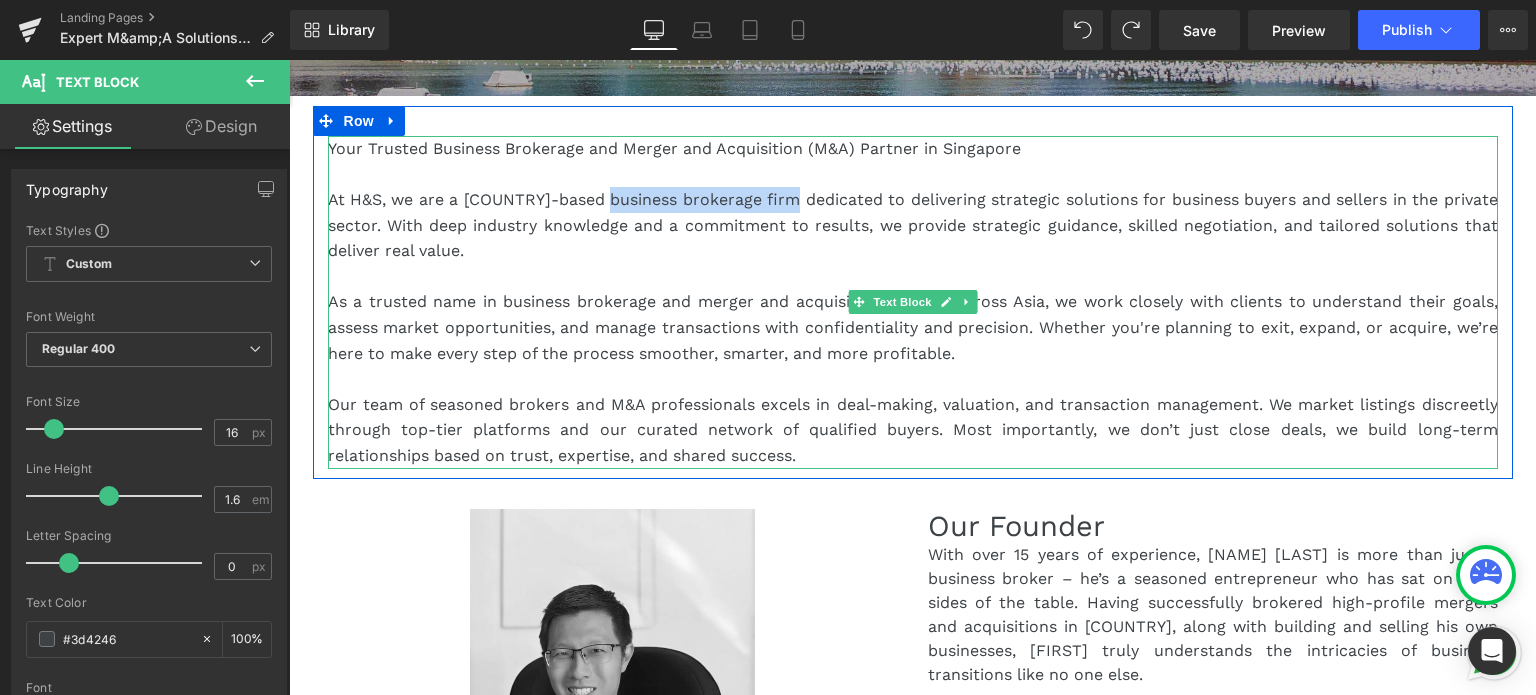 click on "At H&S, we are a Singapore-based business brokerage firm dedicated to delivering strategic solutions for business buyers and sellers in the private sector. With deep industry knowledge and a commitment to results, we provide strategic guidance, skilled negotiation, and tailored solutions that deliver real value." at bounding box center [913, 225] 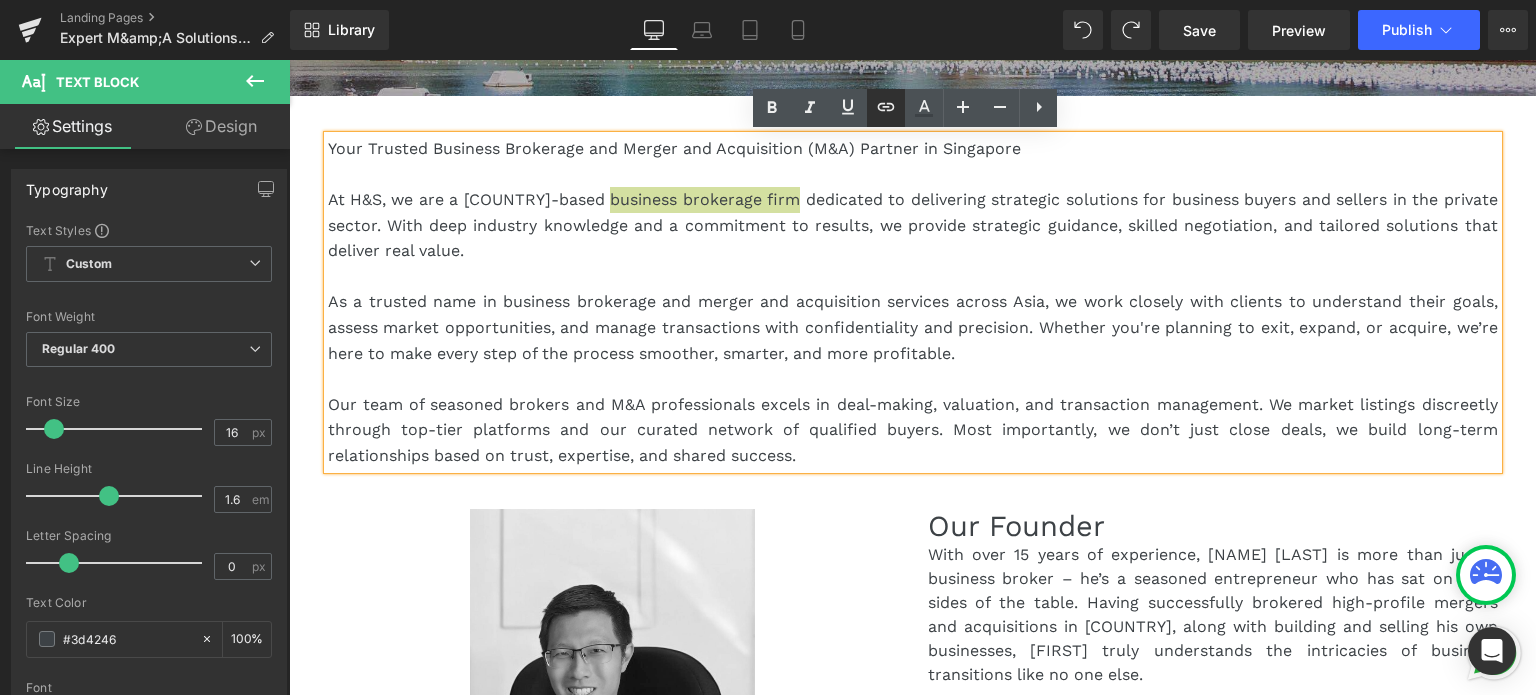 click 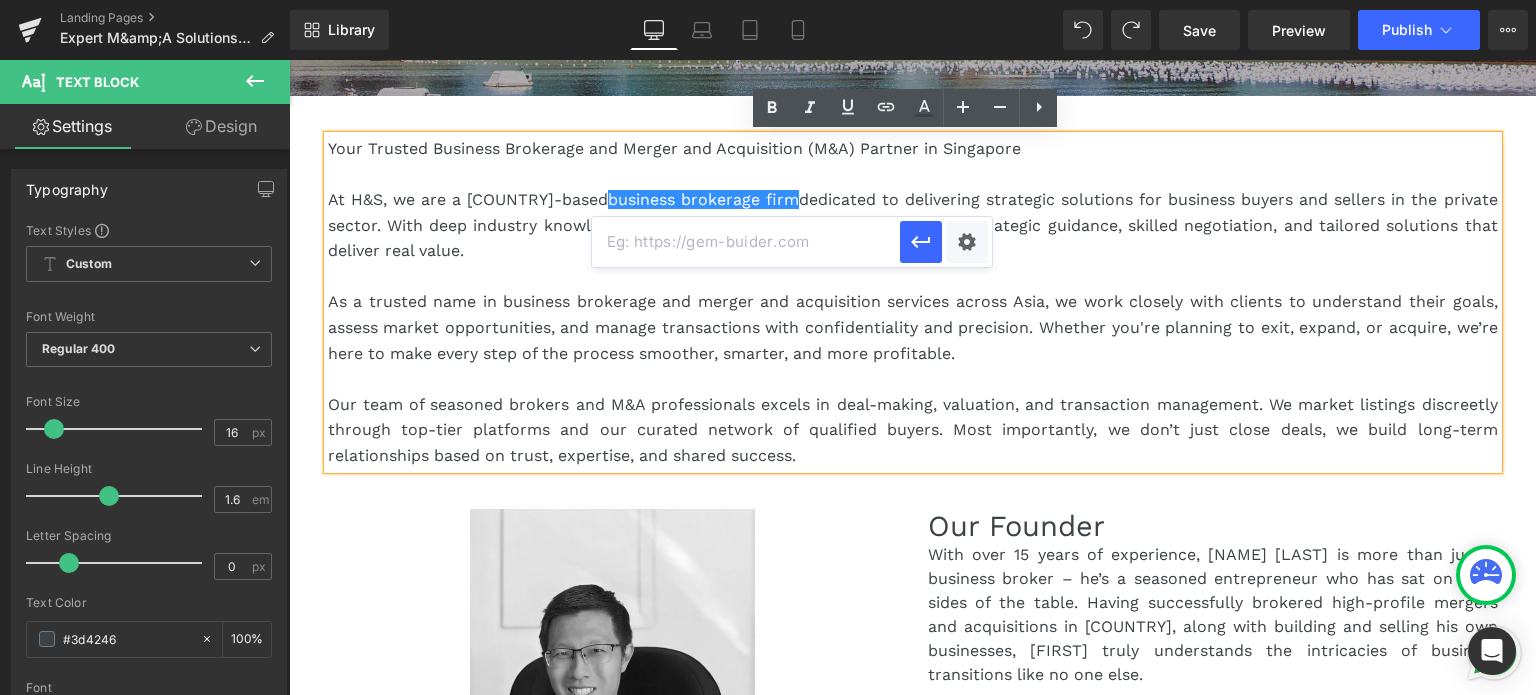 click at bounding box center [746, 242] 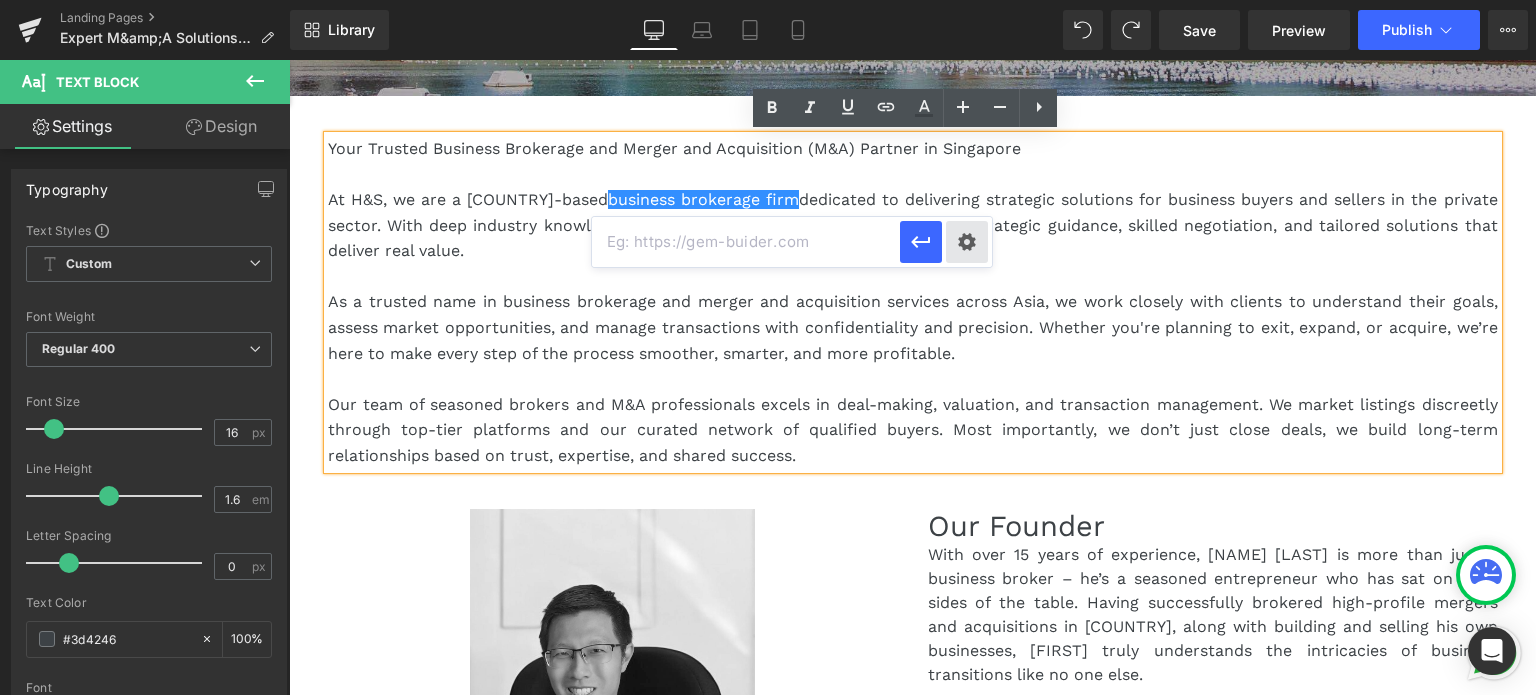 paste on "https://hnsconsult.com/" 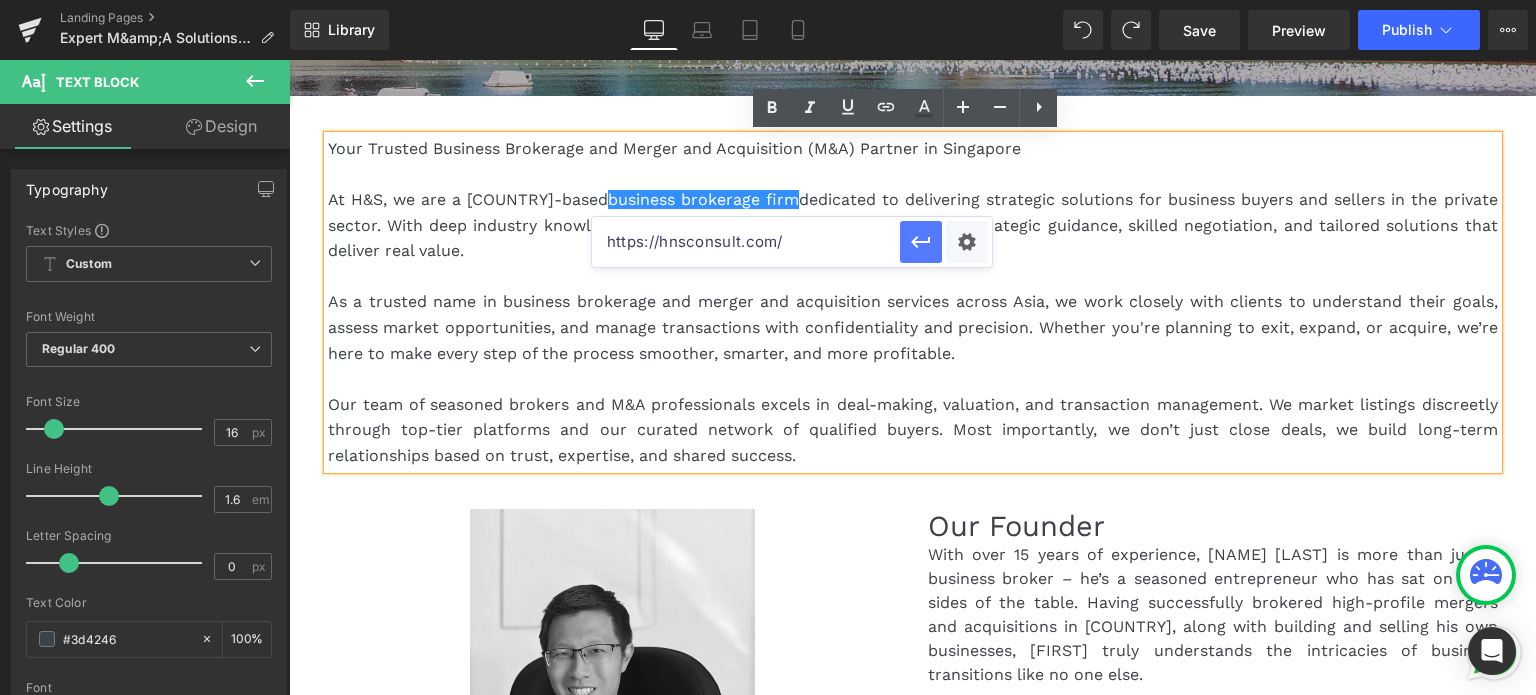 type on "https://hnsconsult.com/" 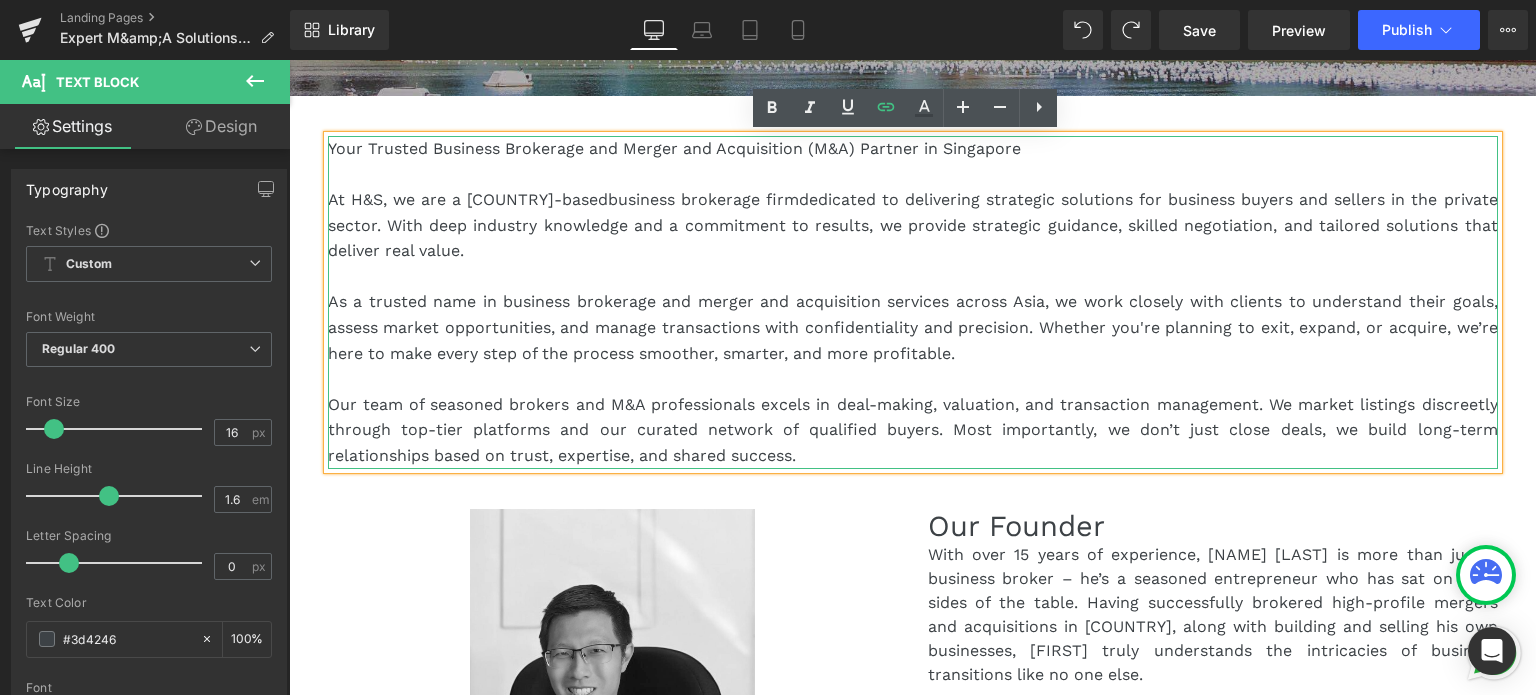 click on "As a trusted name in business brokerage and merger and acquisition services across Asia, we work closely with clients to understand their goals, assess market opportunities, and manage transactions with confidentiality and precision. Whether you're planning to exit, expand, or acquire, we’re here to make every step of the process smoother, smarter, and more profitable." at bounding box center [913, 327] 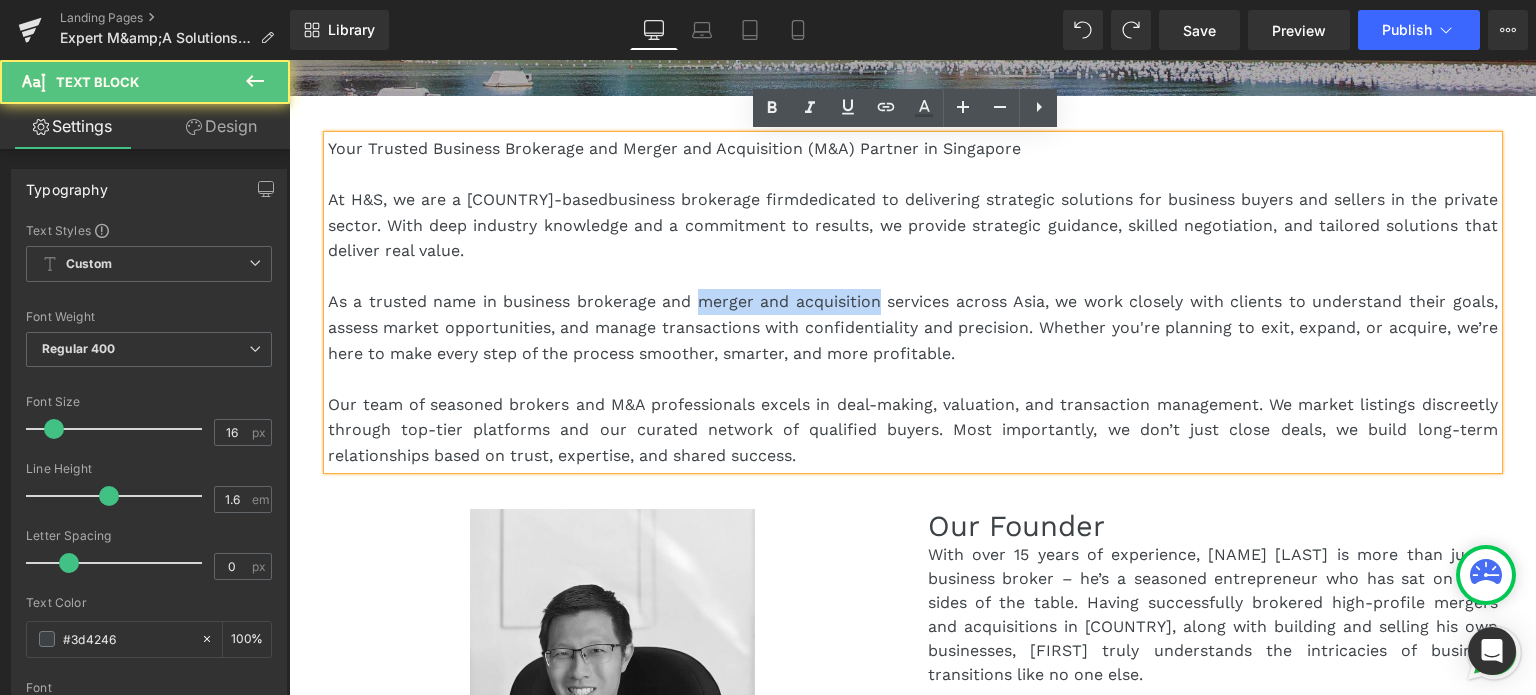 drag, startPoint x: 691, startPoint y: 303, endPoint x: 870, endPoint y: 291, distance: 179.40178 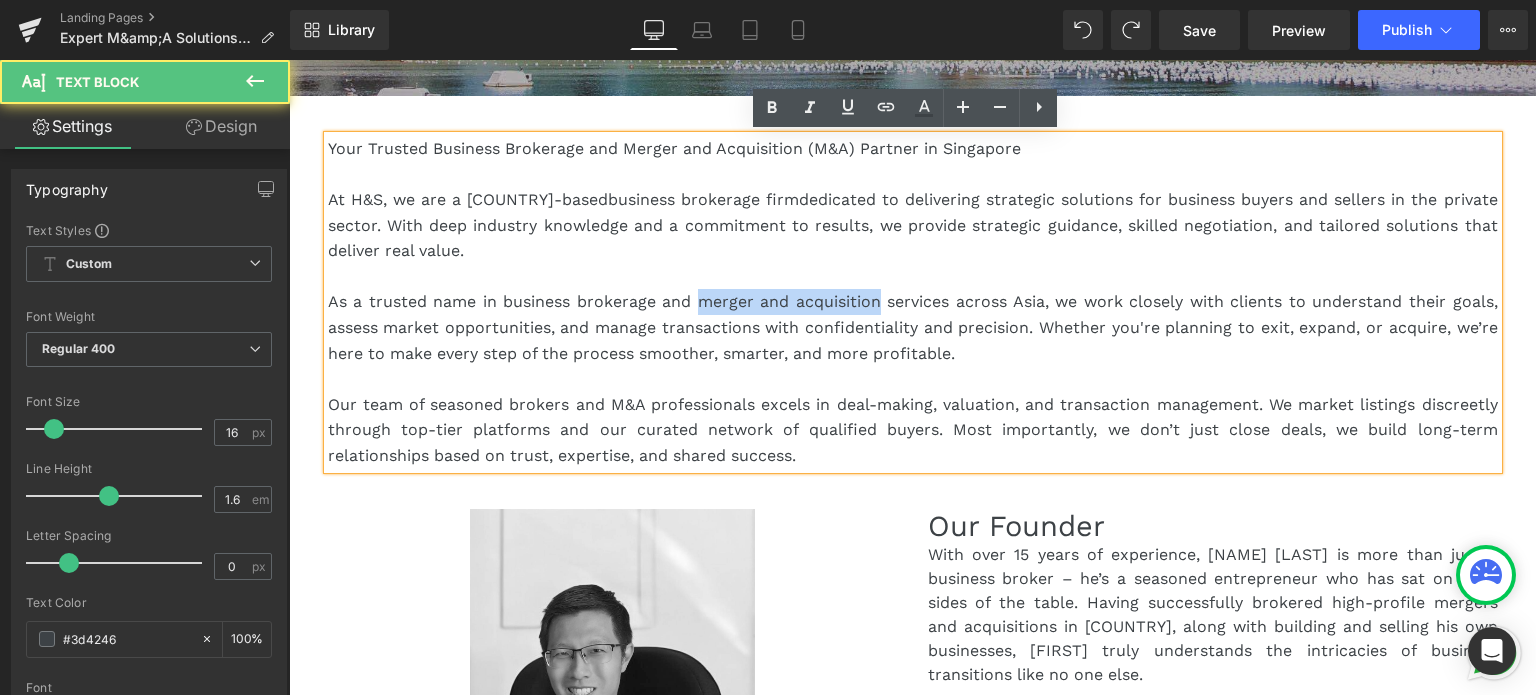 click on "As a trusted name in business brokerage and merger and acquisition services across Asia, we work closely with clients to understand their goals, assess market opportunities, and manage transactions with confidentiality and precision. Whether you're planning to exit, expand, or acquire, we’re here to make every step of the process smoother, smarter, and more profitable." at bounding box center (913, 327) 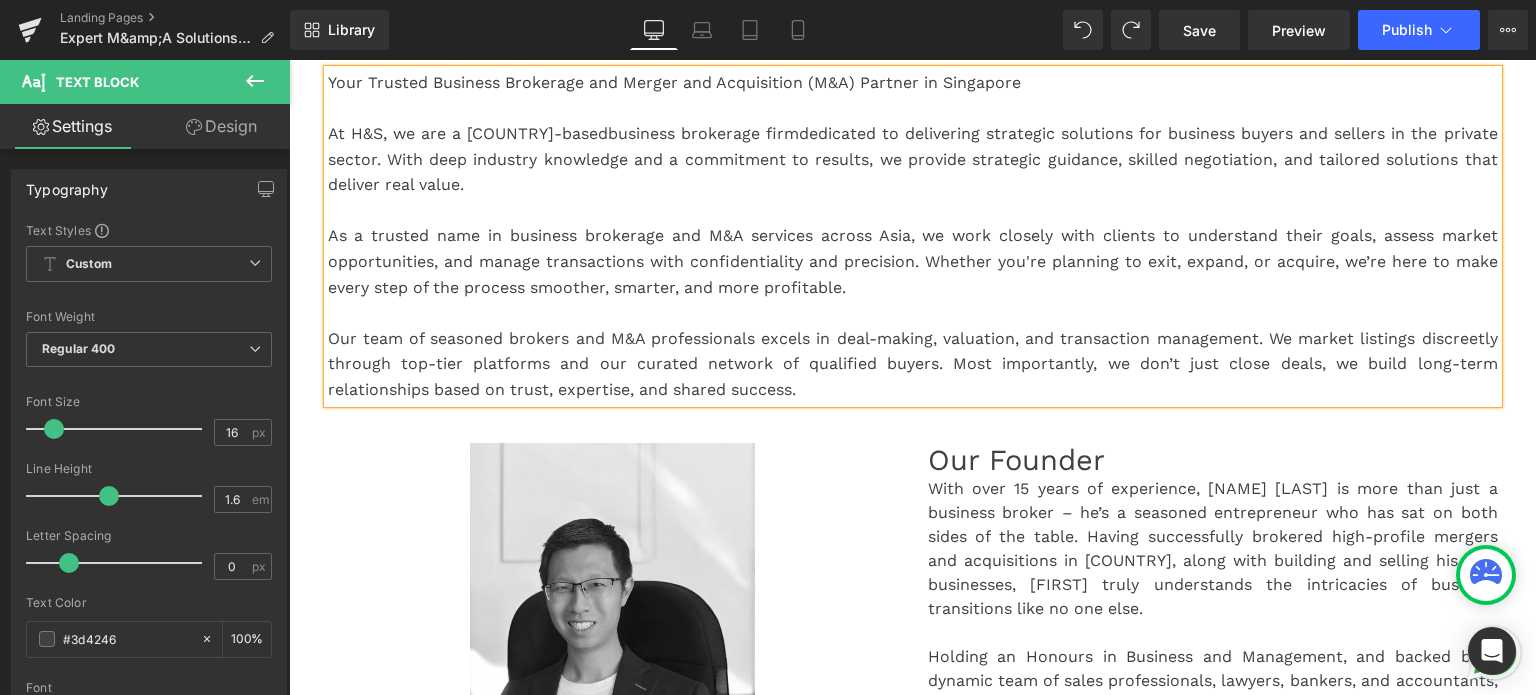 scroll, scrollTop: 900, scrollLeft: 0, axis: vertical 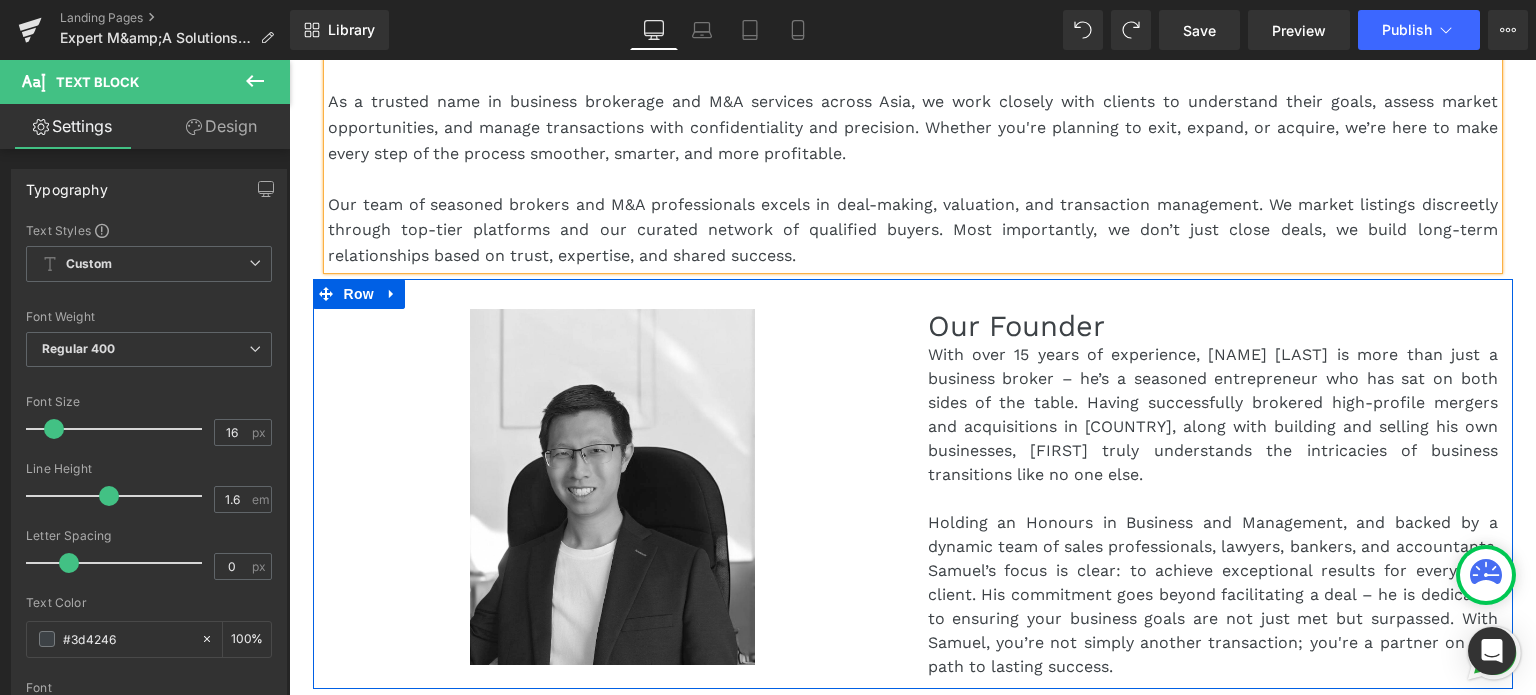 click on "Our Founder" at bounding box center (1213, 326) 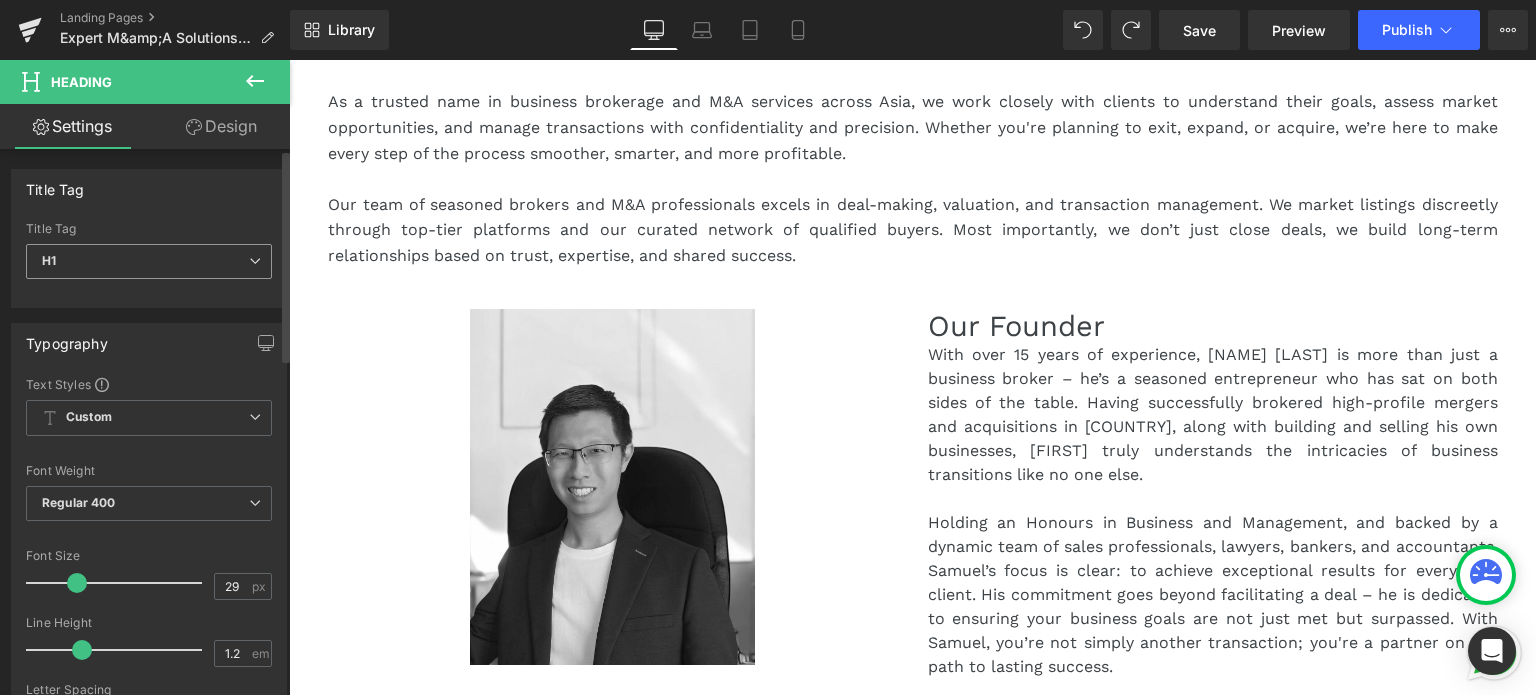 click on "H1" at bounding box center (149, 261) 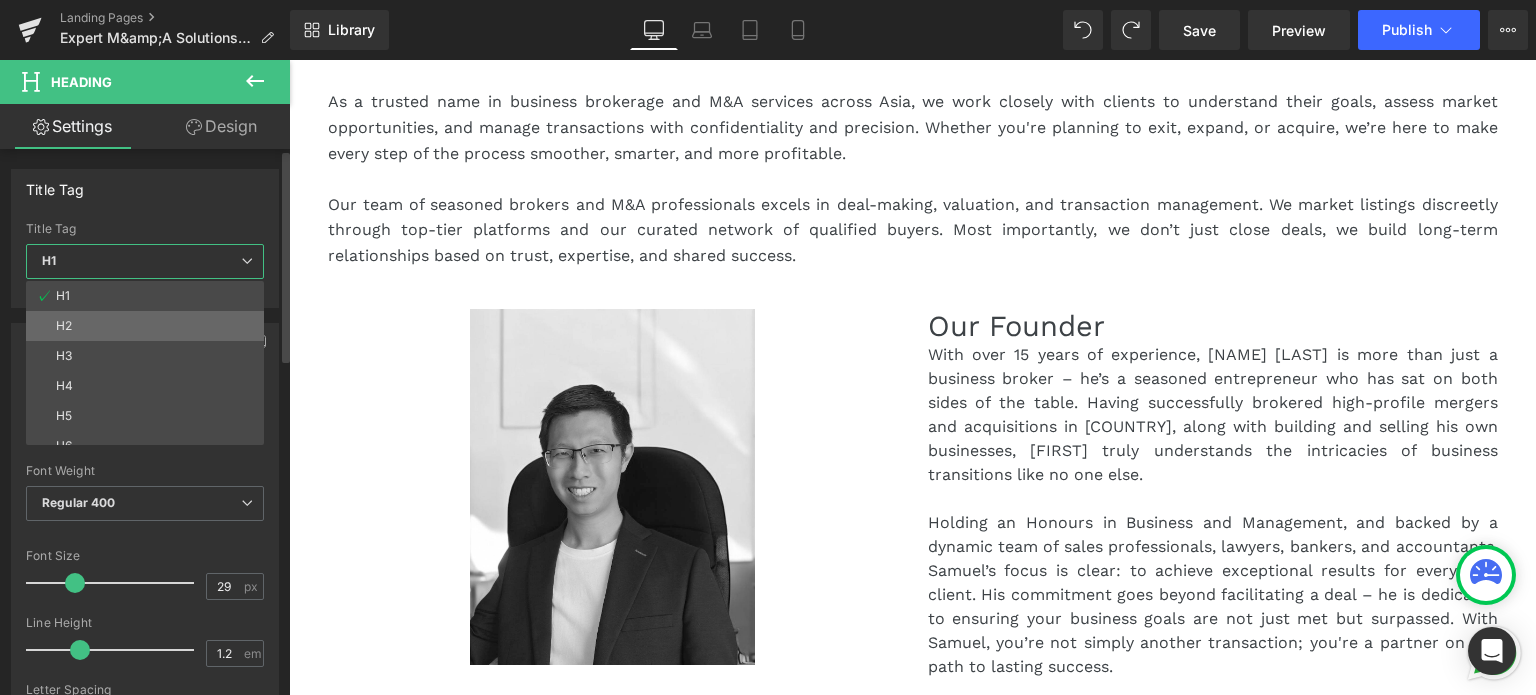 click on "H2" at bounding box center (149, 326) 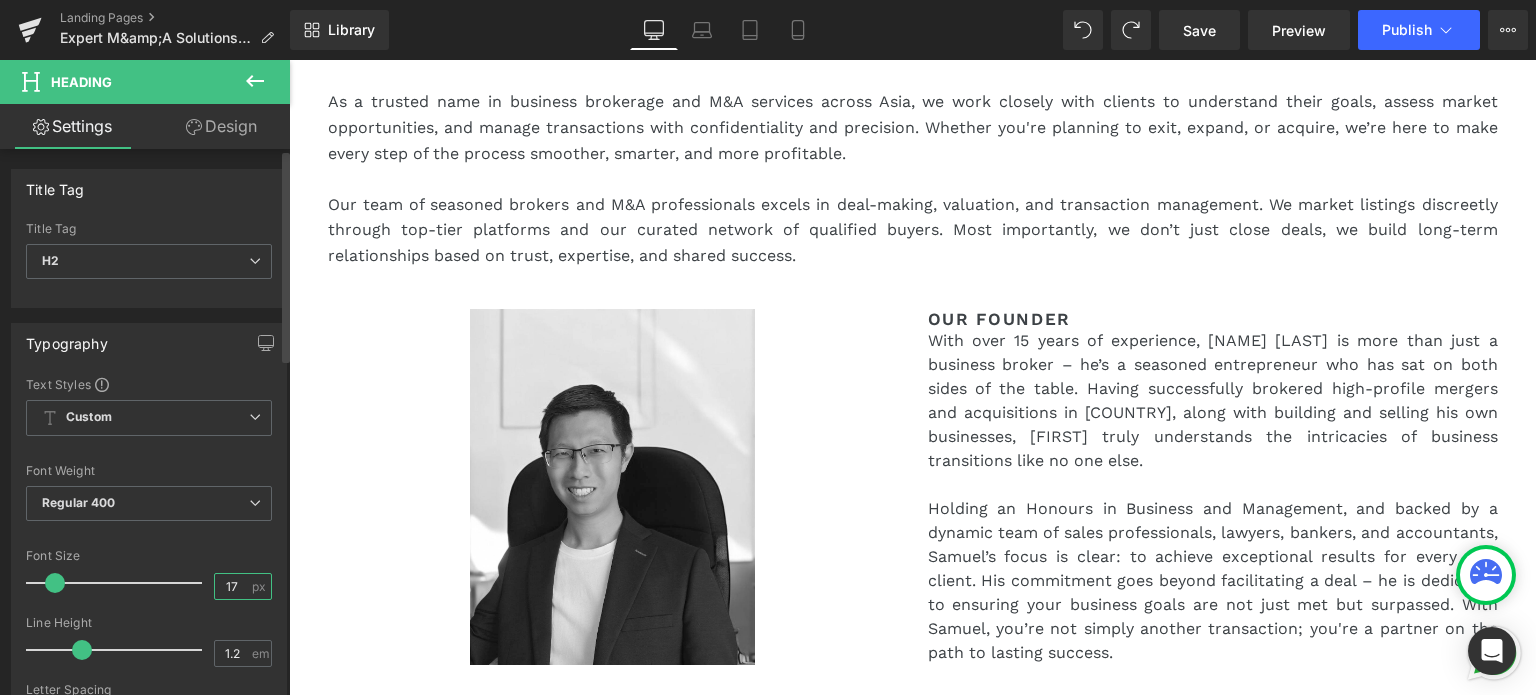 drag, startPoint x: 228, startPoint y: 587, endPoint x: 204, endPoint y: 583, distance: 24.33105 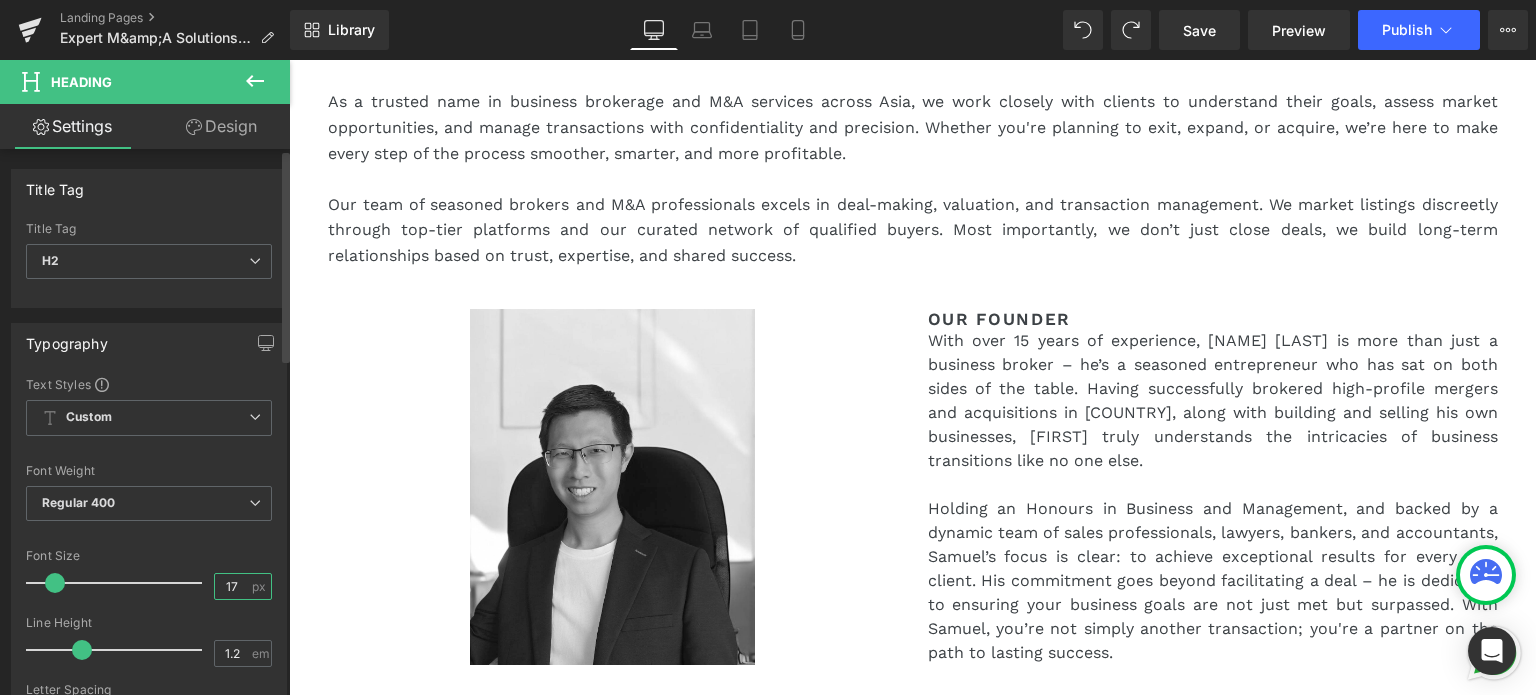 click on "Font Size 17 px" at bounding box center [149, 582] 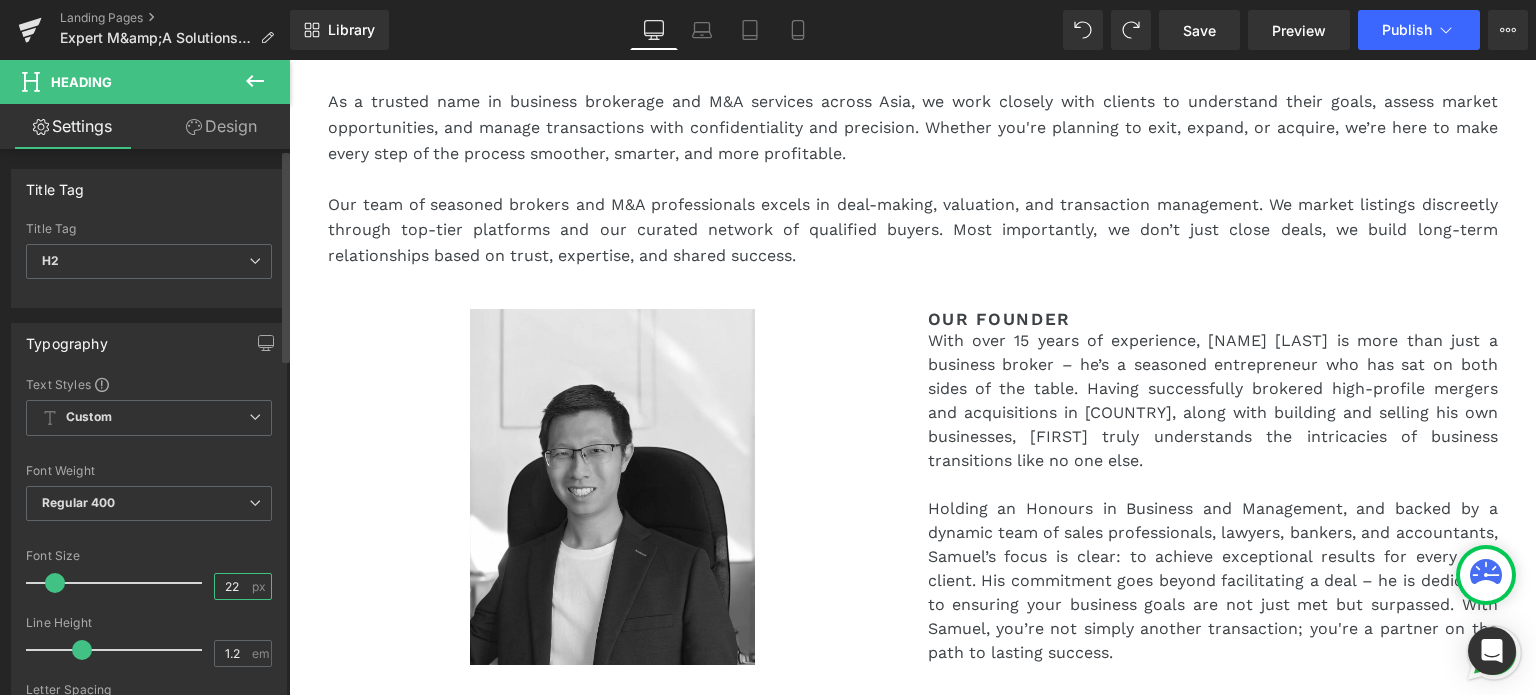 type on "22" 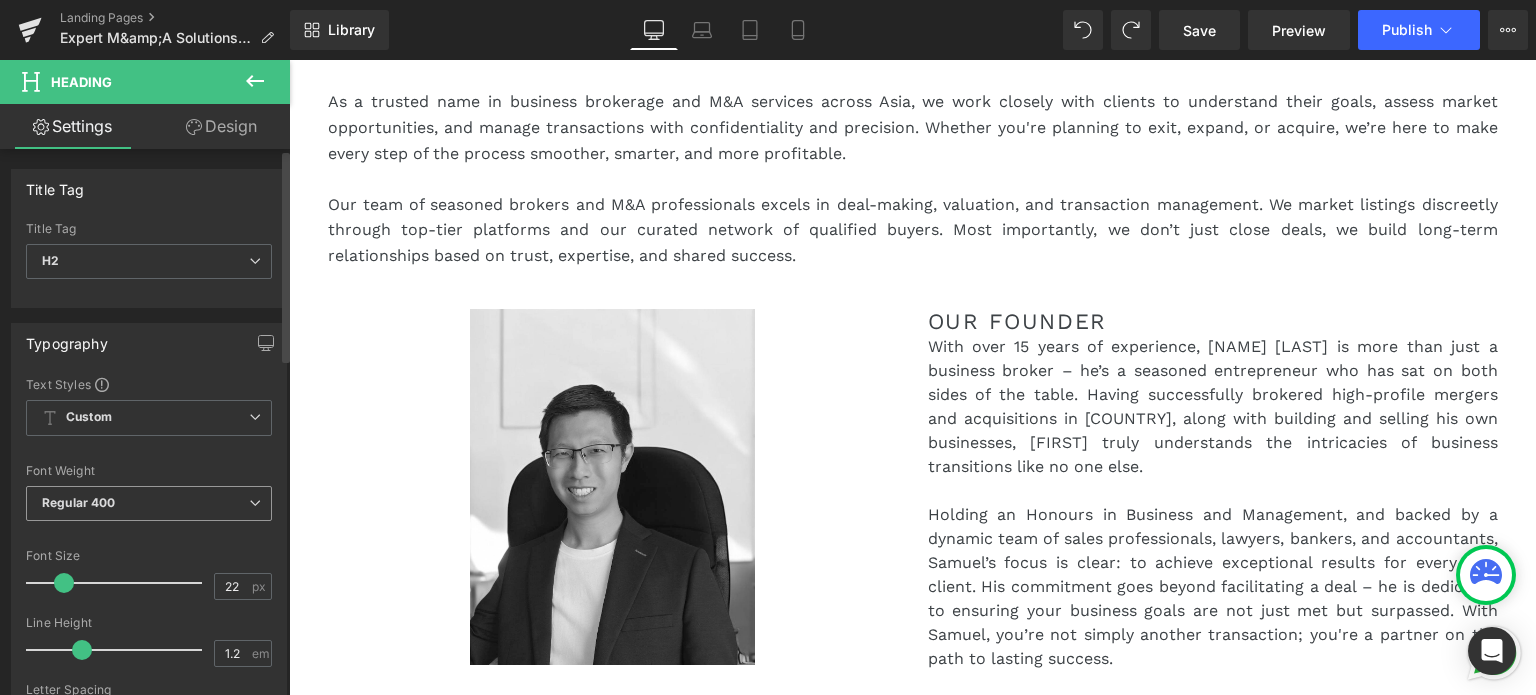 click on "Regular 400" at bounding box center [149, 503] 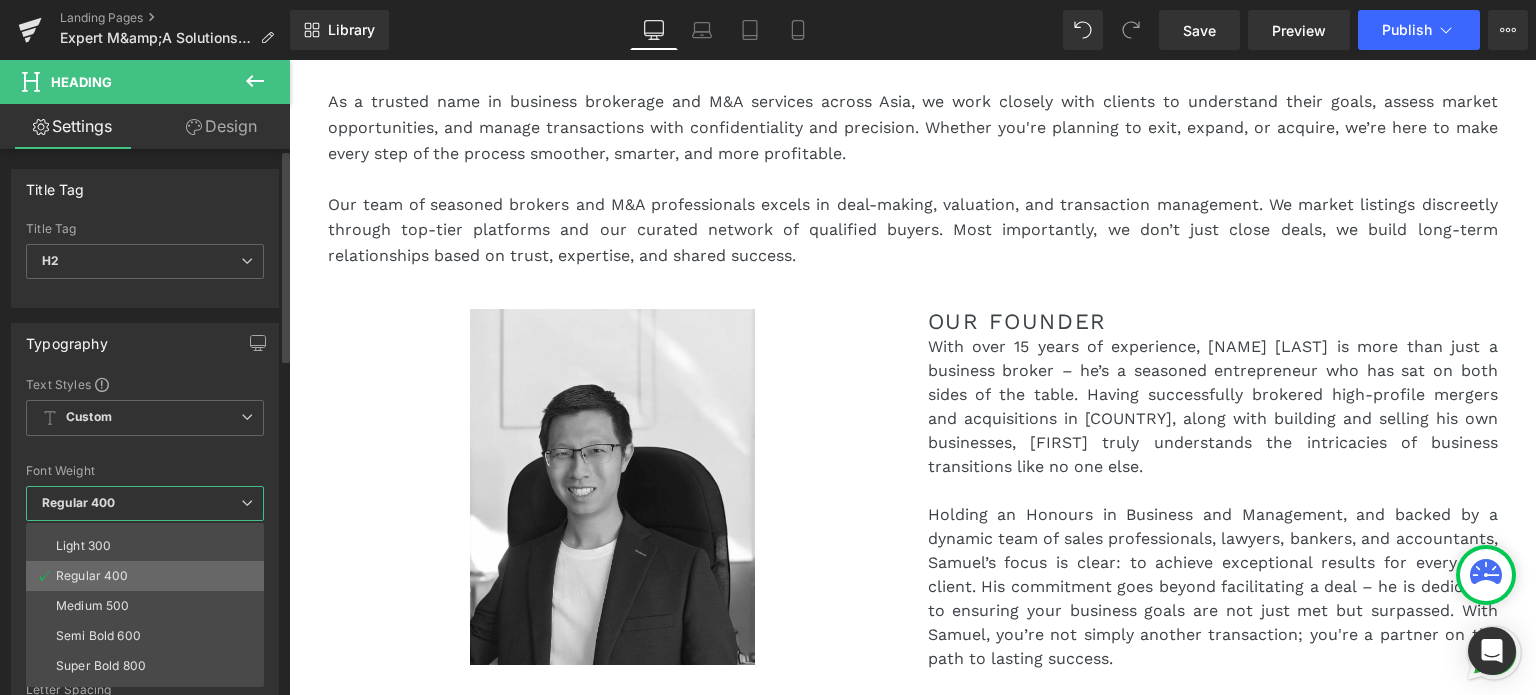 scroll, scrollTop: 100, scrollLeft: 0, axis: vertical 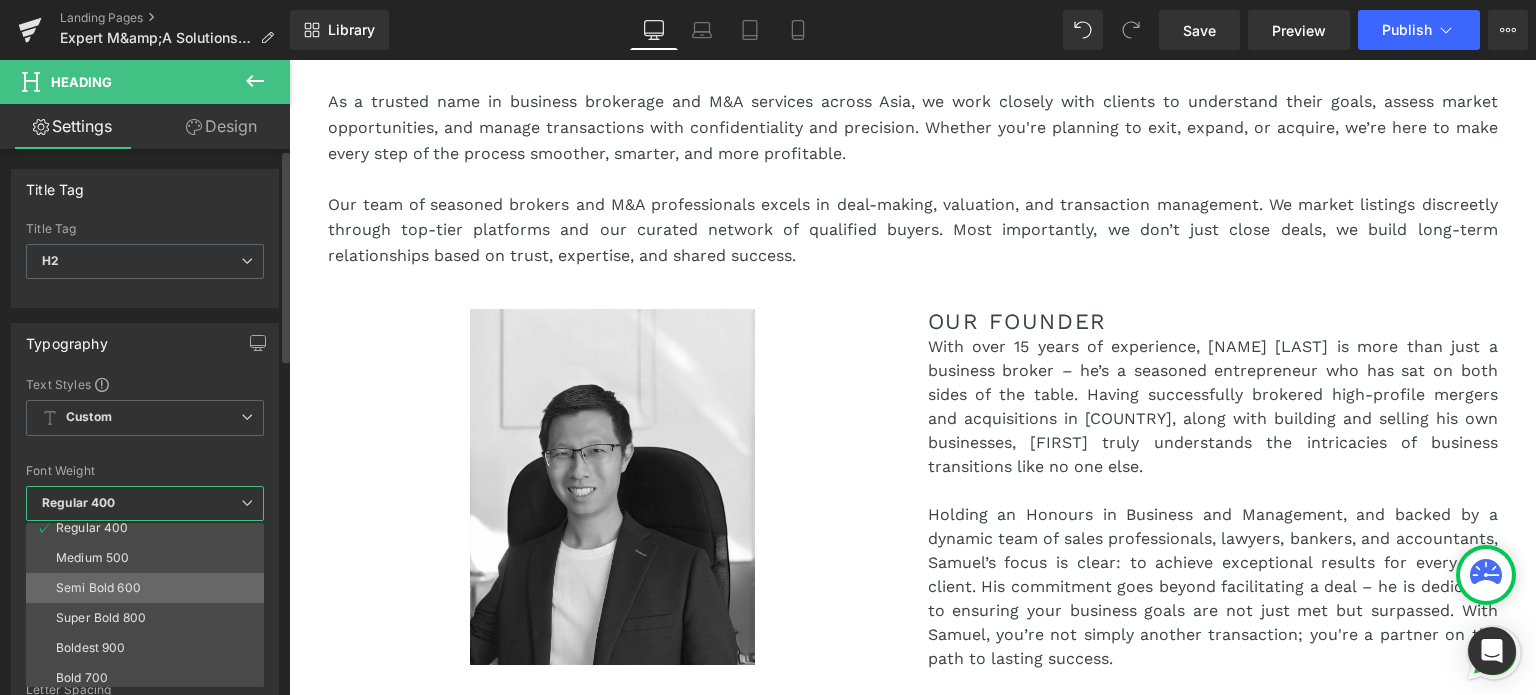 click on "Semi Bold 600" at bounding box center (98, 588) 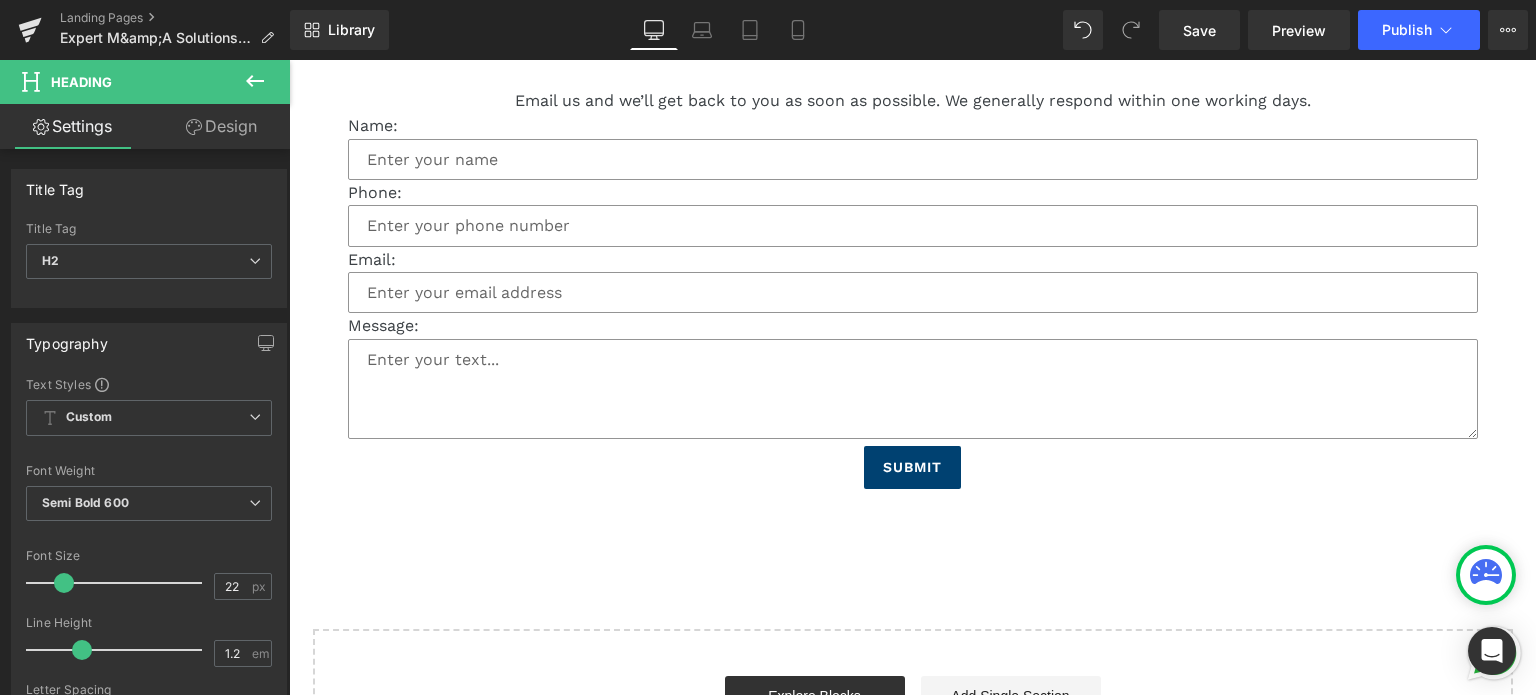 scroll, scrollTop: 2000, scrollLeft: 0, axis: vertical 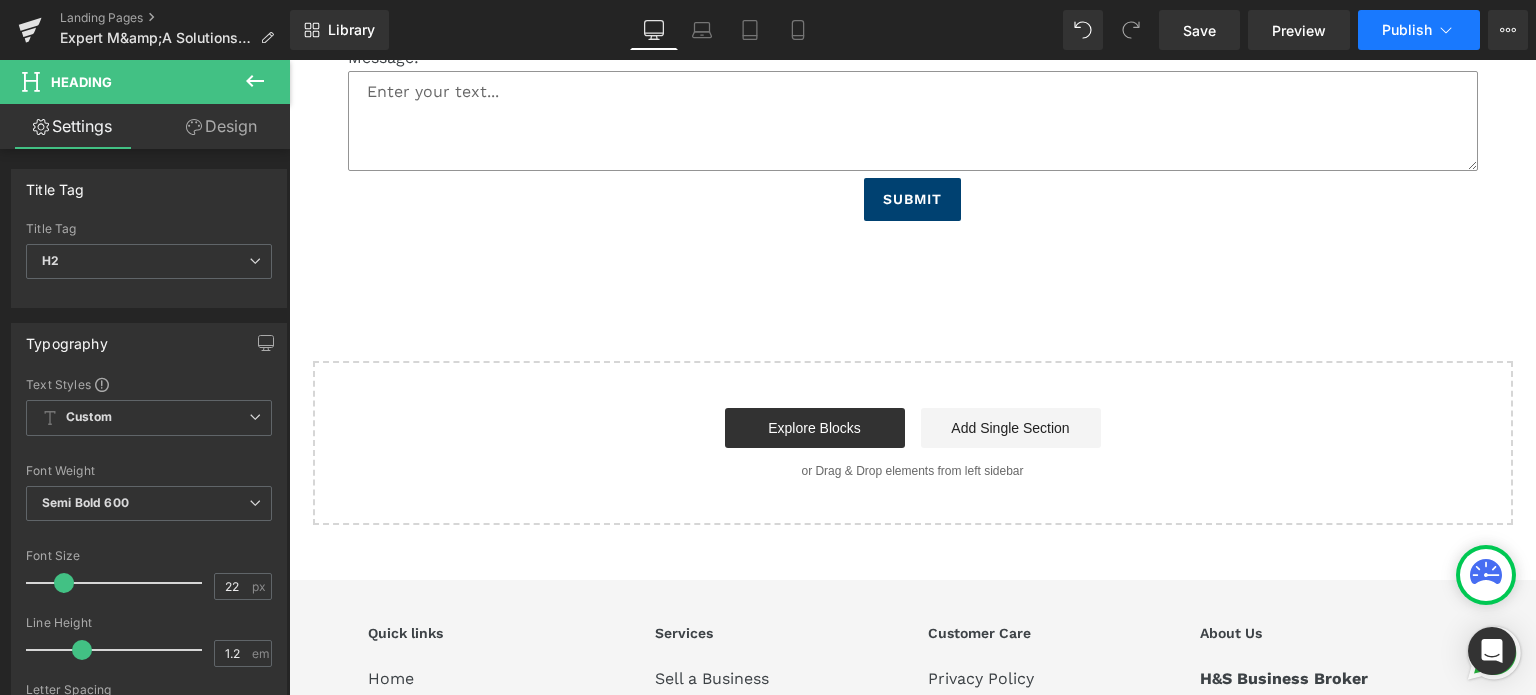 click on "Publish" at bounding box center [1407, 30] 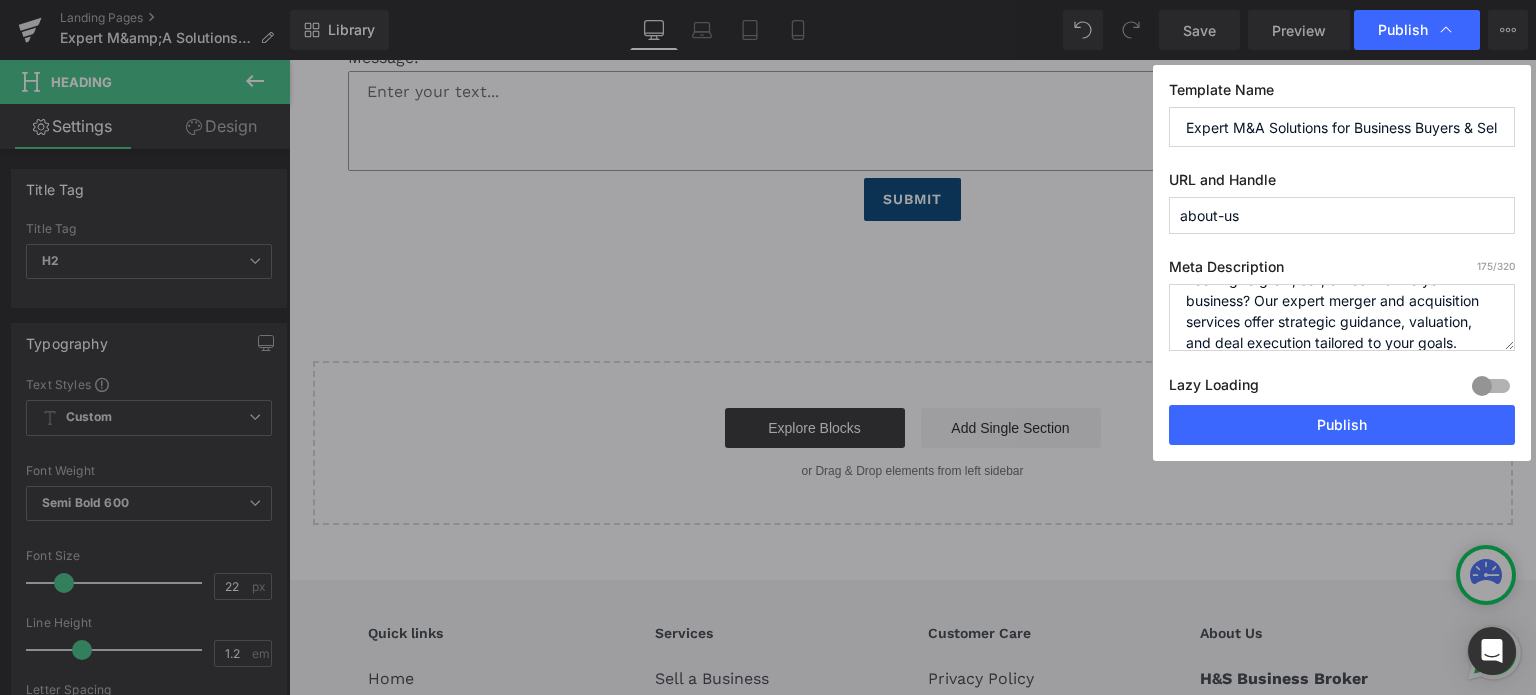 scroll, scrollTop: 42, scrollLeft: 0, axis: vertical 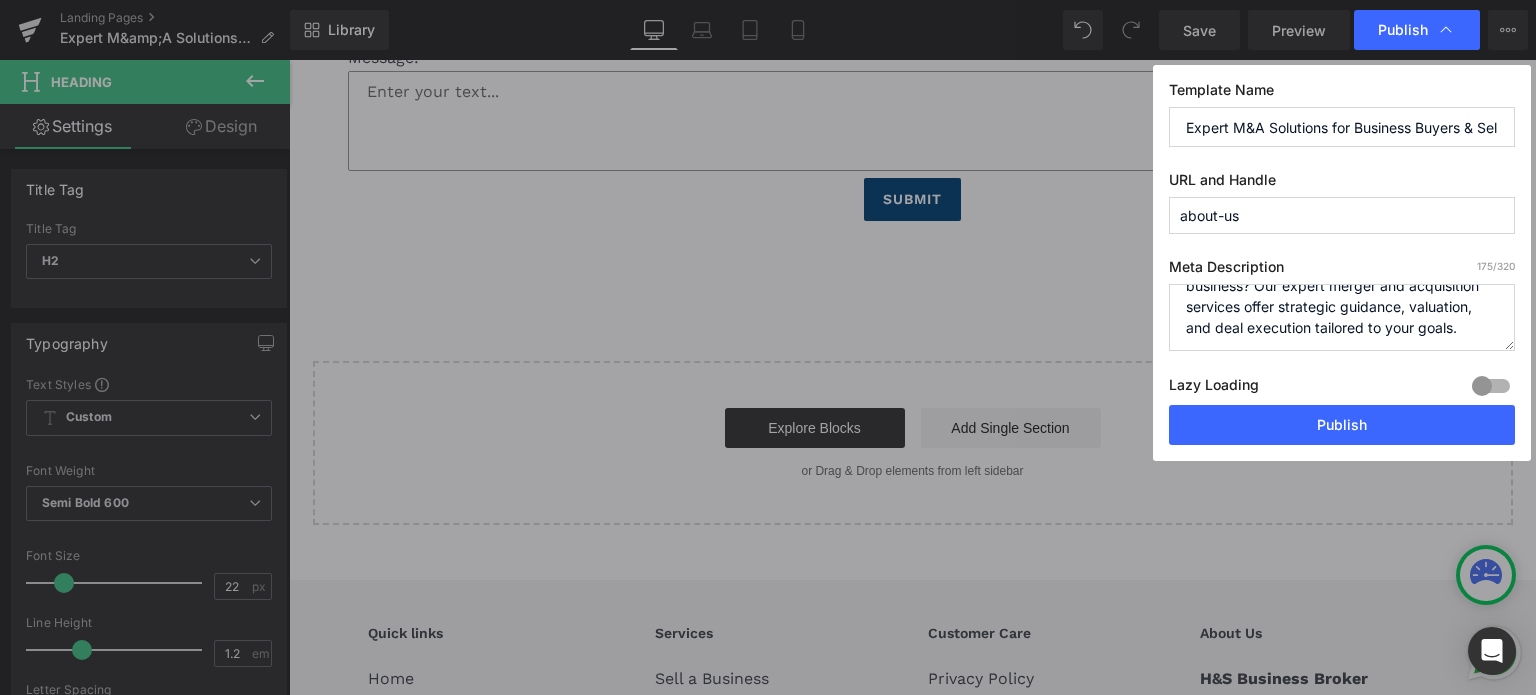 click on "Looking to grow, sell, or restructure your business? Our expert merger and acquisition services offer strategic guidance, valuation, and deal execution tailored to your goals." at bounding box center [1342, 317] 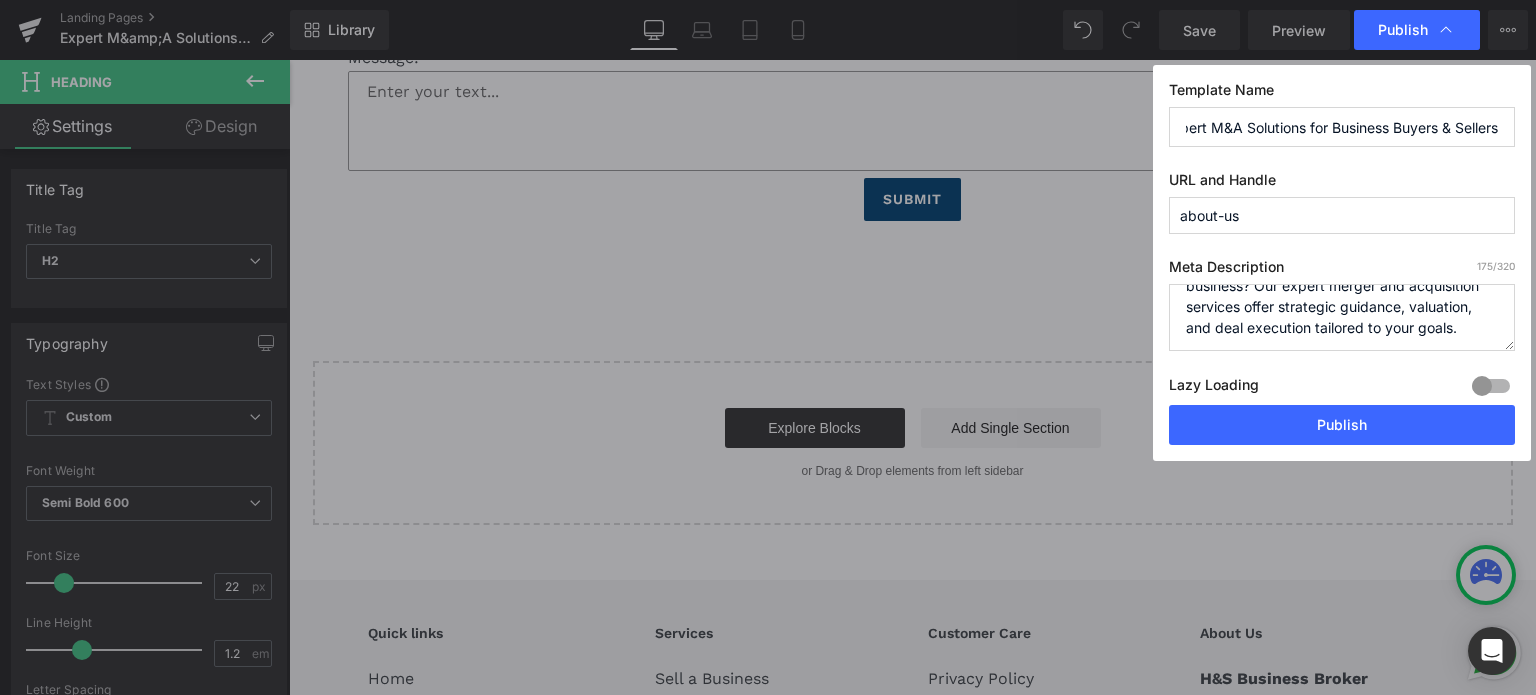 drag, startPoint x: 1384, startPoint y: 131, endPoint x: 1524, endPoint y: 117, distance: 140.69826 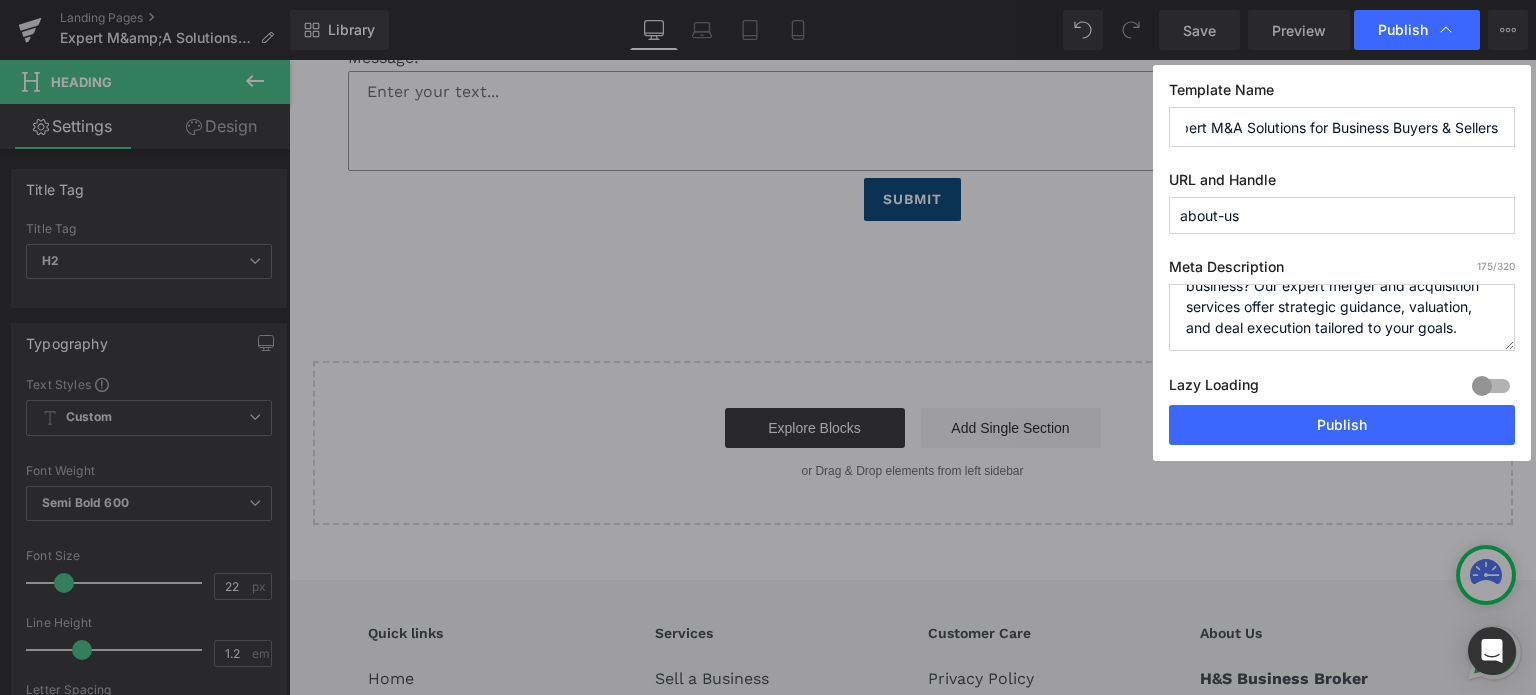 click on "Template Name Expert M&A Solutions for Business Buyers & Sellers URL and Handle about-us Meta Description 175 /320 Looking to grow, sell, or restructure your business? Our expert merger and acquisition services offer strategic guidance, valuation, and deal execution tailored to your goals.
Lazy Loading
Build
Upgrade plan to unlock
Lazy loading helps you improve page loading time, enhance user experience & increase your SEO results.
Lazy loading is available on  Build, Optimize & Enterprise.
You’ve reached the maximum published page number of your plan  (9/999999) .
Upgrade plan to unlock more pages
Publish" at bounding box center [1342, 263] 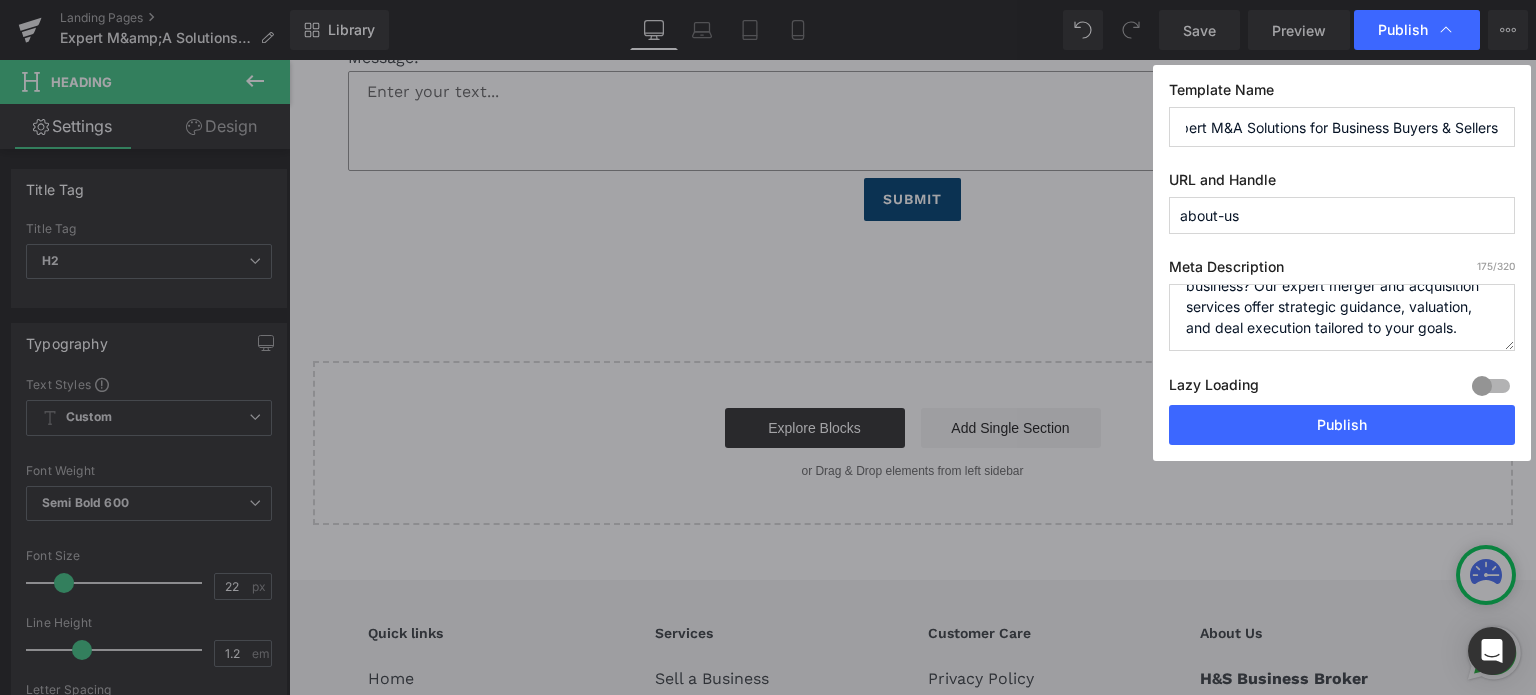 click on "Looking to grow, sell, or restructure your business? Our expert merger and acquisition services offer strategic guidance, valuation, and deal execution tailored to your goals." at bounding box center (1342, 317) 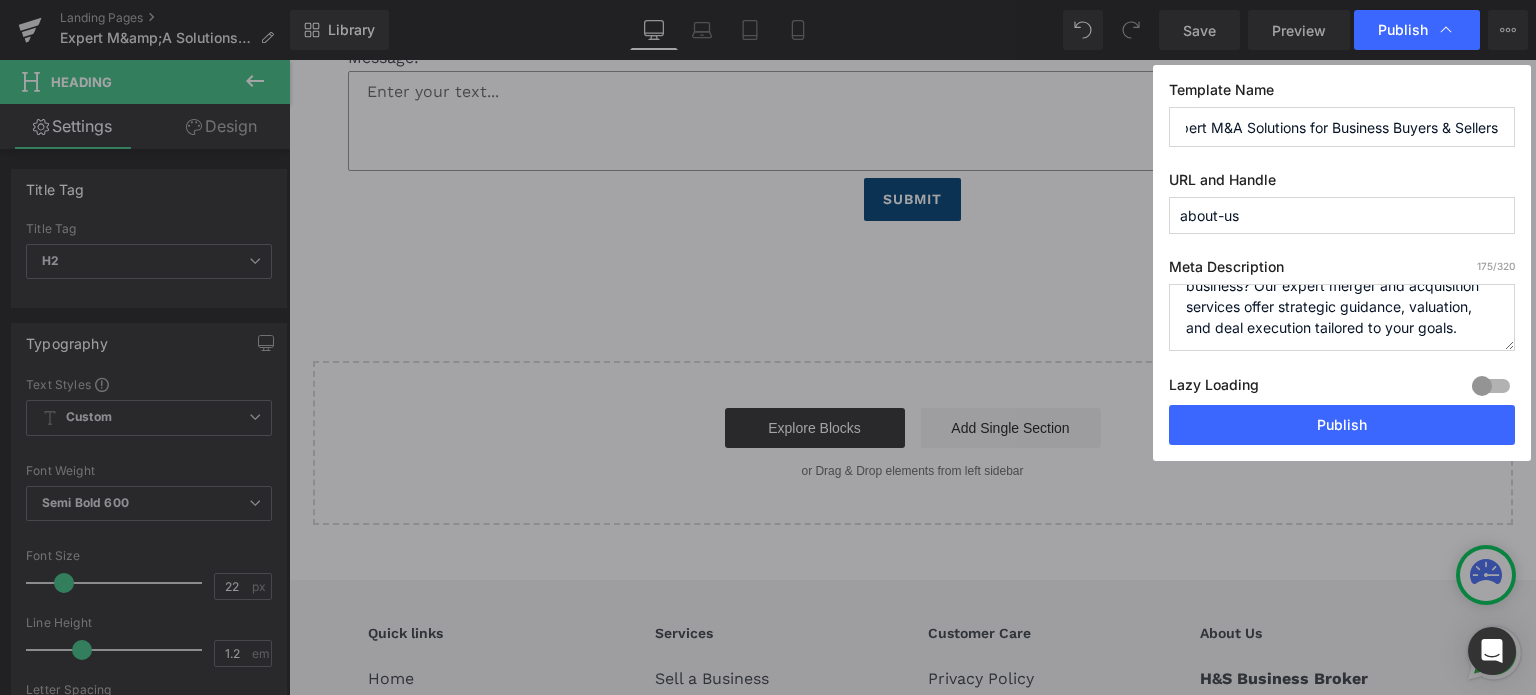 scroll, scrollTop: 0, scrollLeft: 0, axis: both 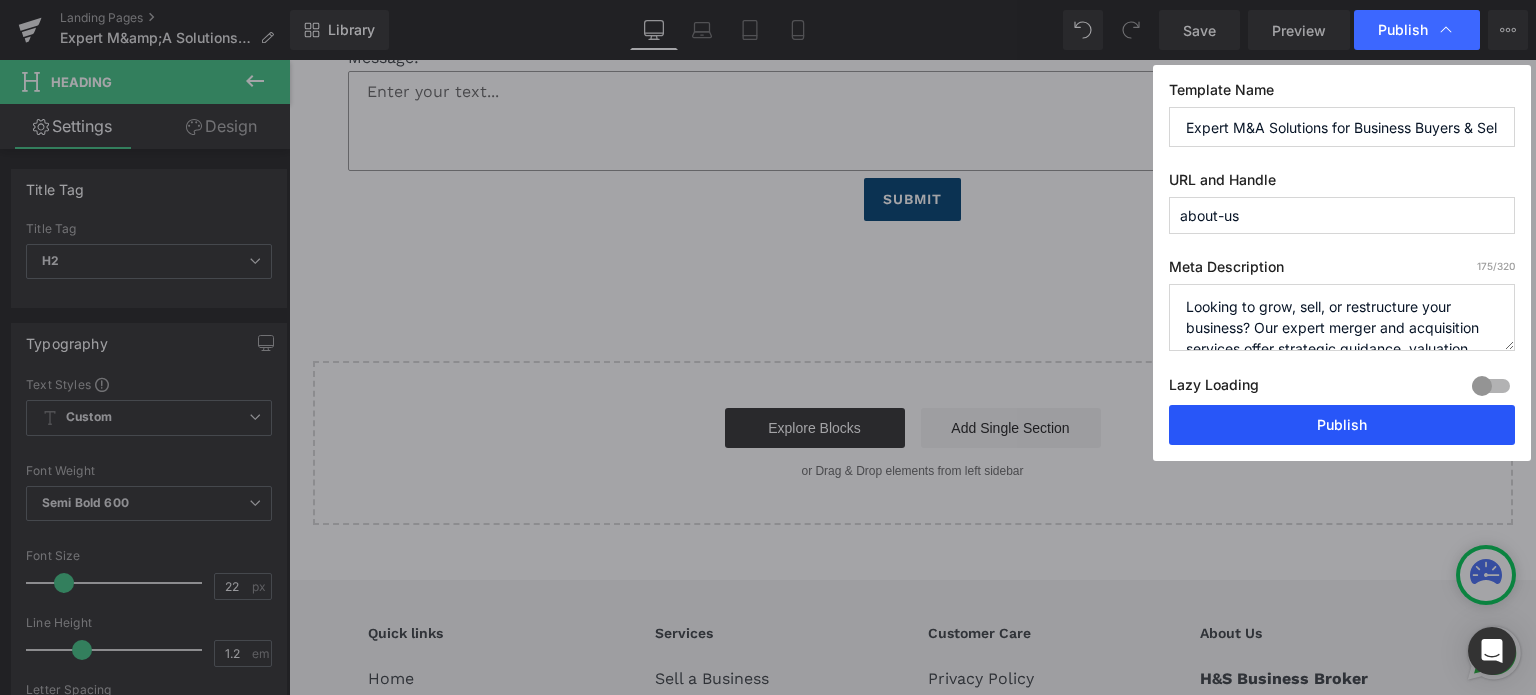 click on "Publish" at bounding box center (1342, 425) 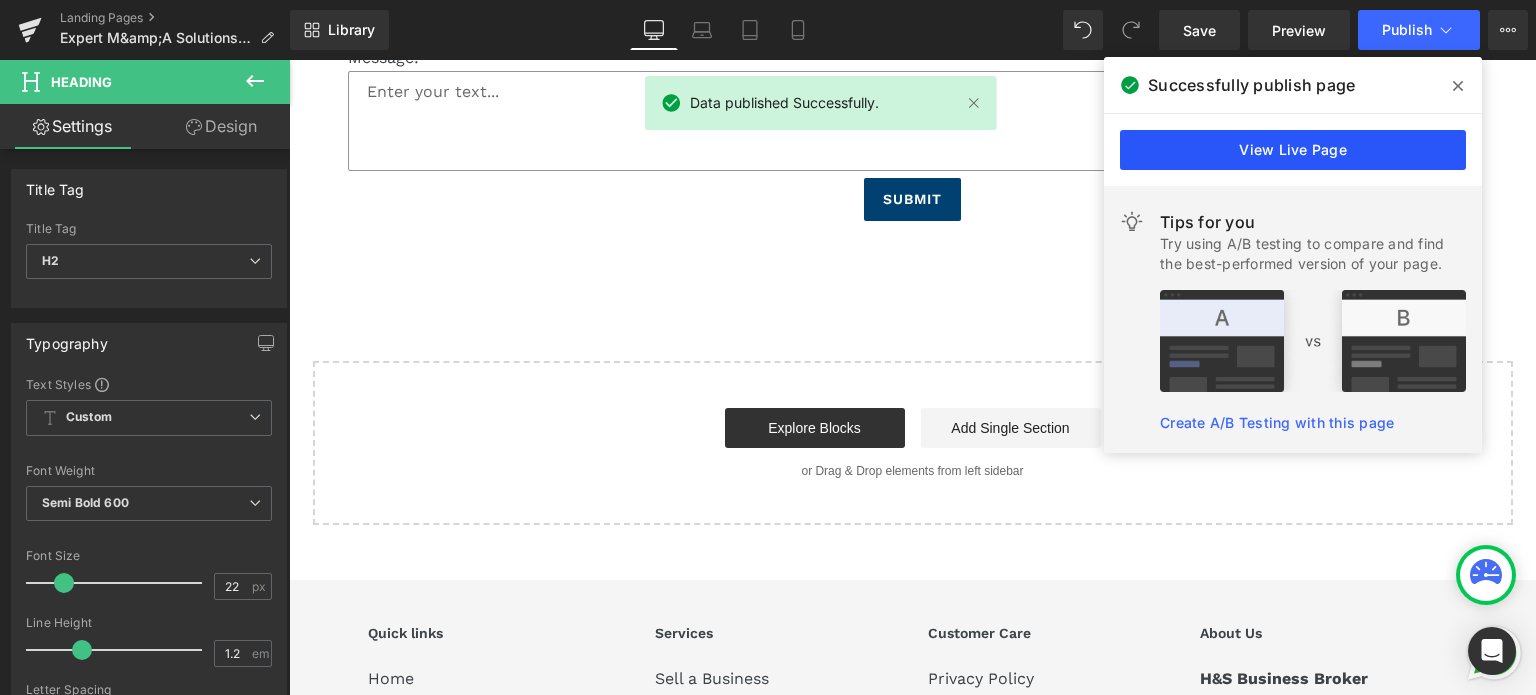 click on "View Live Page" at bounding box center (1293, 150) 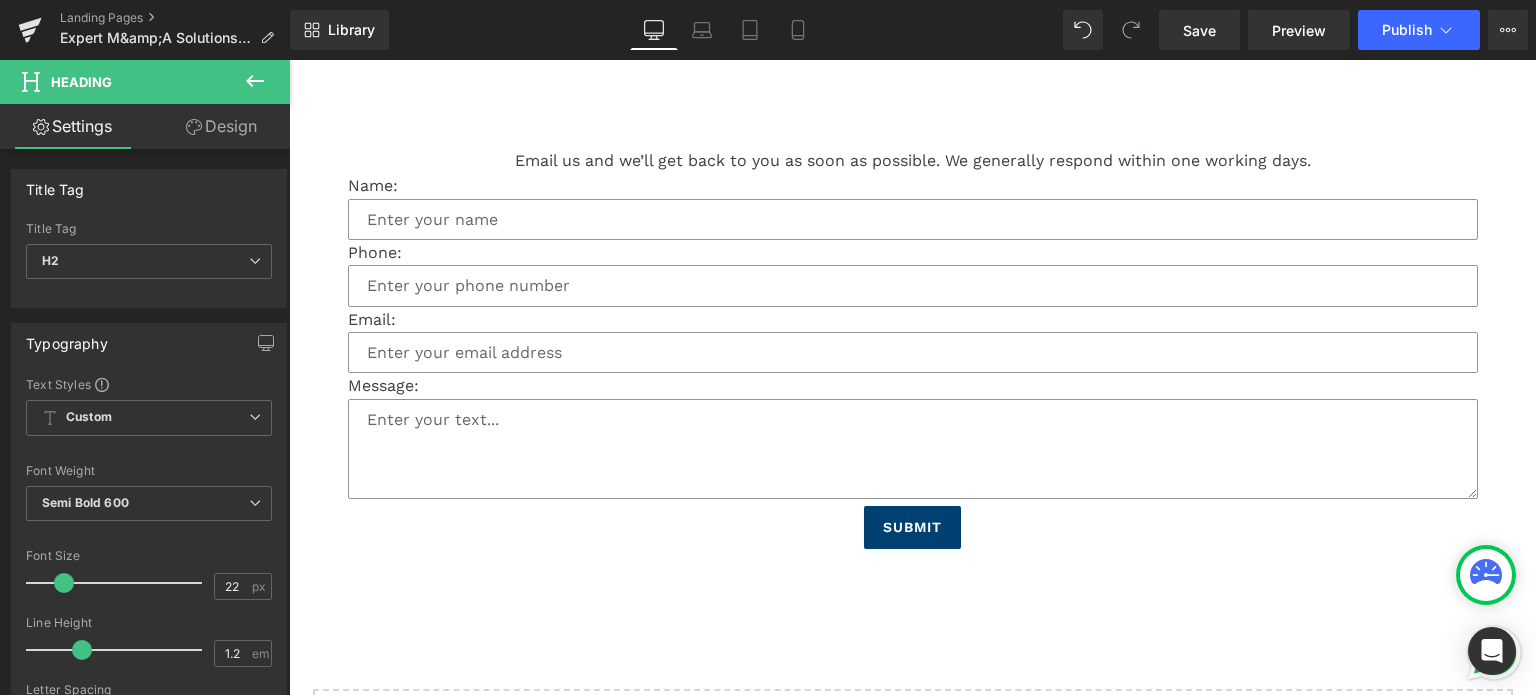 scroll, scrollTop: 1600, scrollLeft: 0, axis: vertical 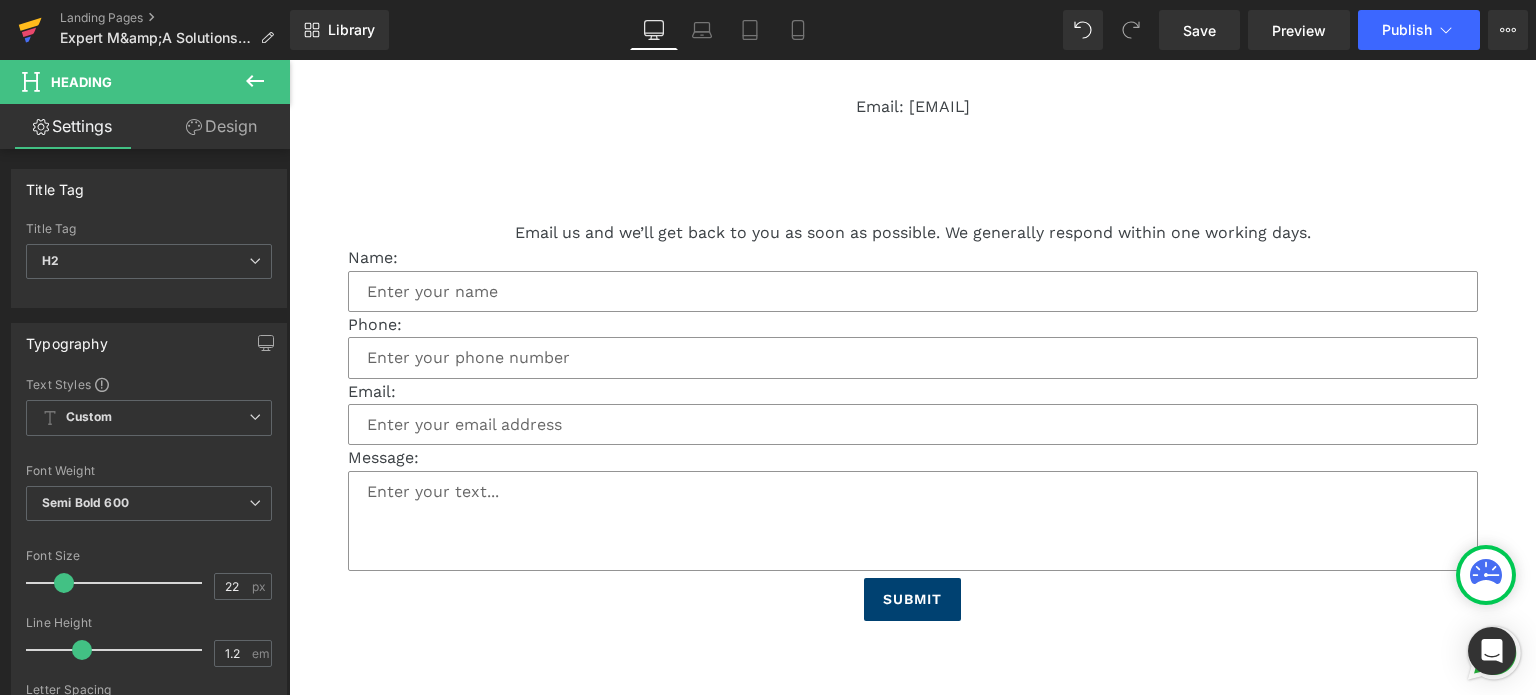 click 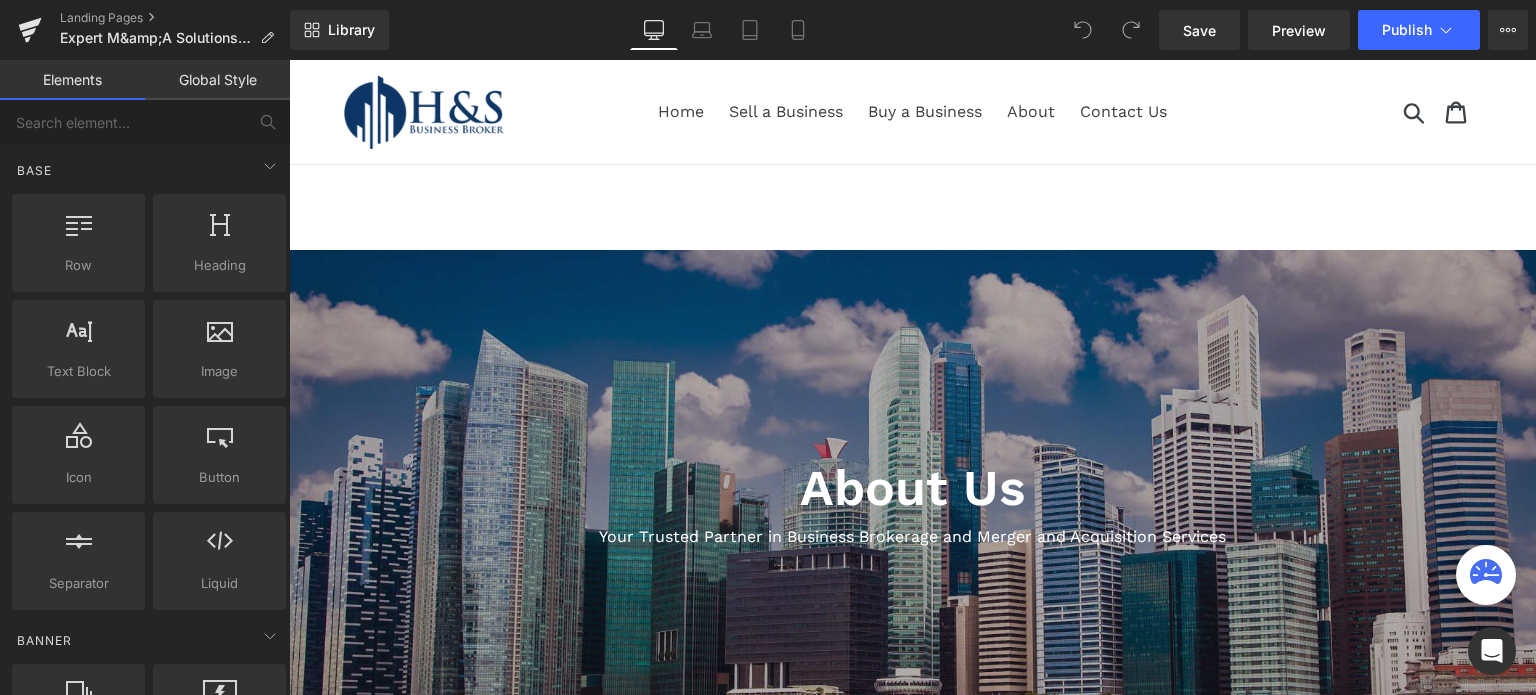scroll, scrollTop: 0, scrollLeft: 0, axis: both 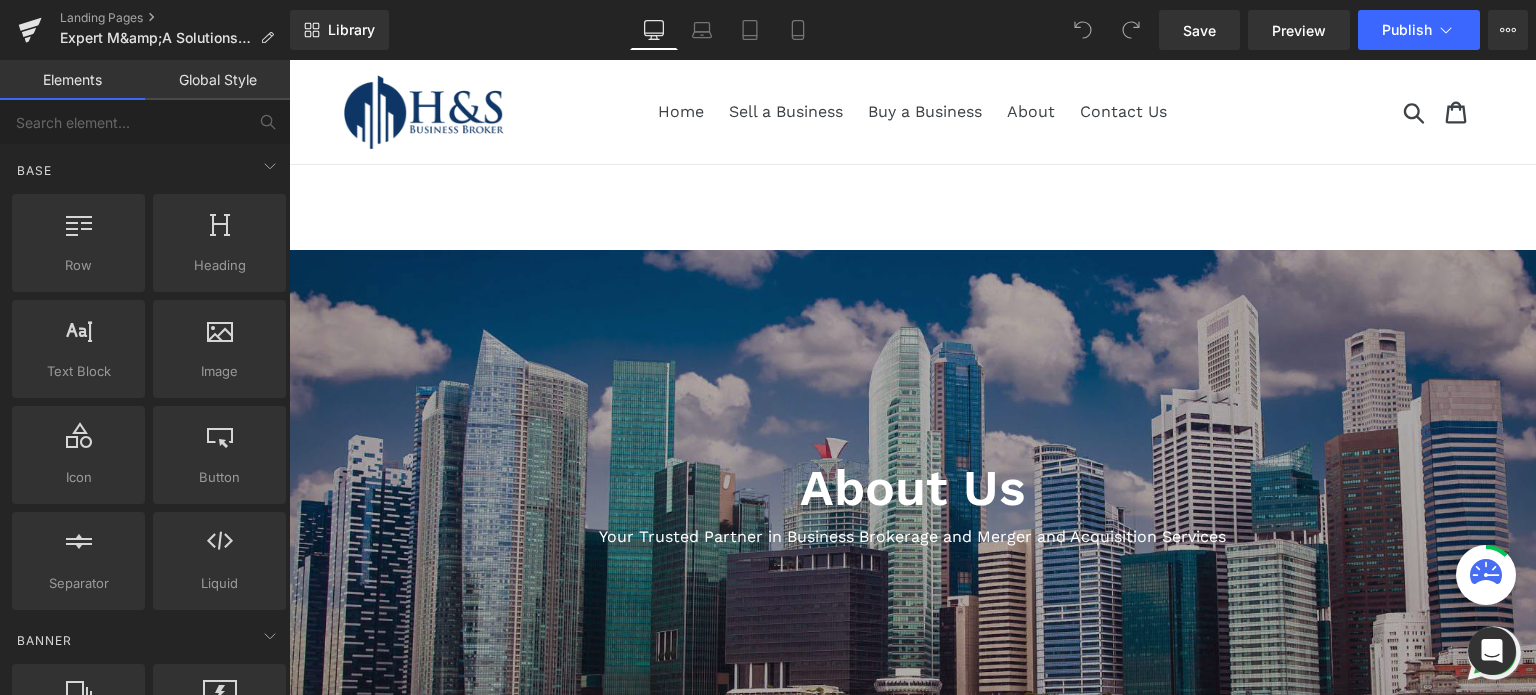 click on "About Us
Heading
Your Trusted Partner in Business Brokerage and Merger and Acquisition Services
Text Block
Hero Banner         Row         Your Trusted Business Brokerage and Merger and Acquisition (M&A) Partner in [COUNTRY] At H&S, we are a [COUNTRY]-based  business brokerage firm  dedicated to delivering strategic solutions for business buyers and sellers in the private sector. With deep industry knowledge and a commitment to results, we provide strategic guidance, skilled negotiation, and tailored solutions that deliver real value. Text Block         Row         Image         Our Founder Heading         Text Block         Row         Contact Us Button         Row         Email: [EMAIL] Text Block         Row" at bounding box center (912, 1345) 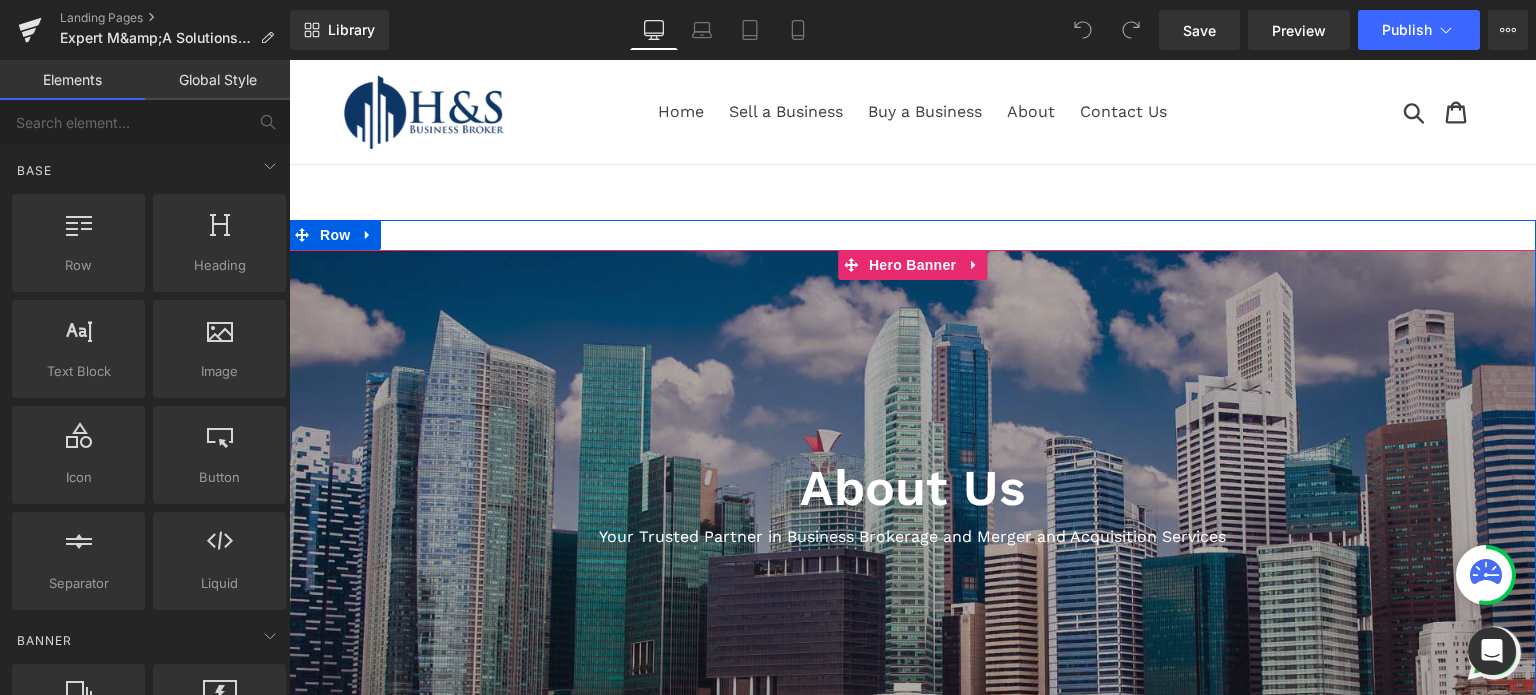 click at bounding box center [912, 523] 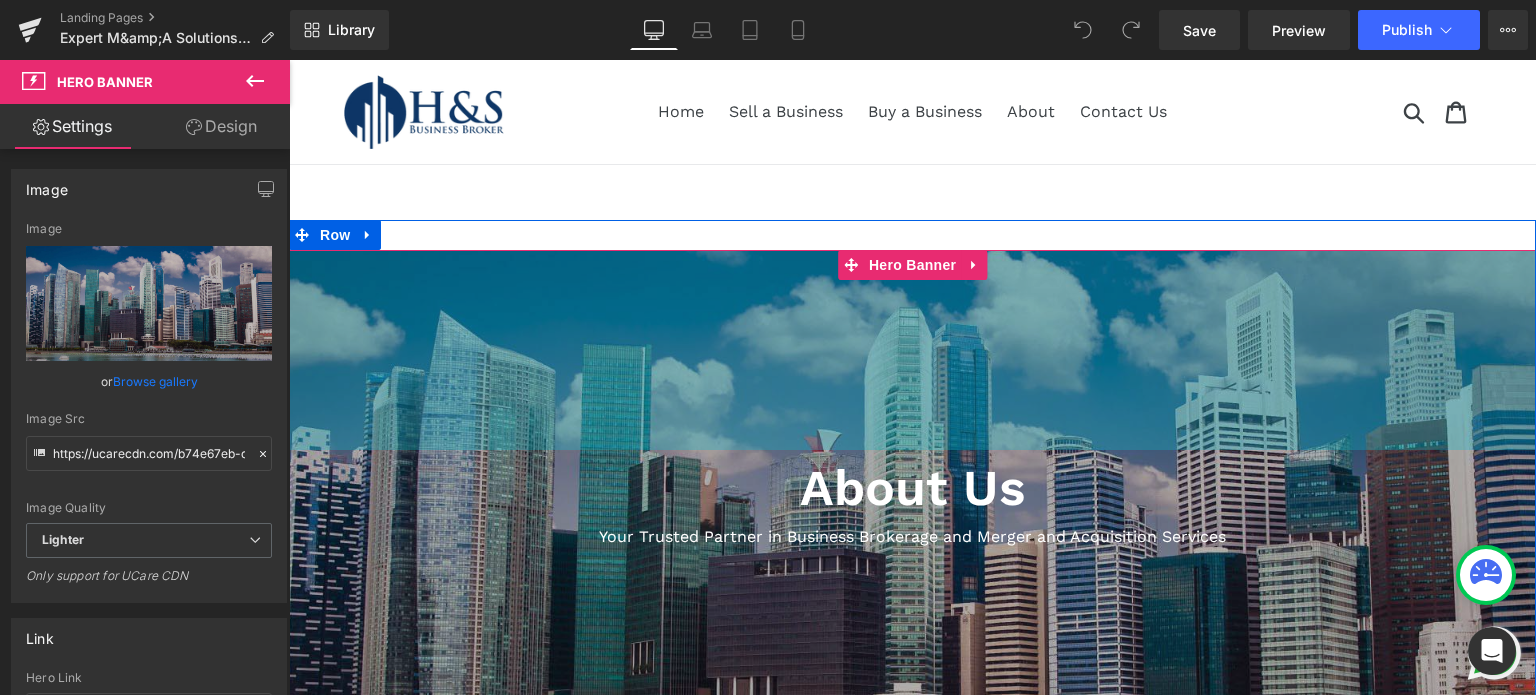 click on "200px" at bounding box center [912, 350] 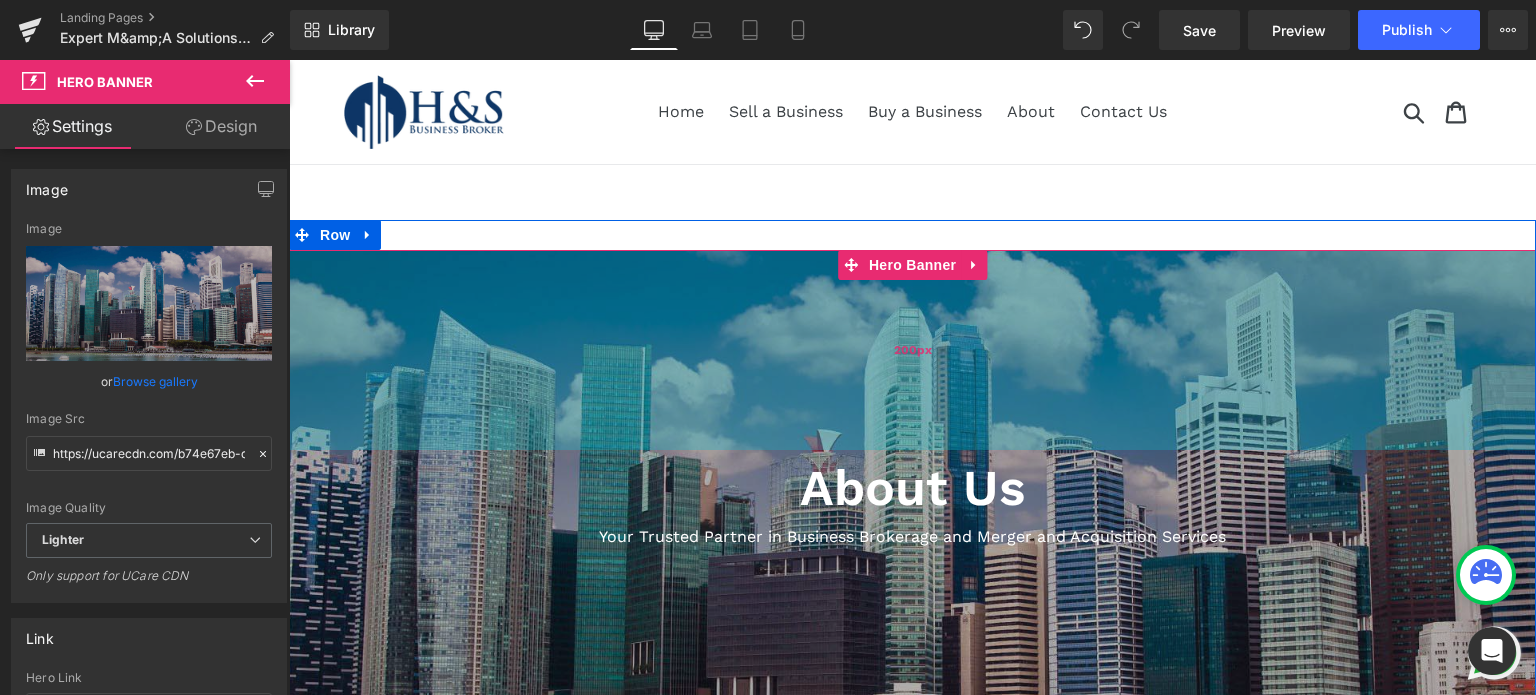 click on "200px" at bounding box center (912, 350) 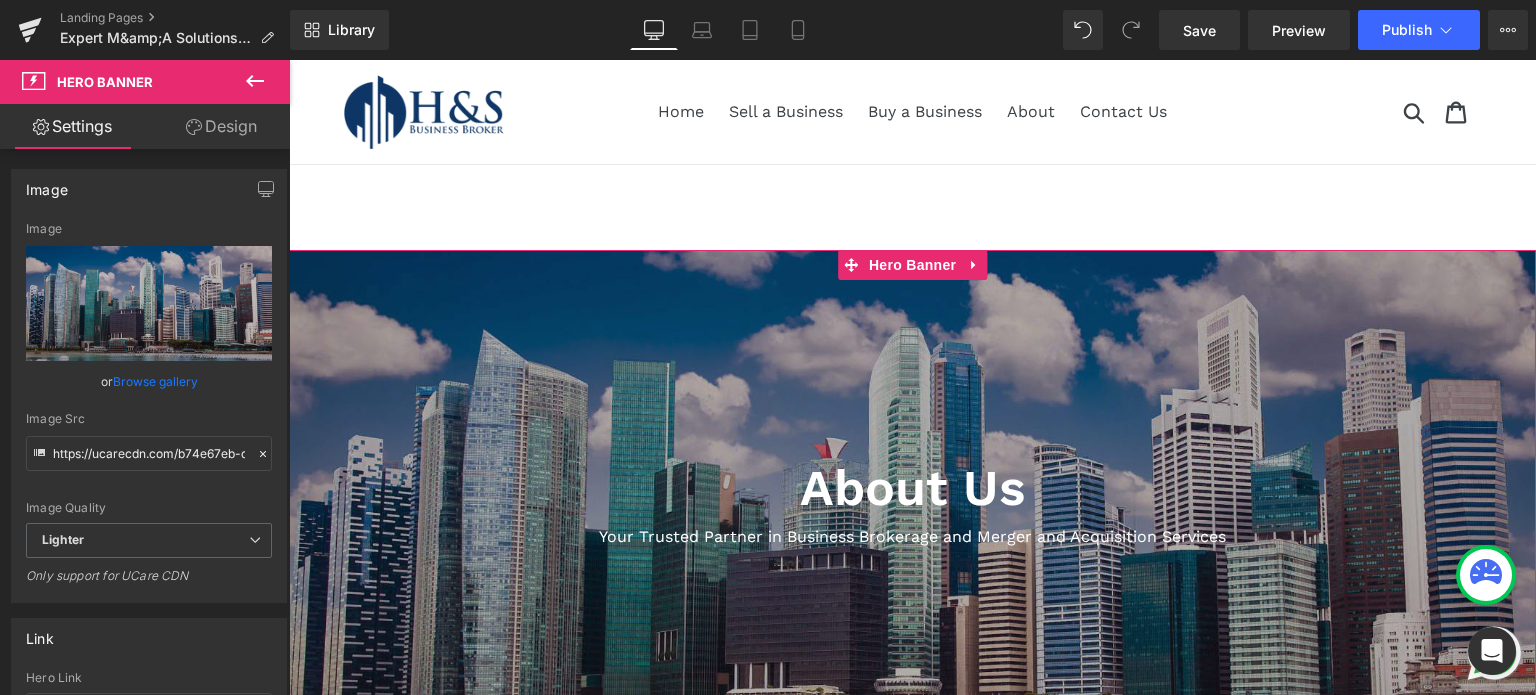 click on "Design" at bounding box center [221, 126] 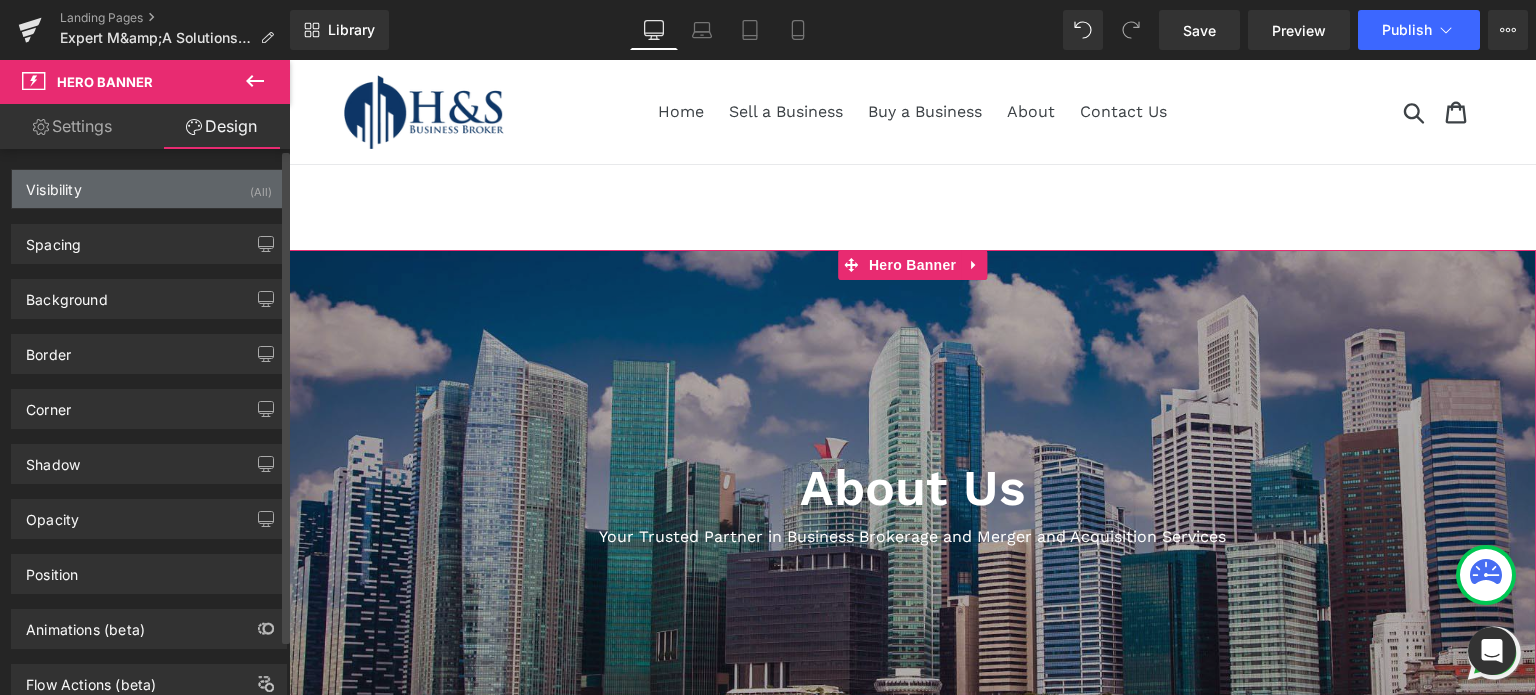 type on "0" 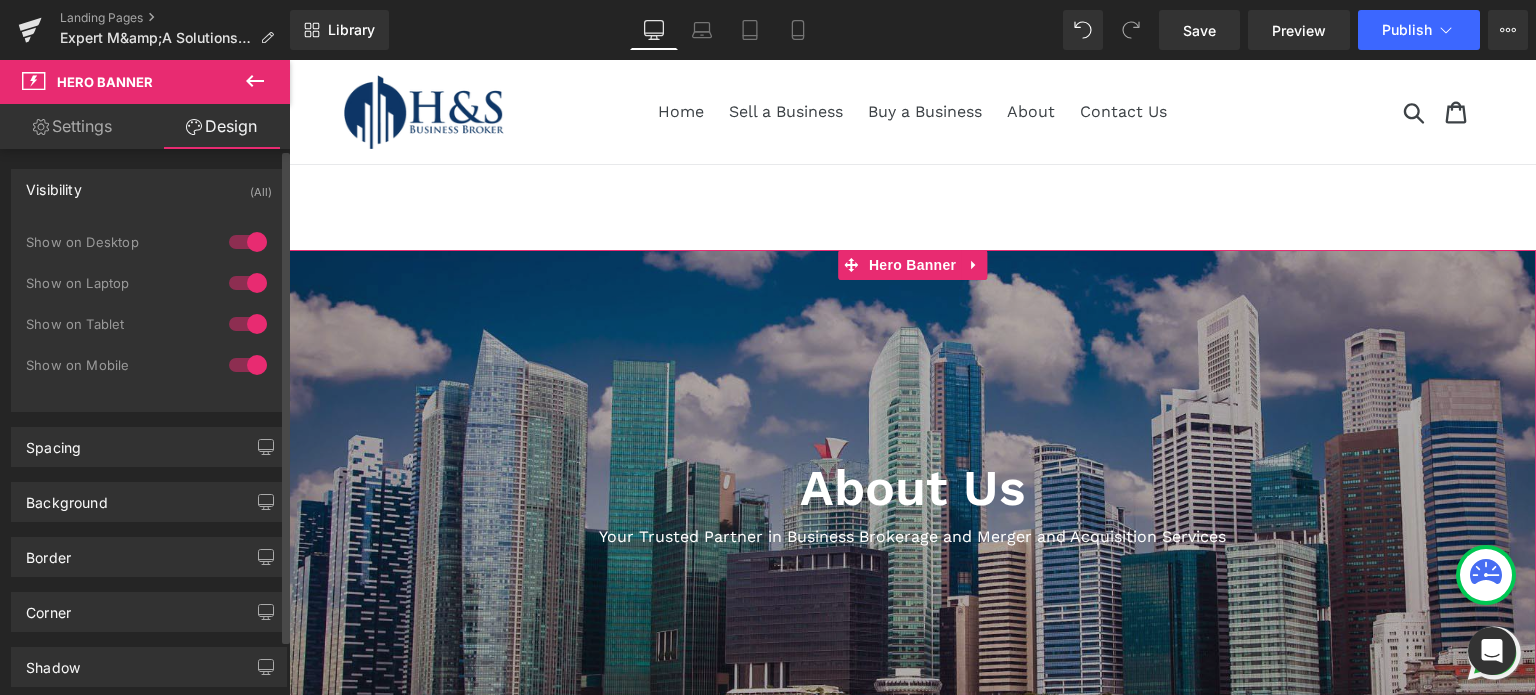 click on "Visibility
(All)" at bounding box center [149, 189] 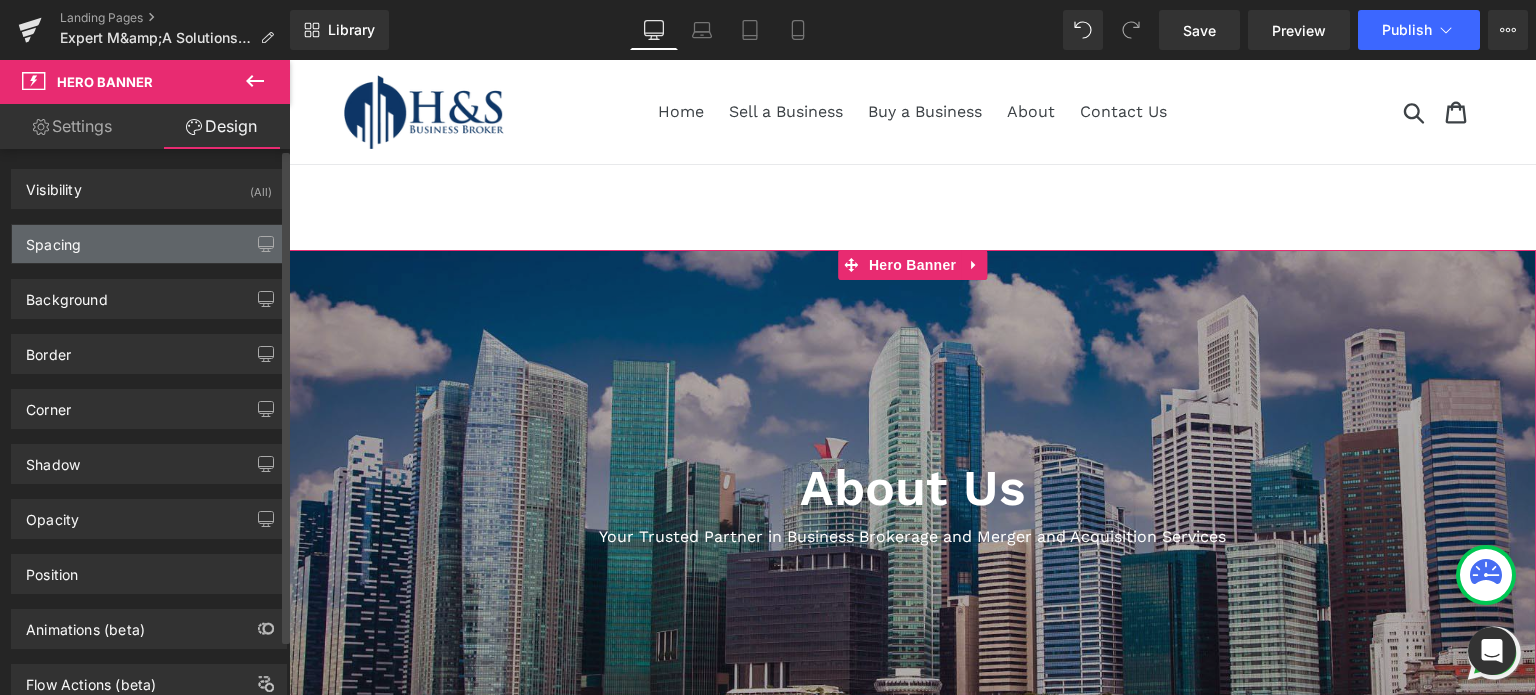 click on "Spacing" at bounding box center [149, 244] 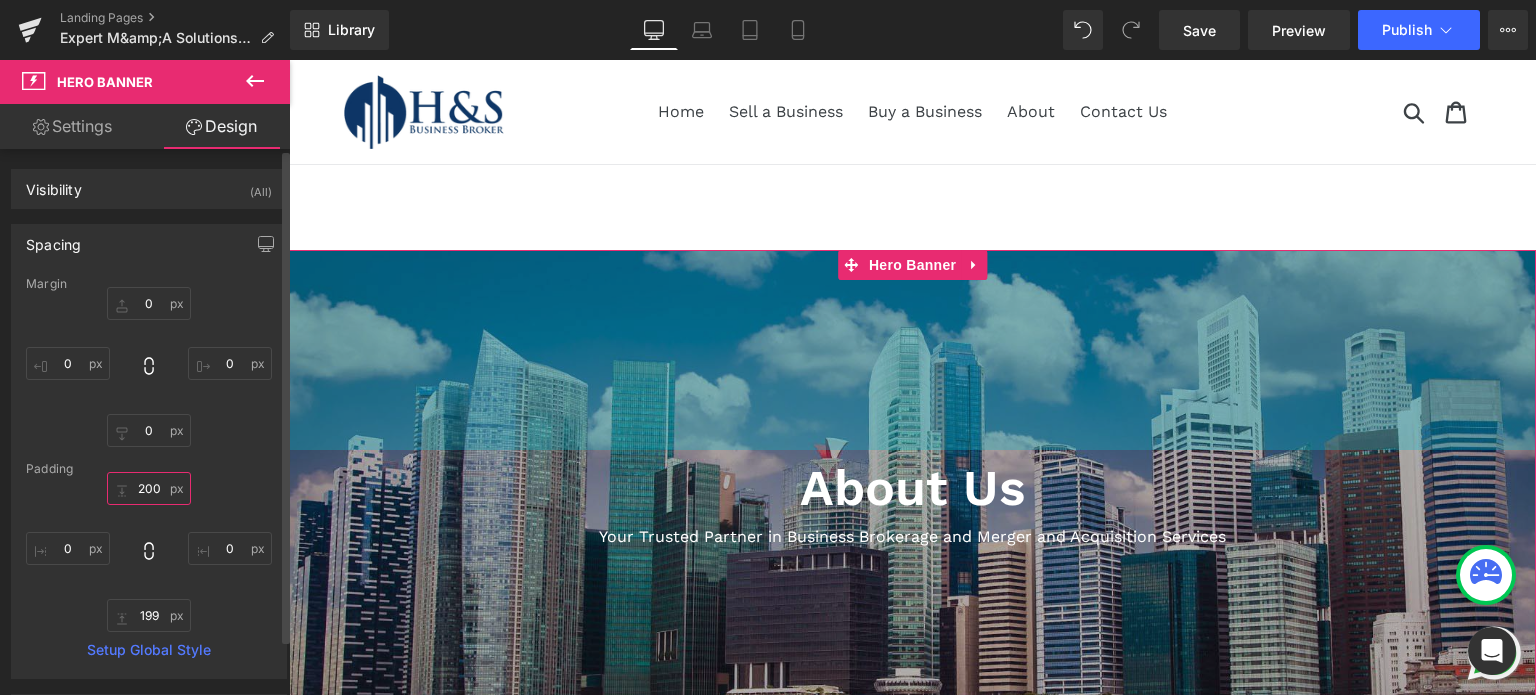 click on "200" at bounding box center [149, 488] 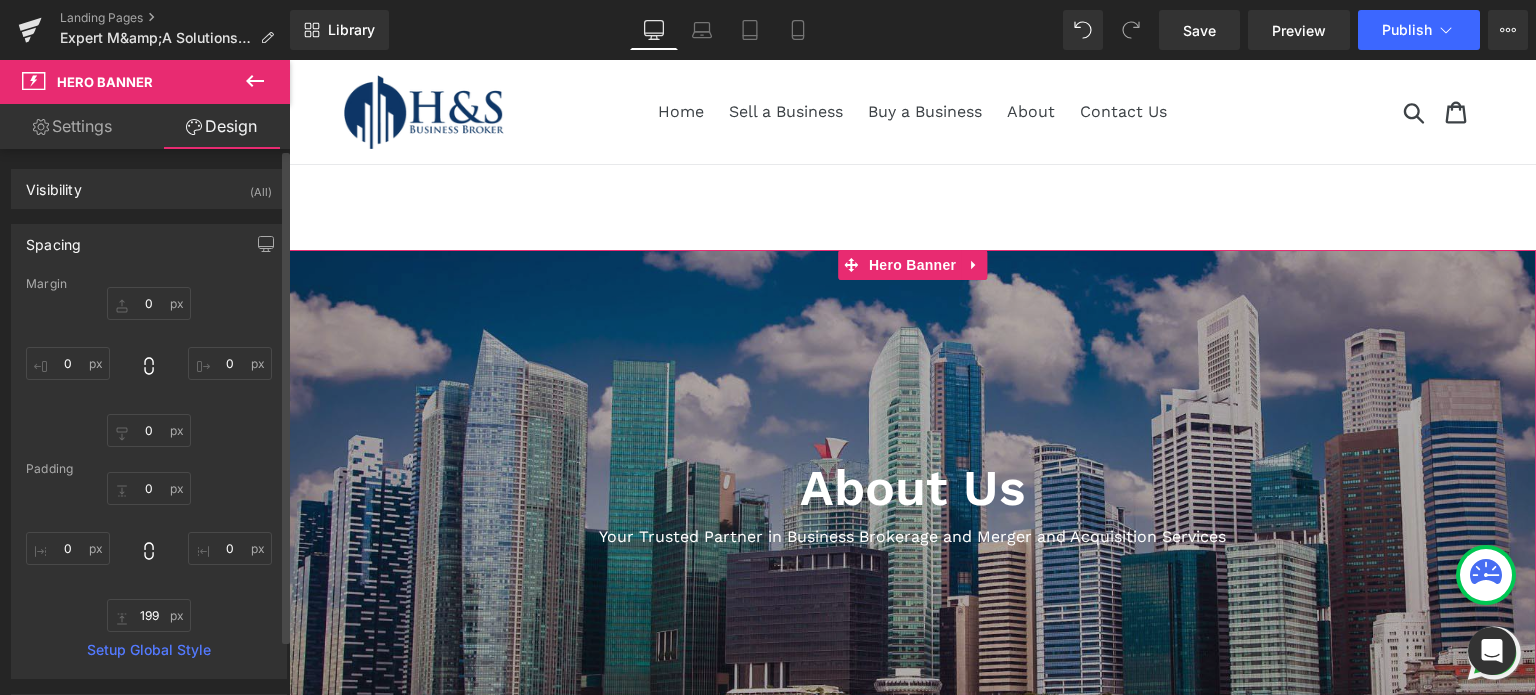 click on "Padding" at bounding box center [149, 469] 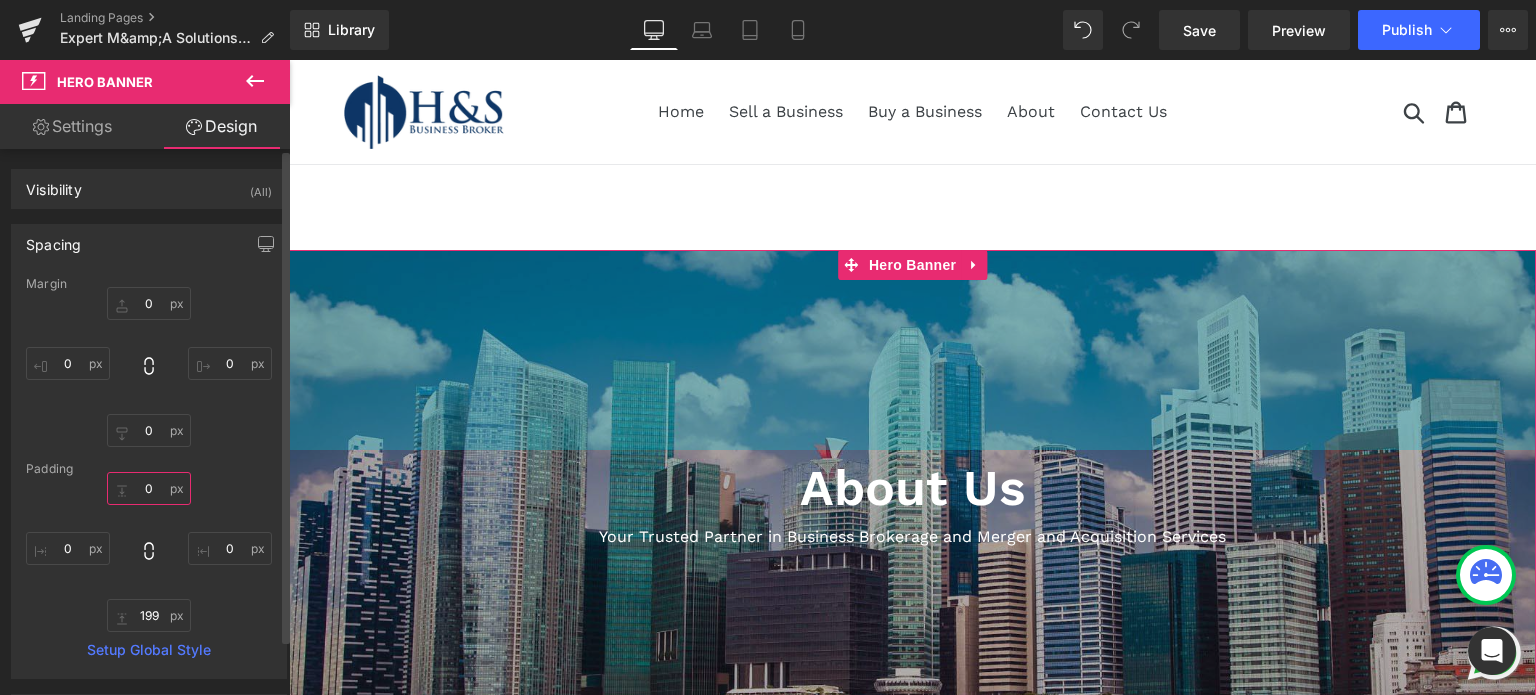 click at bounding box center (149, 488) 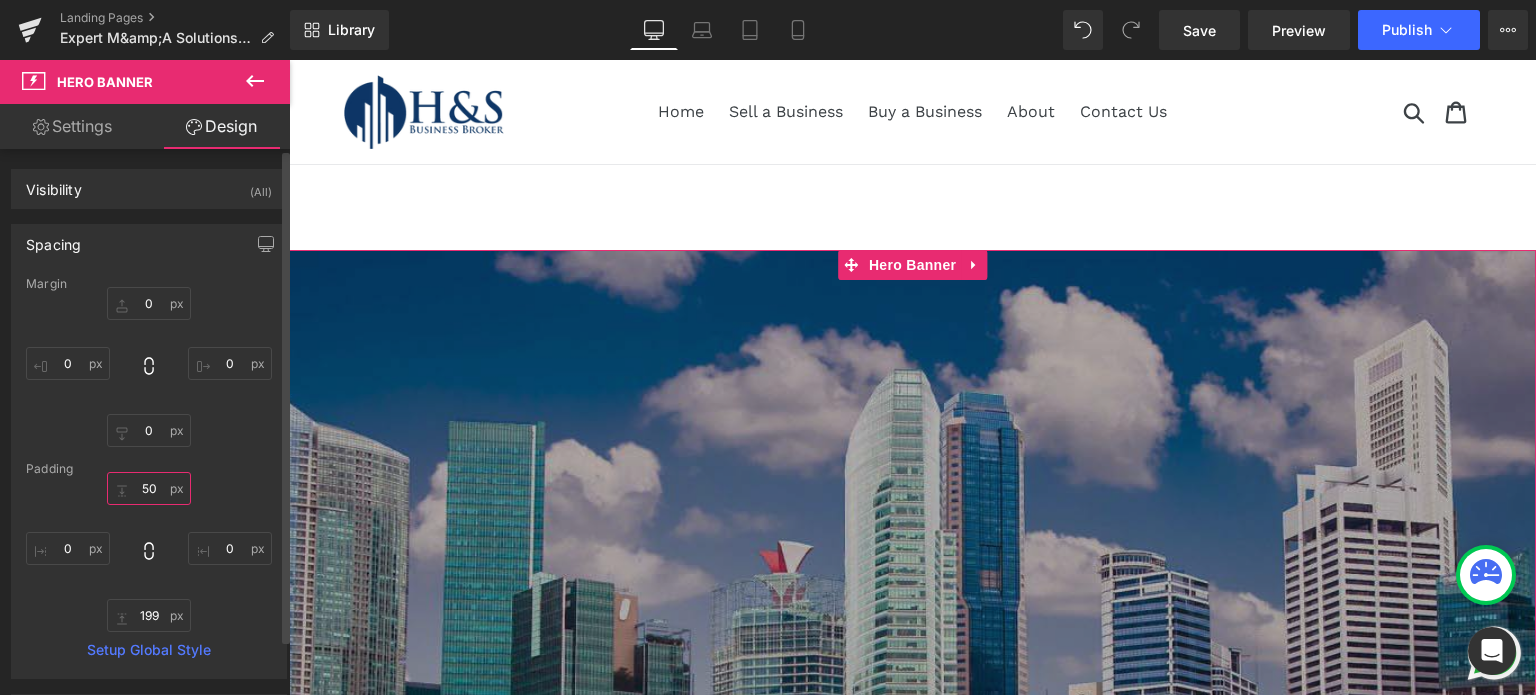 type on "5" 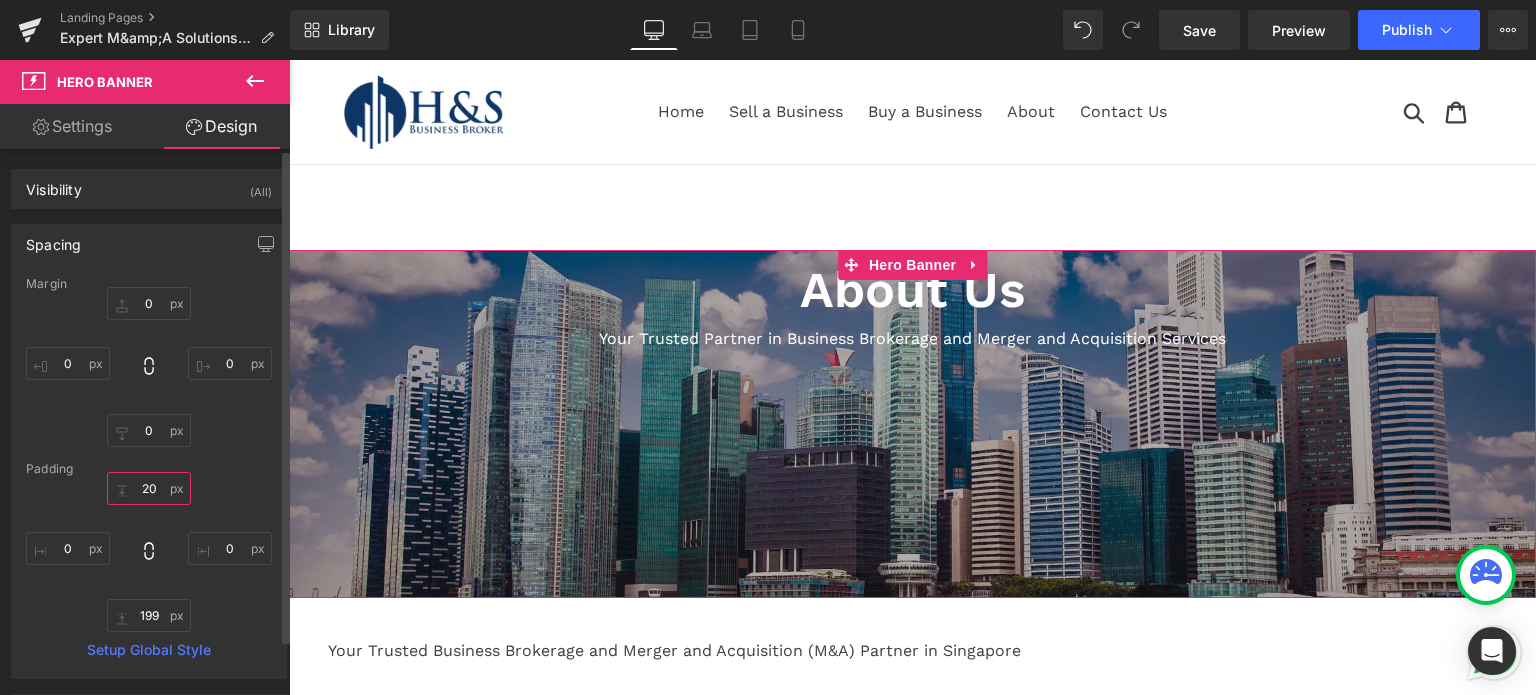 type on "200" 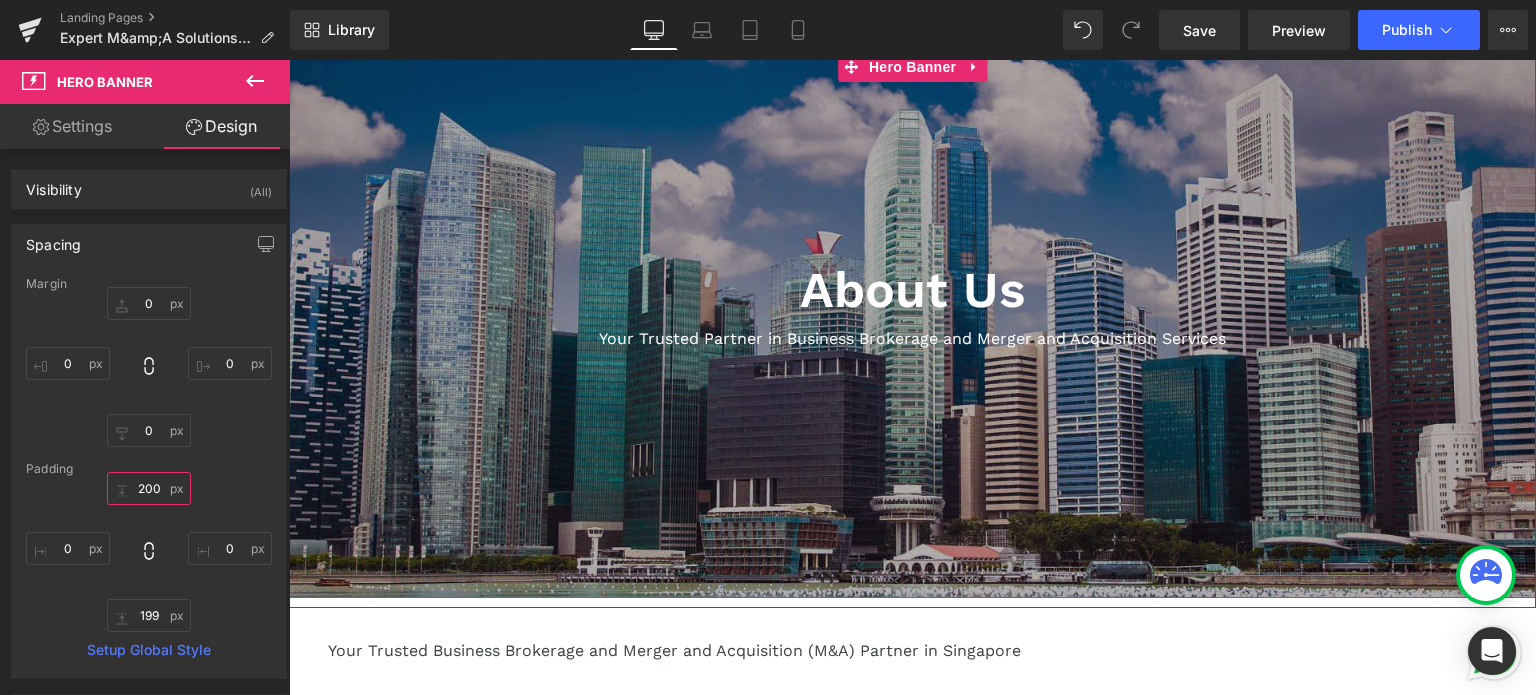 scroll, scrollTop: 100, scrollLeft: 0, axis: vertical 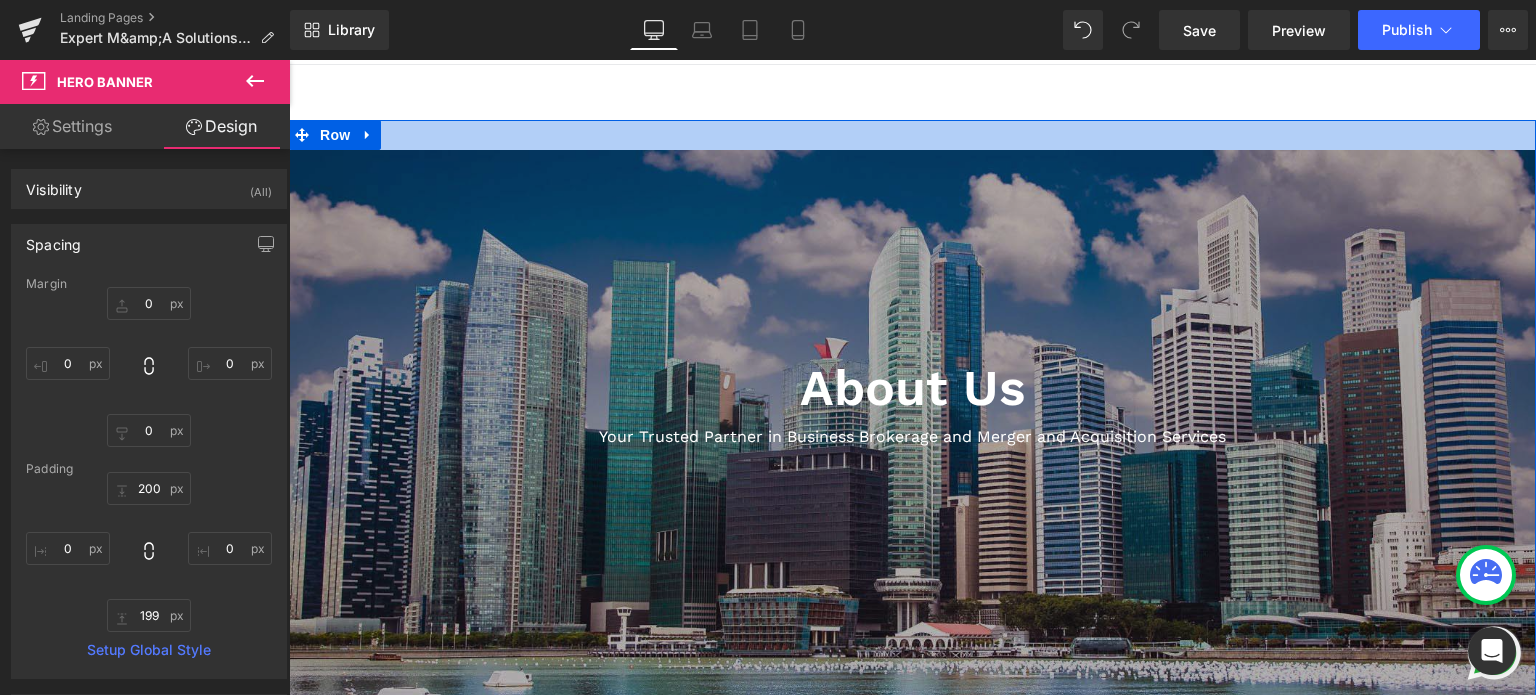click at bounding box center (912, 135) 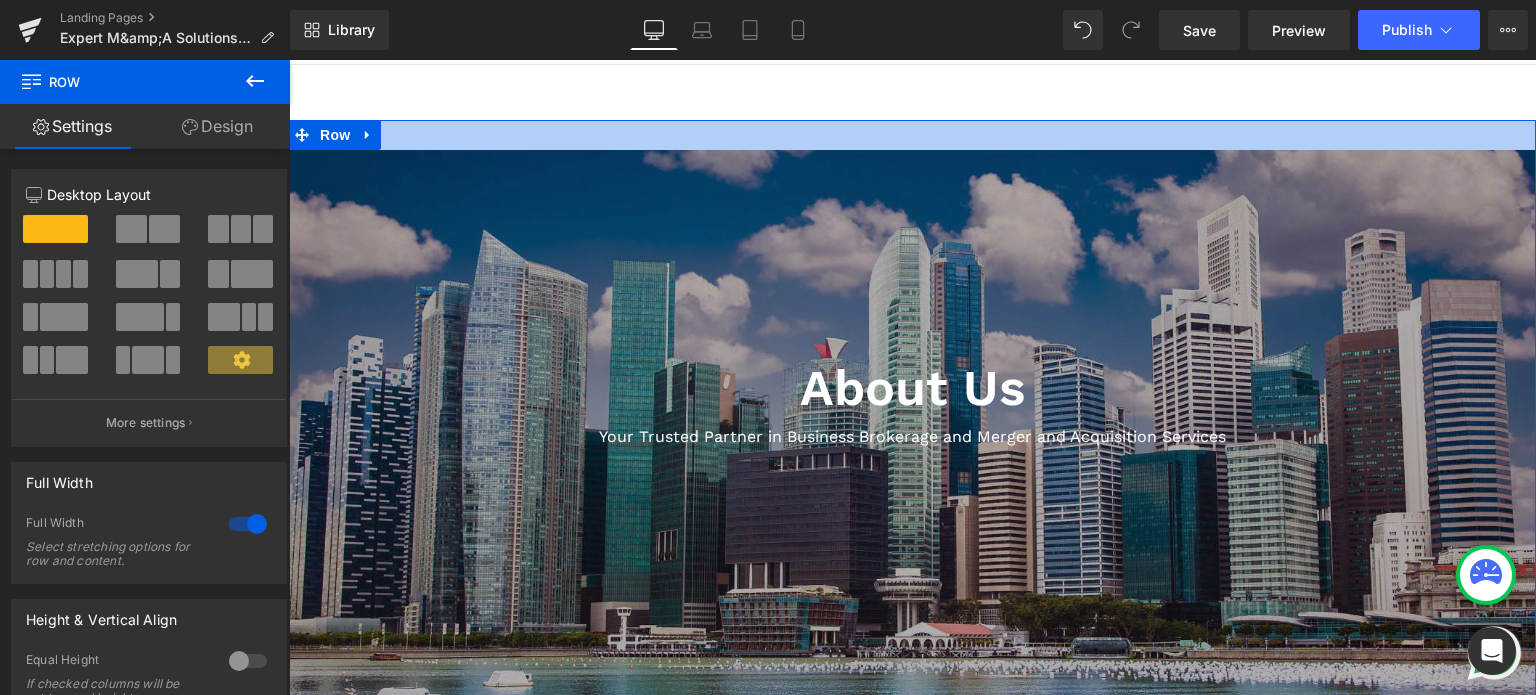 click at bounding box center (912, 135) 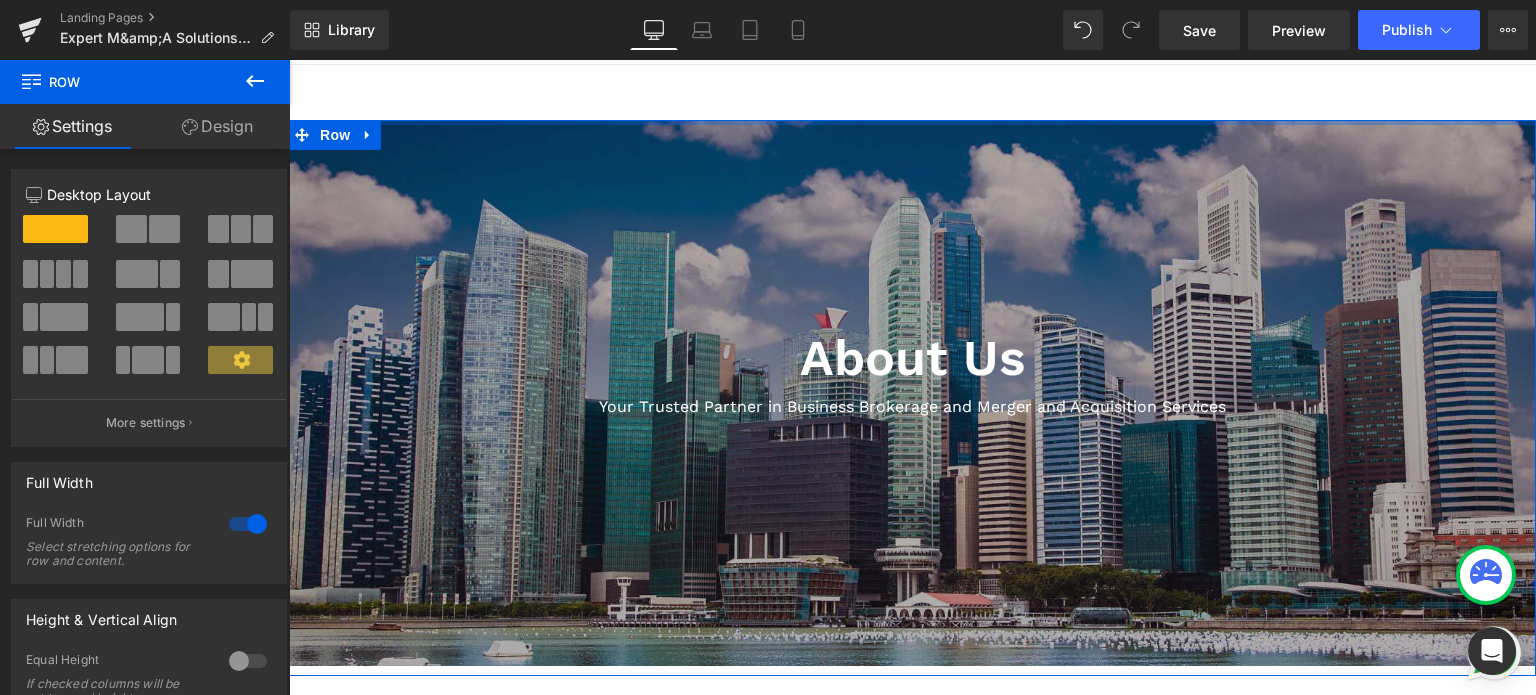 drag, startPoint x: 465, startPoint y: 147, endPoint x: 461, endPoint y: 62, distance: 85.09406 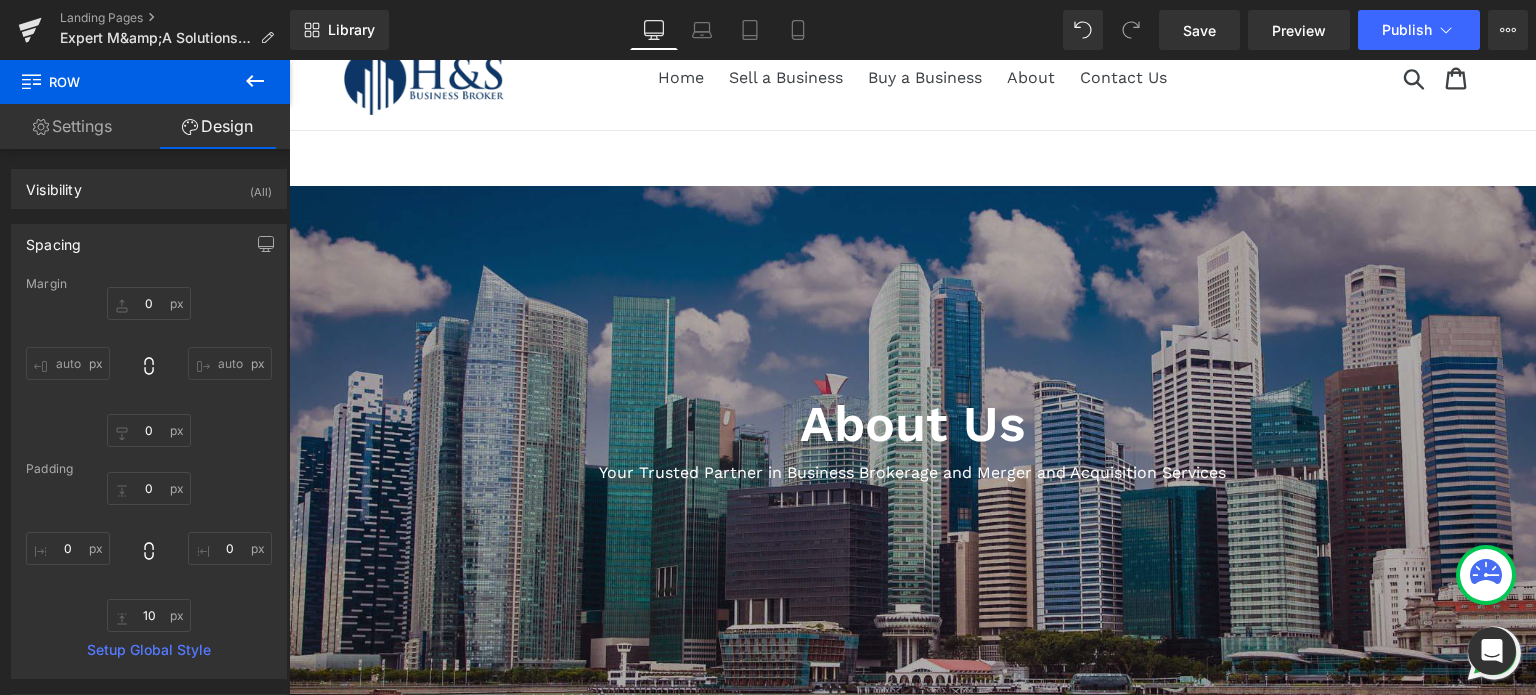 scroll, scrollTop: 0, scrollLeft: 0, axis: both 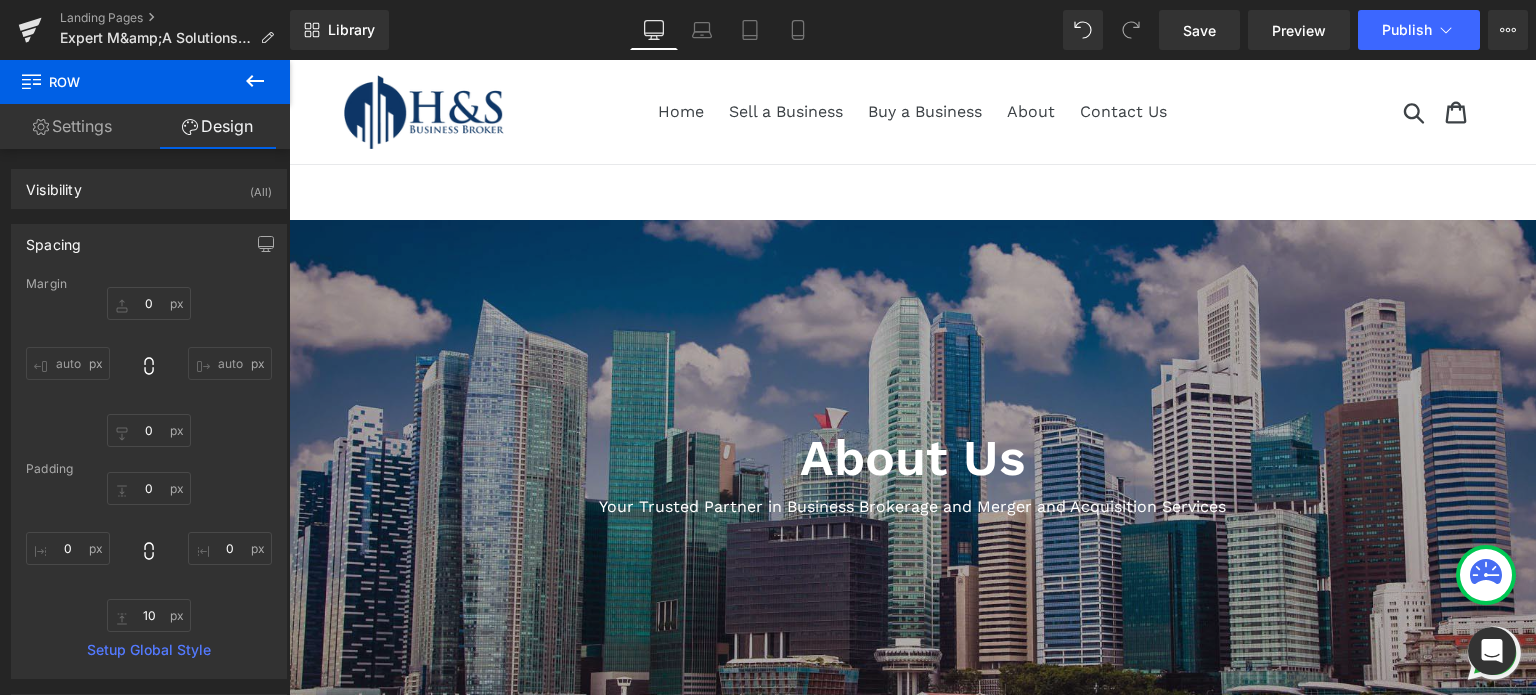 click on "About Us
Heading
Your Trusted Partner in Business Brokerage and Merger and Acquisition Services
Text Block
Hero Banner   [NUMBER]px   [NUMBER]px     Row         Your Trusted Business Brokerage and Merger and Acquisition (M&A) Partner in [COUNTRY] At H&S, we are a [COUNTRY]-based  business brokerage firm  dedicated to delivering strategic solutions for business buyers and sellers in the private sector. With deep industry knowledge and a commitment to results, we provide strategic guidance, skilled negotiation, and tailored solutions that deliver real value. Text Block         Row         Image         Our Founder Heading         Text Block         Row         Contact Us Button         Row         Email: [EMAIL] Text Block         Row" at bounding box center [912, 1330] 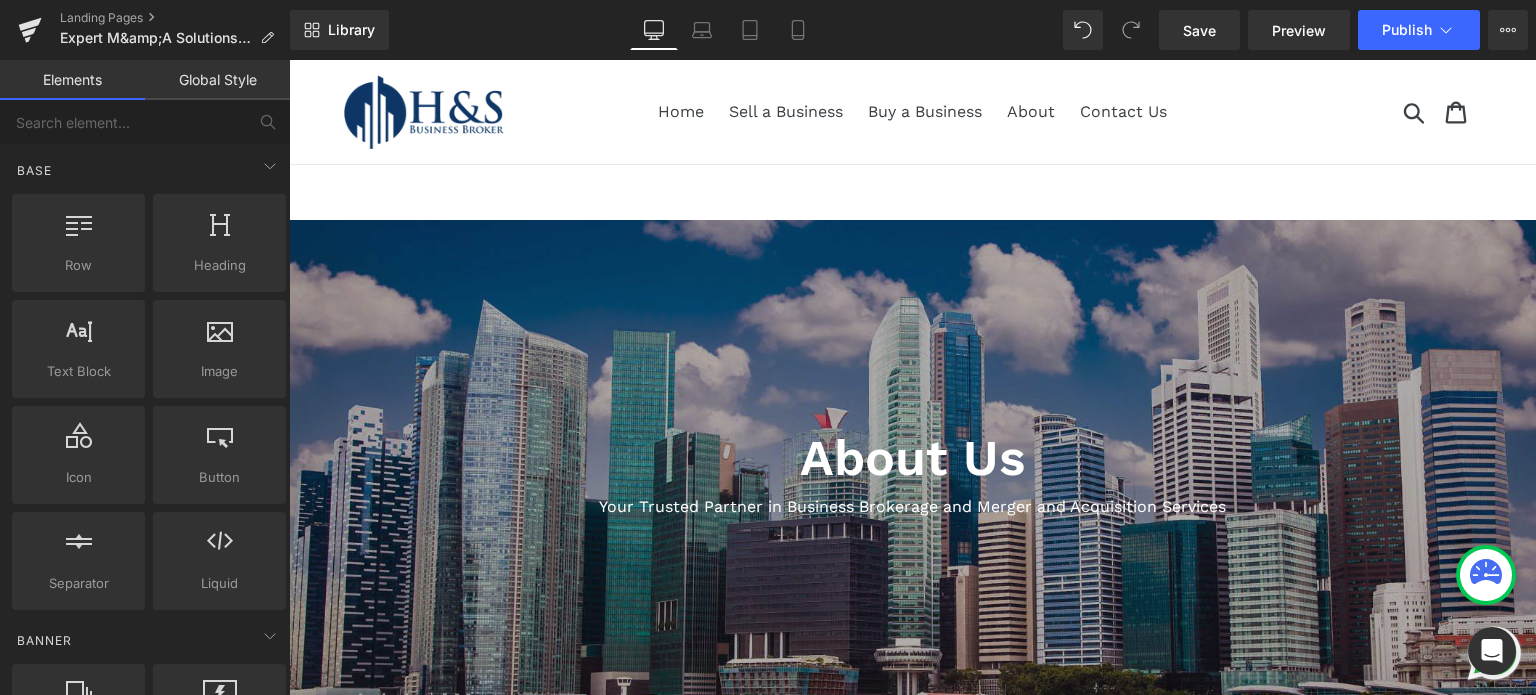 click on "About Us
Heading
Your Trusted Partner in Business Brokerage and Merger and Acquisition Services
Text Block
Hero Banner   [NUMBER]px   [NUMBER]px     Row         Your Trusted Business Brokerage and Merger and Acquisition (M&A) Partner in [COUNTRY] At H&S, we are a [COUNTRY]-based  business brokerage firm  dedicated to delivering strategic solutions for business buyers and sellers in the private sector. With deep industry knowledge and a commitment to results, we provide strategic guidance, skilled negotiation, and tailored solutions that deliver real value. Text Block         Row         Image         Our Founder Heading         Text Block         Row         Contact Us Button         Row         Email: [EMAIL] Text Block         Row" at bounding box center [912, 1330] 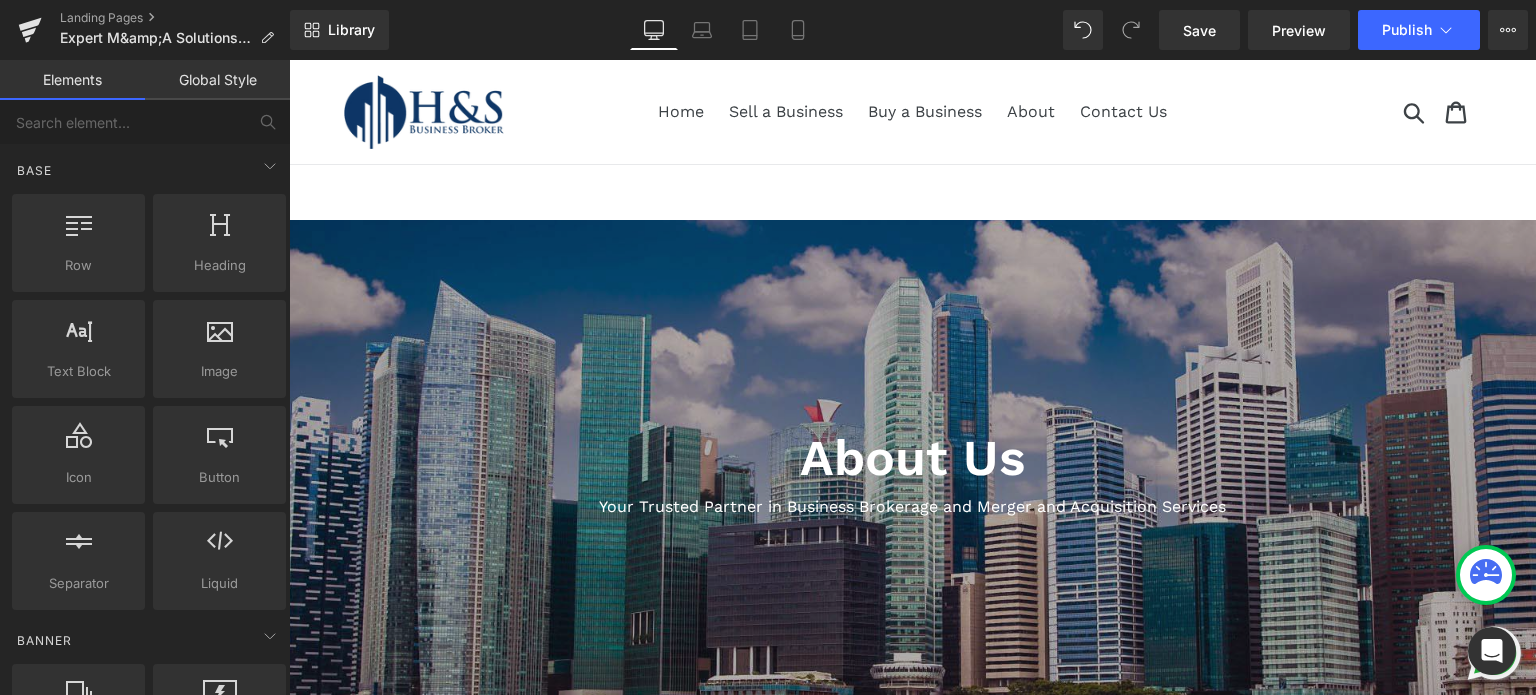 click on "About Us
Heading
Your Trusted Partner in Business Brokerage and Merger and Acquisition Services
Text Block
Hero Banner   200px   199px" at bounding box center (912, 493) 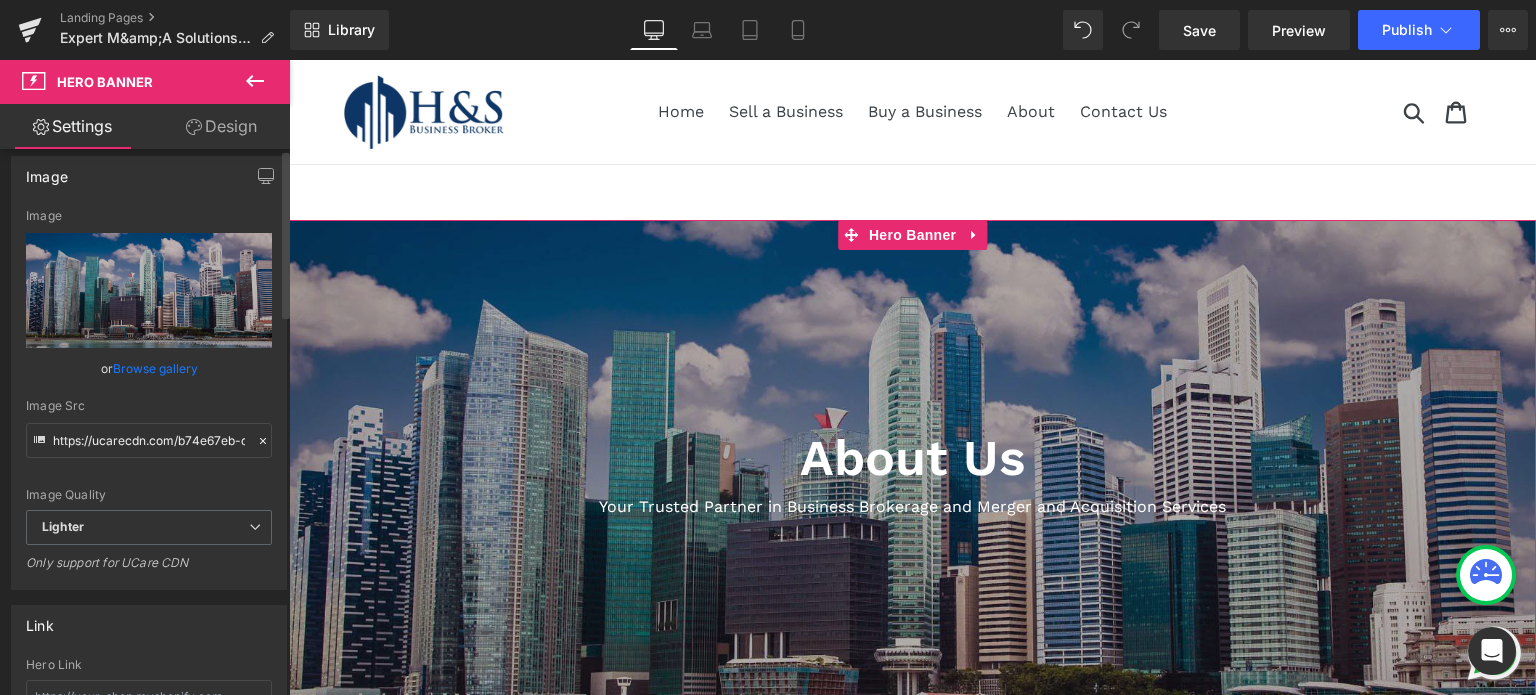 scroll, scrollTop: 0, scrollLeft: 0, axis: both 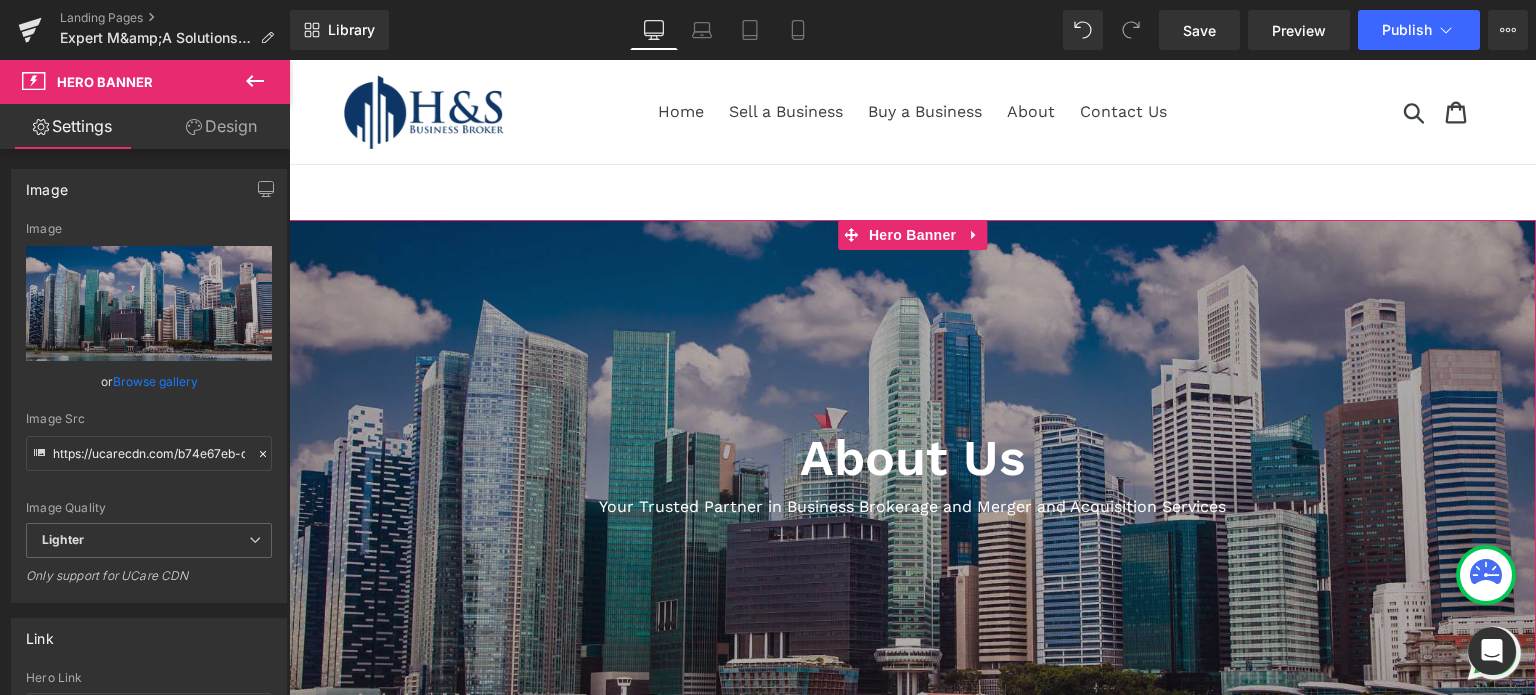 click 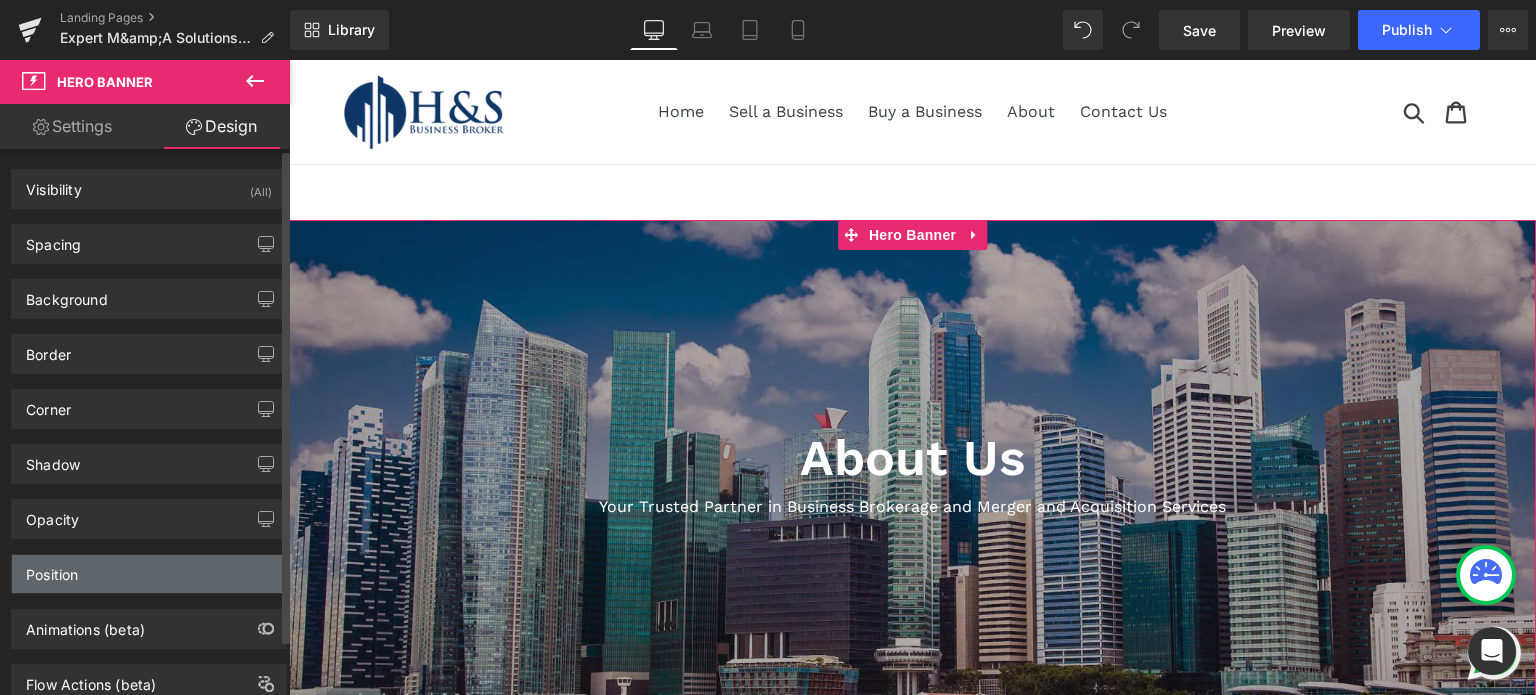 click on "Position" at bounding box center [149, 574] 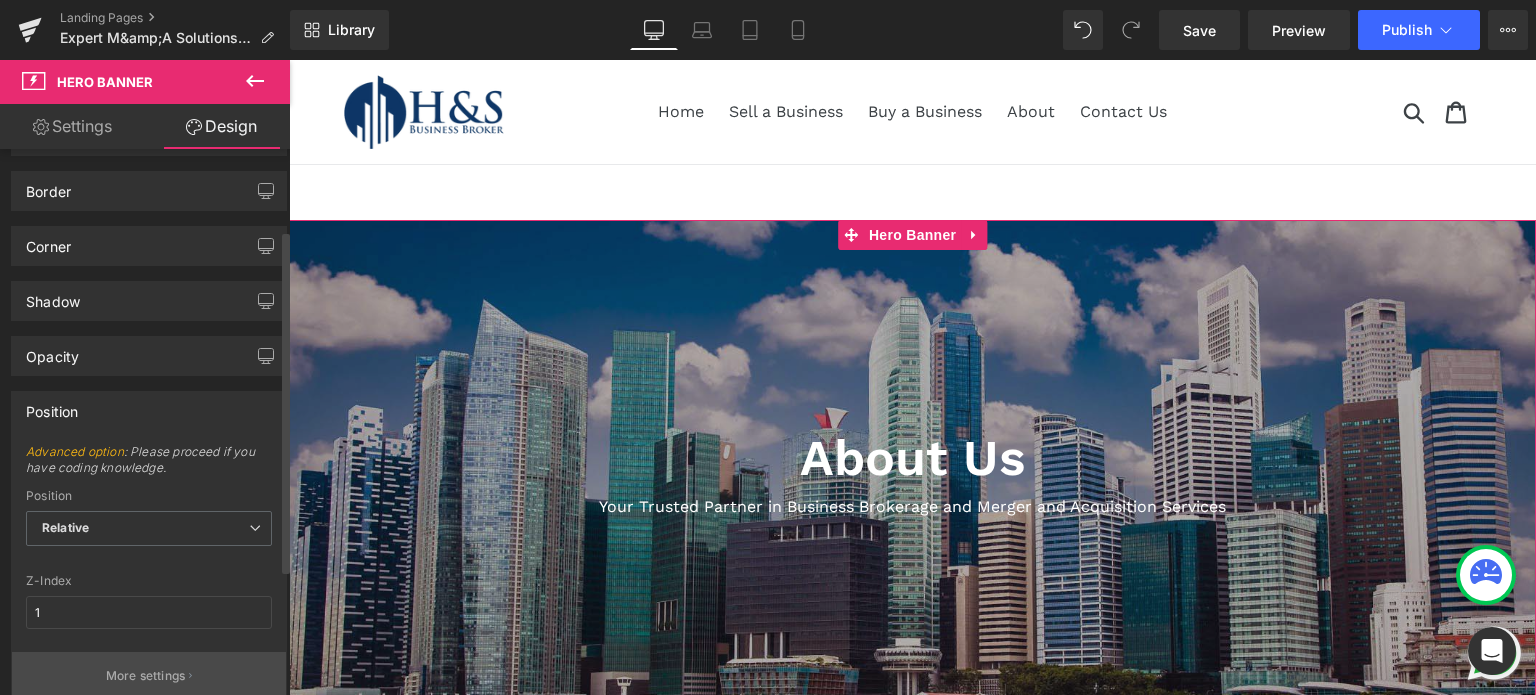 scroll, scrollTop: 128, scrollLeft: 0, axis: vertical 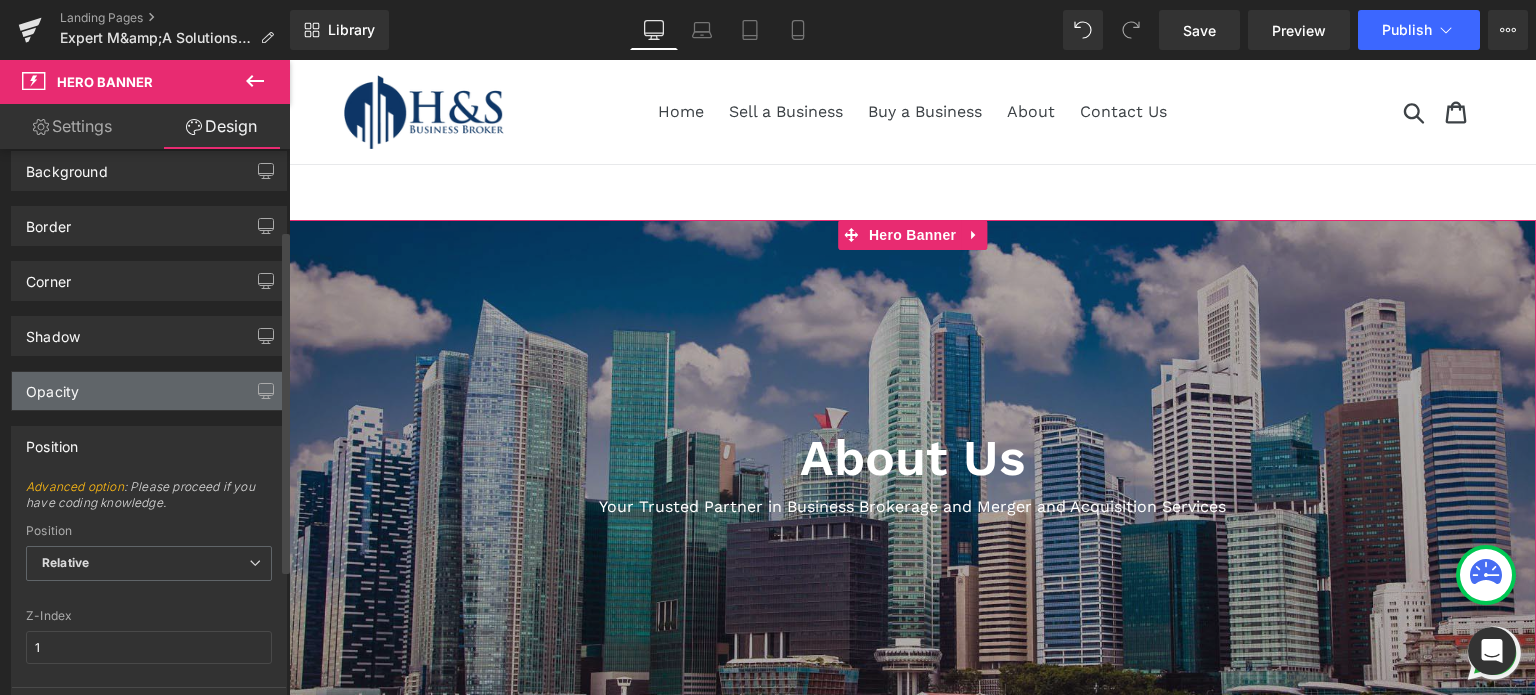 click on "Opacity" at bounding box center (149, 391) 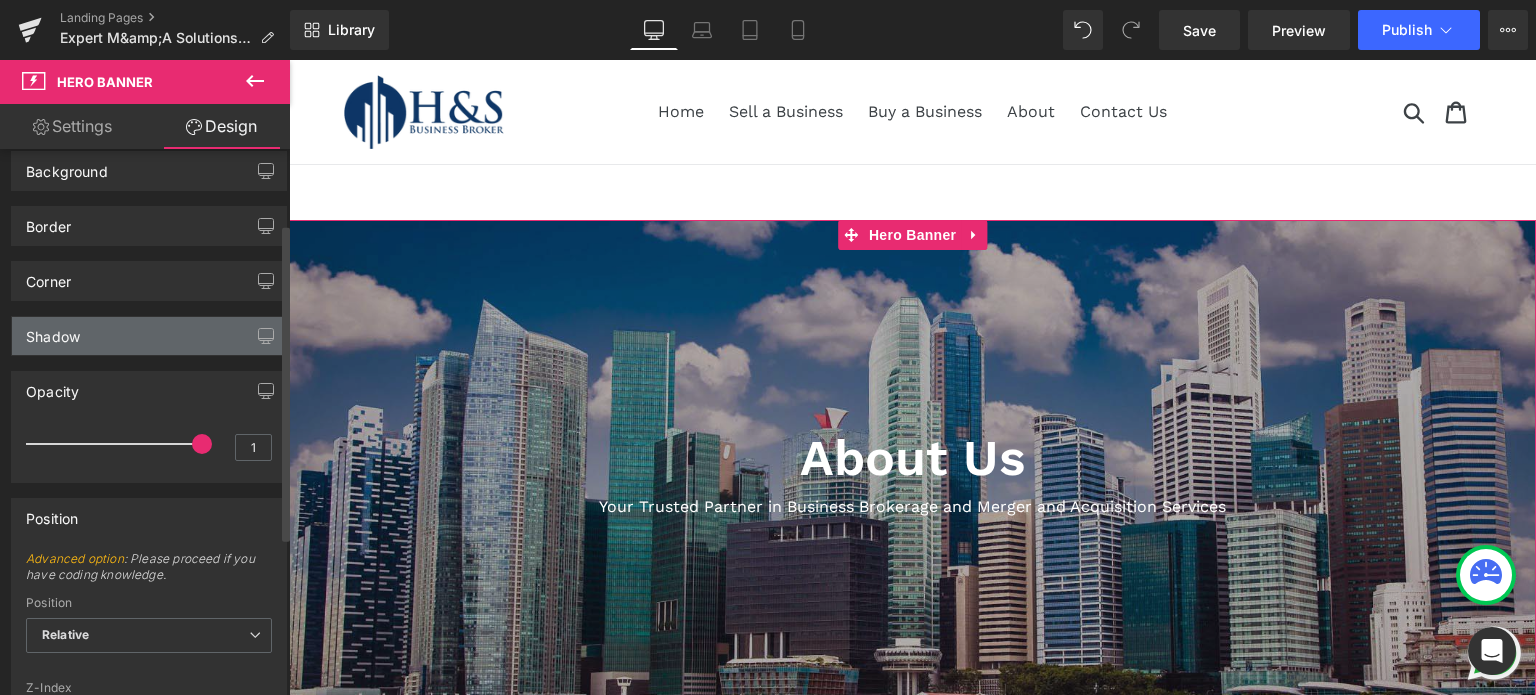 click on "Shadow" at bounding box center [149, 336] 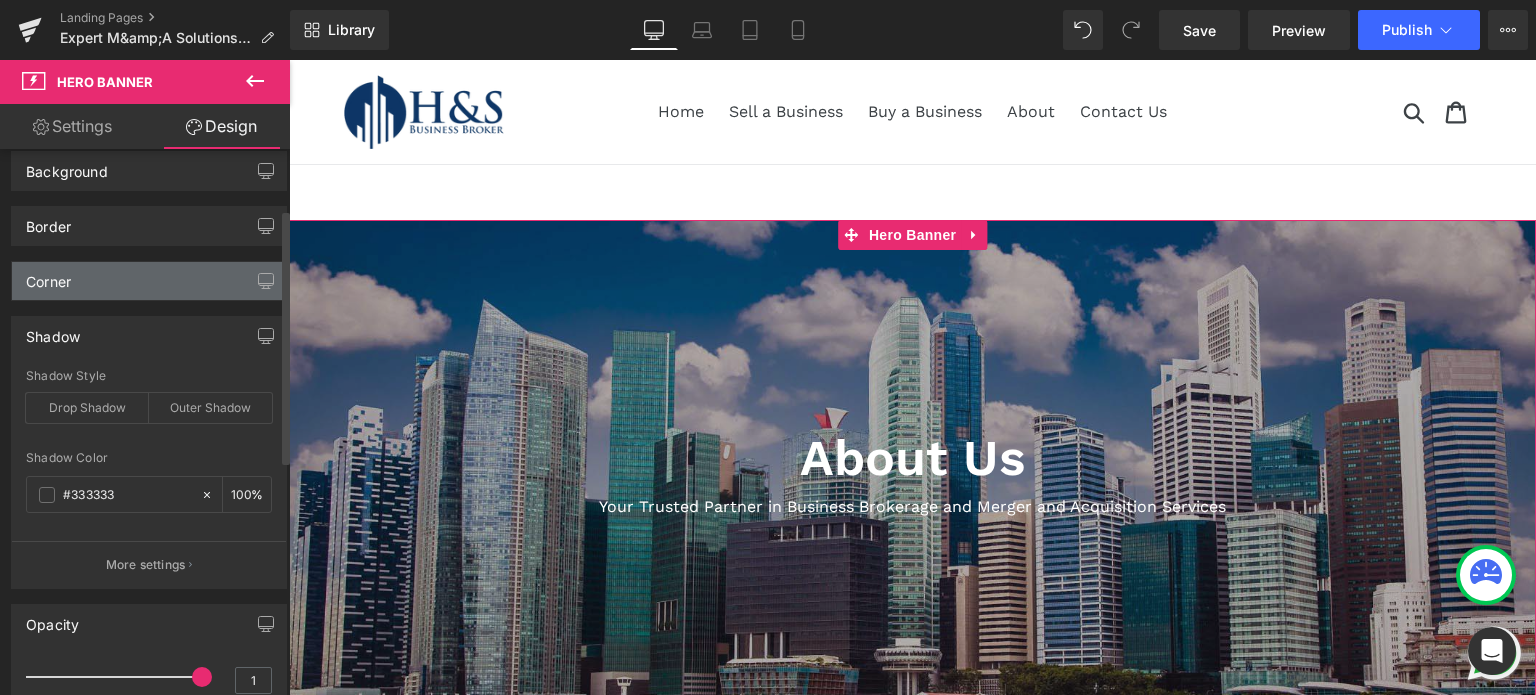 click on "Corner" at bounding box center [149, 281] 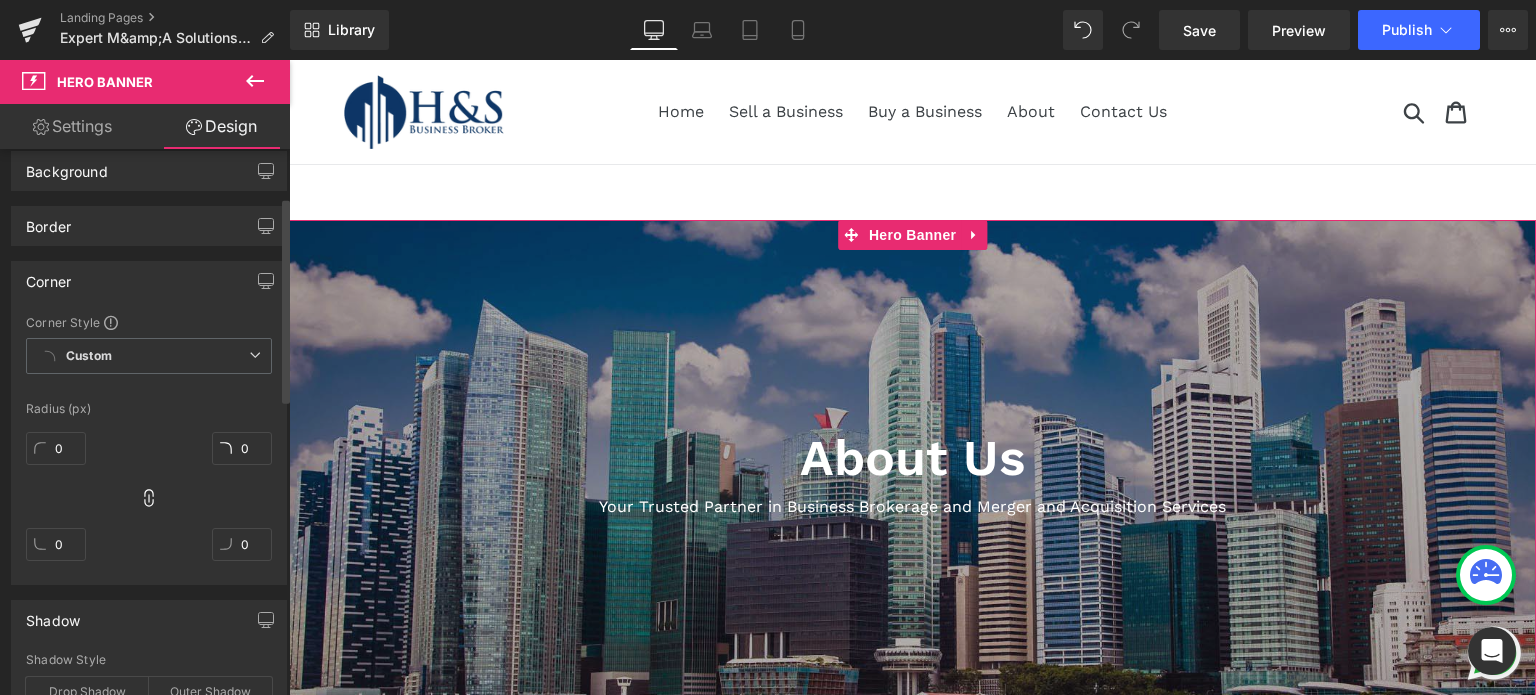 scroll, scrollTop: 28, scrollLeft: 0, axis: vertical 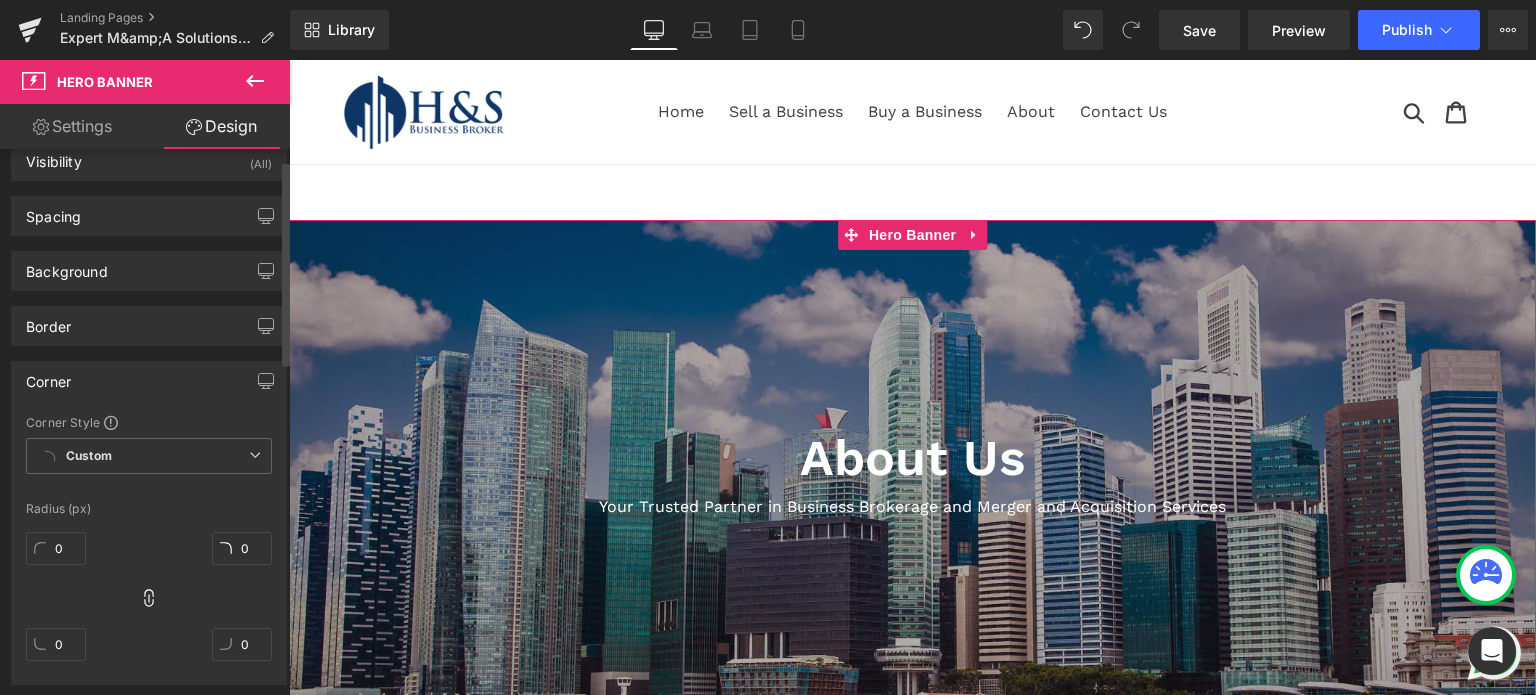 click on "Border
Border Style Custom
Custom
Setup Global Style
Custom
Setup Global Style
none Border Design
#3d4246 Border Color #3d4246 100 %
0px Border Thickness 0 px
More settings" at bounding box center [149, 318] 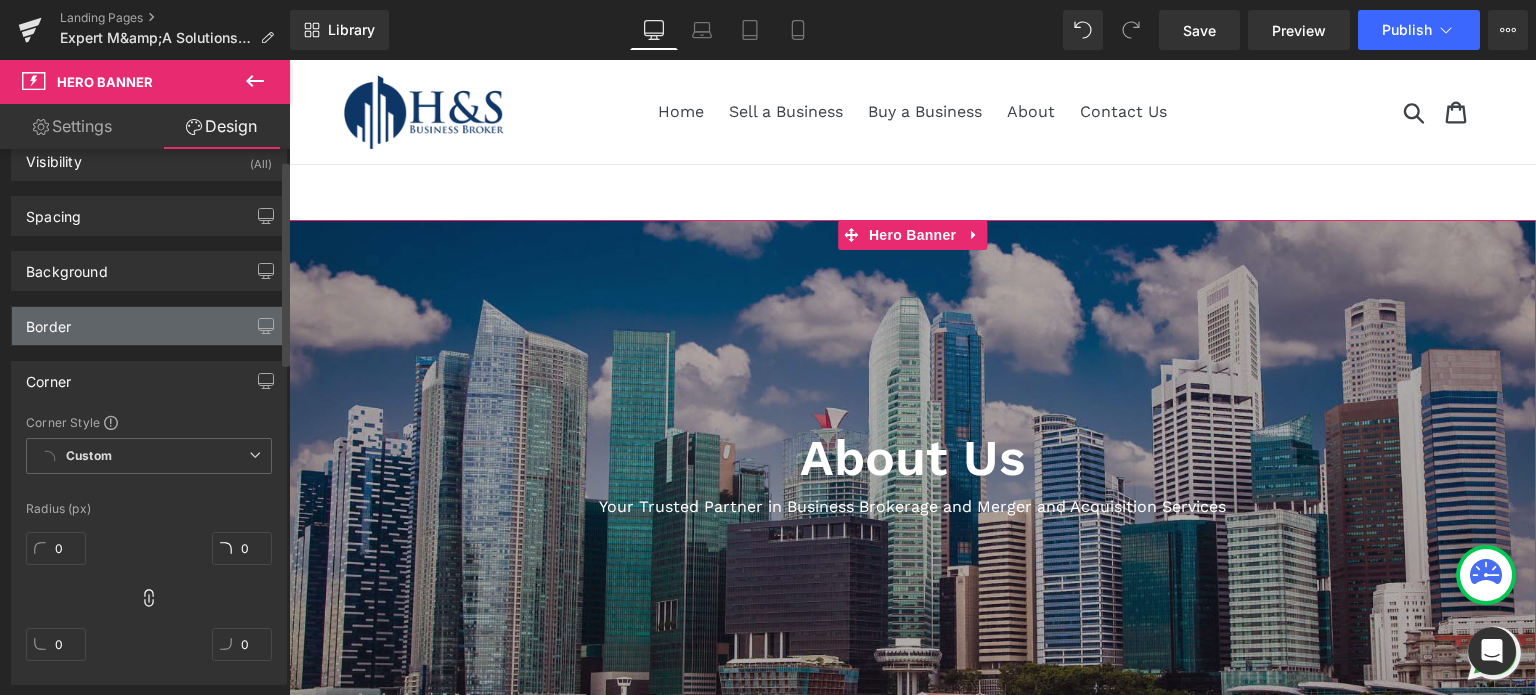click on "Border" at bounding box center (149, 326) 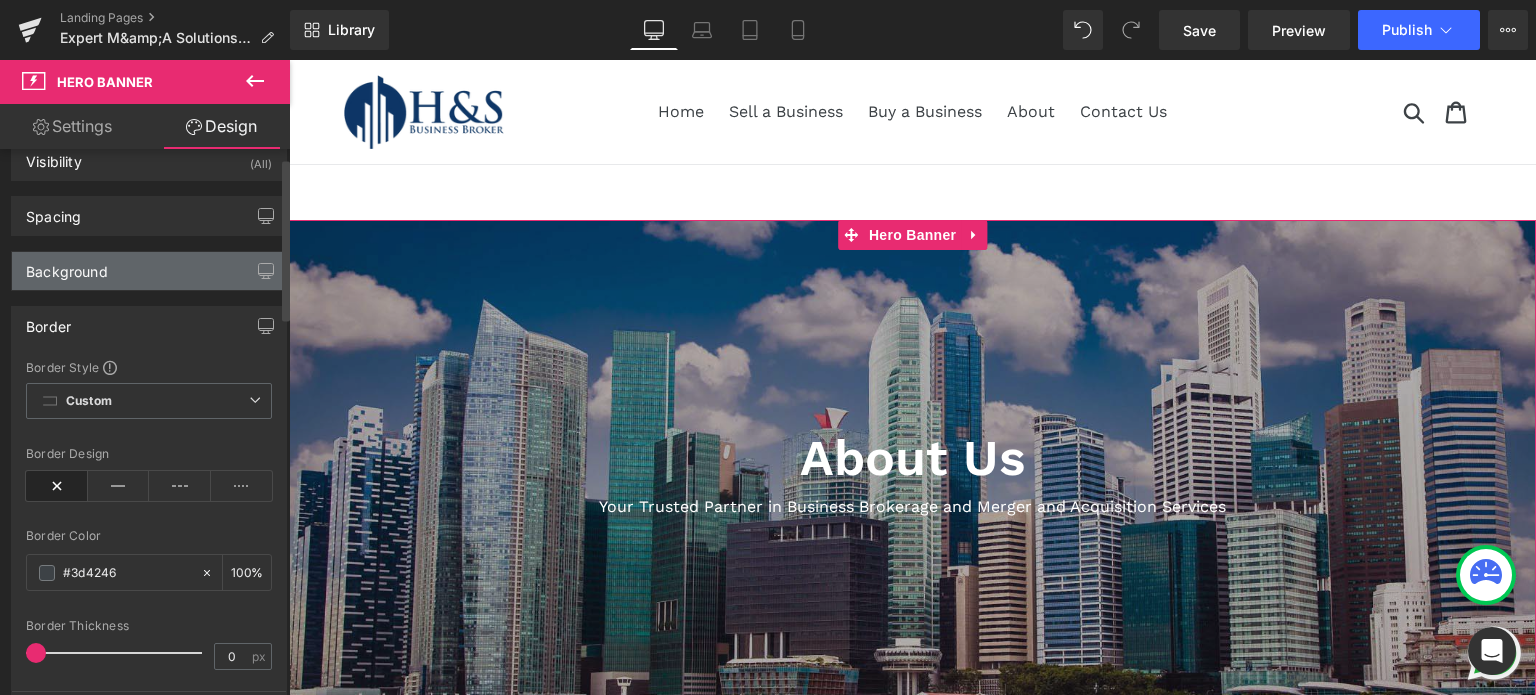 click on "Background" at bounding box center (149, 271) 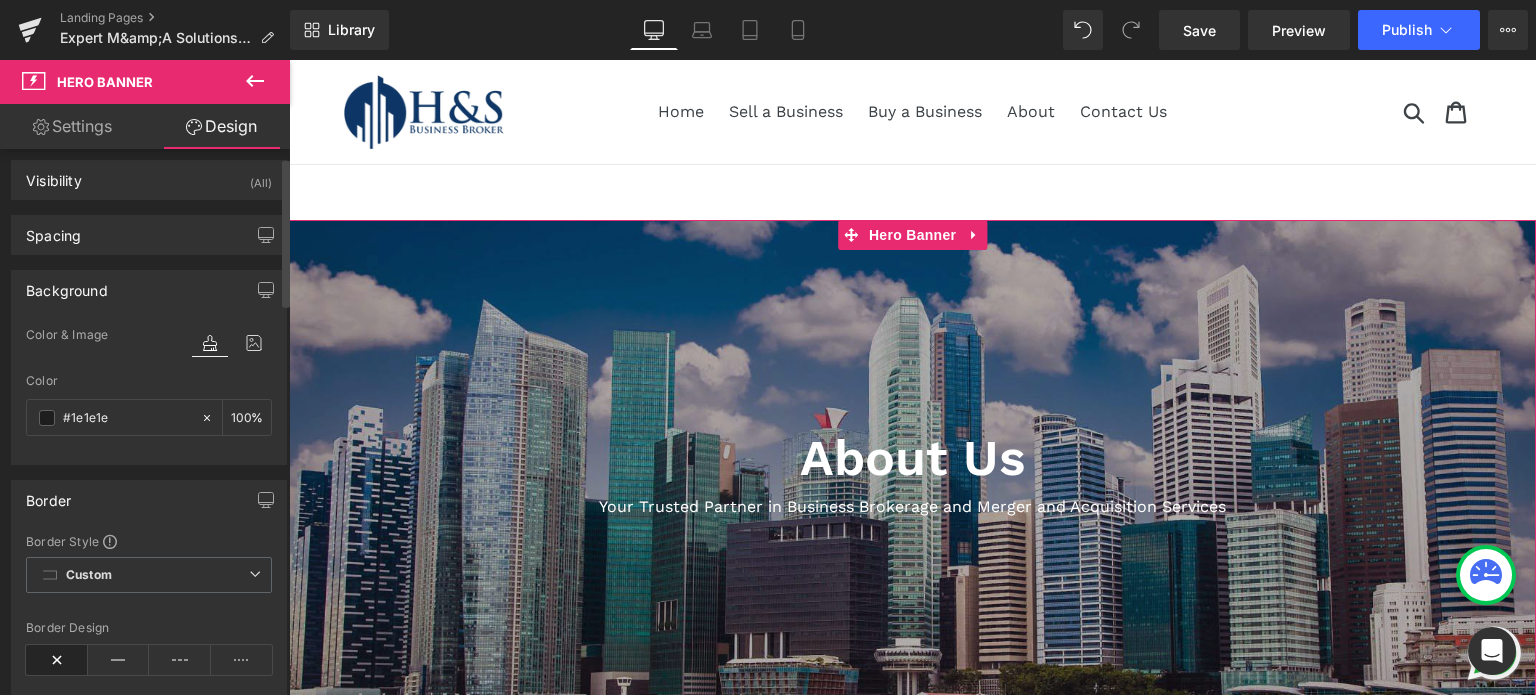 scroll, scrollTop: 0, scrollLeft: 0, axis: both 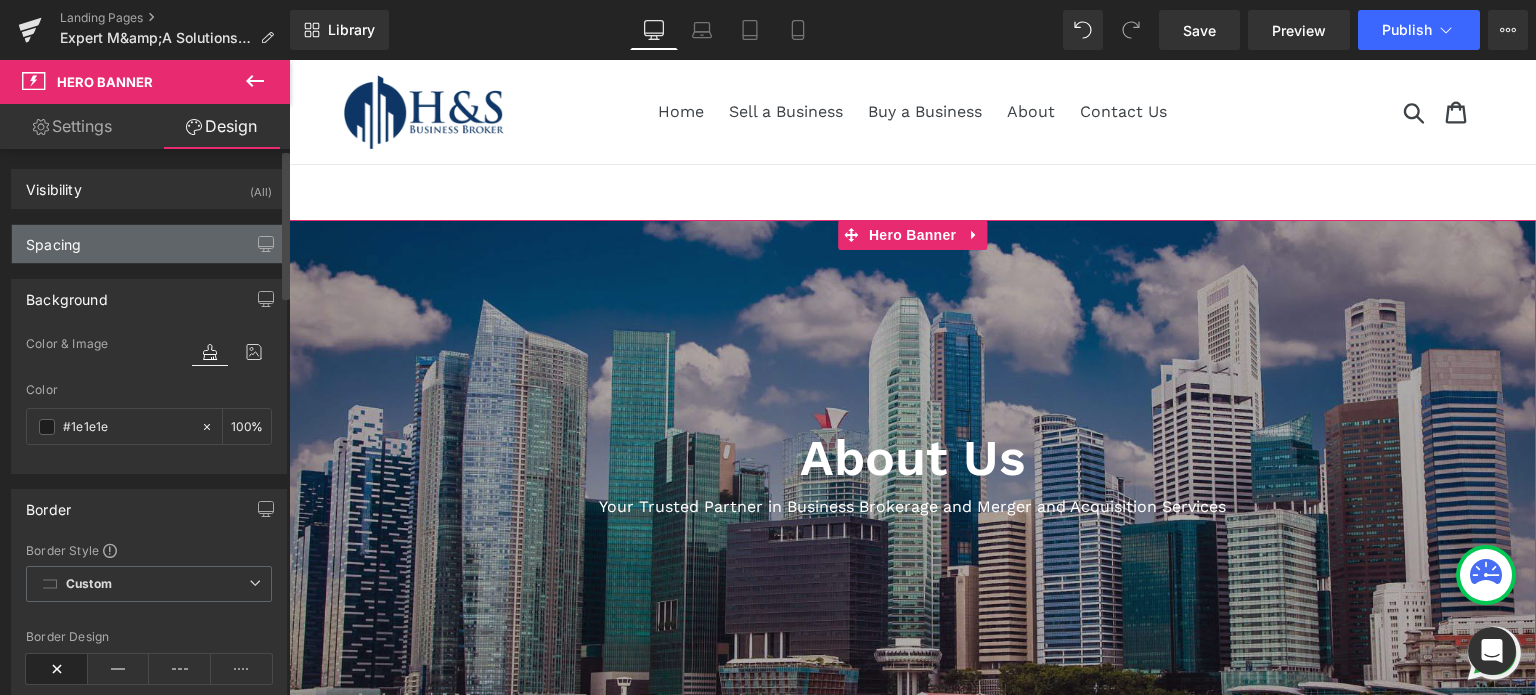 click on "Spacing" at bounding box center [149, 244] 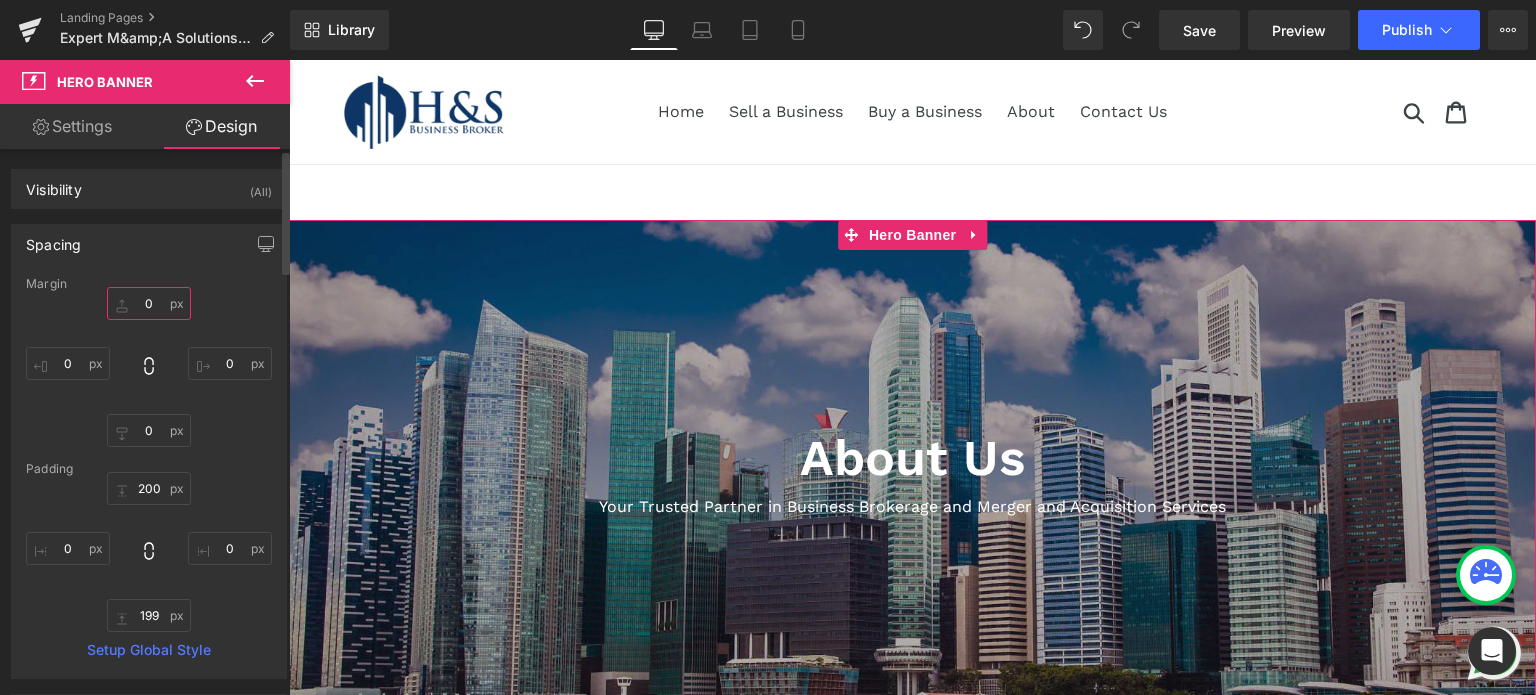 click on "0" at bounding box center [149, 303] 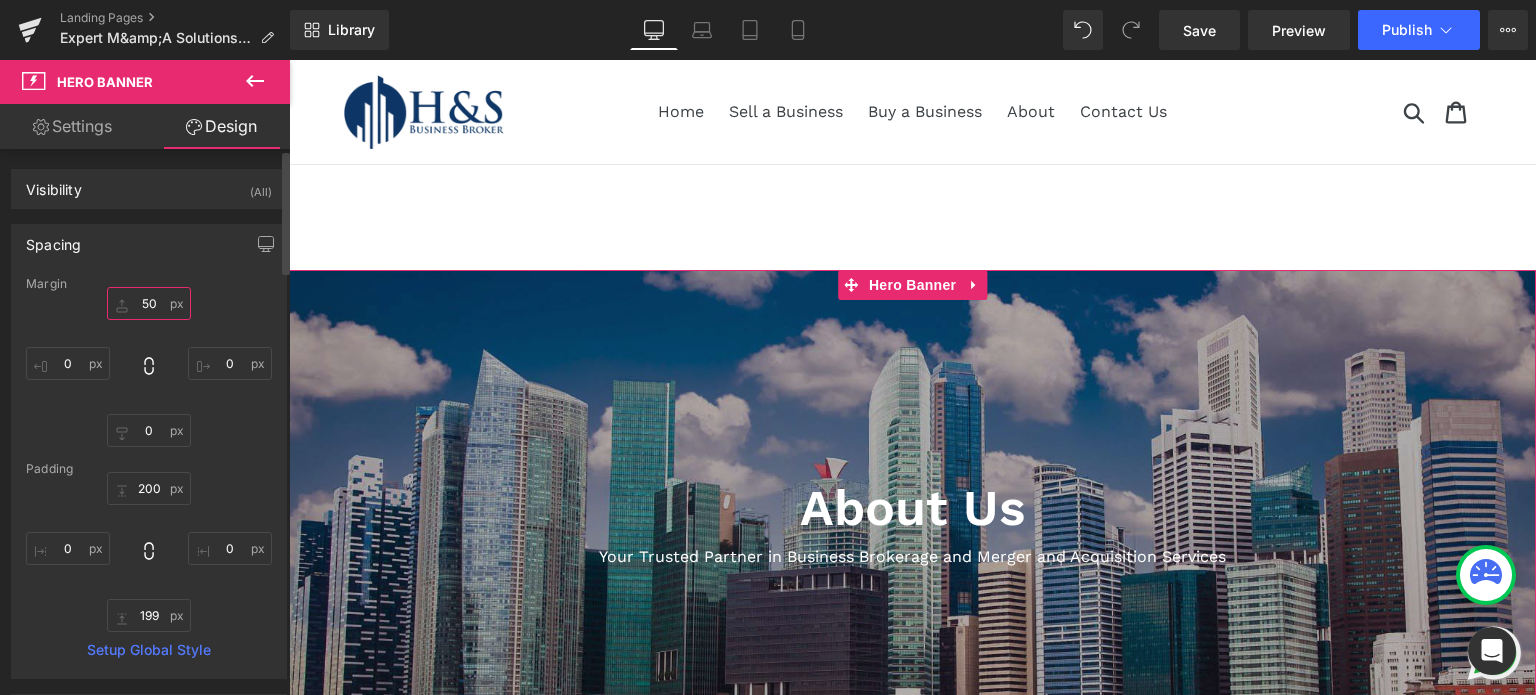 type on "5" 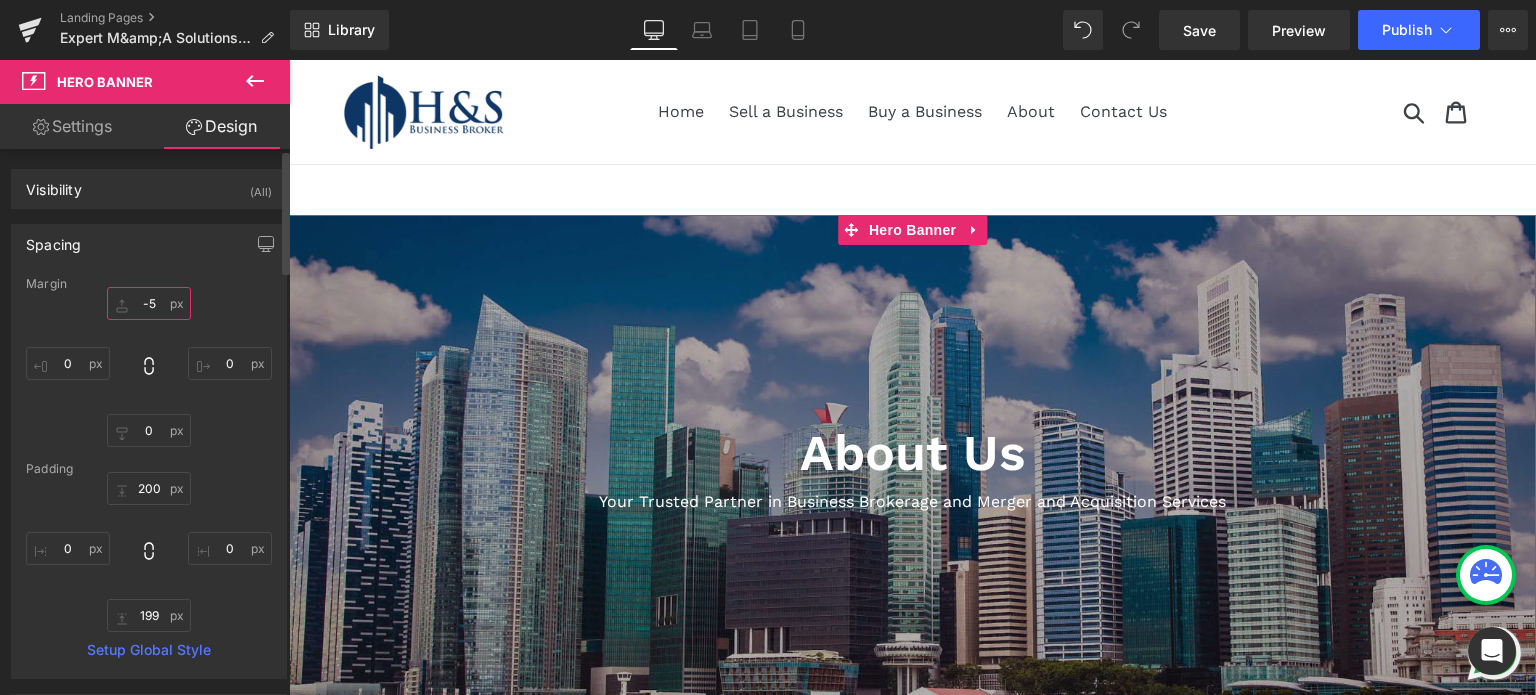 type on "-" 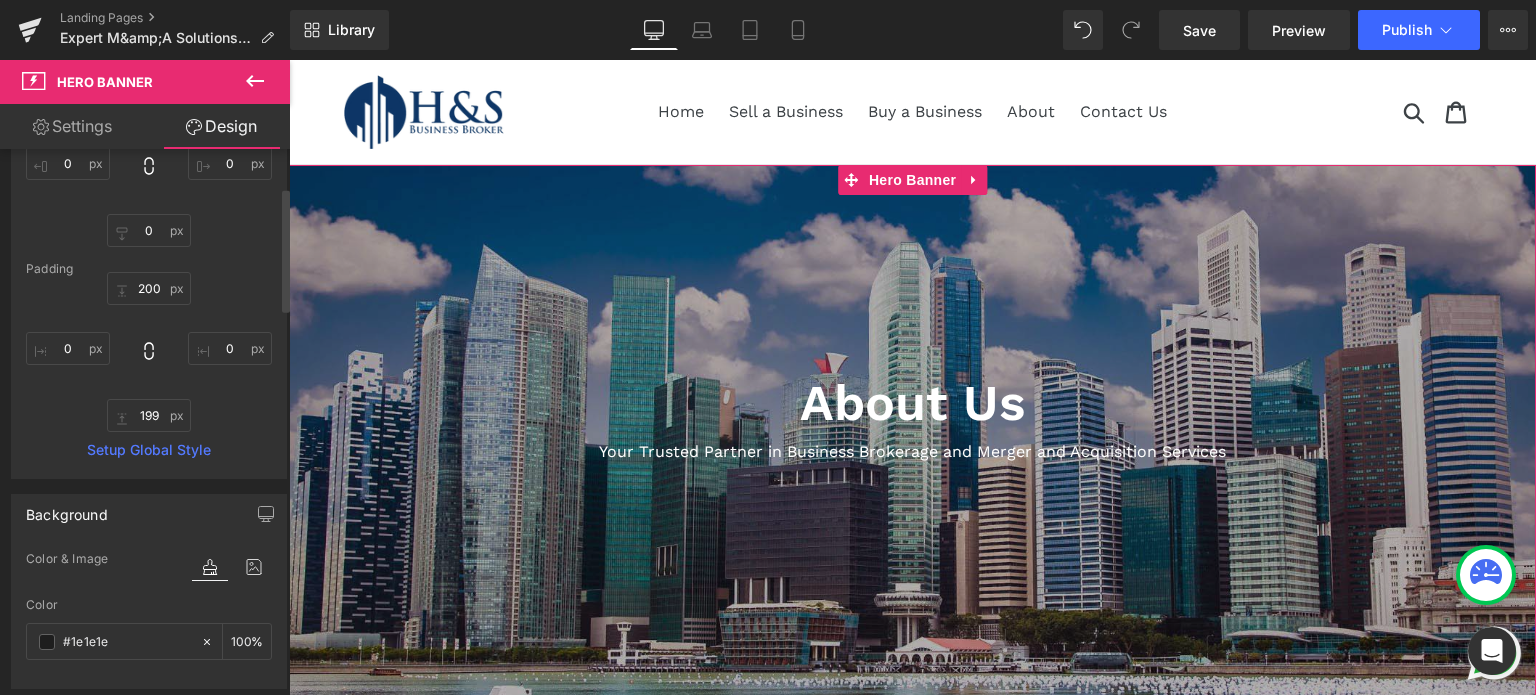 scroll, scrollTop: 0, scrollLeft: 0, axis: both 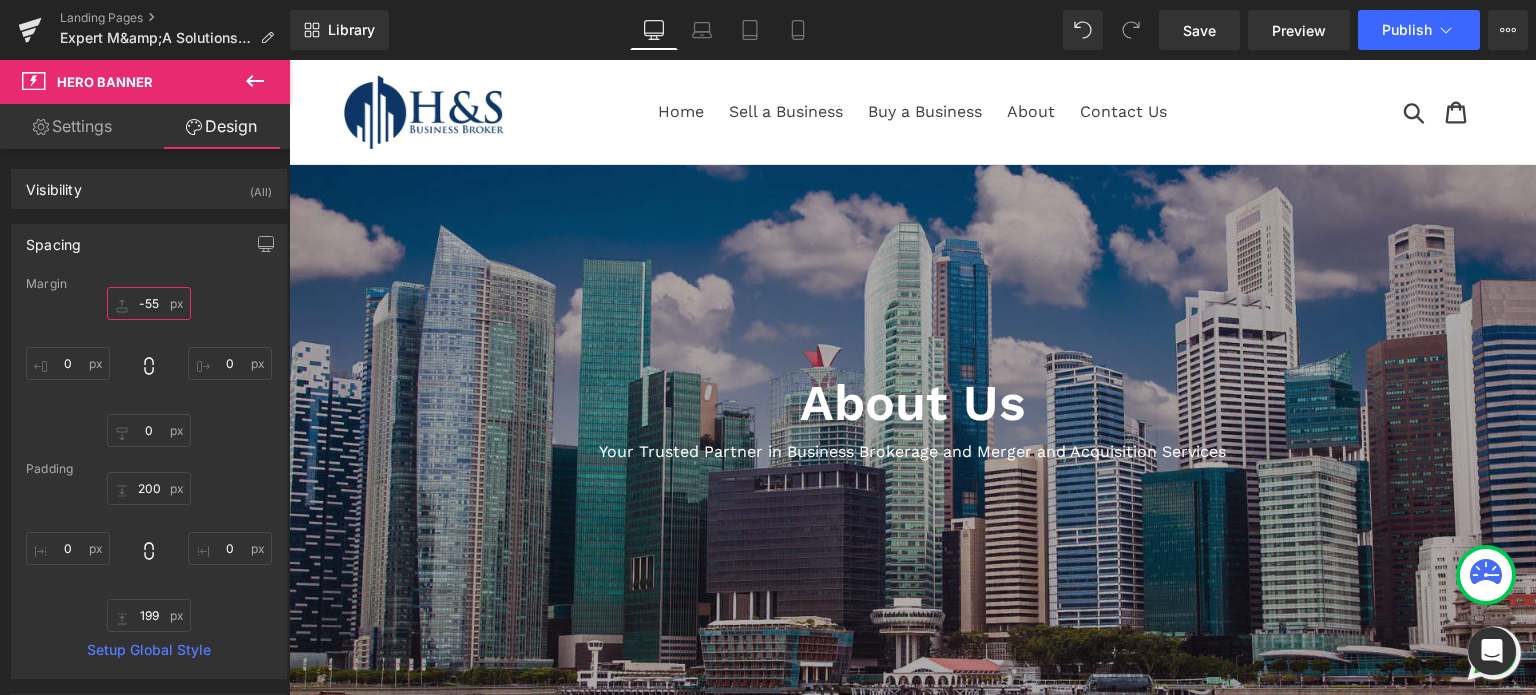type on "-55" 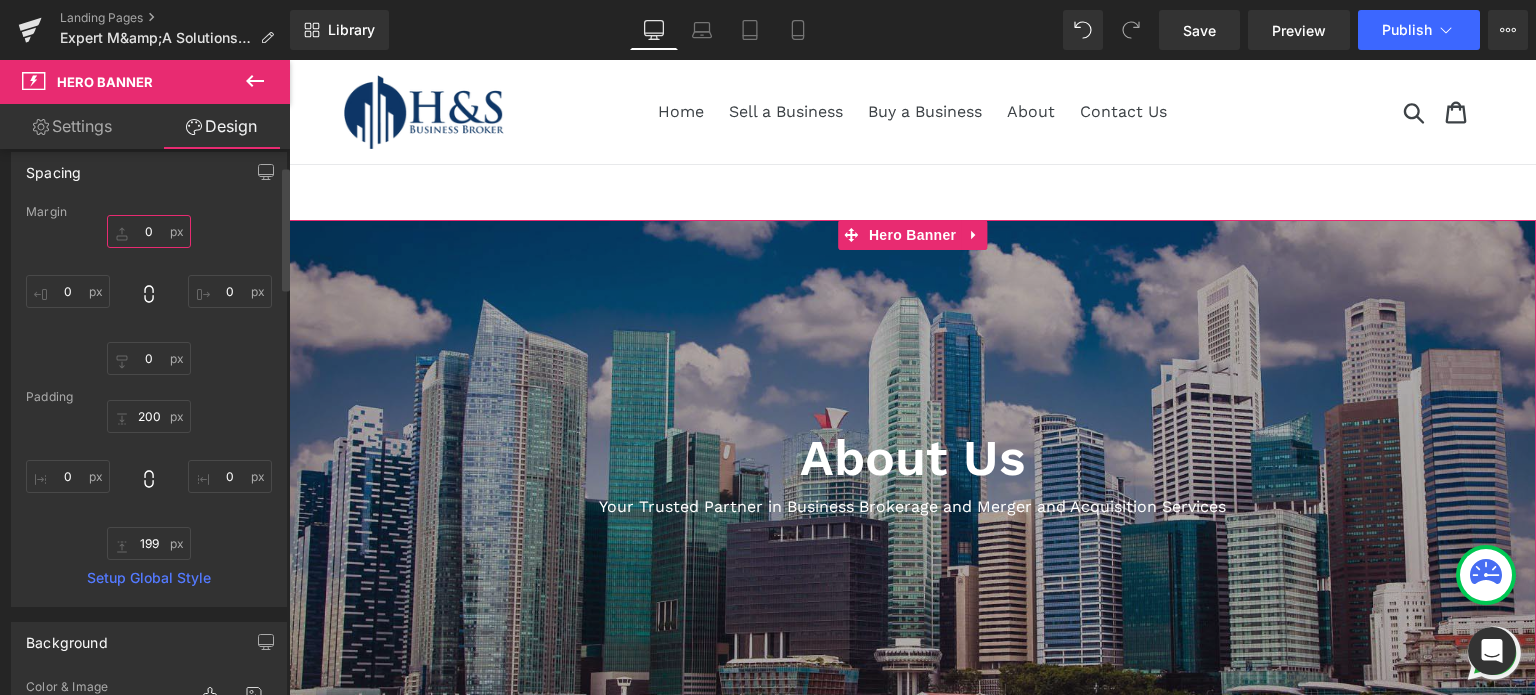 scroll, scrollTop: 0, scrollLeft: 0, axis: both 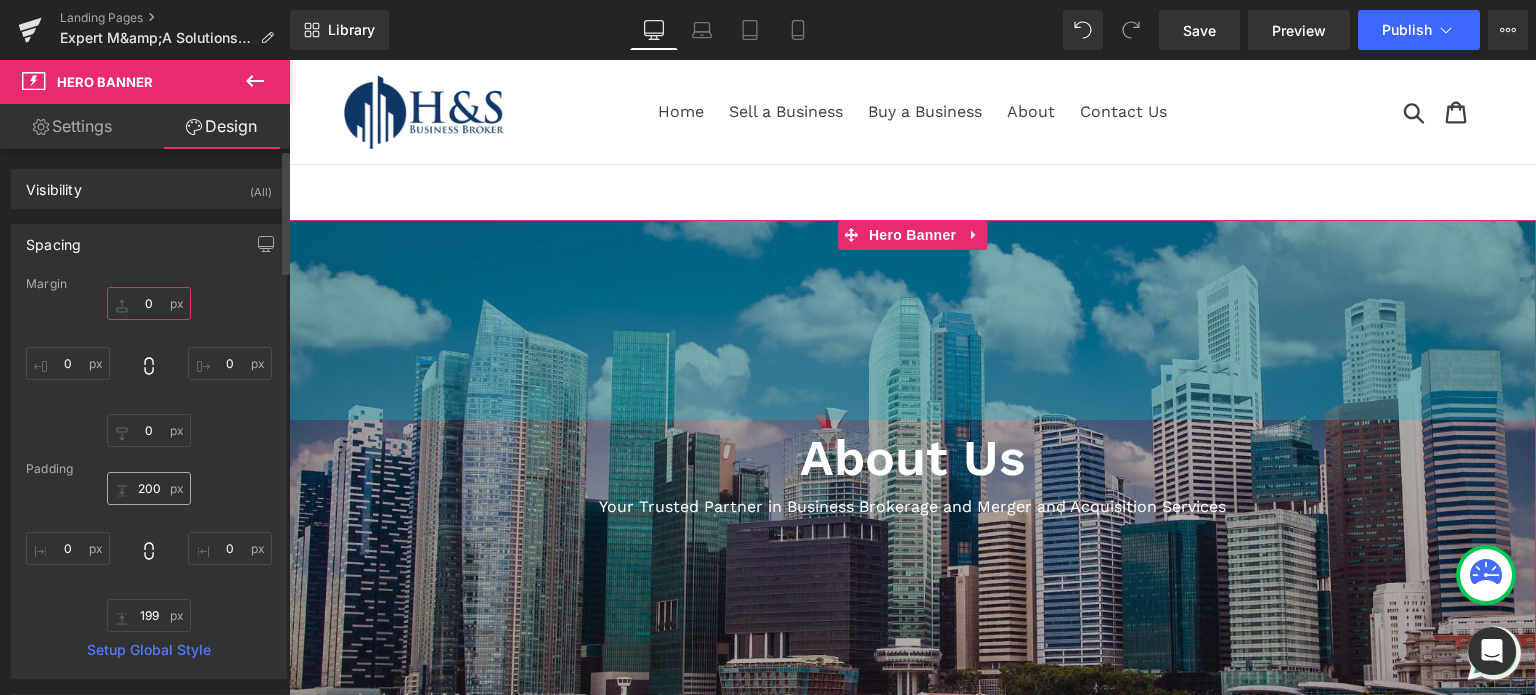 type 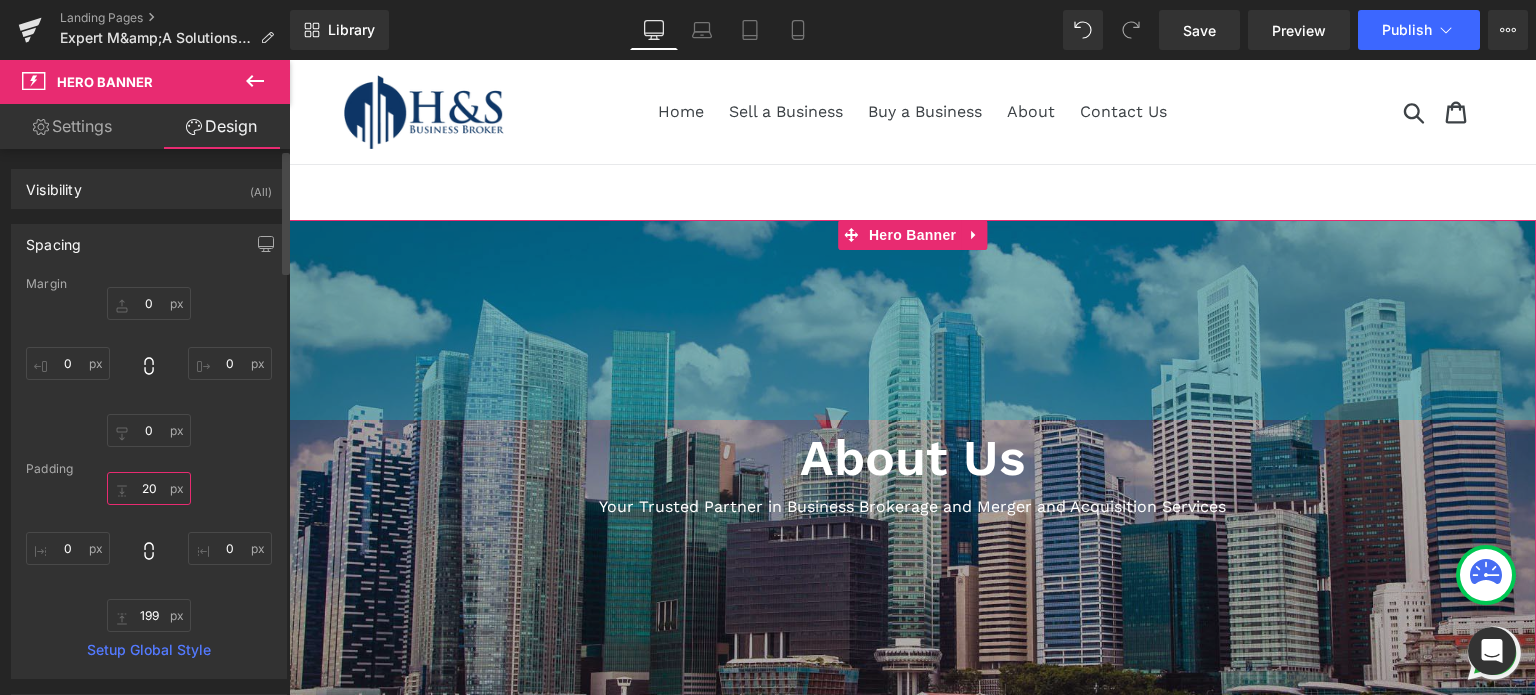 type on "2" 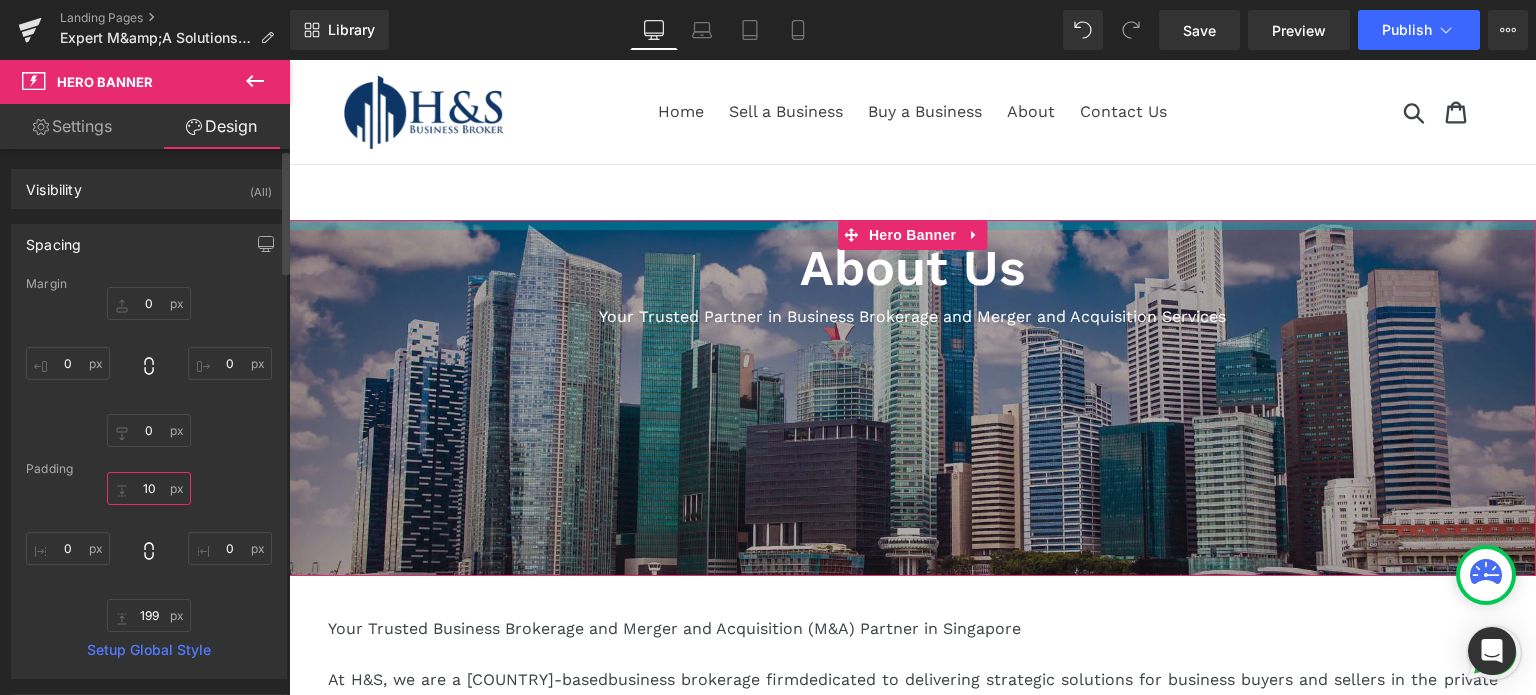 type on "1" 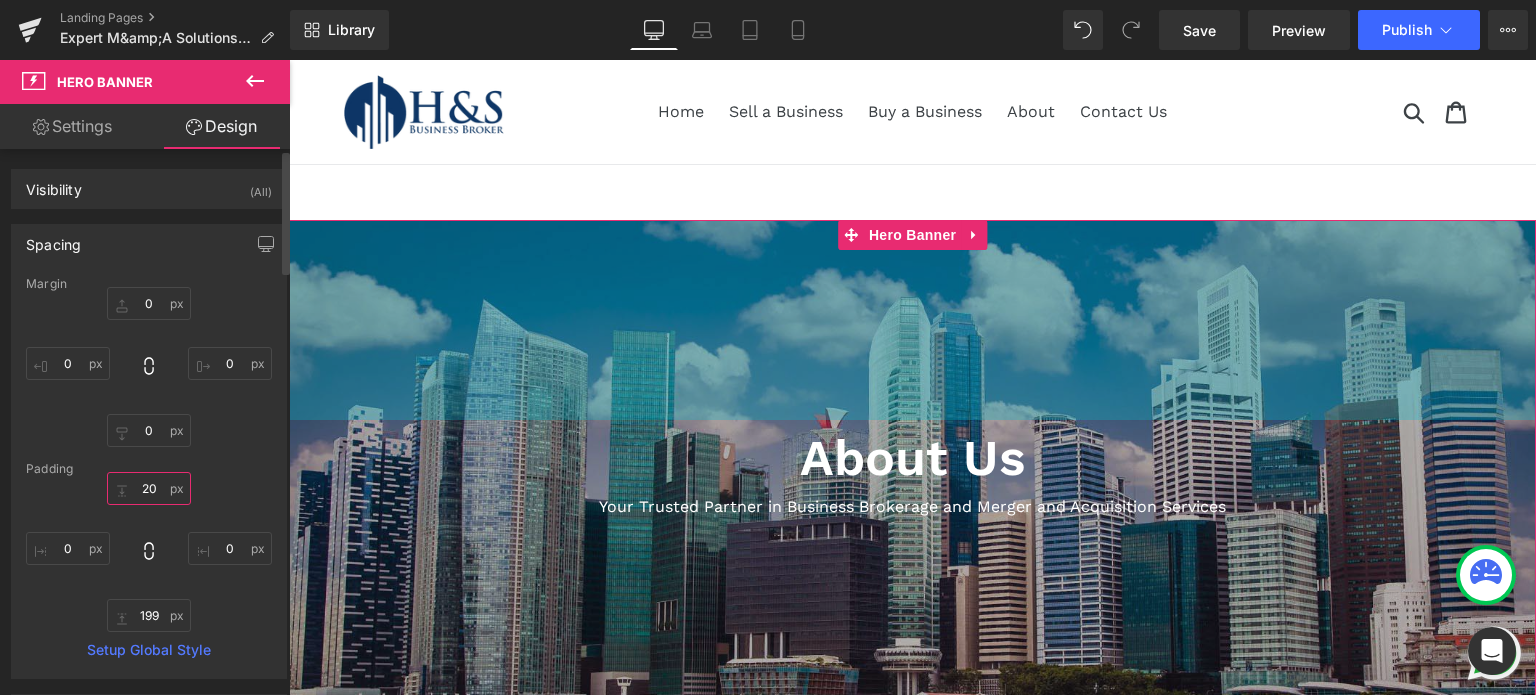 type on "2" 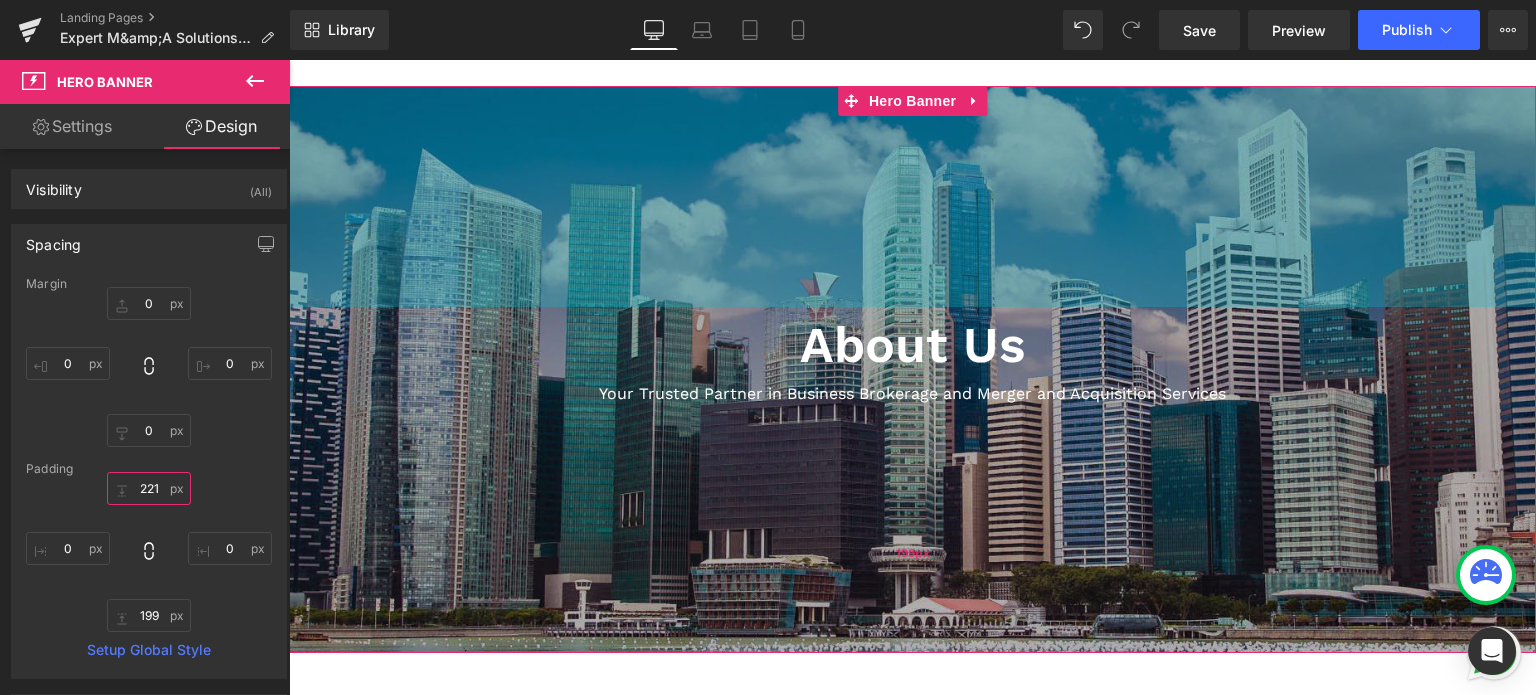 scroll, scrollTop: 100, scrollLeft: 0, axis: vertical 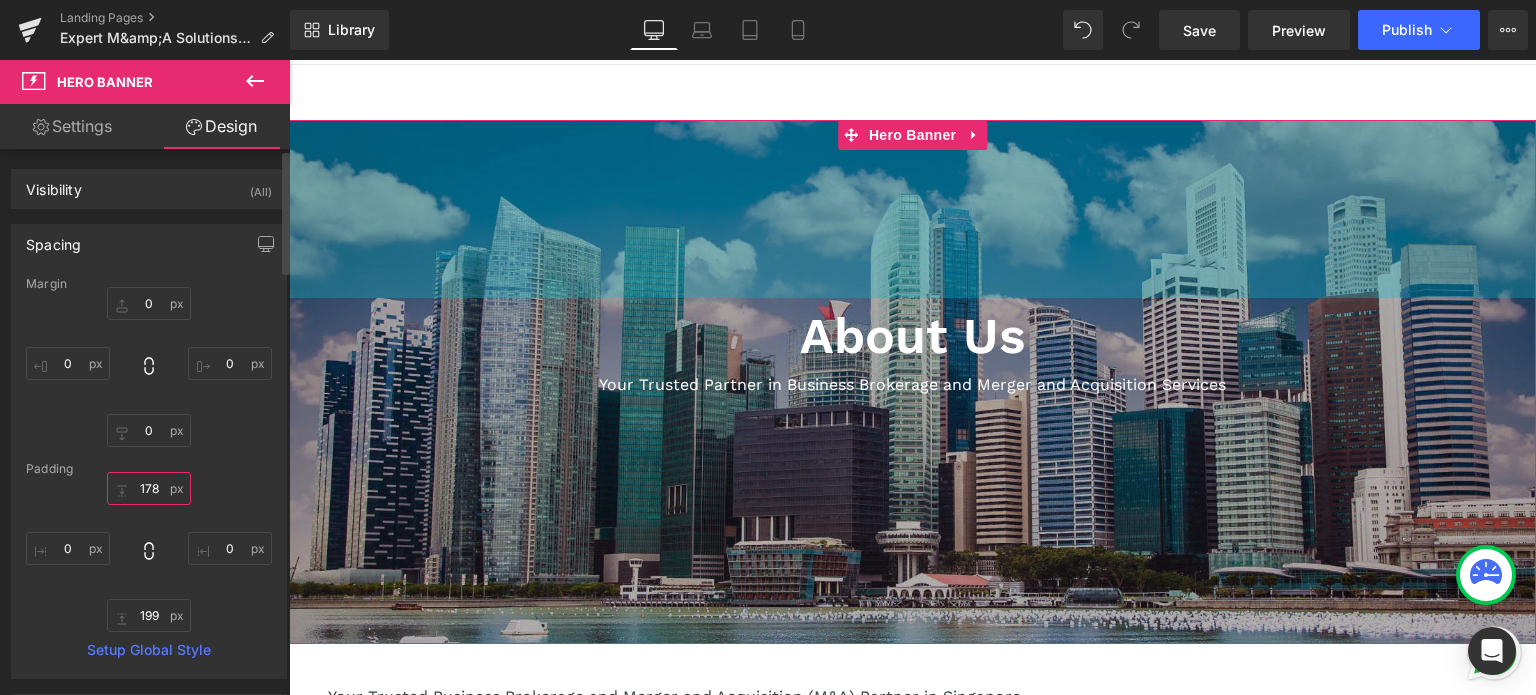 click on "178" at bounding box center [149, 488] 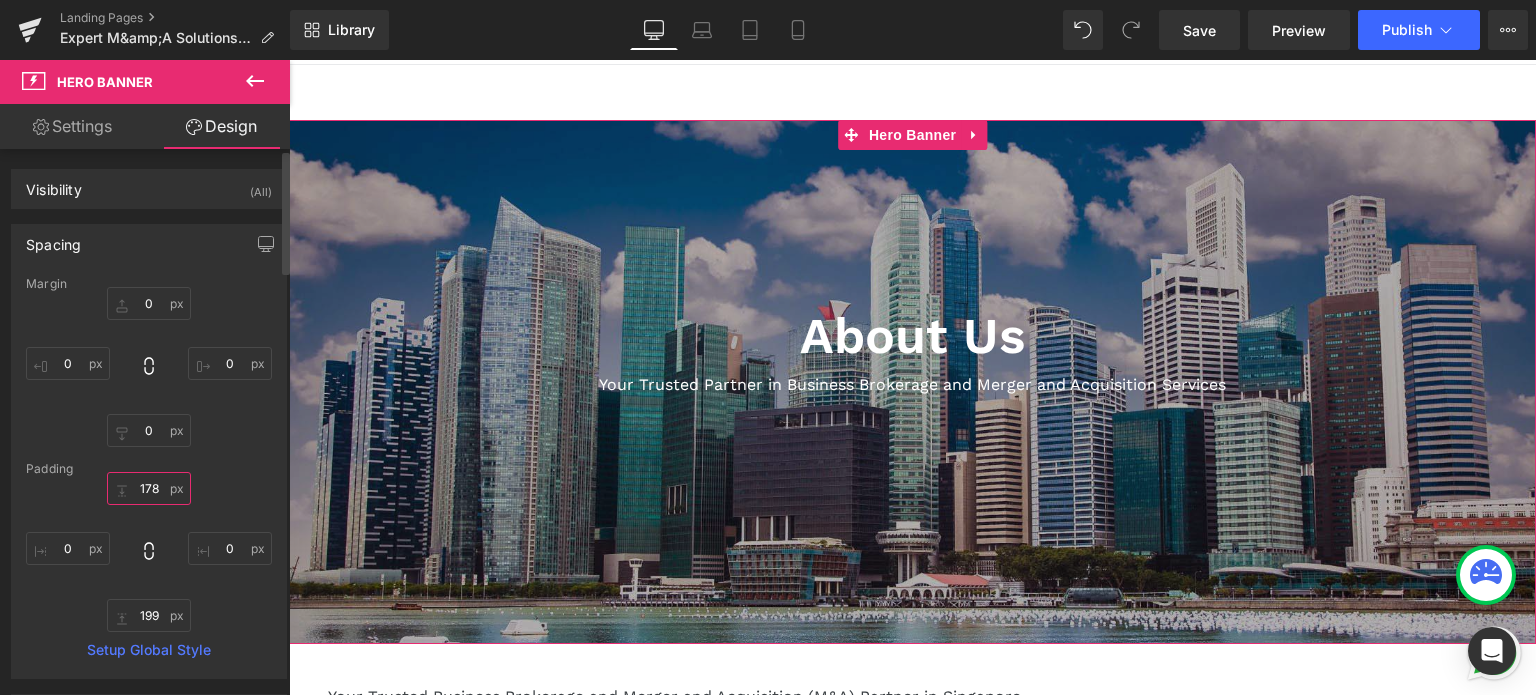 click on "178" at bounding box center (149, 488) 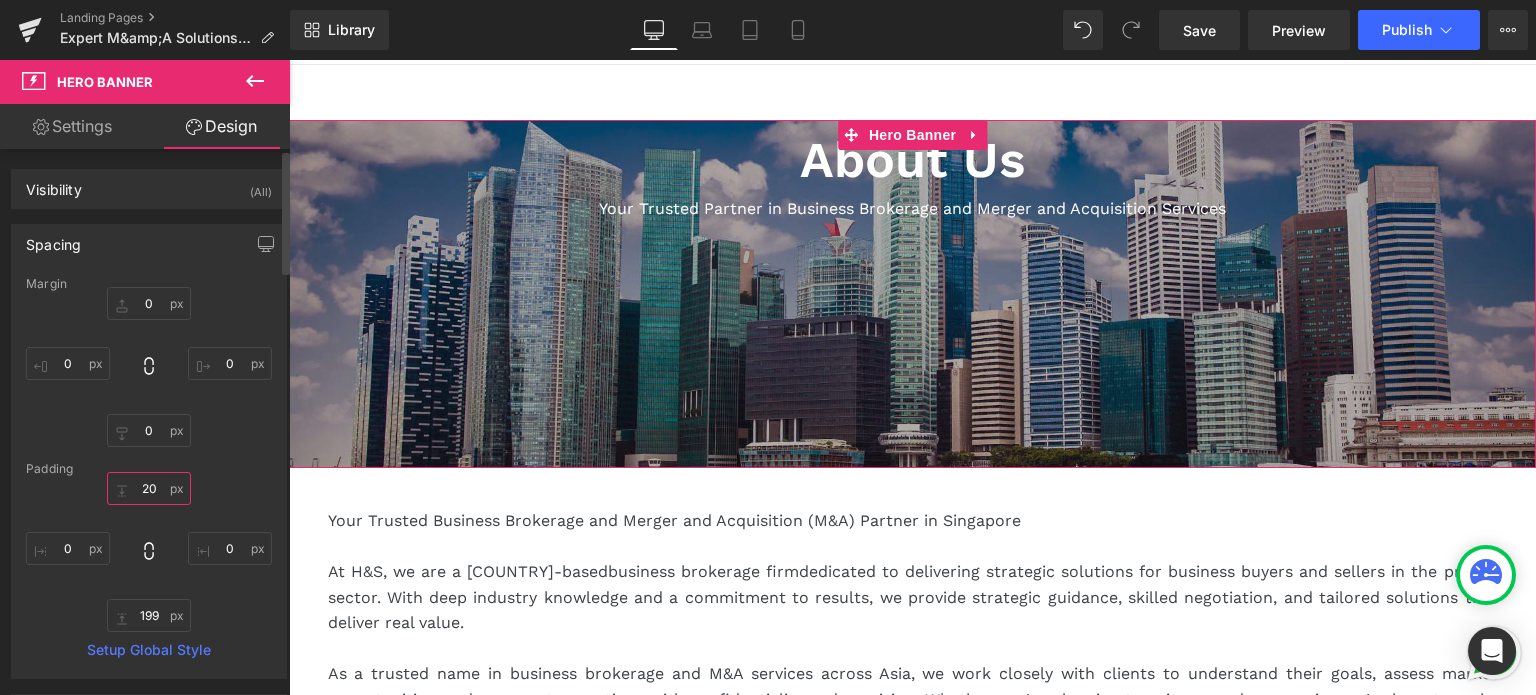 type on "200" 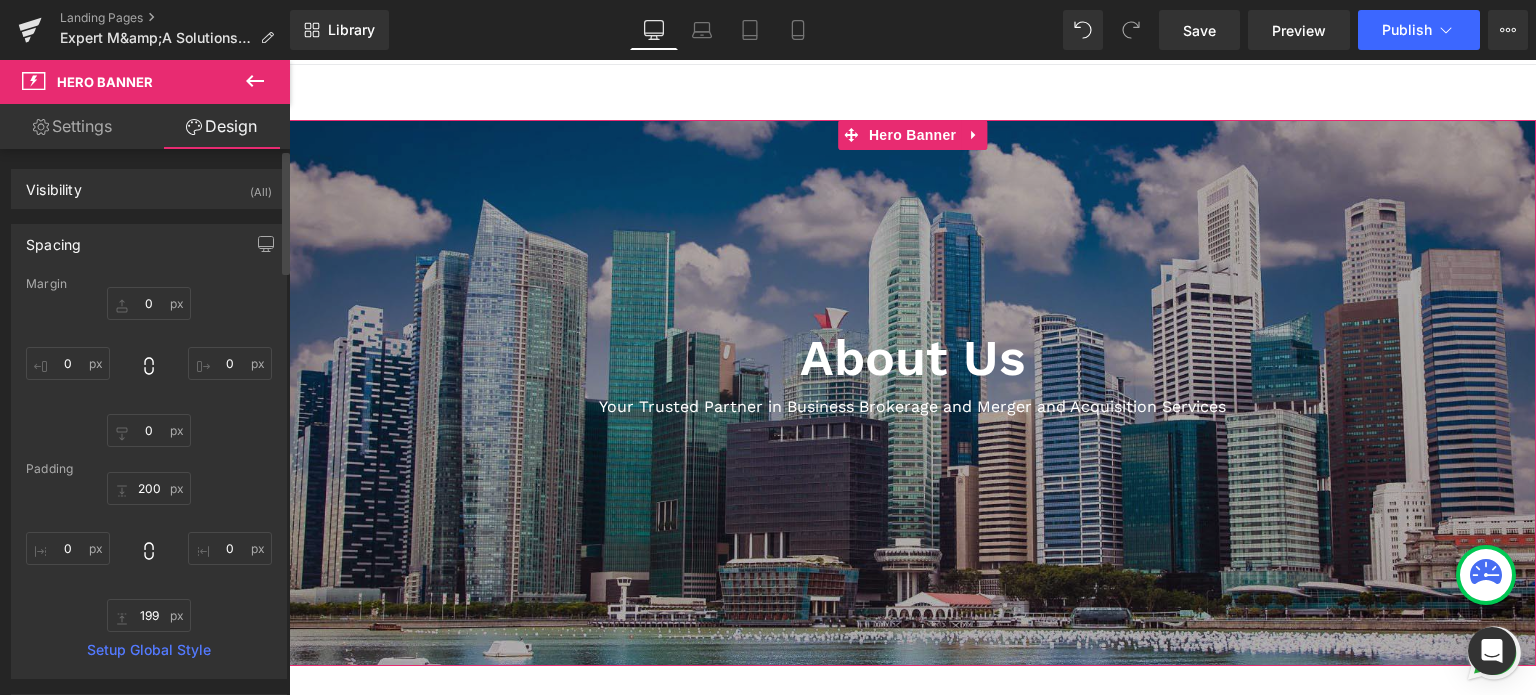 click on "Margin
0px 0
0px 0
0px 0
Padding
200 200
0px 0
199px 199
0px 0
Setup Global Style" at bounding box center (149, 477) 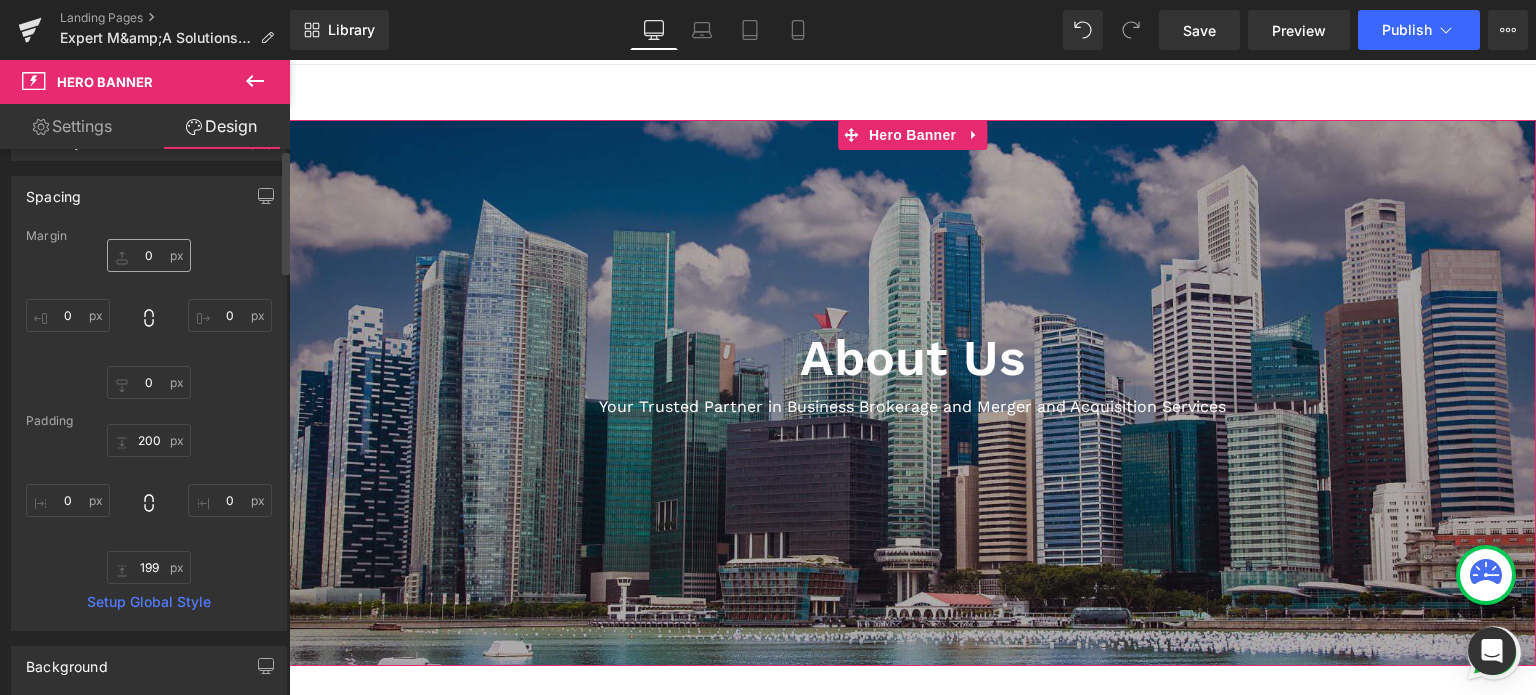 scroll, scrollTop: 0, scrollLeft: 0, axis: both 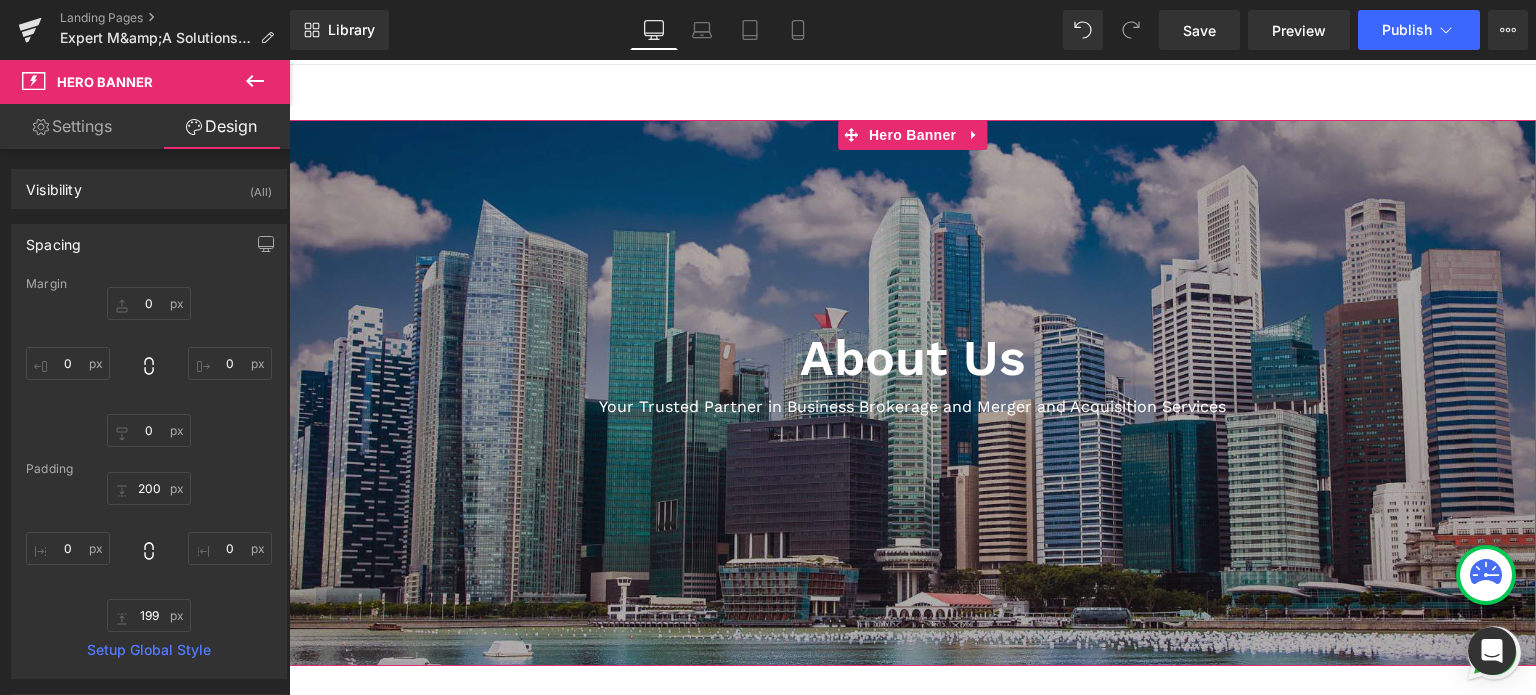 click on "Settings" at bounding box center (72, 126) 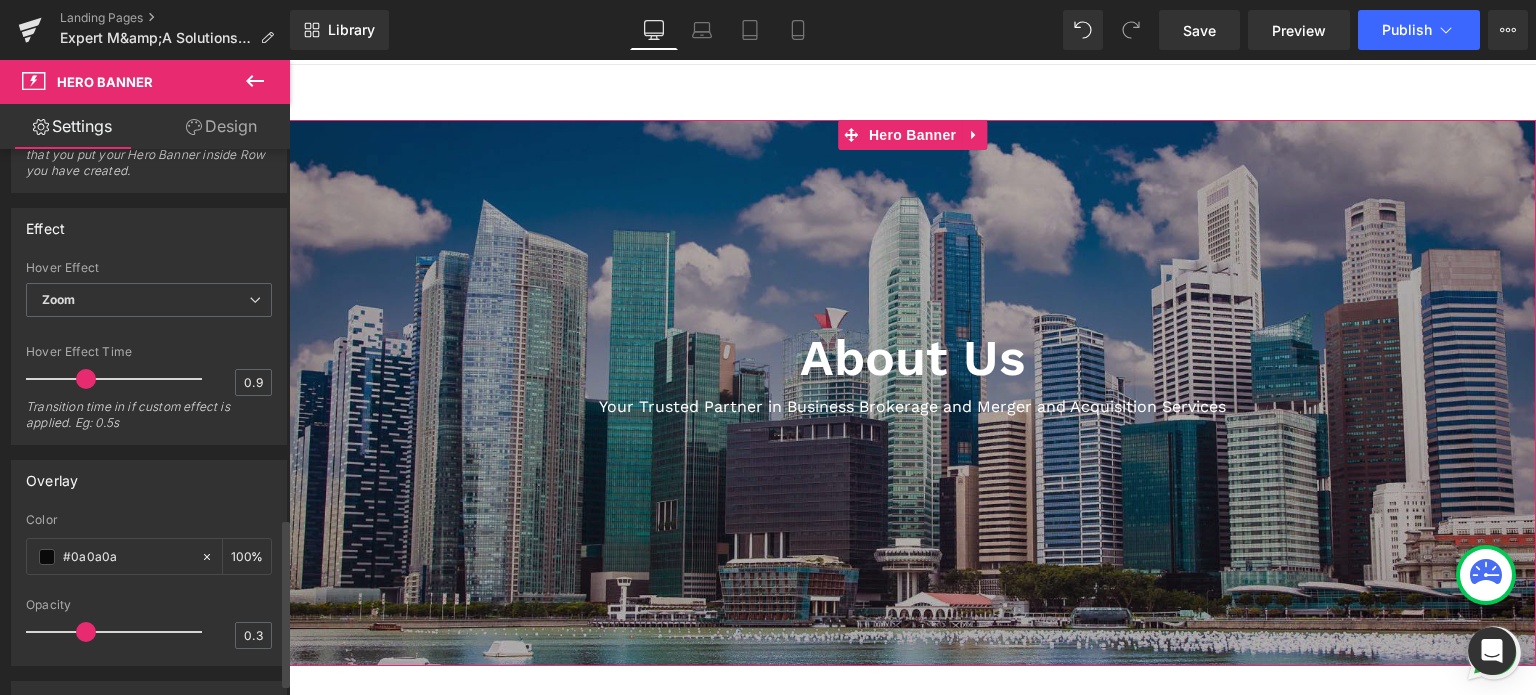 scroll, scrollTop: 1200, scrollLeft: 0, axis: vertical 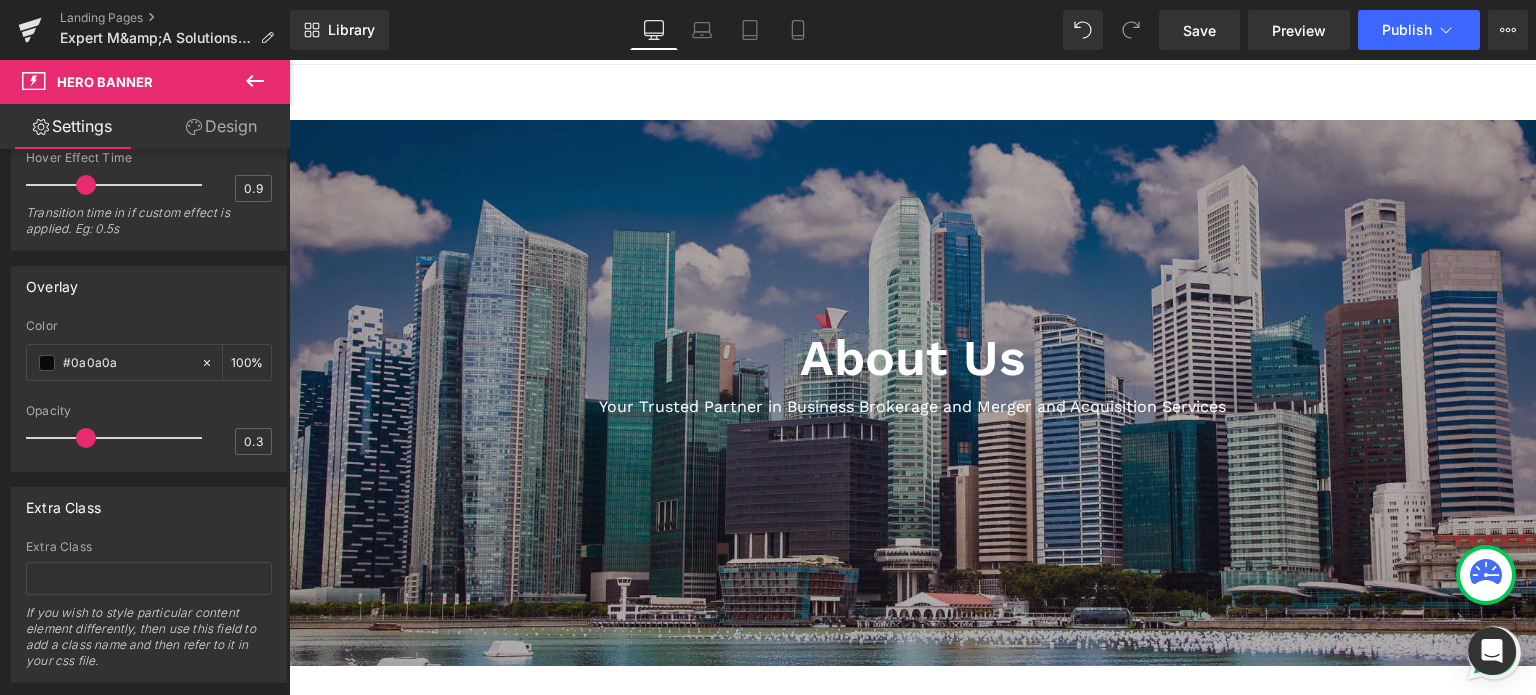 click 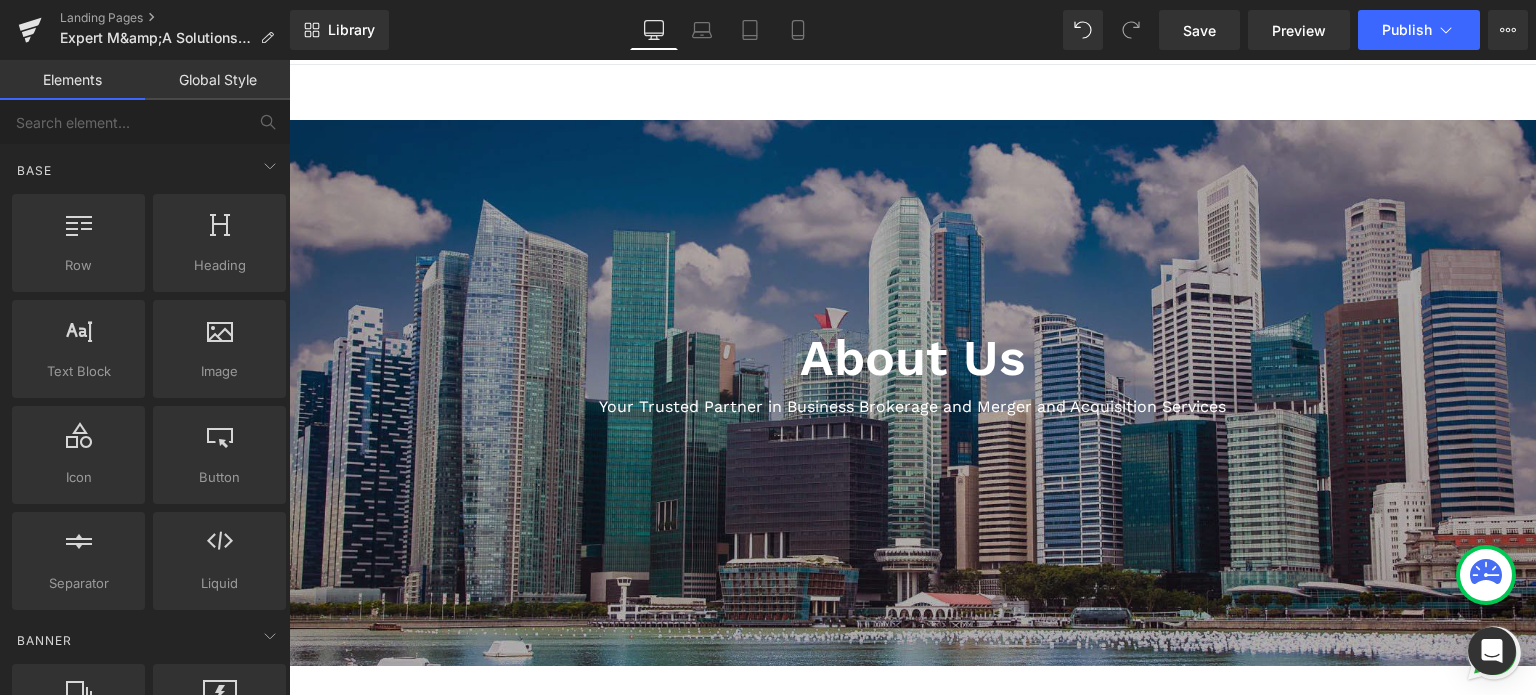 click on "About Us
Heading
Your Trusted Partner in Business Brokerage and Merger and Acquisition Services
Text Block
Hero Banner   [NUMBER]px   [NUMBER]px     Row         Your Trusted Business Brokerage and Merger and Acquisition (M&A) Partner in [COUNTRY] At H&S, we are a [COUNTRY]-based  business brokerage firm  dedicated to delivering strategic solutions for business buyers and sellers in the private sector. With deep industry knowledge and a commitment to results, we provide strategic guidance, skilled negotiation, and tailored solutions that deliver real value. Text Block         Row         Image         Our Founder Heading         Text Block         Row         Contact Us Button         Row         Email: [EMAIL] Text Block         Row" at bounding box center (912, 1230) 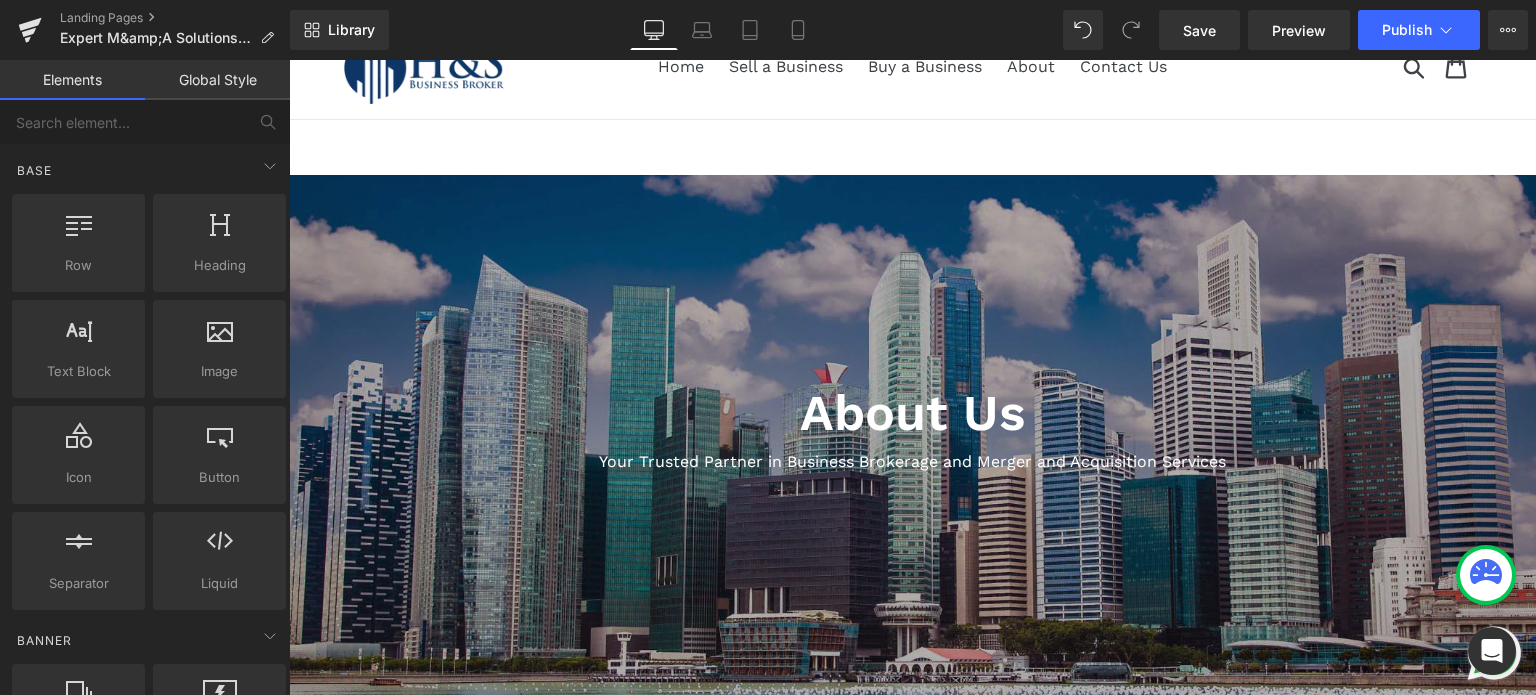 scroll, scrollTop: 0, scrollLeft: 0, axis: both 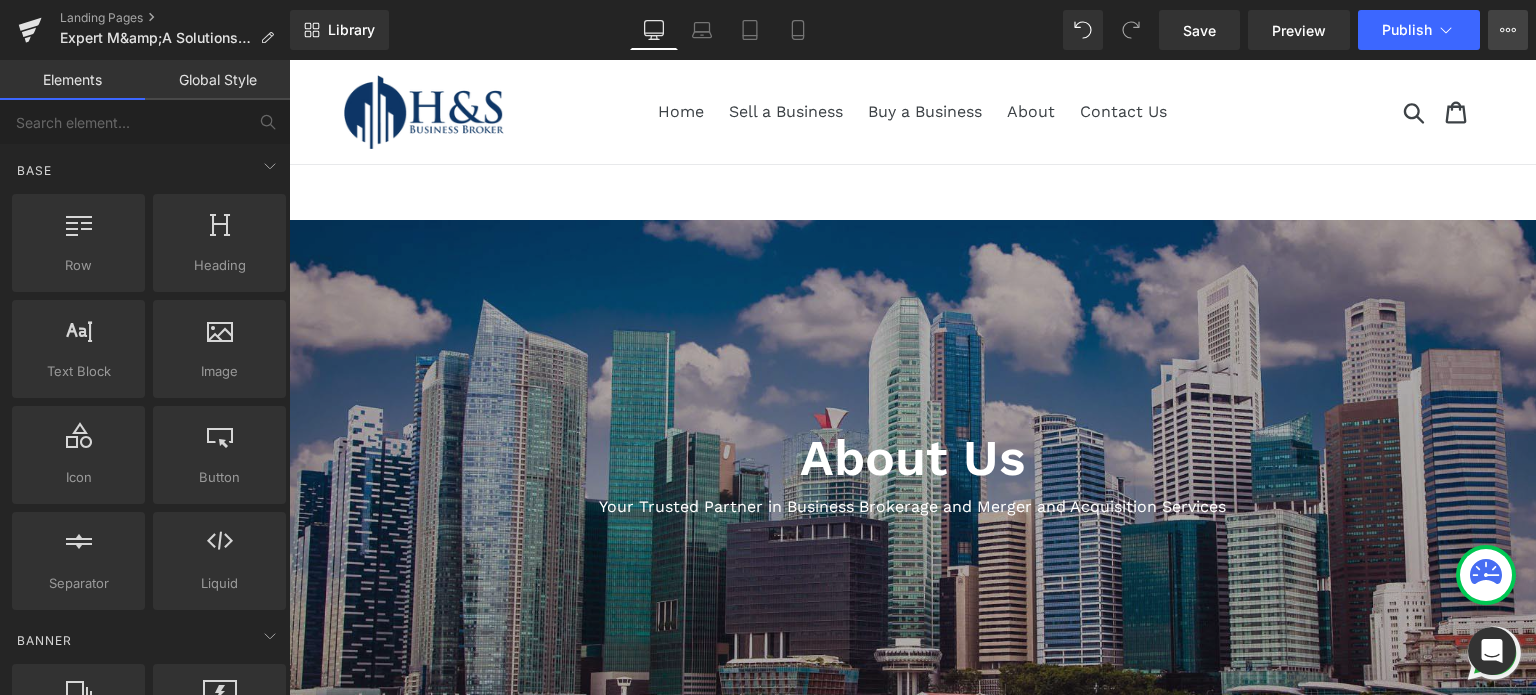click 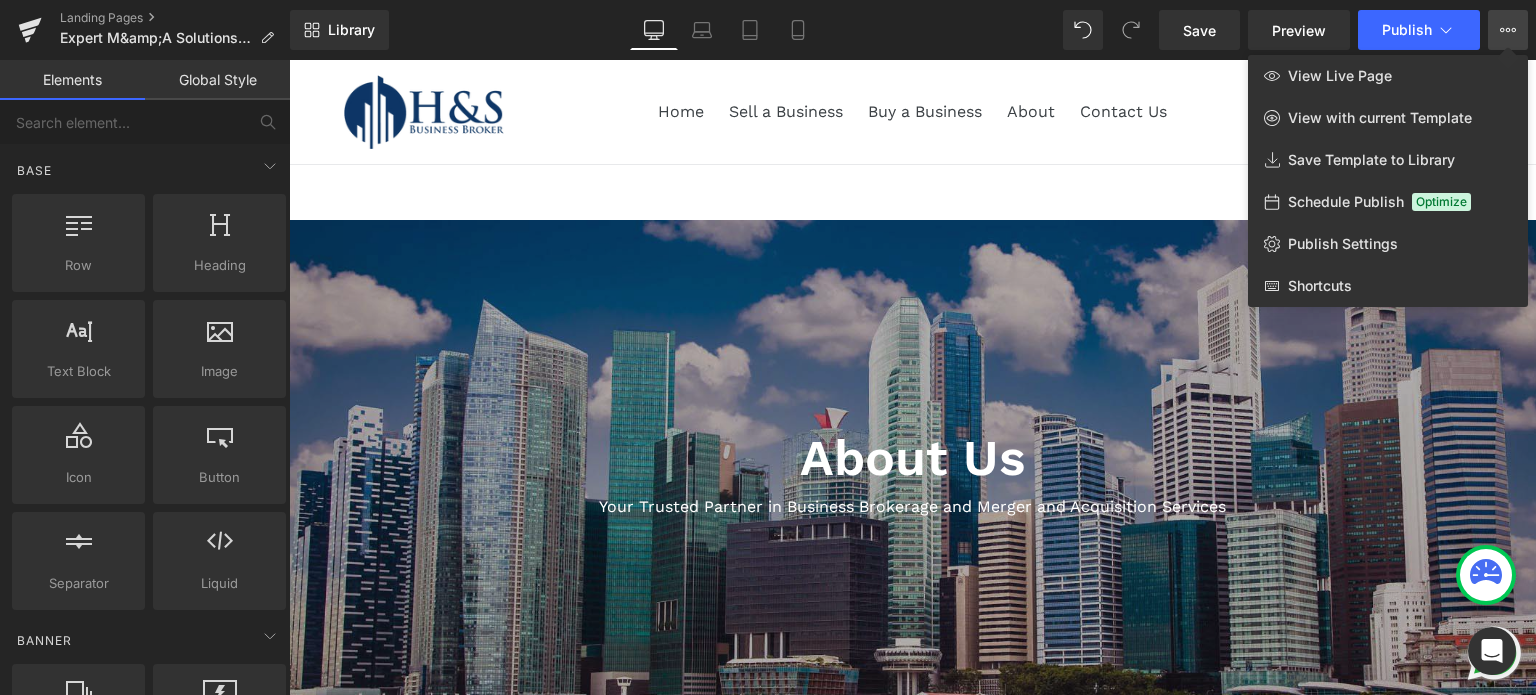 click at bounding box center [912, 377] 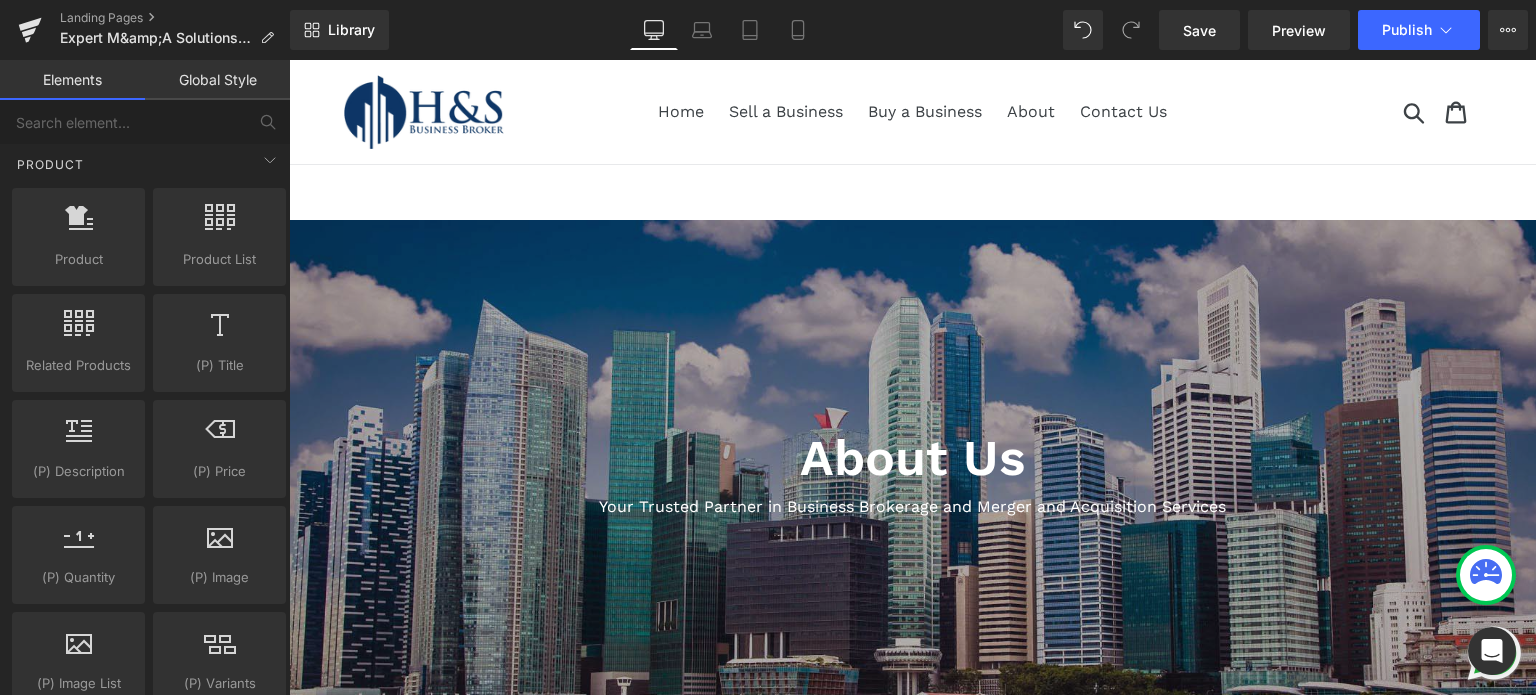 scroll, scrollTop: 1900, scrollLeft: 0, axis: vertical 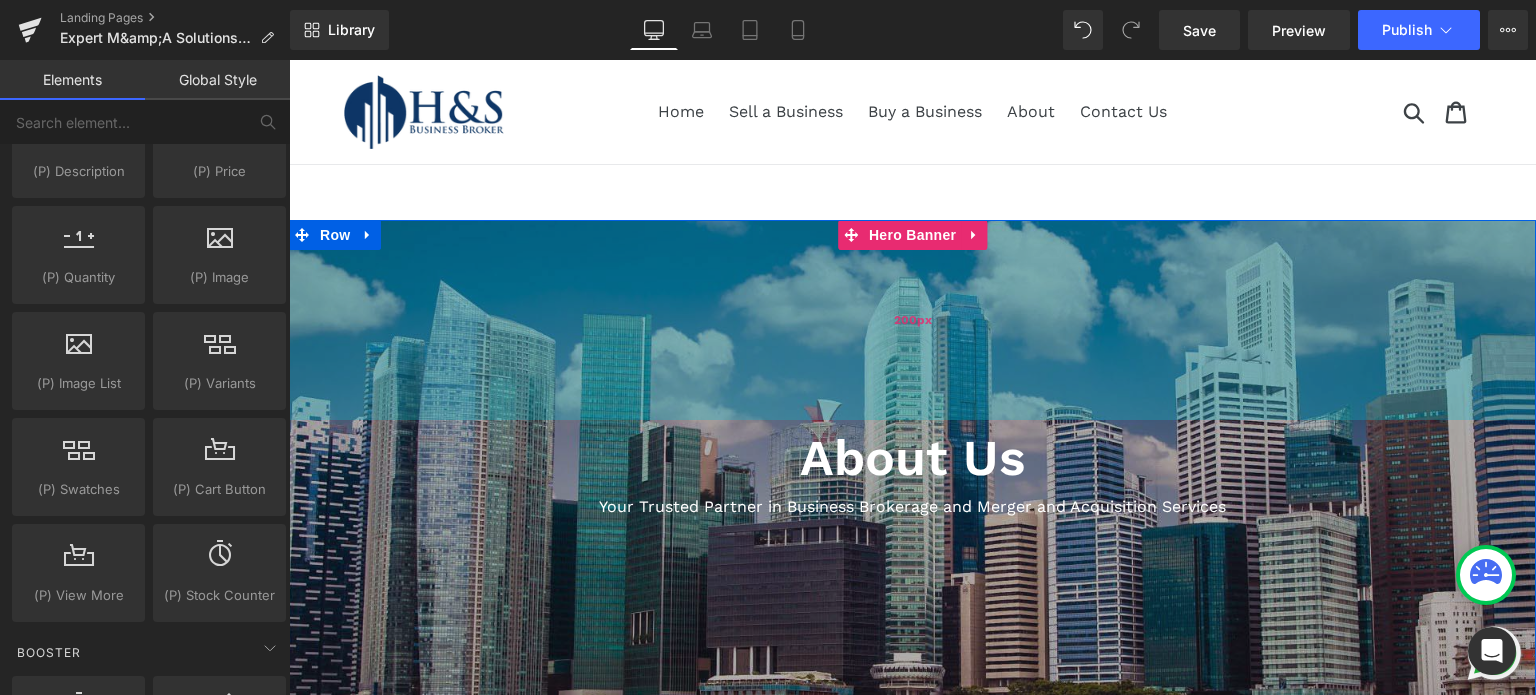 click on "200px" at bounding box center [912, 320] 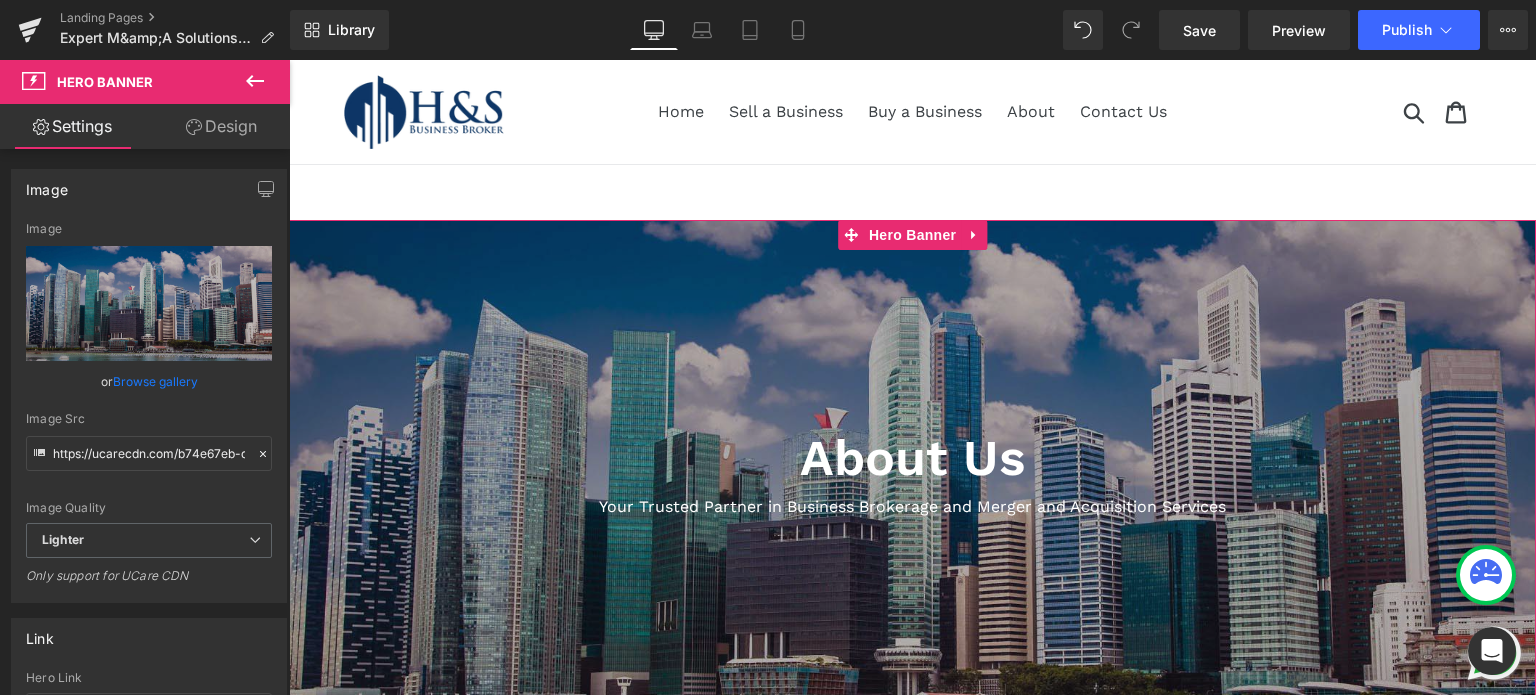 click on "Design" at bounding box center (221, 126) 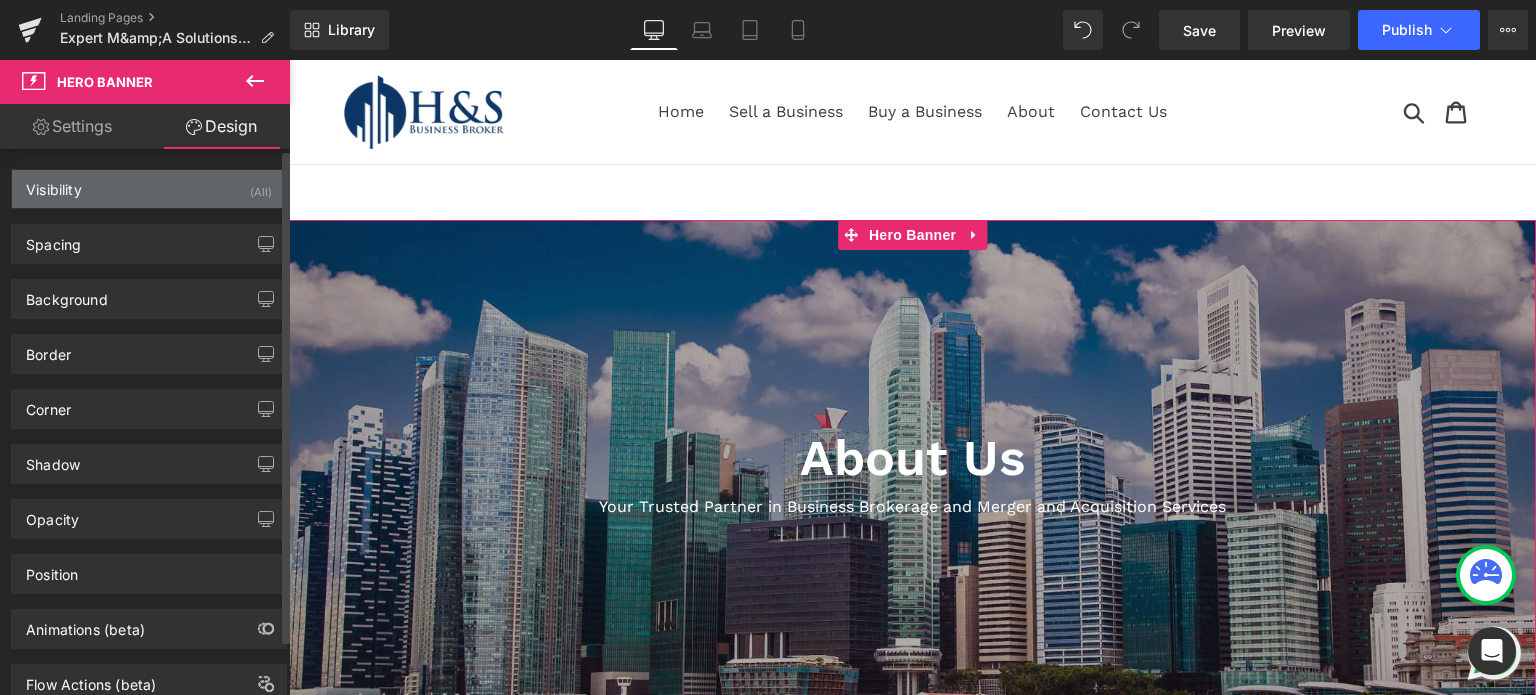 click on "Visibility
(All)" at bounding box center (149, 189) 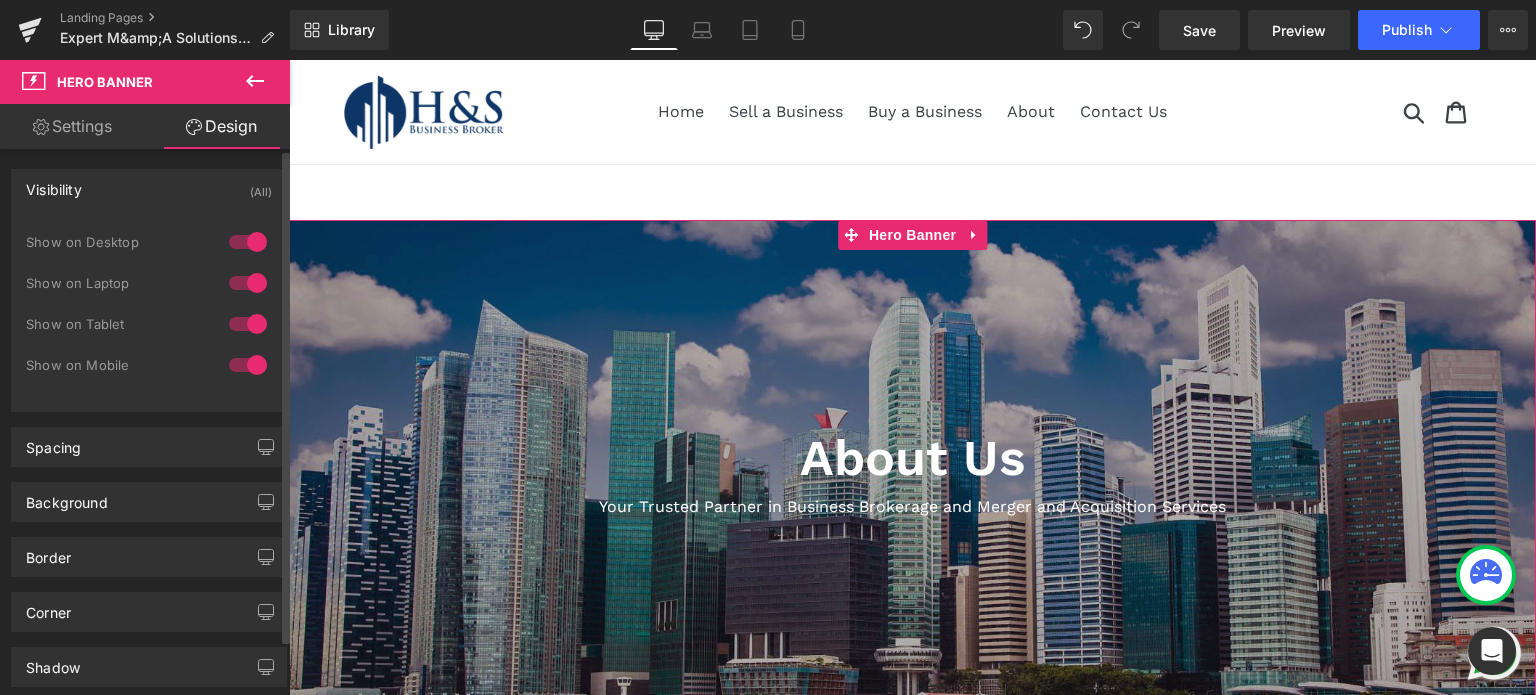 click on "Visibility
(All)" at bounding box center [149, 189] 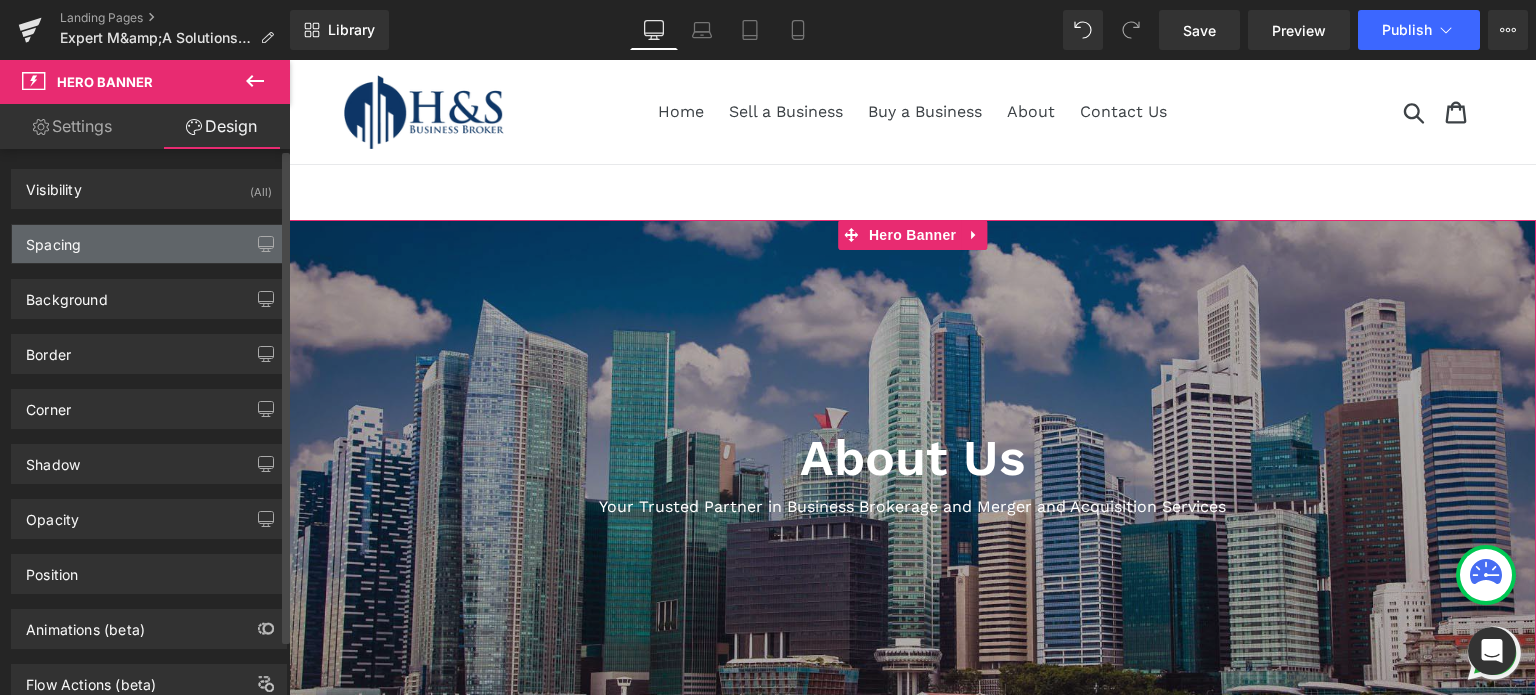 click on "Spacing" at bounding box center [149, 244] 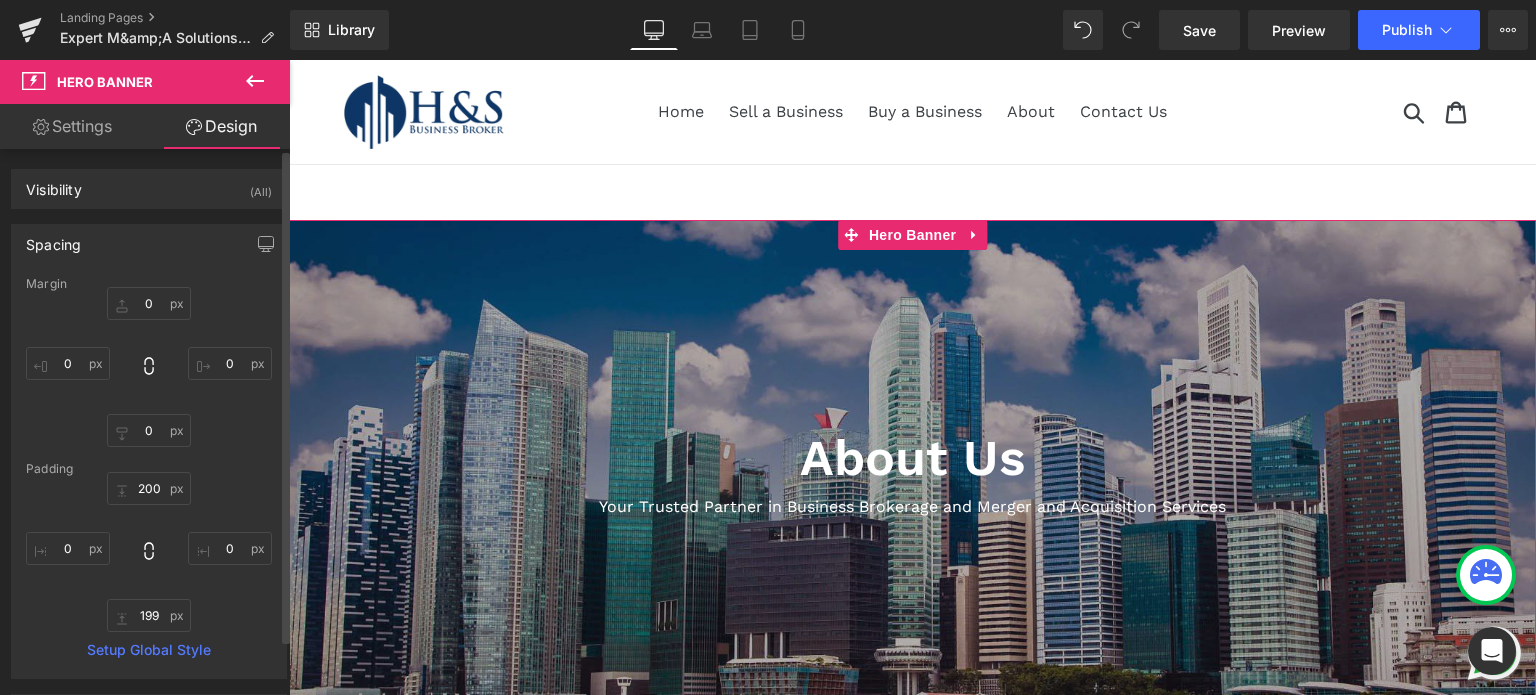 click on "Spacing" at bounding box center [149, 244] 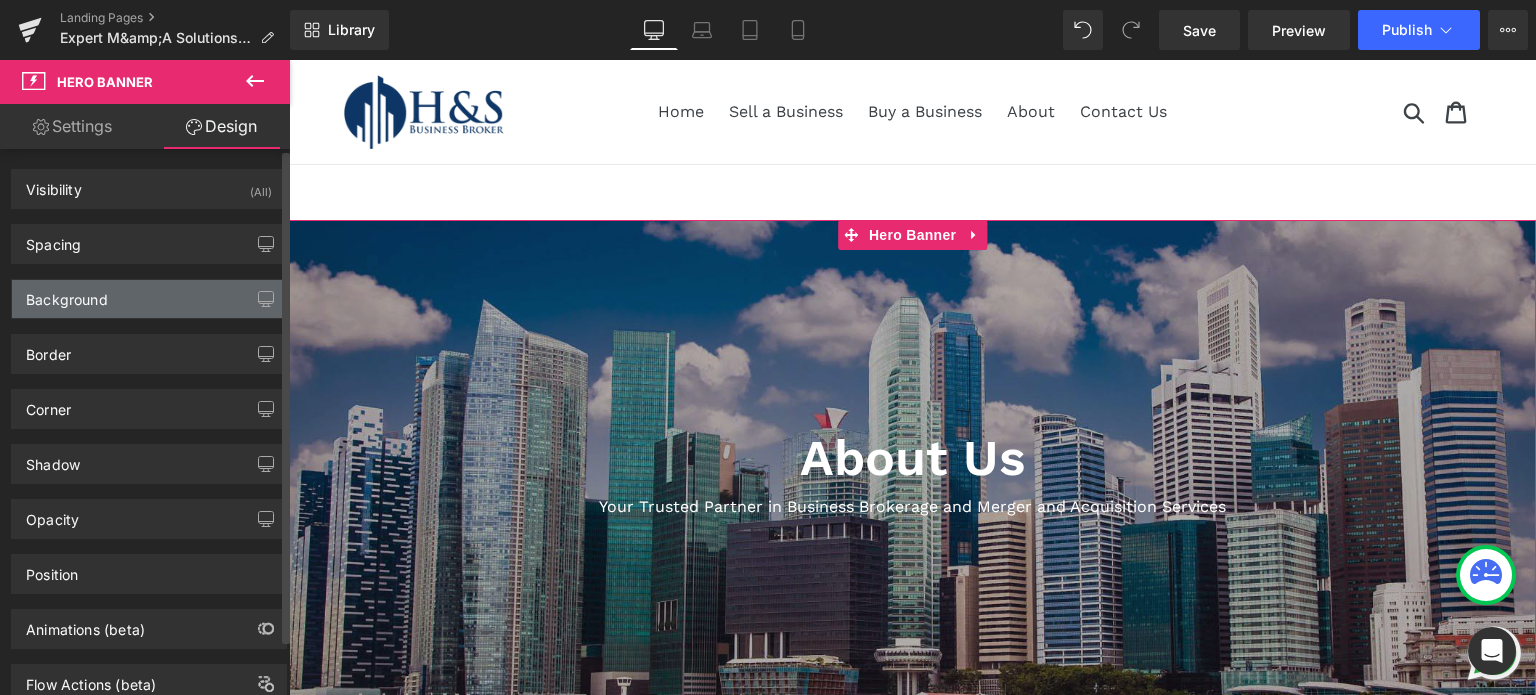 click on "Background" at bounding box center (149, 299) 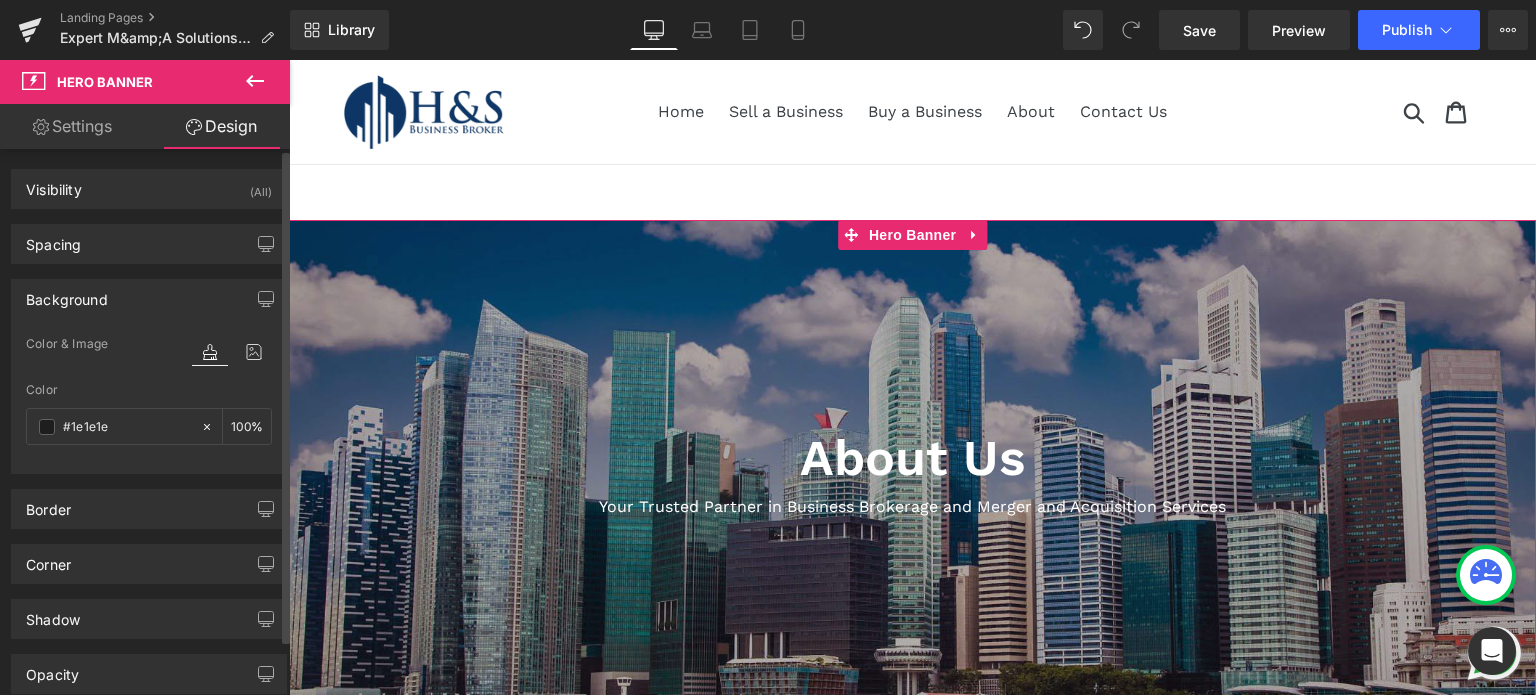 click on "Background" at bounding box center [67, 294] 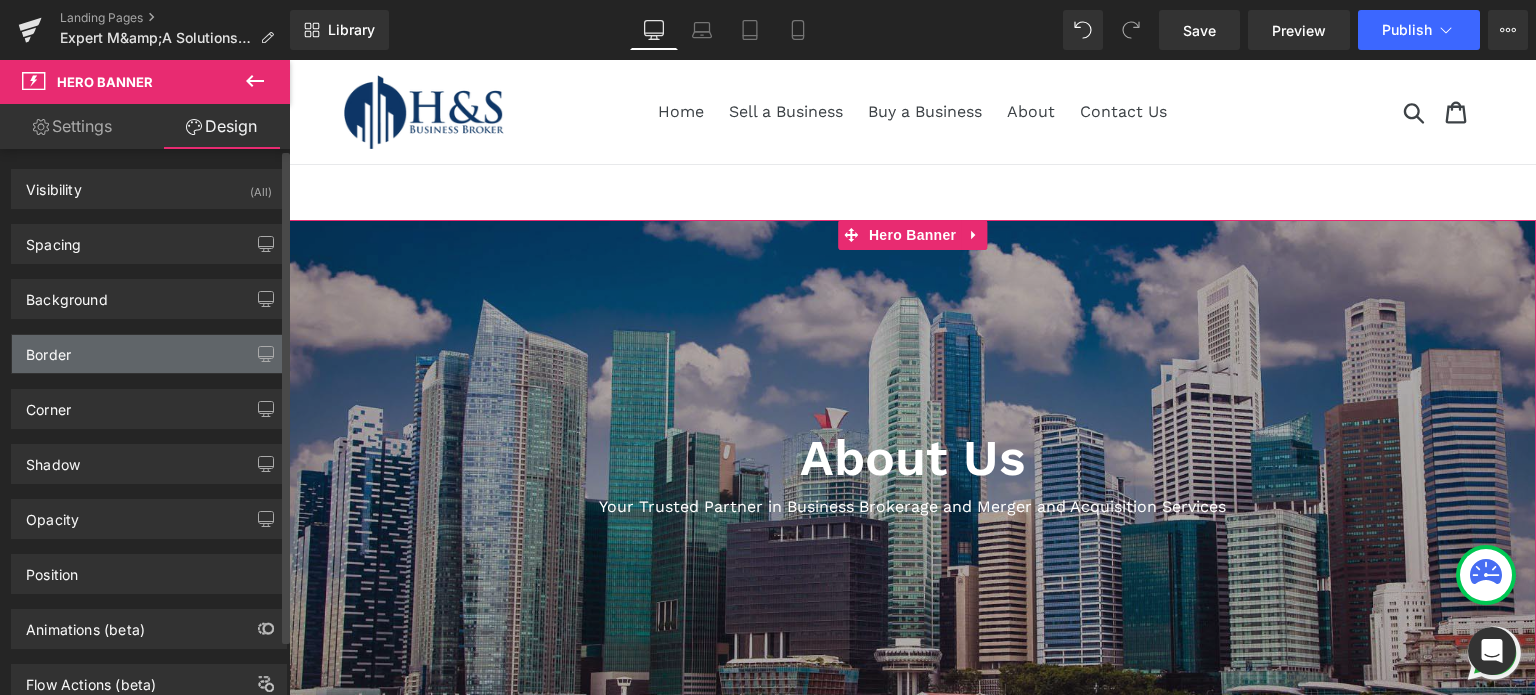click on "Border" at bounding box center (149, 354) 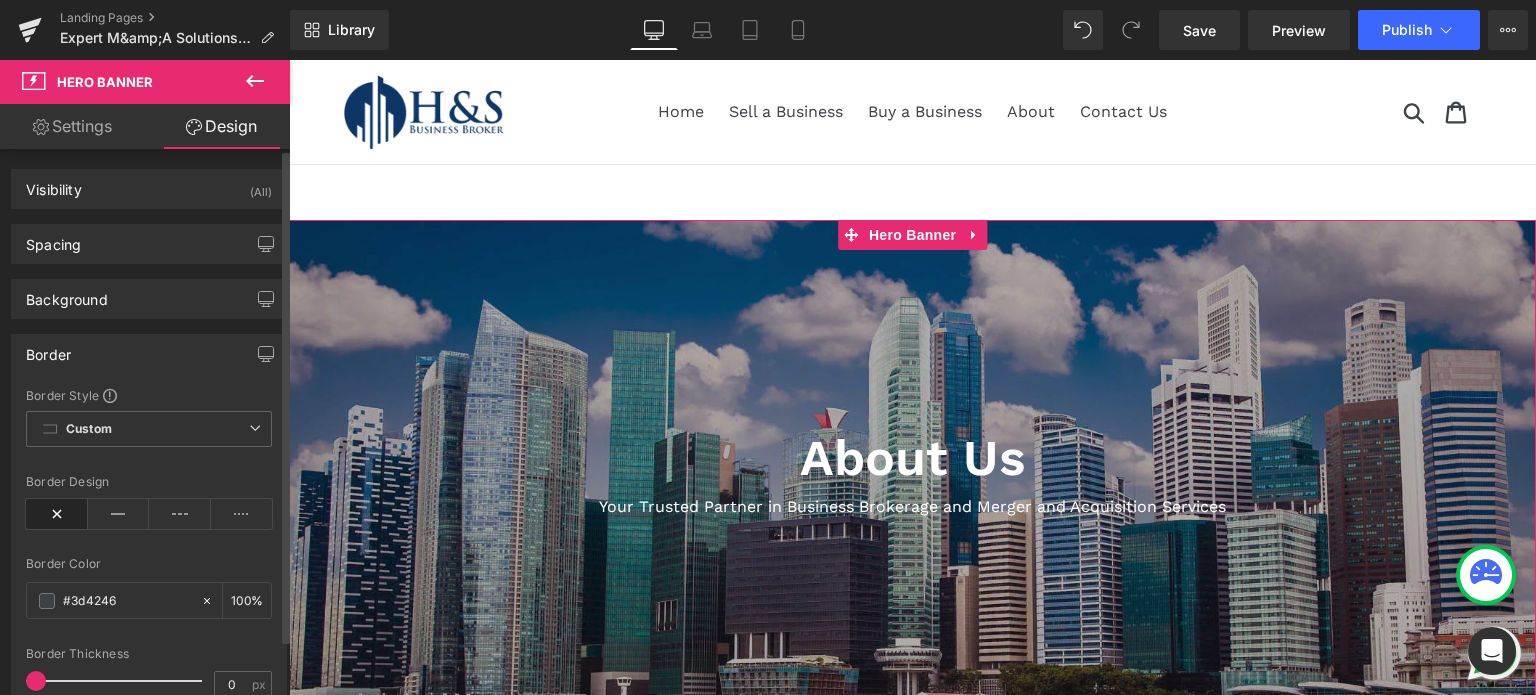 click on "Border" at bounding box center [149, 354] 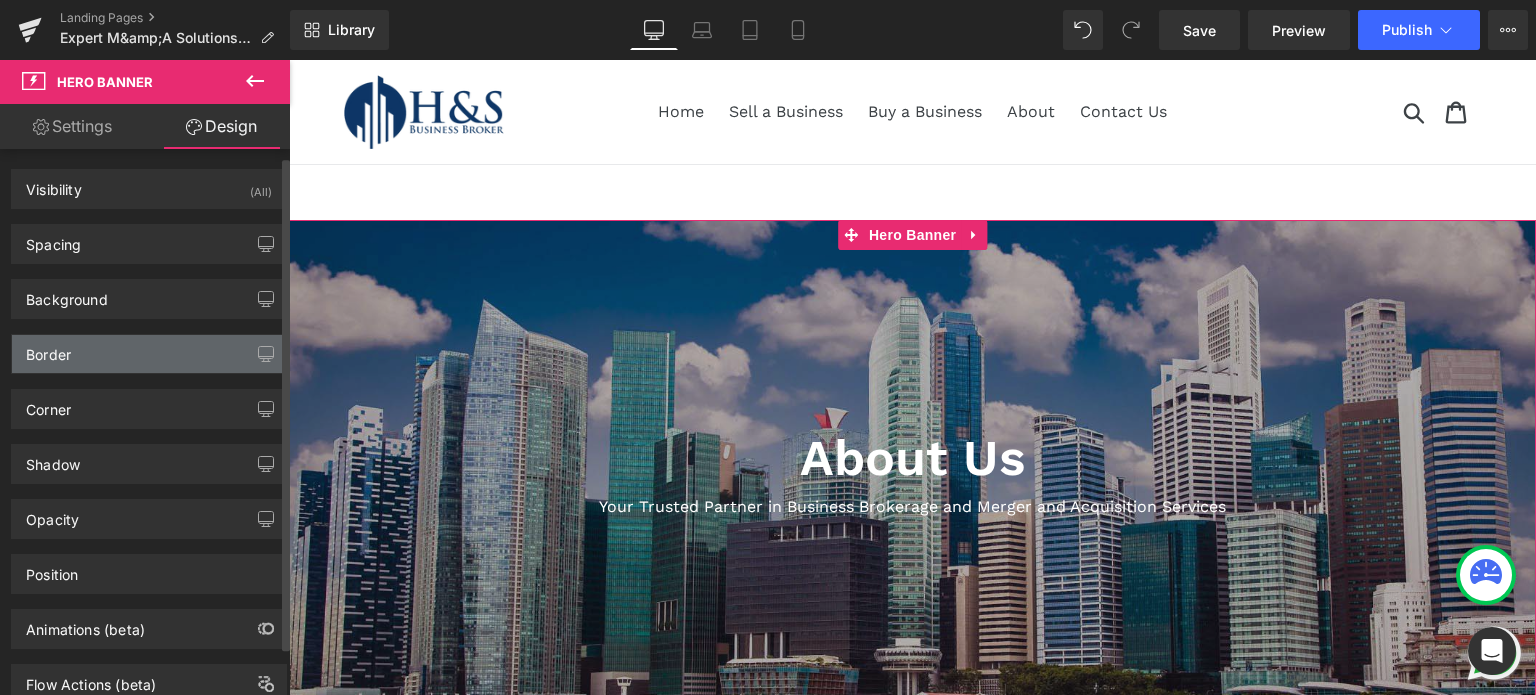 scroll, scrollTop: 60, scrollLeft: 0, axis: vertical 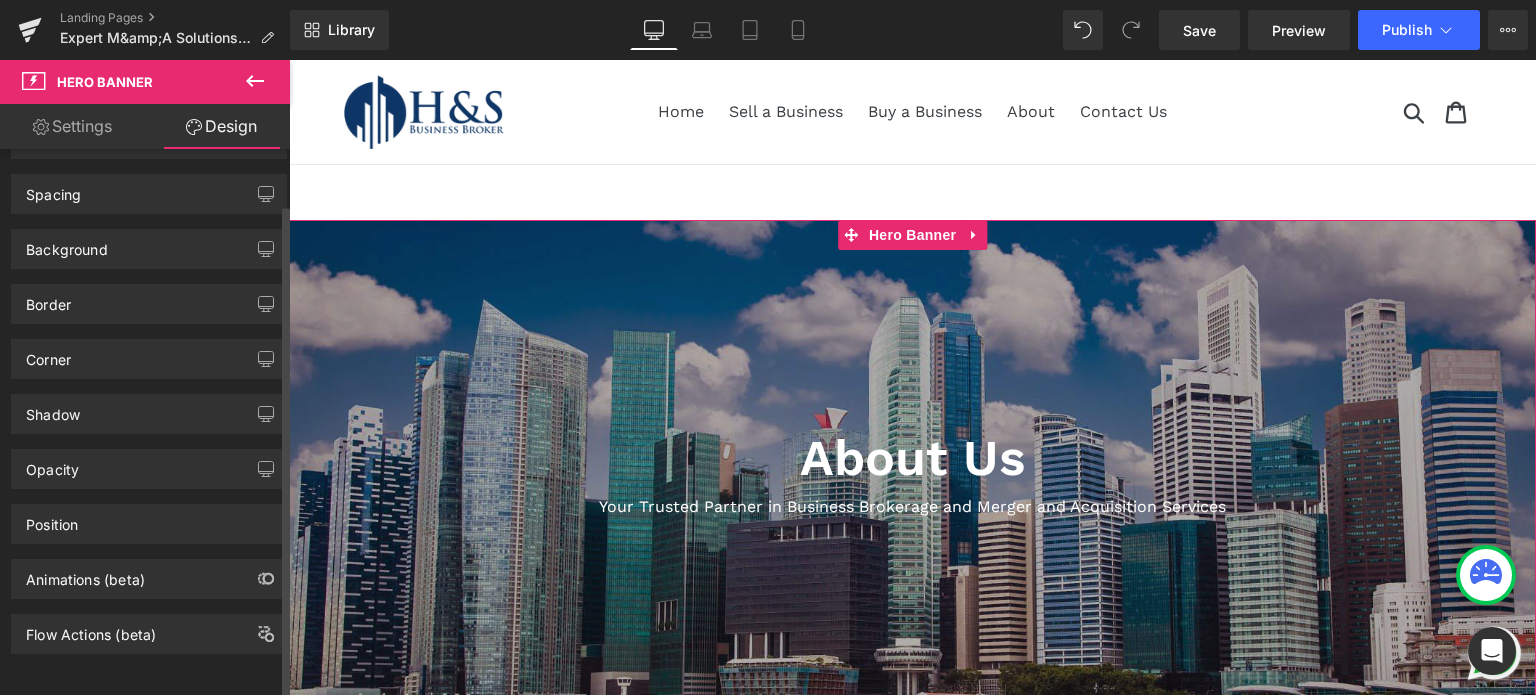 click on "Corner
Corner Style Custom
Custom
Setup Global Style
Custom
Setup Global Style
Radius (px)
0px 0
0px 0
0px 0
0px 0" at bounding box center [149, 351] 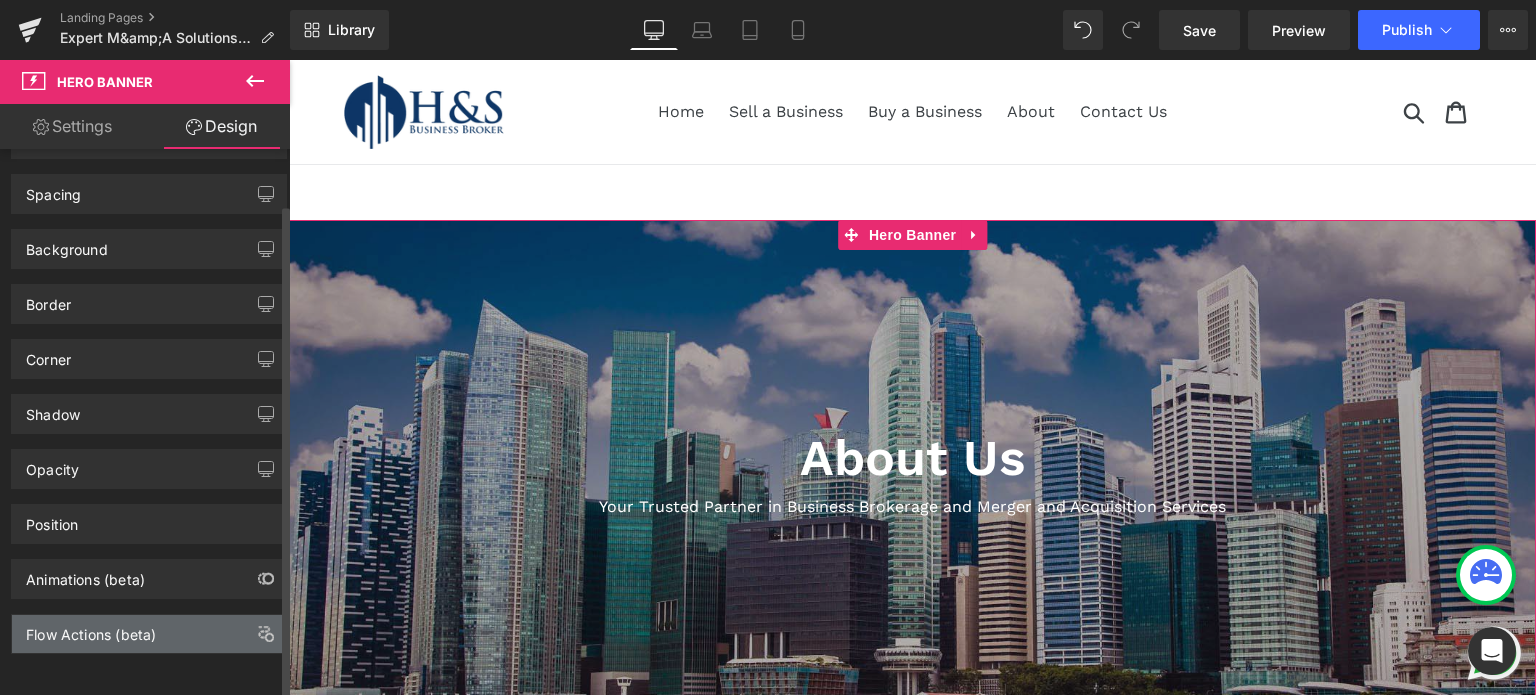 click on "Flow Actions (beta)" at bounding box center (91, 629) 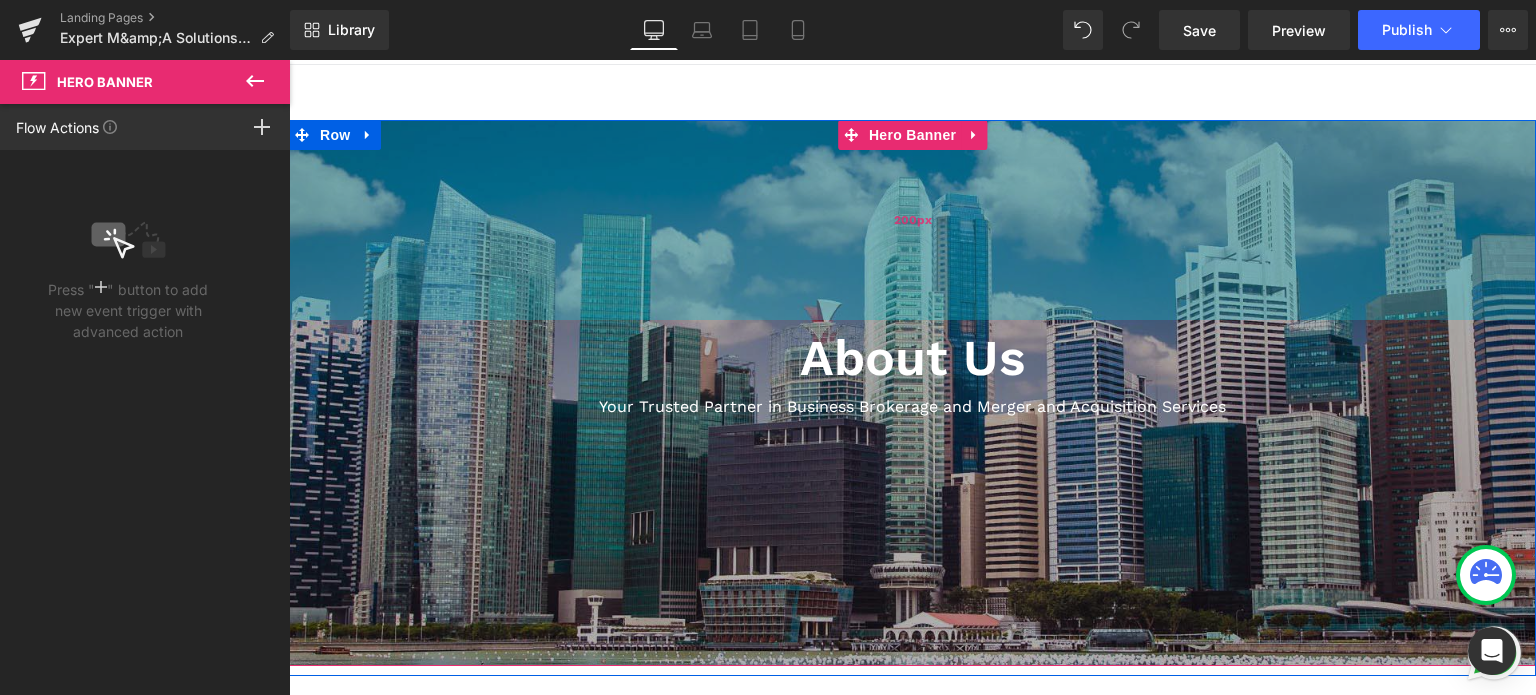 scroll, scrollTop: 0, scrollLeft: 0, axis: both 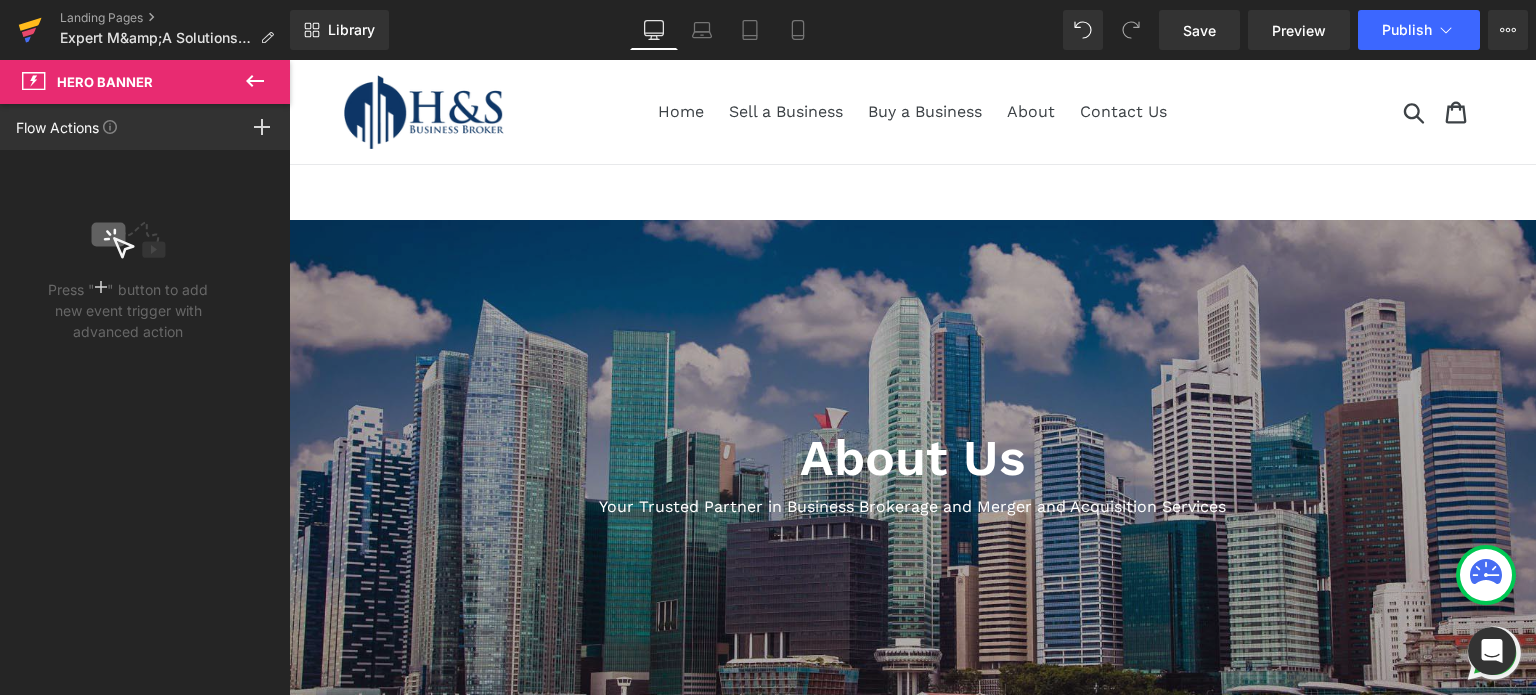 click 